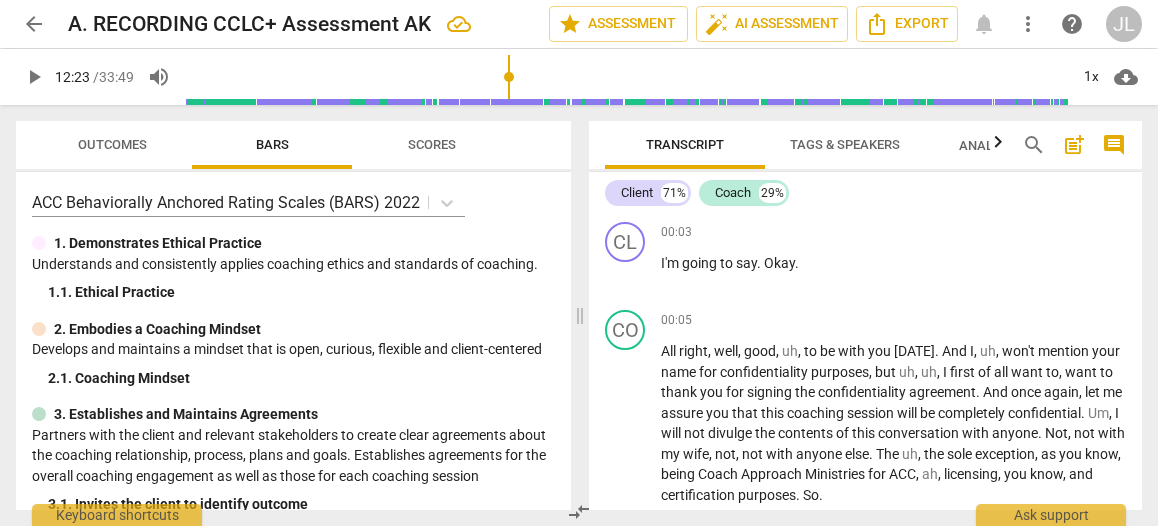 scroll, scrollTop: 0, scrollLeft: 0, axis: both 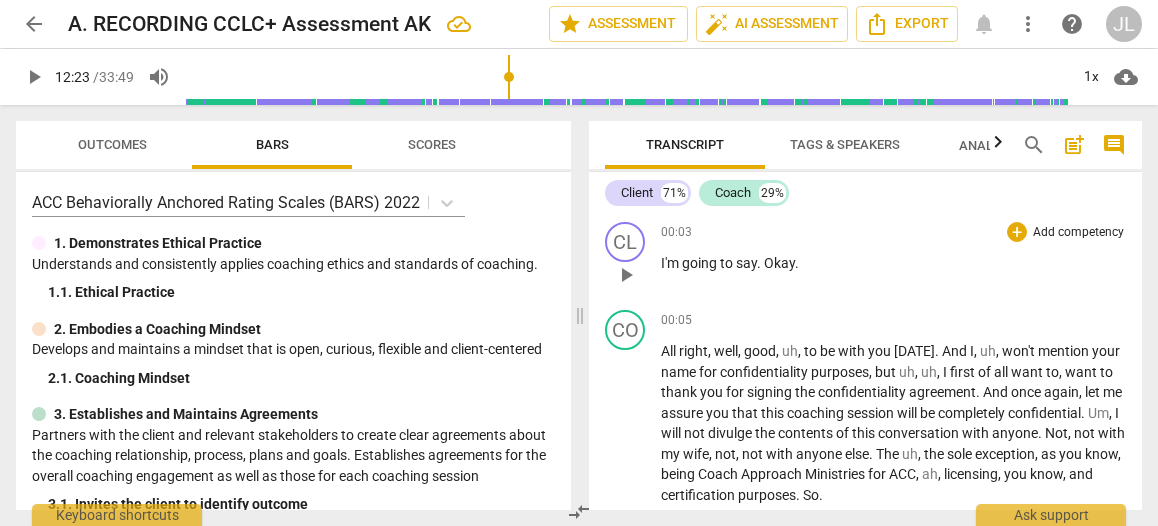 click on "CL play_arrow pause 00:03 + Add competency keyboard_arrow_right I'm   going   to   say .   Okay ." at bounding box center (865, 258) 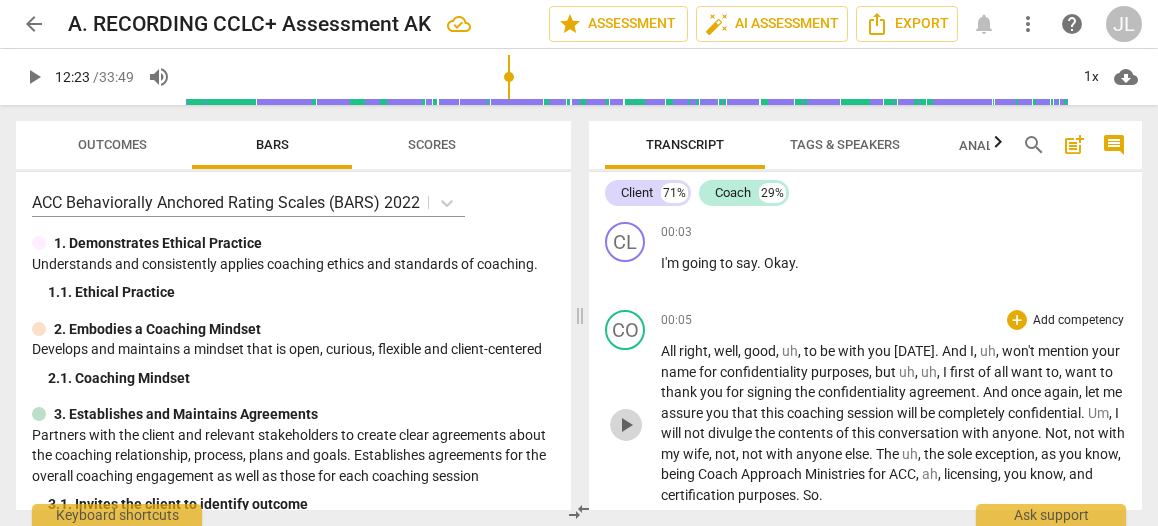 click on "play_arrow" at bounding box center [626, 425] 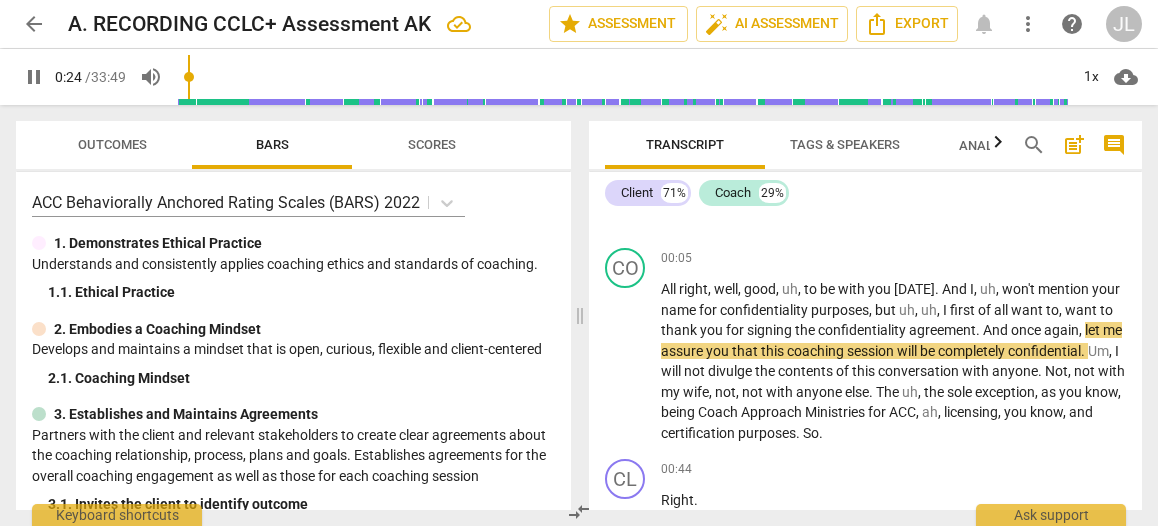 scroll, scrollTop: 63, scrollLeft: 0, axis: vertical 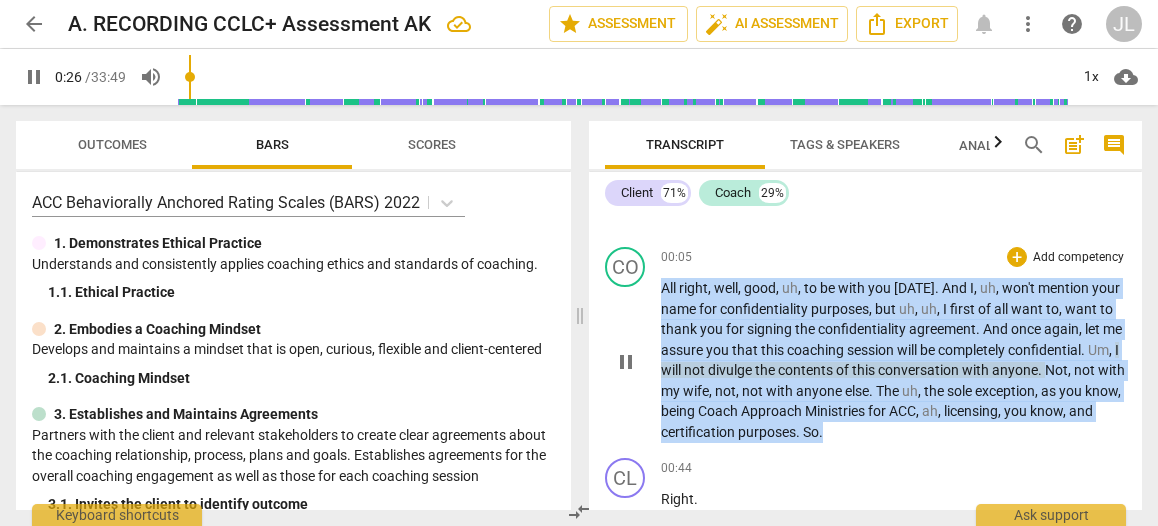 drag, startPoint x: 898, startPoint y: 432, endPoint x: 615, endPoint y: 291, distance: 316.18033 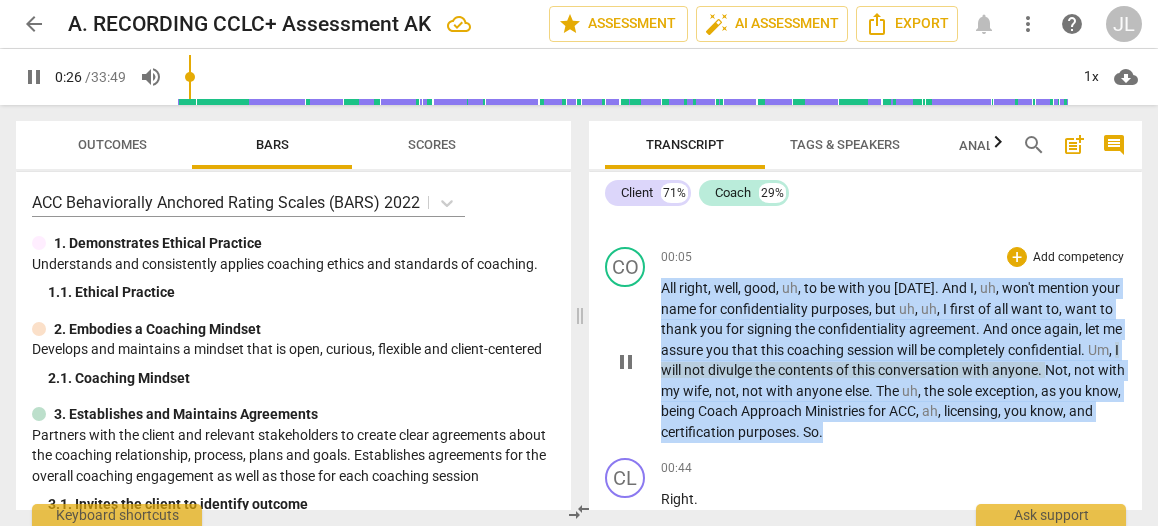click on "CO play_arrow pause 00:05 + Add competency keyboard_arrow_right All   right ,   well ,   good ,   uh ,   to   be   with   you   [DATE] .   And   I ,   uh ,   won't   mention   your   name   for   confidentiality   purposes ,   but   uh ,   uh ,   I   first   of   all   want   to ,   want   to   thank   you   for   signing   the   confidentiality   agreement .   And   once   again ,   let   me   assure   you   that   this   coaching   session   will   be   completely   confidential .   Um ,   I   will   not   divulge   the   contents   of   this   conversation   with   anyone .   Not ,   not   with   my   wife ,   not ,   not   with   anyone   else .   The   uh ,   the   sole   exception ,   as   you   know ,   being   Coach   Approach   Ministries   for   ACC ,   ah ,   licensing ,   you   know ,   and   certification   purposes .   So ." at bounding box center (865, 344) 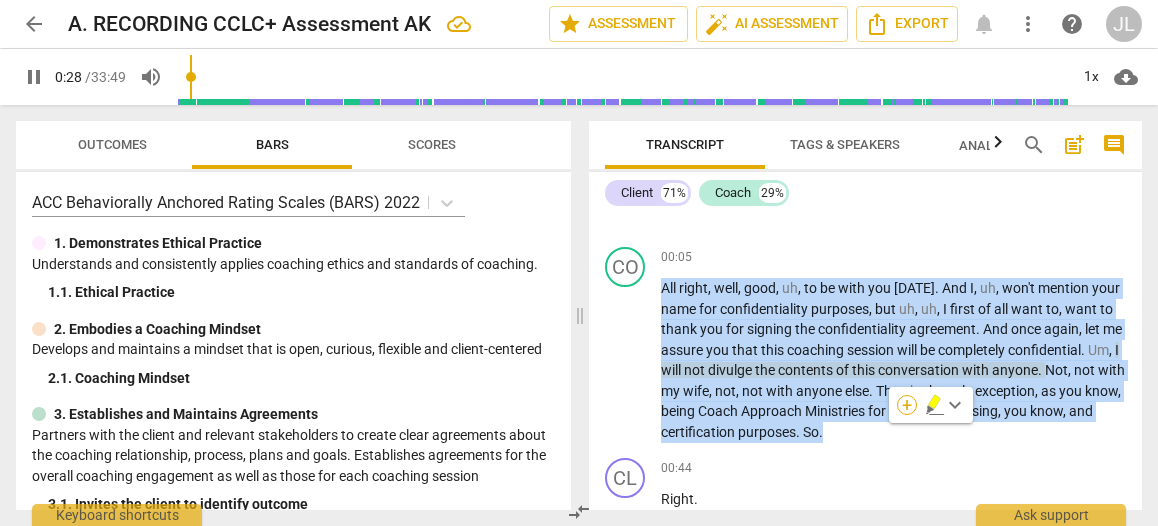 click on "+" at bounding box center (907, 405) 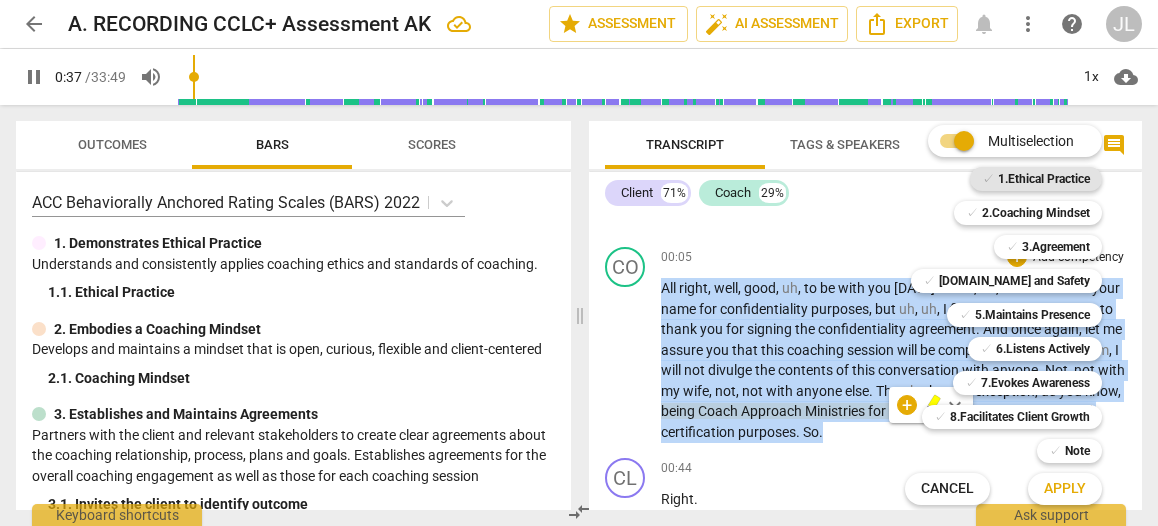 click on "1.Ethical Practice" at bounding box center (1044, 179) 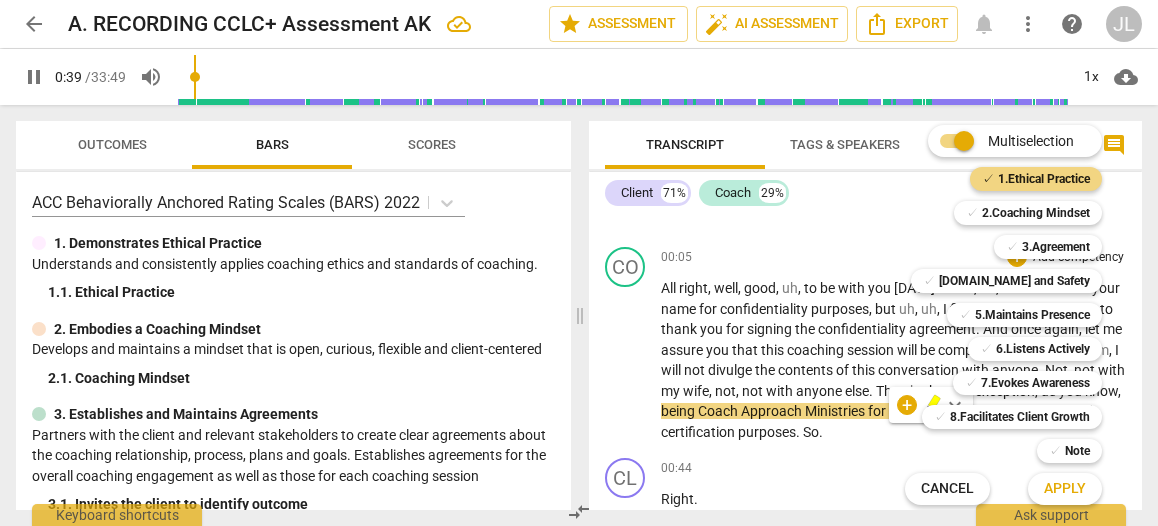 click on "Apply" at bounding box center [1065, 489] 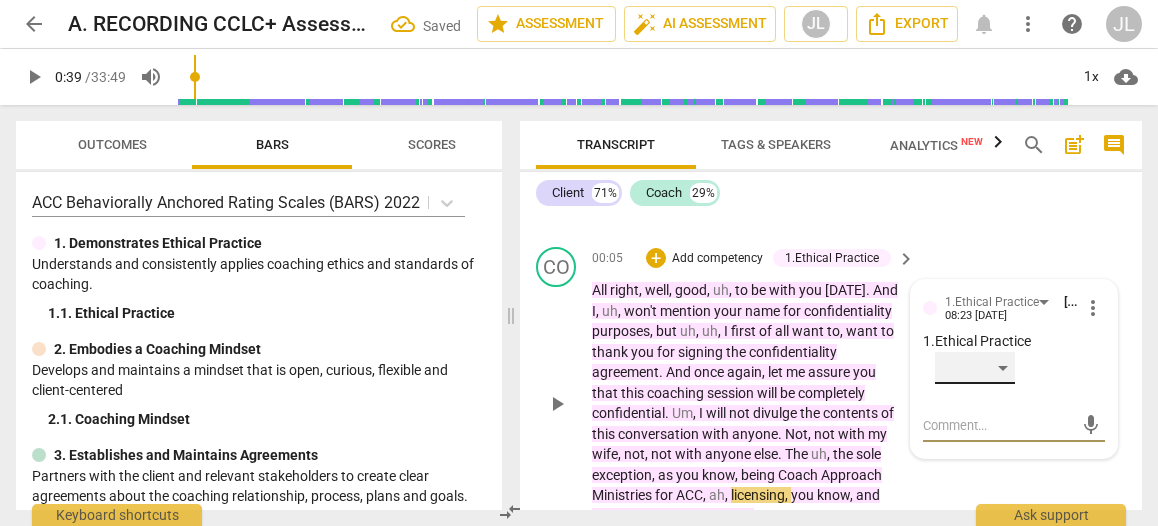 click on "​" at bounding box center [975, 368] 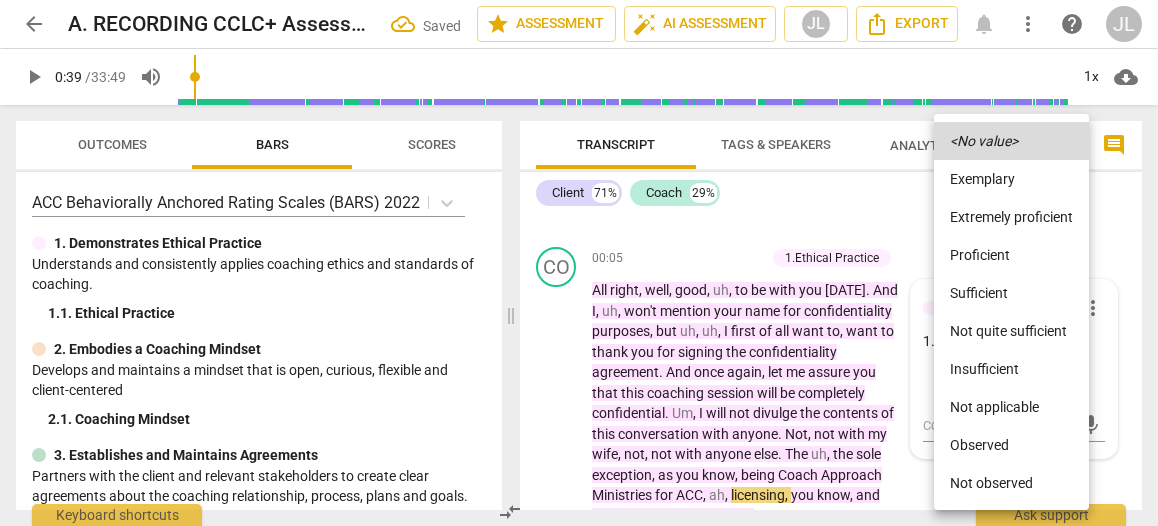 click on "Observed" at bounding box center [1011, 445] 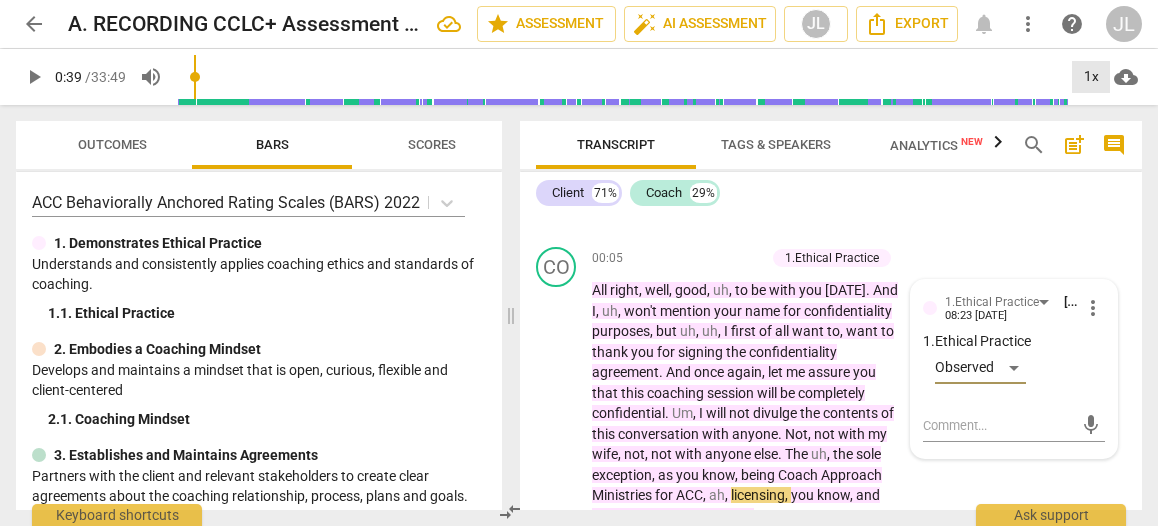 click on "1x" at bounding box center (1091, 77) 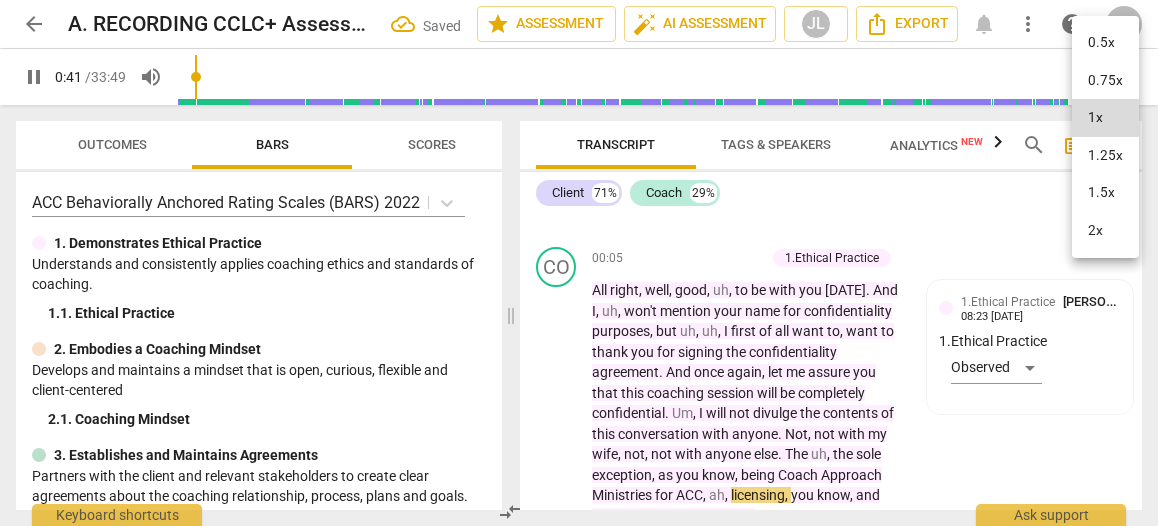 click on "1.25x" at bounding box center [1105, 156] 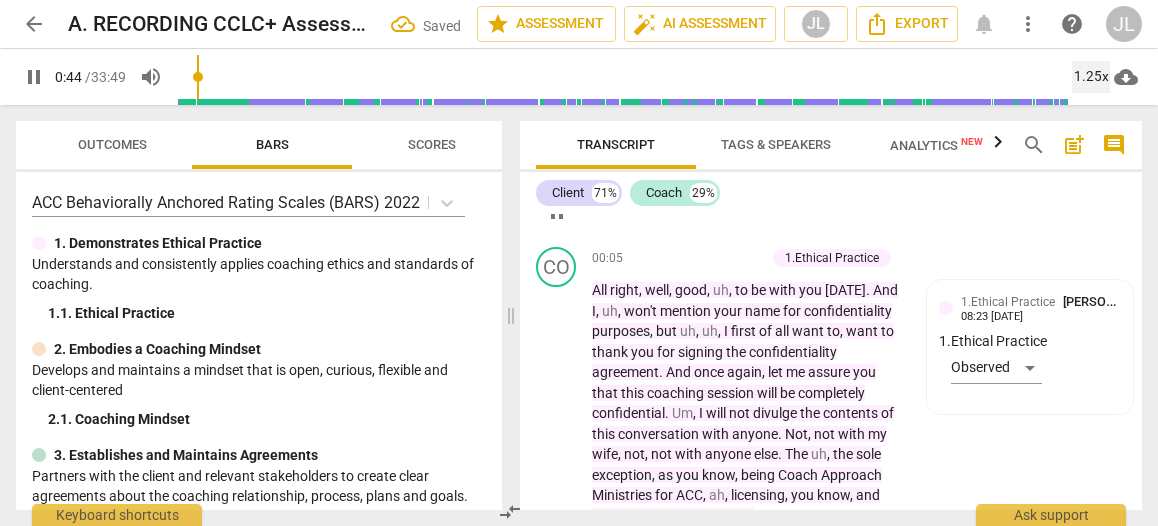 scroll, scrollTop: 425, scrollLeft: 0, axis: vertical 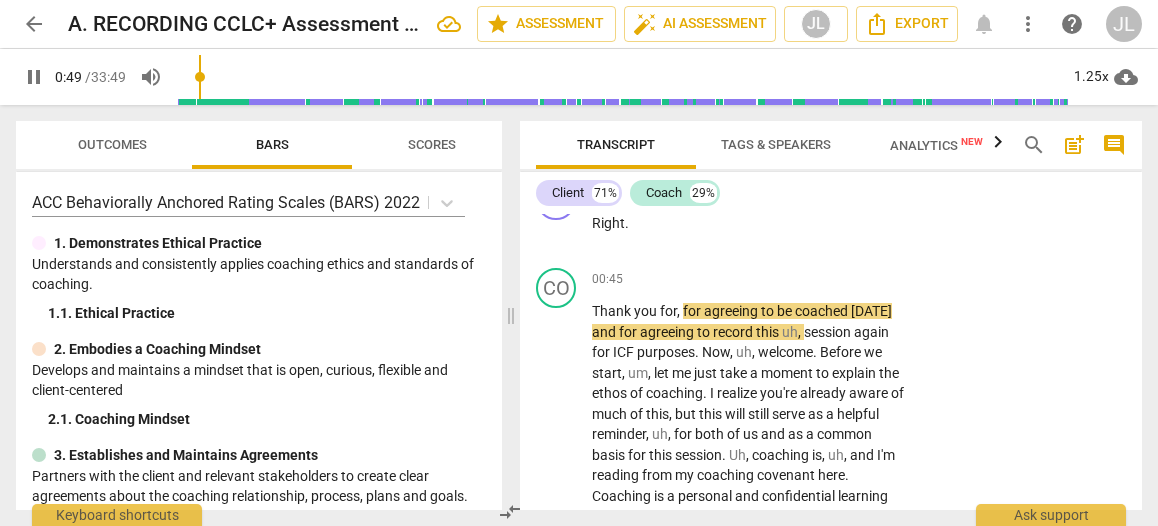 drag, startPoint x: 1134, startPoint y: 223, endPoint x: 1136, endPoint y: 237, distance: 14.142136 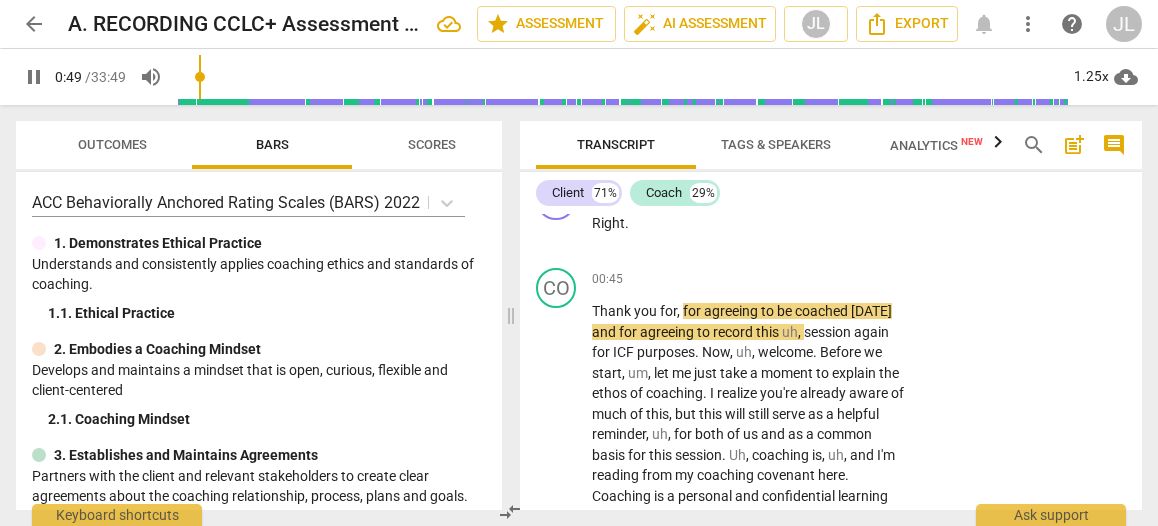 click on "CL play_arrow pause 00:03 + Add competency keyboard_arrow_right I'm   going   to   say .   Okay . CO play_arrow pause 00:05 + Add competency 1.Ethical Practice keyboard_arrow_right All   right ,   well ,   good ,   uh ,   to   be   with   you   [DATE] .   And   I ,   uh ,   won't   mention   your   name   for   confidentiality   purposes ,   but   uh ,   uh ,   I   first   of   all   want   to ,   want   to   thank   you   for   signing   the   confidentiality   agreement .   And   once   again ,   let   me   assure   you   that   this   coaching   session   will   be   completely   confidential .   Um ,   I   will   not   divulge   the   contents   of   this   conversation   with   anyone .   Not ,   not   with   my   wife ,   not ,   not   with   anyone   else .   The   uh ,   the   sole   exception ,   as   you   know ,   being   Coach   Approach   Ministries   for   ACC ,   ah ,   licensing ,   you   know ,   and   certification   purposes .   So . 1.Ethical Practice [PERSON_NAME] 08:23 [DATE] CL" at bounding box center (831, 362) 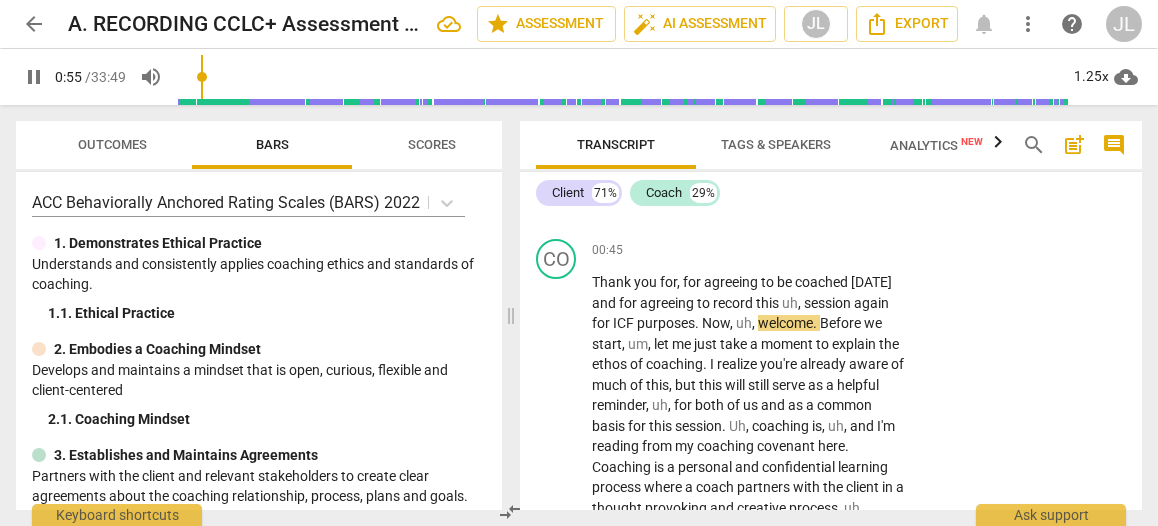 scroll, scrollTop: 495, scrollLeft: 0, axis: vertical 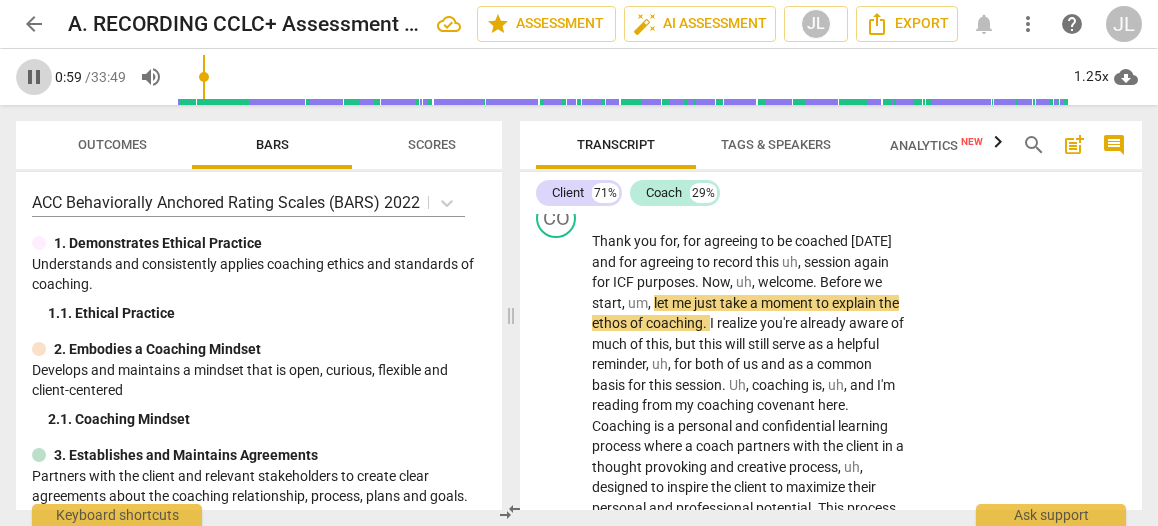 click on "pause" at bounding box center [34, 77] 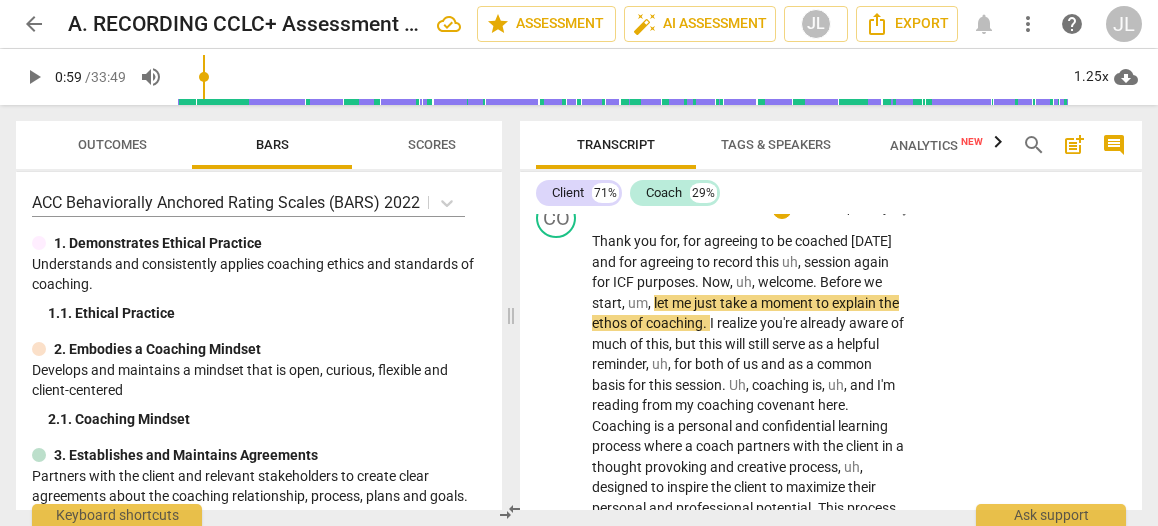 type on "60" 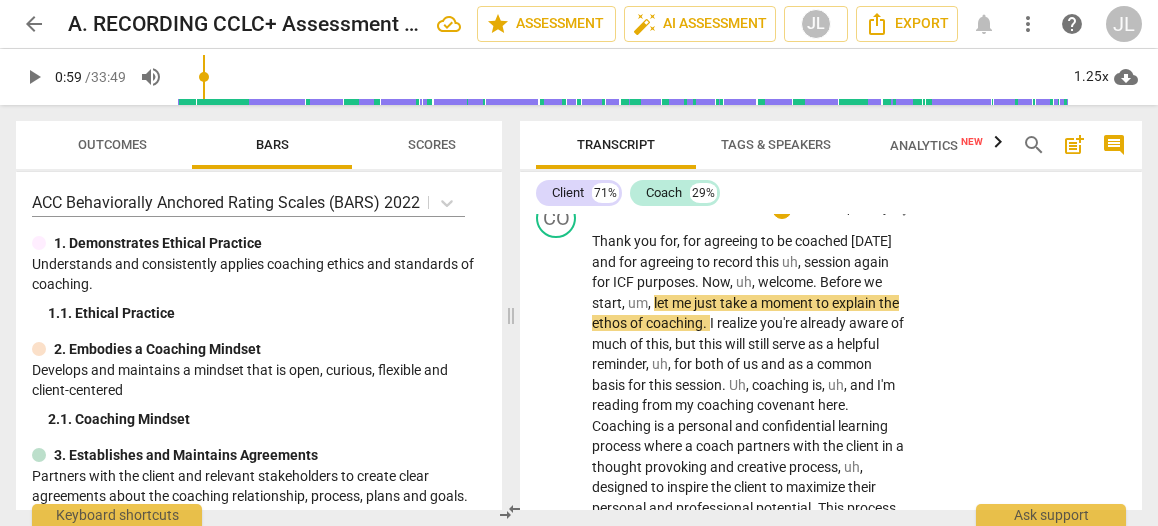 click on "Now" at bounding box center (716, 282) 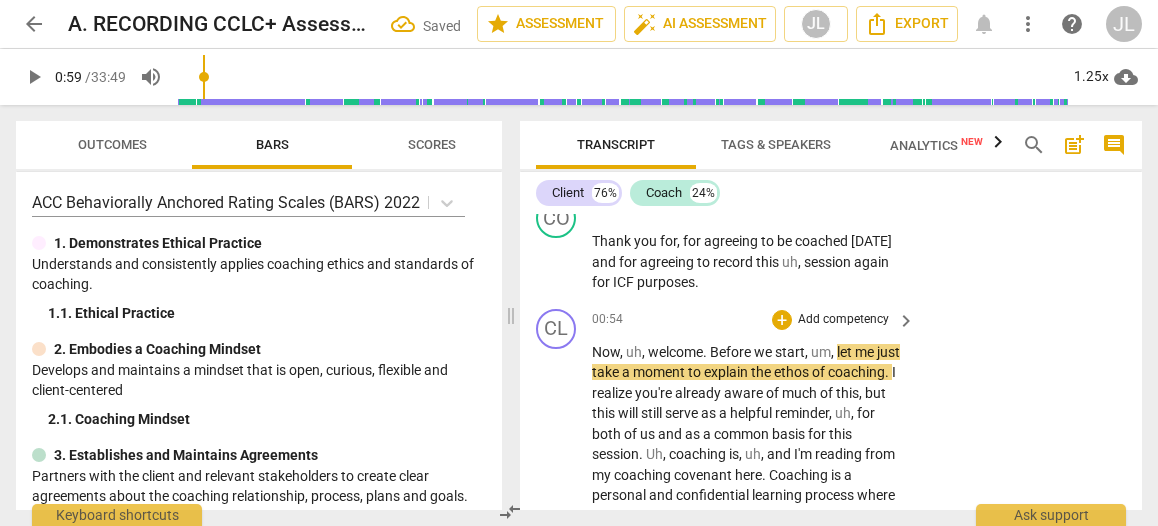 click on "CL play_arrow pause" at bounding box center (564, 612) 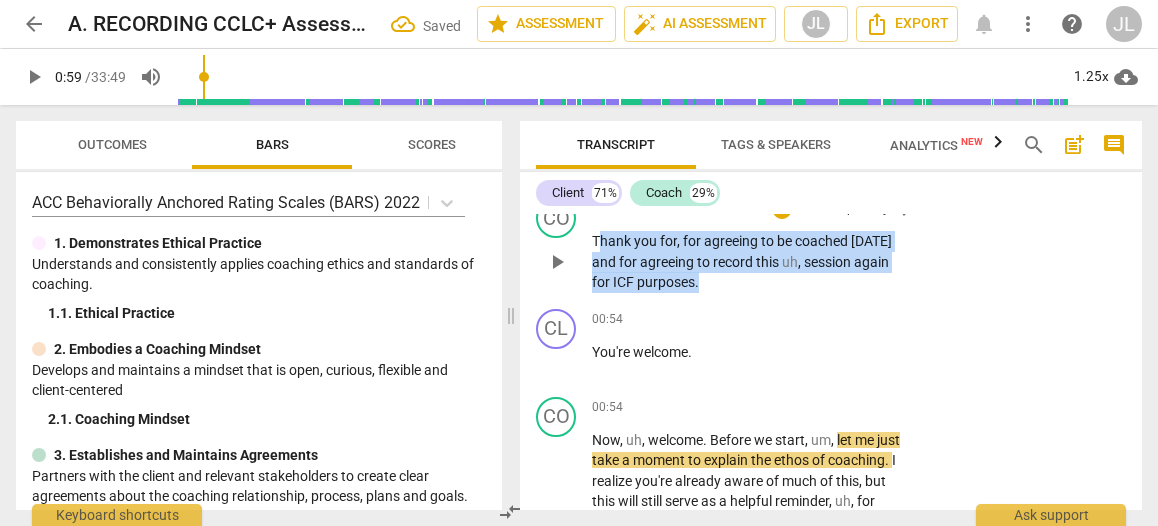 drag, startPoint x: 705, startPoint y: 281, endPoint x: 596, endPoint y: 243, distance: 115.43397 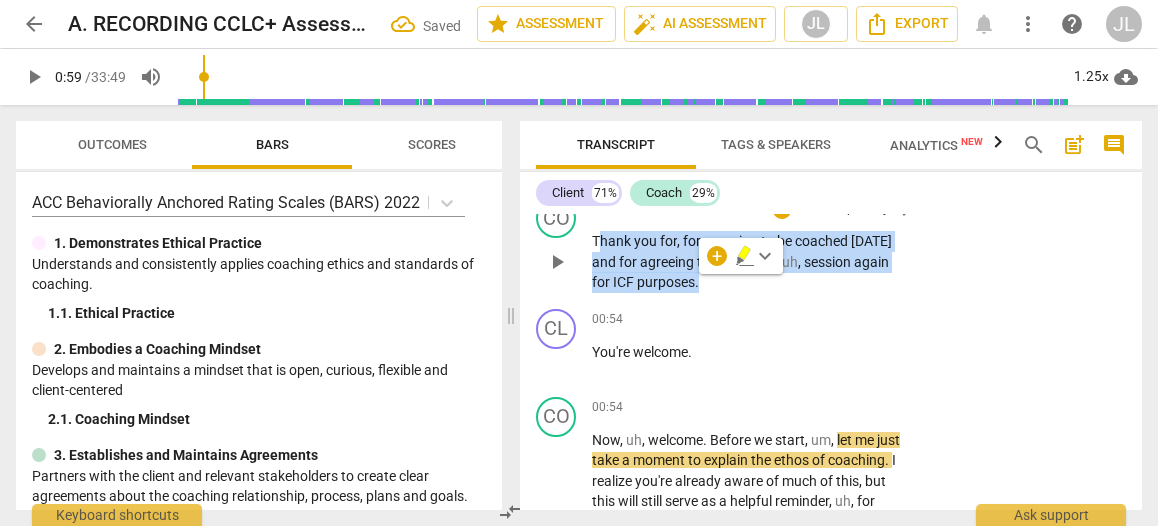 click on "Thank" at bounding box center [613, 241] 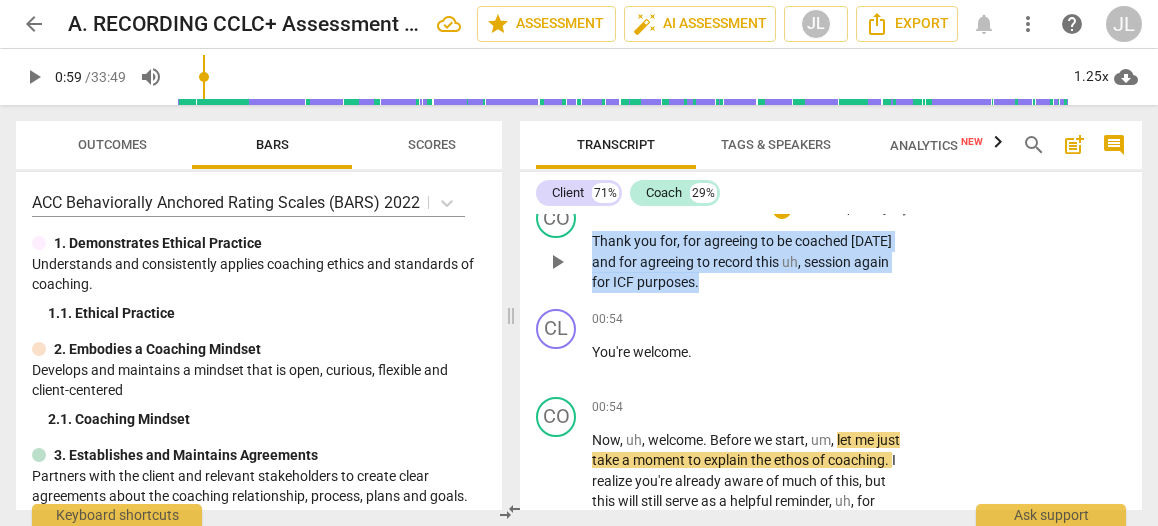drag, startPoint x: 714, startPoint y: 283, endPoint x: 584, endPoint y: 243, distance: 136.01471 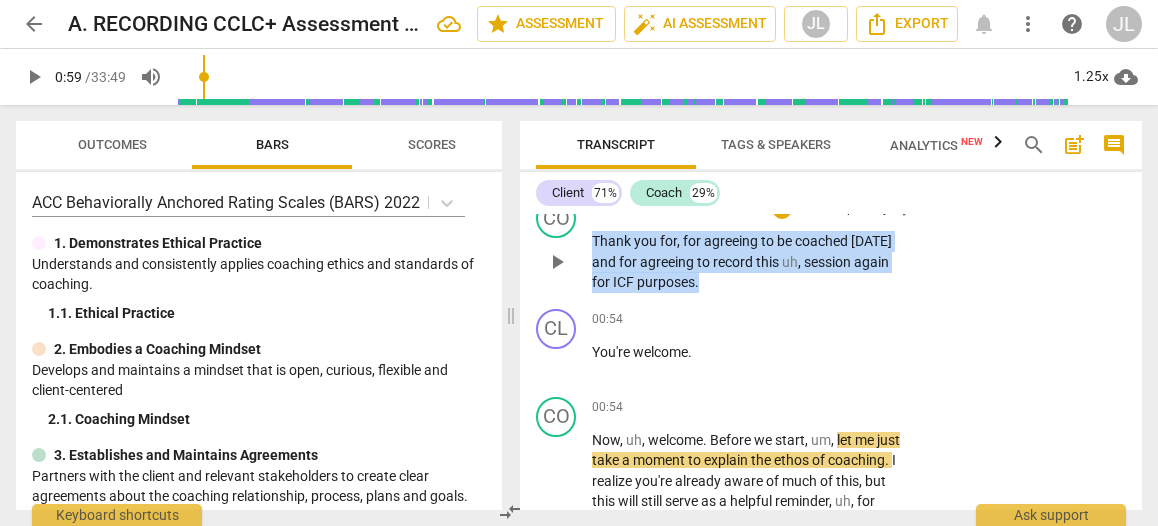 click on "CO play_arrow pause 00:45 + Add competency keyboard_arrow_right Thank   you   for ,   for   agreeing   to   be   coached   [DATE]   and   for   agreeing   to   record   this   uh ,   session   again   for   ICF   purposes ." at bounding box center (831, 245) 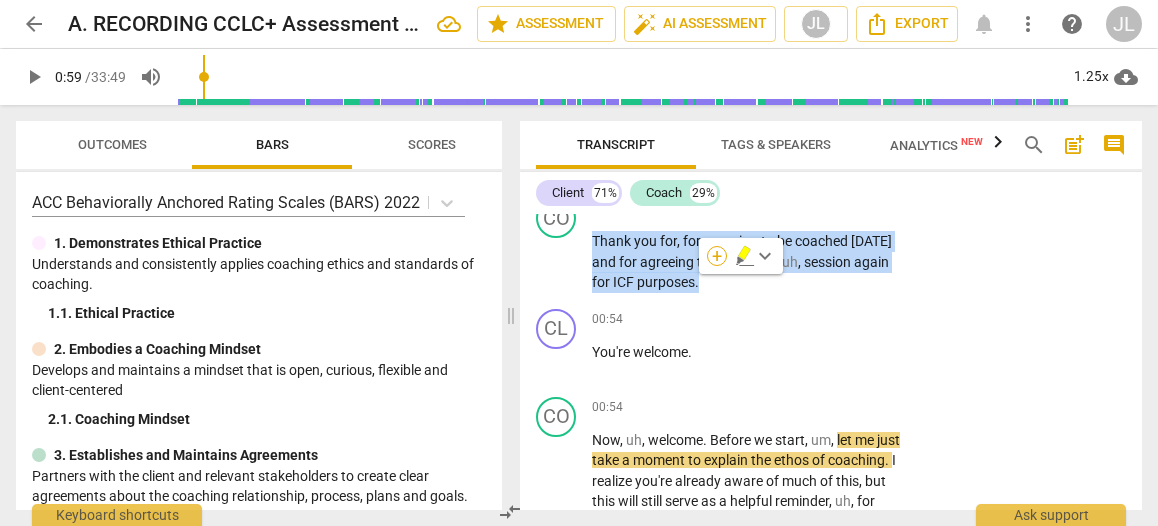 click on "+" at bounding box center [717, 256] 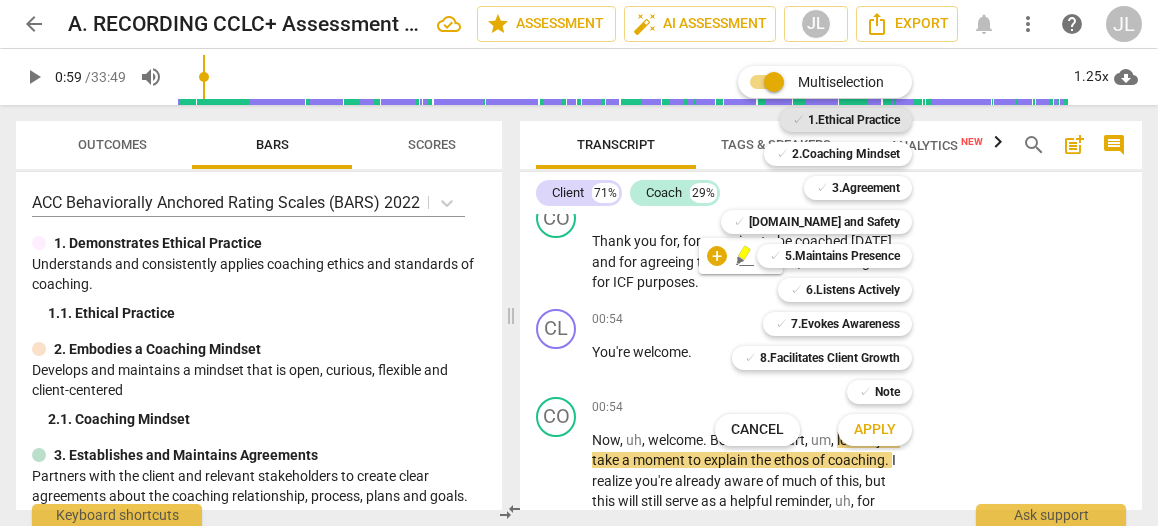 click on "1.Ethical Practice" at bounding box center [854, 120] 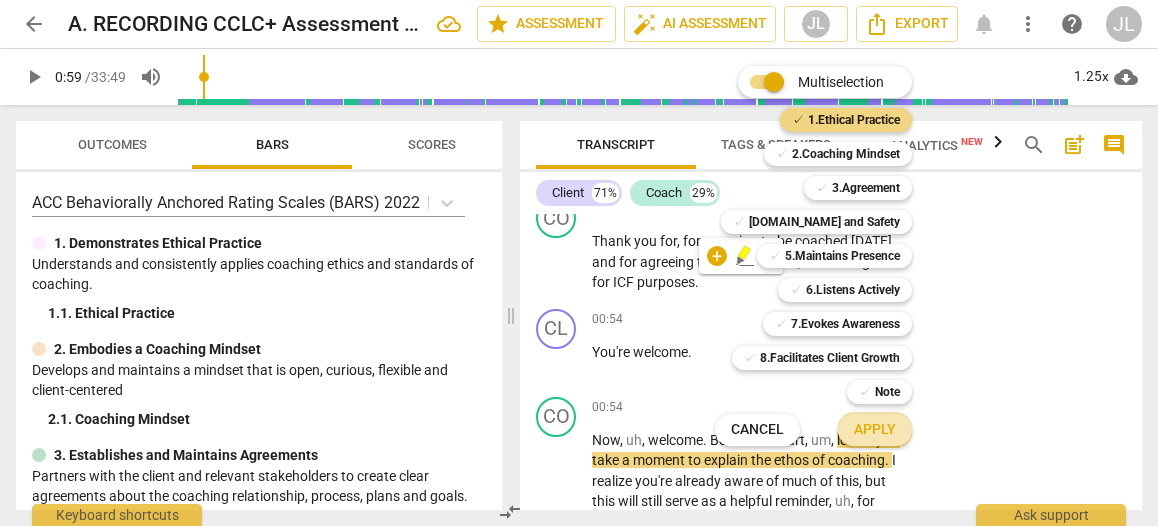 click on "Apply" at bounding box center [875, 430] 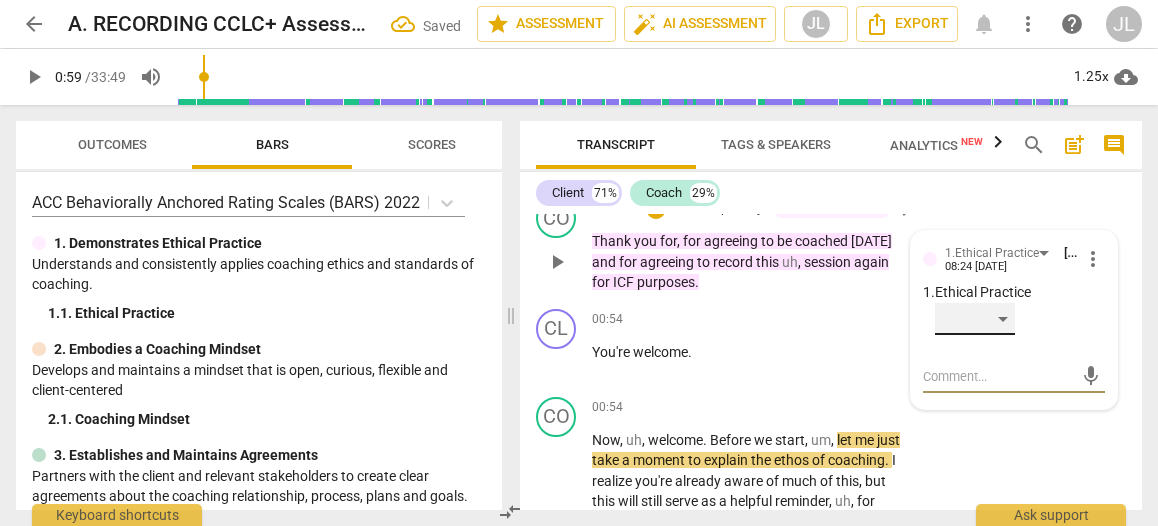 click on "​" at bounding box center (975, 319) 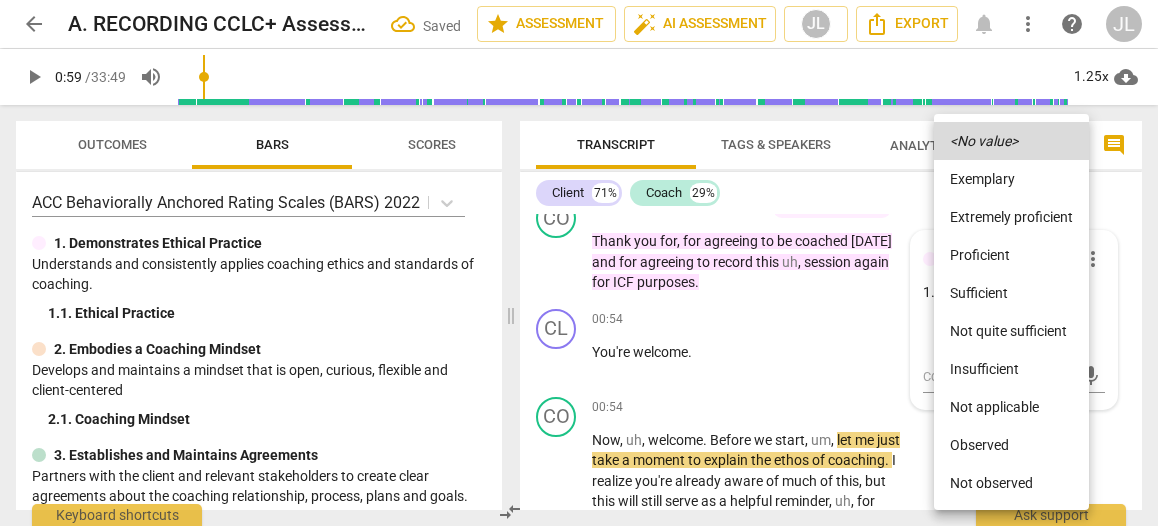 click on "Observed" at bounding box center [1011, 445] 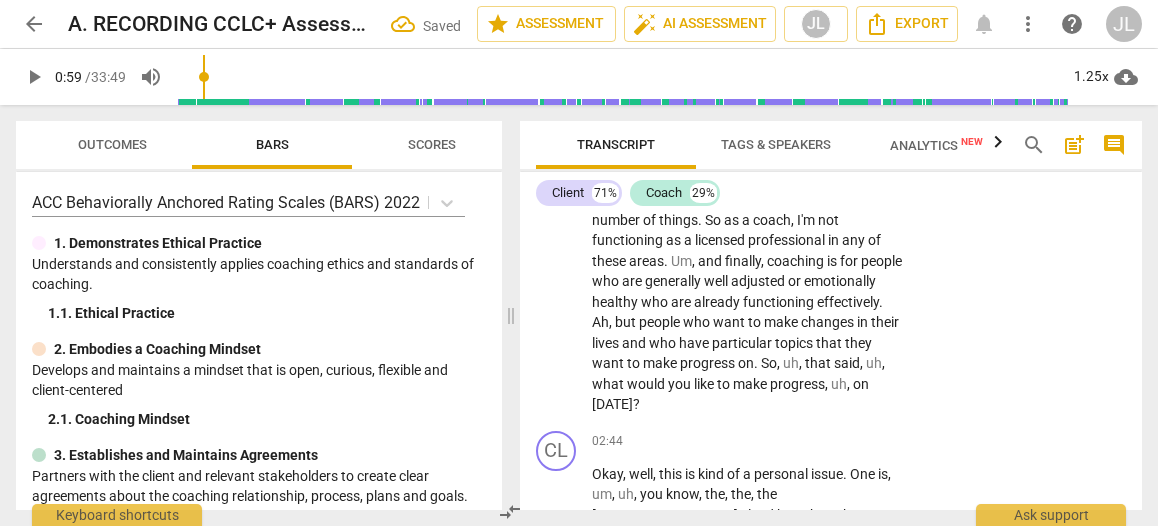scroll, scrollTop: 1042, scrollLeft: 0, axis: vertical 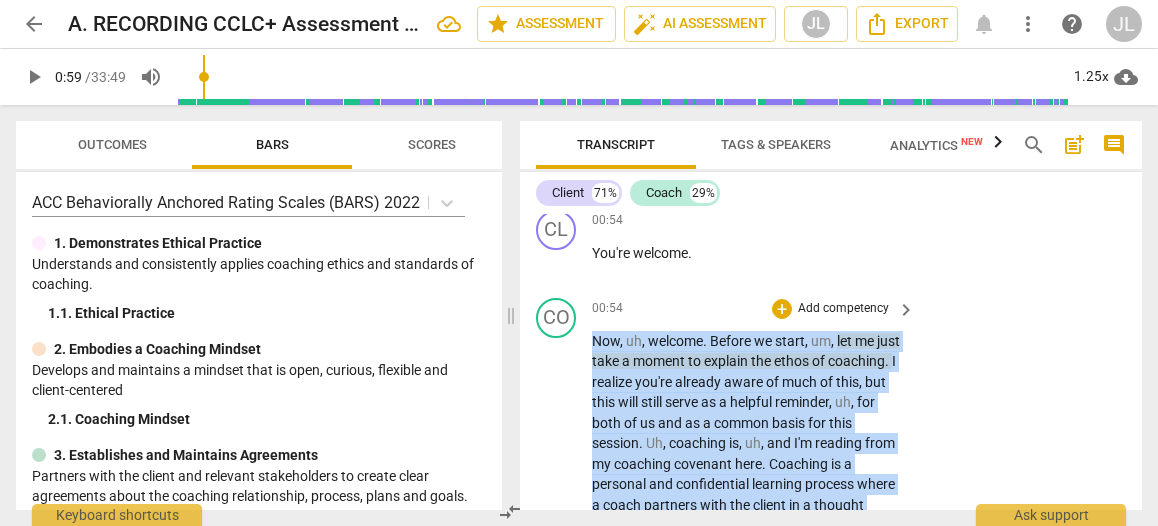 drag, startPoint x: 667, startPoint y: 422, endPoint x: 579, endPoint y: 314, distance: 139.31259 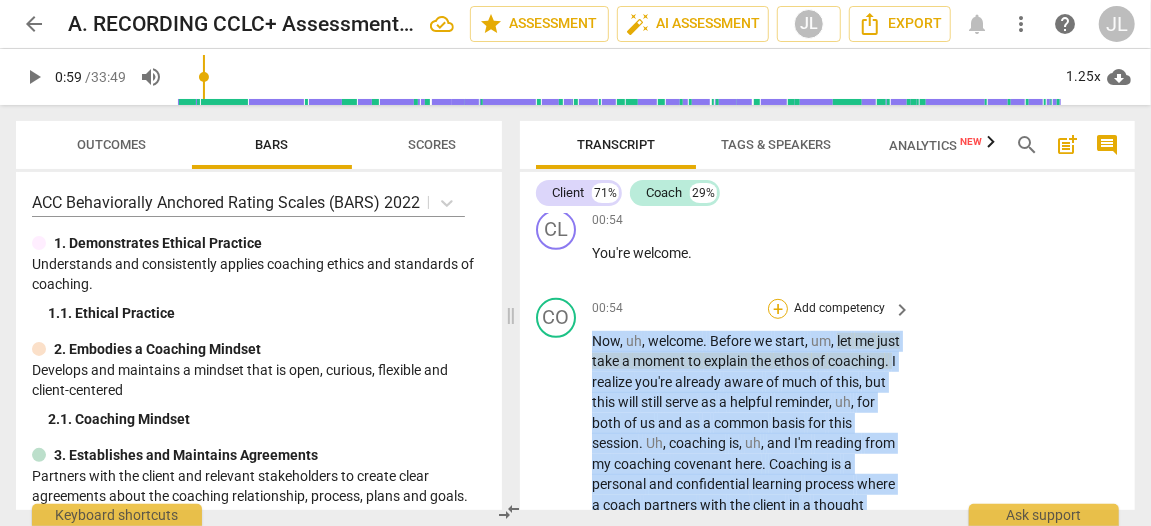 click on "+" at bounding box center [778, 309] 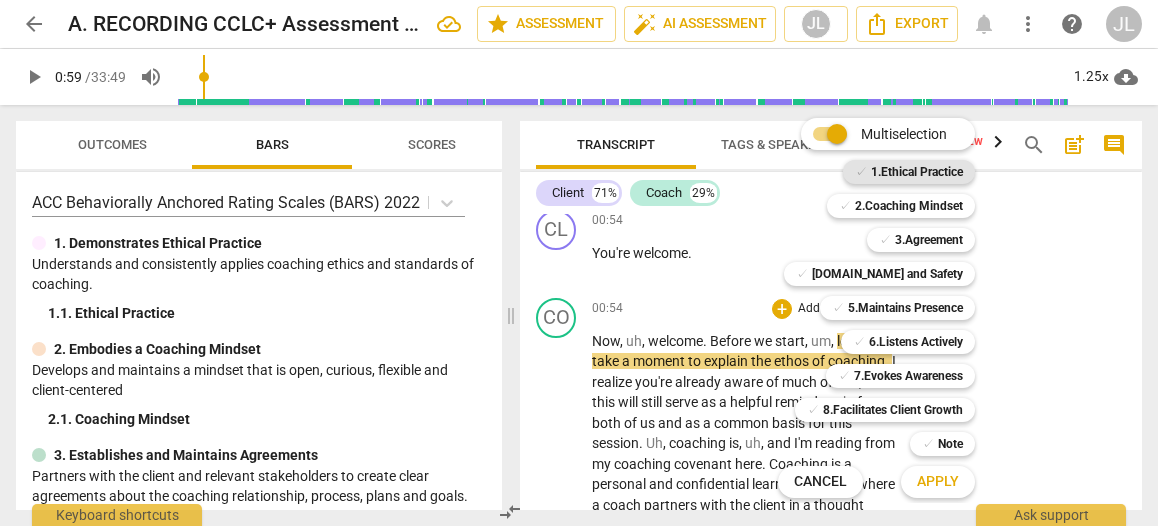 click on "1.Ethical Practice" at bounding box center (917, 172) 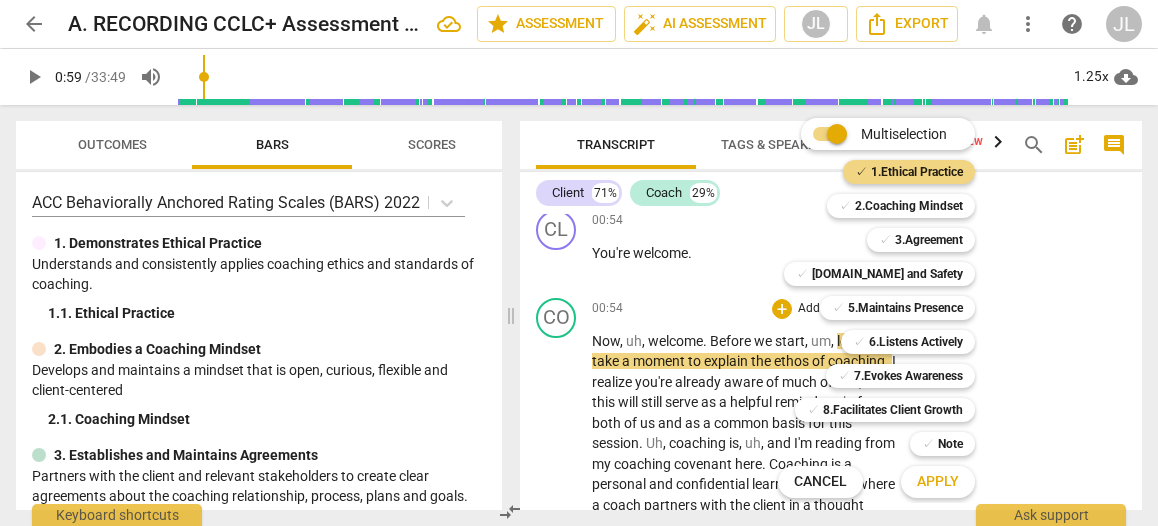 click on "Apply" at bounding box center (938, 482) 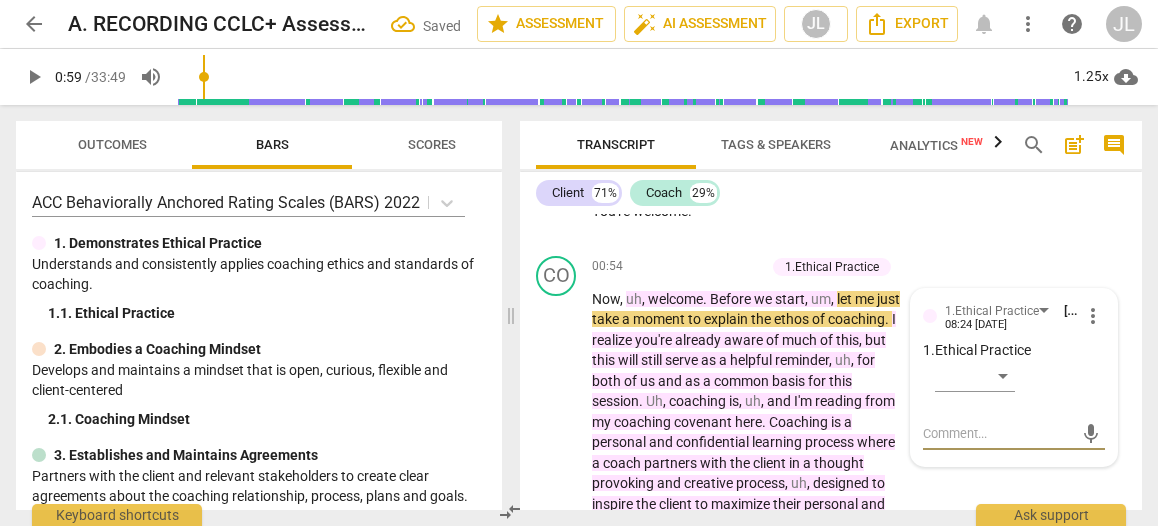scroll, scrollTop: 833, scrollLeft: 0, axis: vertical 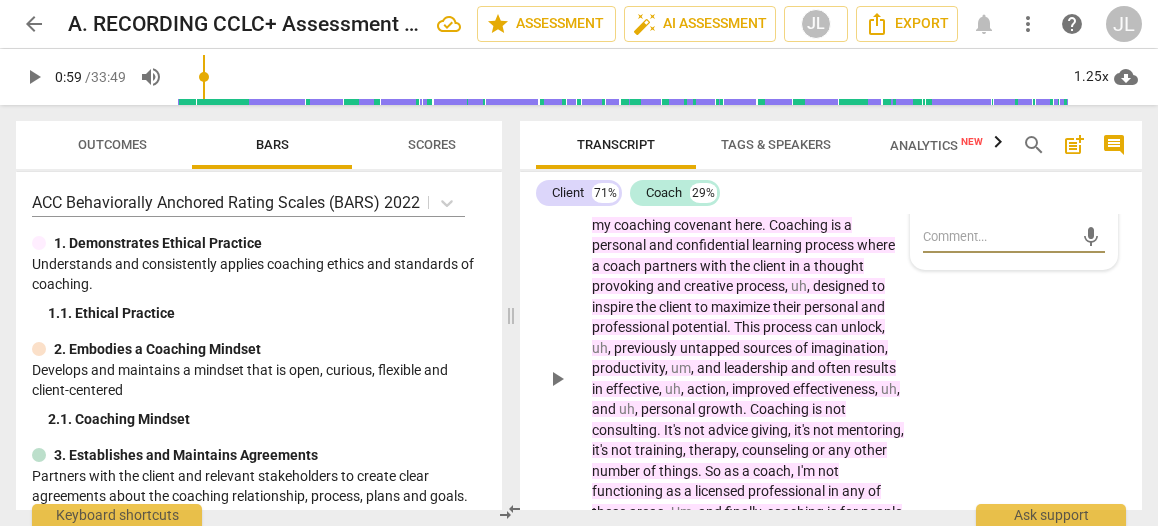 click on "1.Ethical Practice [PERSON_NAME] 08:24 [DATE] more_vert 1.  Ethical Practice ​ mic" at bounding box center (1014, 181) 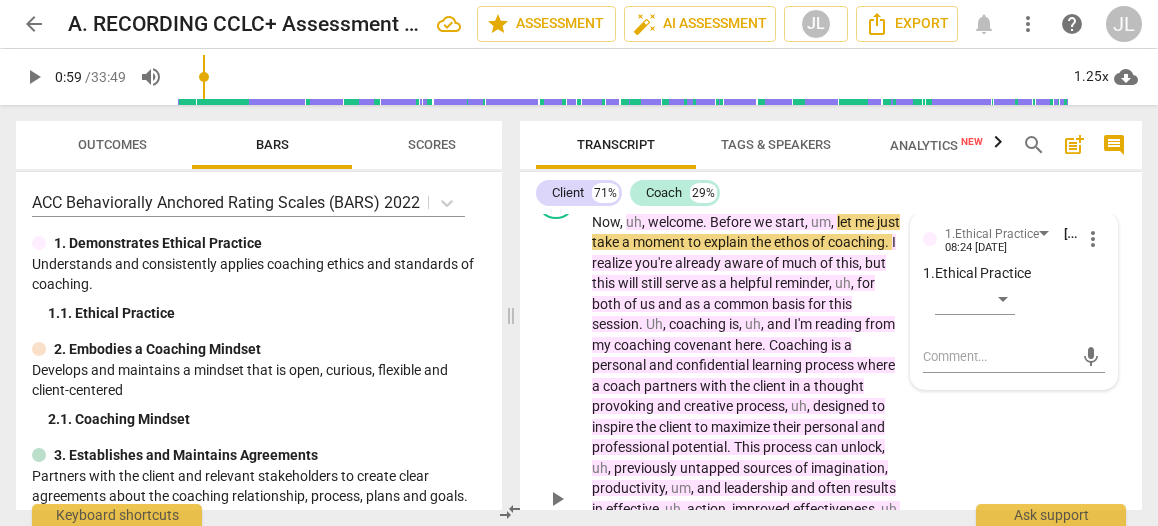 scroll, scrollTop: 673, scrollLeft: 0, axis: vertical 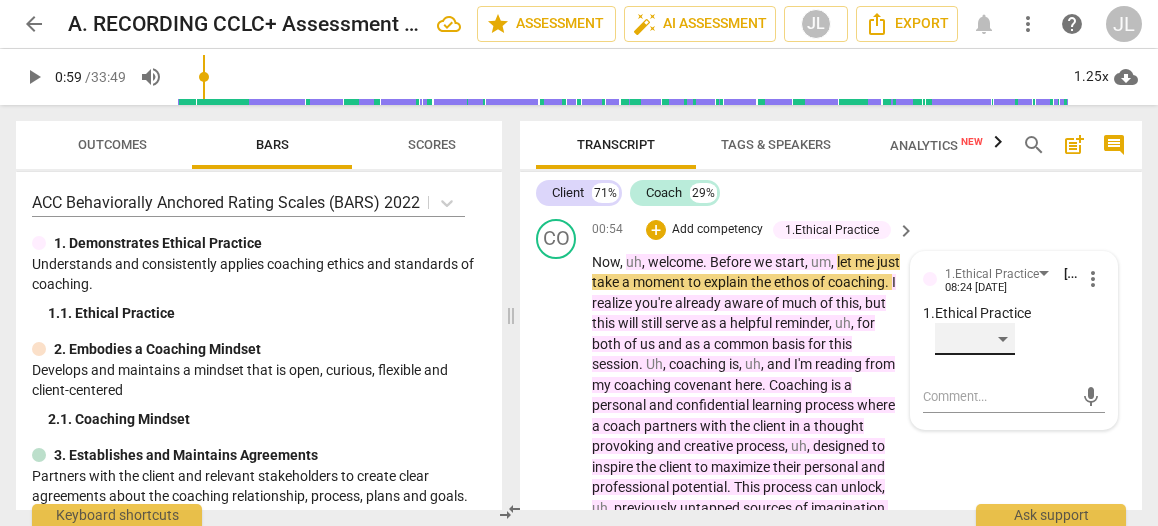 click on "​" at bounding box center [975, 339] 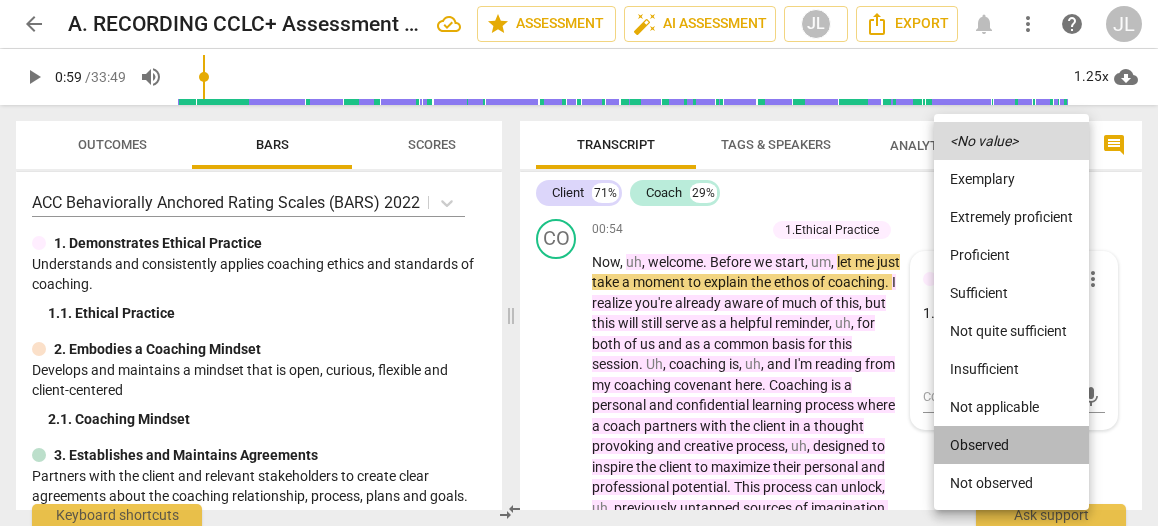 click on "Observed" at bounding box center [1011, 445] 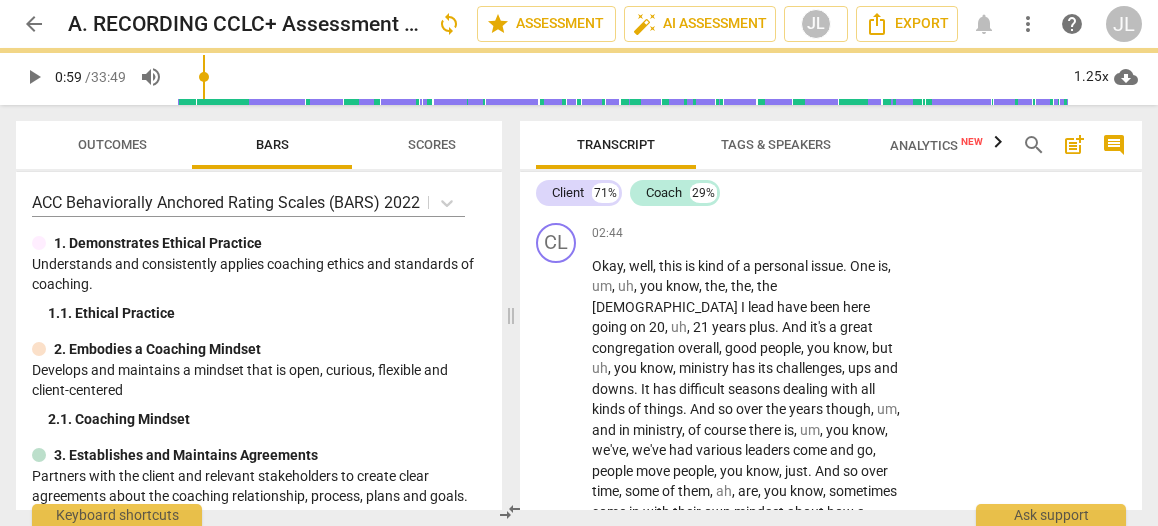 scroll, scrollTop: 1167, scrollLeft: 0, axis: vertical 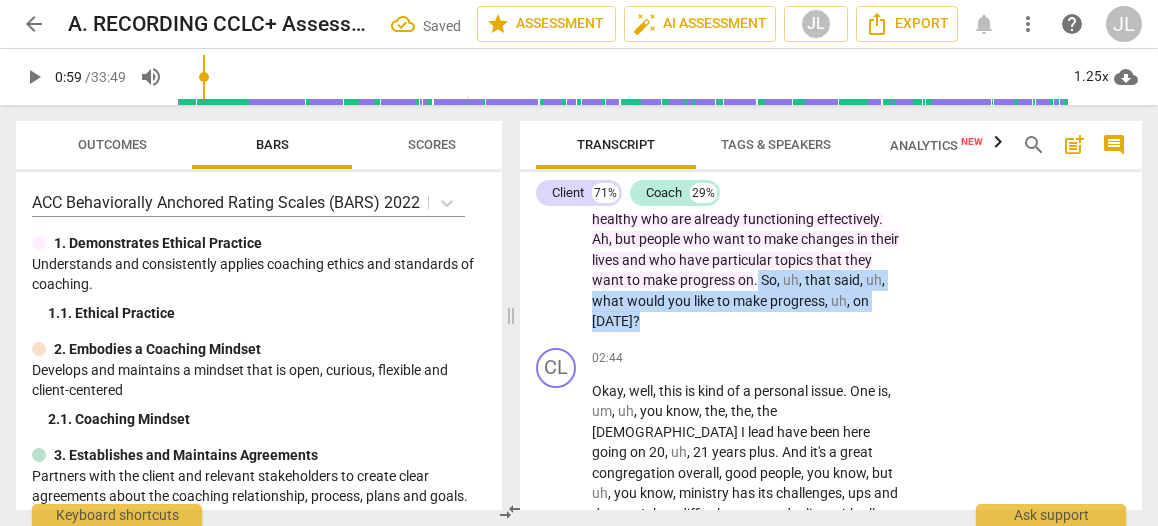 drag, startPoint x: 828, startPoint y: 318, endPoint x: 668, endPoint y: 308, distance: 160.3122 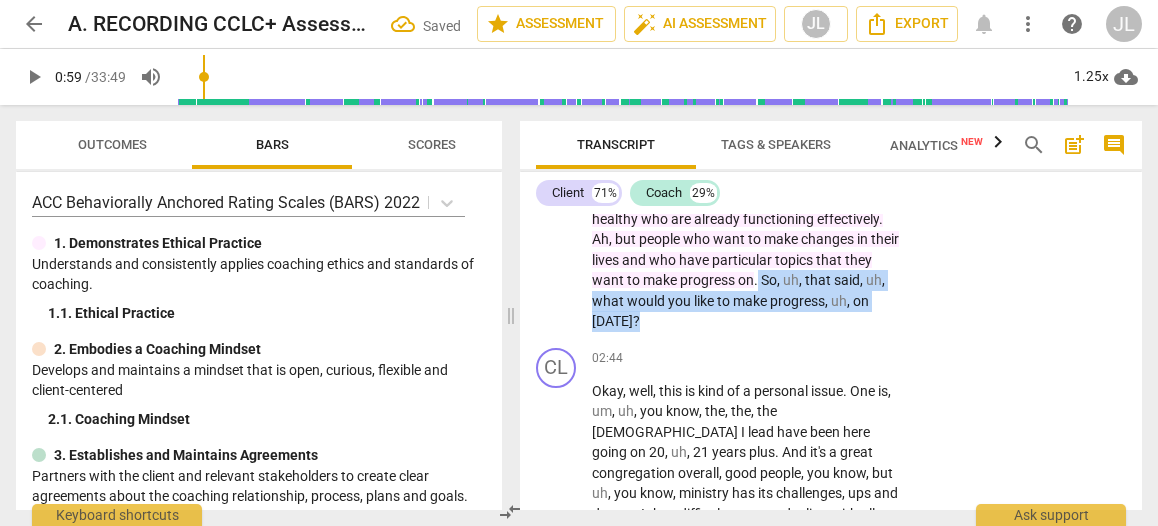 click on "Now ,   uh ,   welcome .   Before   we   start ,   um ,   let   me   just   take   a   moment   to   explain   the   ethos   of   coaching .   I   realize   you're   already   aware   of   much   of   this ,   but   this   will   still   serve   as   a   helpful   reminder ,   uh ,   for   both   of   us   and   as   a   common   basis   for   this   session .   Uh ,   coaching   is ,   uh ,   and   I'm   reading   from   my   coaching   covenant   here .   Coaching   is   a   personal   and   confidential   learning   process   where   a   coach   partners   with   the   client   in   a   thought   provoking   and   creative   process ,   uh ,   designed   to   inspire   the   client   to   maximize   their   personal   and   professional   potential .   This   process   can   unlock ,   uh ,   previously   untapped   sources   of   imagination ,   productivity ,   um ,   and   leadership   and   often   results   in   effective ,   uh ,   action ,   improved   effectiveness ,   uh ,   and   uh ,   personal" at bounding box center [748, 45] 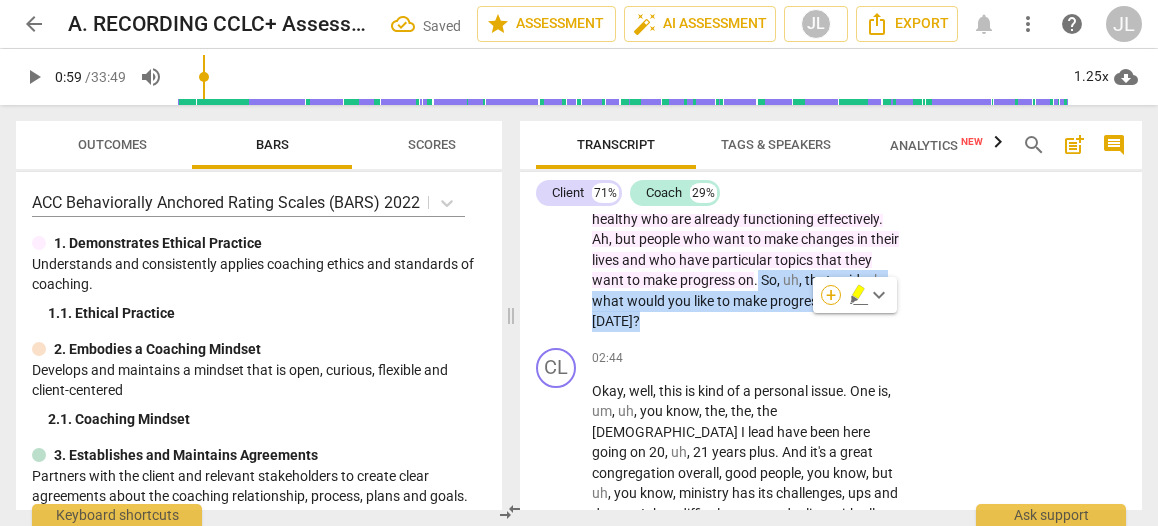 click on "+" at bounding box center [831, 295] 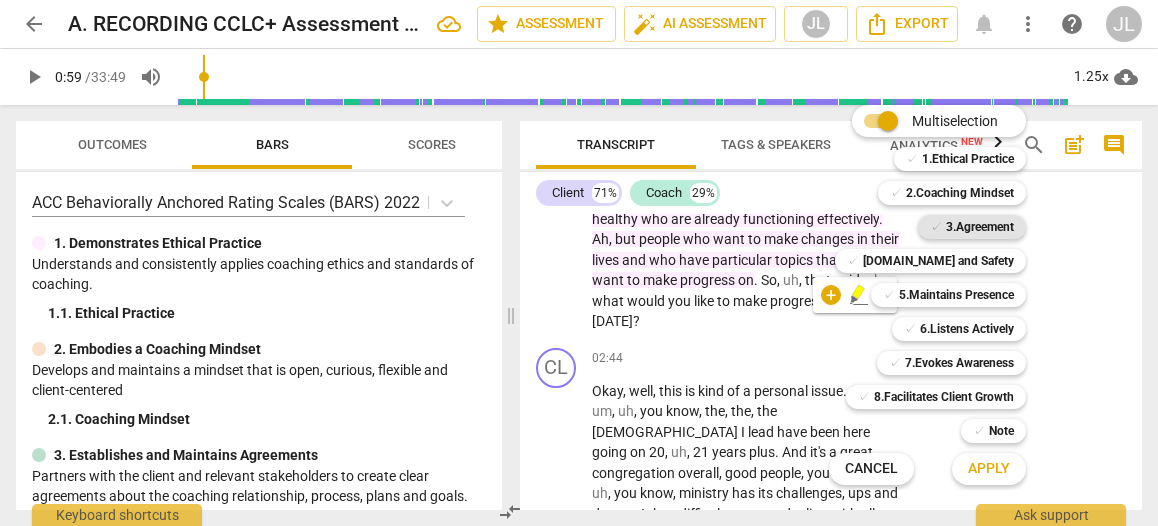 click on "3.Agreement" at bounding box center [980, 227] 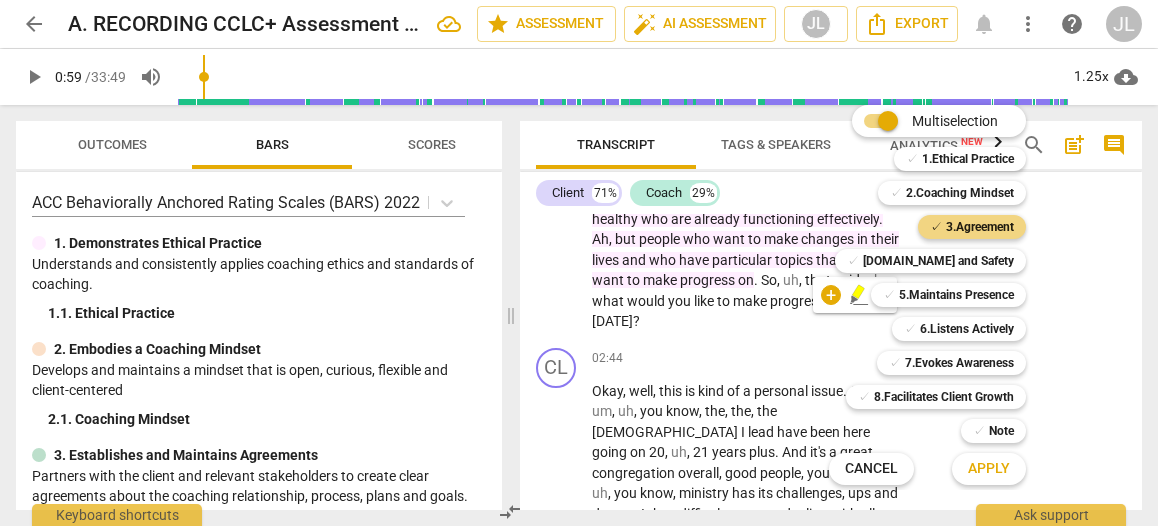 click on "Apply" at bounding box center (989, 469) 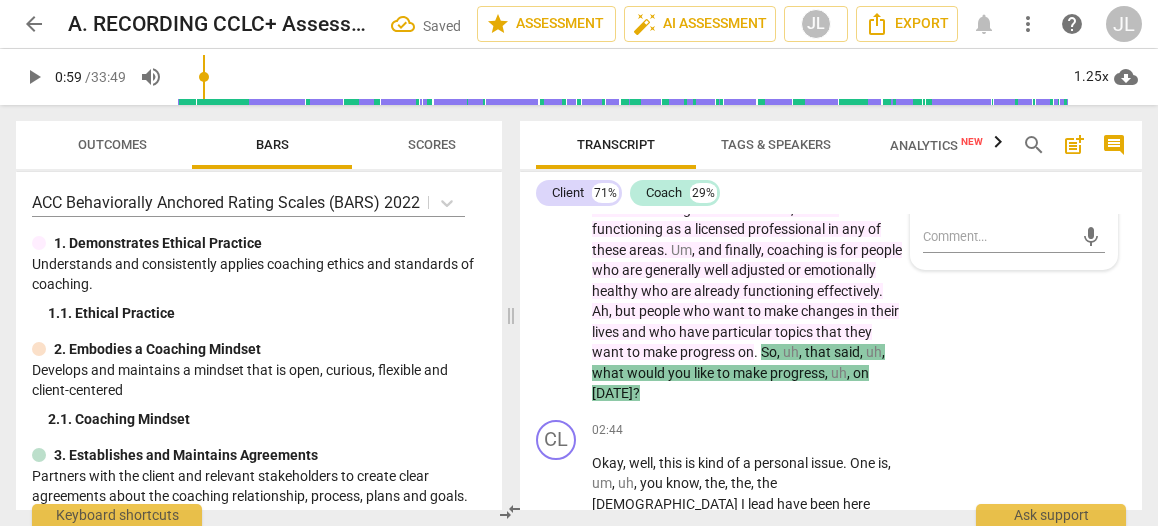 scroll, scrollTop: 1055, scrollLeft: 0, axis: vertical 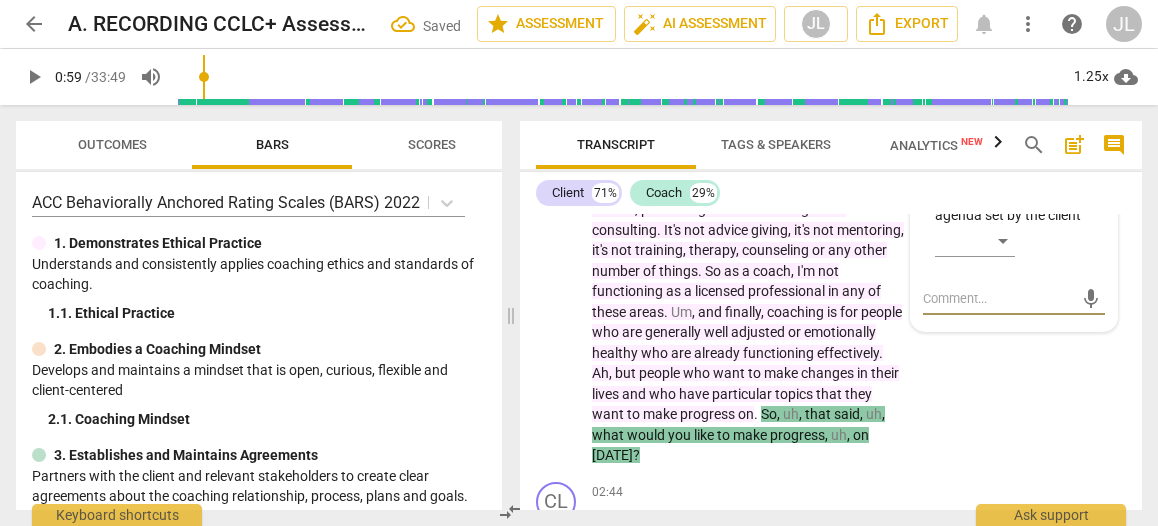 click on "3.Agreement [PERSON_NAME] 08:25 [DATE] more_vert 1.  Invites the client to identify outcome ​ 2.  Reach an agreement on what the client wants to accomplish ​ 3.  Shows curiosity about the client ​ 4.  Coach attends to the agenda set by the client ​ mic" at bounding box center (1014, 101) 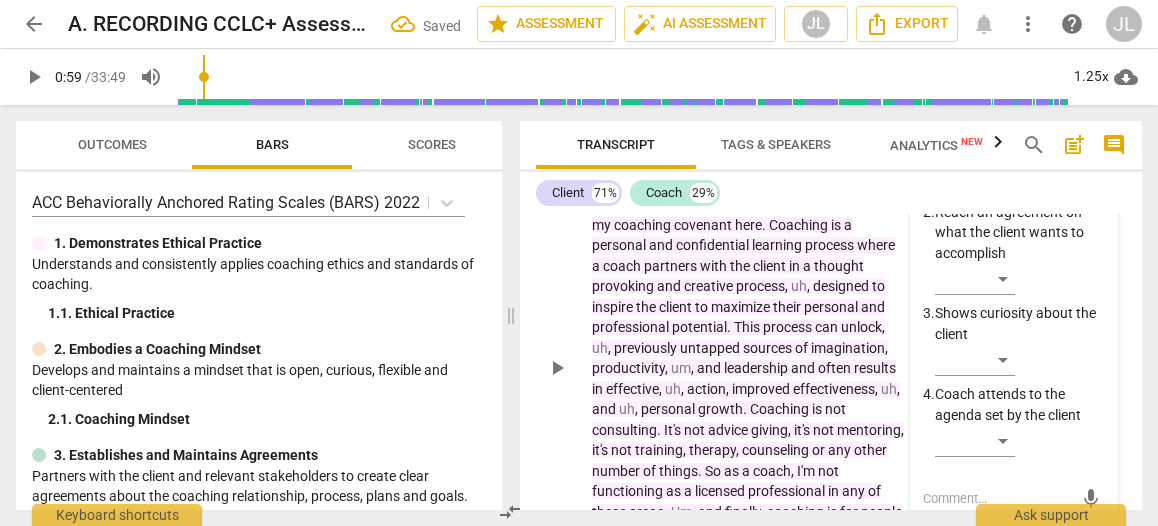 scroll, scrollTop: 815, scrollLeft: 0, axis: vertical 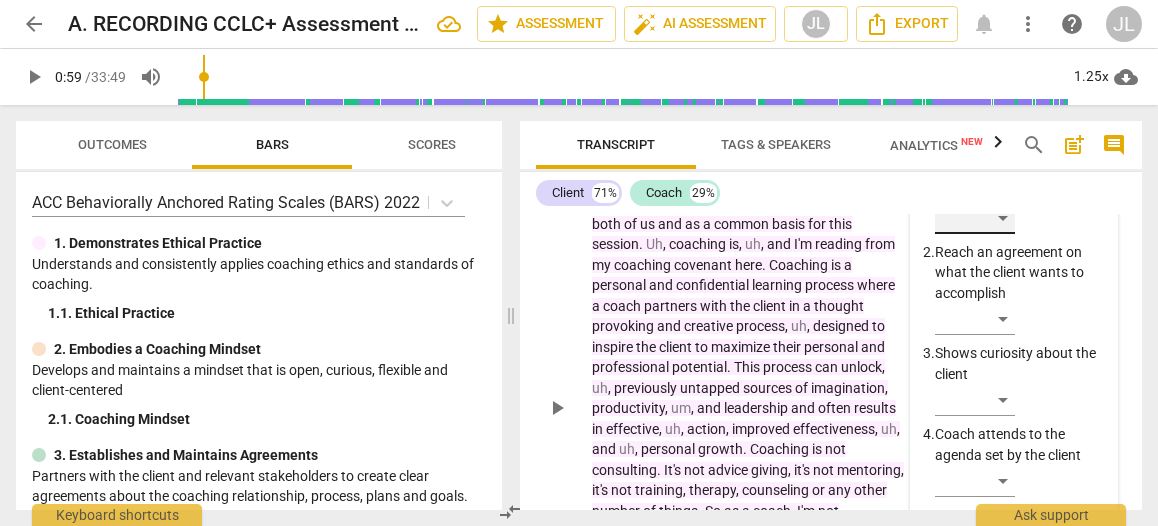 click on "​" at bounding box center (975, 218) 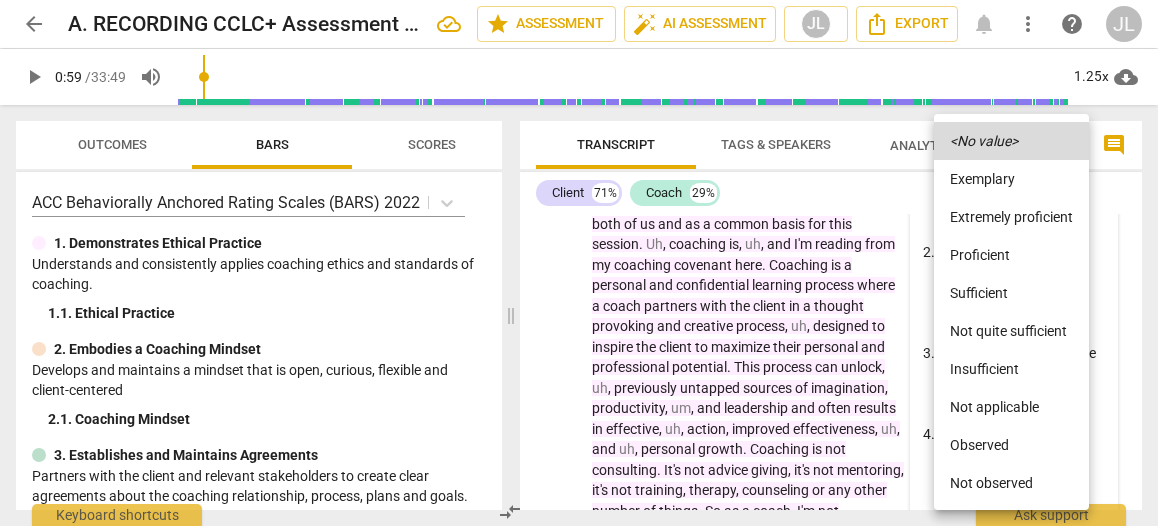 click on "Observed" at bounding box center [1011, 445] 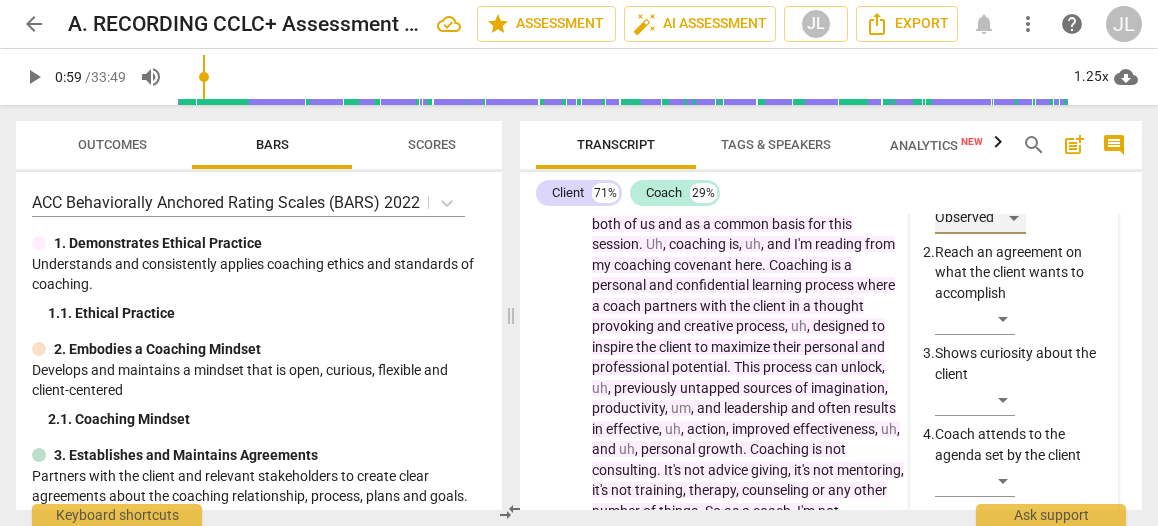 scroll, scrollTop: 802, scrollLeft: 0, axis: vertical 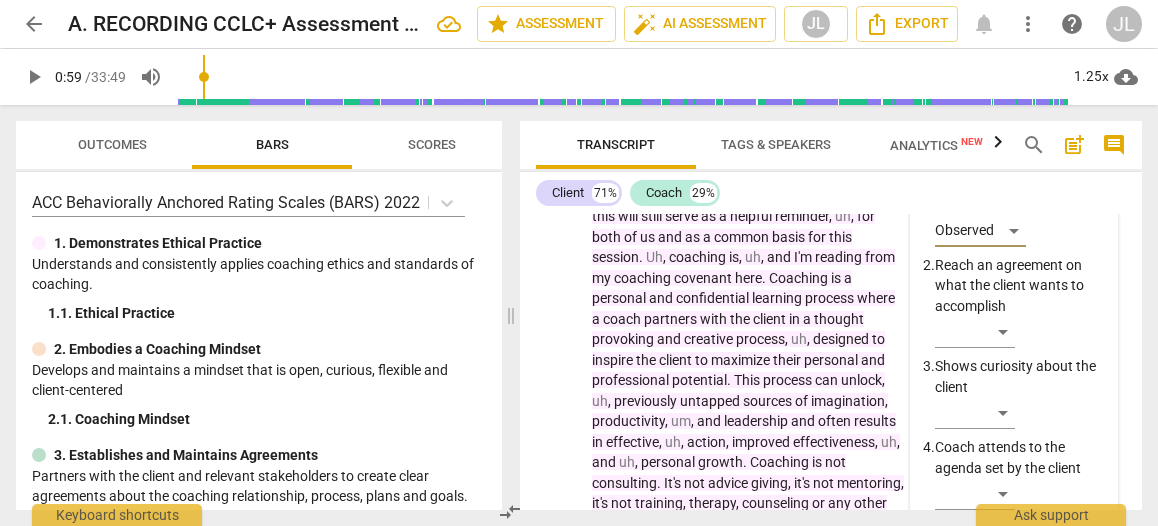 click on "Transcript" at bounding box center [616, 145] 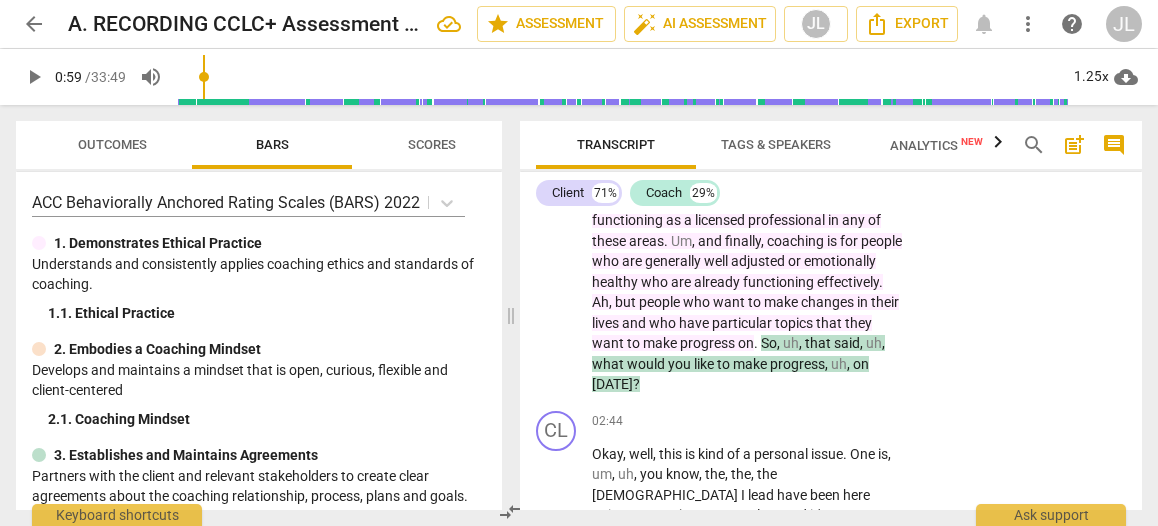 scroll, scrollTop: 1168, scrollLeft: 0, axis: vertical 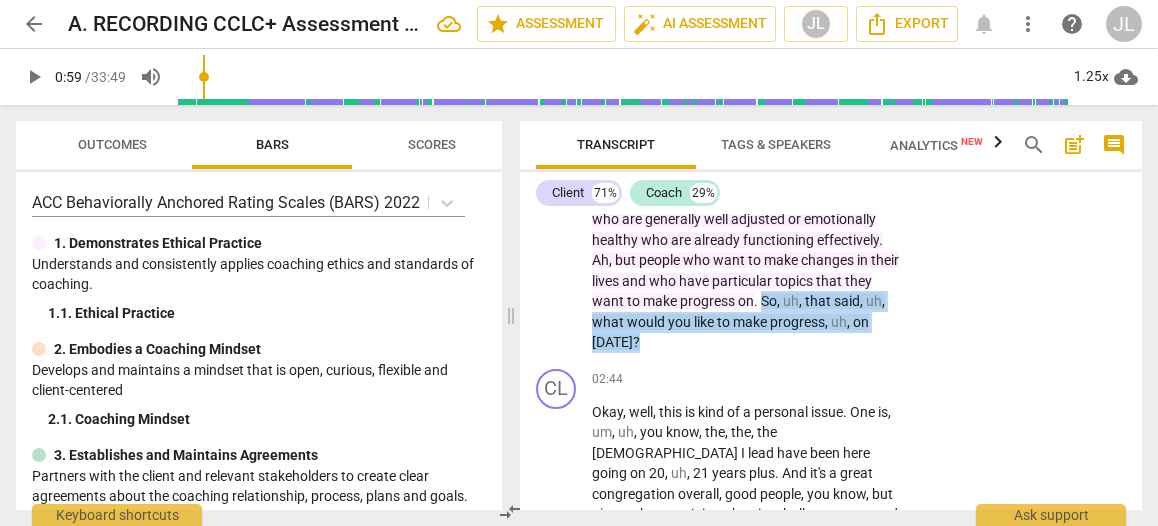 drag, startPoint x: 823, startPoint y: 340, endPoint x: 674, endPoint y: 319, distance: 150.4726 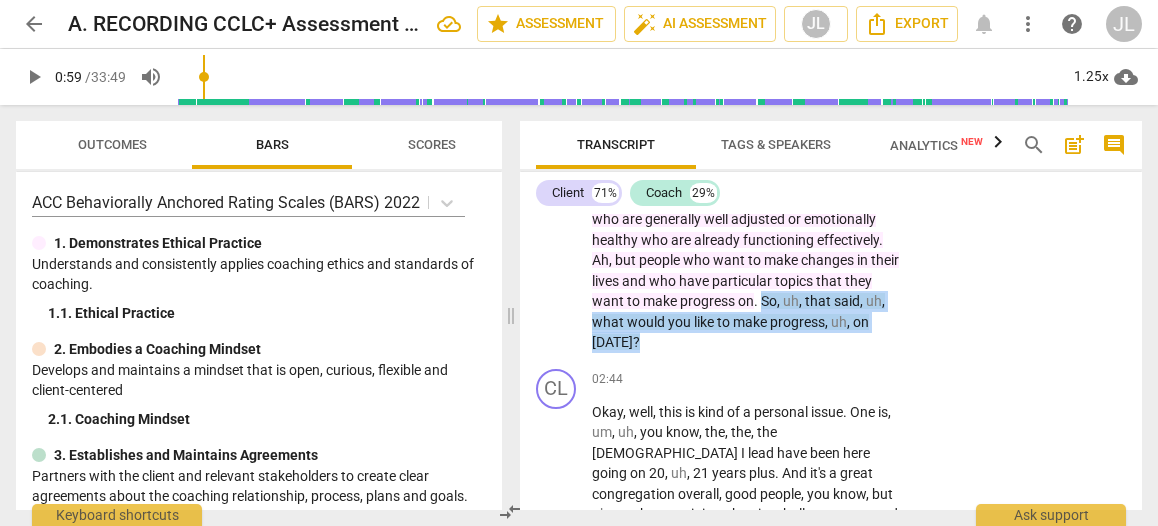 click on "Now ,   uh ,   welcome .   Before   we   start ,   um ,   let   me   just   take   a   moment   to   explain   the   ethos   of   coaching .   I   realize   you're   already   aware   of   much   of   this ,   but   this   will   still   serve   as   a   helpful   reminder ,   uh ,   for   both   of   us   and   as   a   common   basis   for   this   session .   Uh ,   coaching   is ,   uh ,   and   I'm   reading   from   my   coaching   covenant   here .   Coaching   is   a   personal   and   confidential   learning   process   where   a   coach   partners   with   the   client   in   a   thought   provoking   and   creative   process ,   uh ,   designed   to   inspire   the   client   to   maximize   their   personal   and   professional   potential .   This   process   can   unlock ,   uh ,   previously   untapped   sources   of   imagination ,   productivity ,   um ,   and   leadership   and   often   results   in   effective ,   uh ,   action ,   improved   effectiveness ,   uh ,   and   uh ,   personal" at bounding box center [748, 66] 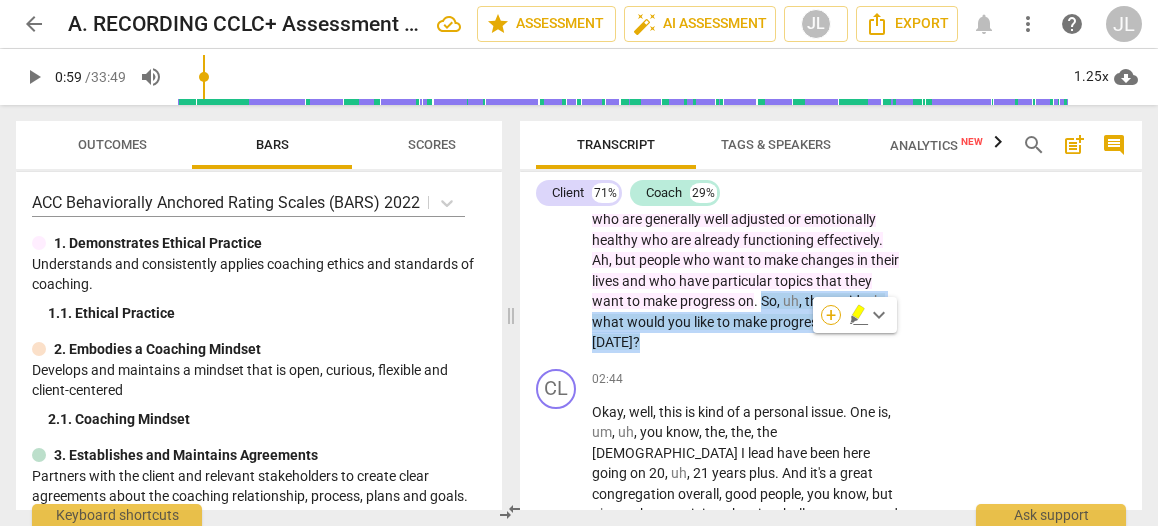 click on "+" at bounding box center [831, 315] 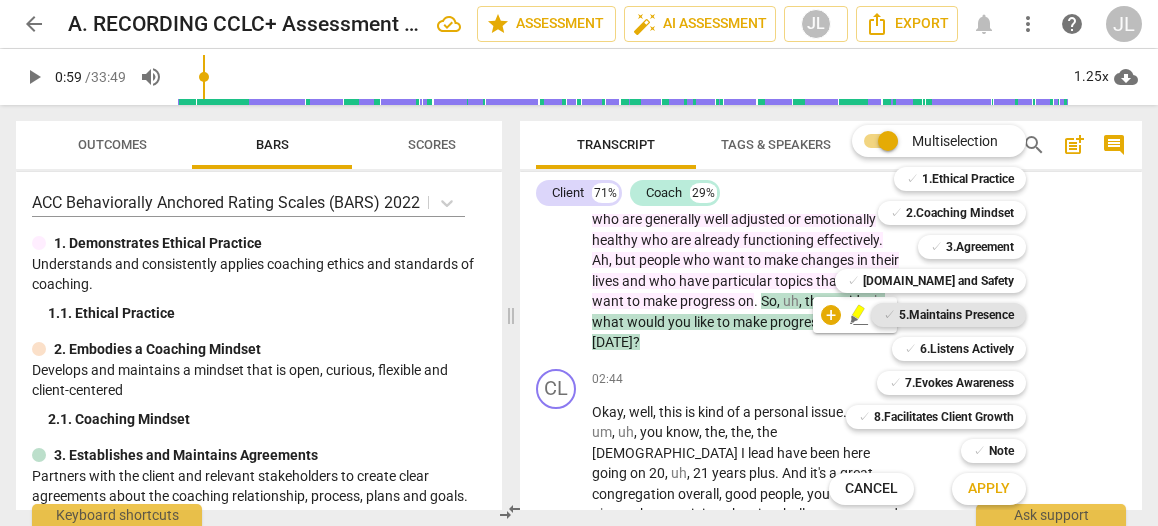 click on "5.Maintains Presence" at bounding box center [956, 315] 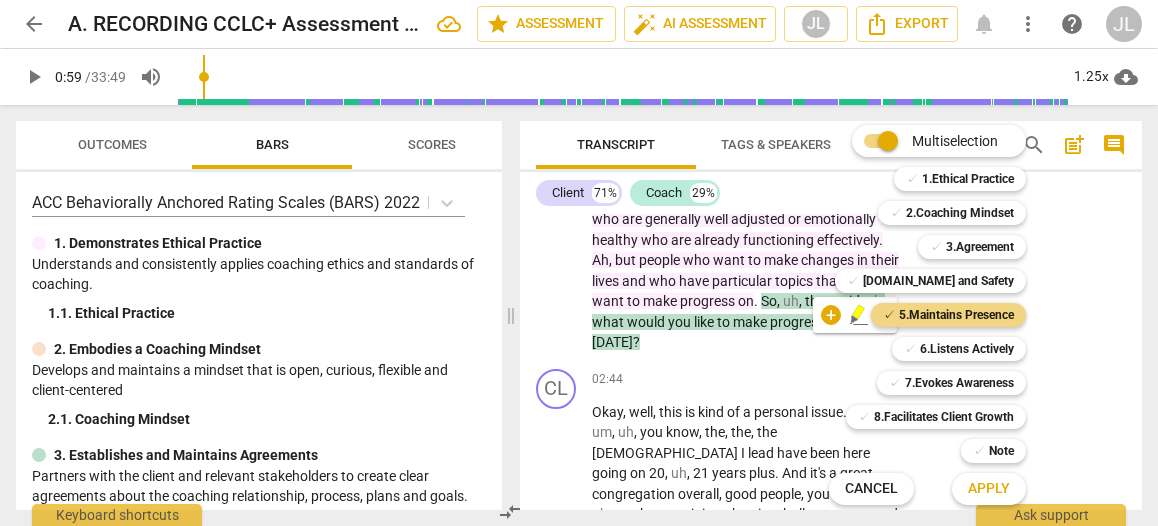 click on "Apply" at bounding box center [989, 489] 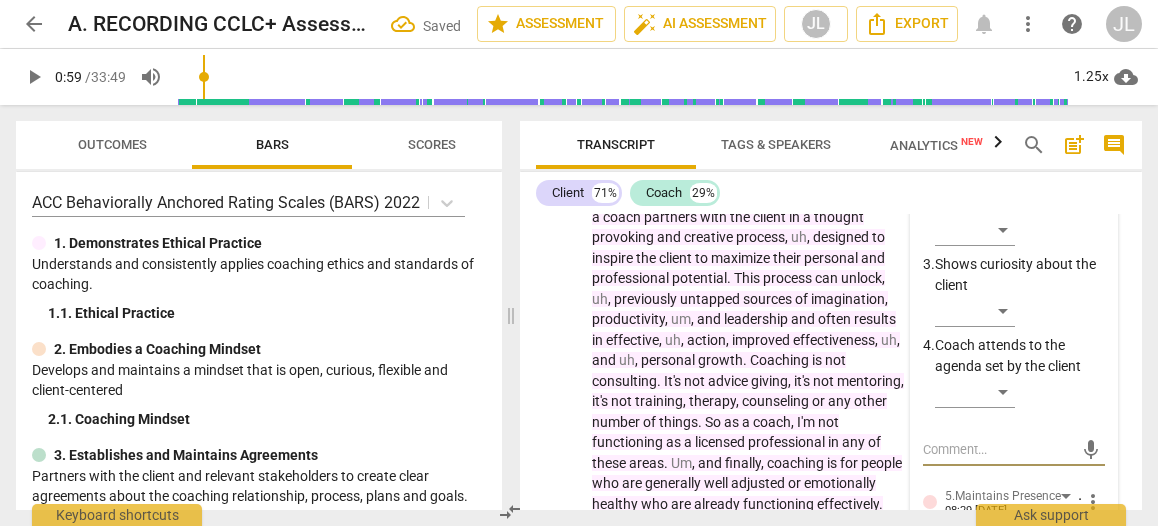 scroll, scrollTop: 851, scrollLeft: 0, axis: vertical 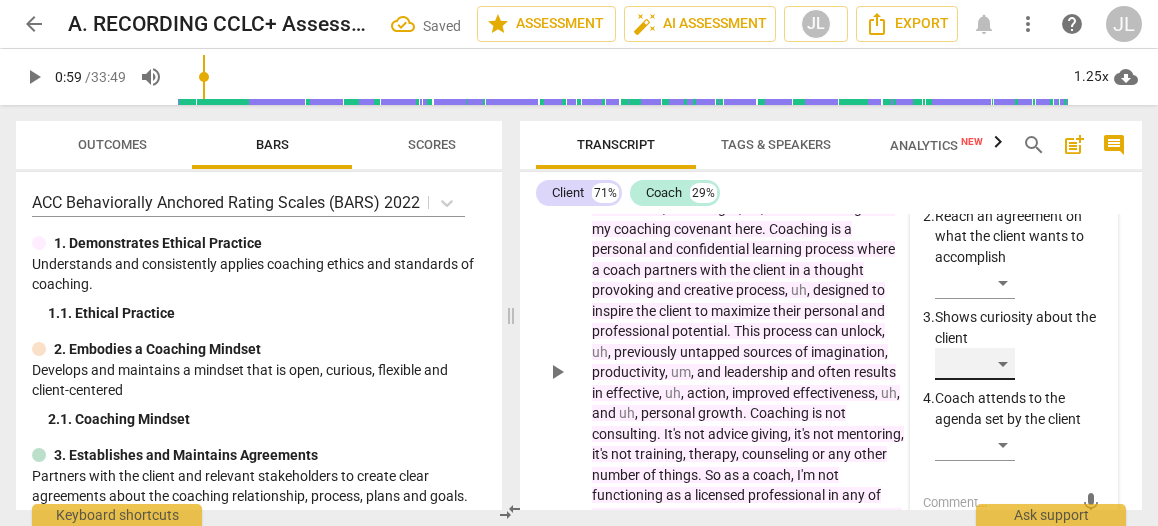 click on "​" at bounding box center [975, 364] 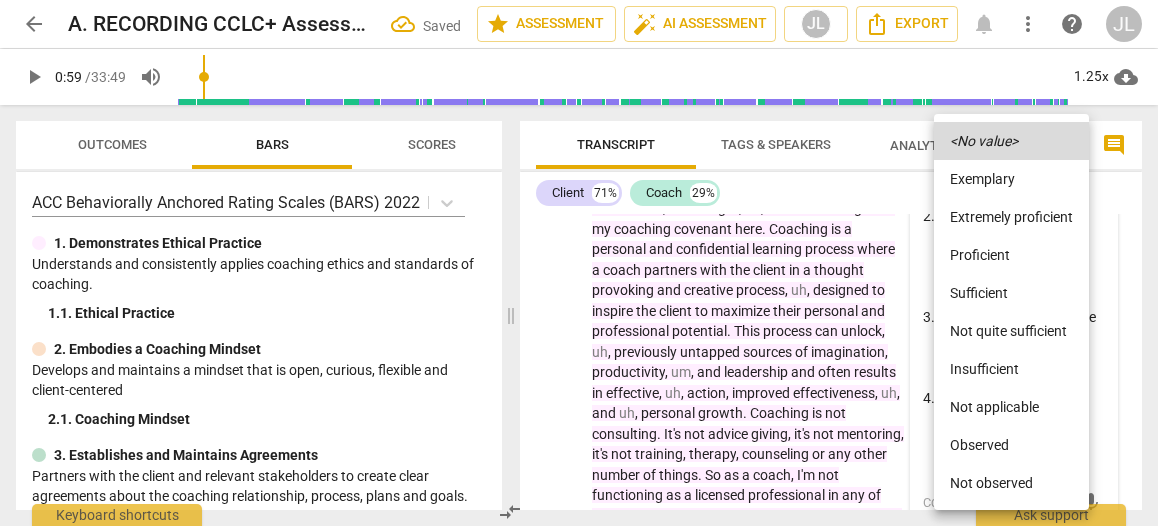 click on "Observed" at bounding box center [1011, 445] 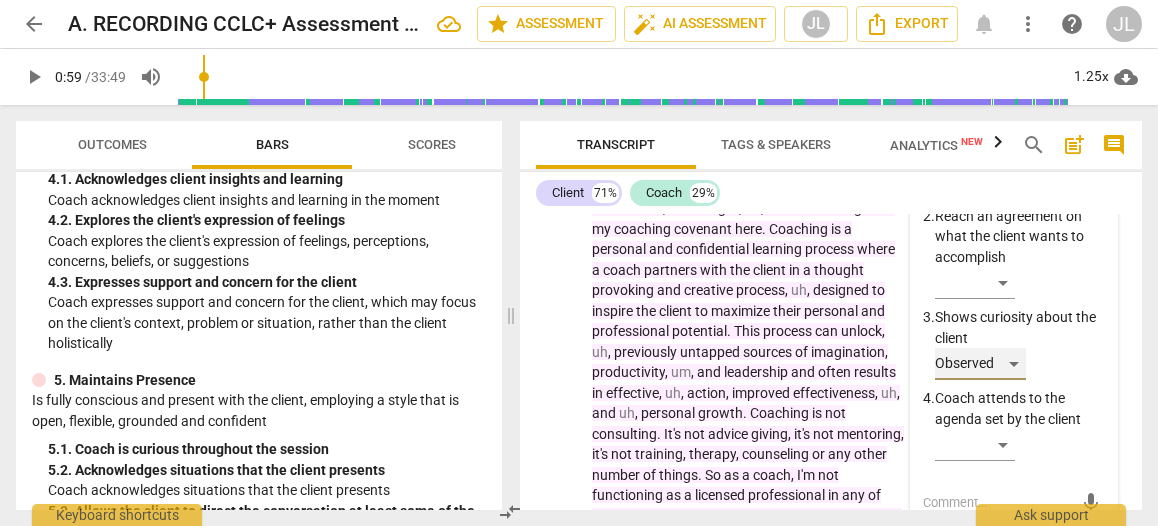 scroll, scrollTop: 713, scrollLeft: 0, axis: vertical 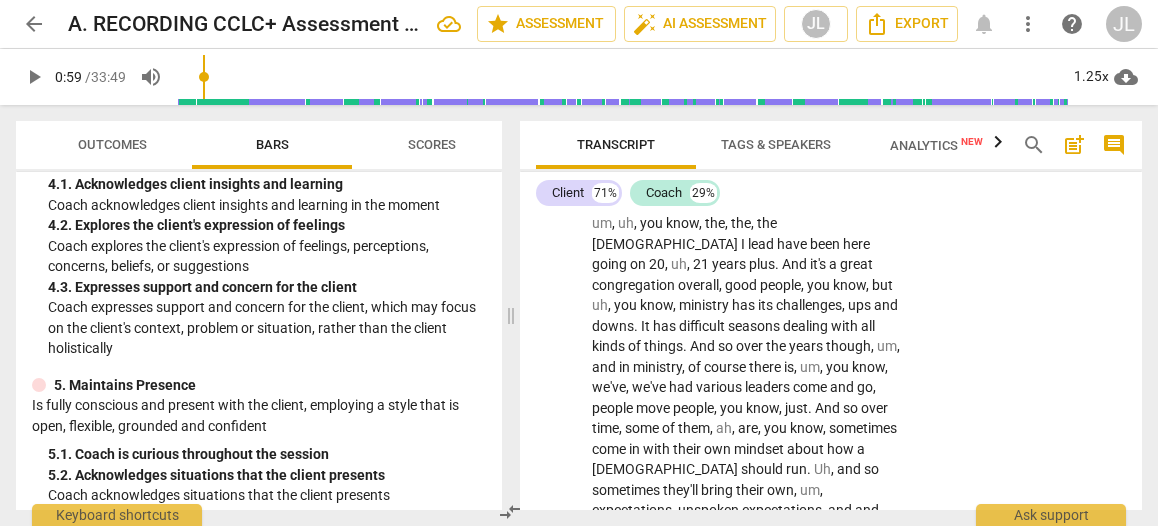 click on "uh" at bounding box center [626, 223] 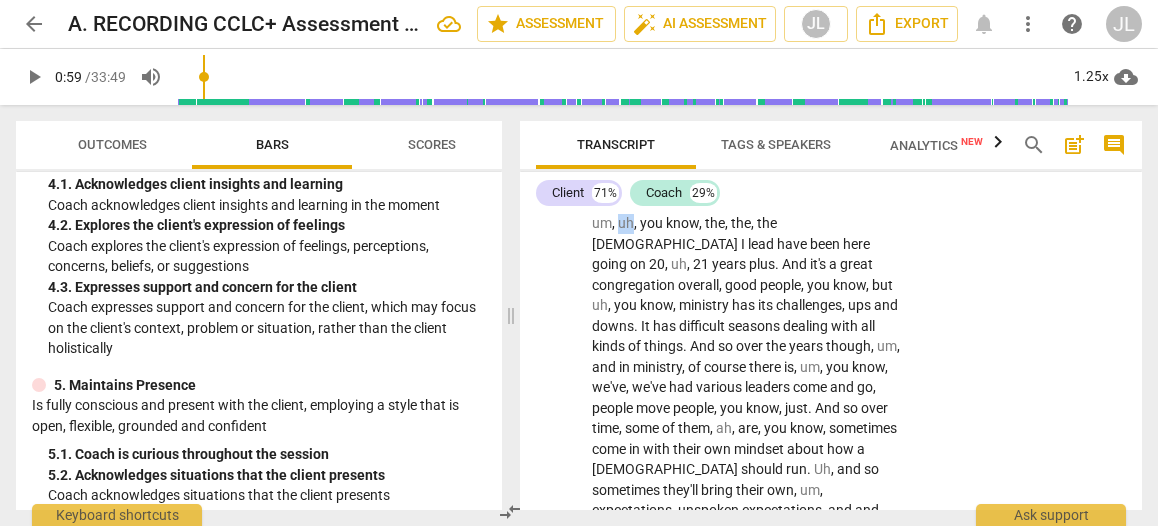 click on "uh" at bounding box center [626, 223] 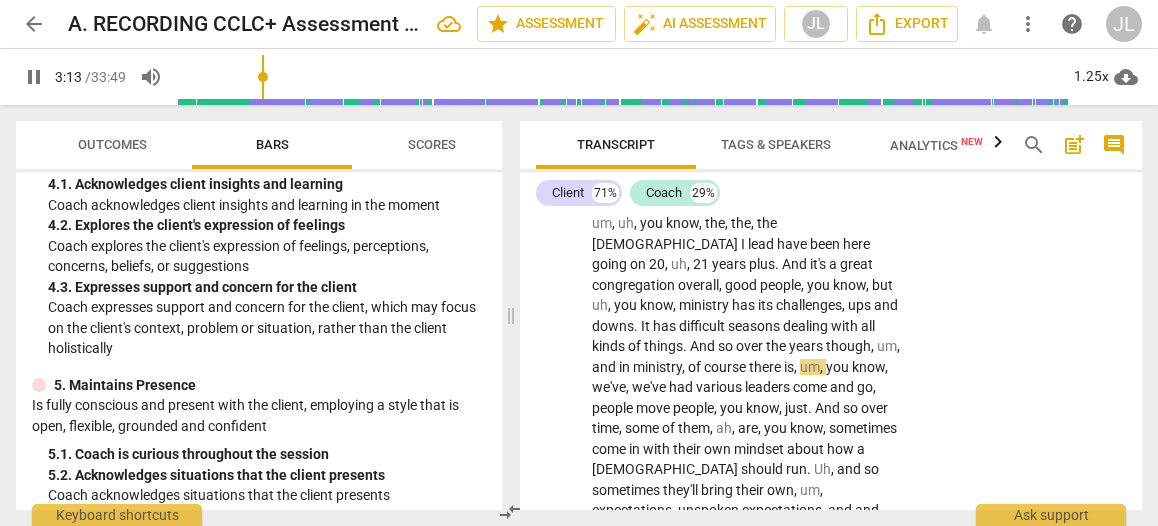 click on "Okay ,   well ,   this   is   kind   of   a   personal   issue .   One   is ,   um ,   uh ,   you   know ,   the ,   the ,   the   [DEMOGRAPHIC_DATA]   I   lead   have   been   here   going   on   20 ,   uh ,   21   years   plus .   And   it's   a   great   congregation   overall ,   good   people ,   you   know ,   but   uh ,   you   know ,   ministry   has   its   challenges ,   ups   and   downs .   It   has   difficult   seasons   dealing   with   all   kinds   of   things .   And   so   over   the   years   though ,   um ,   and   in   ministry ,   of   course   there   is ,   um ,   you   know ,   we've ,   we've   had   various   leaders   come   and   go ,   people   move   people ,   you   know ,   just .   And   so   over   time ,   some   of   them ,   ah ,   are ,   you   know ,   sometimes   come   in   with   their   own   mindset   about   how   a   [DEMOGRAPHIC_DATA]   should   run .   Uh ,   and   so   sometimes   they'll   bring   their   own ,   um ,   expectations ,   unspoken   expectations ,   and   and     put" at bounding box center (748, 623) 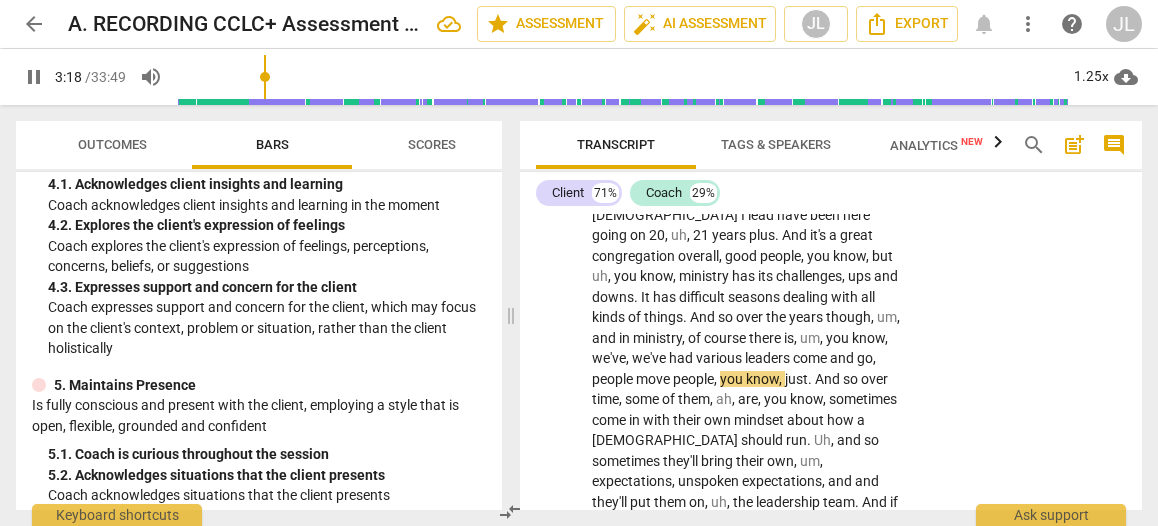 scroll, scrollTop: 1426, scrollLeft: 0, axis: vertical 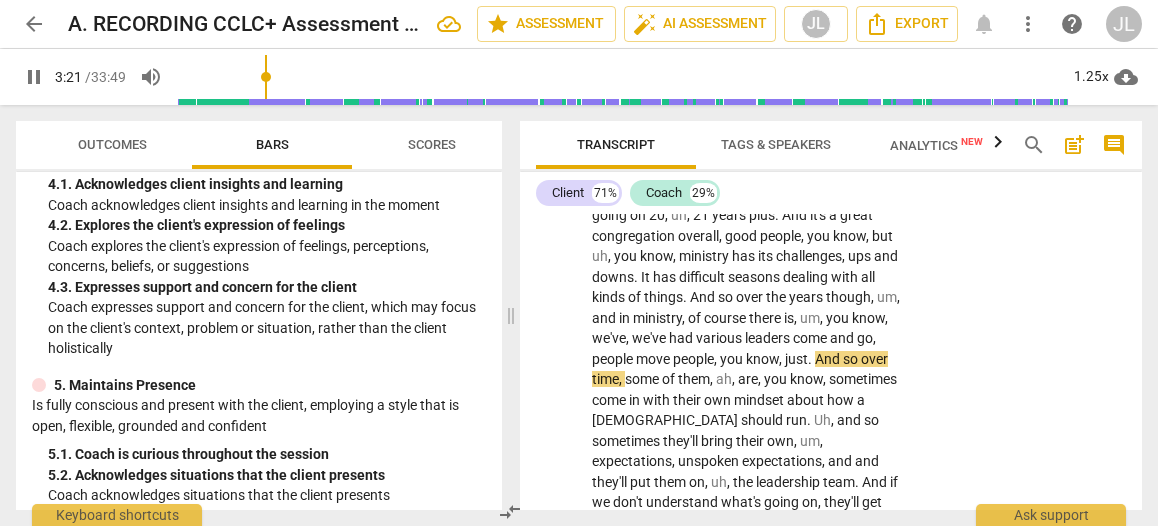 click on "." at bounding box center (811, 359) 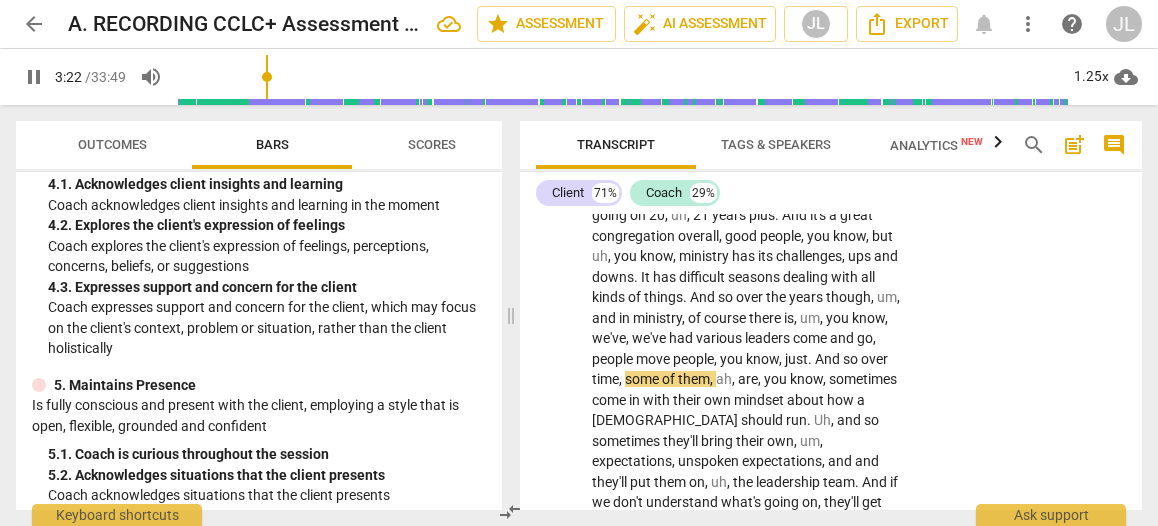 type on "202" 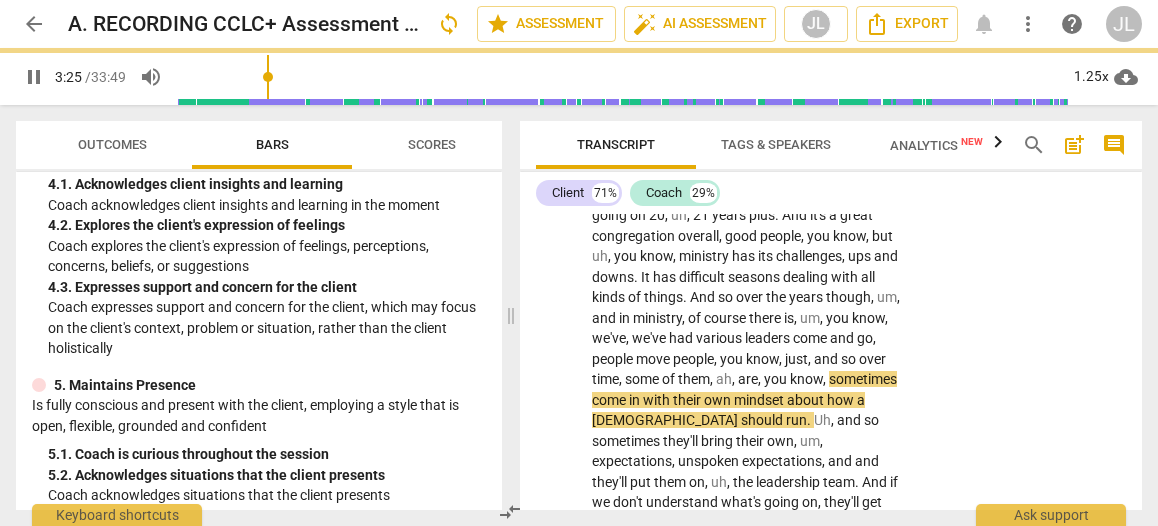 click on "Okay ,   well ,   this   is   kind   of   a   personal   issue .   One   is ,   um ,   uh ,   you   know ,   the ,   the ,   the   [DEMOGRAPHIC_DATA]   I   lead   have   been   here   going   on   20 ,   uh ,   21   years   plus .   And   it's   a   great   congregation   overall ,   good   people ,   you   know ,   but   uh ,   you   know ,   ministry   has   its   challenges ,   ups   and   downs .   It   has   difficult   seasons   dealing   with   all   kinds   of   things .   And   so   over   the   years   though ,   um ,   and   in   ministry ,   of   course   there   is ,   um ,   you   know ,   we've ,   we've   had   various   leaders   come   and   go ,   people   move   people ,   you   know ,   just ,   and   so   over   time ,   some   of   them ,   ah ,   are ,   you   know ,   sometimes   come   in   with   their   own   mindset   about   how   a   [DEMOGRAPHIC_DATA]   should   run .   Uh ,   and   so   sometimes   they'll   bring   their   own ,   um ,   expectations ,   unspoken   expectations ,   and   and     put" at bounding box center (754, 574) 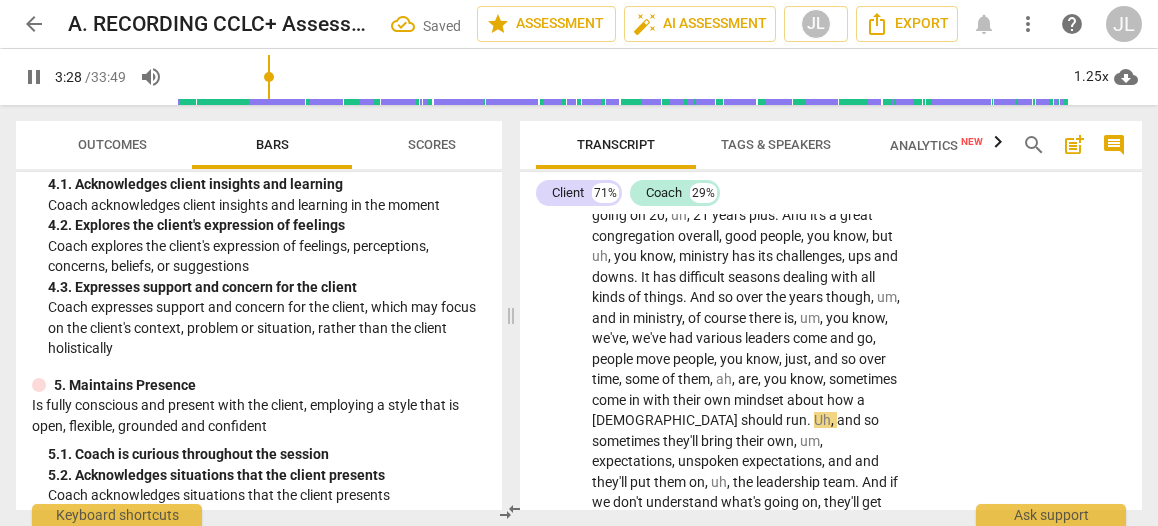 click on "Okay ,   well ,   this   is   kind   of   a   personal   issue .   One   is ,   um ,   uh ,   you   know ,   the ,   the ,   the   [DEMOGRAPHIC_DATA]   I   lead   have   been   here   going   on   20 ,   uh ,   21   years   plus .   And   it's   a   great   congregation   overall ,   good   people ,   you   know ,   but   uh ,   you   know ,   ministry   has   its   challenges ,   ups   and   downs .   It   has   difficult   seasons   dealing   with   all   kinds   of   things .   And   so   over   the   years   though ,   um ,   and   in   ministry ,   of   course   there   is ,   um ,   you   know ,   we've ,   we've   had   various   leaders   come   and   go ,   people   move   people ,   you   know ,   just ,   and   so   over   time ,   some   of   them ,   ah ,   are ,   you   know ,   sometimes   come   in   with   their   own   mindset   about   how   a   [DEMOGRAPHIC_DATA]   should   run .   Uh ,   and   so   sometimes   they'll   bring   their   own ,   um ,   expectations ,   unspoken   expectations ,   and   and     put" at bounding box center [748, 574] 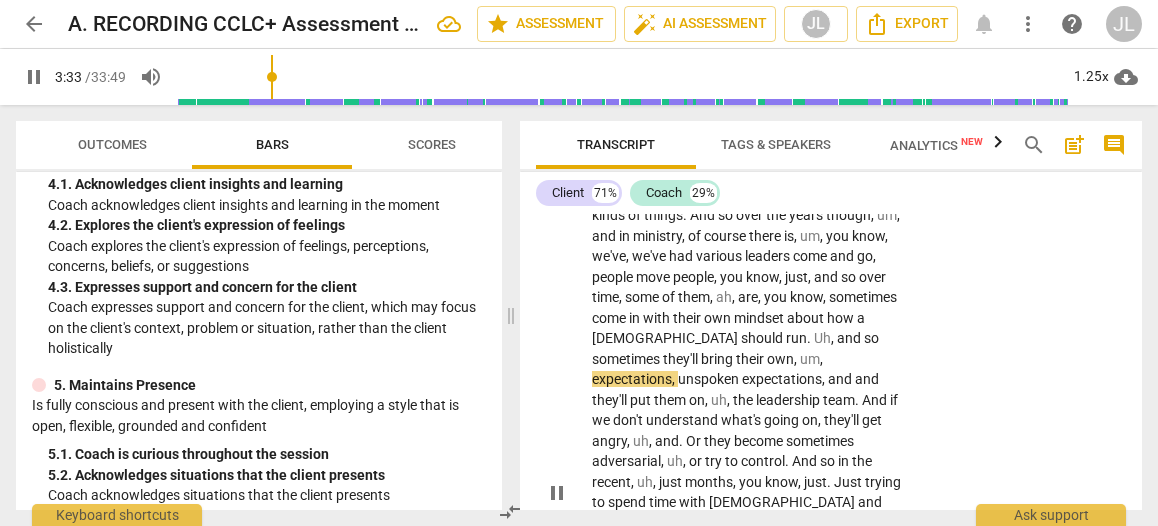 scroll, scrollTop: 1528, scrollLeft: 0, axis: vertical 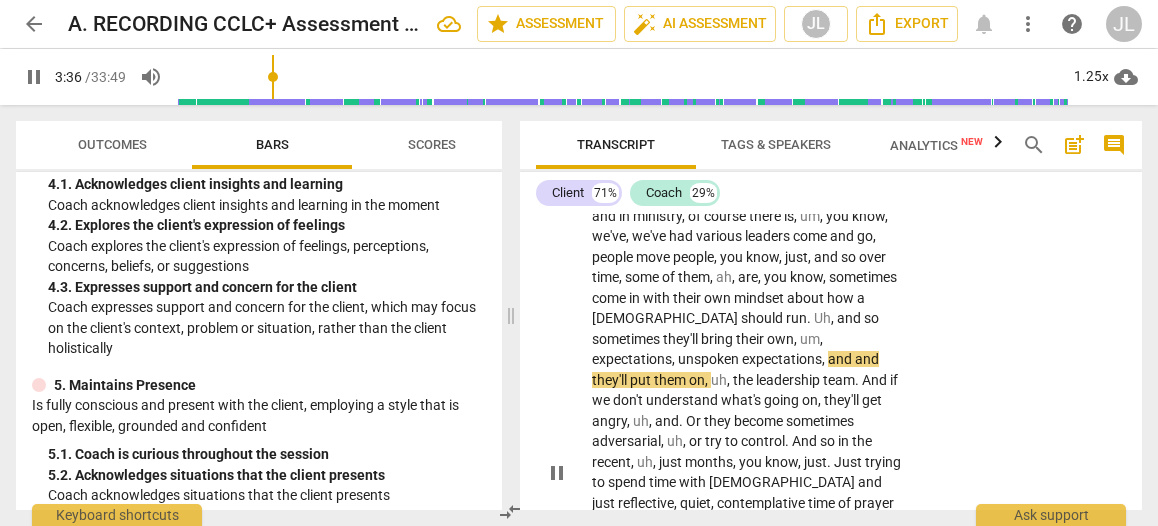 click on "Okay ,   well ,   this   is   kind   of   a   personal   issue .   One   is ,   um ,   uh ,   you   know ,   the ,   the ,   the   [DEMOGRAPHIC_DATA]   I   lead   have   been   here   going   on   20 ,   uh ,   21   years   plus .   And   it's   a   great   congregation   overall ,   good   people ,   you   know ,   but   uh ,   you   know ,   ministry   has   its   challenges ,   ups   and   downs .   It   has   difficult   seasons   dealing   with   all   kinds   of   things .   And   so   over   the   years   though ,   um ,   and   in   ministry ,   of   course   there   is ,   um ,   you   know ,   we've ,   we've   had   various   leaders   come   and   go ,   people   move   people ,   you   know ,   just ,   and   so   over   time ,   some   of   them ,   ah ,   are ,   you   know ,   sometimes   come   in   with   their   own   mindset   about   how   a   [DEMOGRAPHIC_DATA]   should   run .   Uh ,   and   so   sometimes   they'll   bring   their   own ,   um ,   expectations ,   unspoken   expectations ,   and   and     put" at bounding box center (748, 472) 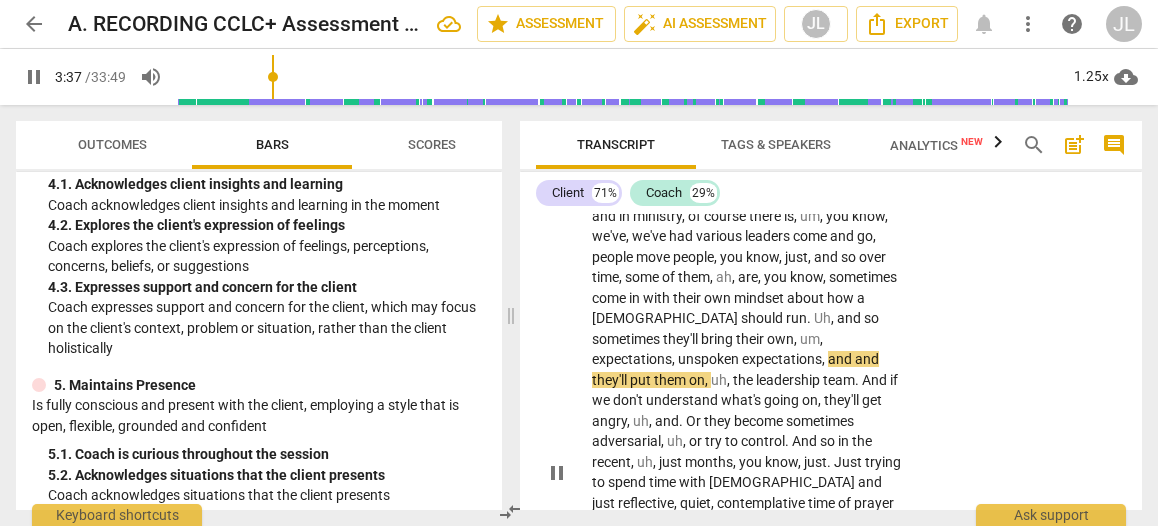 type 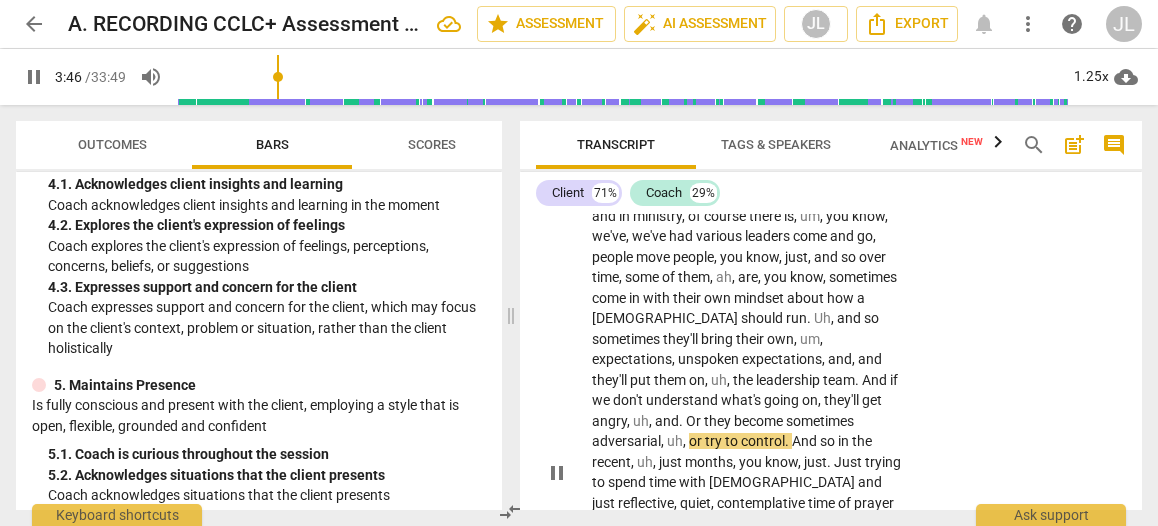 click on "." at bounding box center [682, 421] 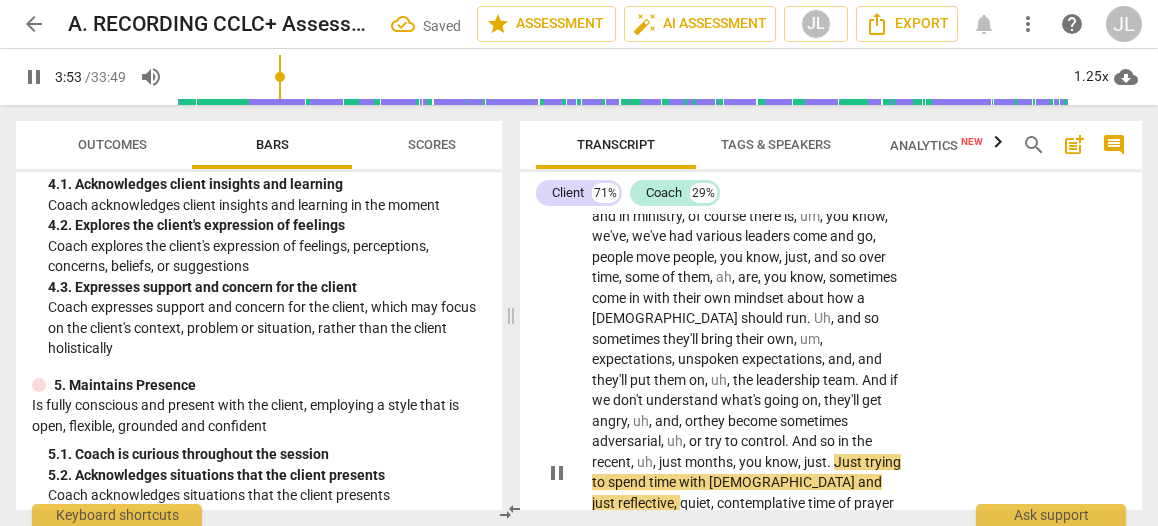 click on "." at bounding box center (830, 462) 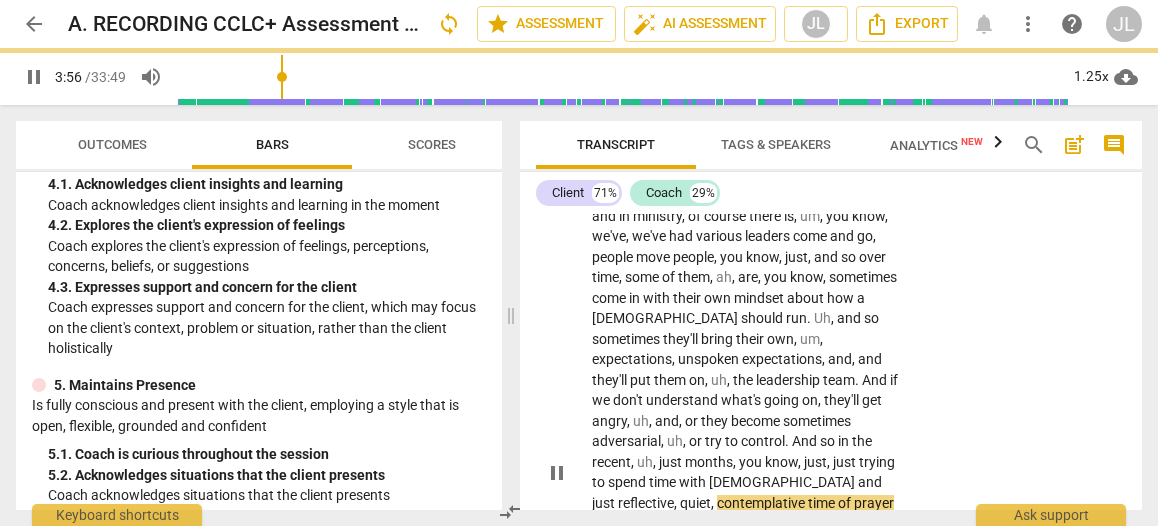 click on "Okay ,   well ,   this   is   kind   of   a   personal   issue .   One   is ,   um ,   uh ,   you   know ,   the ,   the ,   the   [DEMOGRAPHIC_DATA]   I   lead   have   been   here   going   on   20 ,   uh ,   21   years   plus .   And   it's   a   great   congregation   overall ,   good   people ,   you   know ,   but   uh ,   you   know ,   ministry   has   its   challenges ,   ups   and   downs .   It   has   difficult   seasons   dealing   with   all   kinds   of   things .   And   so   over   the   years   though ,   um ,   and   in   ministry ,   of   course   there   is ,   um ,   you   know ,   we've ,   we've   had   various   leaders   come   and   go ,   people   move   people ,   you   know ,   just ,   and   so   over   time ,   some   of   them ,   ah ,   are ,   you   know ,   sometimes   come   in   with   their   own   mindset   about   how   a   [DEMOGRAPHIC_DATA]   should   run .   Uh ,   and   so   sometimes   they'll   bring   their   own ,   um ,   expectations ,   unspoken   expectations ,   and ,   and" at bounding box center (754, 472) 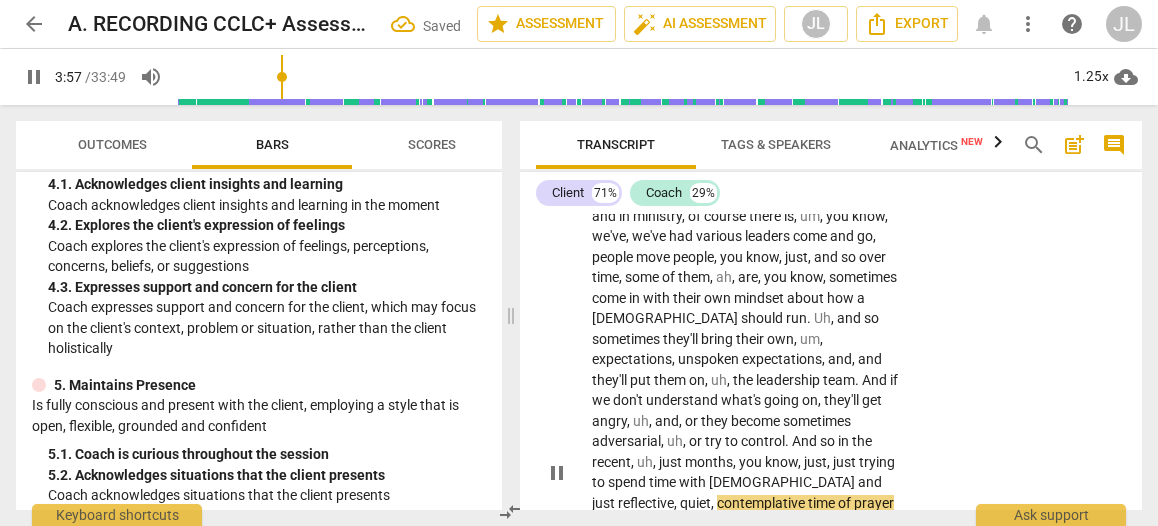 click on "Okay ,   well ,   this   is   kind   of   a   personal   issue .   One   is ,   um ,   uh ,   you   know ,   the ,   the ,   the   [DEMOGRAPHIC_DATA]   I   lead   have   been   here   going   on   20 ,   uh ,   21   years   plus .   And   it's   a   great   congregation   overall ,   good   people ,   you   know ,   but   uh ,   you   know ,   ministry   has   its   challenges ,   ups   and   downs .   It   has   difficult   seasons   dealing   with   all   kinds   of   things .   And   so   over   the   years   though ,   um ,   and   in   ministry ,   of   course   there   is ,   um ,   you   know ,   we've ,   we've   had   various   leaders   come   and   go ,   people   move   people ,   you   know ,   just ,   and   so   over   time ,   some   of   them ,   ah ,   are ,   you   know ,   sometimes   come   in   with   their   own   mindset   about   how   a   [DEMOGRAPHIC_DATA]   should   run .   Uh ,   and   so   sometimes   they'll   bring   their   own ,   um ,   expectations ,   unspoken   expectations ,   and ,   and" at bounding box center (748, 472) 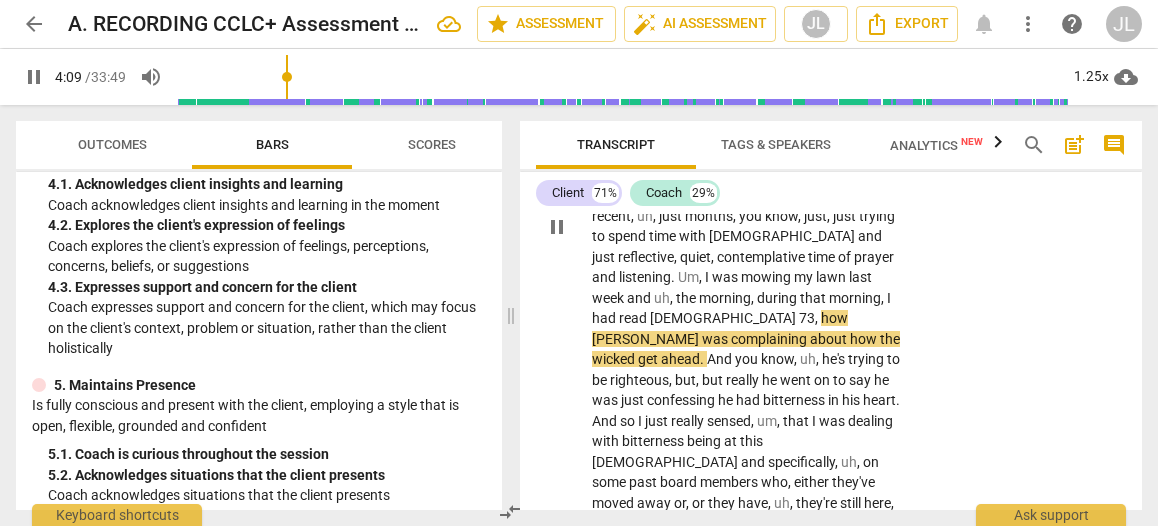 scroll, scrollTop: 1795, scrollLeft: 0, axis: vertical 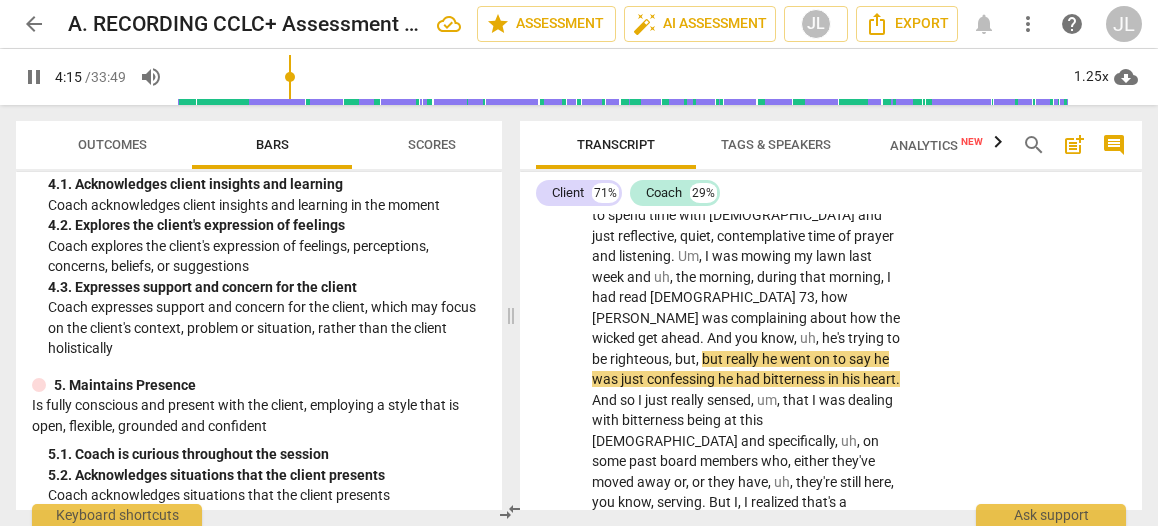 click on "." at bounding box center [703, 338] 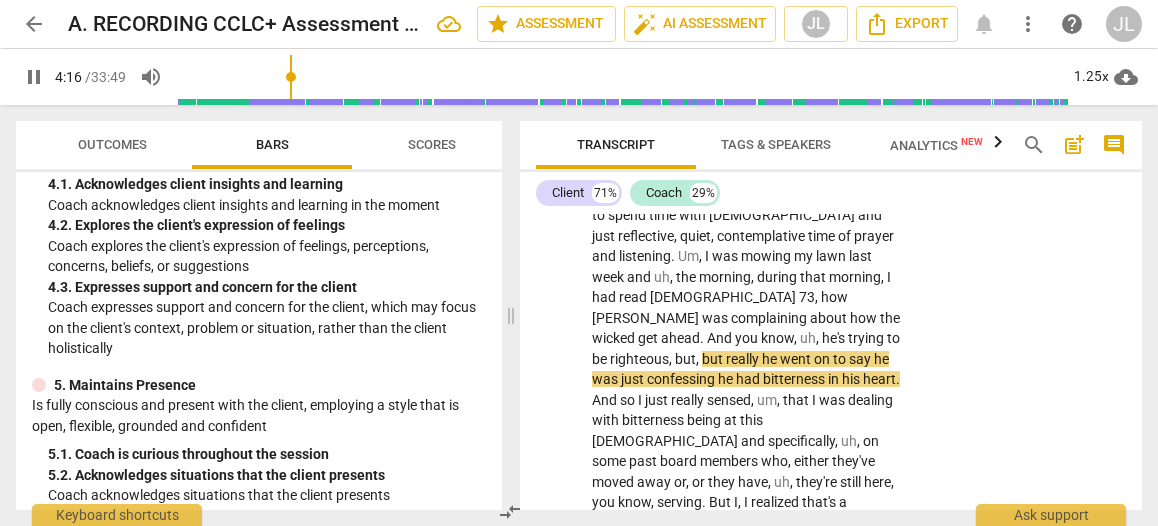 type on "257" 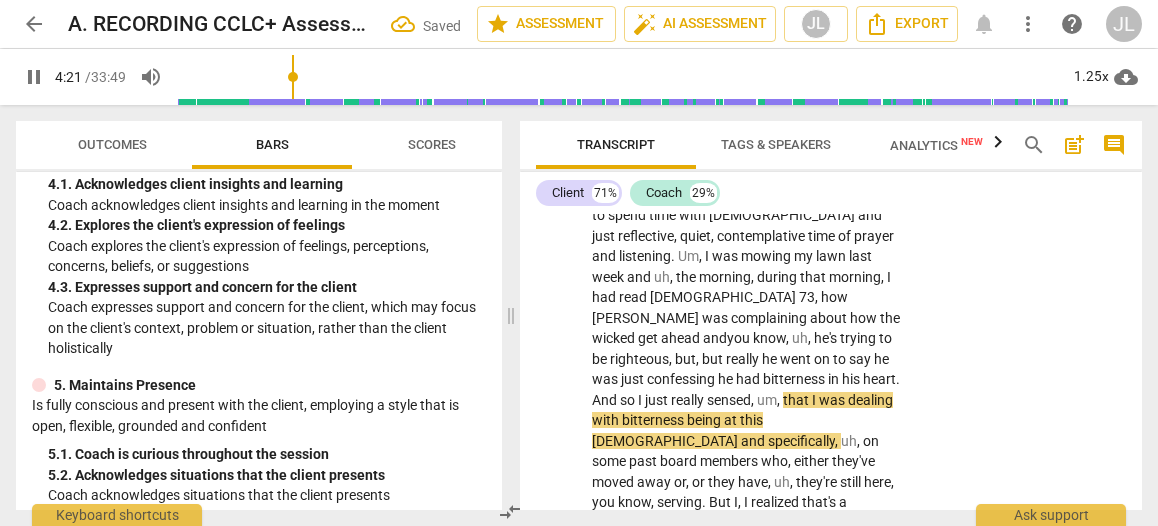 click on "Okay ,   well ,   this   is   kind   of   a   personal   issue .   One   is ,   um ,   uh ,   you   know ,   the ,   the ,   the   [DEMOGRAPHIC_DATA]   I   lead   have   been   here   going   on   20 ,   uh ,   21   years   plus .   And   it's   a   great   congregation   overall ,   good   people ,   you   know ,   but   uh ,   you   know ,   ministry   has   its   challenges ,   ups   and   downs .   It   has   difficult   seasons   dealing   with   all   kinds   of   things .   And   so   over   the   years   though ,   um ,   and   in   ministry ,   of   course   there   is ,   um ,   you   know ,   we've ,   we've   had   various   leaders   come   and   go ,   people   move   people ,   you   know ,   just ,   and   so   over   time ,   some   of   them ,   ah ,   are ,   you   know ,   sometimes   come   in   with   their   own   mindset   about   how   a   [DEMOGRAPHIC_DATA]   should   run .   Uh ,   and   so   sometimes   they'll   bring   their   own ,   um ,   expectations ,   unspoken   expectations ,   and ,   and" at bounding box center (748, 205) 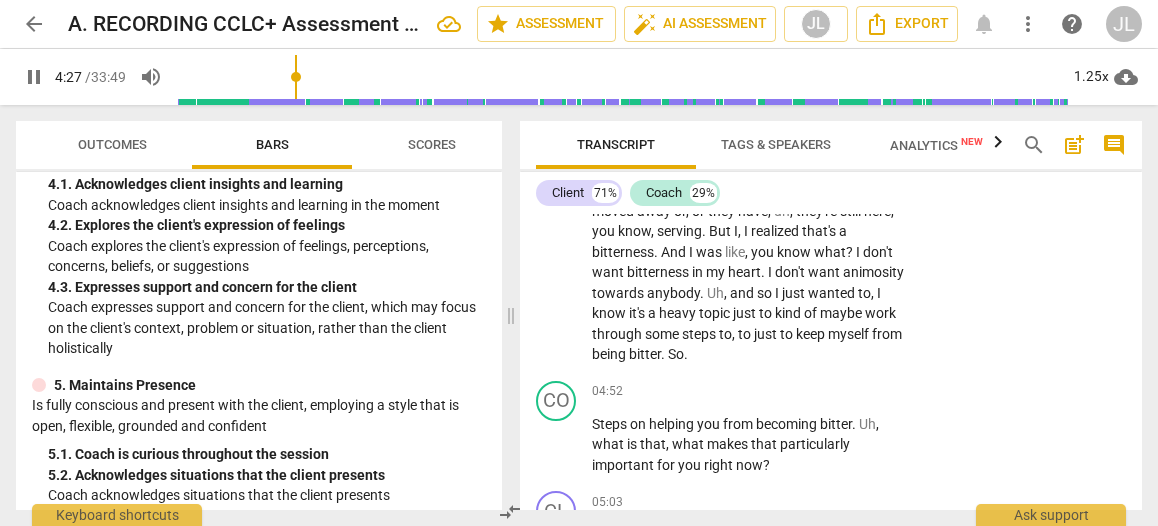 scroll, scrollTop: 1217, scrollLeft: 0, axis: vertical 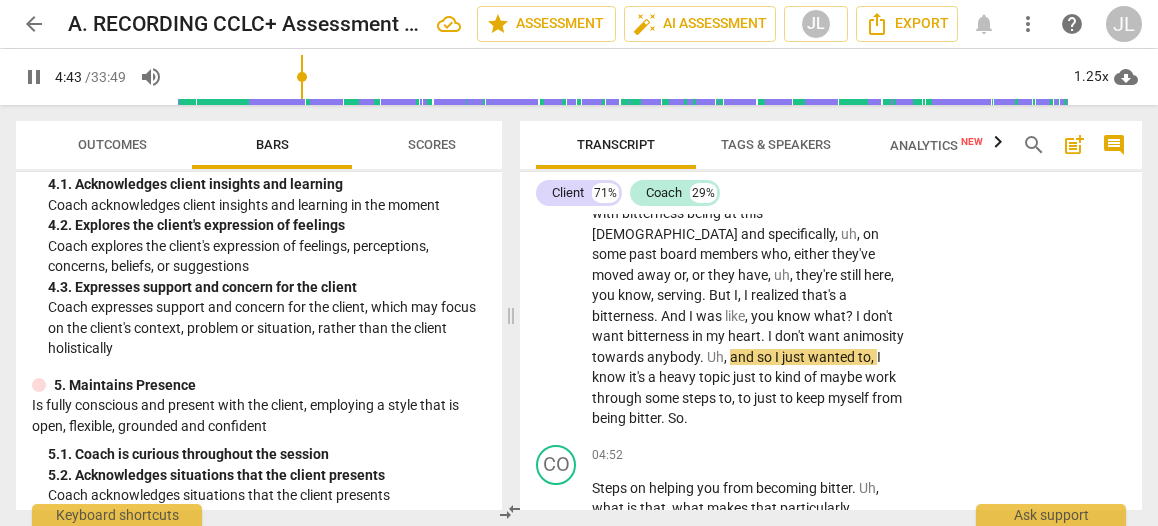 click on "pause" at bounding box center [34, 77] 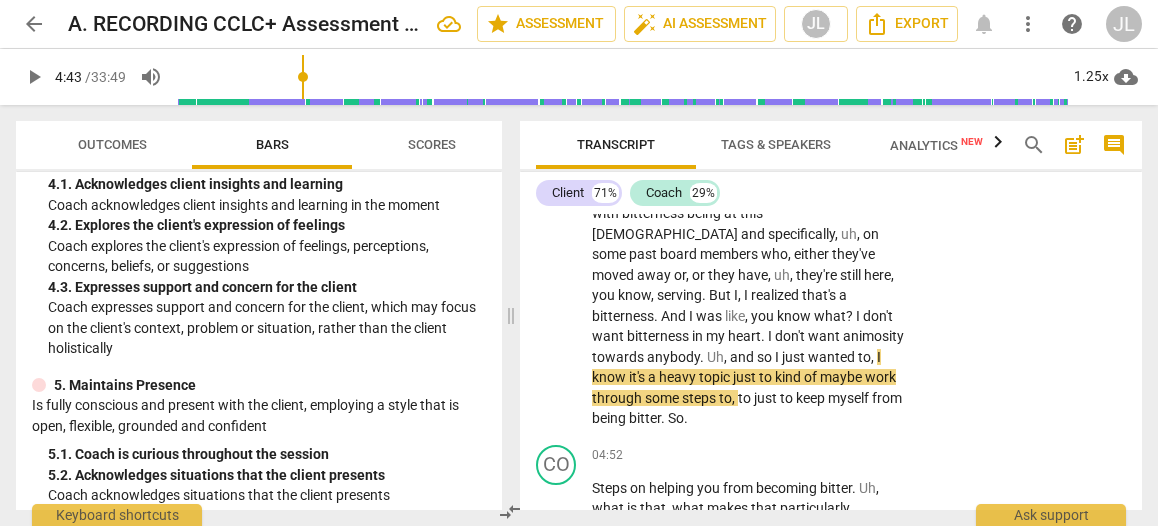 click on "play_arrow" at bounding box center [34, 77] 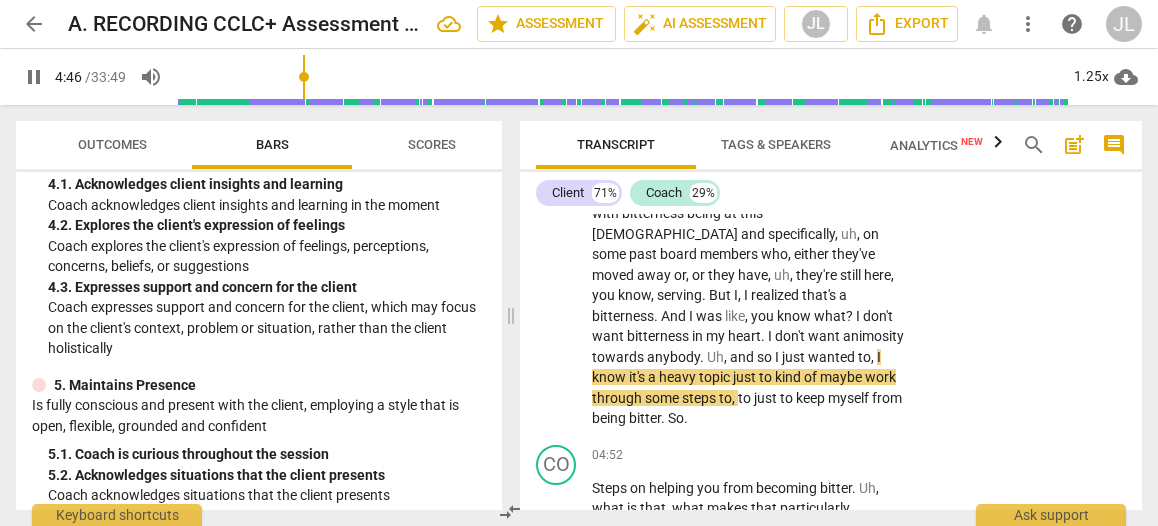 click on "Okay ,   well ,   this   is   kind   of   a   personal   issue .   One   is ,   um ,   uh ,   you   know ,   the ,   the ,   the   [DEMOGRAPHIC_DATA]   I   lead   have   been   here   going   on   20 ,   uh ,   21   years   plus .   And   it's   a   great   congregation   overall ,   good   people ,   you   know ,   but   uh ,   you   know ,   ministry   has   its   challenges ,   ups   and   downs .   It   has   difficult   seasons   dealing   with   all   kinds   of   things .   And   so   over   the   years   though ,   um ,   and   in   ministry ,   of   course   there   is ,   um ,   you   know ,   we've ,   we've   had   various   leaders   come   and   go ,   people   move   people ,   you   know ,   just ,   and   so   over   time ,   some   of   them ,   ah ,   are ,   you   know ,   sometimes   come   in   with   their   own   mindset   about   how   a   [DEMOGRAPHIC_DATA]   should   run .   Uh ,   and   so   sometimes   they'll   bring   their   own ,   um ,   expectations ,   unspoken   expectations ,   and ,   and" at bounding box center [748, -2] 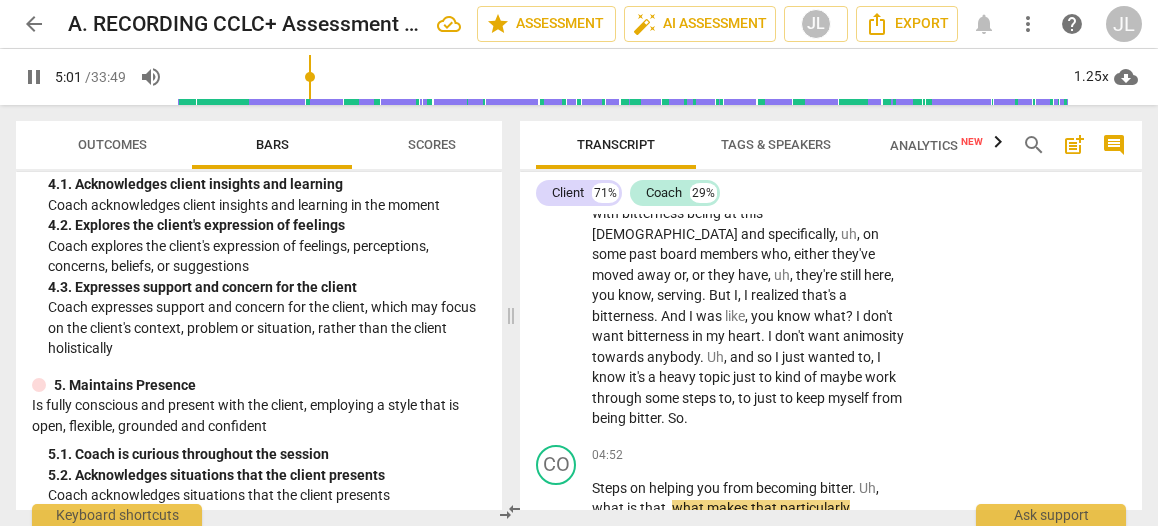 click on "pause" at bounding box center (34, 77) 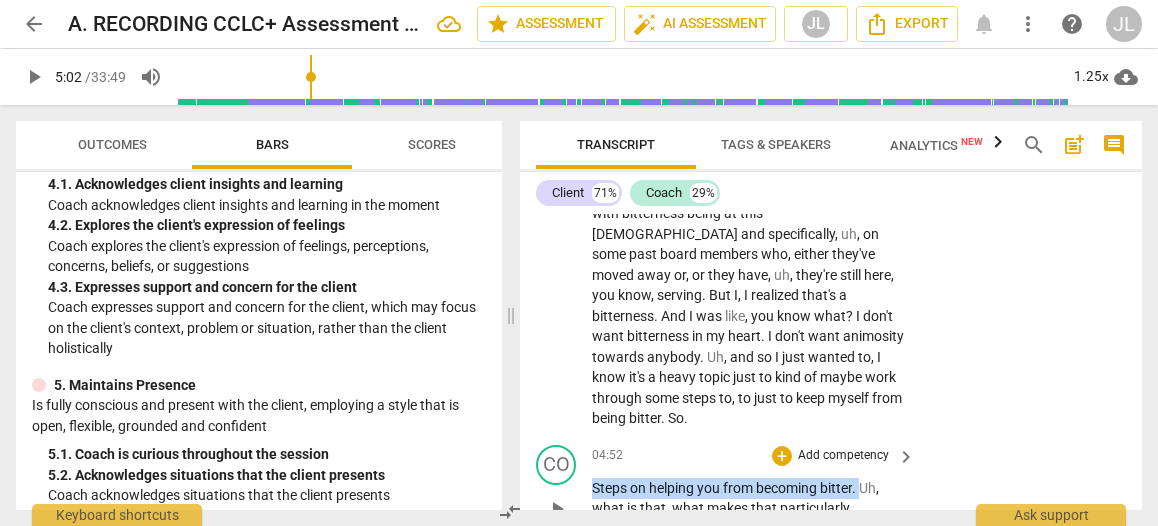 drag, startPoint x: 863, startPoint y: 425, endPoint x: 591, endPoint y: 421, distance: 272.02942 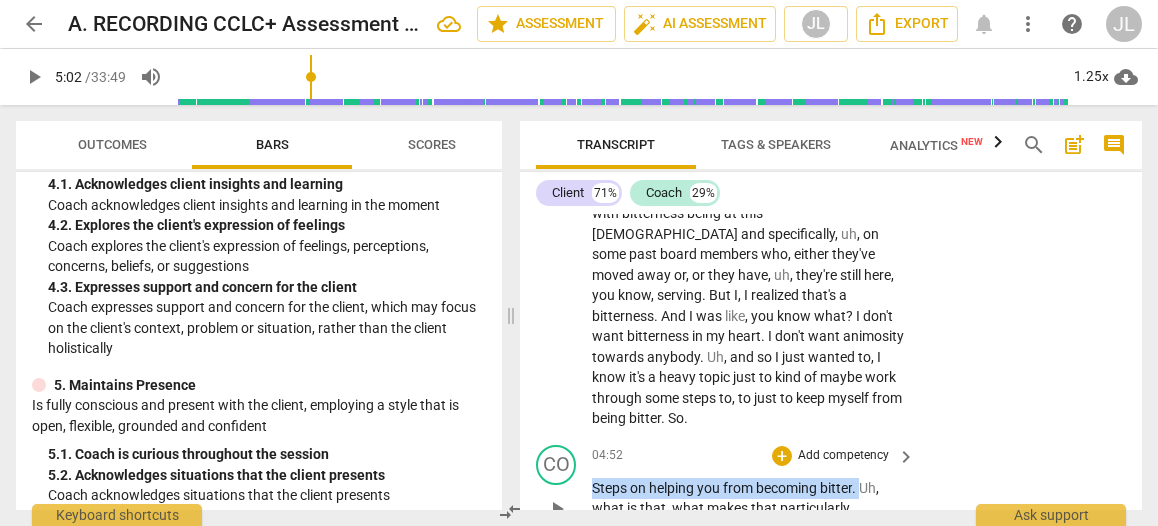 click on "CO play_arrow pause 04:52 + Add competency keyboard_arrow_right Steps   on   helping   you   from   becoming   bitter .   Uh ,   what   is   that ,   what   makes   that   particularly   important   for   you   right   now ?" at bounding box center (831, 492) 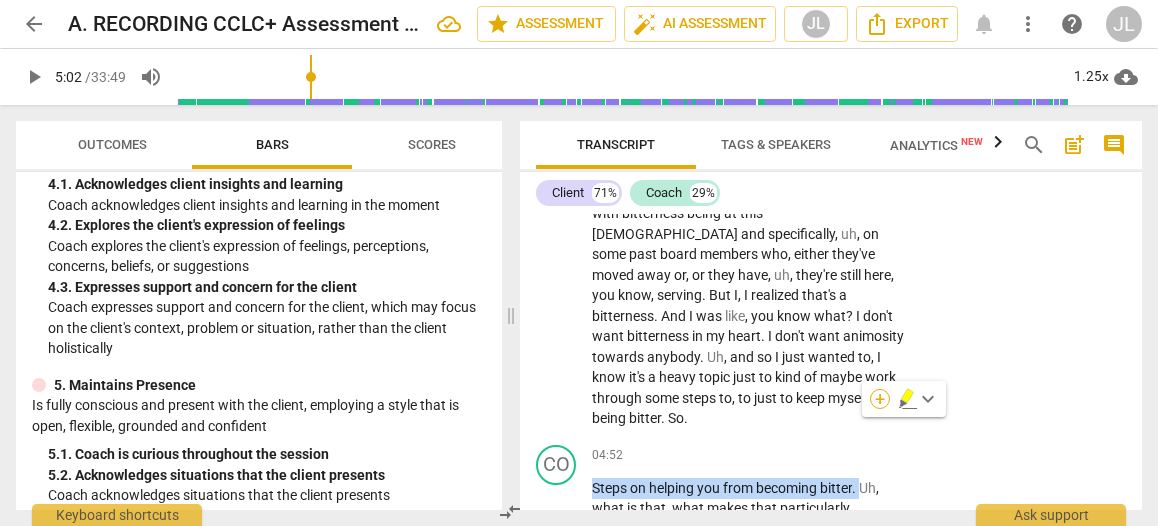 click on "+" at bounding box center [880, 399] 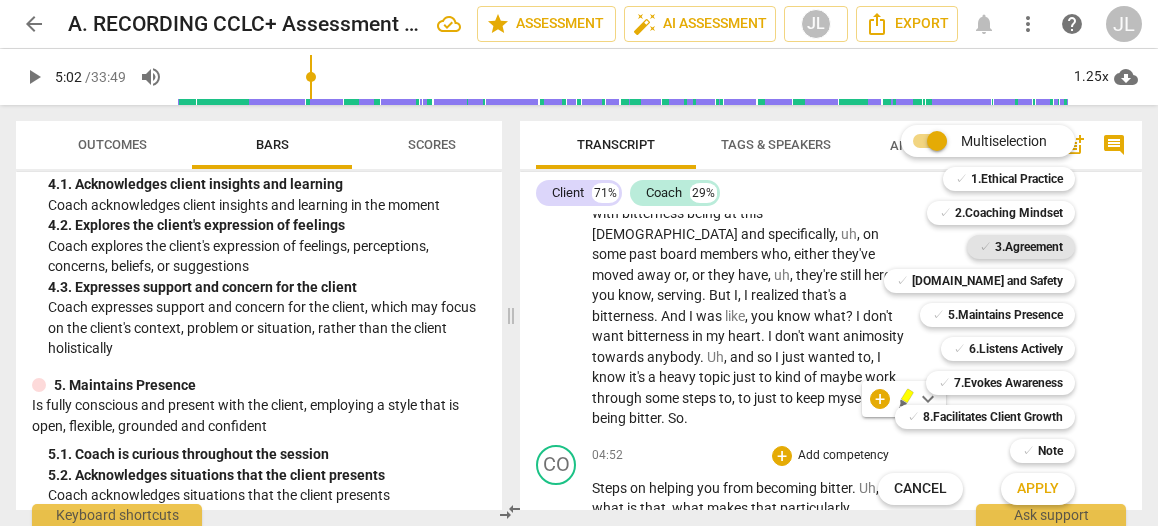 click on "3.Agreement" at bounding box center [1029, 247] 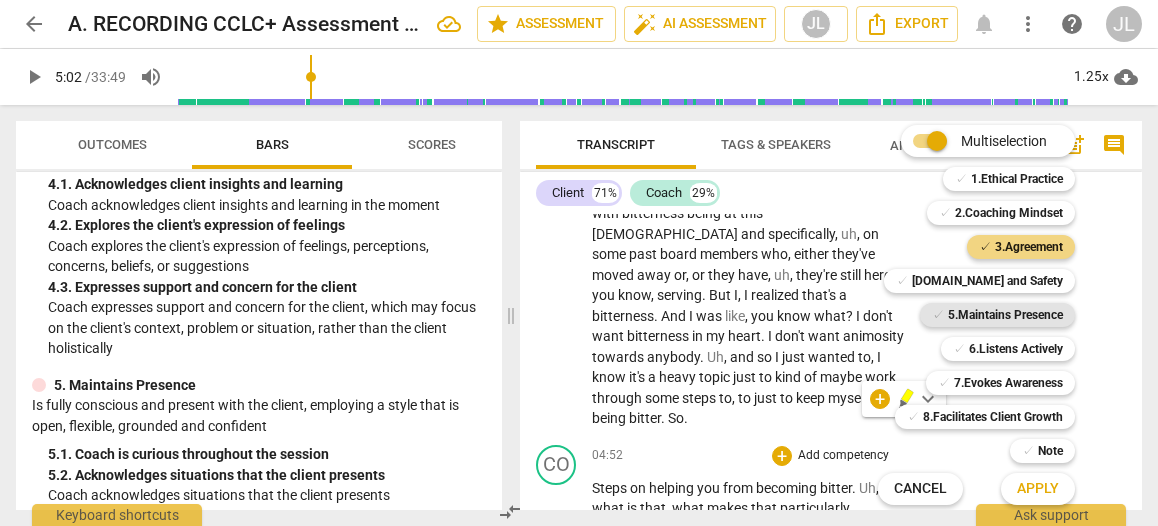 click on "5.Maintains Presence" at bounding box center [1005, 315] 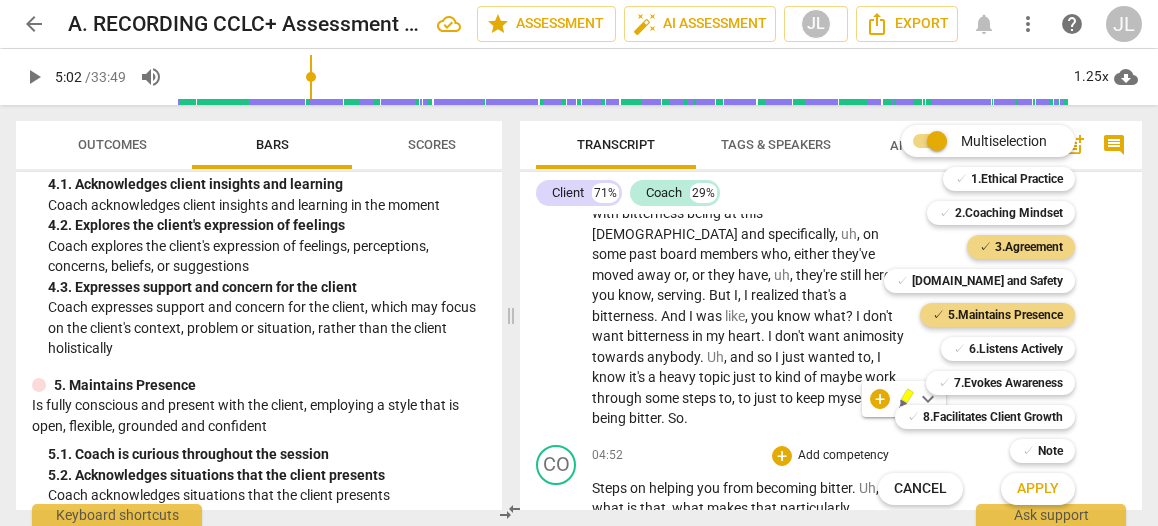 click on "Apply" at bounding box center [1038, 489] 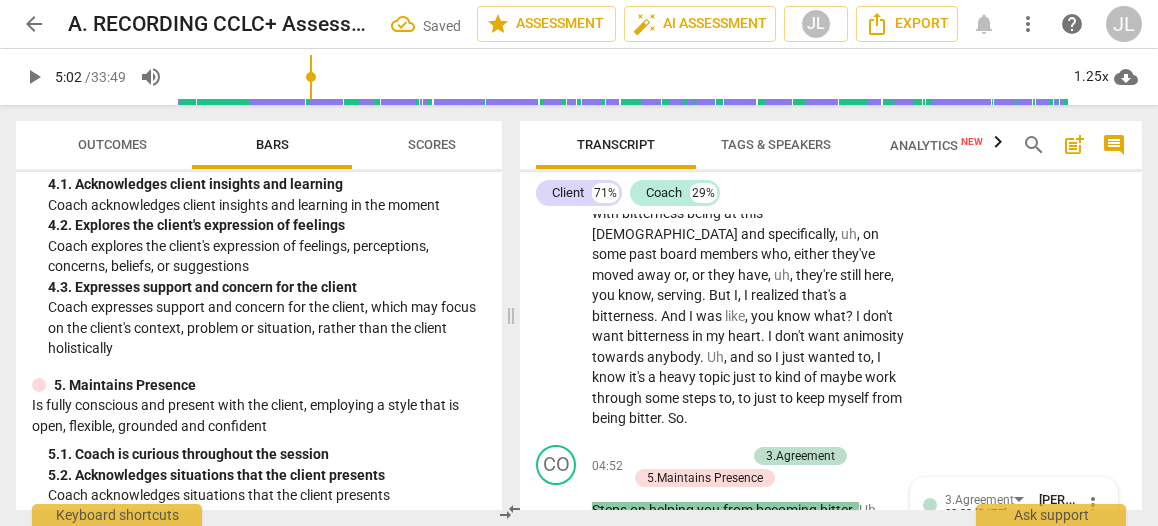 scroll, scrollTop: 2484, scrollLeft: 0, axis: vertical 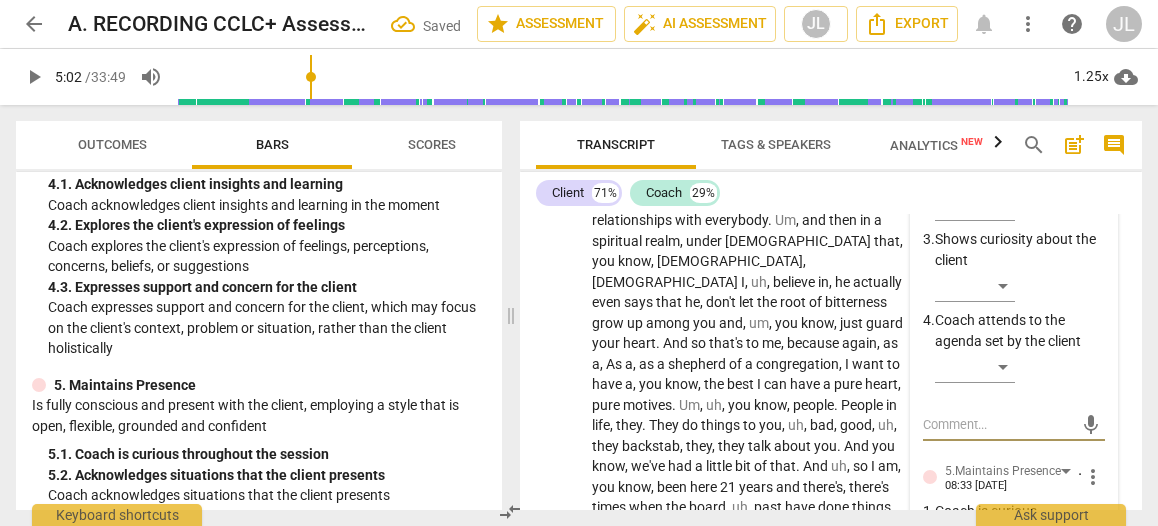 click on "​" at bounding box center (1020, 371) 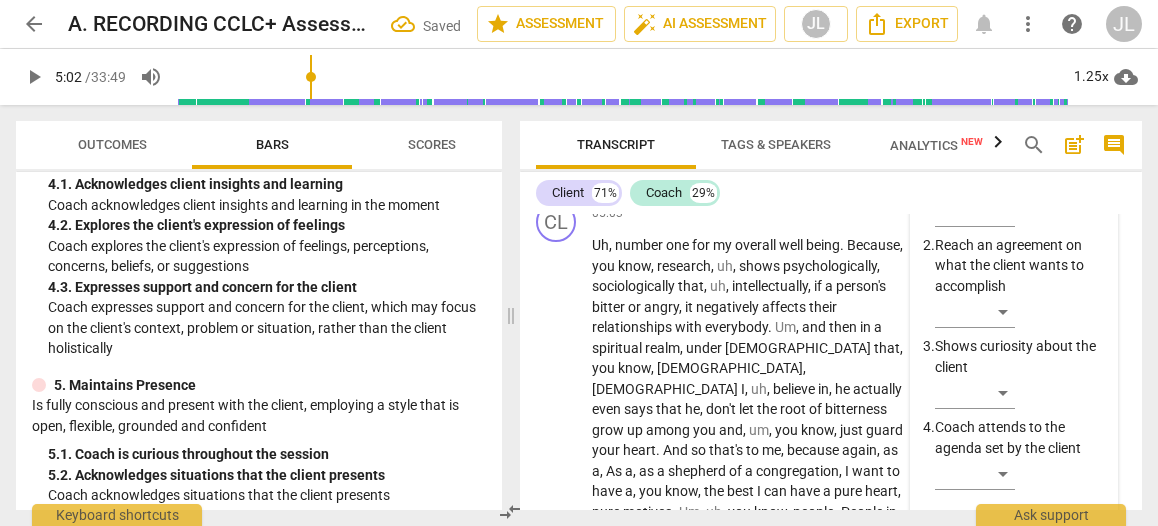 scroll, scrollTop: 2364, scrollLeft: 0, axis: vertical 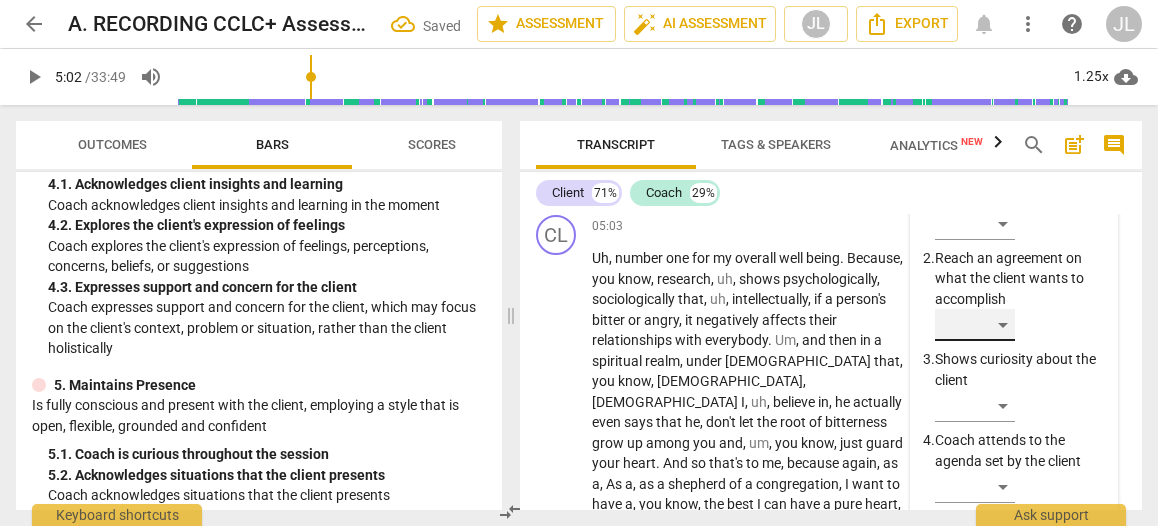 click on "​" at bounding box center [975, 325] 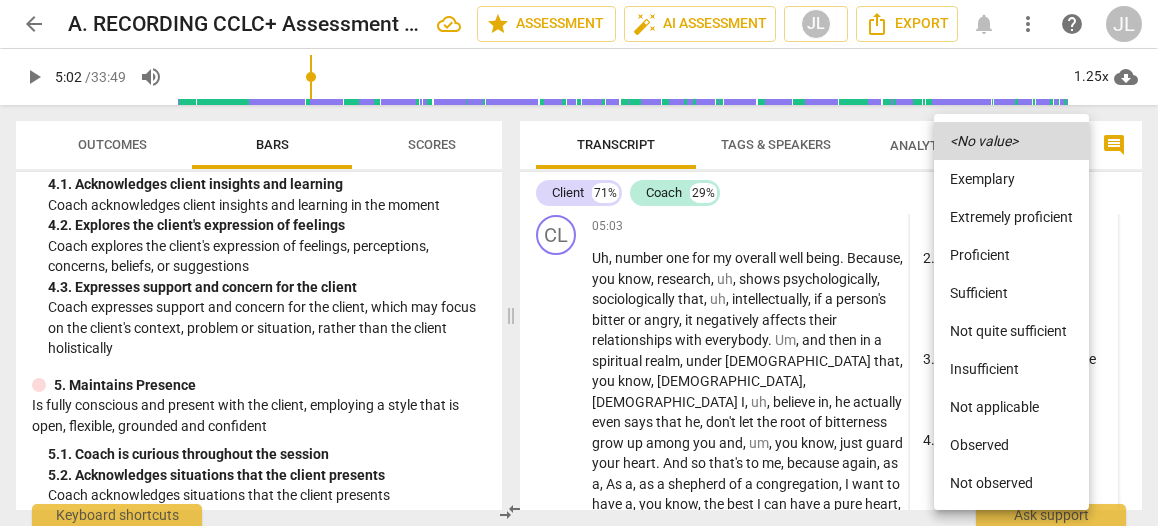 click on "Observed" at bounding box center (1011, 445) 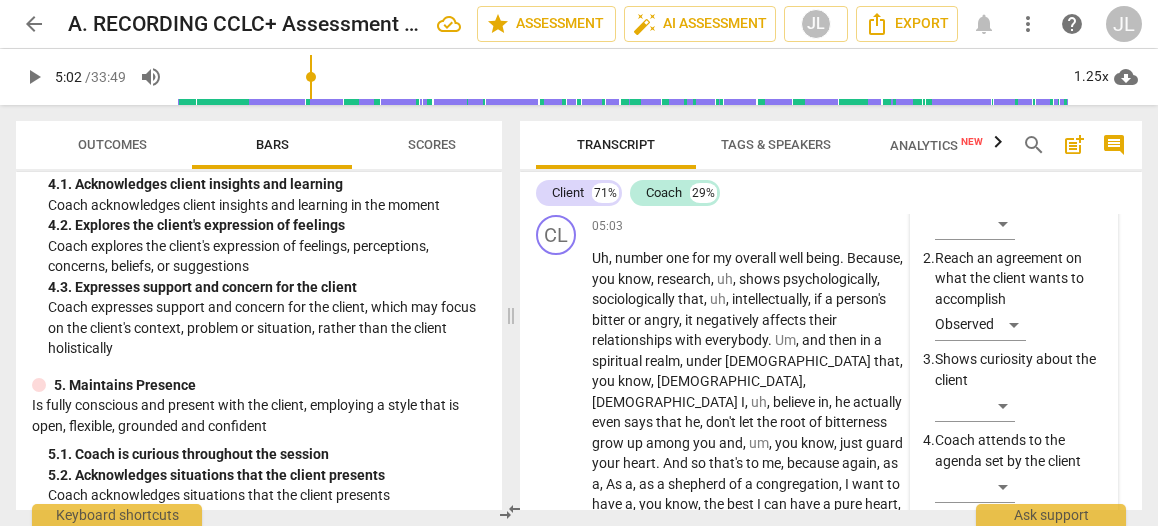 click at bounding box center [622, 77] 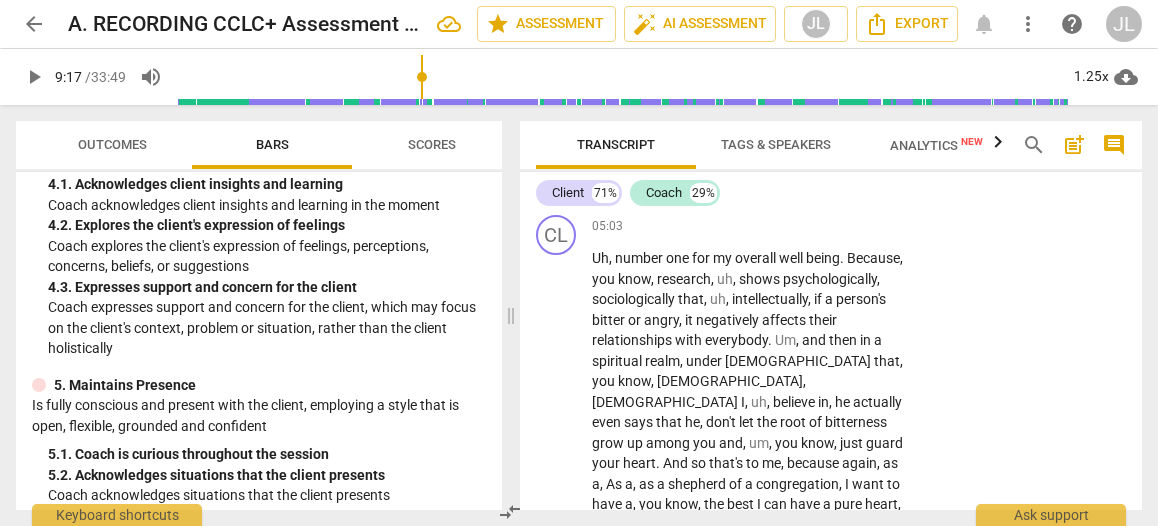 scroll, scrollTop: 4230, scrollLeft: 0, axis: vertical 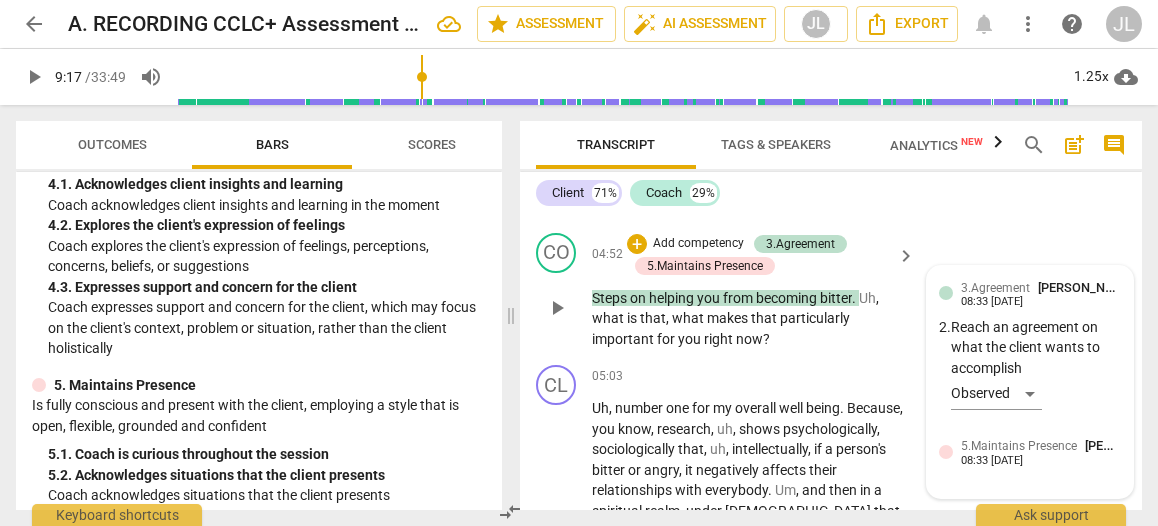 click on "3.Agreement [PERSON_NAME] 08:[PHONE_NUMBER][DATE] 2.  Reach an agreement on what the client wants to accomplish Observed 5.Maintains Presence [PERSON_NAME] 08:33 [DATE]" at bounding box center (1030, 382) 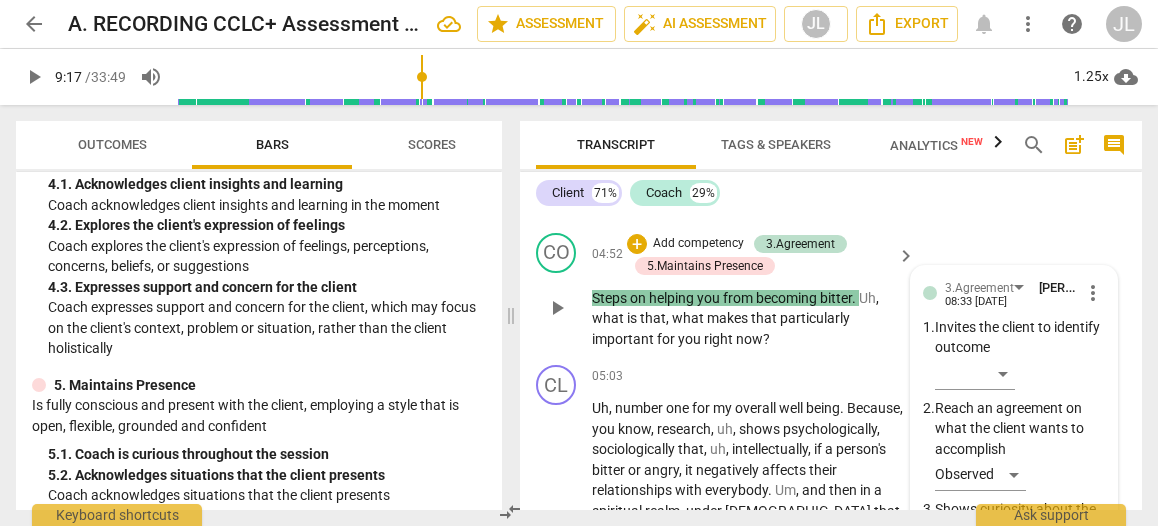 scroll, scrollTop: 2484, scrollLeft: 0, axis: vertical 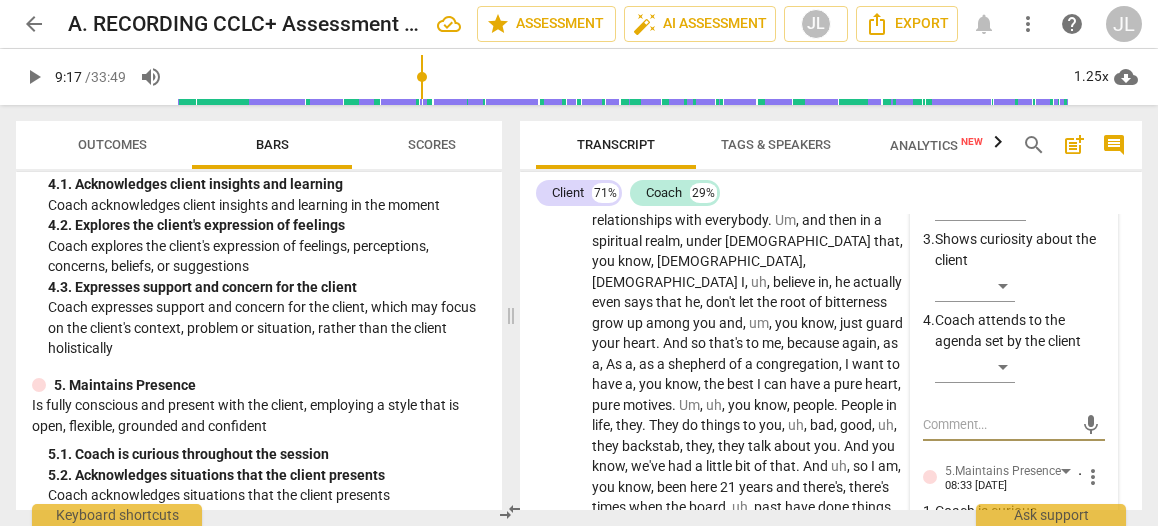 click on "5.Maintains Presence [PERSON_NAME] 08:33 [DATE] more_vert 1.  Coach is curious throughout the session ​ 2.  Acknowledges situations that the client presents ​ 3.  Allows the client to direct the conversation at least some of the time ​" at bounding box center (1014, 617) 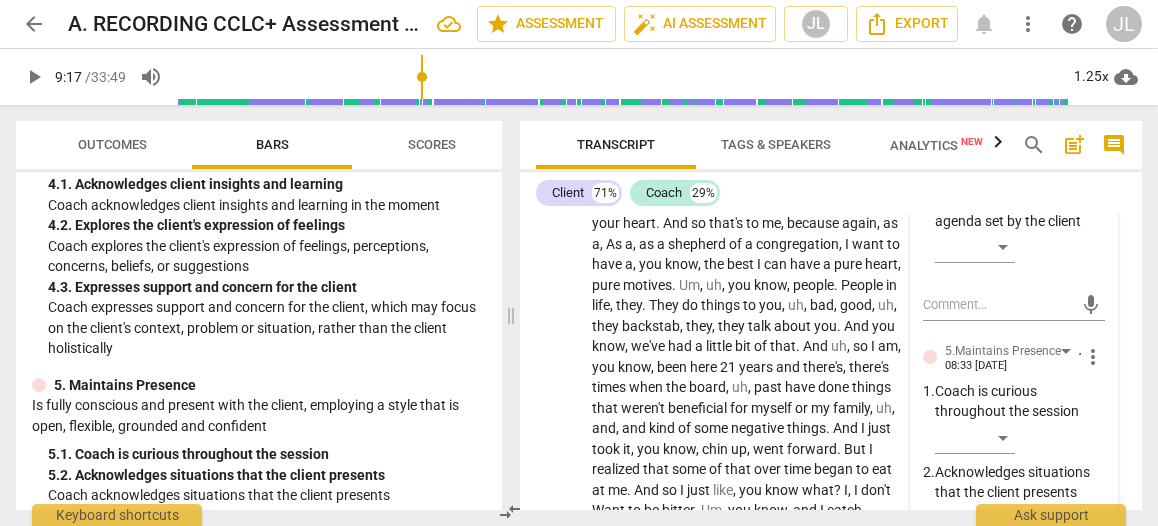 scroll, scrollTop: 2644, scrollLeft: 0, axis: vertical 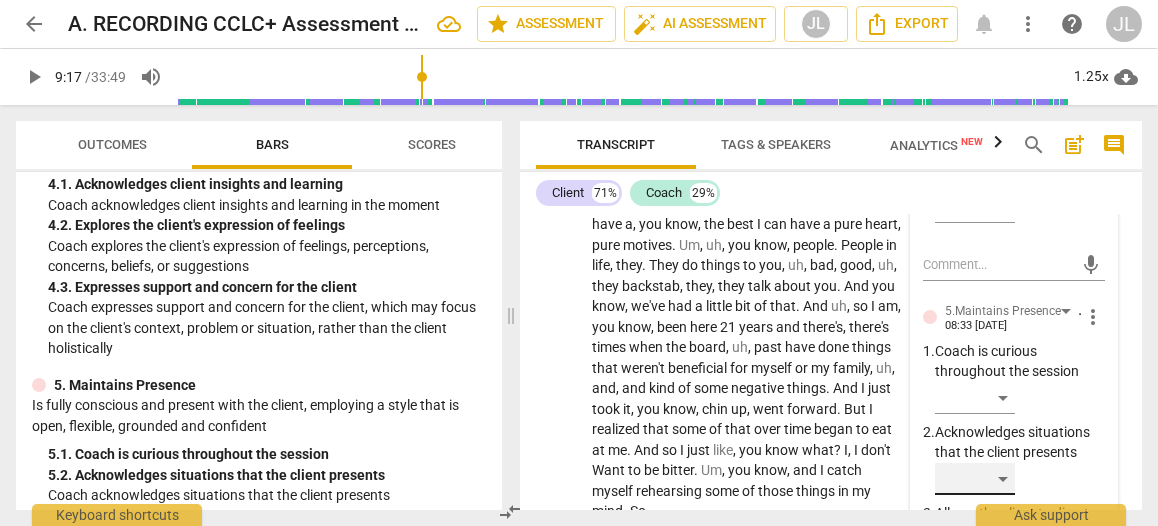 click on "​" at bounding box center (975, 479) 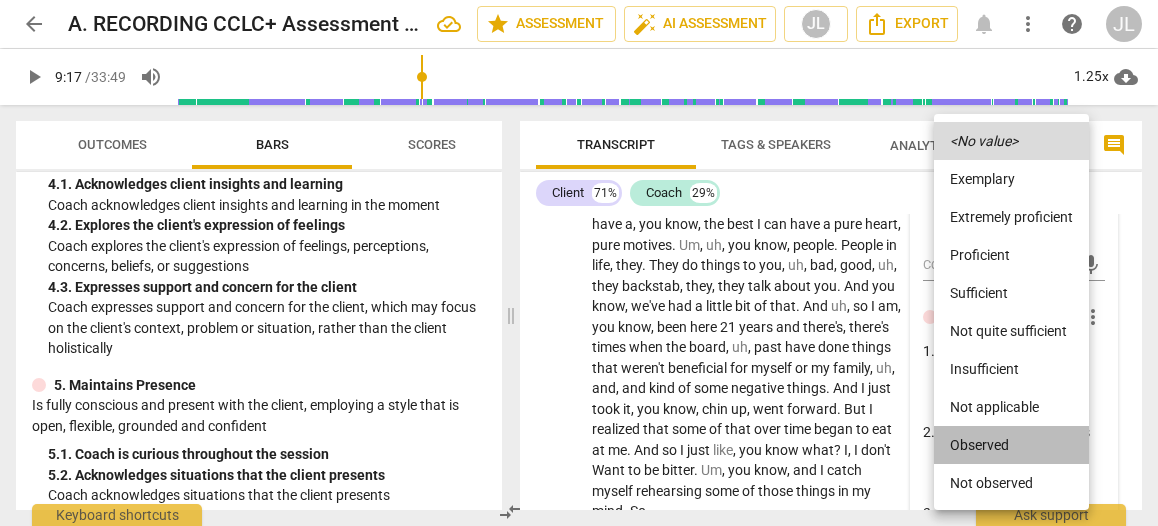 click on "Observed" at bounding box center (1011, 445) 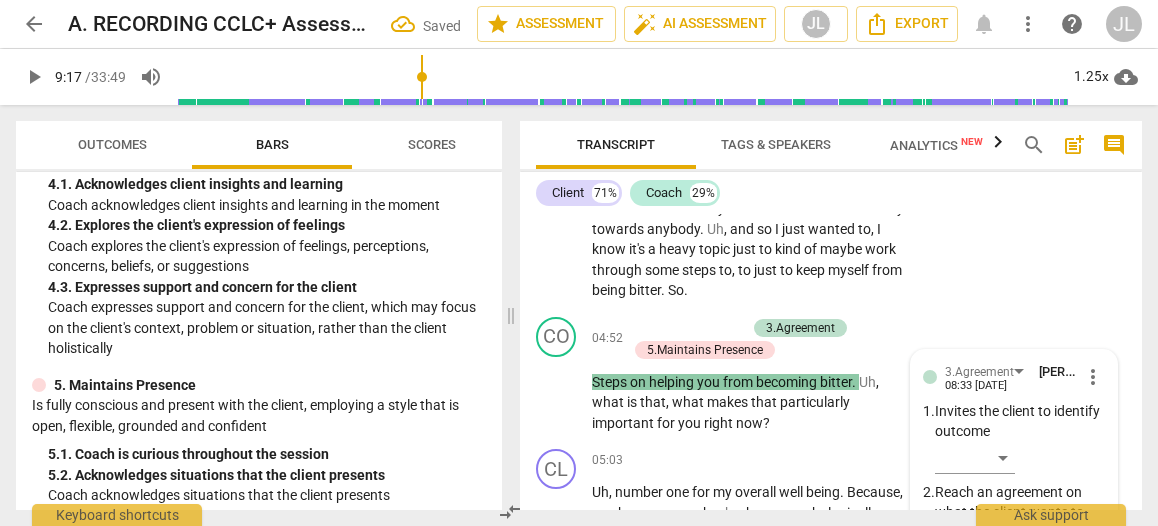 scroll, scrollTop: 2172, scrollLeft: 0, axis: vertical 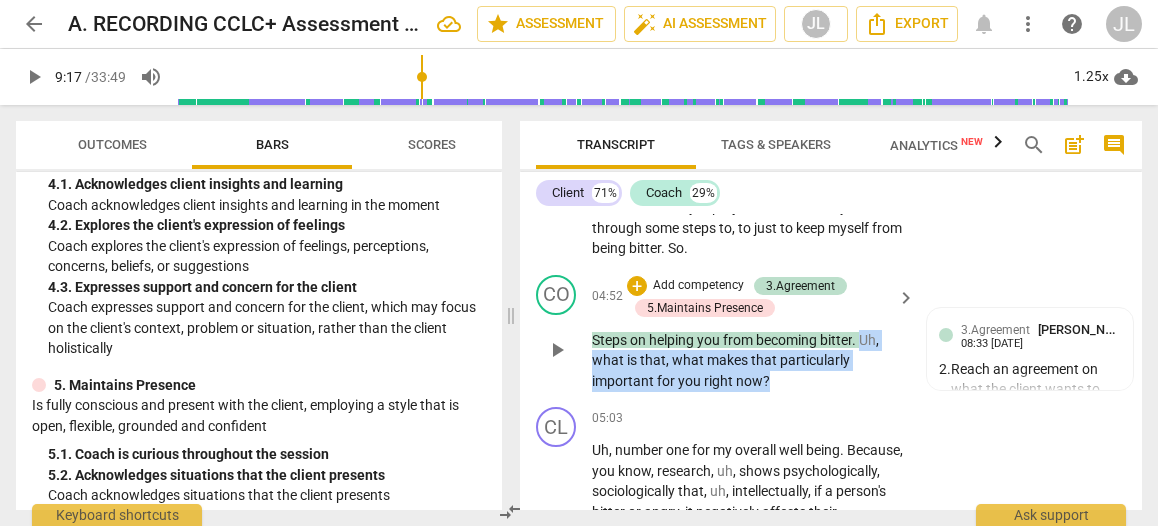 drag, startPoint x: 776, startPoint y: 318, endPoint x: 864, endPoint y: 276, distance: 97.50897 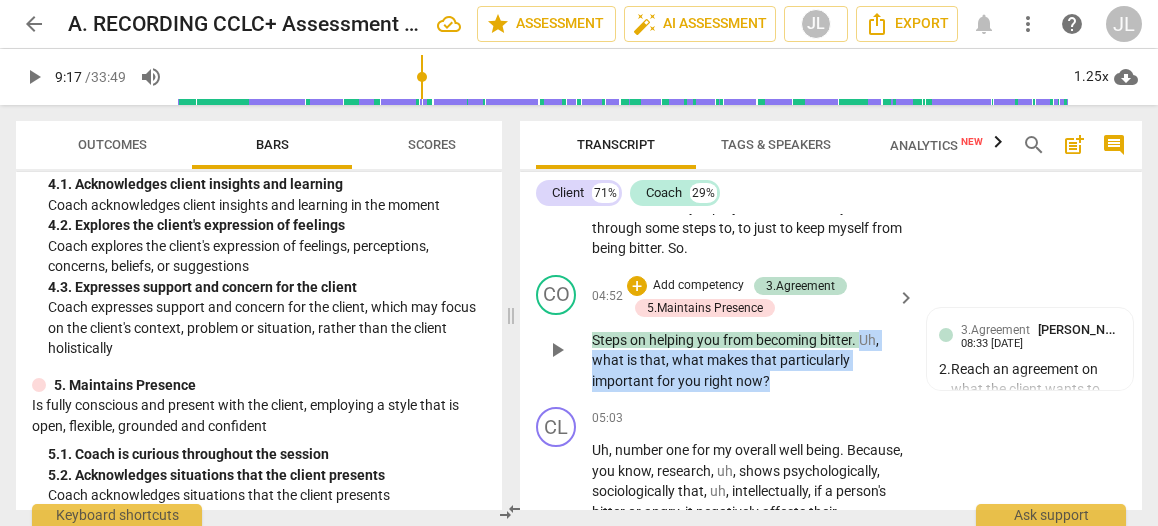 click on "Steps   on   helping   you   from   becoming   bitter .   Uh ,   what   is   that ,   what   makes   that   particularly   important   for   you   right   now ?" at bounding box center [748, 361] 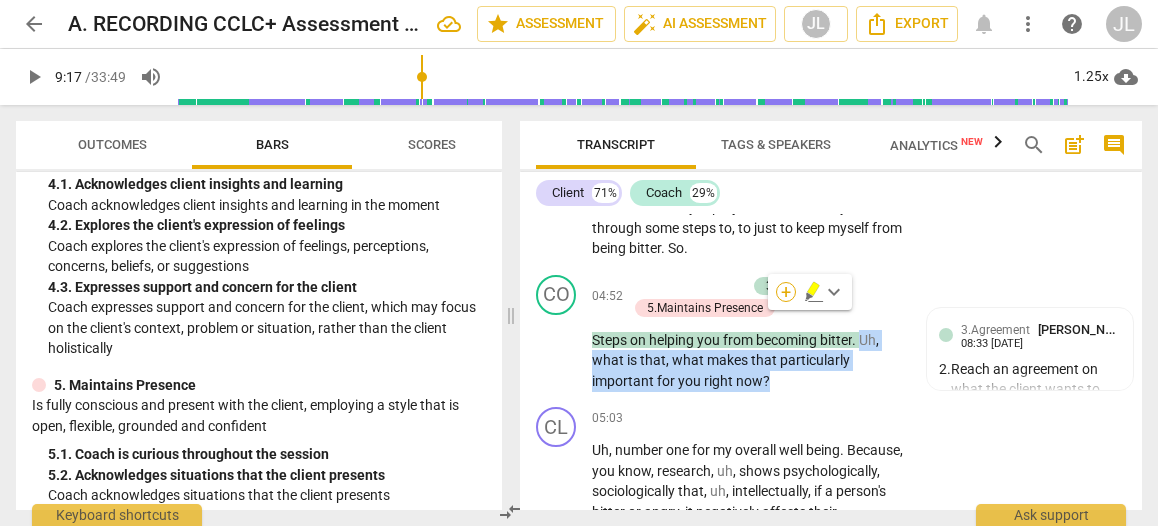 click on "+" at bounding box center (786, 292) 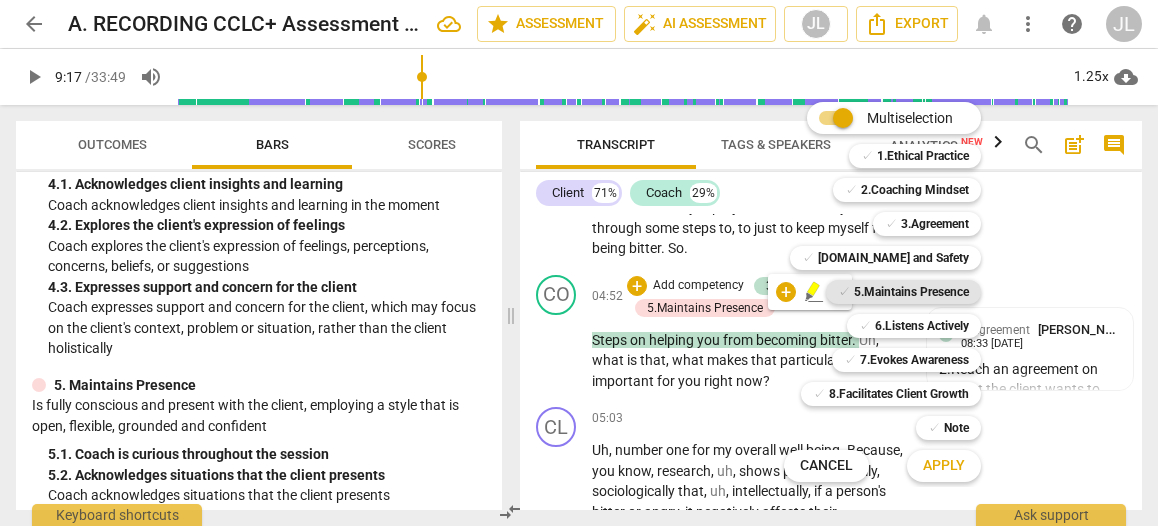 click on "5.Maintains Presence" at bounding box center [911, 292] 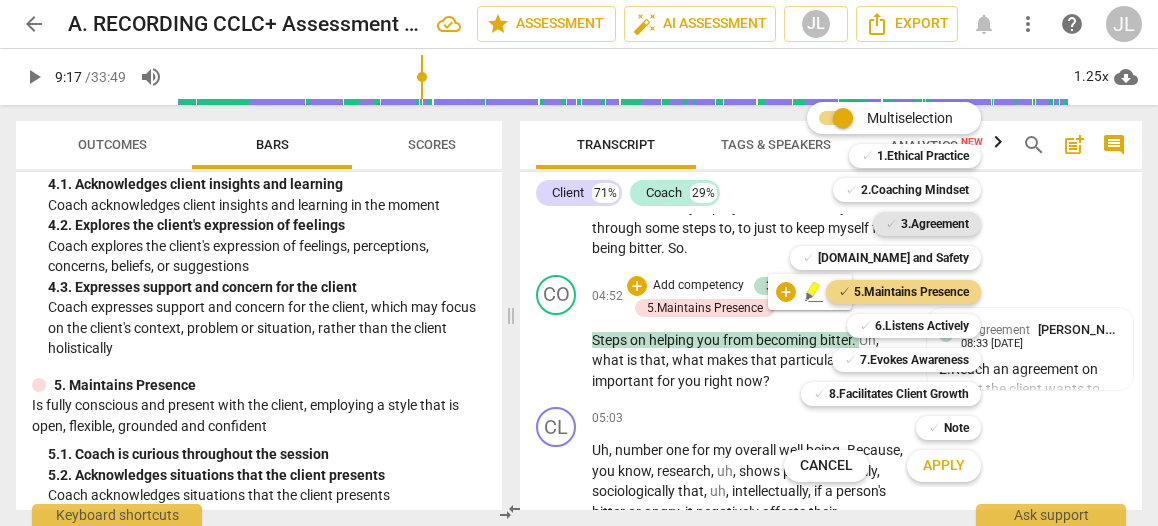 click on "3.Agreement" at bounding box center [935, 224] 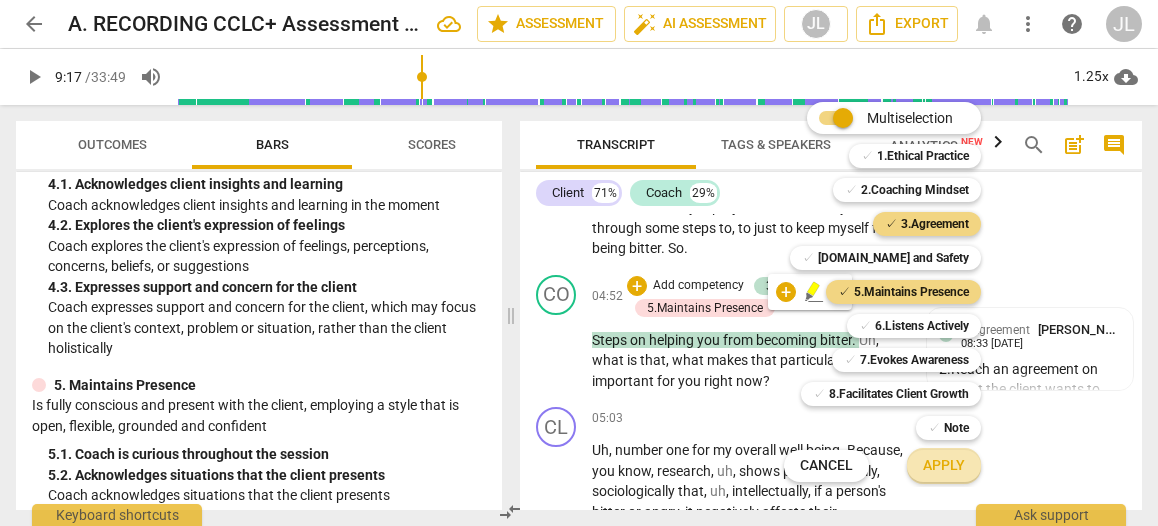 click on "Apply" at bounding box center [944, 466] 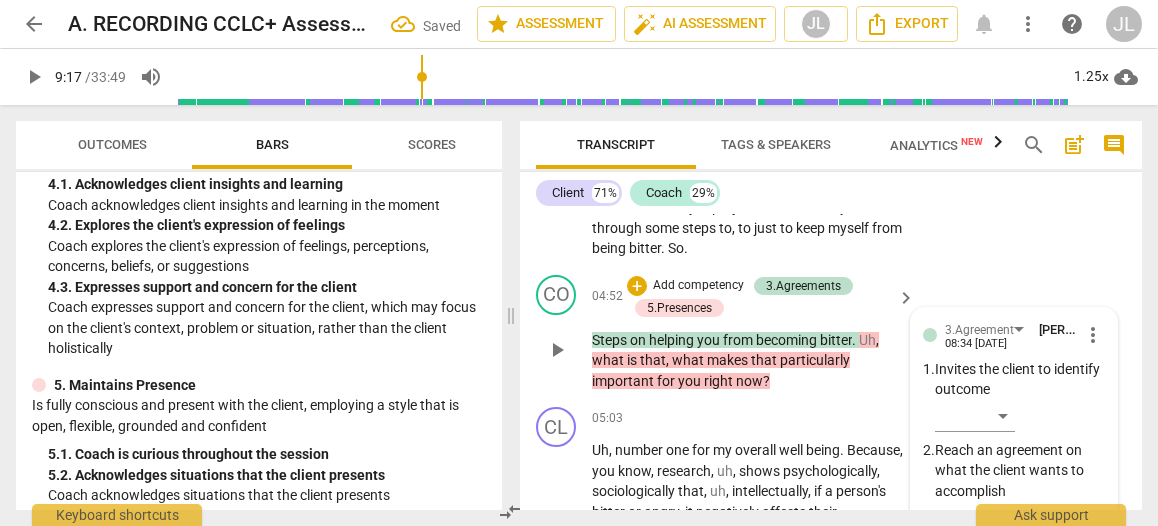scroll, scrollTop: 2484, scrollLeft: 0, axis: vertical 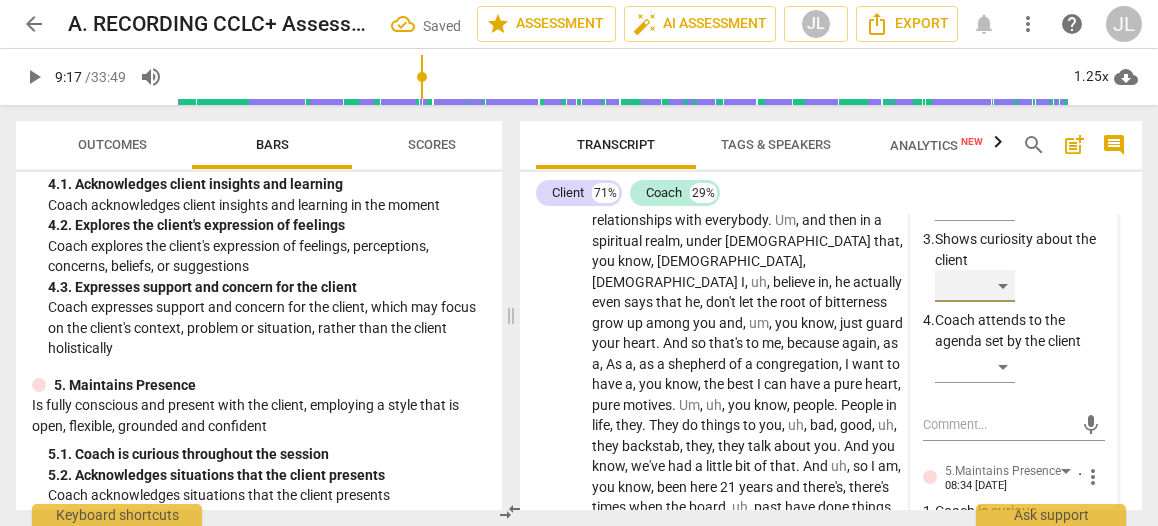 click on "​" at bounding box center (975, 286) 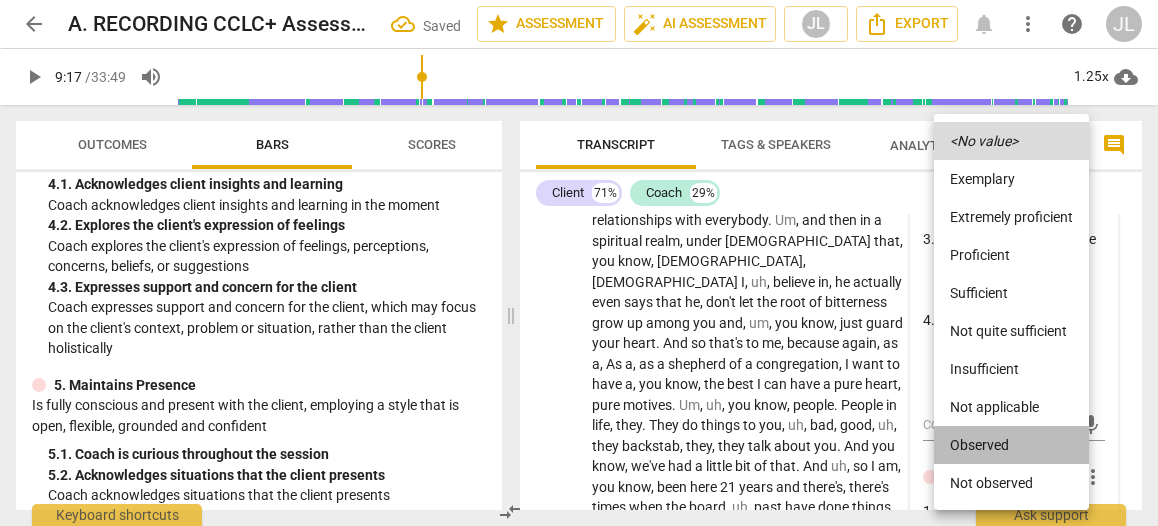 click on "Observed" at bounding box center [1011, 445] 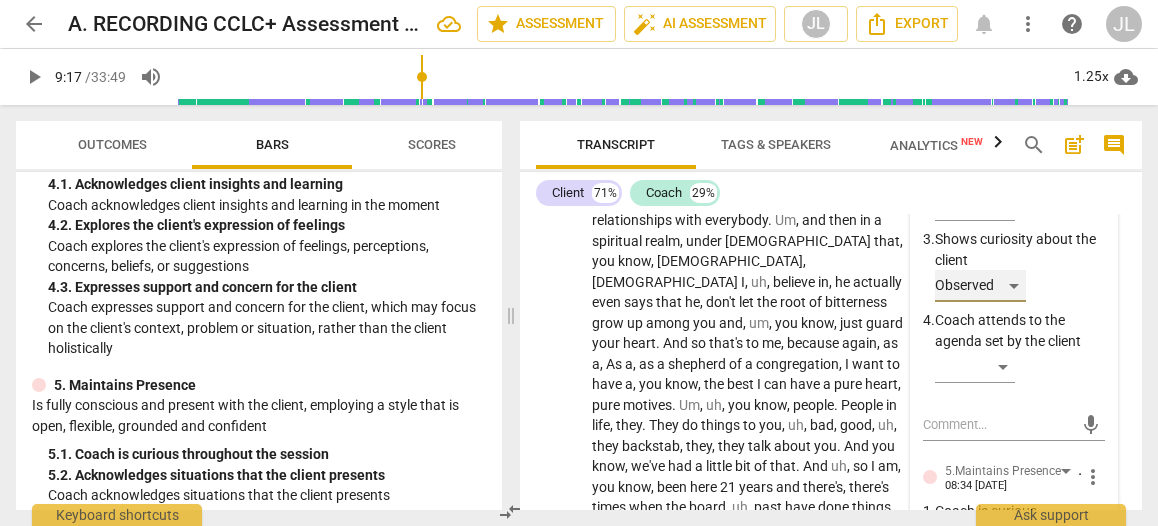 scroll, scrollTop: 2478, scrollLeft: 0, axis: vertical 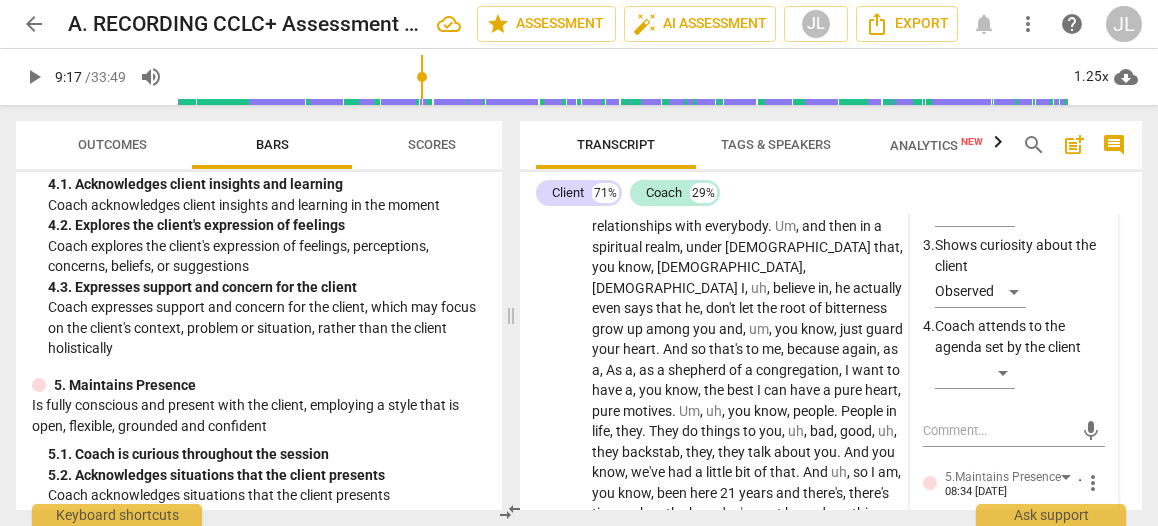 click on "​" at bounding box center [975, 564] 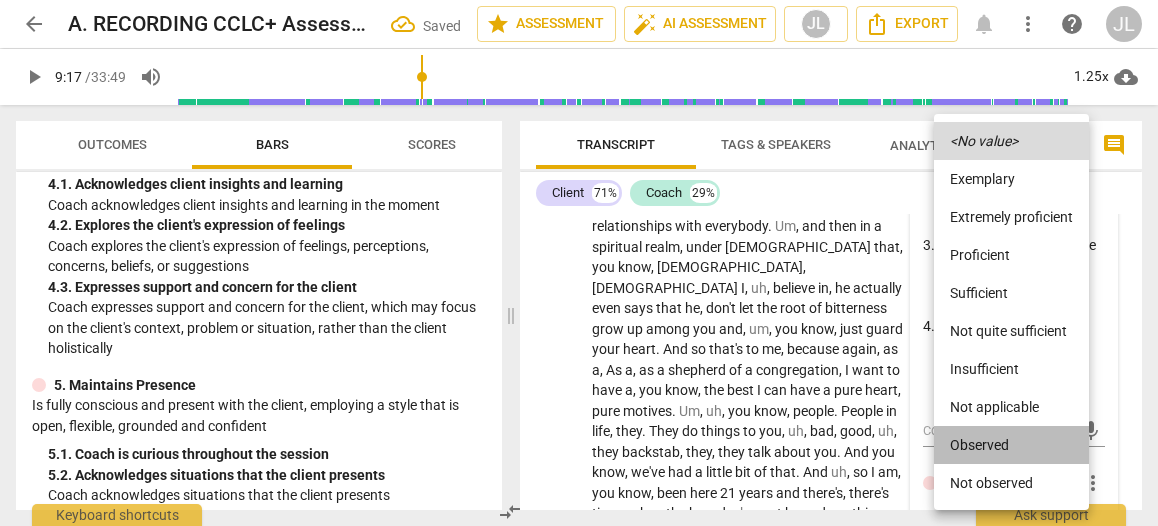 click on "Observed" at bounding box center (1011, 445) 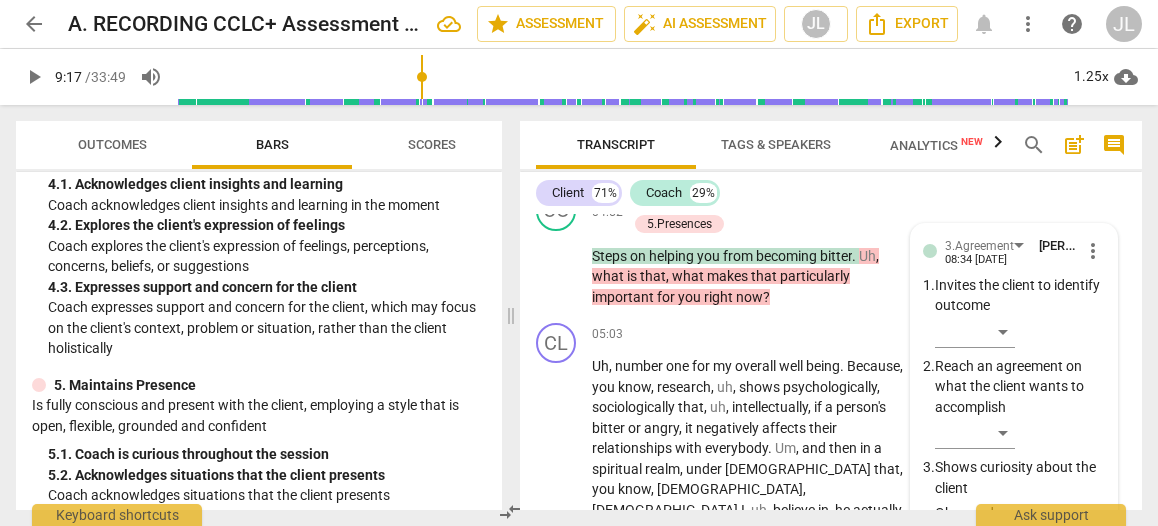 scroll, scrollTop: 2298, scrollLeft: 0, axis: vertical 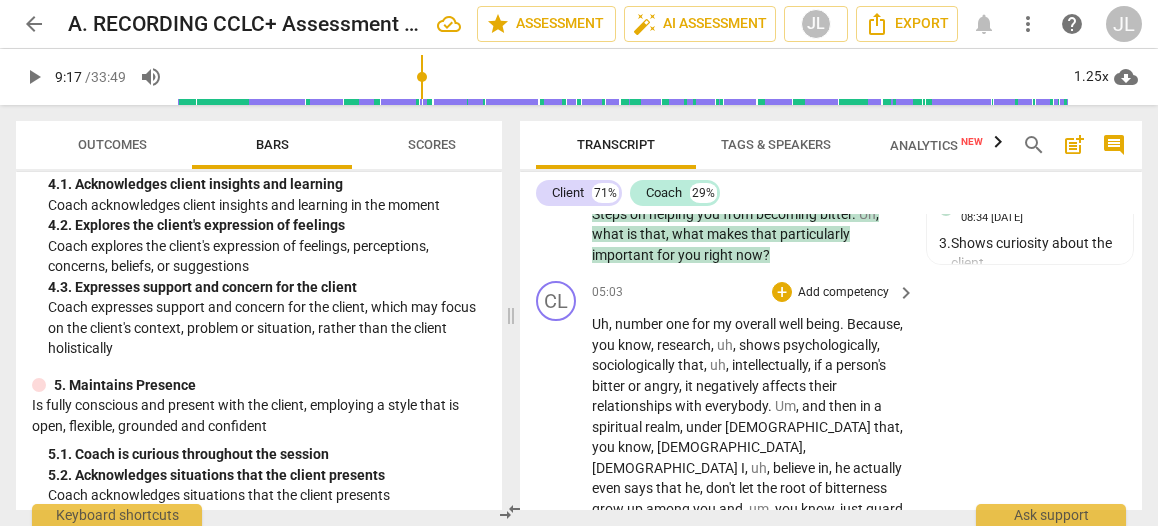 click on "," at bounding box center [612, 324] 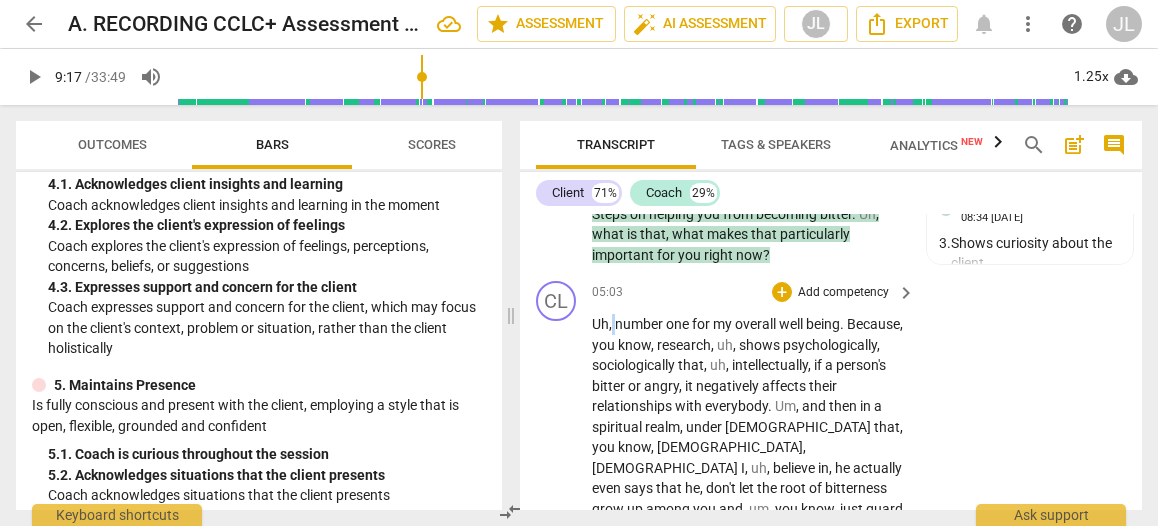click on "," at bounding box center (612, 324) 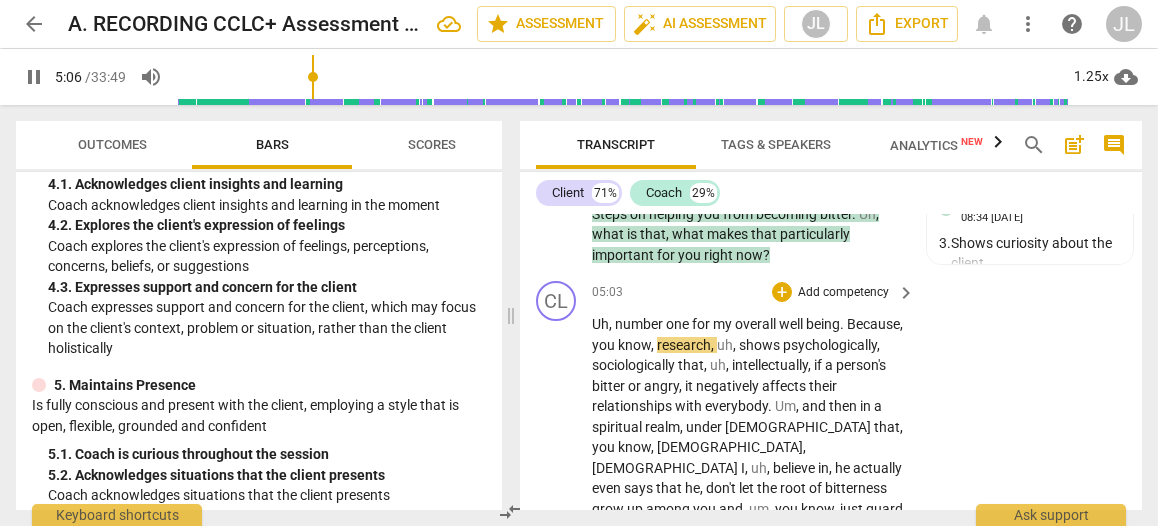 type on "307" 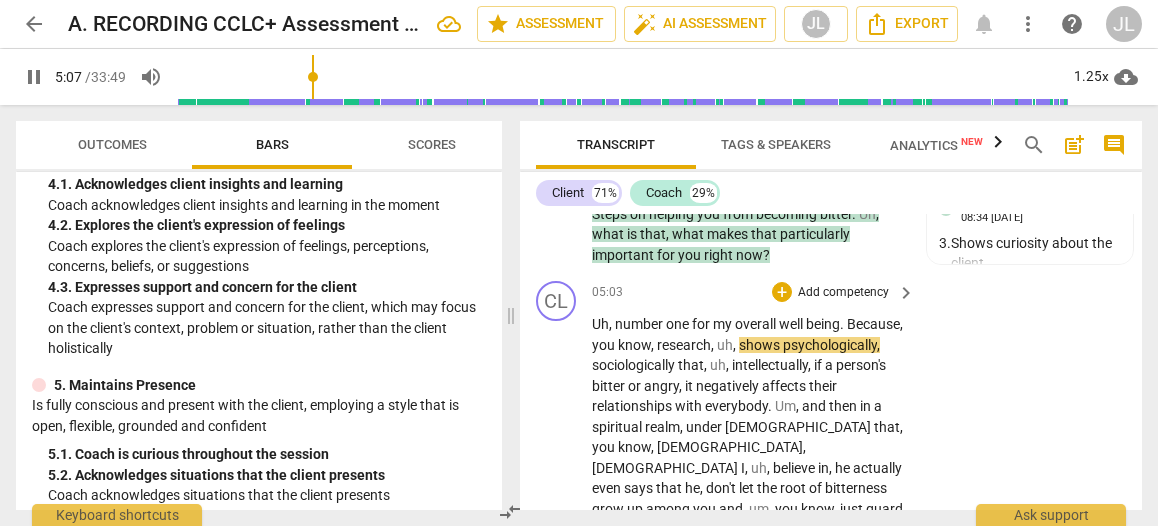type 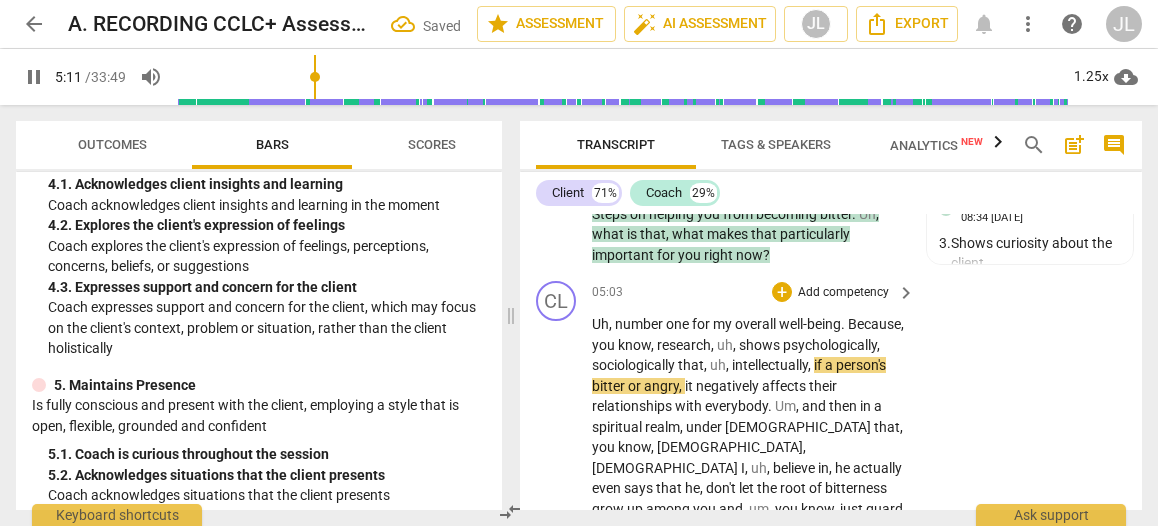 click on "Uh ,   number   one   for   my   overall   well- being .   Because ,   you   know ,   research ,   uh ,   shows   psychologically ,   sociologically   that ,   uh ,   intellectually ,   if   a   person's   bitter   or   angry ,   it   negatively   affects   their   relationships   with   everybody .   Um ,   and   then   in   a   spiritual   realm ,   under   [DEMOGRAPHIC_DATA]   that ,   you   know ,   [DEMOGRAPHIC_DATA] ,   [DEMOGRAPHIC_DATA]   I ,   uh ,   believe   in ,   he   actually   even   says   that   he ,   don't   let   the   root   of   bitterness   grow   up   among   you   and ,   um ,   you   know ,   just   guard   your   heart .   And   so   that's   to   me ,   because   again ,   as   a ,   As   a ,   as   a   shepherd   of   a   congregation ,   I   want   to   have   a ,   you   know ,   the   best   I   can   have   a   pure   heart ,   pure   motives .   Um ,   uh ,   you   know ,   people .   People   in   life ,   they .   They   do   things   to   you ,   uh ,   bad ,   good ,   uh ,   they   backstab ,   they ,   they   talk" at bounding box center (748, 591) 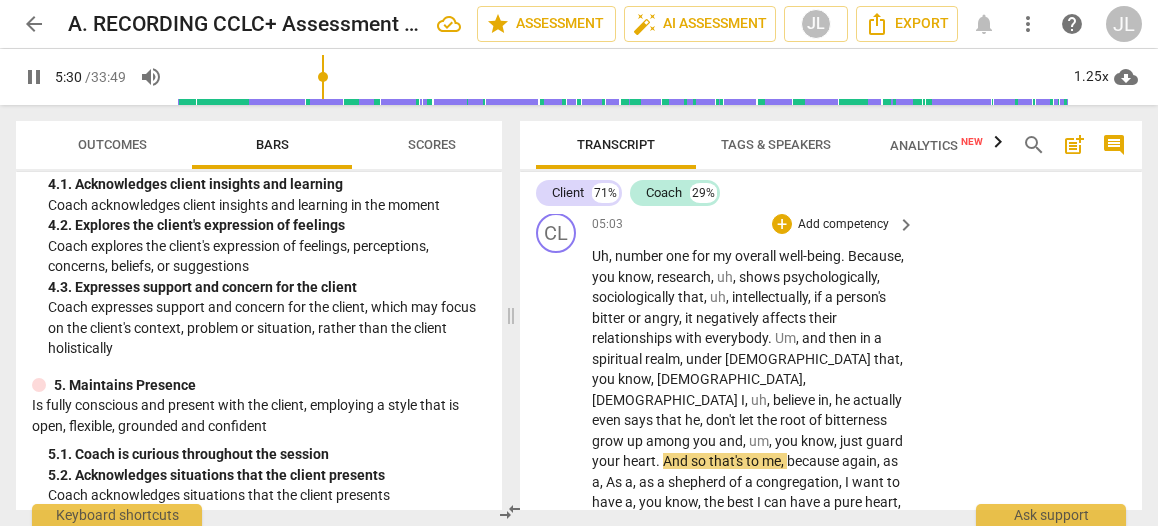 scroll, scrollTop: 2386, scrollLeft: 0, axis: vertical 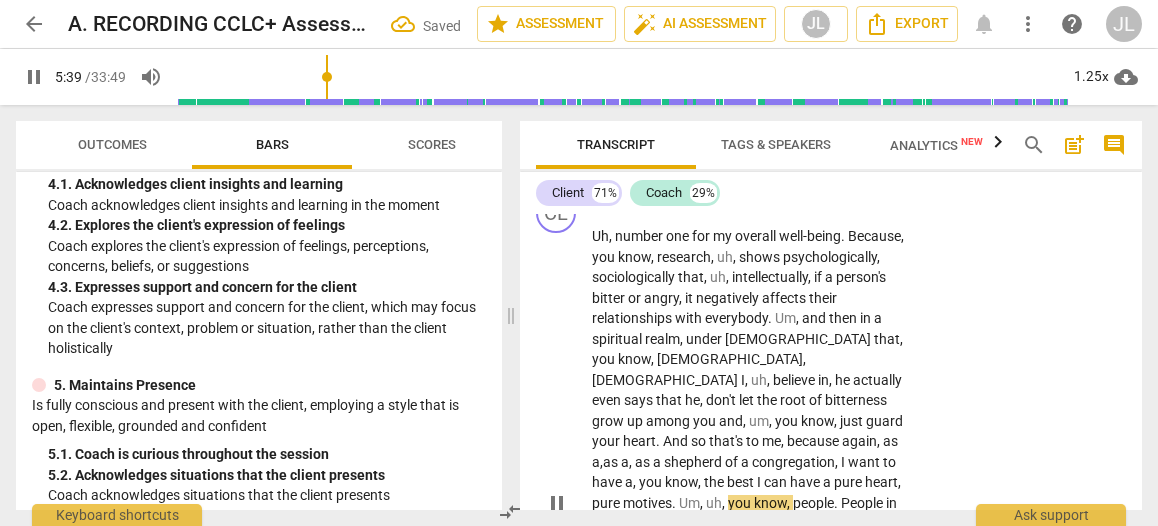 click on "Uh ,   number   one   for   my   overall   well- being .   Because ,   you   know ,   research ,   uh ,   shows   psychologically ,   sociologically   that ,   uh ,   intellectually ,   if   a   person's   bitter   or   angry ,   it   negatively   affects   their   relationships   with   everybody .   Um ,   and   then   in   a   spiritual   realm ,   under   [DEMOGRAPHIC_DATA]   that ,   you   know ,   [DEMOGRAPHIC_DATA] ,   [DEMOGRAPHIC_DATA]   I ,   uh ,   believe   in ,   he   actually   even   says   that   he ,   don't   let   the   root   of   bitterness   grow   up   among   you   and ,   um ,   you   know ,   just   guard   your   heart .   And   so   that's   to   me ,   because   again ,   as   a ,  a s   a ,   as   a   shepherd   of   a   congregation ,   I   want   to   have   a ,   you   know ,   the   best   I   can   have   a   pure   heart ,   pure   motives .   Um ,   uh ,   you   know ,   people .   People   in   life ,   they .   They   do   things   to   you ,   uh ,   bad ,   good ,   uh ,   they   backstab ,   they ,   they" at bounding box center (748, 503) 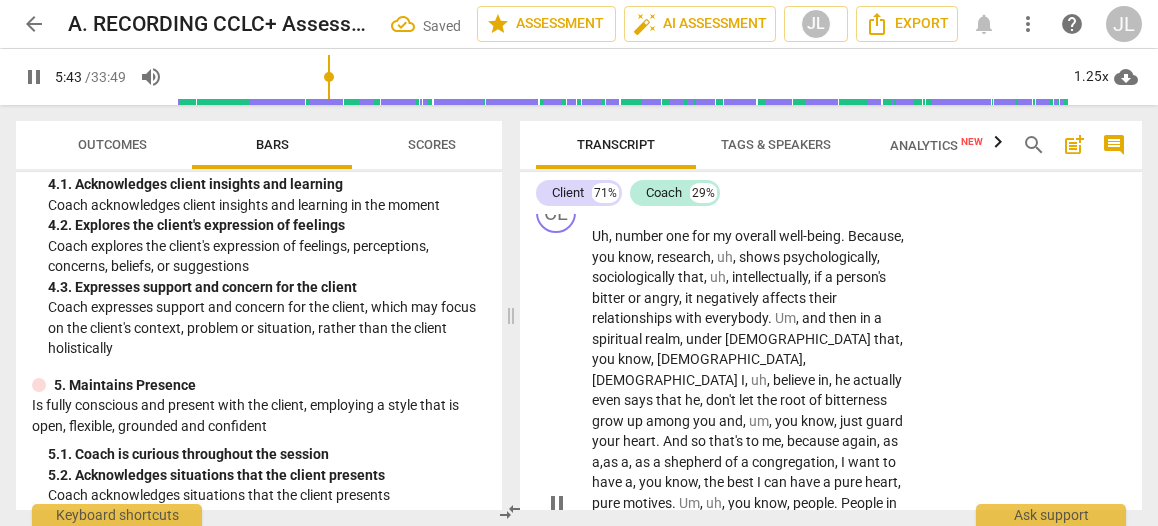 click on "." at bounding box center [837, 503] 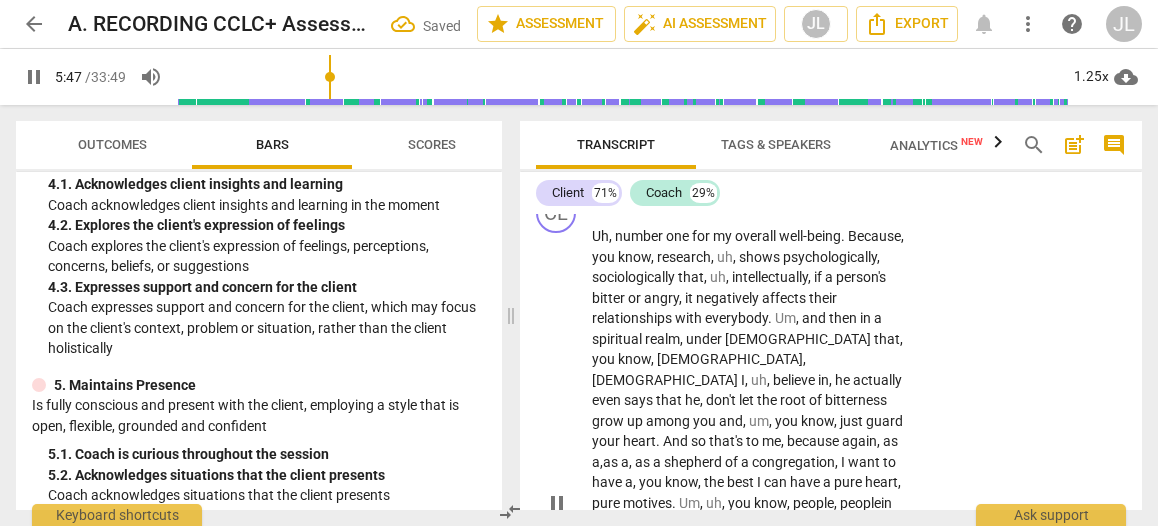 click on "Uh ,   number   one   for   my   overall   well- being .   Because ,   you   know ,   research ,   uh ,   shows   psychologically ,   sociologically   that ,   uh ,   intellectually ,   if   a   person's   bitter   or   angry ,   it   negatively   affects   their   relationships   with   everybody .   Um ,   and   then   in   a   spiritual   realm ,   under   [DEMOGRAPHIC_DATA]   that ,   you   know ,   [DEMOGRAPHIC_DATA] ,   [DEMOGRAPHIC_DATA]   I ,   uh ,   believe   in ,   he   actually   even   says   that   he ,   don't   let   the   root   of   bitterness   grow   up   among   you   and ,   um ,   you   know ,   just   guard   your   heart .   And   so   that's   to   me ,   because   again ,   as   a ,  a s   a ,   as   a   shepherd   of   a   congregation ,   I   want   to   have   a ,   you   know ,   the   best   I   can   have   a   pure   heart ,   pure   motives .   Um ,   uh ,   you   know ,   people,   people  in   life ,   they .   They   do   things   to   you ,   uh ,   bad ,   good ,   uh ,   they   backstab ,   they ,   they   talk" at bounding box center (748, 503) 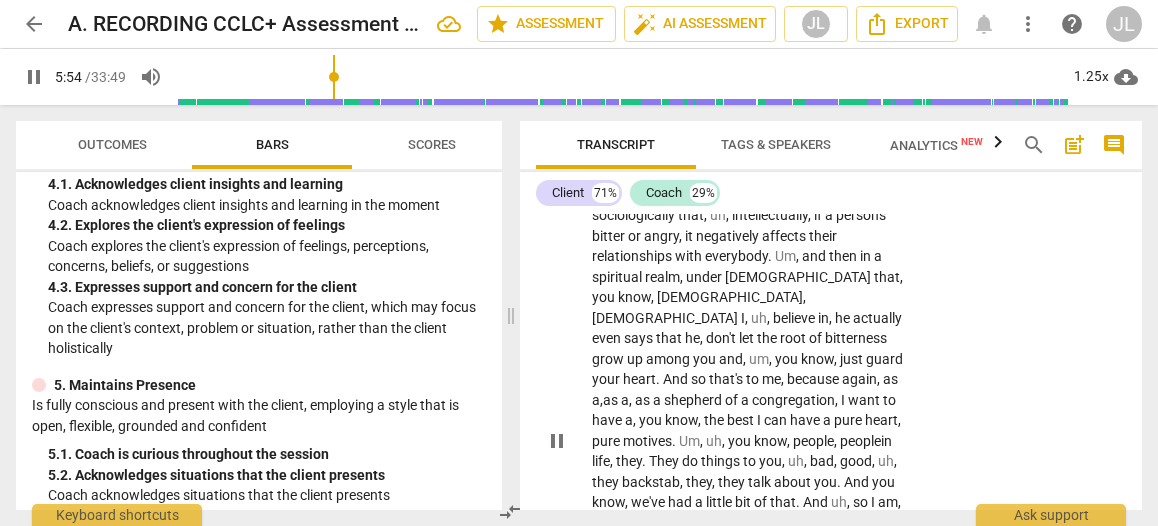 scroll, scrollTop: 2468, scrollLeft: 0, axis: vertical 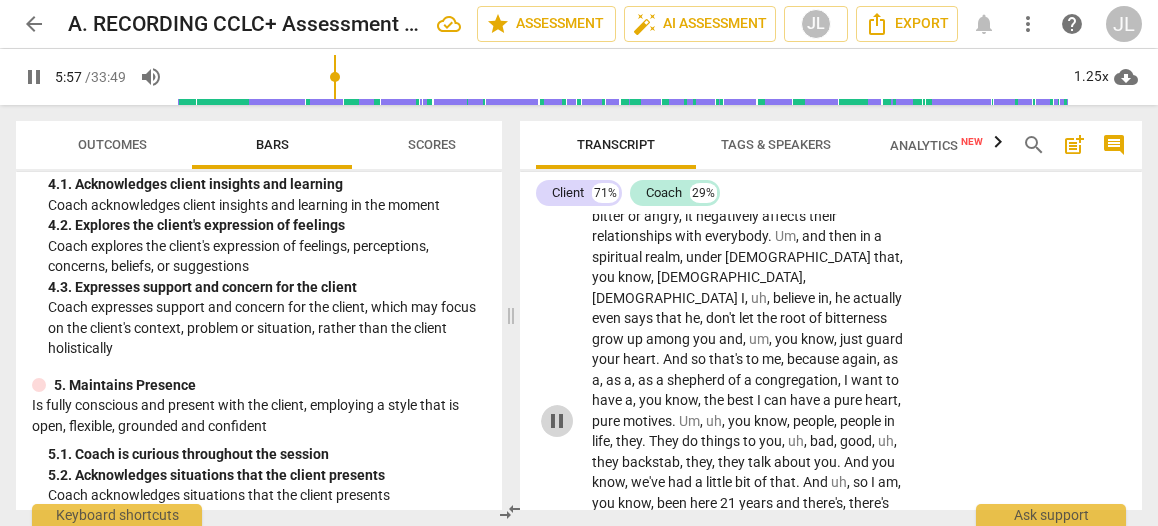 click on "pause" at bounding box center [557, 421] 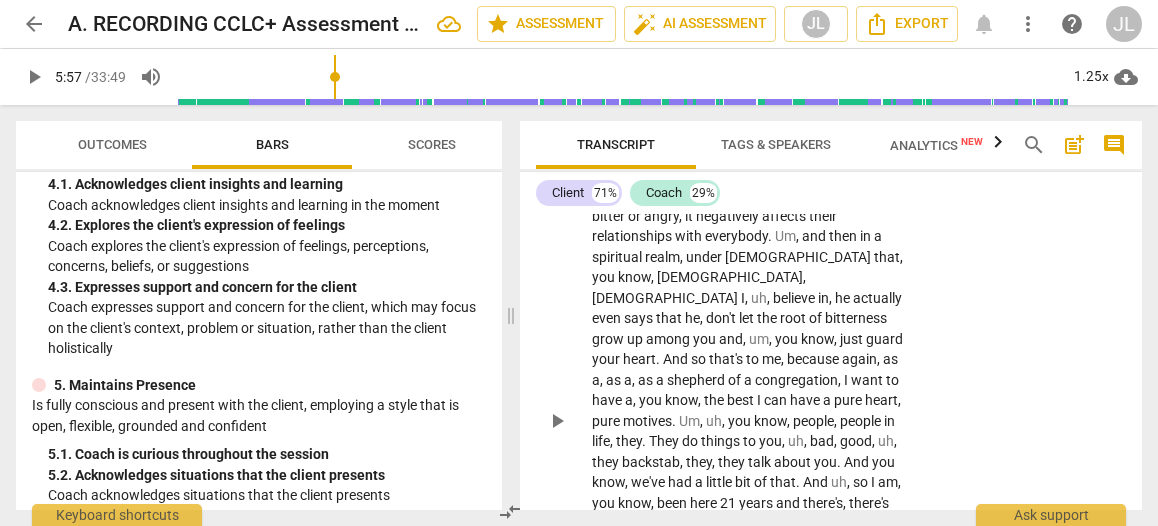 click on "and" at bounding box center (789, 503) 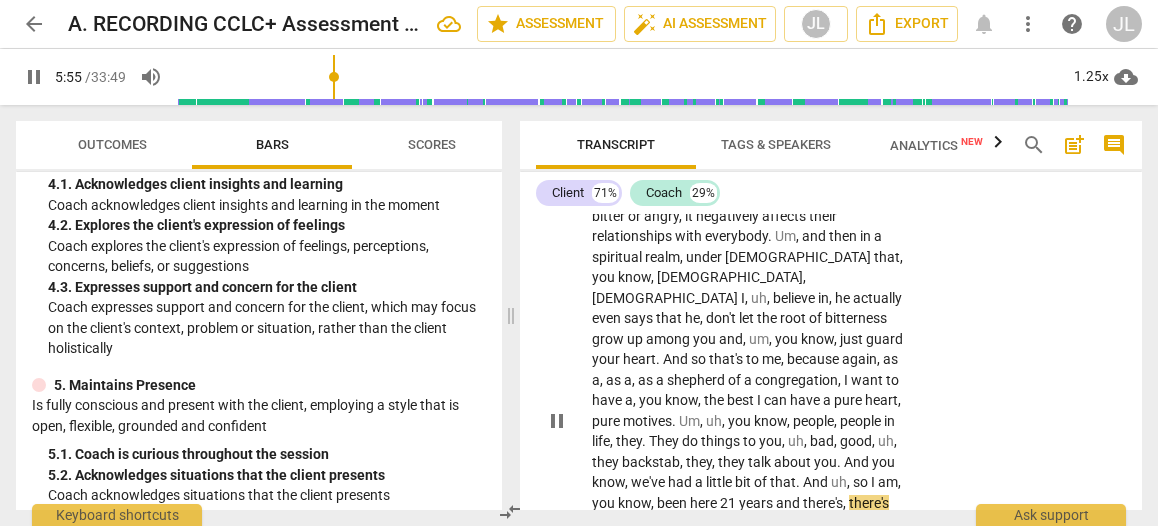 click on "pause" at bounding box center [557, 421] 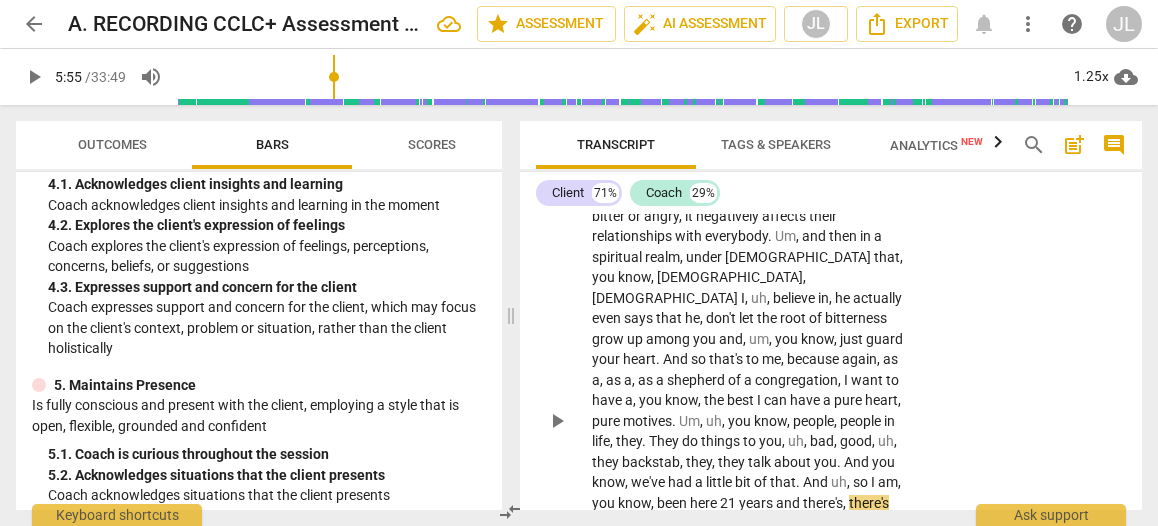 type on "356" 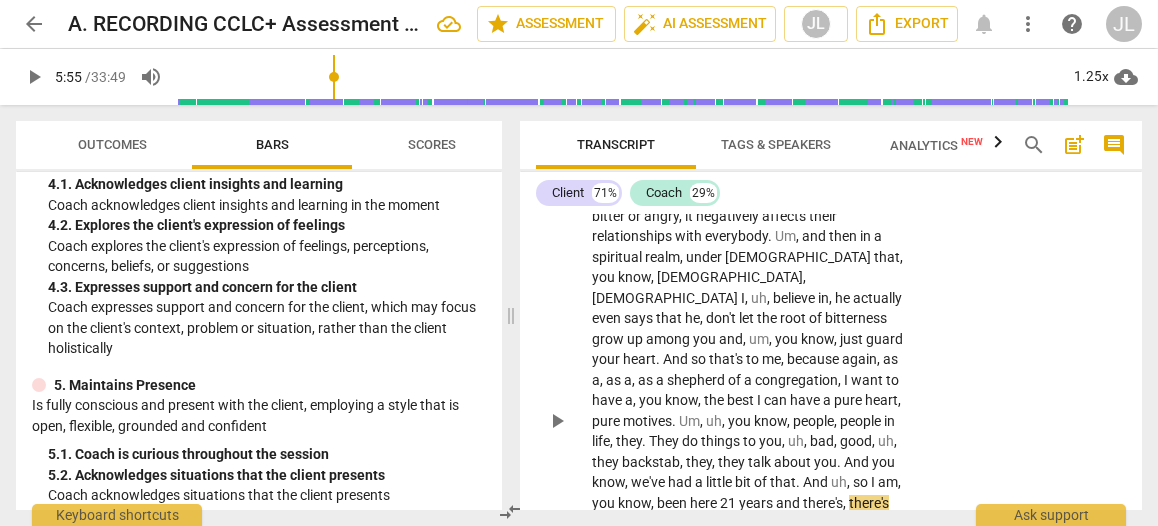 click on "and" at bounding box center (789, 503) 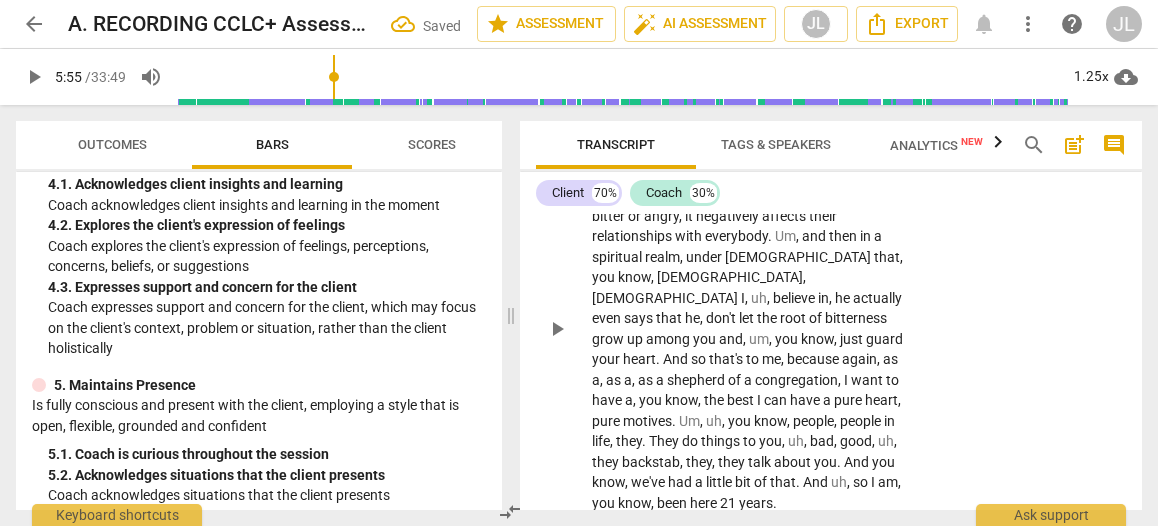 click on "Uh ,   number   one   for   my   overall   well-being .   Because ,   you   know ,   research ,   uh ,   shows   psychologically ,   sociologically   that ,   uh ,   intellectually ,   if   a   person's   bitter   or   angry ,   it   negatively   affects   their   relationships   with   everybody .   Um ,   and   then   in   a   spiritual   realm ,   under   [DEMOGRAPHIC_DATA]   that ,   you   know ,   [DEMOGRAPHIC_DATA] ,   [DEMOGRAPHIC_DATA]   I ,   uh ,   believe   in ,   he   actually   even   says   that   he ,   don't   let   the   root   of   bitterness   grow   up   among   you   and ,   um ,   you   know ,   just   guard   your   heart .   And   so   that's   to   me ,   because   again ,   as   a ,   as   a ,   as   a   shepherd   of   a   congregation ,   I   want   to   have   a ,   you   know ,   the   best   I   can   have   a   pure   heart ,   pure   motives .   Um ,   uh ,   you   know ,   people ,   people   in   life ,   they .   They   do   things   to   you ,   uh ,   bad ,   good ,   uh ,   they   backstab ,   they ,   they   talk" at bounding box center (748, 328) 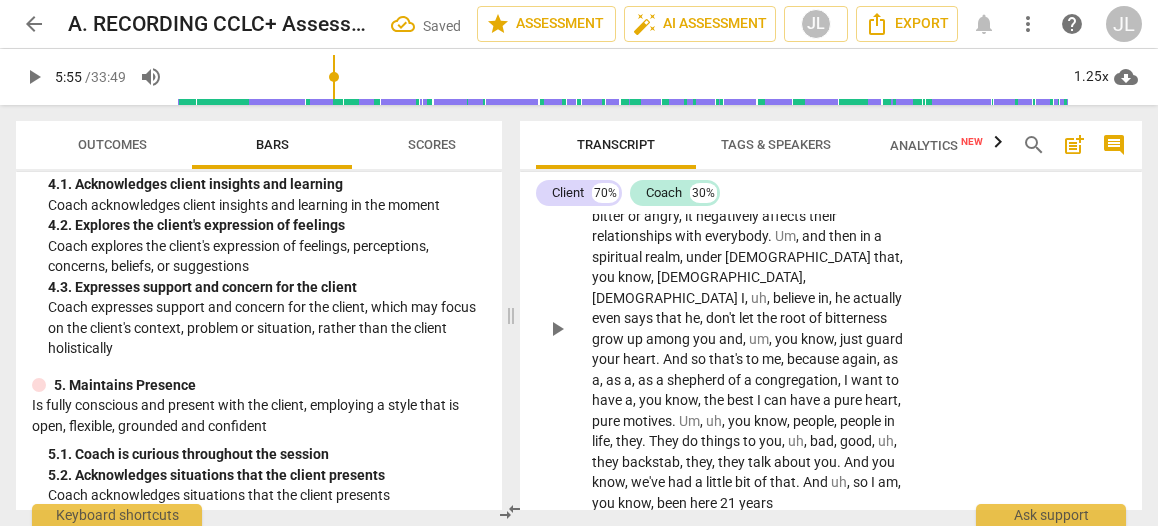 type 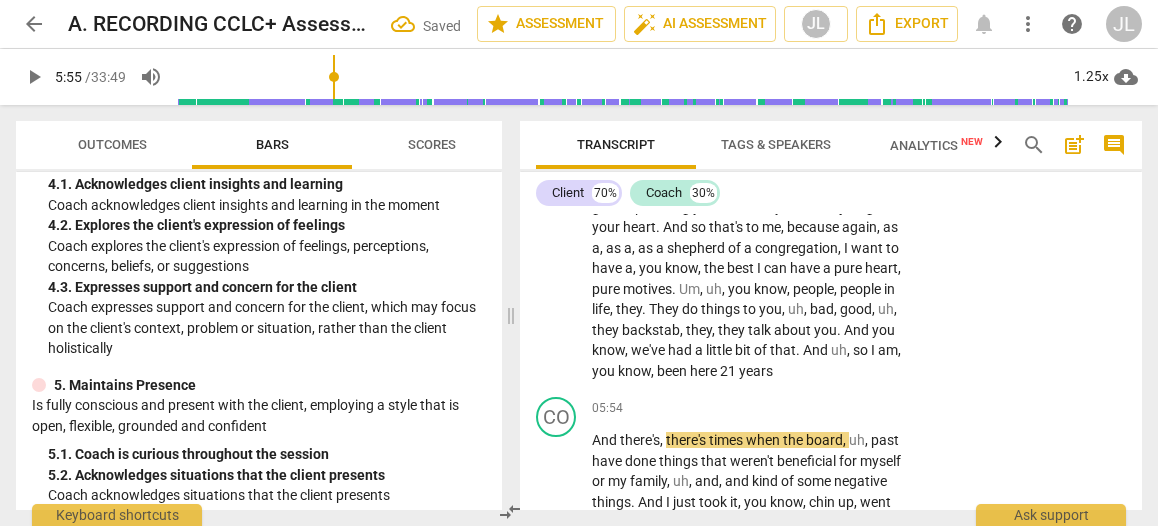 scroll, scrollTop: 2642, scrollLeft: 0, axis: vertical 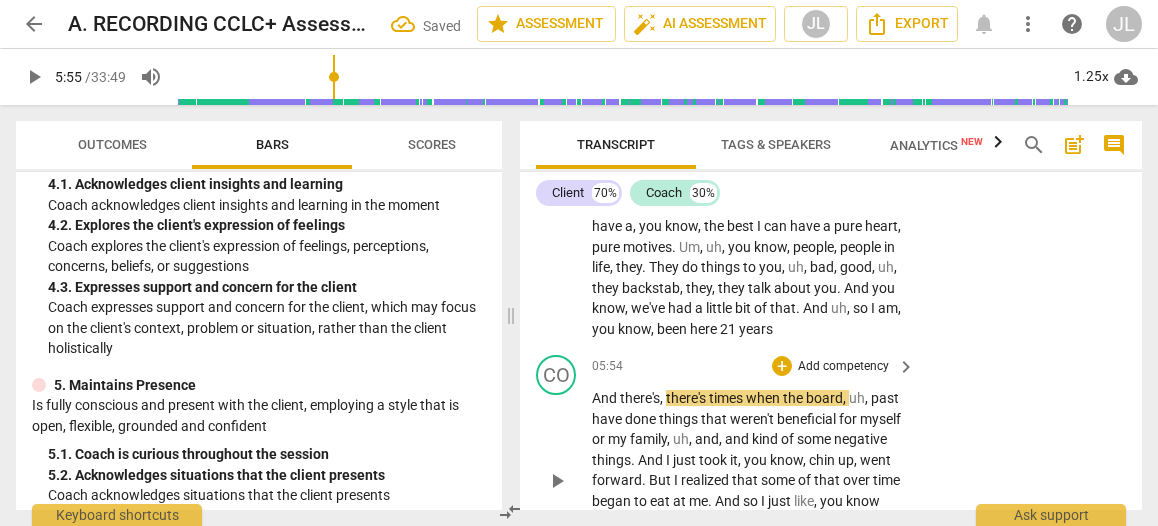 click on "And" at bounding box center [606, 398] 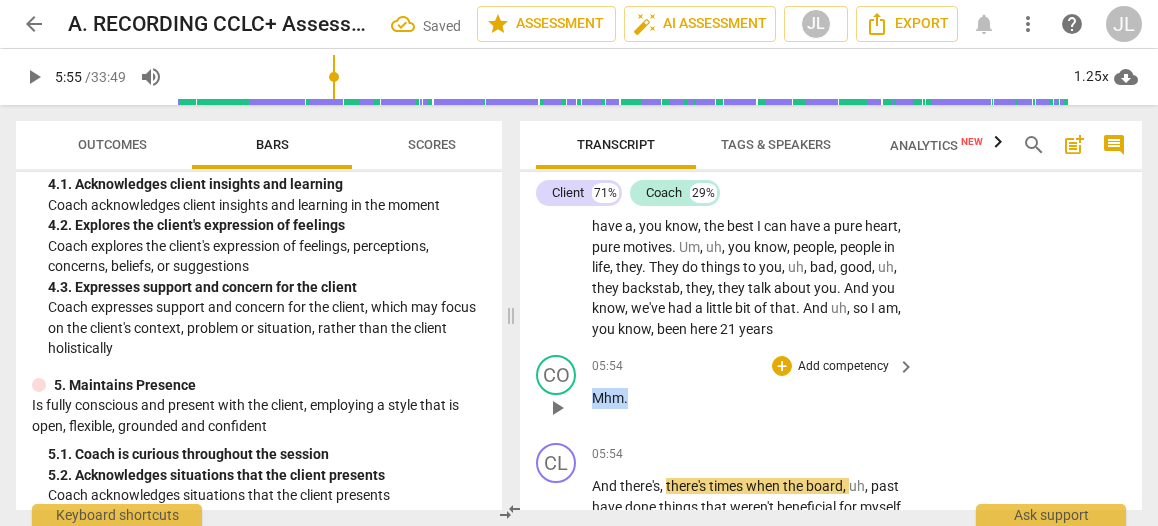 drag, startPoint x: 632, startPoint y: 339, endPoint x: 594, endPoint y: 343, distance: 38.209946 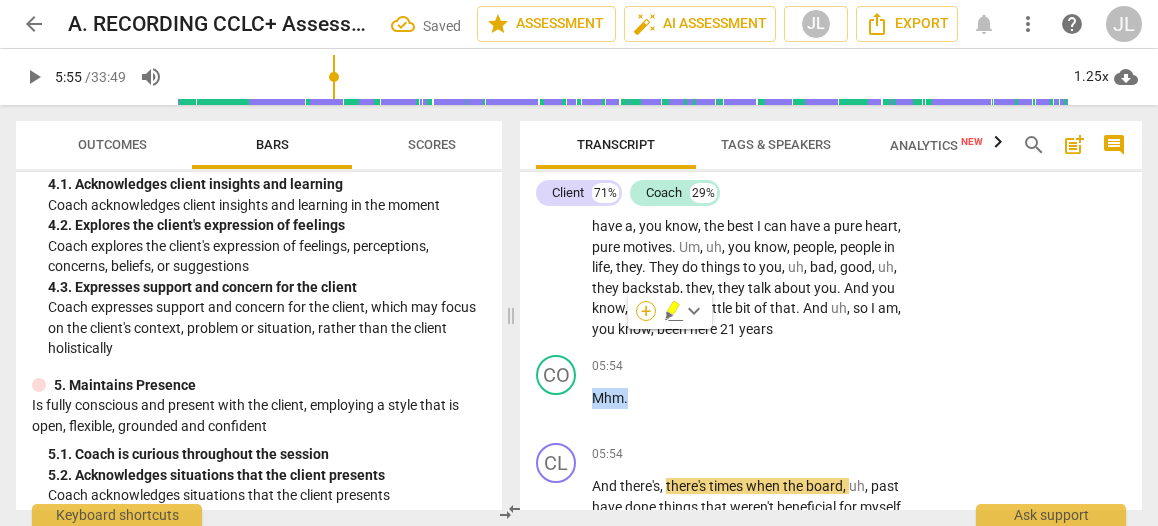 click on "+" at bounding box center (646, 311) 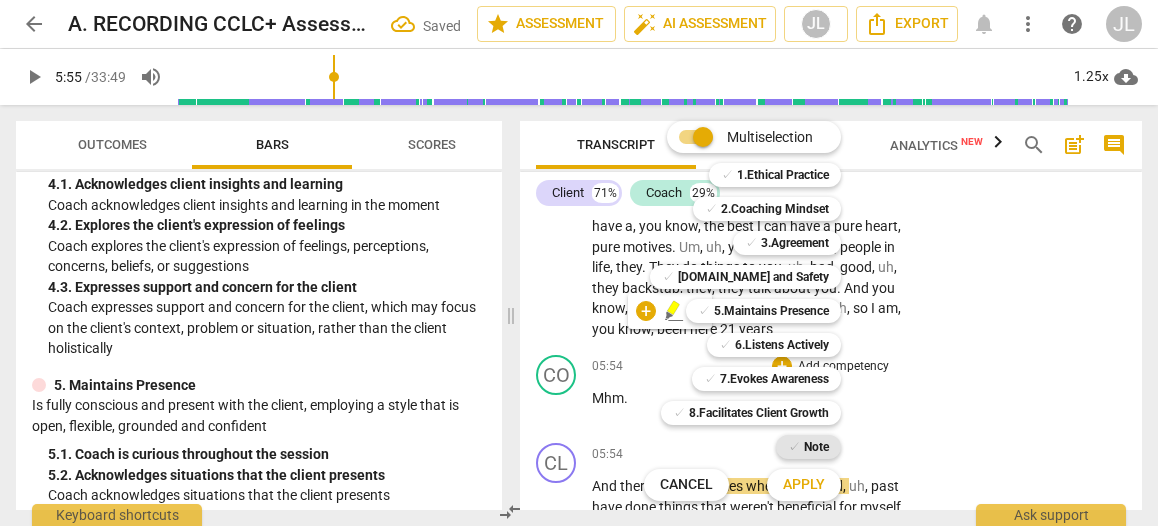 click on "Note" at bounding box center (816, 447) 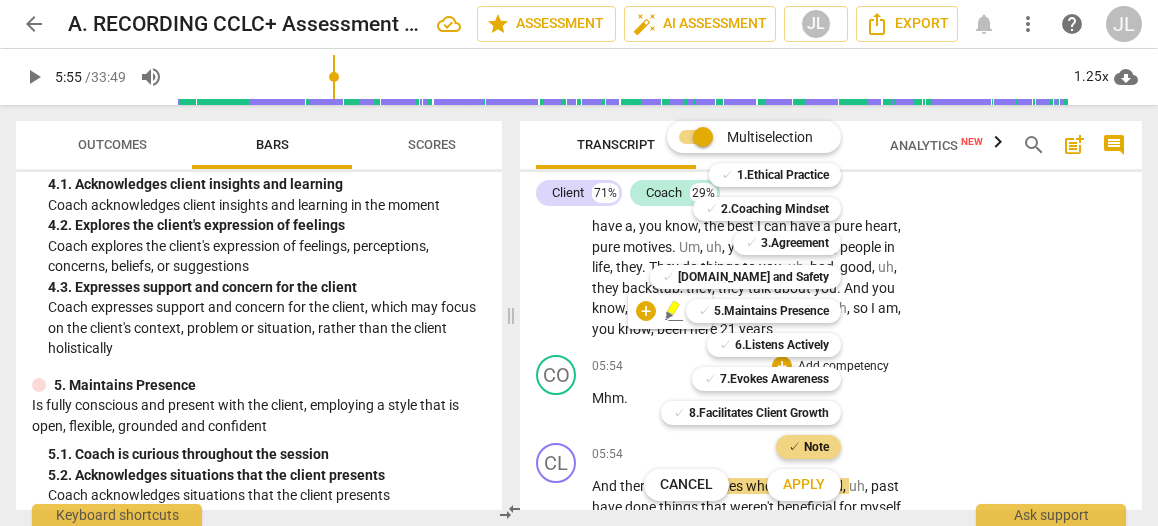click on "Apply" at bounding box center (804, 485) 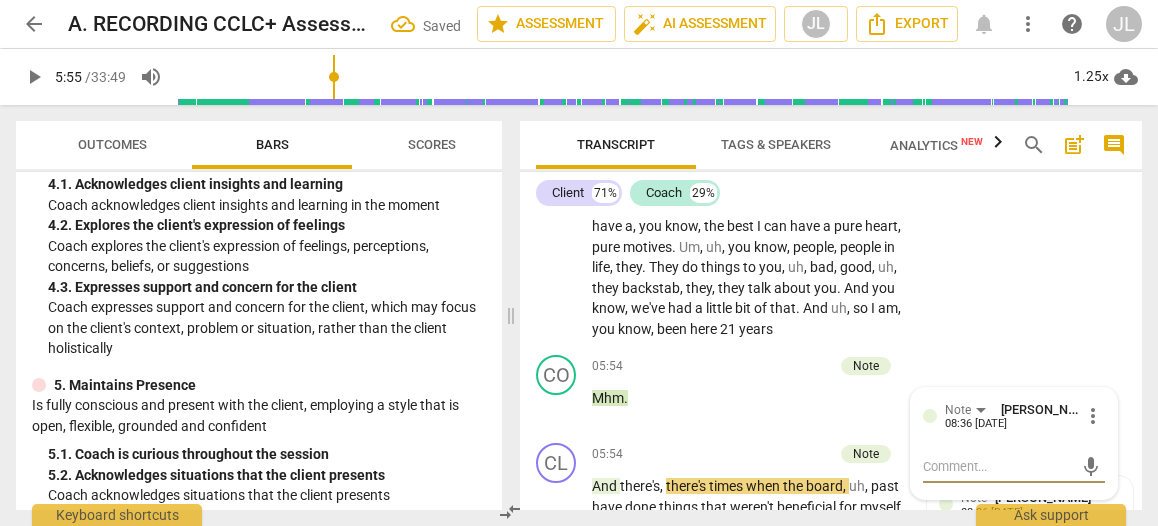 type on "V" 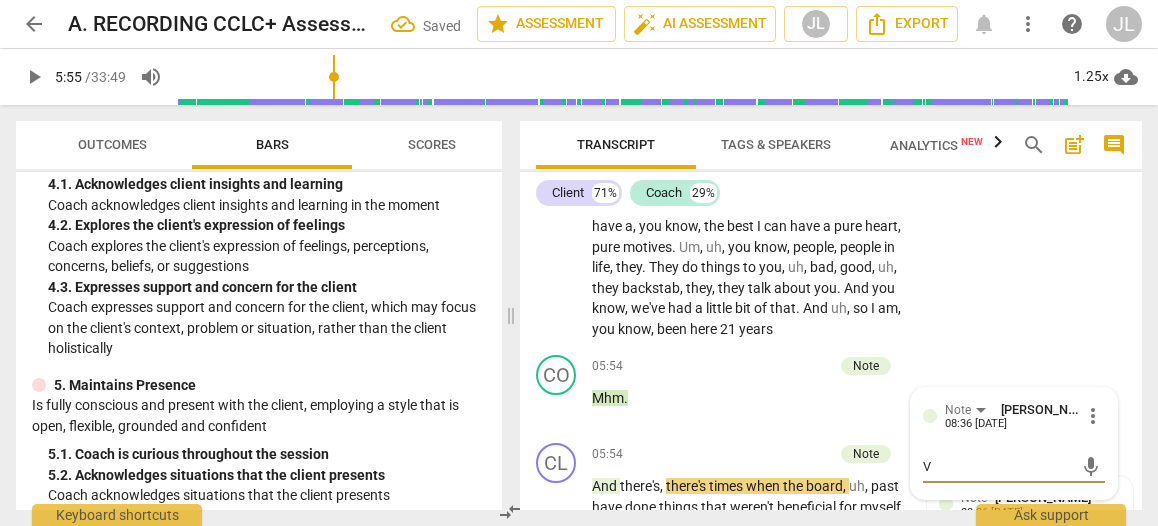 type on "Vo" 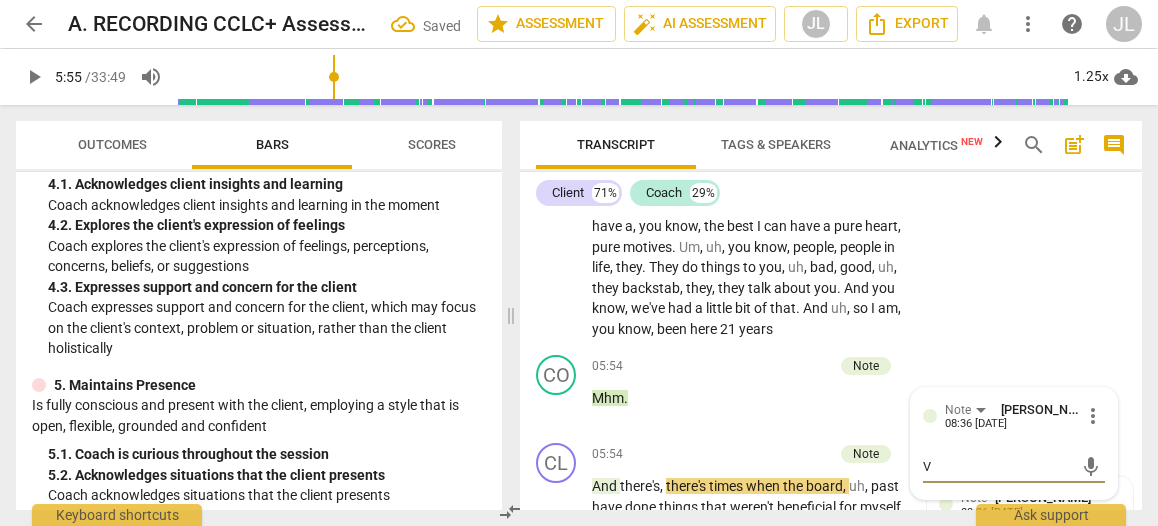 type on "Vo" 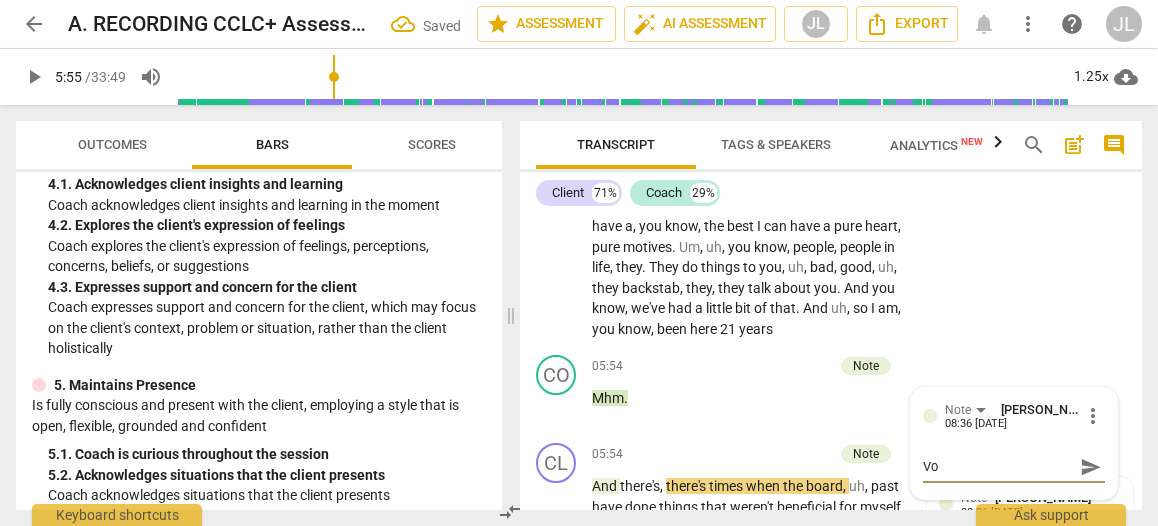 type on "Voc" 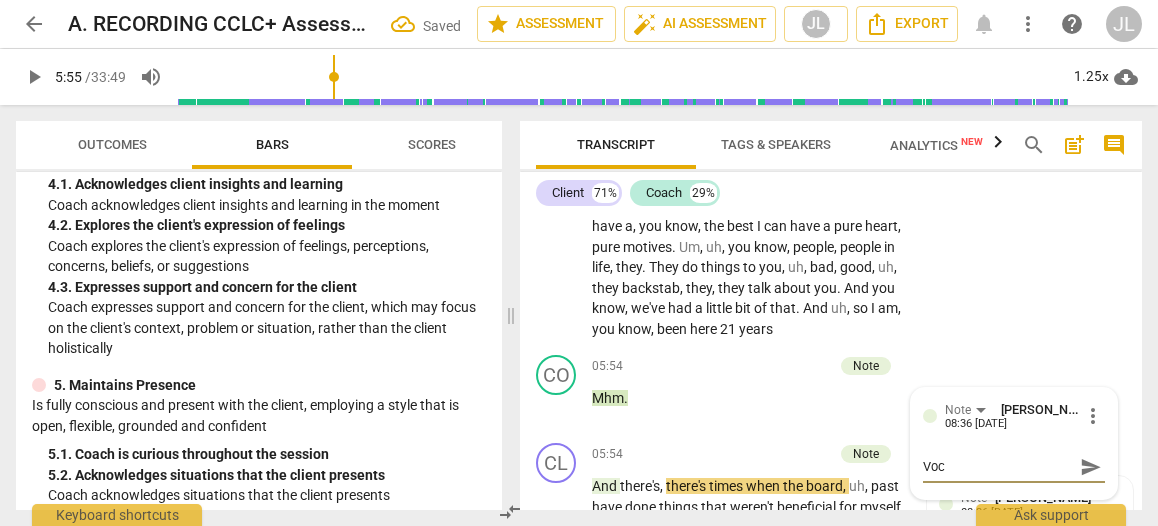 type on "Voca" 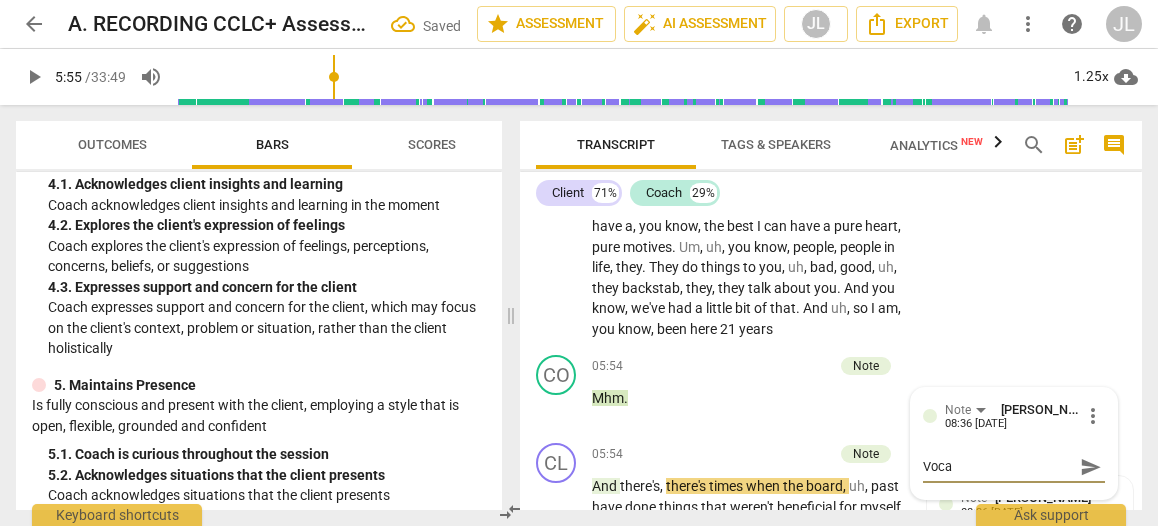 type on "Vocal" 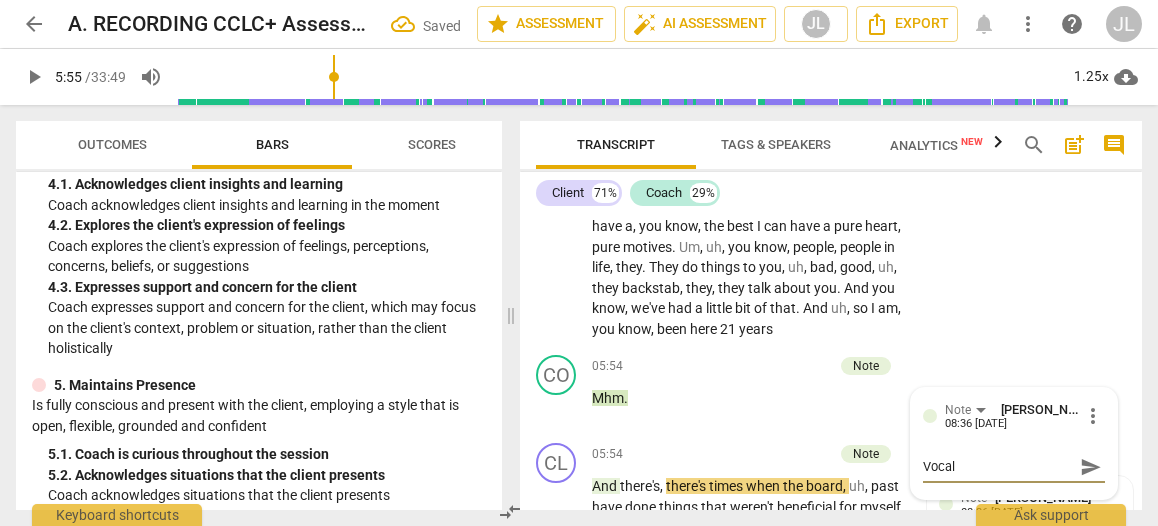 type on "Vocali" 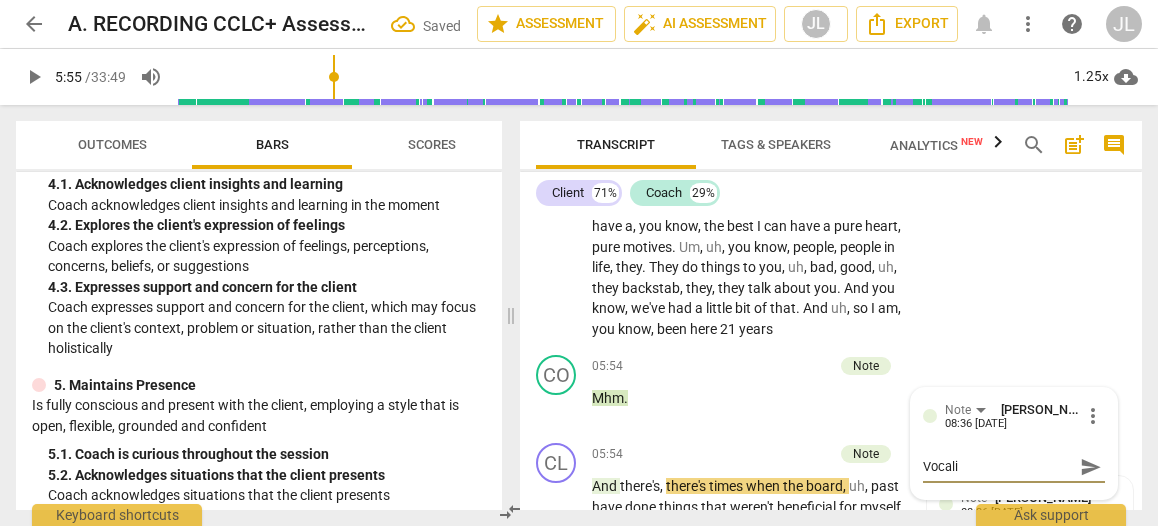 type on "Vocaliz" 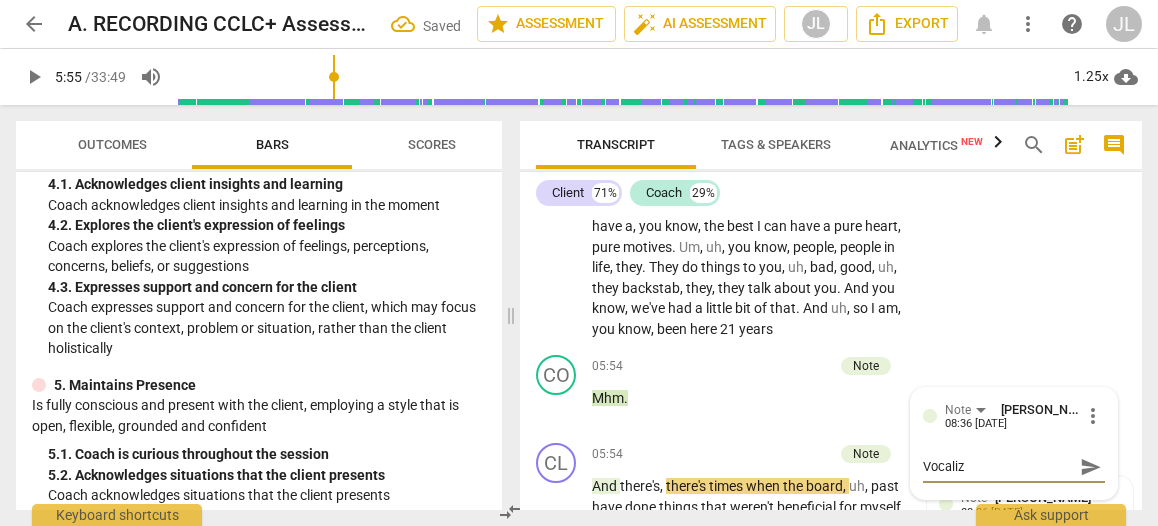 type on "Vocaliza" 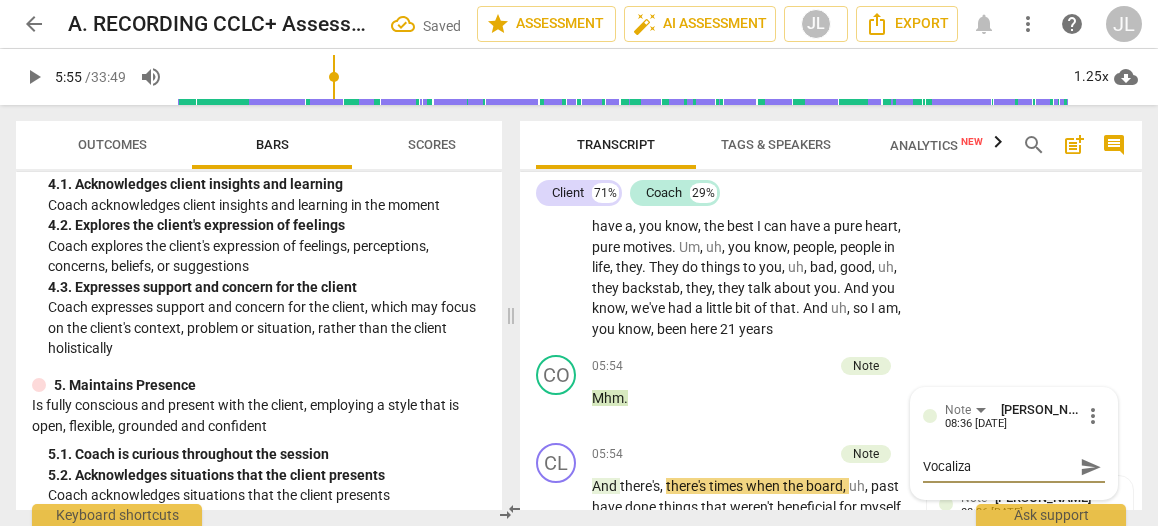 type on "Vocalizat" 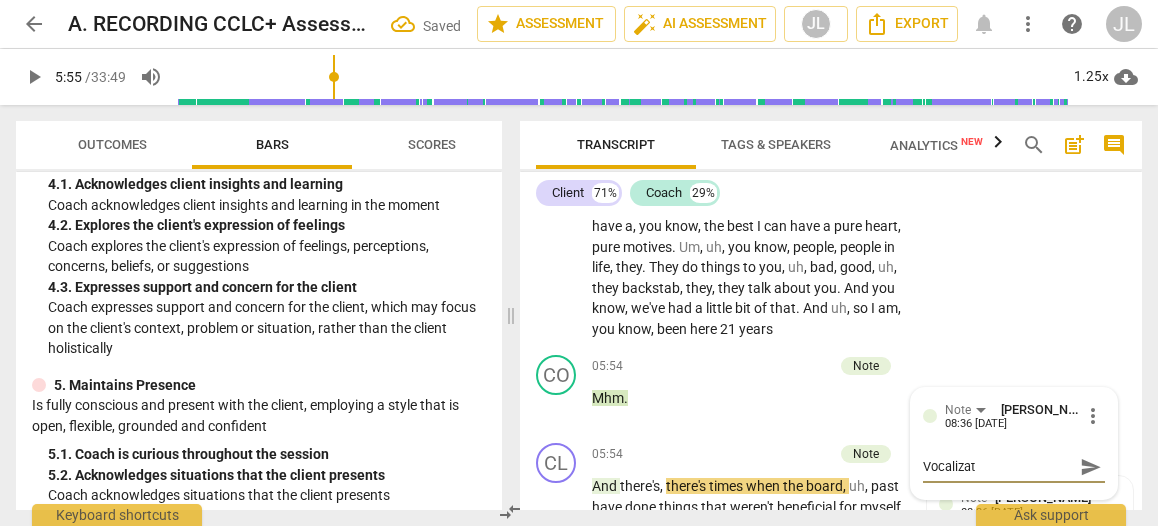type on "Vocalizati" 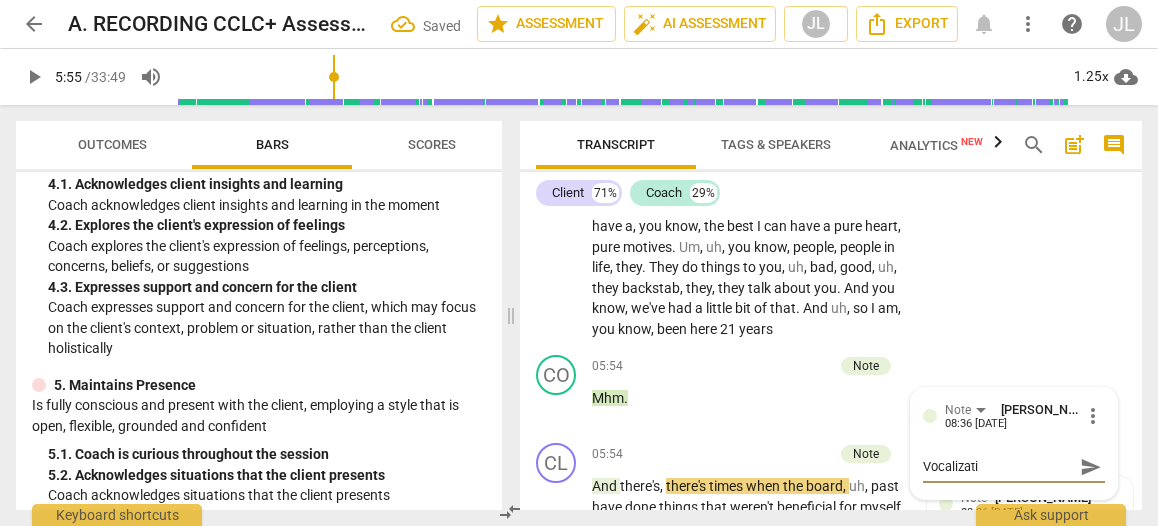 type on "Vocalizatio" 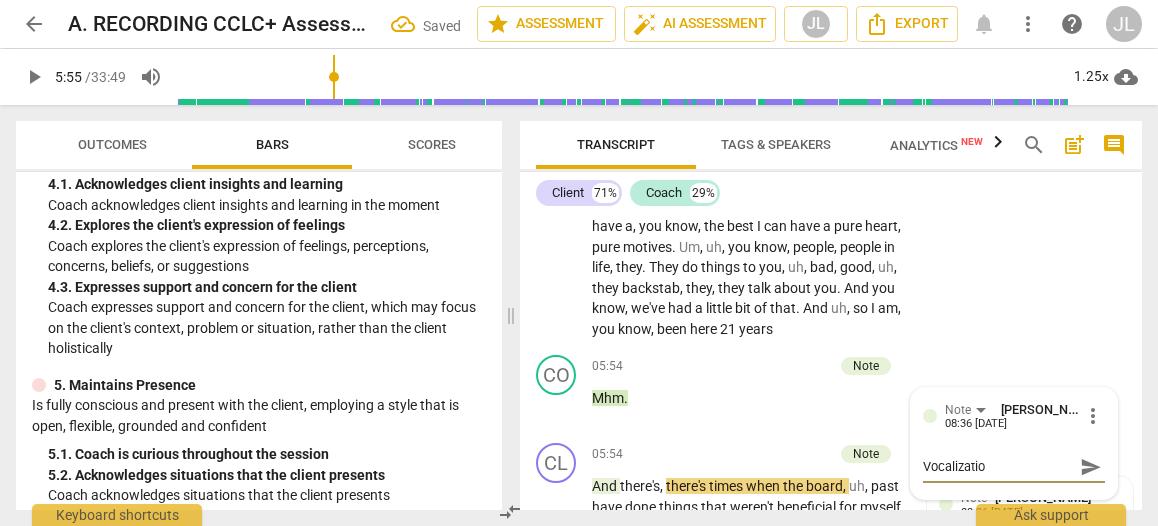 type on "Vocalization" 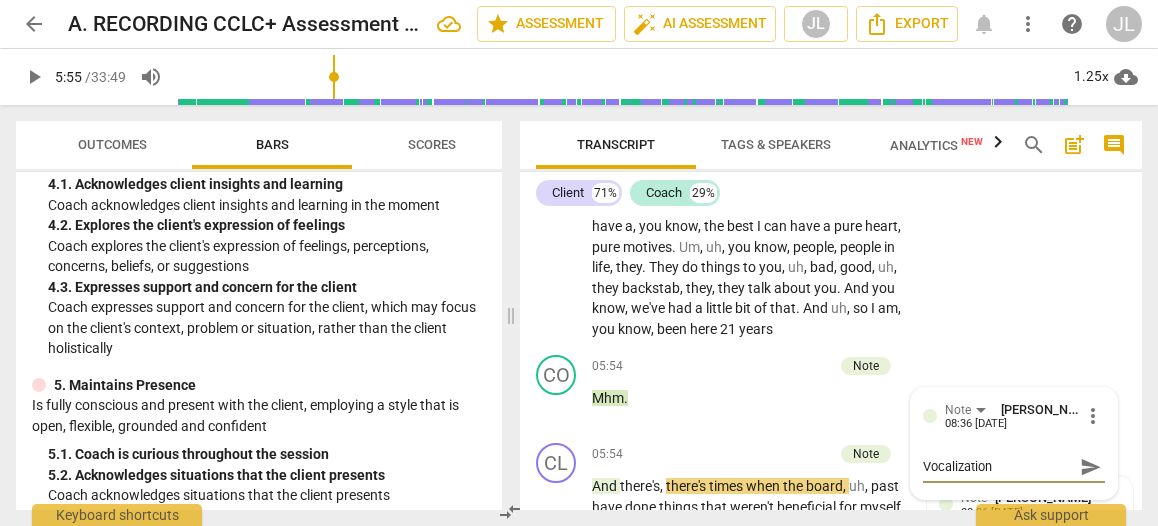 type on "Vocalization" 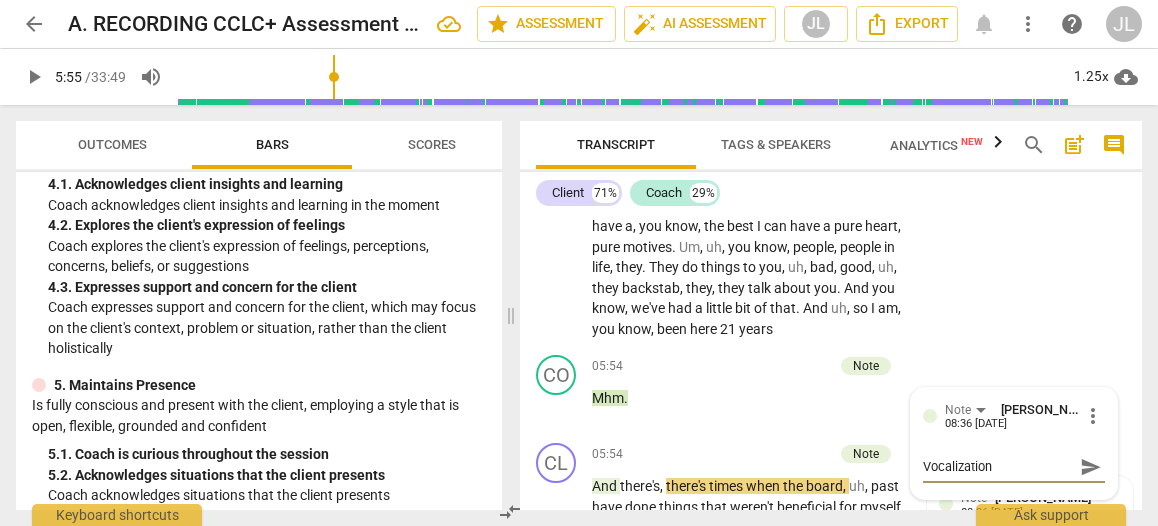 click on "Transcript" at bounding box center (616, 145) 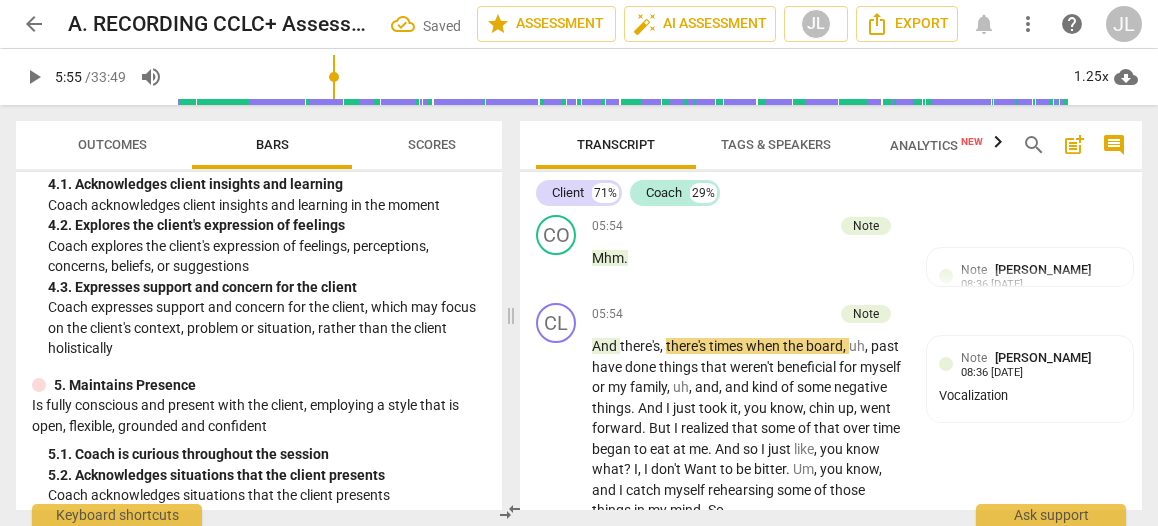 scroll, scrollTop: 2824, scrollLeft: 0, axis: vertical 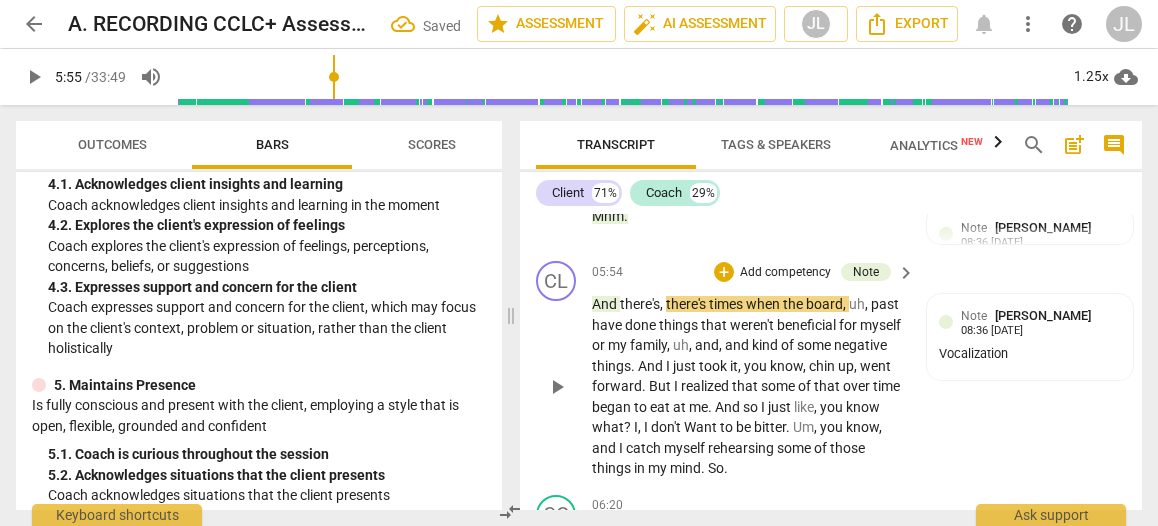 click on "there's" at bounding box center (640, 304) 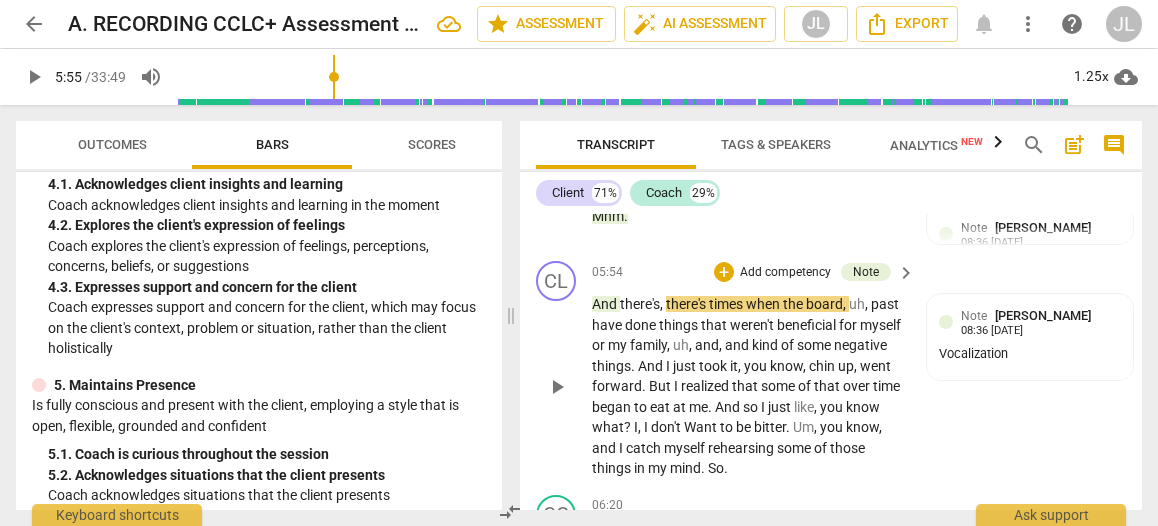 type 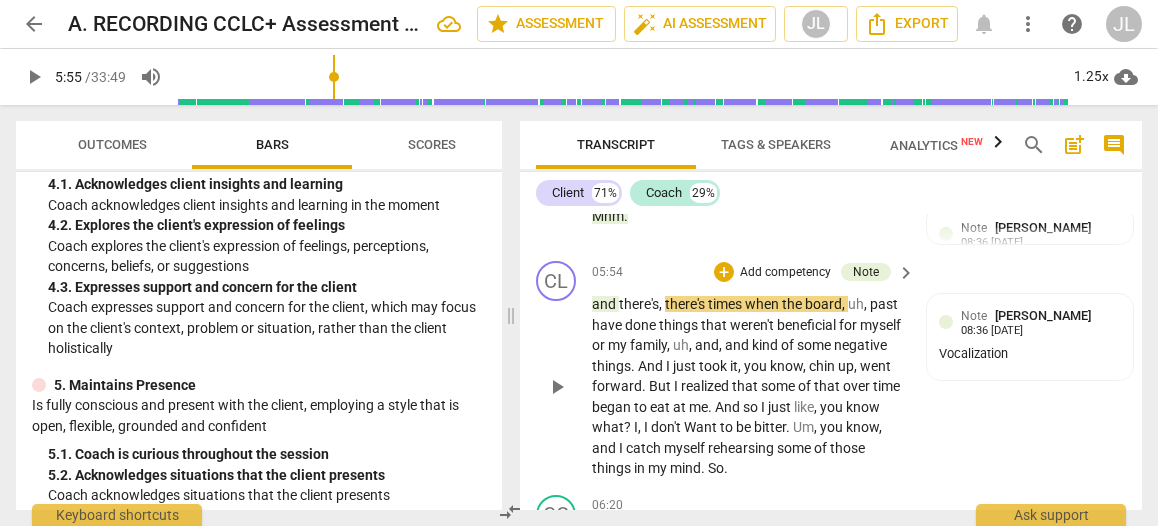 click on "play_arrow" at bounding box center [557, 387] 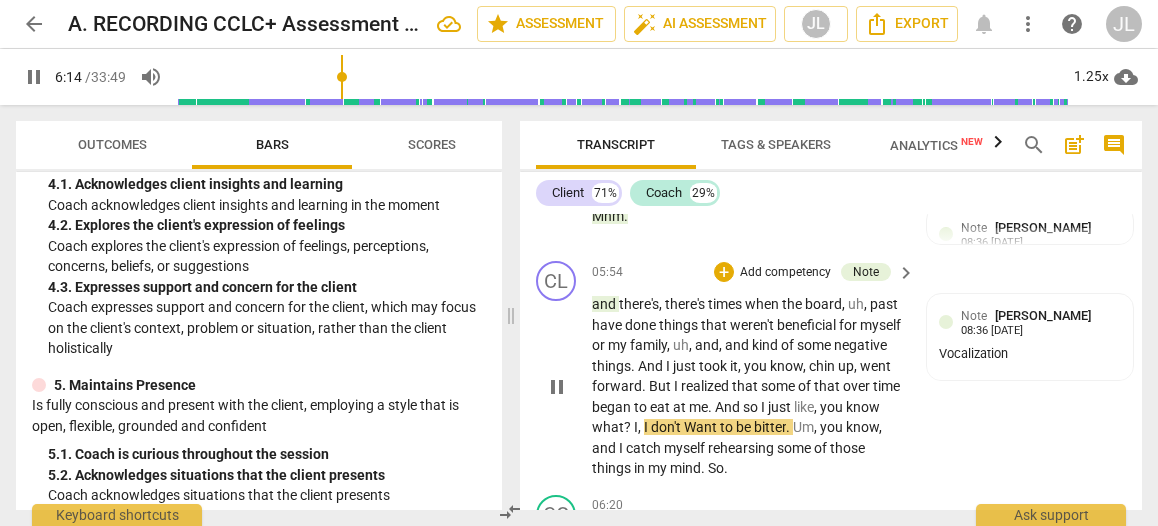 click on "pause" at bounding box center (557, 387) 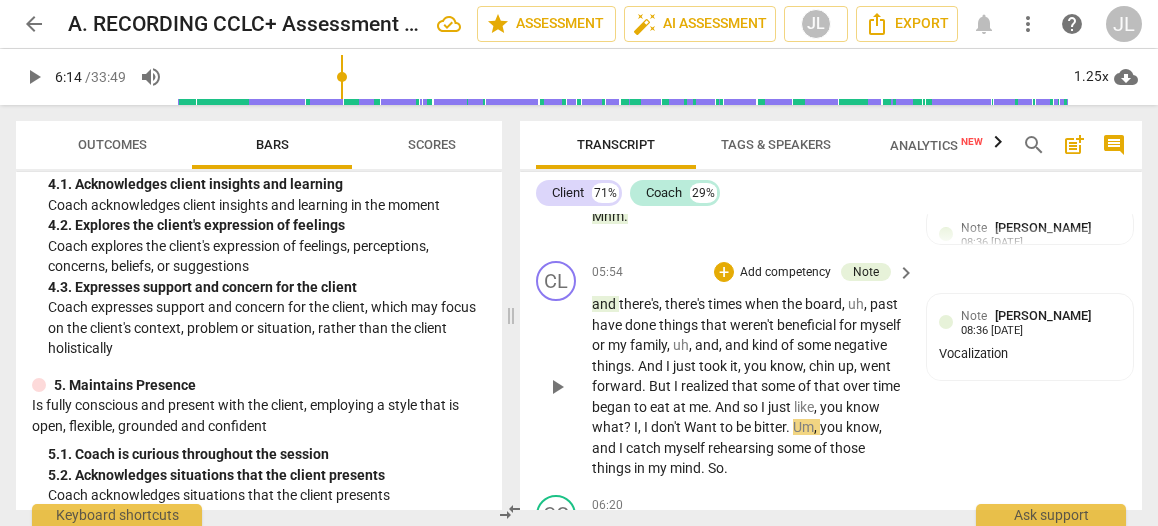 click on "." at bounding box center (645, 386) 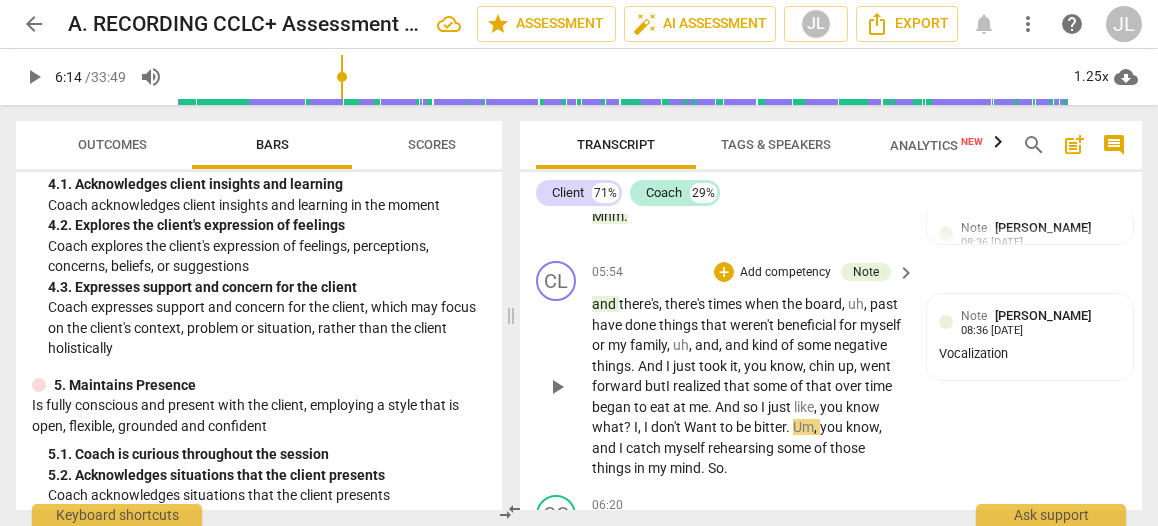 click on "play_arrow" at bounding box center (557, 387) 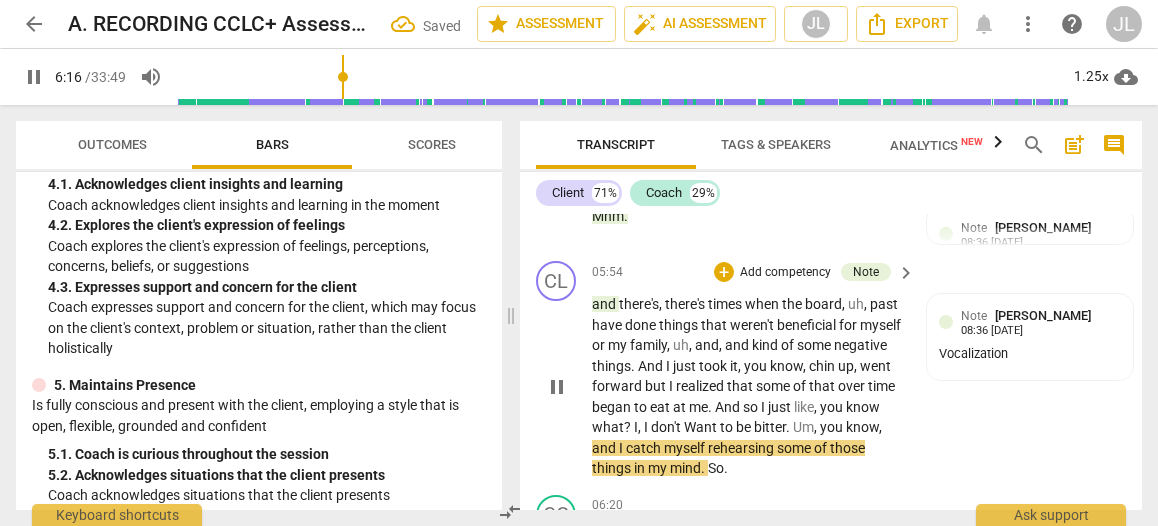 click on "Want" at bounding box center (702, 427) 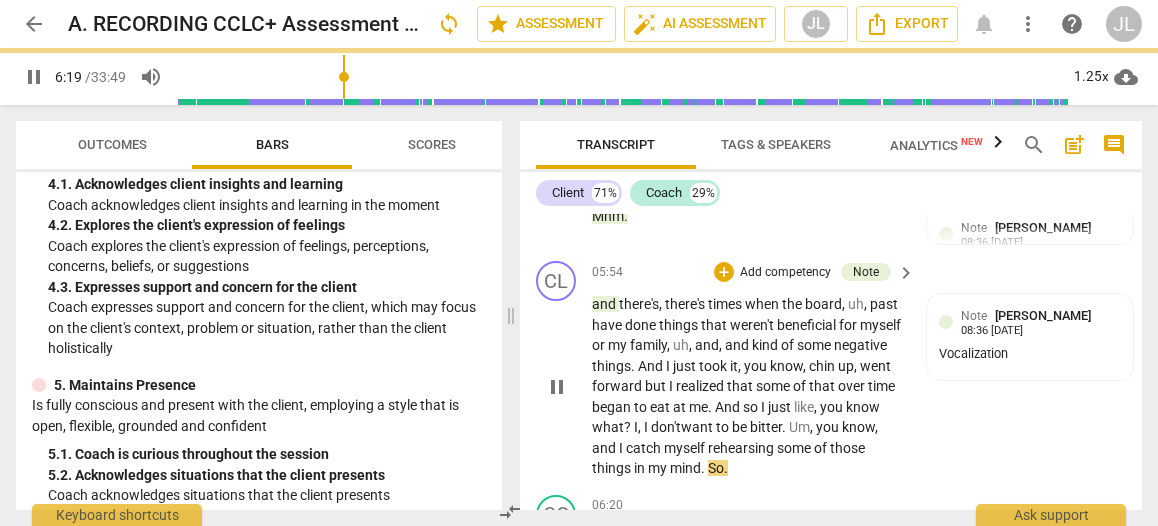 click on "and   there's ,   there's   times   when   the   board ,   uh ,   past   have   done   things   that   weren't   beneficial   for   myself   or   my   family ,   uh ,   and ,   and   kind   of   some   negative   things .   And   I   just   took   it ,   you   know ,   chin   up ,   went   forward   but   I   realized   that   some   of   that   over   time   began   to   eat   at   me .   And   so   I   just   like ,   you   know   what ?   I ,   I   don't  w ant   to   be   bitter .   Um ,   you   know ,   and   I   catch   myself   rehearsing   some   of   those   things   in   my   mind .   So ." at bounding box center (748, 386) 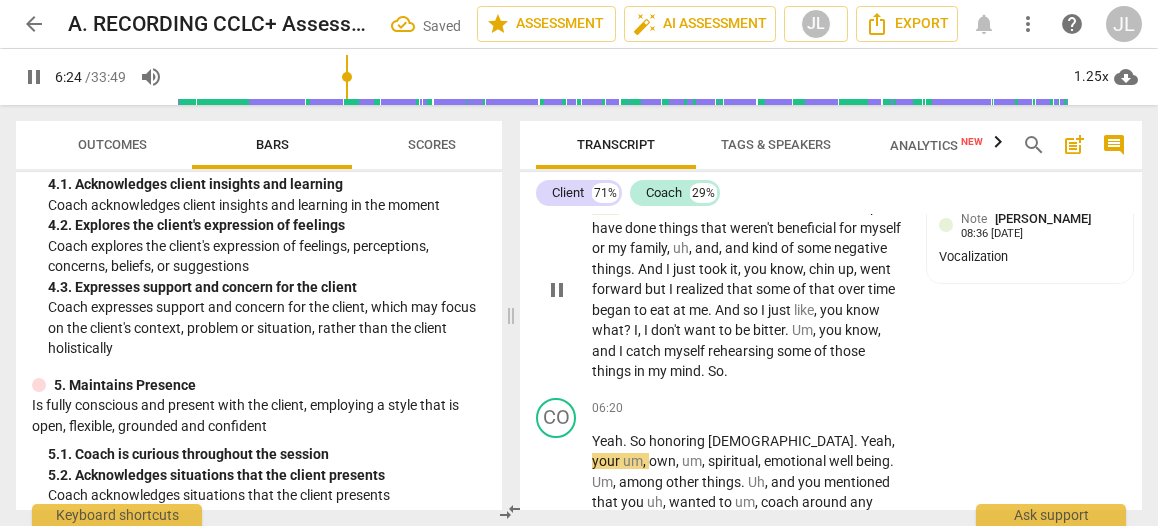 scroll, scrollTop: 2942, scrollLeft: 0, axis: vertical 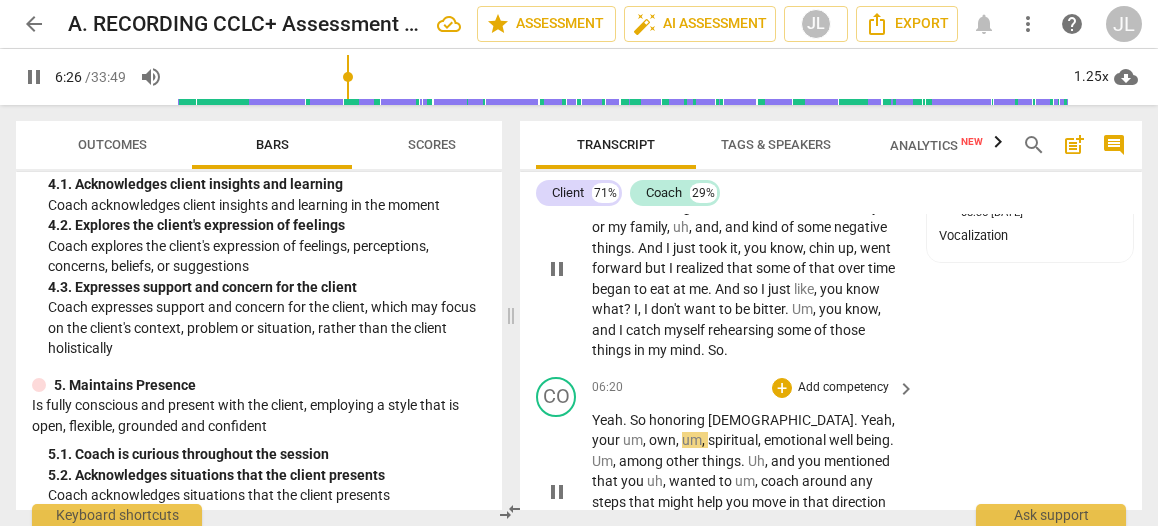 click on "pause" at bounding box center [557, 492] 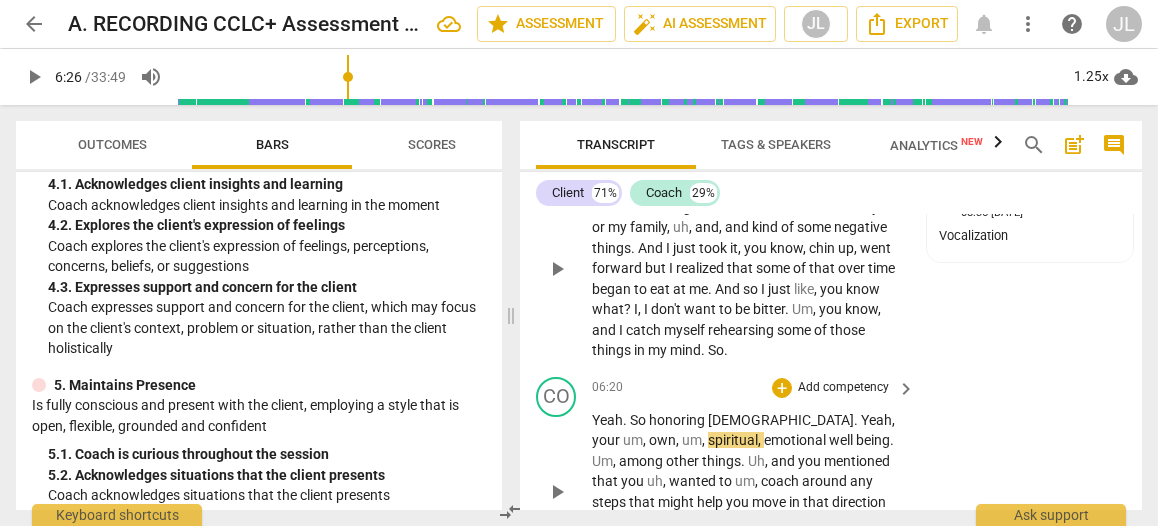 click on "Yeah" at bounding box center [876, 420] 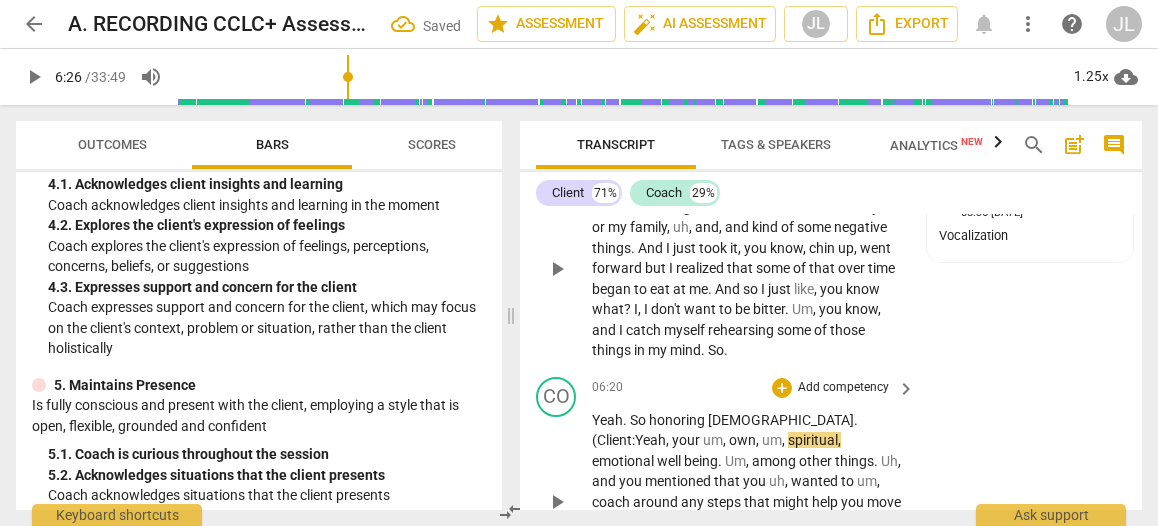 click on "," at bounding box center (669, 440) 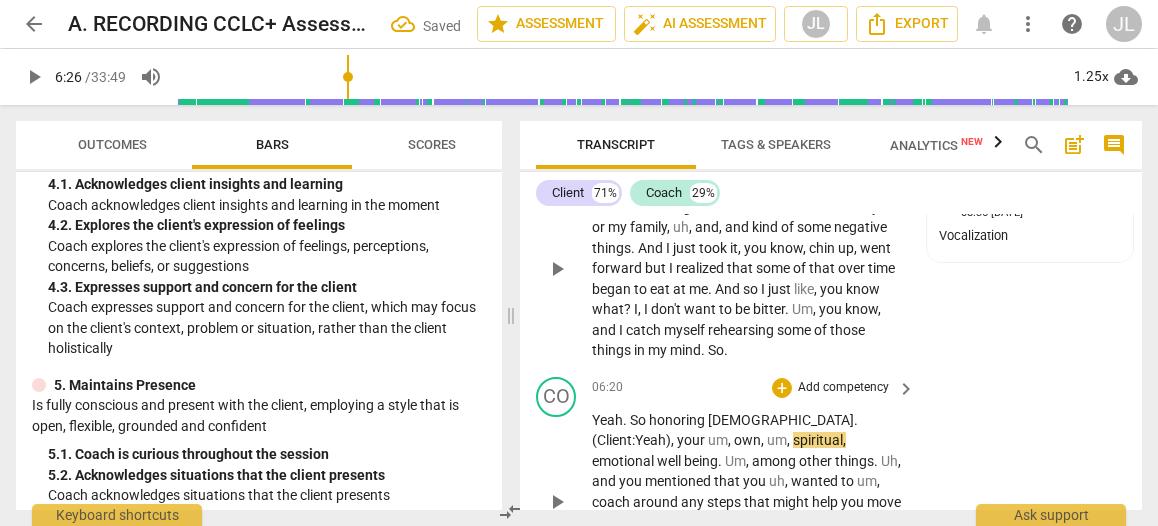 click on "play_arrow" at bounding box center (557, 502) 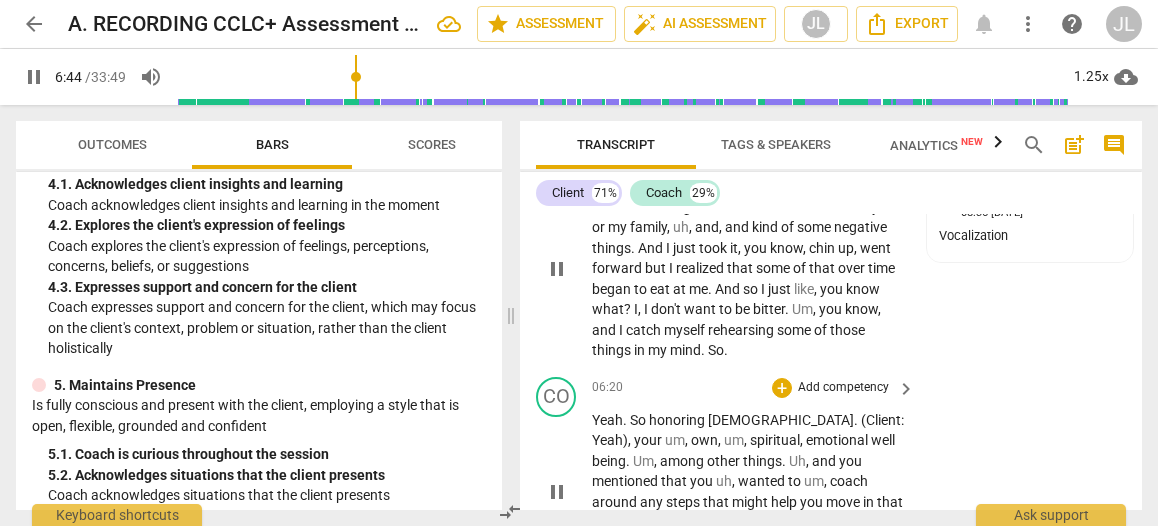 click on "pause" at bounding box center (557, 492) 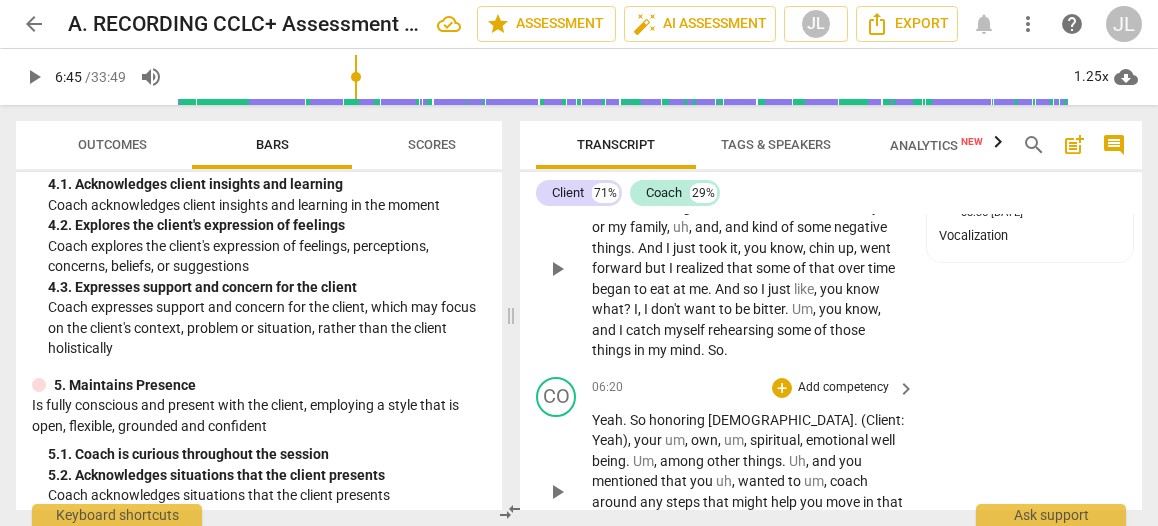 click on "yeah" at bounding box center (715, 522) 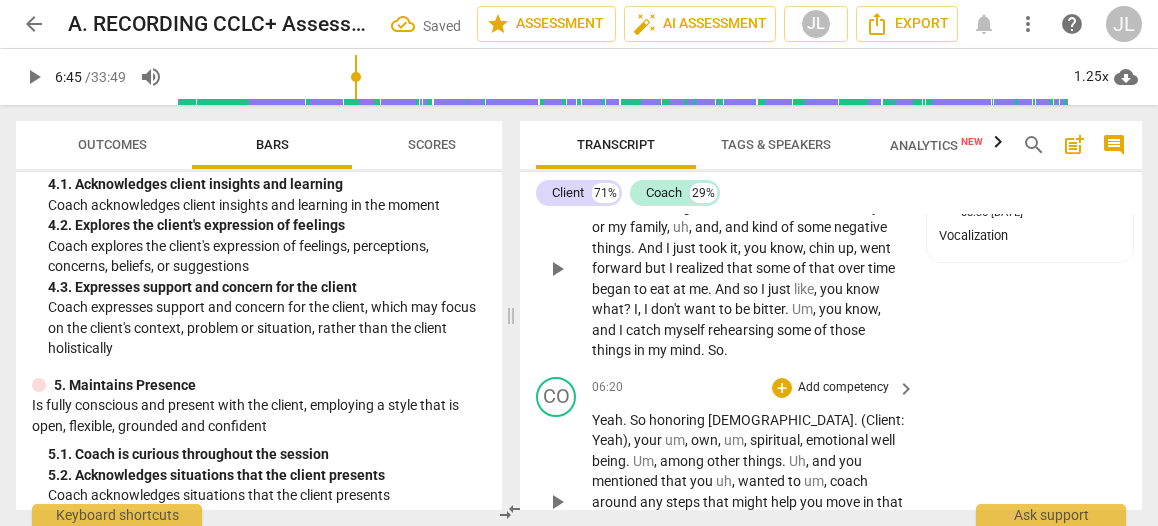 click on "." at bounding box center [777, 522] 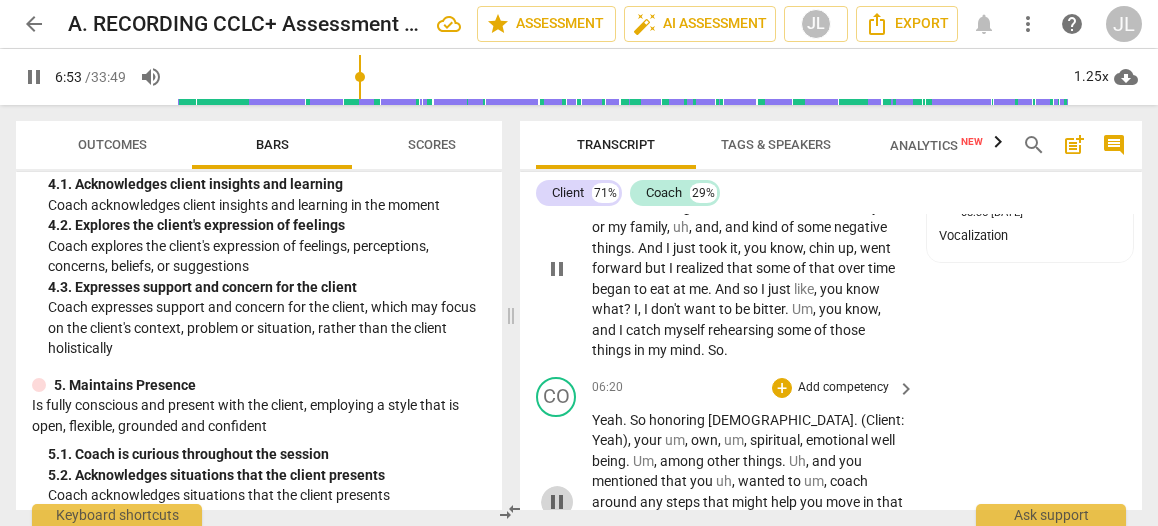 click on "pause" at bounding box center [557, 502] 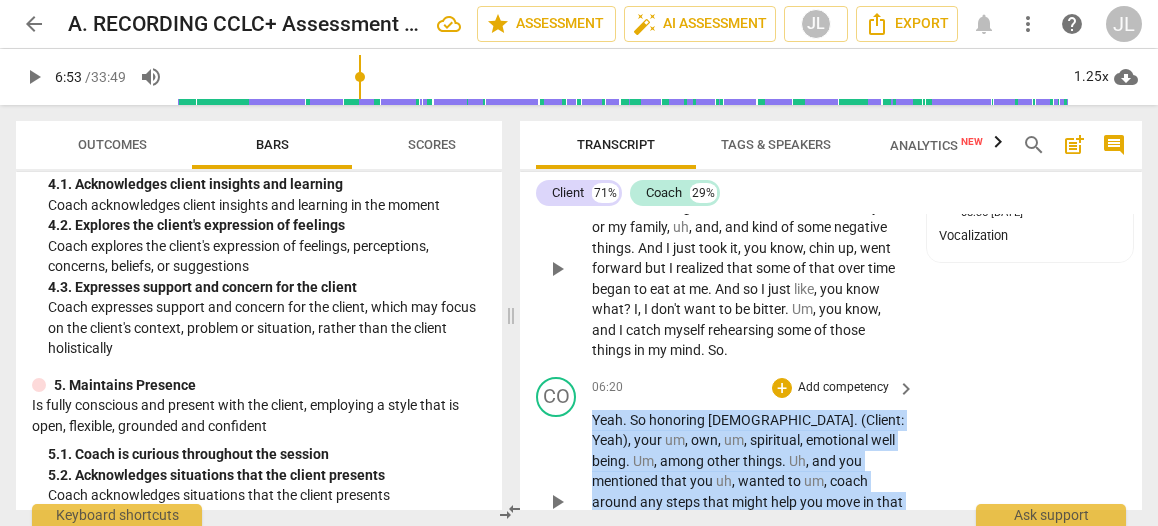 drag, startPoint x: 666, startPoint y: 486, endPoint x: 586, endPoint y: 362, distance: 147.56694 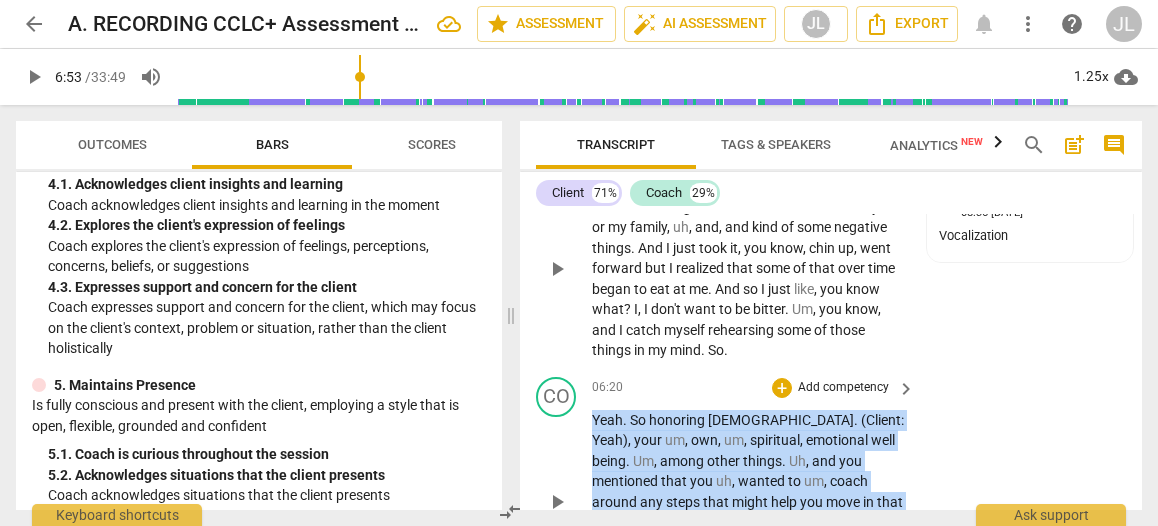 click on "CO play_arrow pause 06:20 + Add competency keyboard_arrow_right Yeah .   So   honoring   [DEMOGRAPHIC_DATA] .   (Client :   Yeah) ,   your   um ,   own ,   um ,   spiritual ,   emotional   well   being .   Um ,   among   other   things .   Uh ,   and   you   mentioned   that   you   uh ,   wanted   to   um ,   coach   around   any   steps   that   might   help   you   move   in   that   direction   that   uh ,   (Client :   Yeah)   that   help   you   not   uh ,   you   know ,   grow   bitter .   Uh ,   so   if   we   coach   successfully   [DATE] ,   what   would   you   like   to   walk   away   with ?" at bounding box center [831, 486] 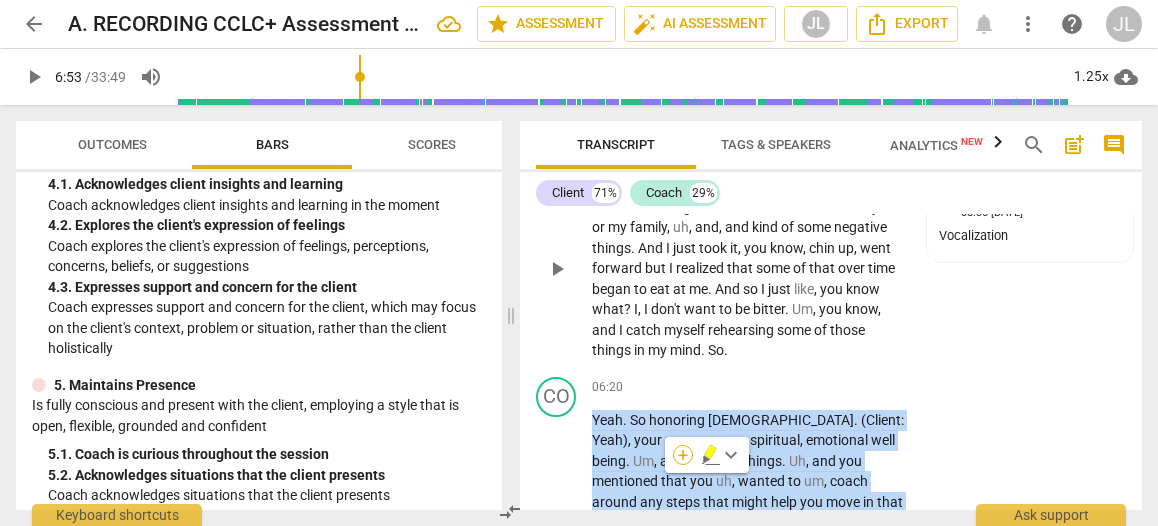 click on "+" at bounding box center [683, 455] 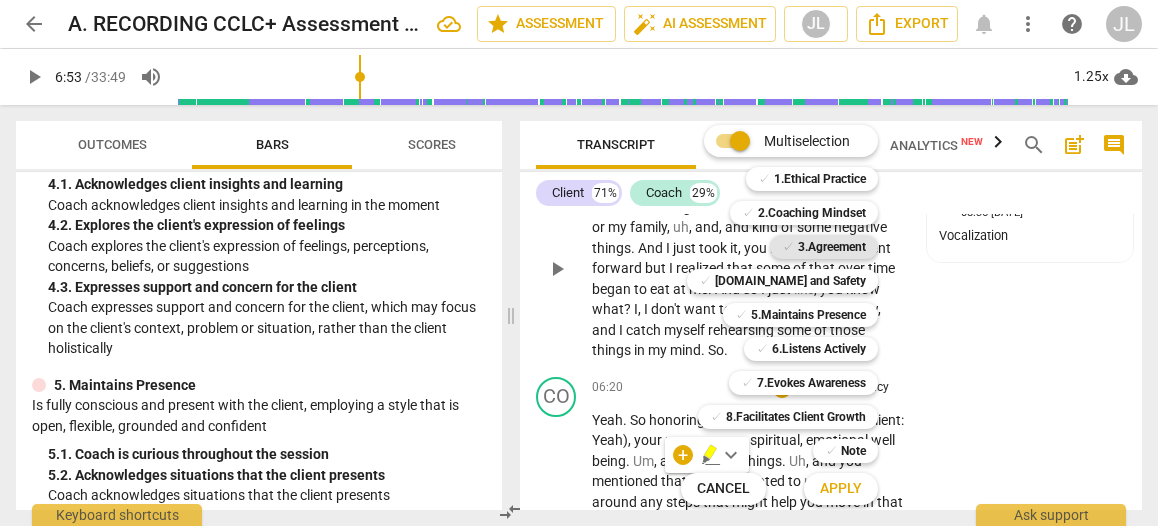 click on "3.Agreement" at bounding box center [832, 247] 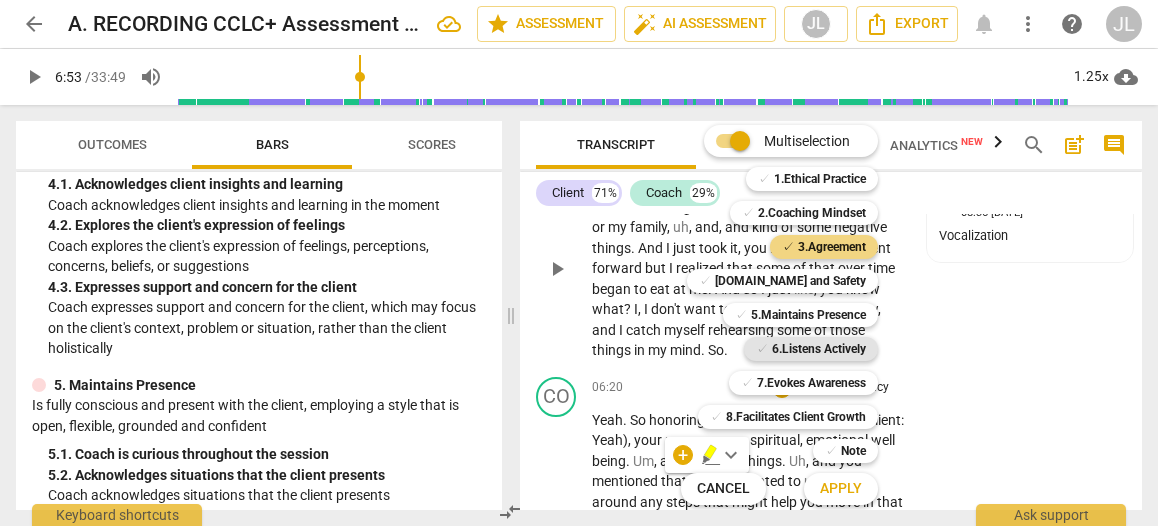 click on "6.Listens Actively" at bounding box center [819, 349] 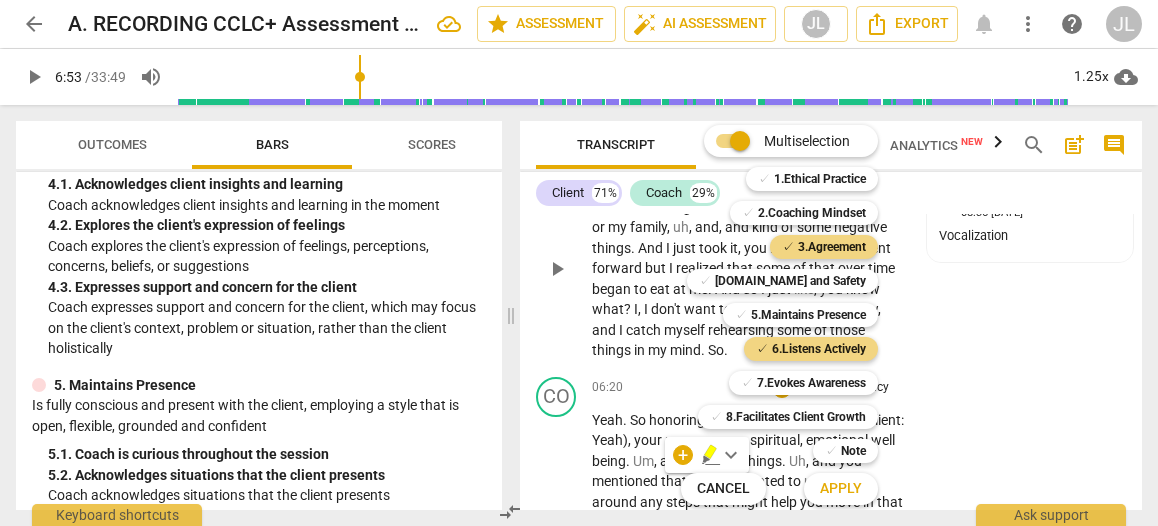 click on "Apply" at bounding box center (841, 489) 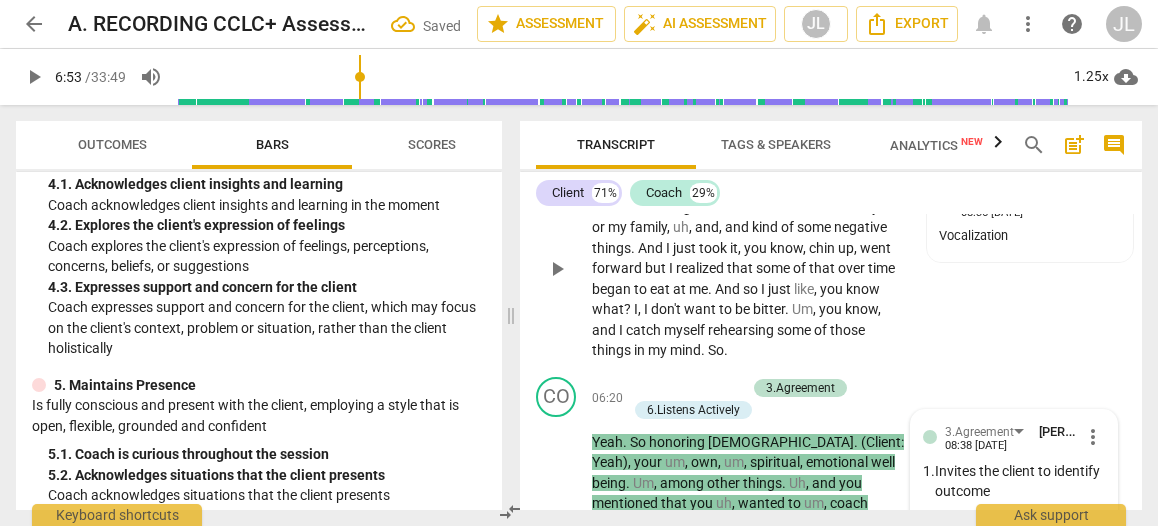 scroll, scrollTop: 3356, scrollLeft: 0, axis: vertical 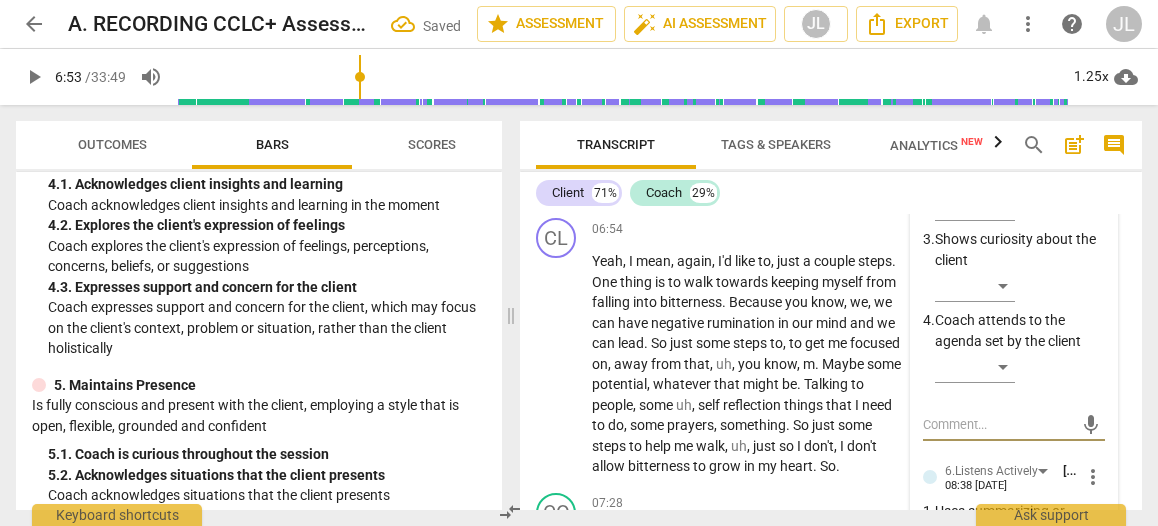 click on "Coach attends to the agenda set by the client" at bounding box center [1020, 330] 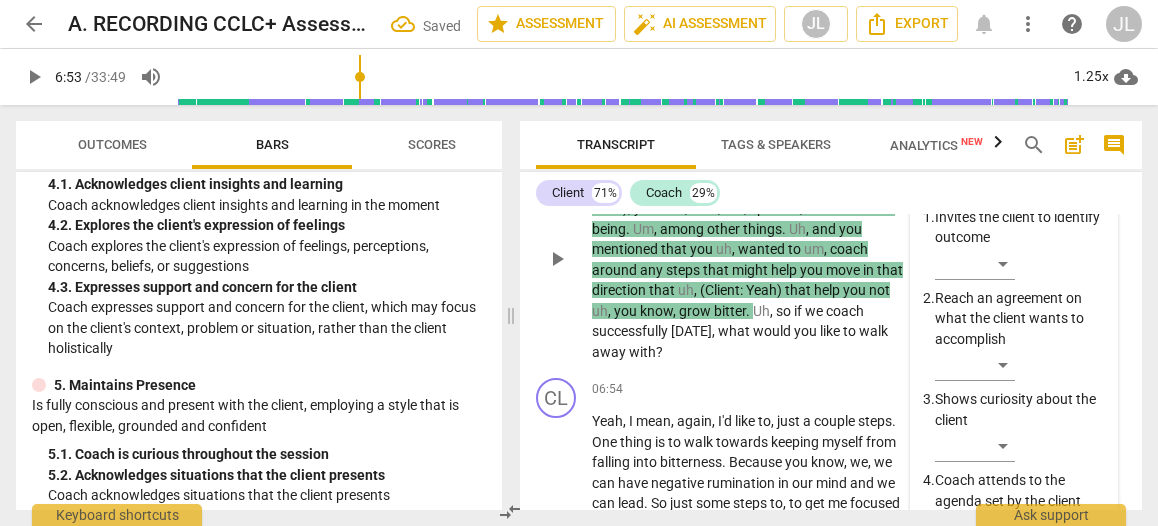 scroll, scrollTop: 3156, scrollLeft: 0, axis: vertical 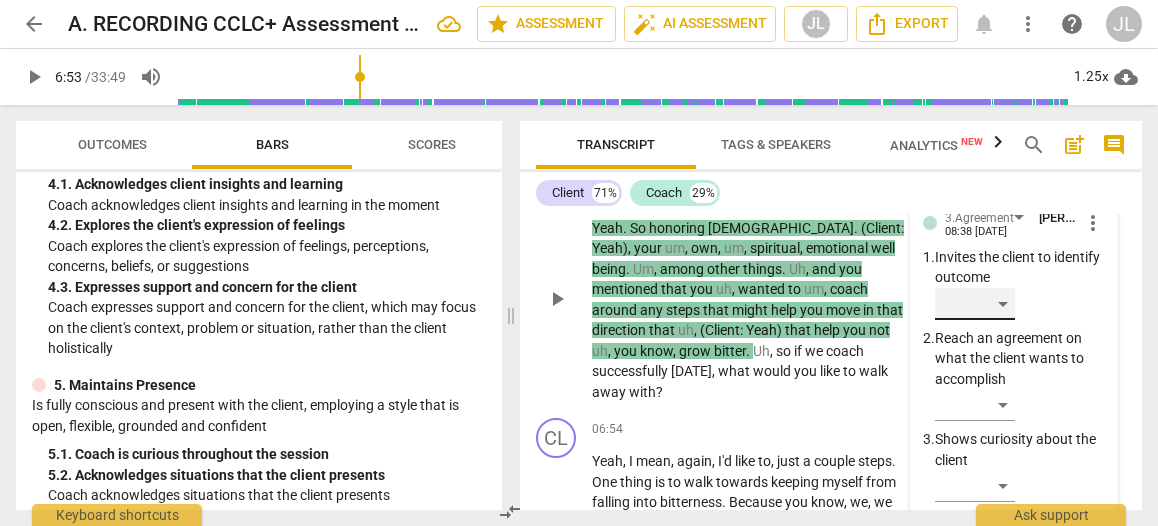 click on "​" at bounding box center (975, 304) 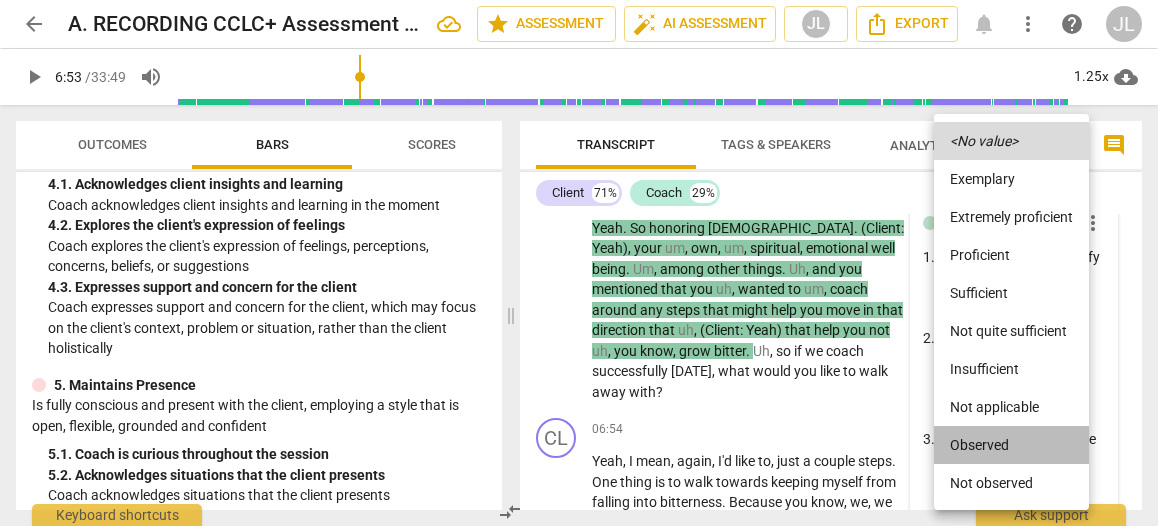 click on "Observed" at bounding box center (1011, 445) 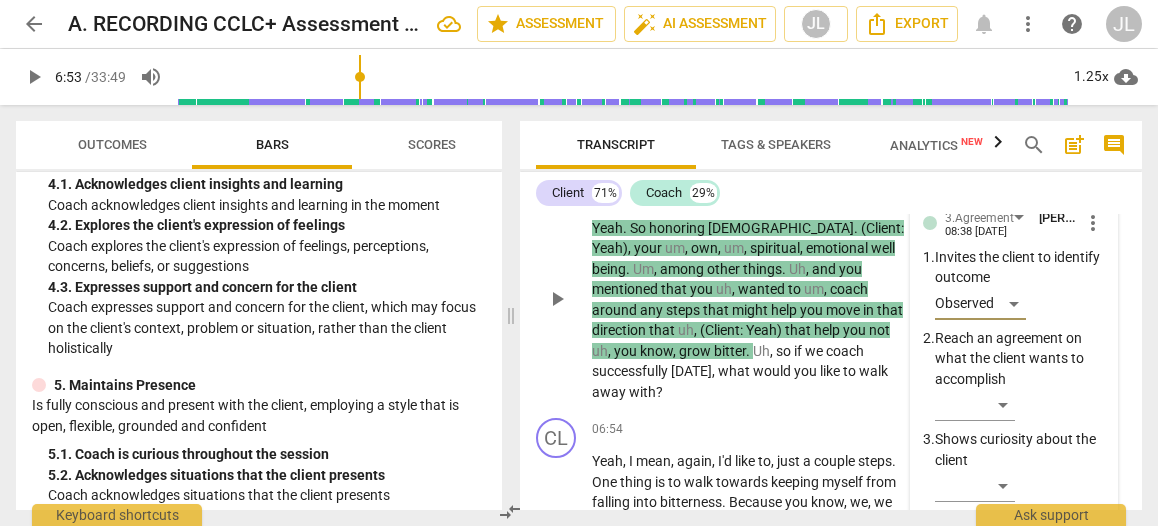 click on "​" at bounding box center [1020, 490] 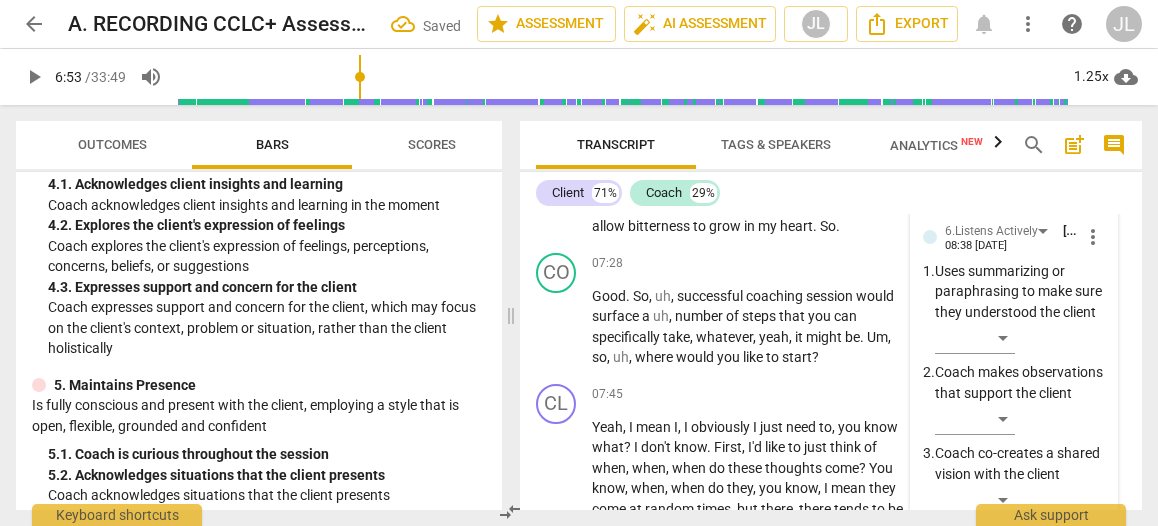 scroll, scrollTop: 3636, scrollLeft: 0, axis: vertical 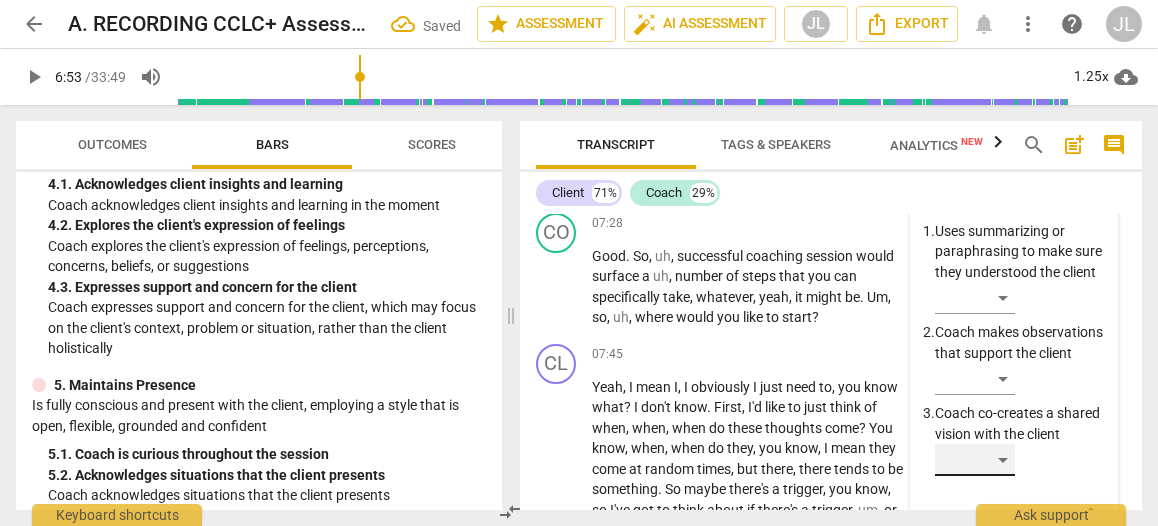 click on "​" at bounding box center [975, 460] 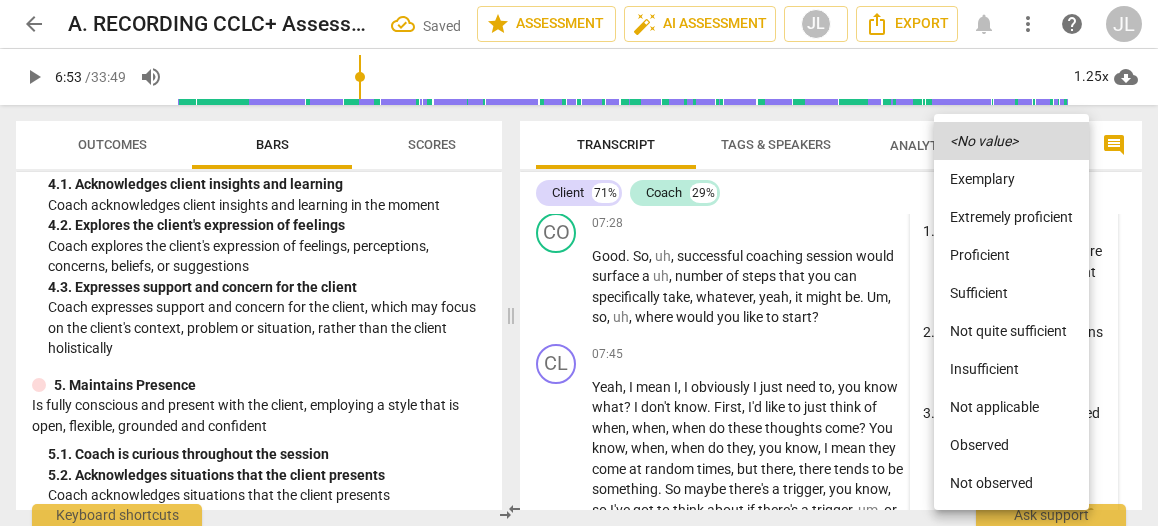 click on "Observed" at bounding box center [1011, 445] 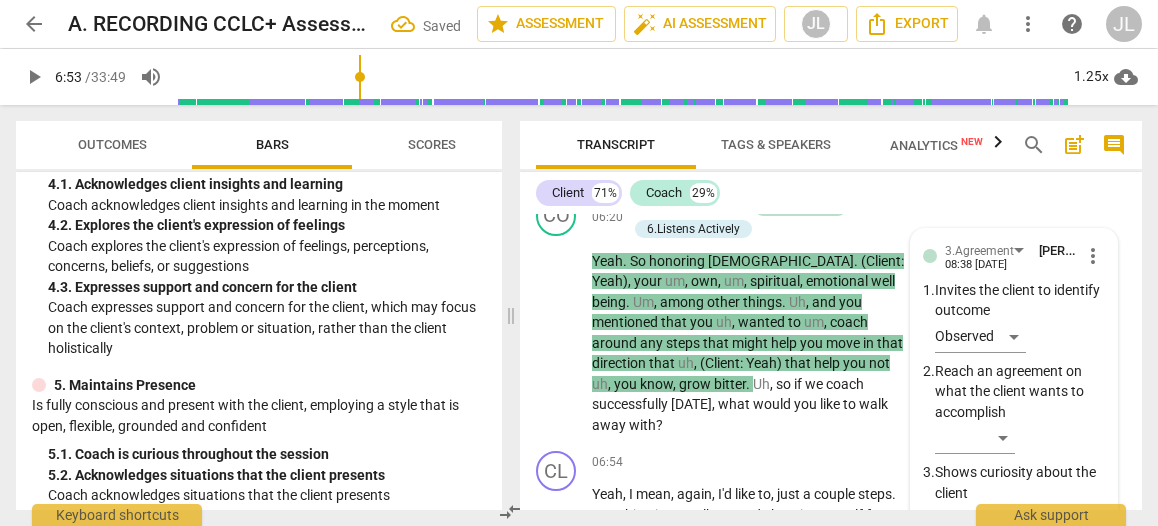 scroll, scrollTop: 3081, scrollLeft: 0, axis: vertical 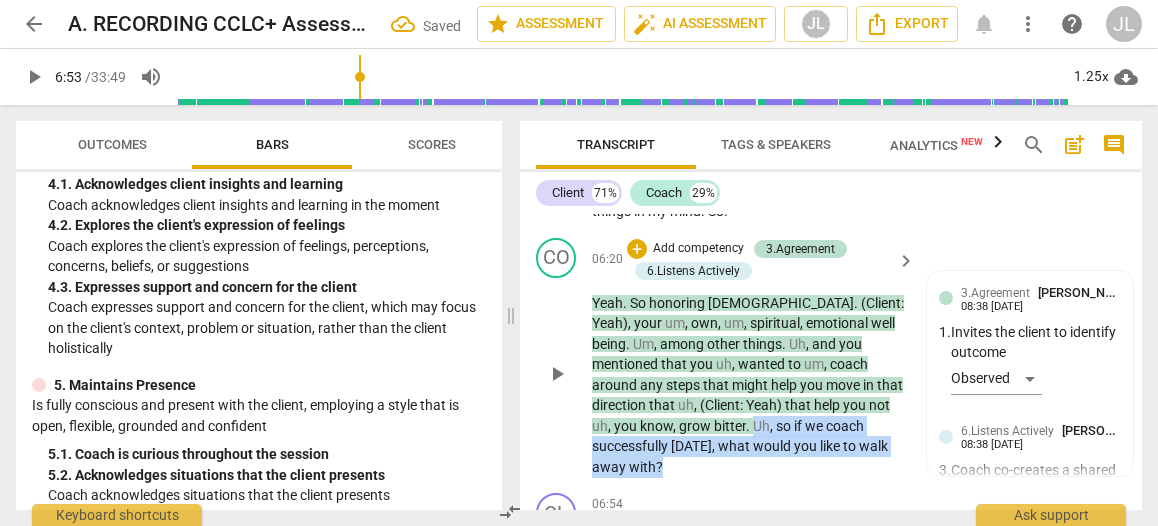 drag, startPoint x: 841, startPoint y: 383, endPoint x: 666, endPoint y: 370, distance: 175.4822 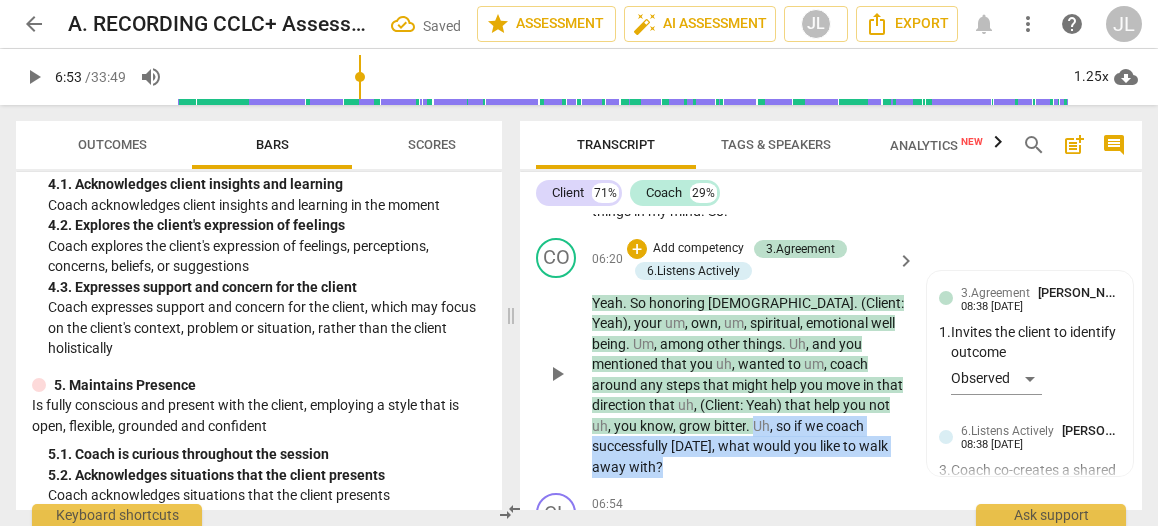 click on "Yeah .   So   honoring   [DEMOGRAPHIC_DATA] .   (Client :   Yeah) ,   your   um ,   own ,   um ,   spiritual ,   emotional   well   being .   Um ,   among   other   things .   Uh ,   and   you   mentioned   that   you   uh ,   wanted   to   um ,   coach   around   any   steps   that   might   help   you   move   in   that   direction   that   uh ,   (Client :   Yeah)   that   help   you   not   uh ,   you   know ,   grow   bitter .   Uh ,   so   if   we   coach   successfully   [DATE] ,   what   would   you   like   to   walk   away   with ?" at bounding box center [748, 385] 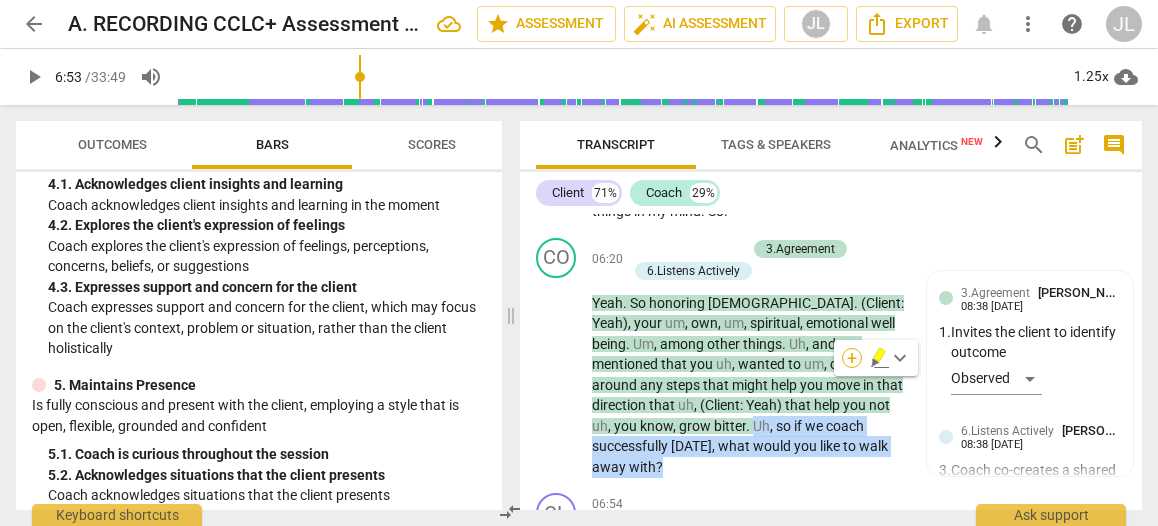 click on "+" at bounding box center [852, 358] 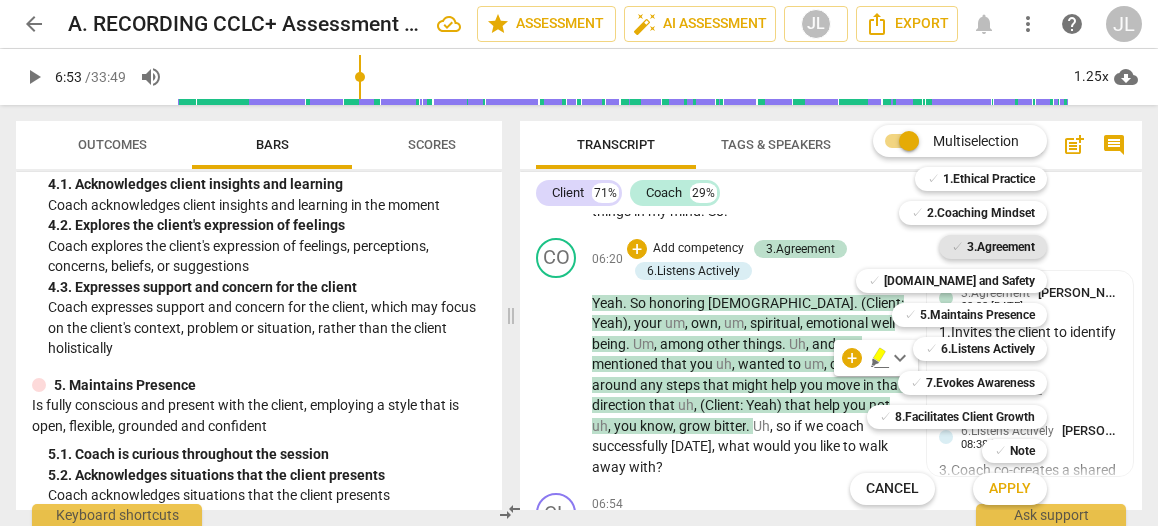 click on "3.Agreement" at bounding box center (1001, 247) 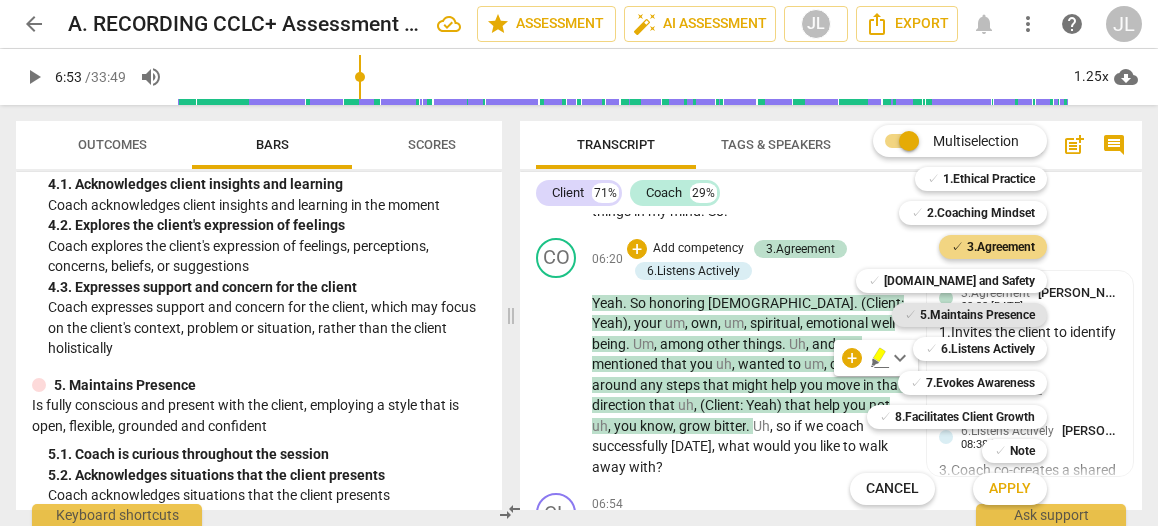 click on "5.Maintains Presence" at bounding box center (977, 315) 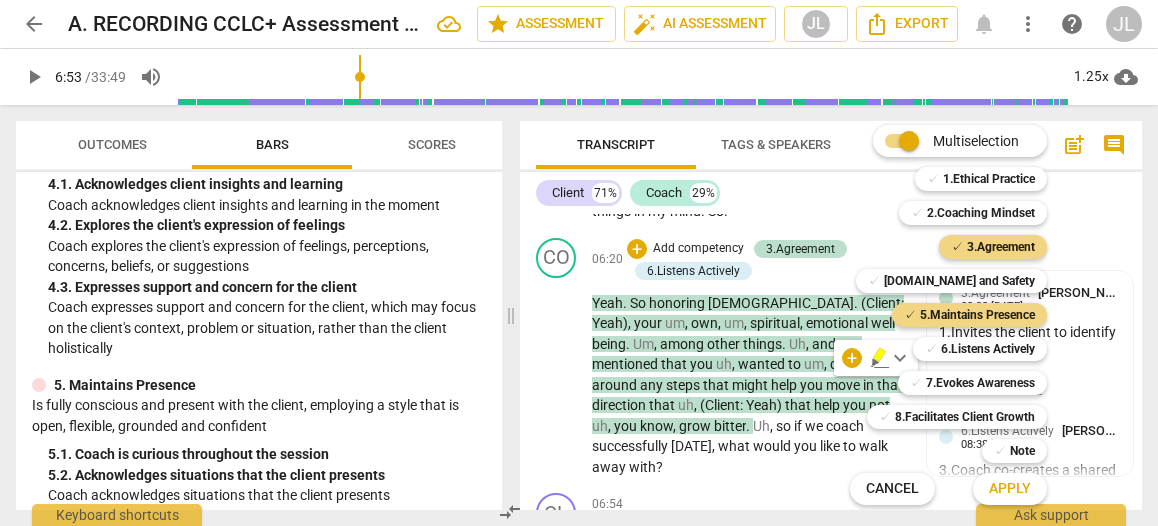 click on "Apply" at bounding box center (1010, 489) 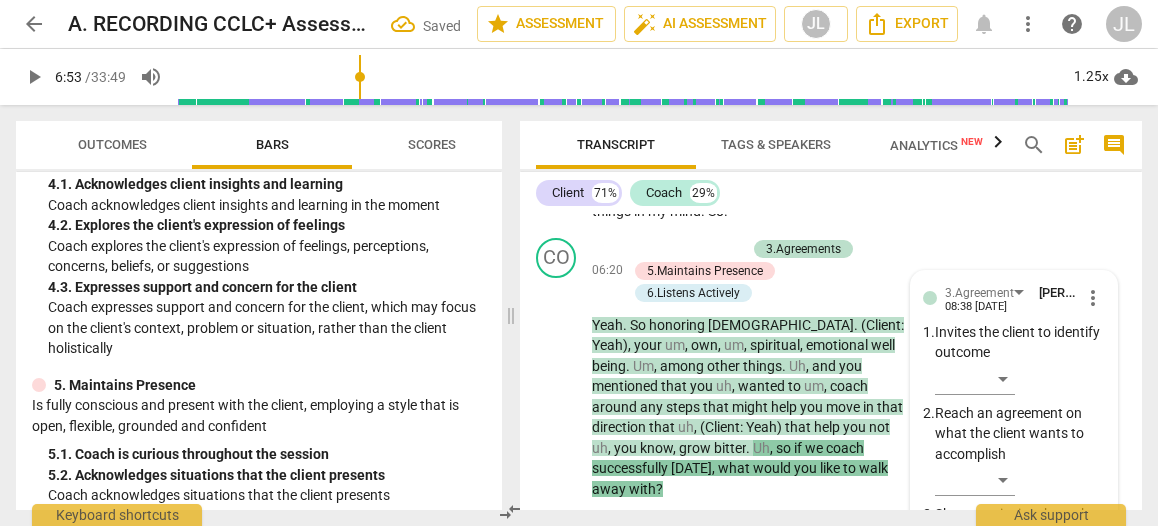 scroll, scrollTop: 3356, scrollLeft: 0, axis: vertical 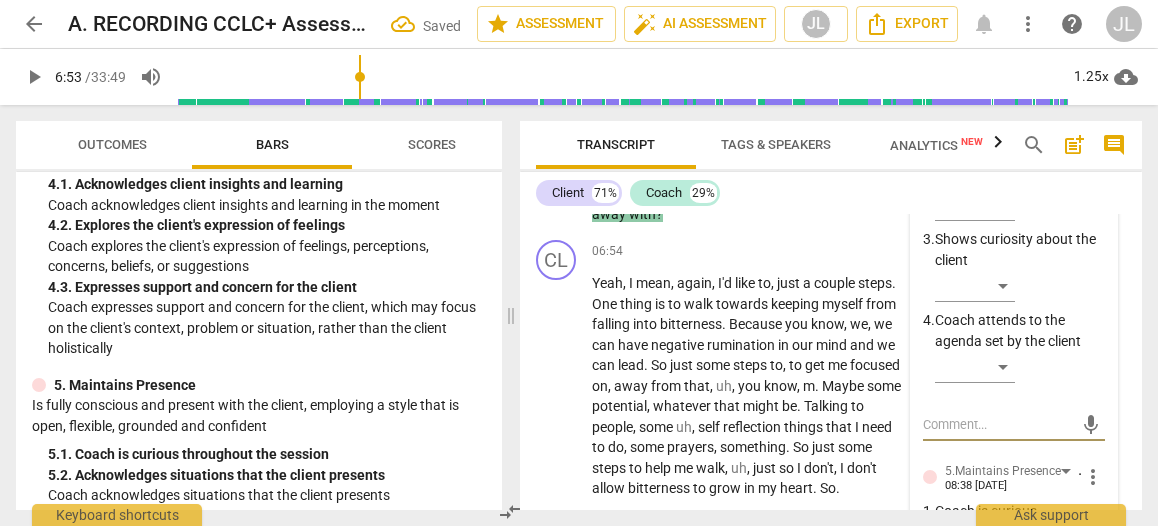 click on "​" at bounding box center (1020, 371) 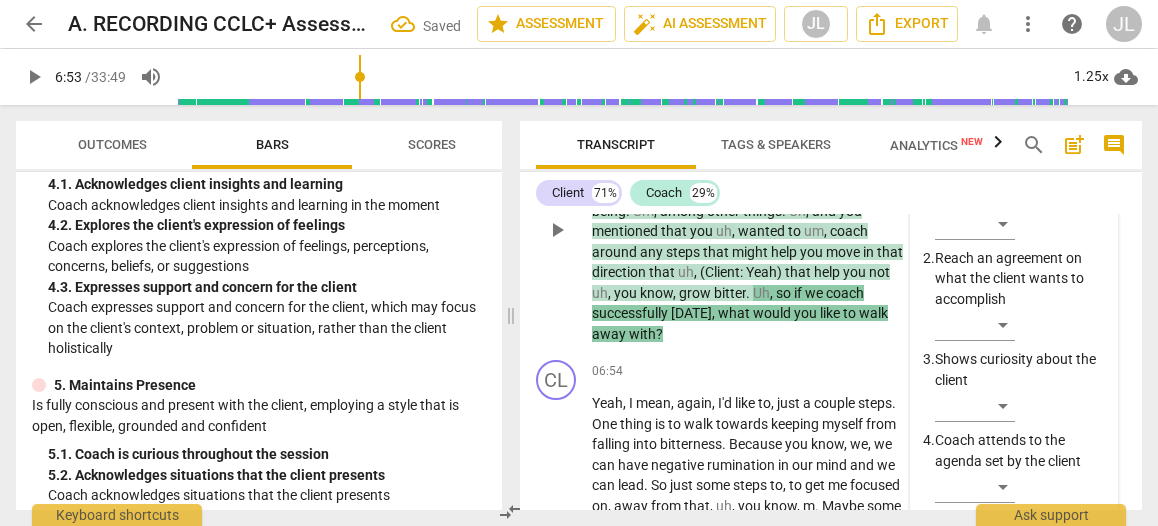 scroll, scrollTop: 3196, scrollLeft: 0, axis: vertical 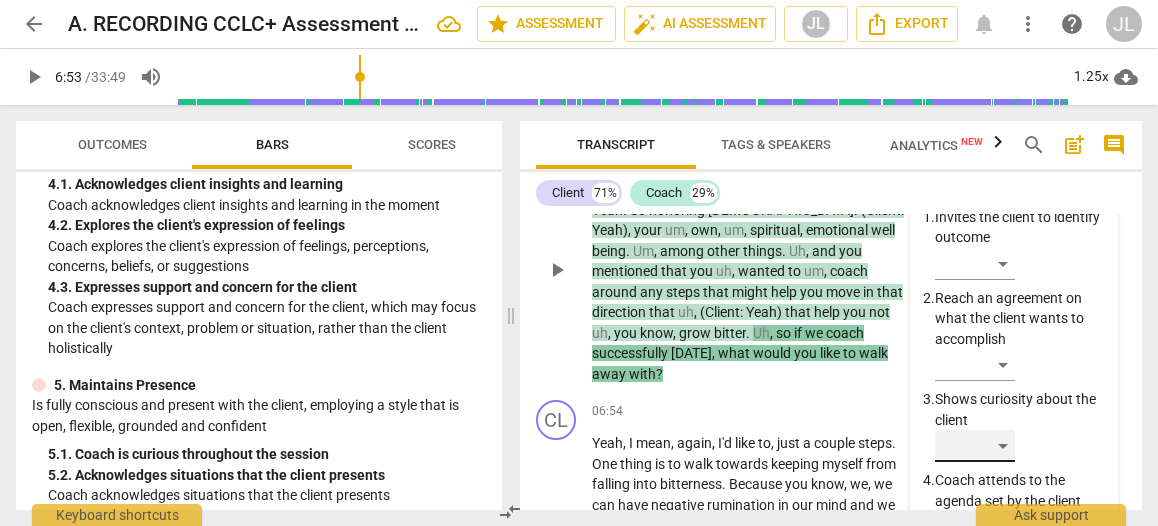 click on "​" at bounding box center (975, 446) 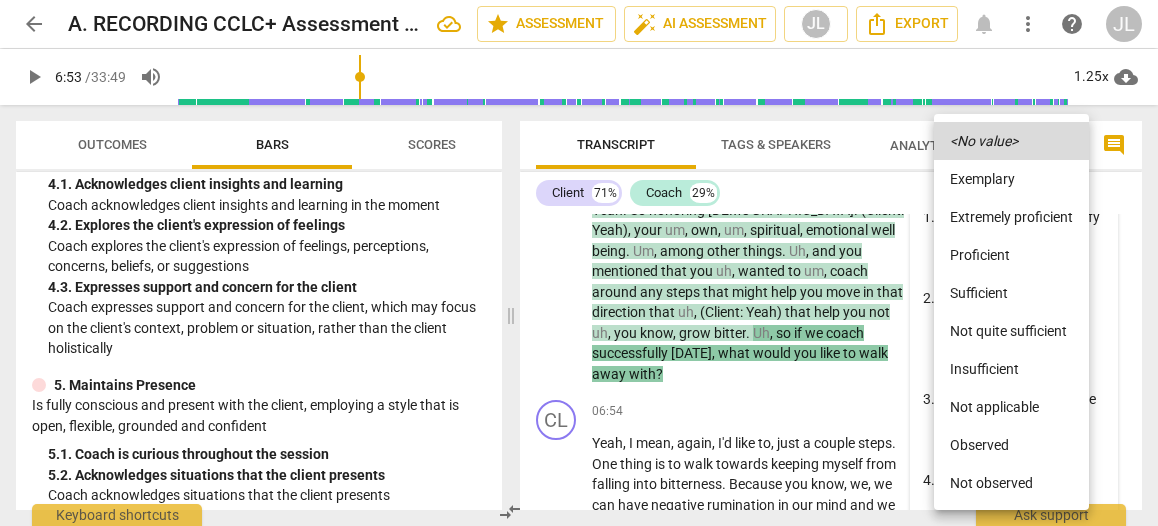click on "Observed" at bounding box center [1011, 445] 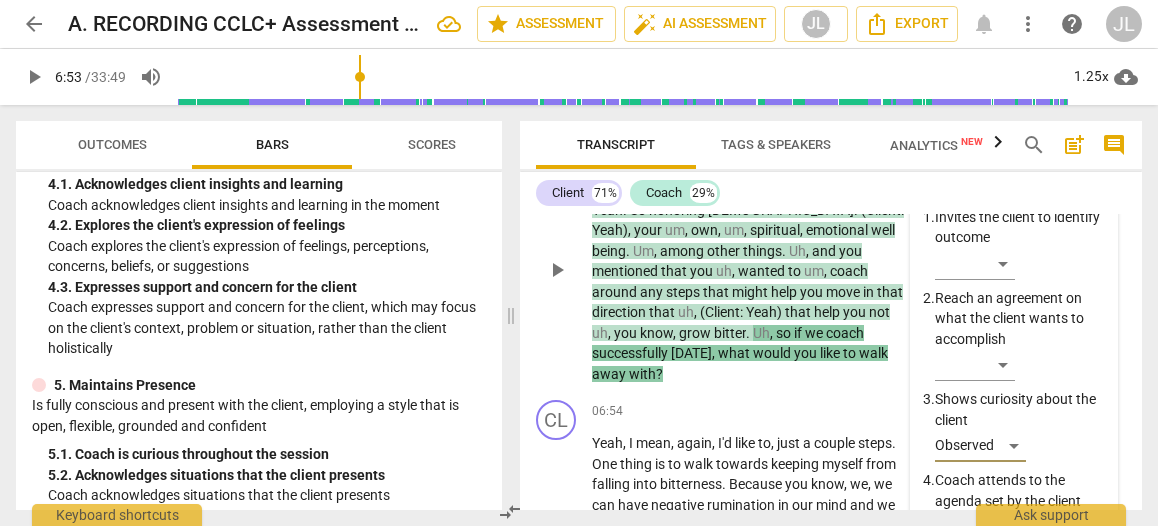 click on "3.Agreement [PERSON_NAME] 08:38 [DATE] more_vert 1.  Invites the client to identify outcome ​ 2.  Reach an agreement on what the client wants to accomplish ​ 3.  Shows curiosity about the client Observed 4.  Coach attends to the agenda set by the client ​ mic 5.Maintains Presence [PERSON_NAME] 08:38 [DATE] more_vert 1.  Coach is curious throughout the session ​ 2.  Acknowledges situations that the client presents ​ 3.  Allows the client to direct the conversation at least some of the time ​ mic" at bounding box center (1014, 573) 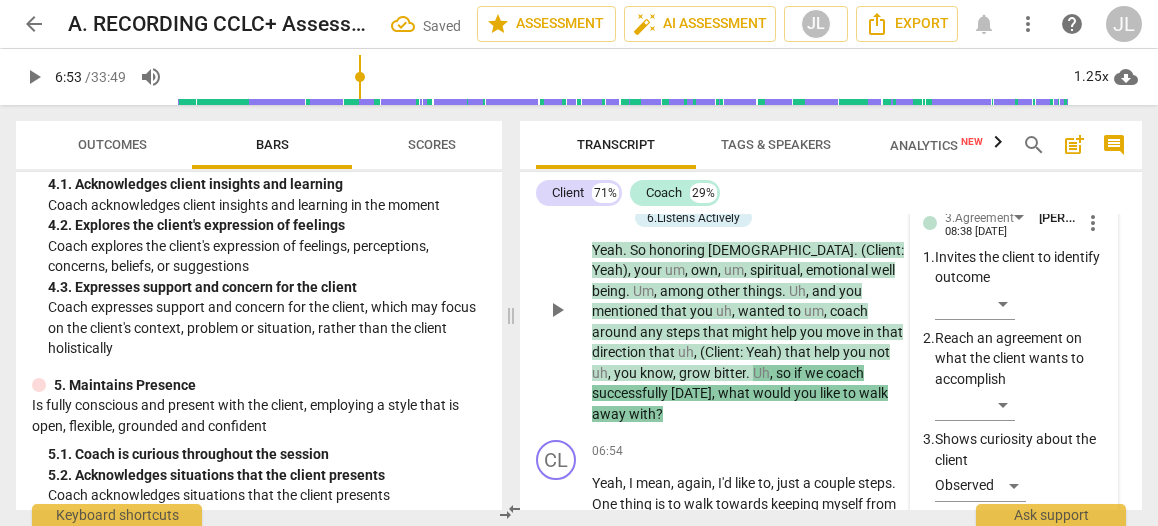 scroll, scrollTop: 3196, scrollLeft: 0, axis: vertical 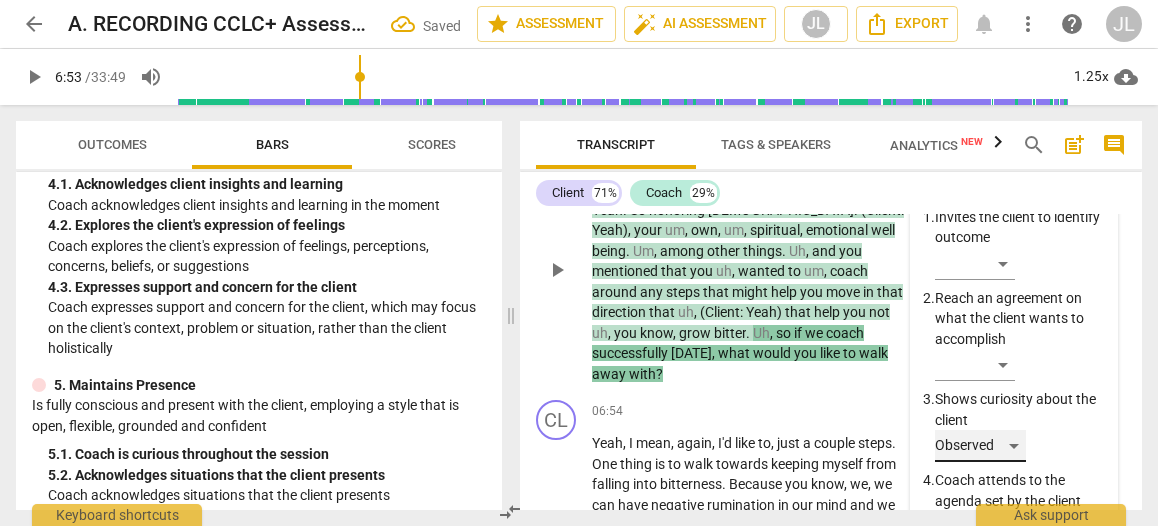 click on "Observed" at bounding box center (980, 446) 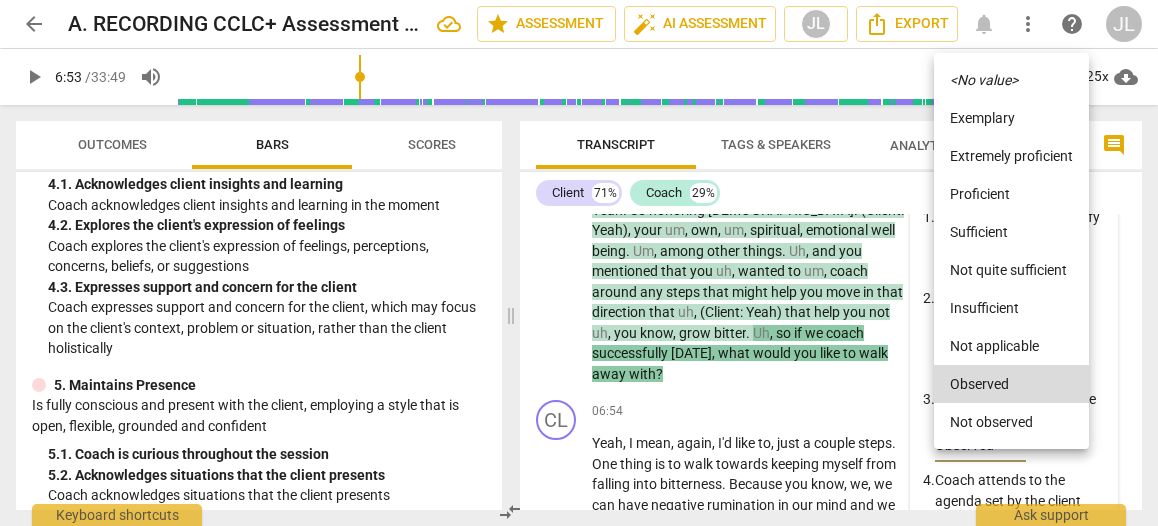 click on "<No value>" at bounding box center (984, 80) 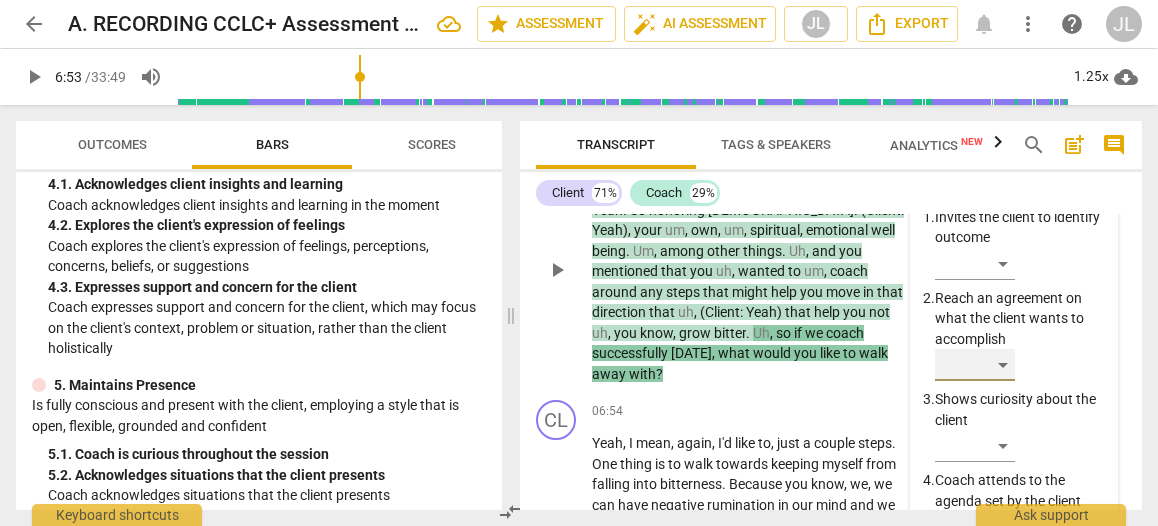 click on "​" at bounding box center (975, 365) 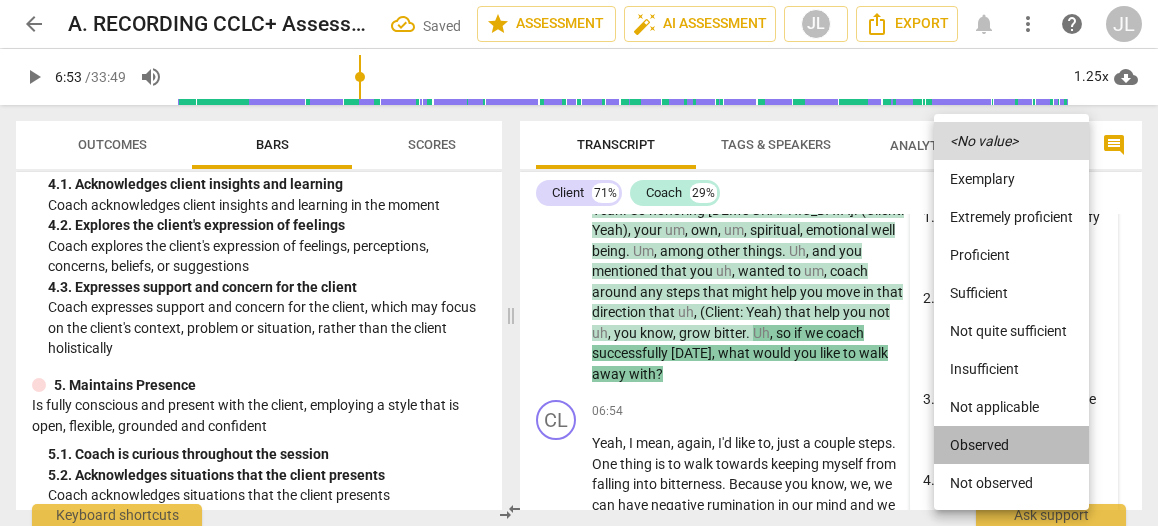click on "Observed" at bounding box center (1011, 445) 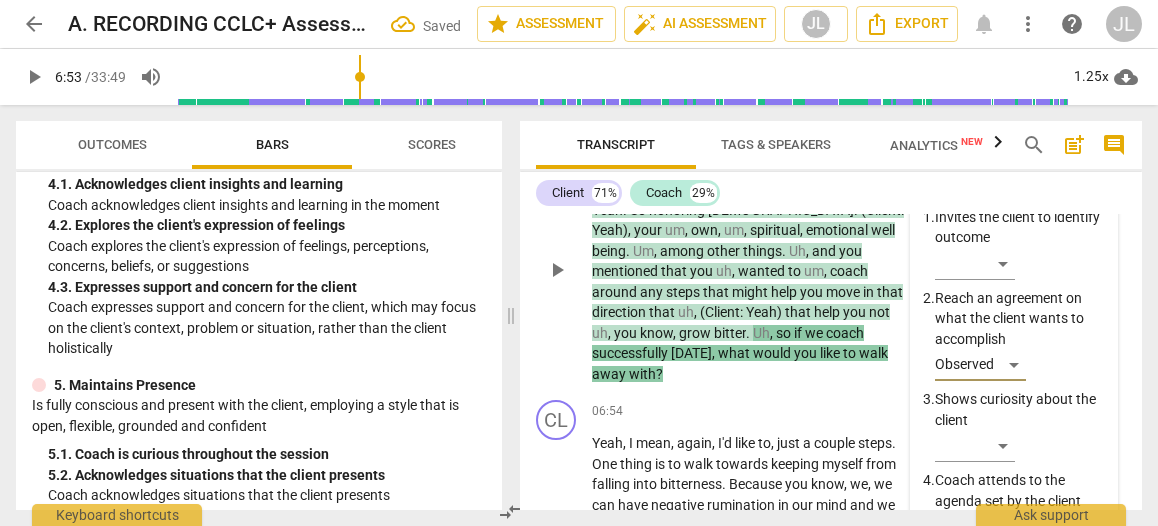 click on "​" at bounding box center (1020, 531) 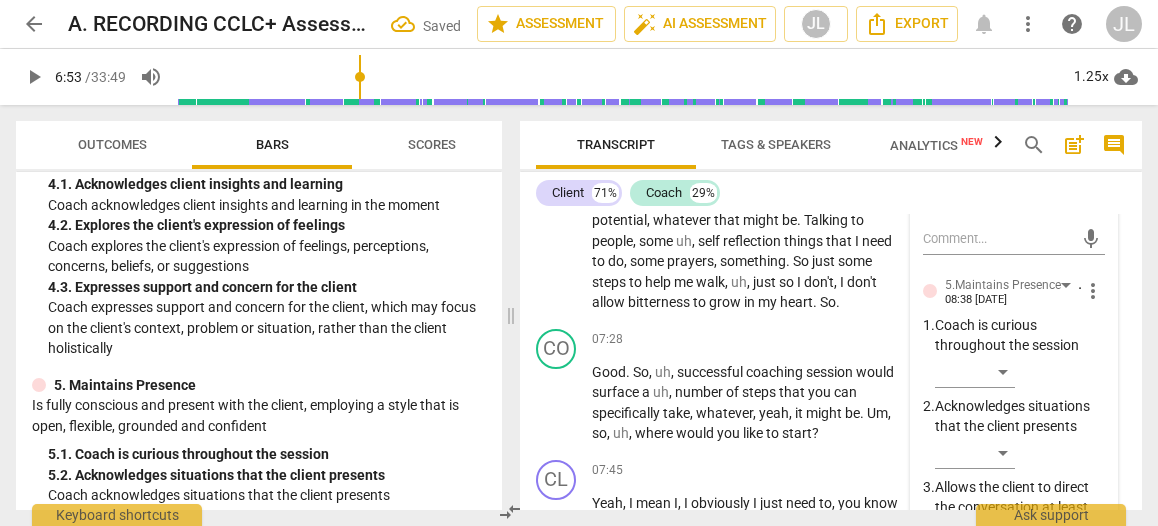 scroll, scrollTop: 3556, scrollLeft: 0, axis: vertical 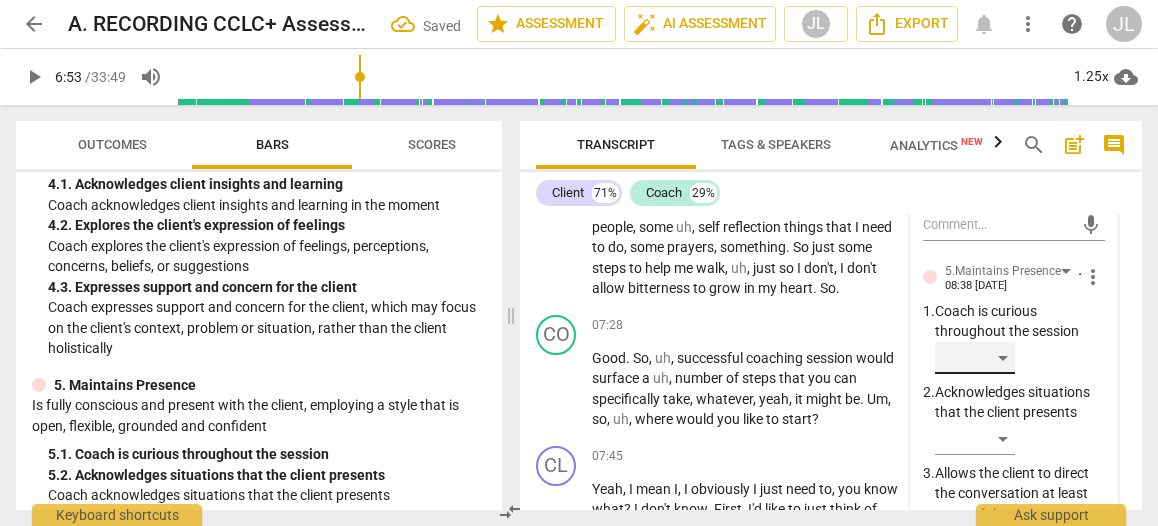 click on "​" at bounding box center [975, 358] 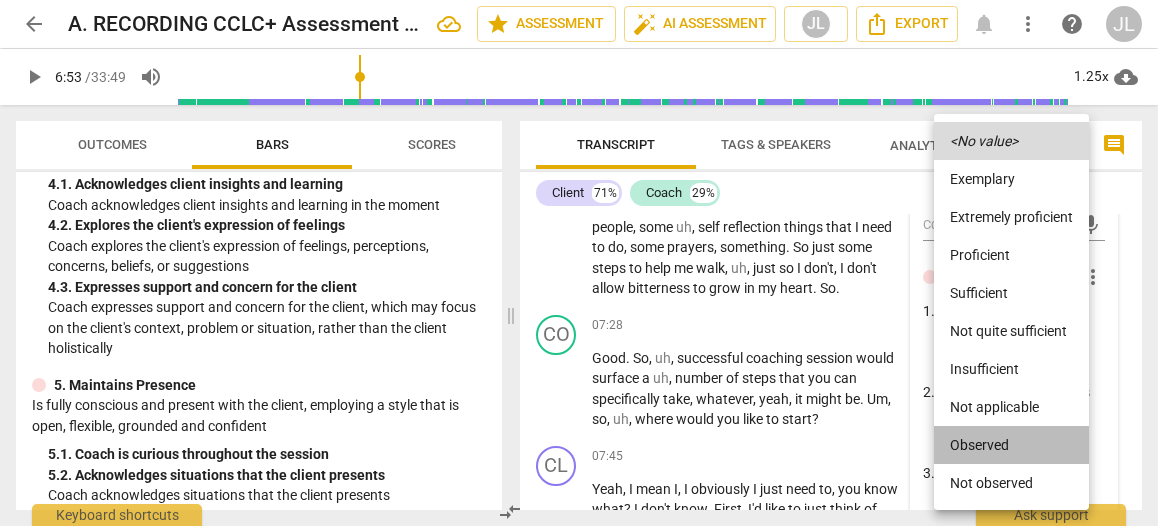 click on "Observed" at bounding box center [1011, 445] 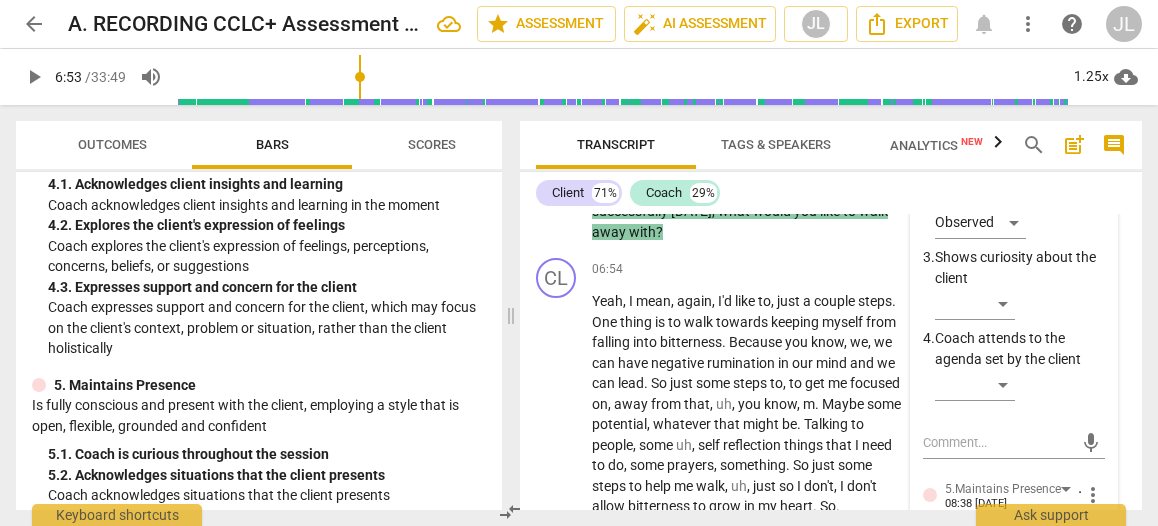 scroll, scrollTop: 3296, scrollLeft: 0, axis: vertical 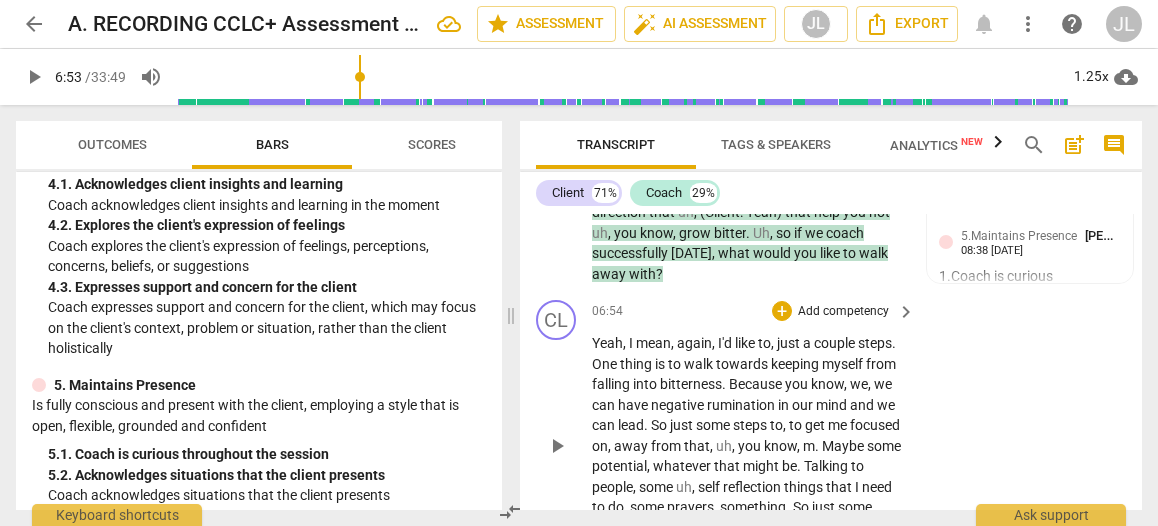 click on "play_arrow" at bounding box center [557, 446] 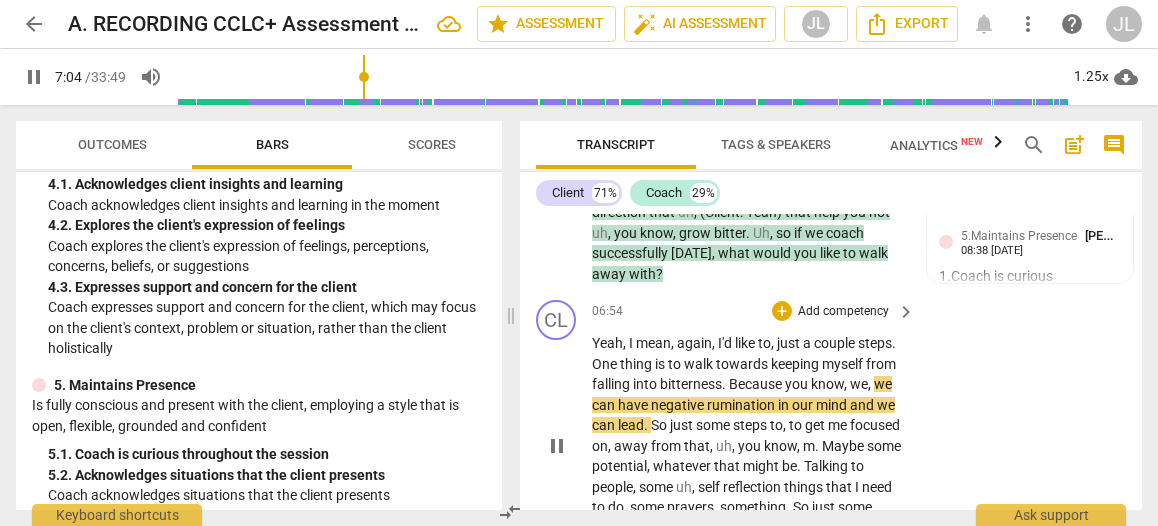 click on "." at bounding box center [725, 384] 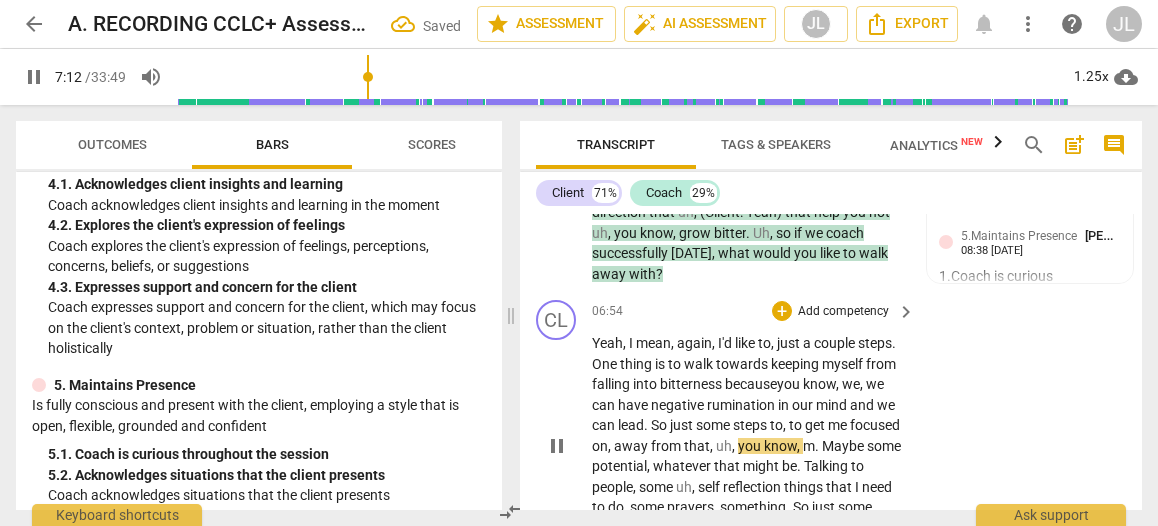 click on "pause" at bounding box center (557, 446) 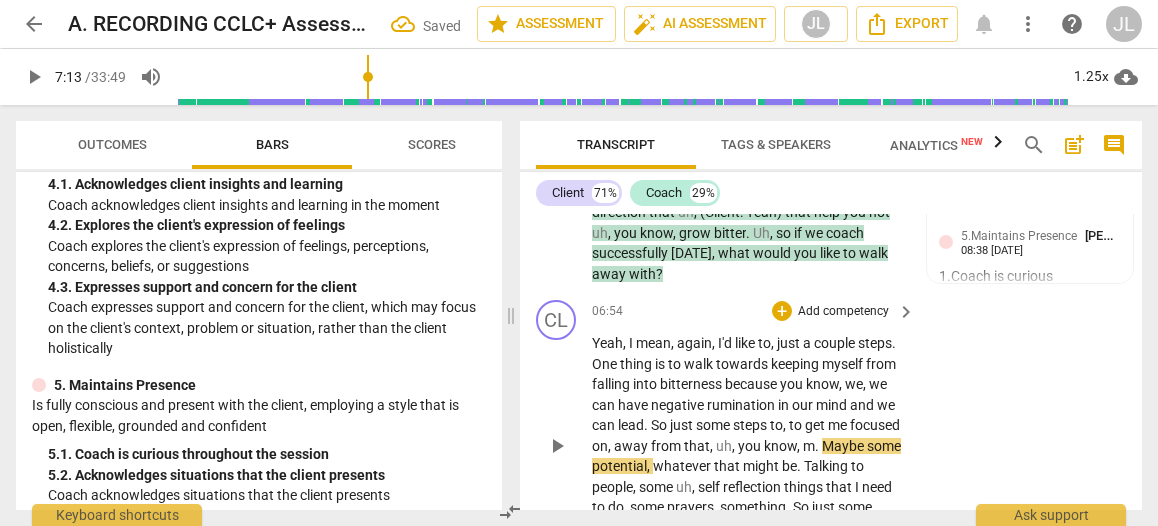 type on "433" 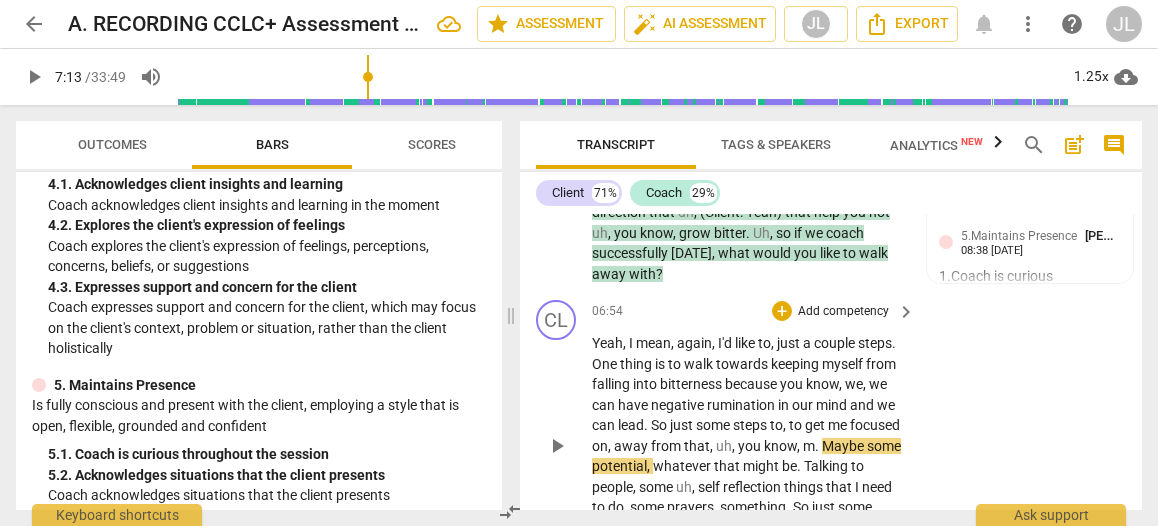 click on "," at bounding box center (713, 446) 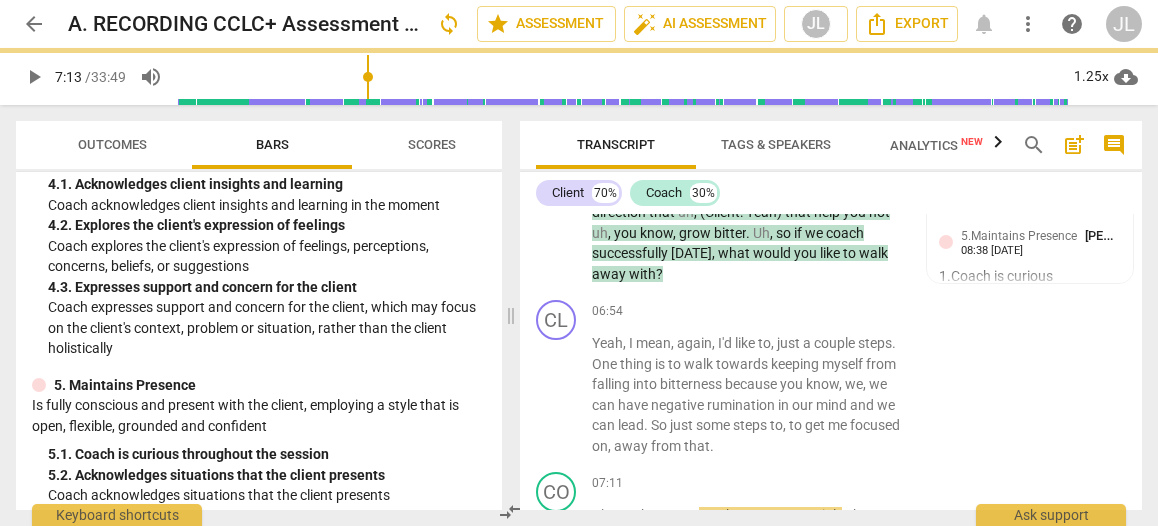 scroll, scrollTop: 3344, scrollLeft: 0, axis: vertical 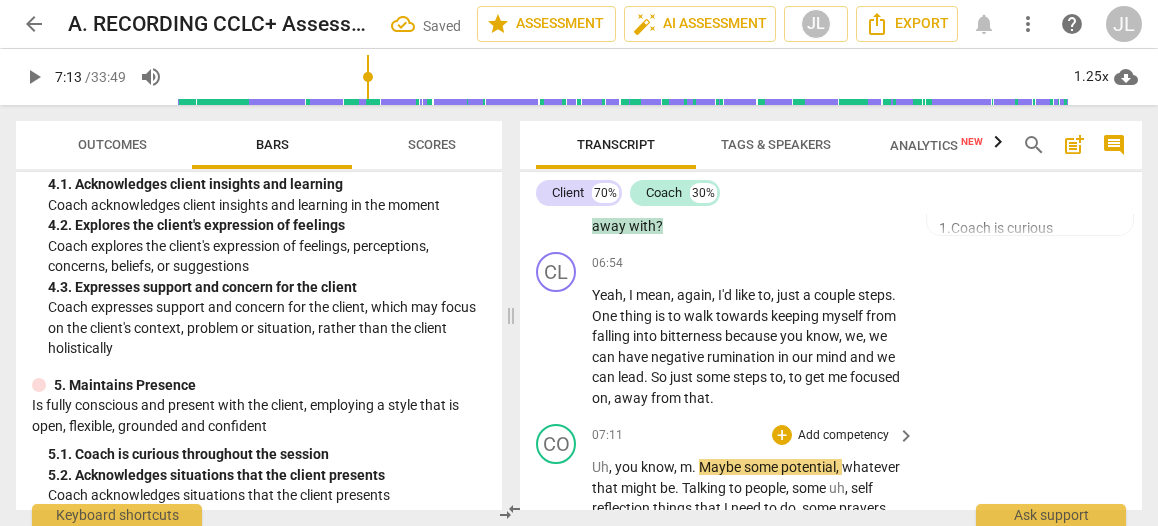 click on "Uh" at bounding box center [600, 467] 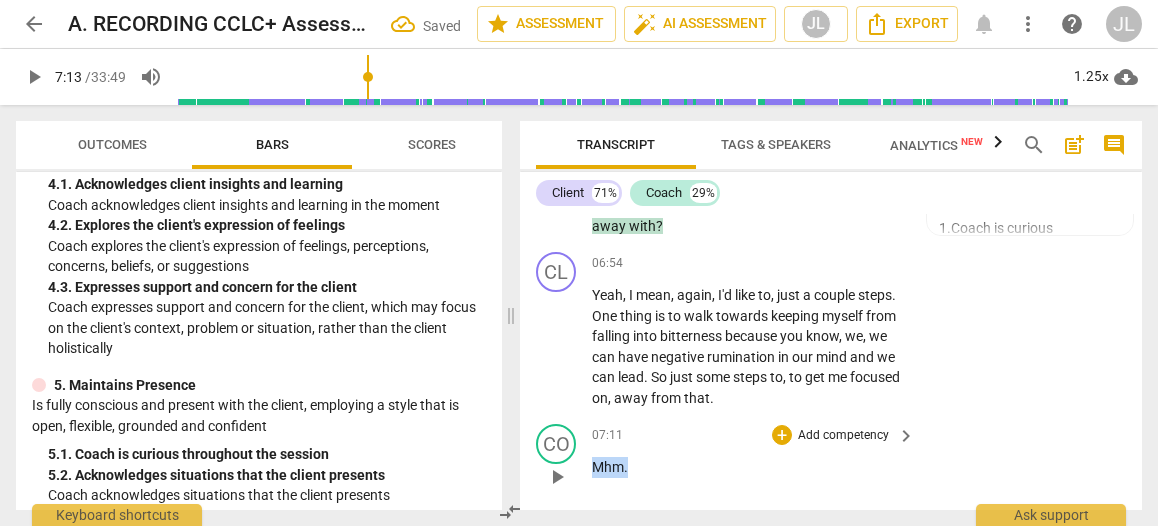 drag, startPoint x: 633, startPoint y: 385, endPoint x: 592, endPoint y: 387, distance: 41.04875 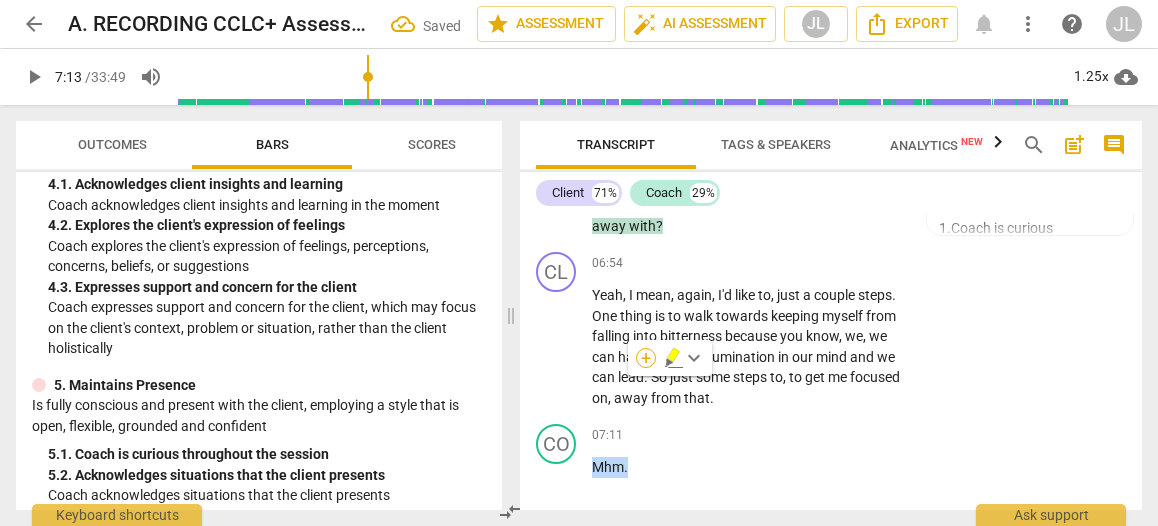 click on "+" at bounding box center (646, 358) 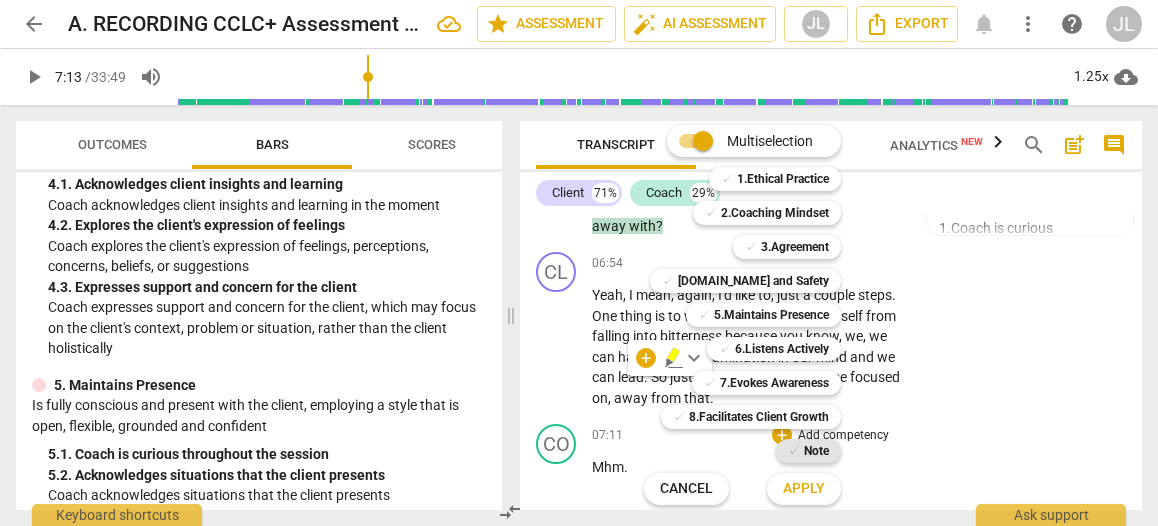 click on "Note" at bounding box center (816, 451) 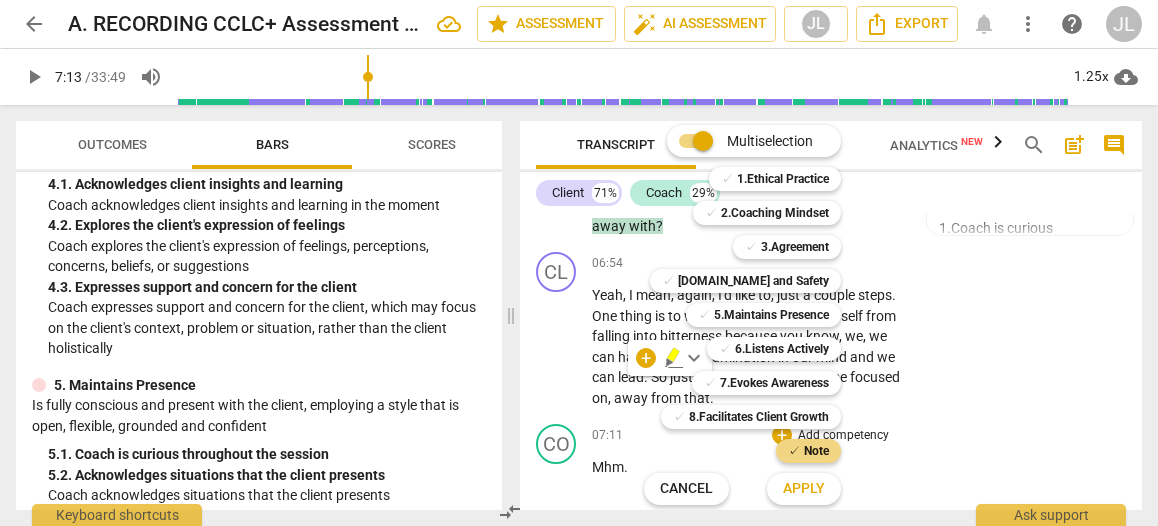 click on "Apply" at bounding box center (804, 489) 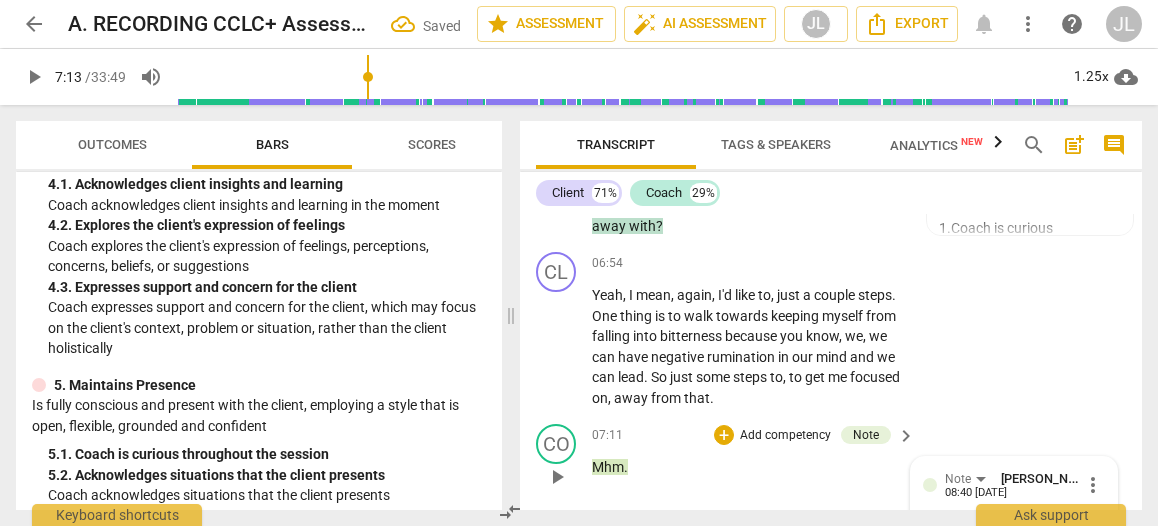 type on "v" 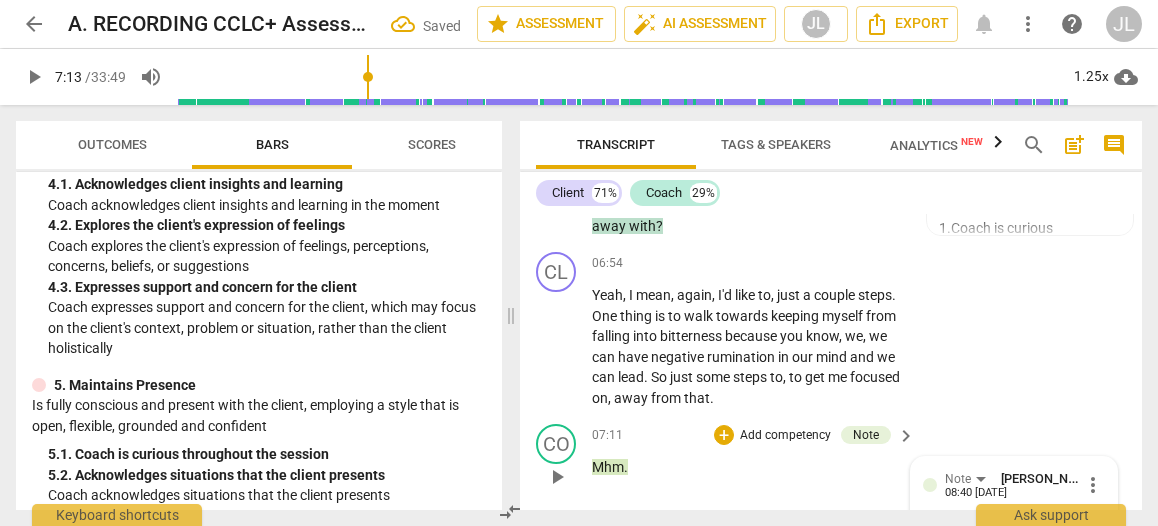 type on "vo" 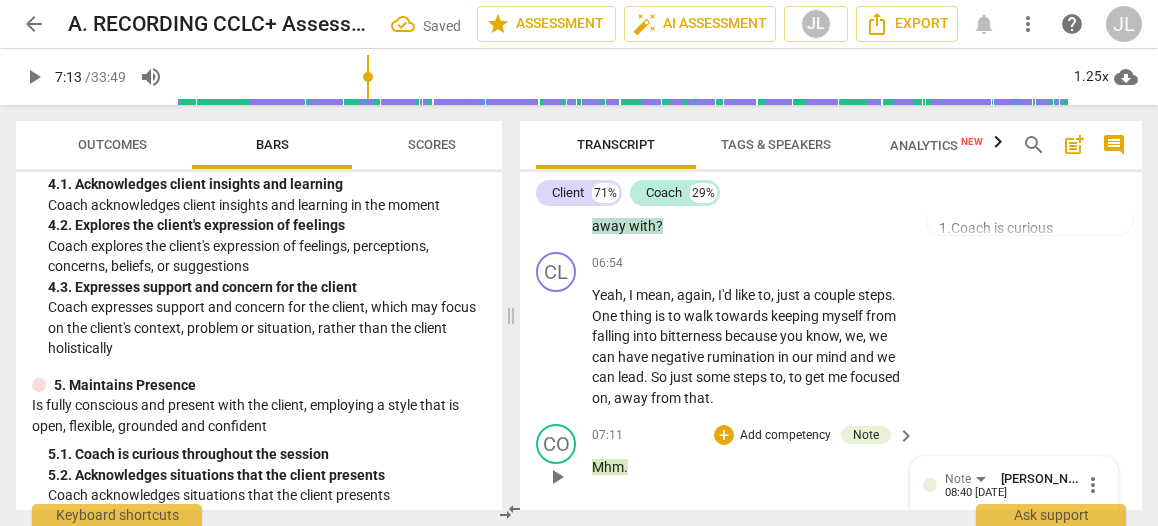 type on "voc" 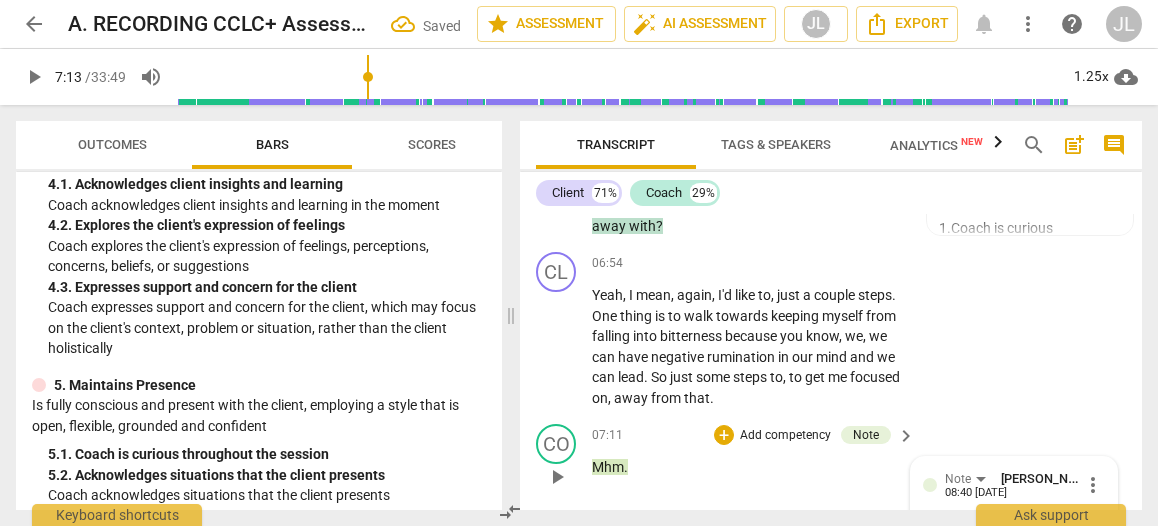 type on "voca" 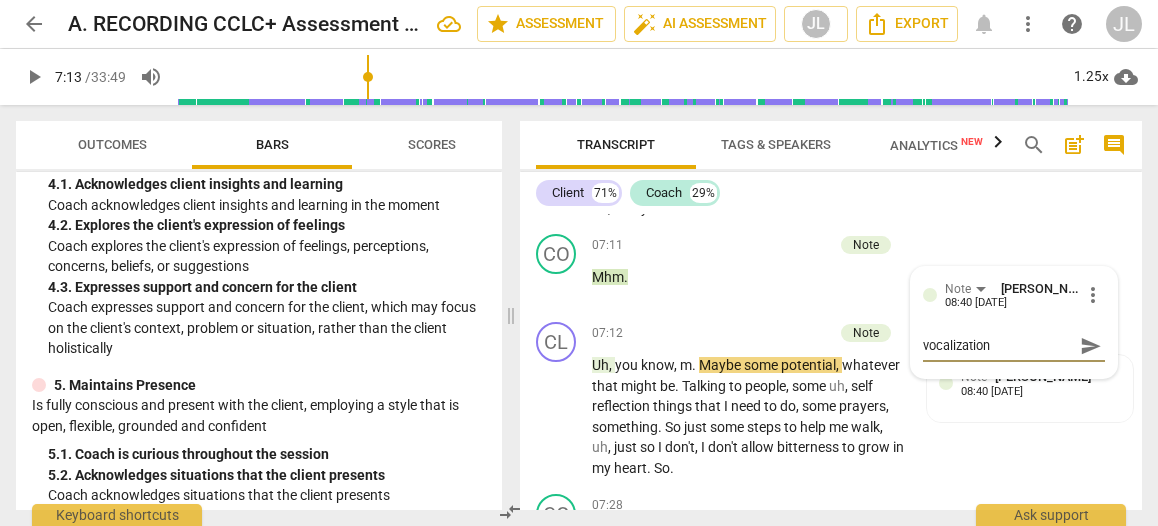 scroll, scrollTop: 3577, scrollLeft: 0, axis: vertical 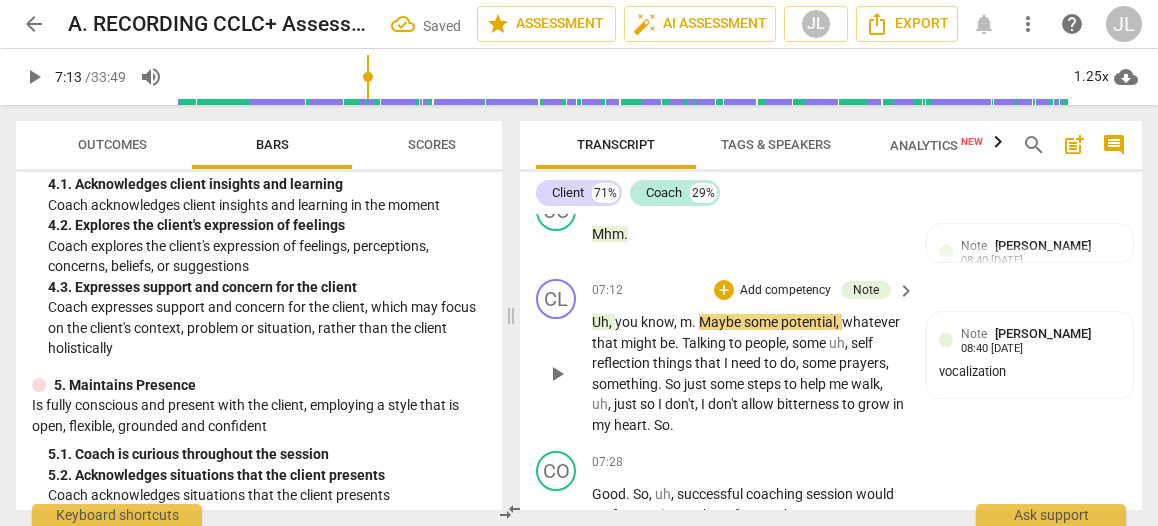 click on "play_arrow" at bounding box center (557, 374) 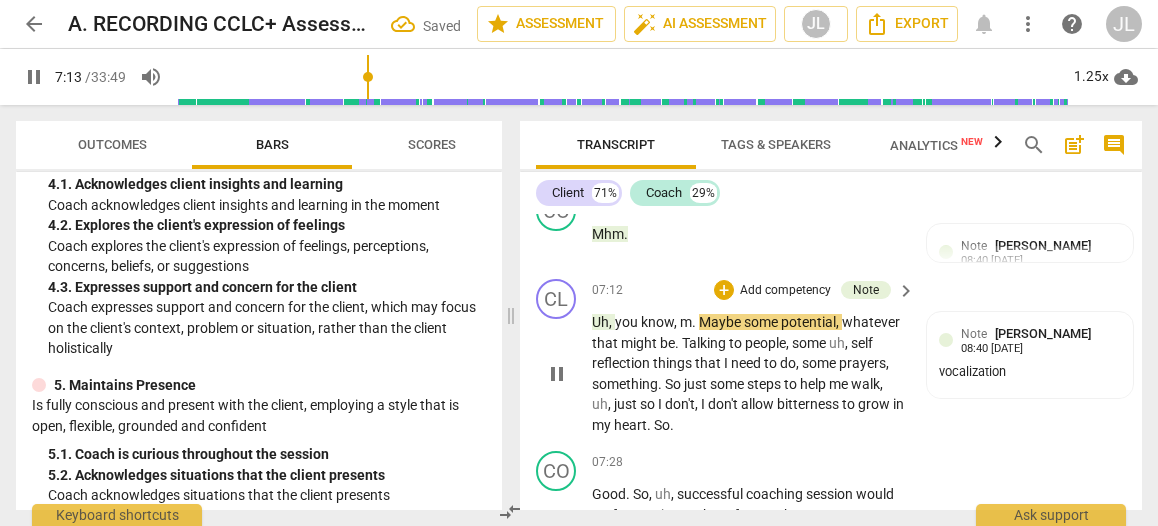 click on "pause" at bounding box center (557, 374) 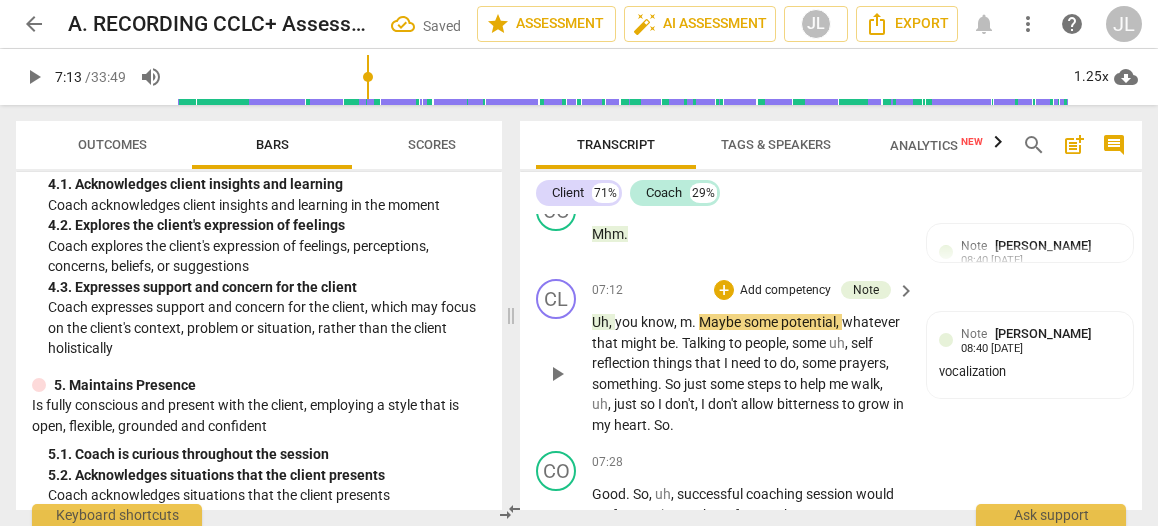 click on "Maybe" at bounding box center (721, 322) 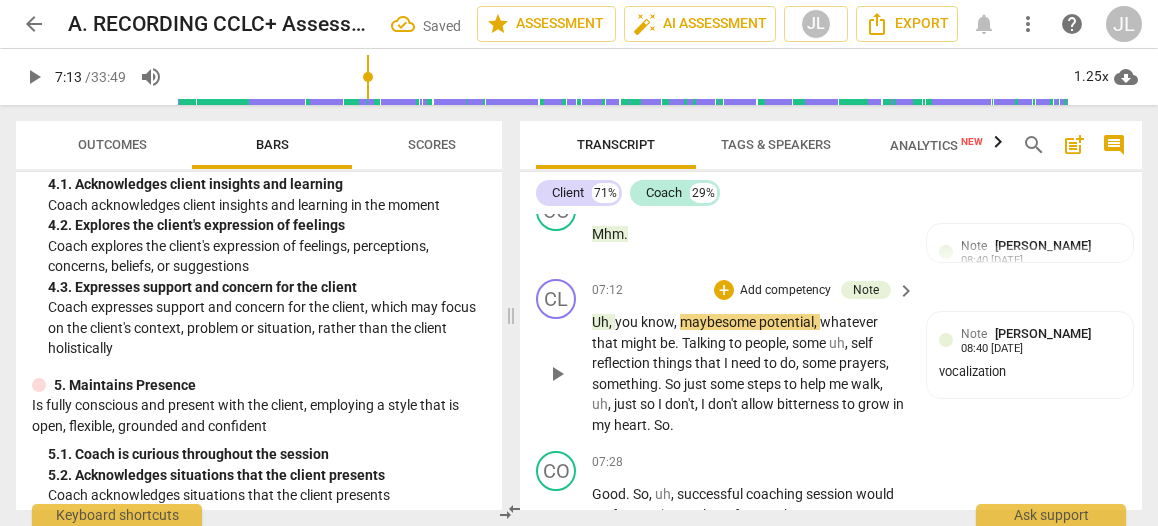 click on "play_arrow" at bounding box center (557, 374) 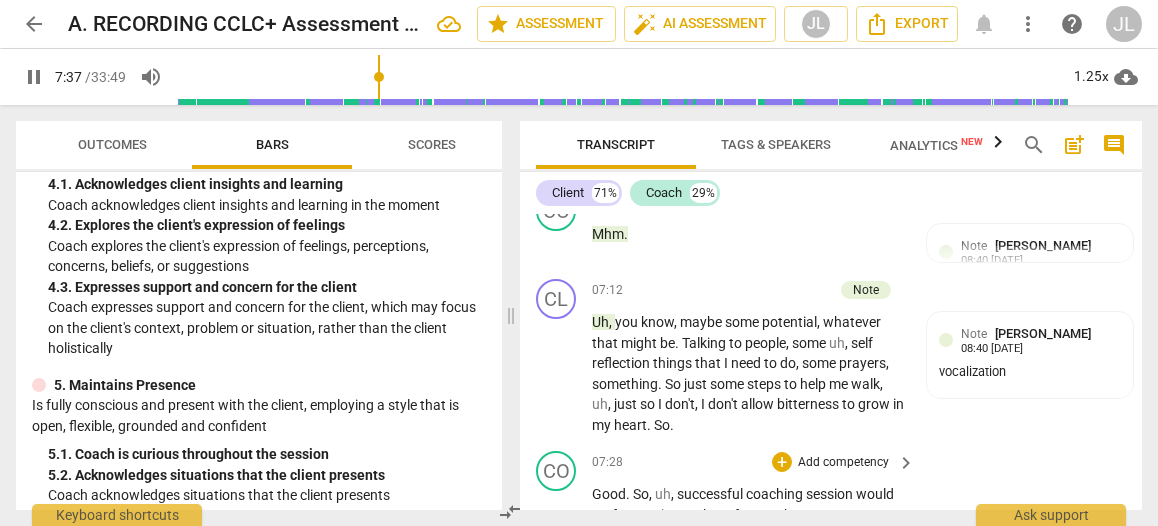 click on "pause" at bounding box center (557, 526) 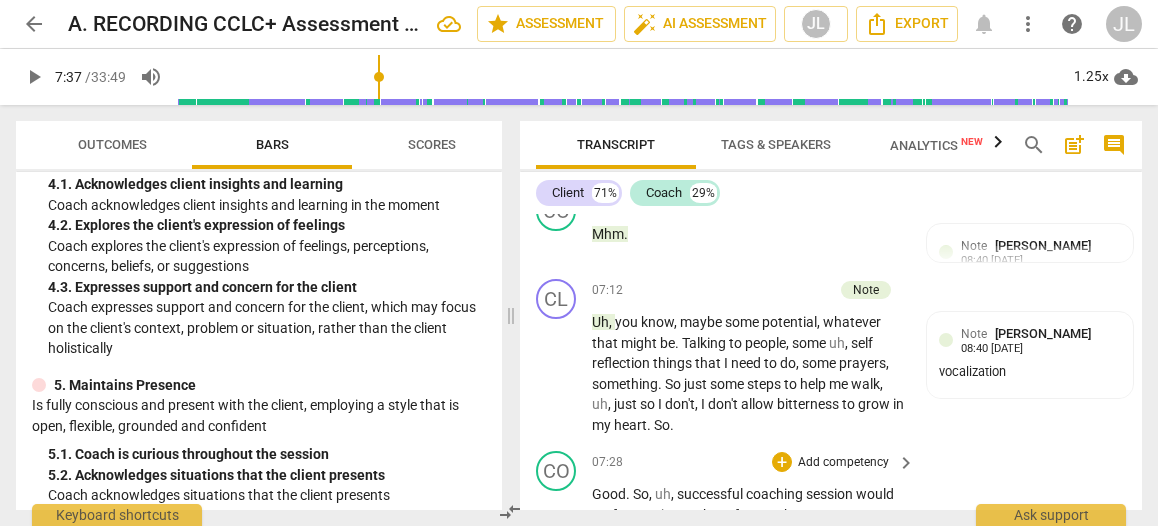 type on "458" 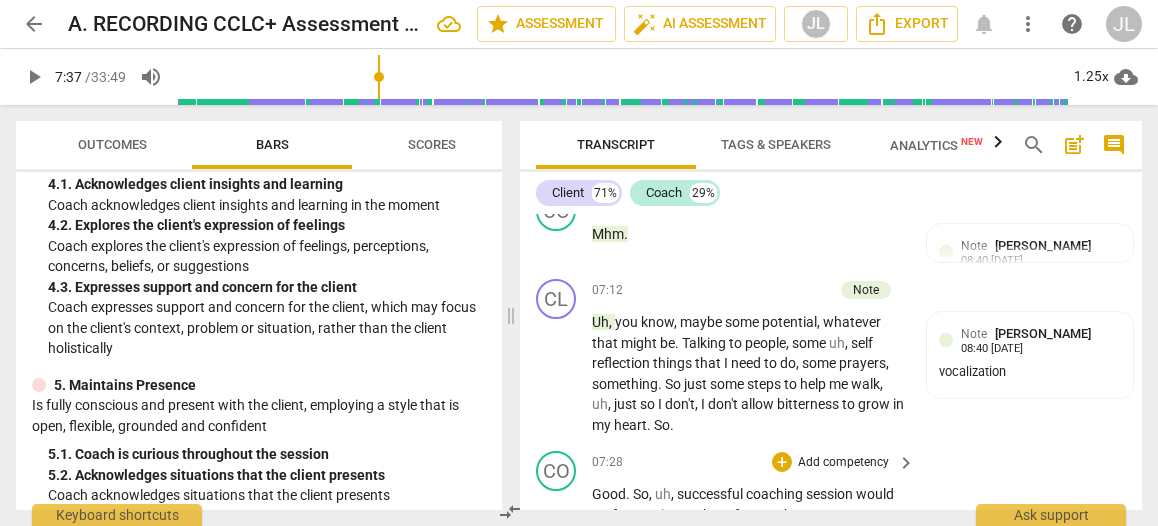click on "yeah" at bounding box center [774, 535] 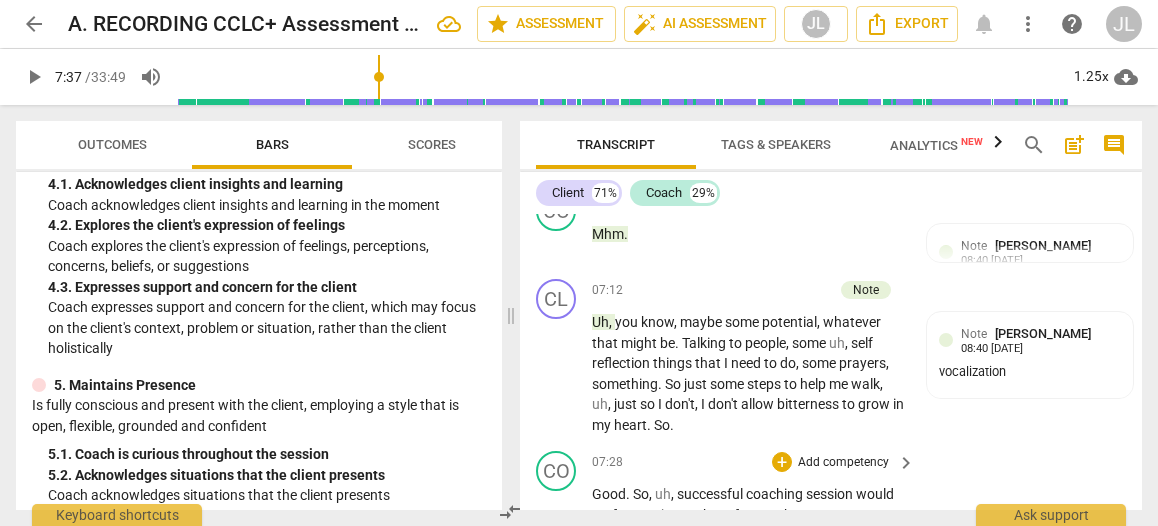 type 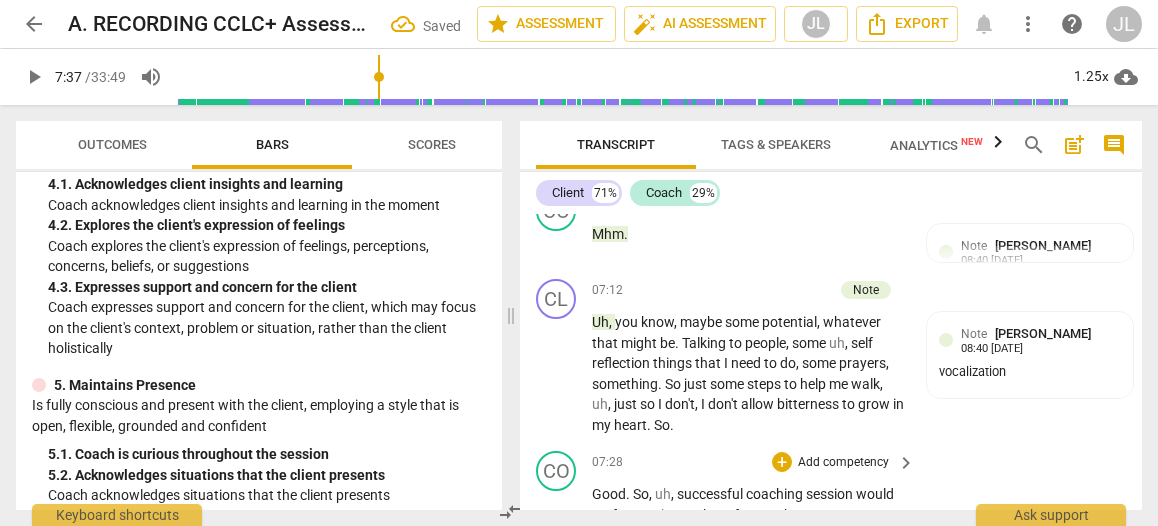 click on "," at bounding box center [837, 535] 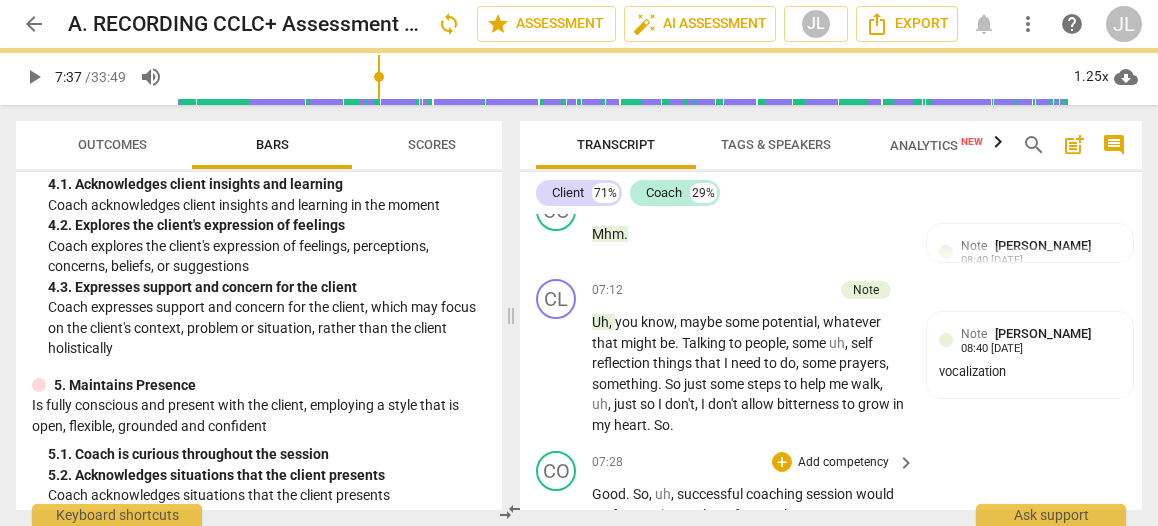click on "play_arrow" at bounding box center [557, 526] 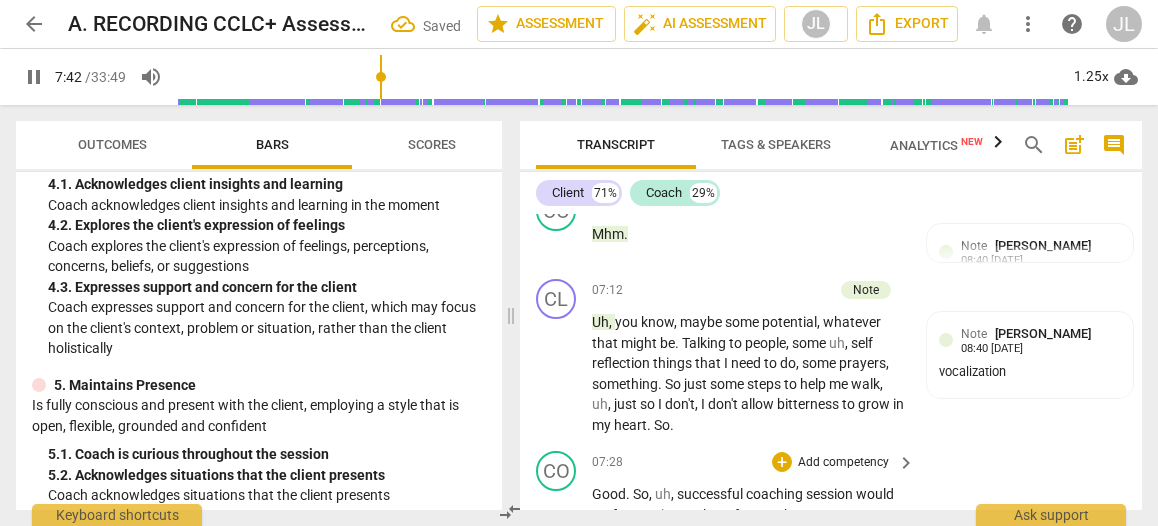 click on "pause" at bounding box center [557, 526] 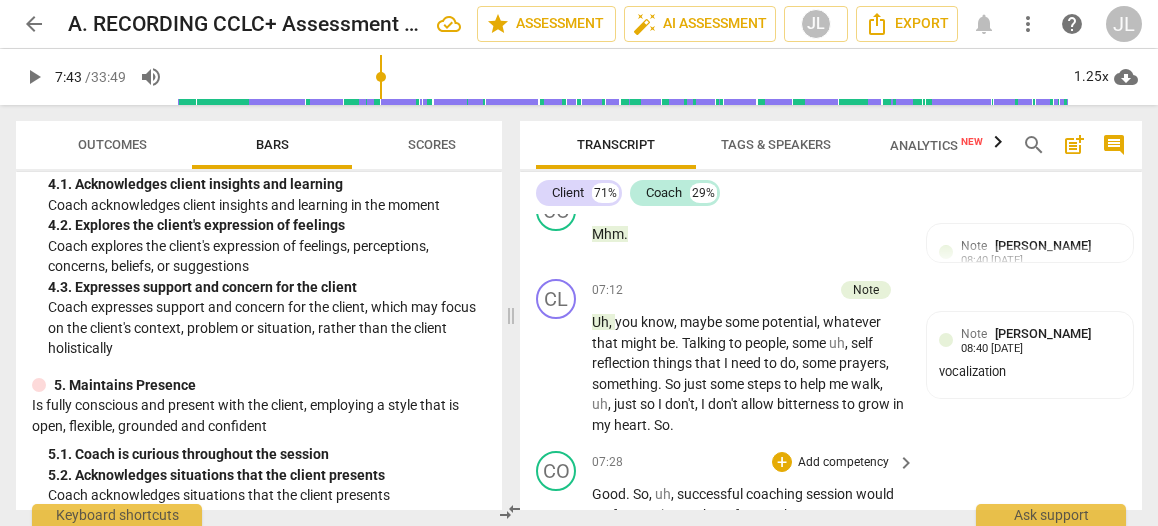 click on "." at bounding box center (610, 556) 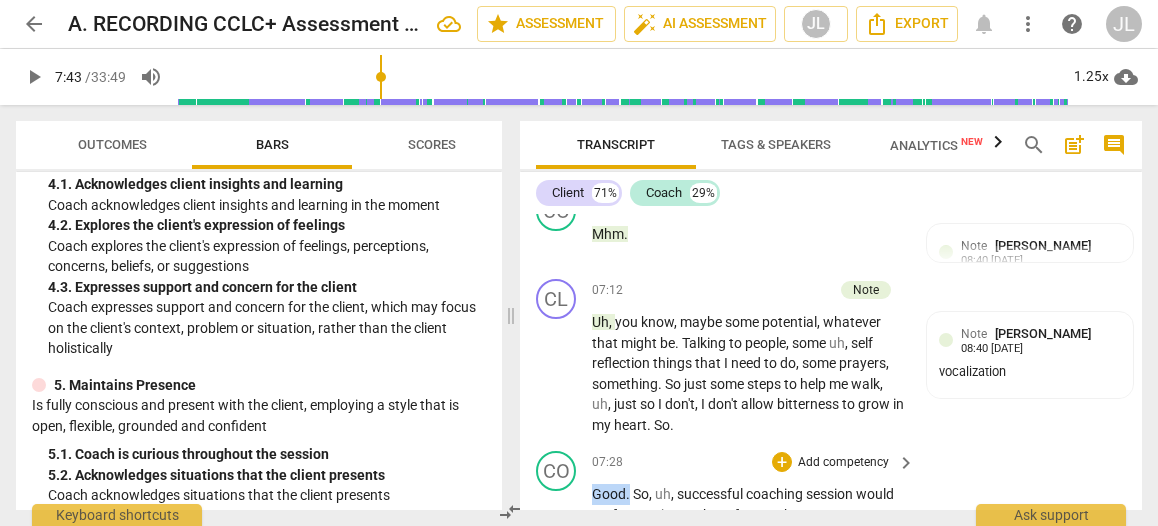 drag, startPoint x: 629, startPoint y: 413, endPoint x: 592, endPoint y: 413, distance: 37 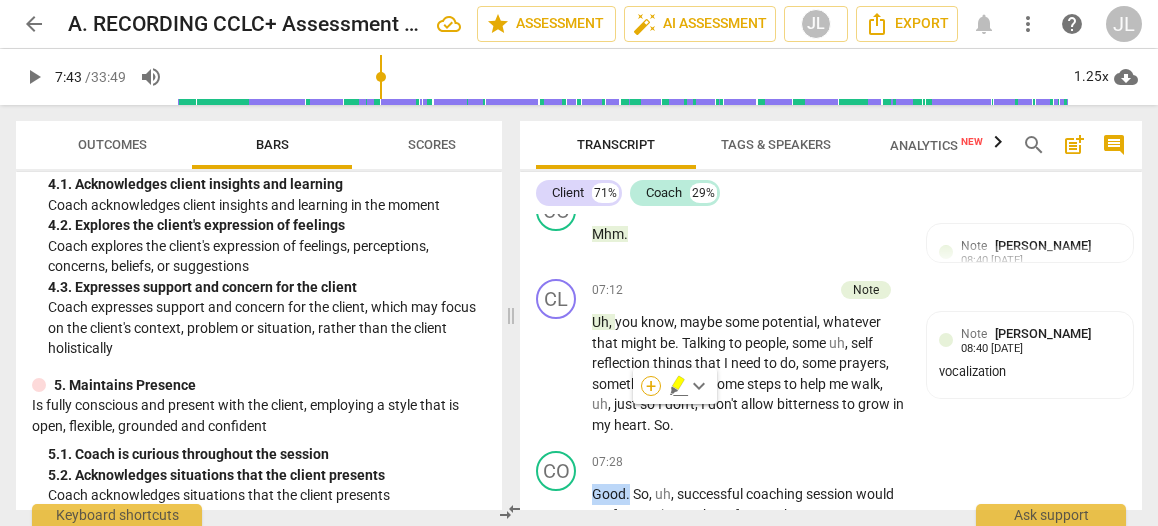 click on "+" at bounding box center [651, 386] 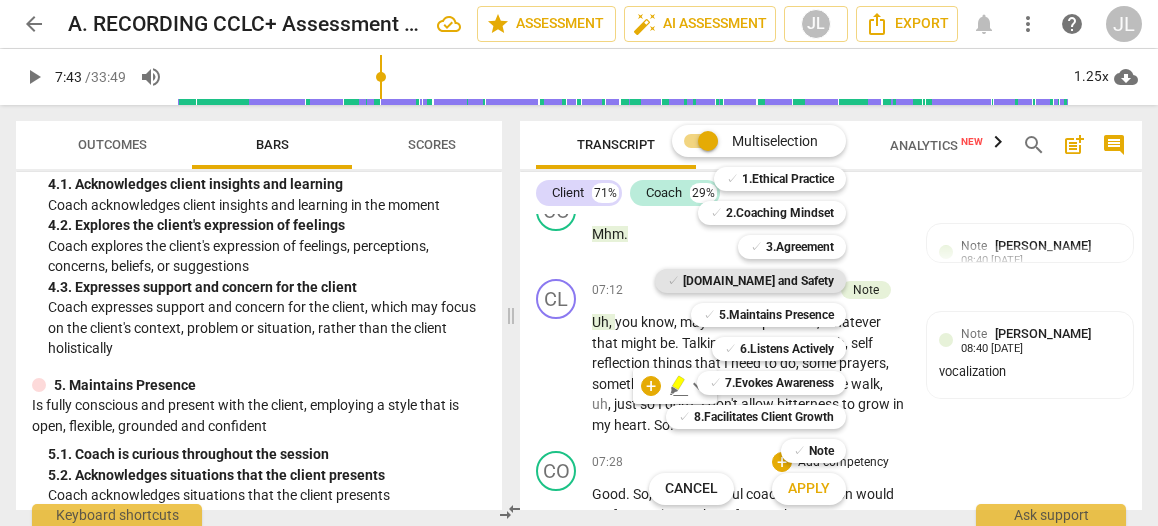 click on "[DOMAIN_NAME] and Safety" at bounding box center [758, 281] 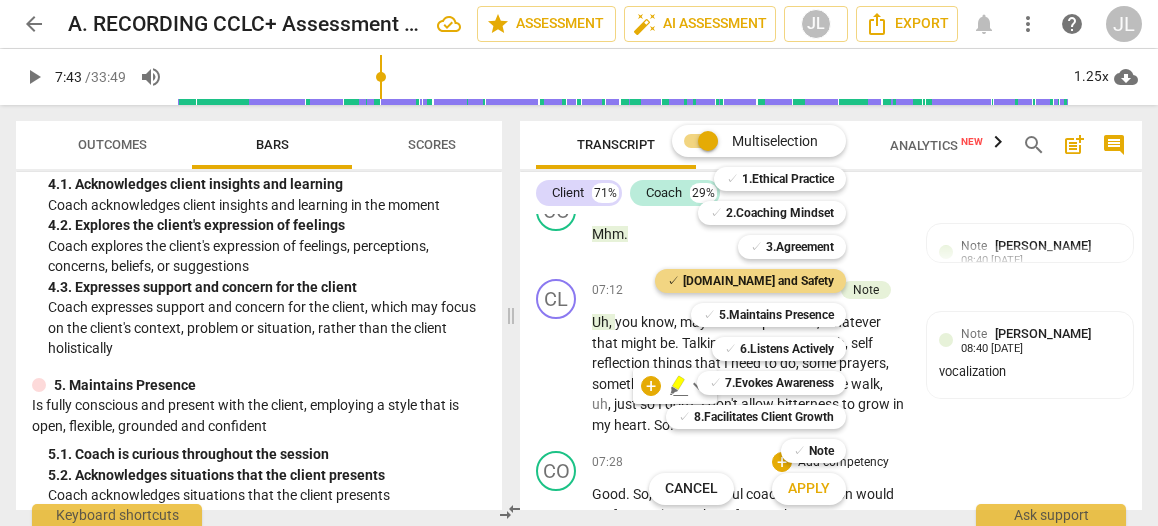 click on "Apply" at bounding box center (809, 489) 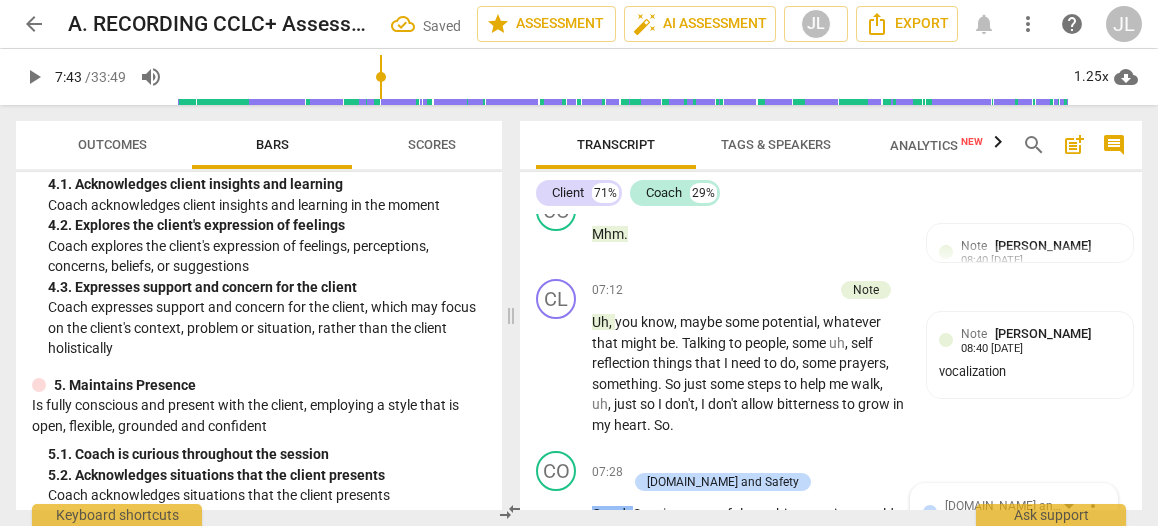 scroll, scrollTop: 3944, scrollLeft: 0, axis: vertical 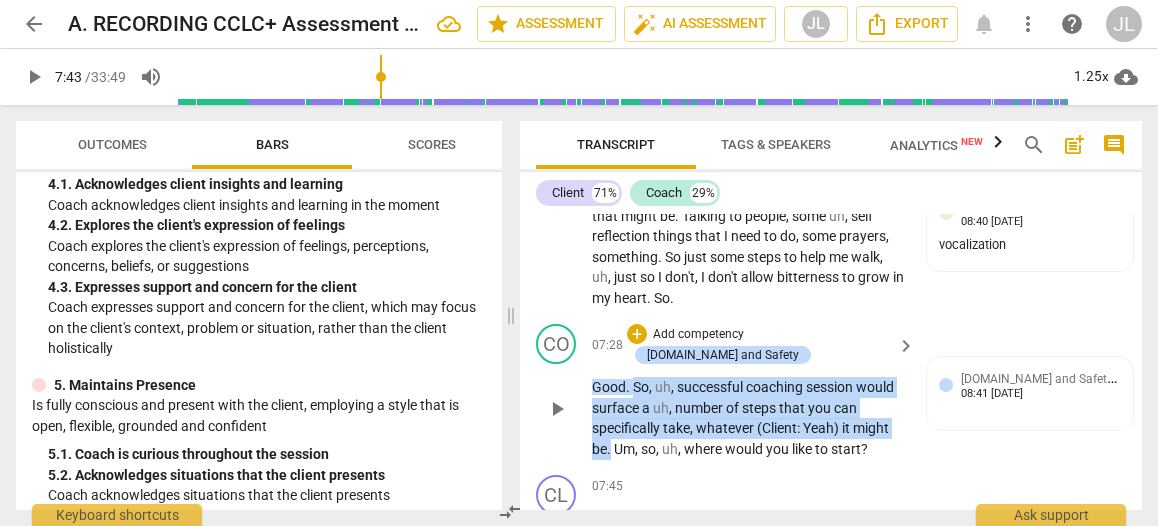 drag, startPoint x: 611, startPoint y: 346, endPoint x: 634, endPoint y: 283, distance: 67.06713 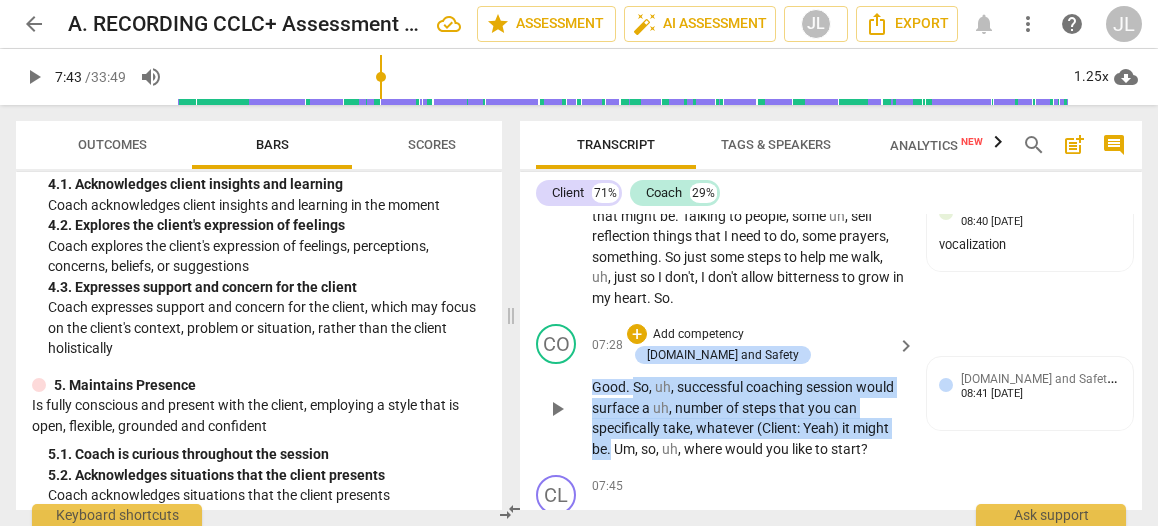 click on "Good .   So ,   uh ,   successful   coaching   session   would   surface   a   uh ,   number   of   steps   that   you   can   specifically   take ,   whatever   (Client :   Yeah)   it   might   be .   Um ,   so ,   uh ,   where   would   you   like   to   start ?" at bounding box center [748, 418] 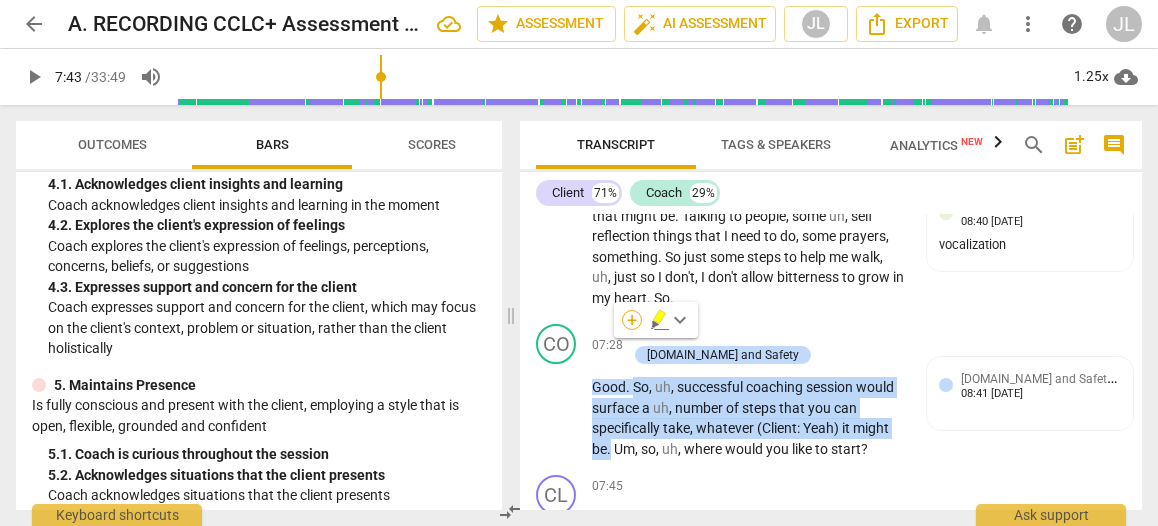 click on "+" at bounding box center (632, 320) 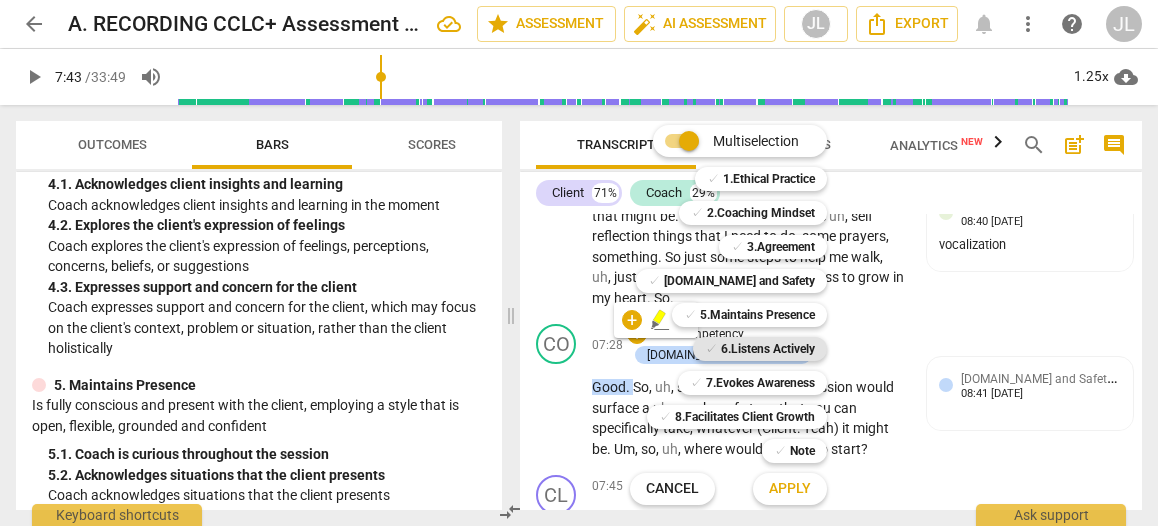 click on "6.Listens Actively" at bounding box center [768, 349] 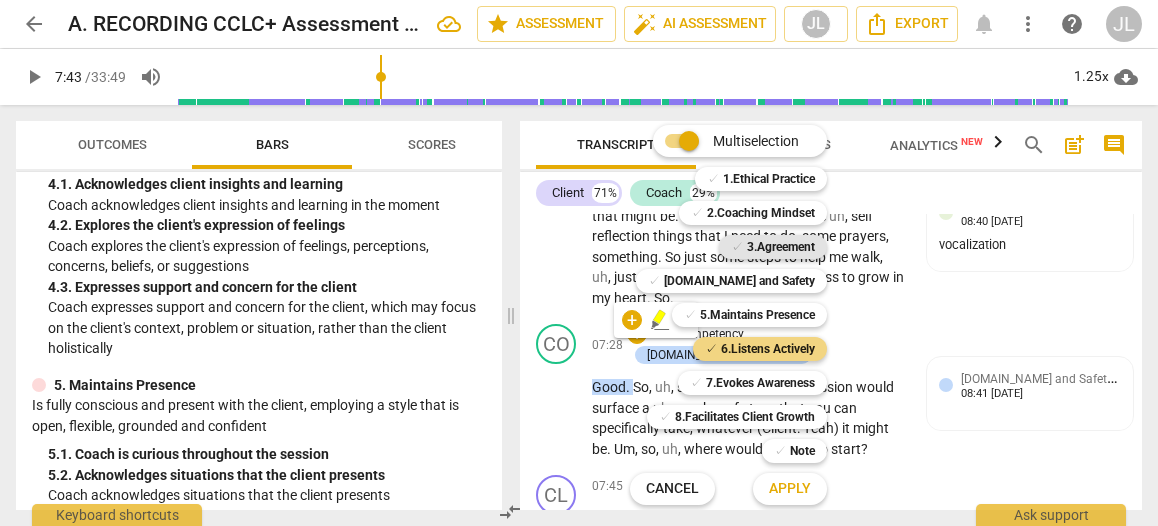 click on "3.Agreement" at bounding box center (781, 247) 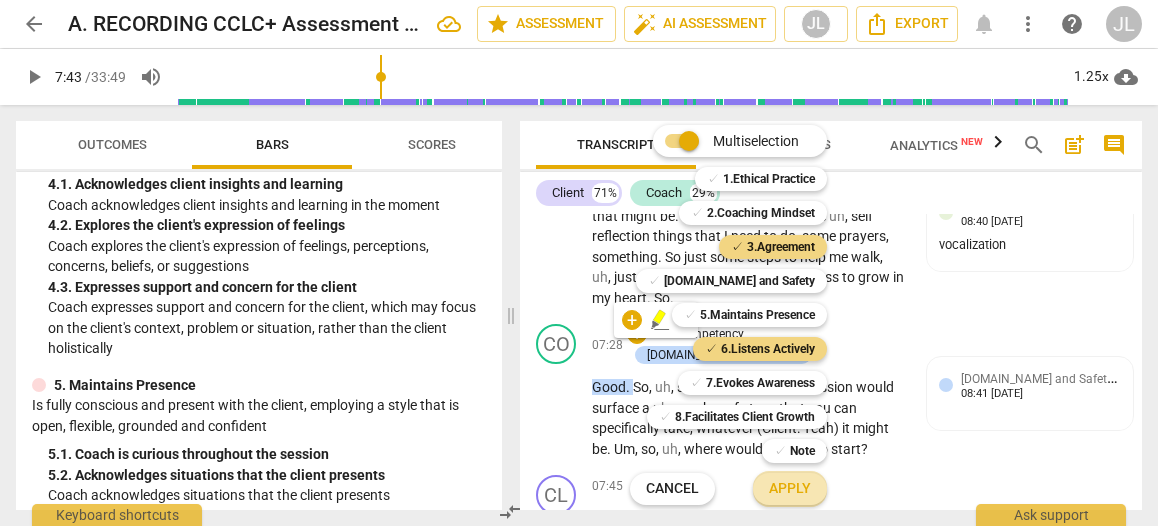 click on "Apply" at bounding box center (790, 489) 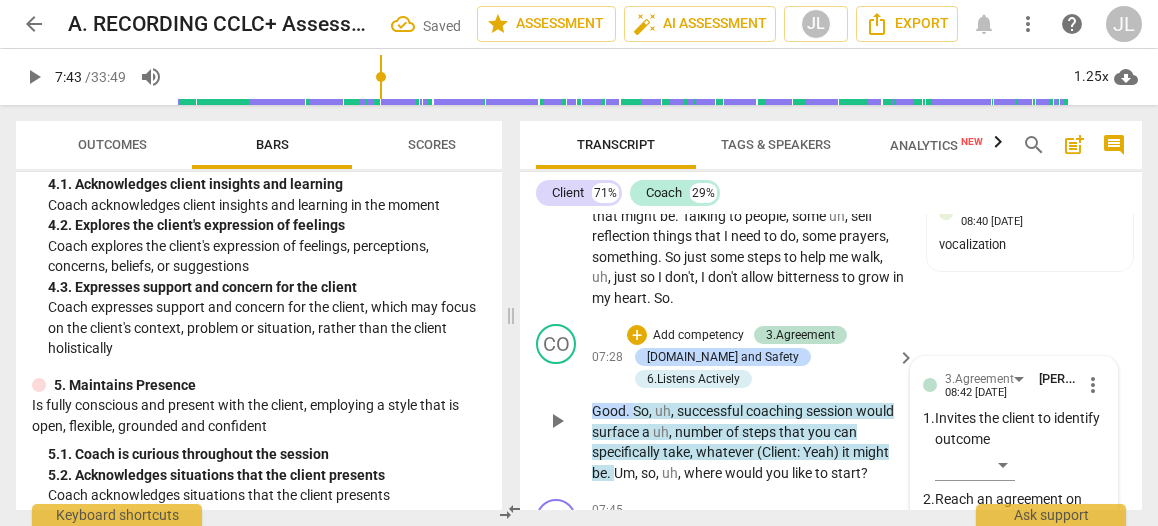scroll, scrollTop: 4046, scrollLeft: 0, axis: vertical 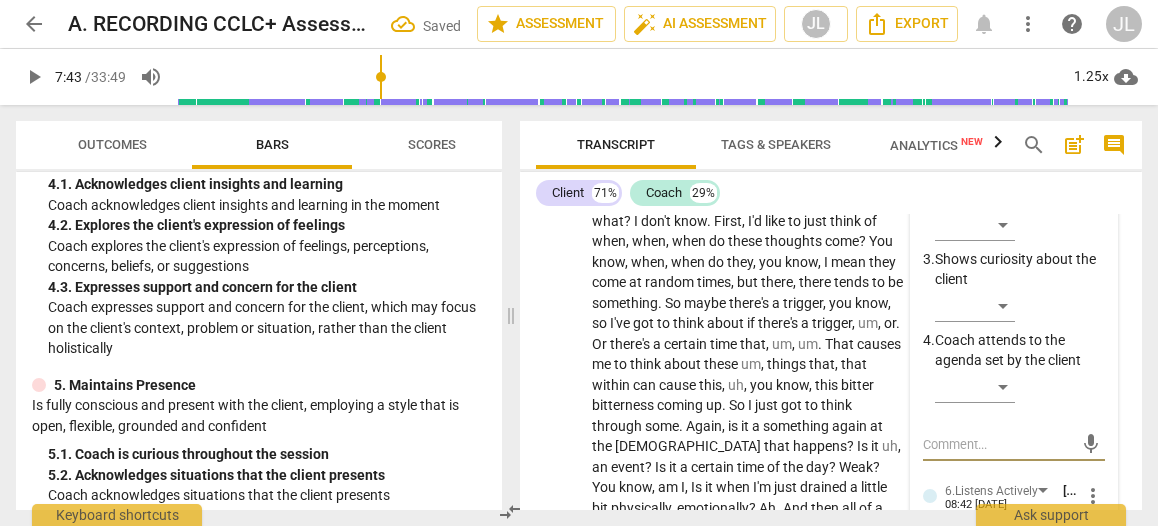 click on "​" at bounding box center [1020, 391] 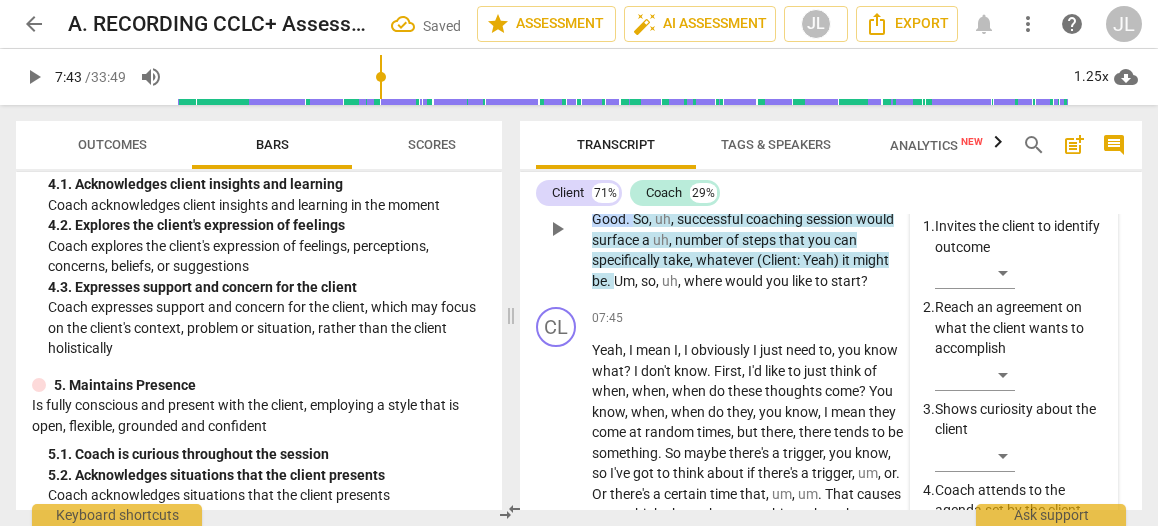 scroll, scrollTop: 3886, scrollLeft: 0, axis: vertical 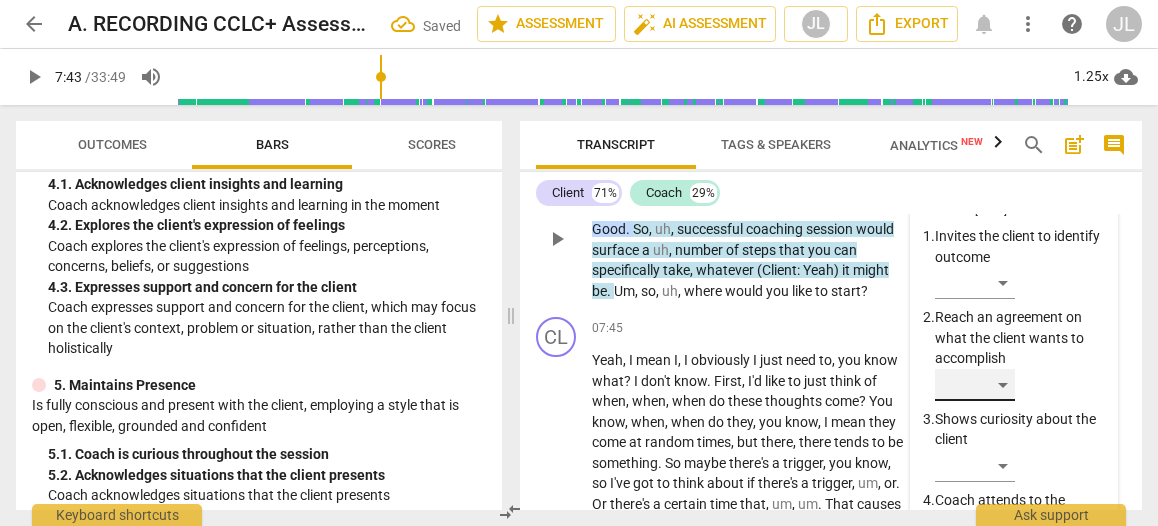 click on "​" at bounding box center [975, 385] 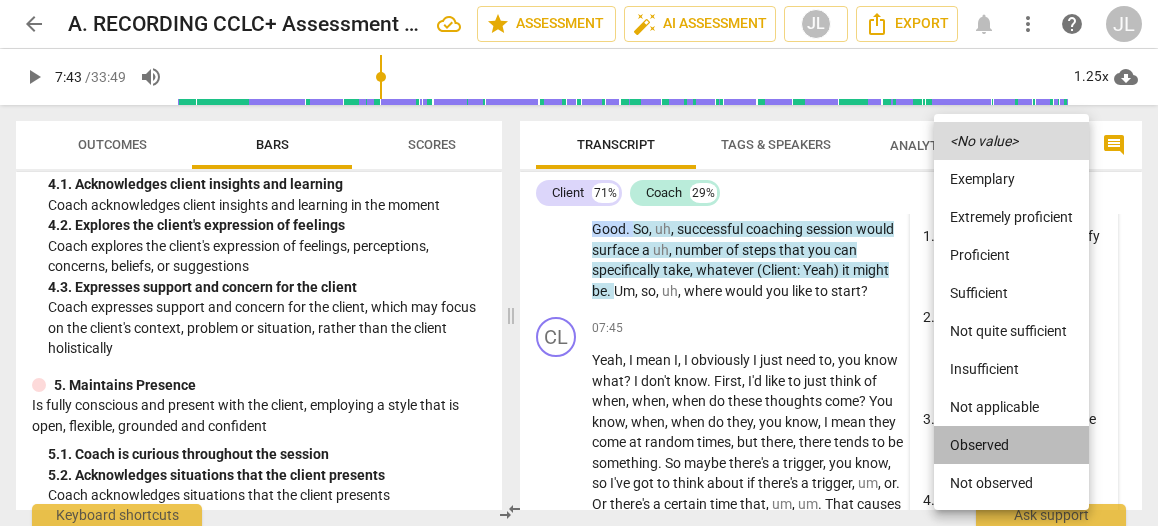 click on "Observed" at bounding box center (1011, 445) 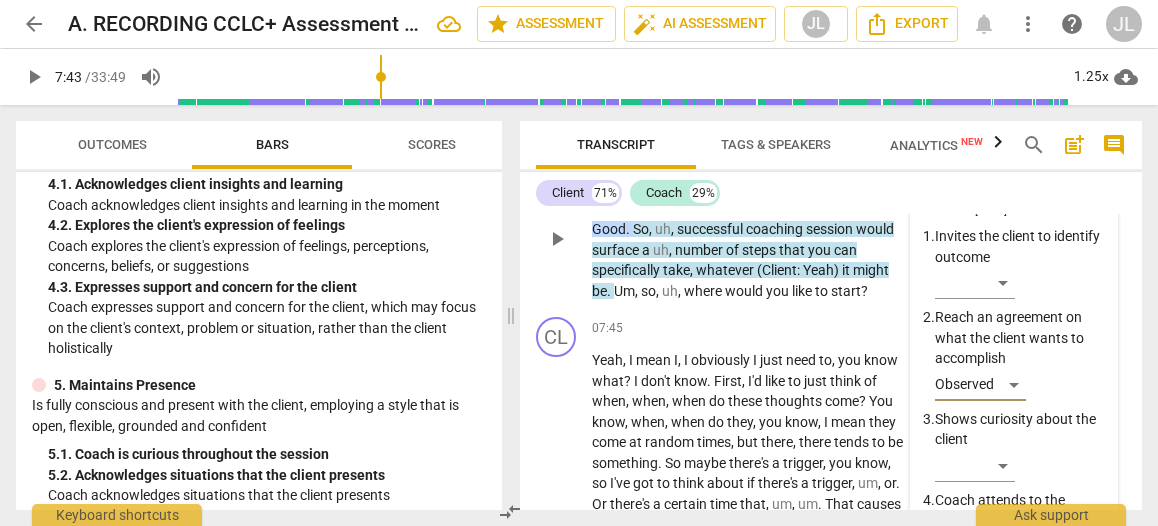 click on "​" at bounding box center (1020, 551) 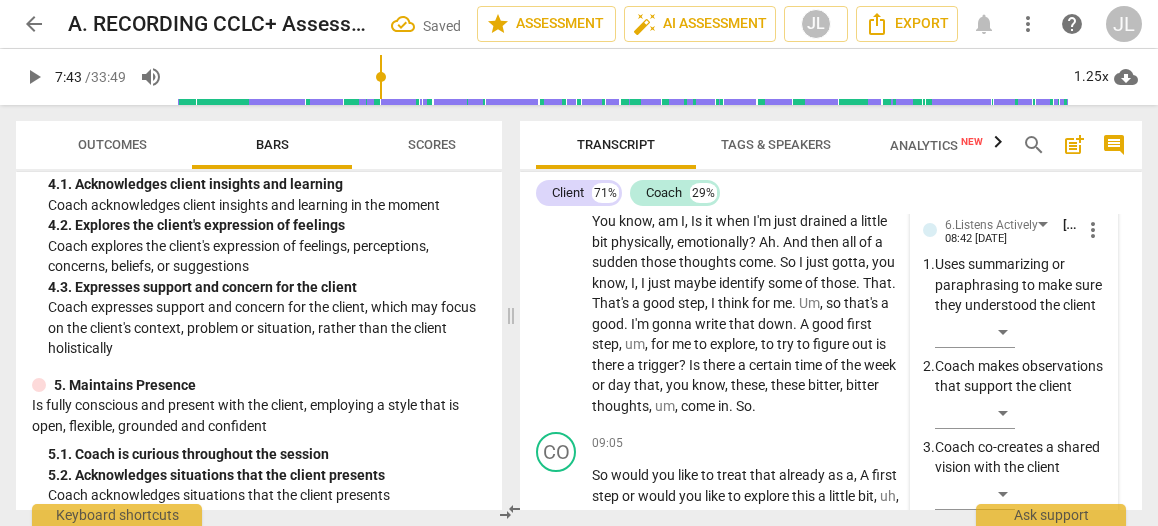 scroll, scrollTop: 4326, scrollLeft: 0, axis: vertical 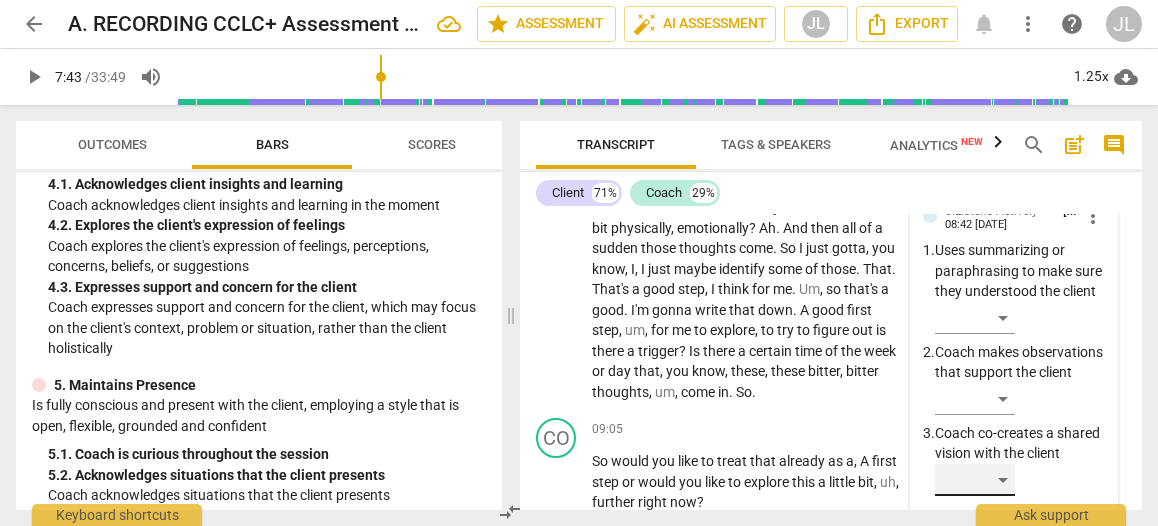 click on "​" at bounding box center (975, 480) 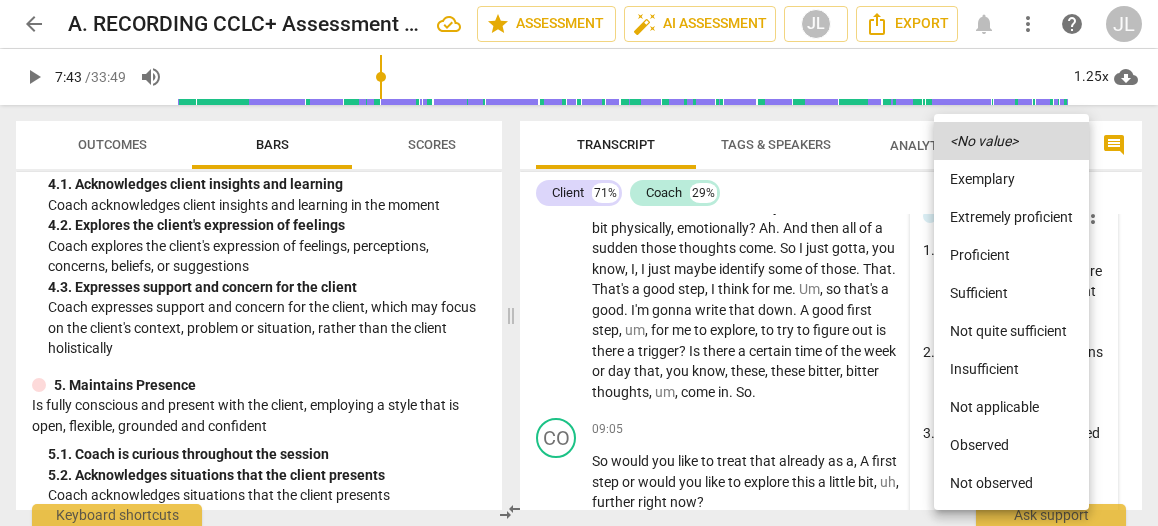 click on "Observed" at bounding box center [1011, 445] 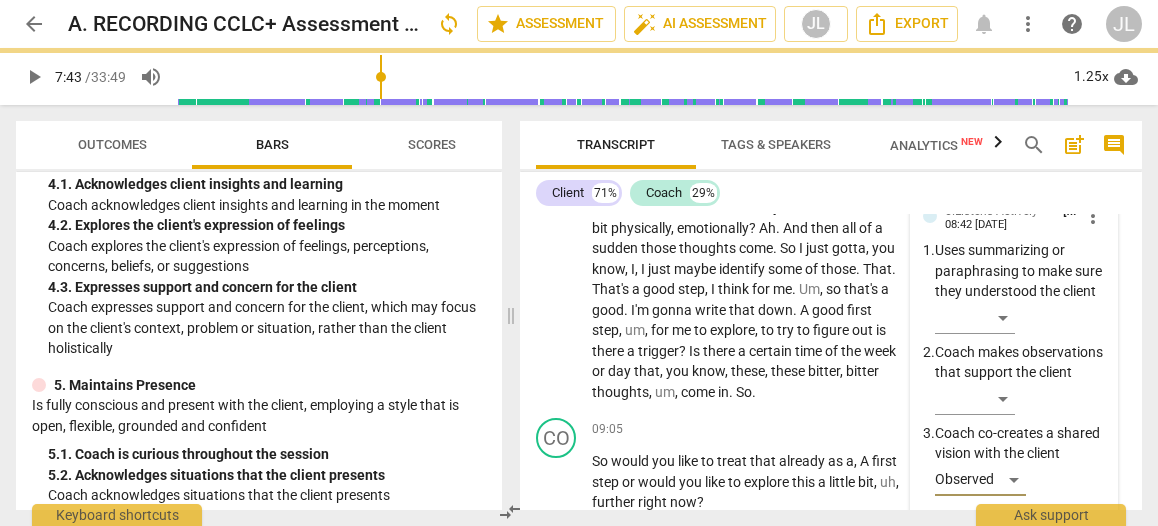 click on "Transcript" at bounding box center (616, 145) 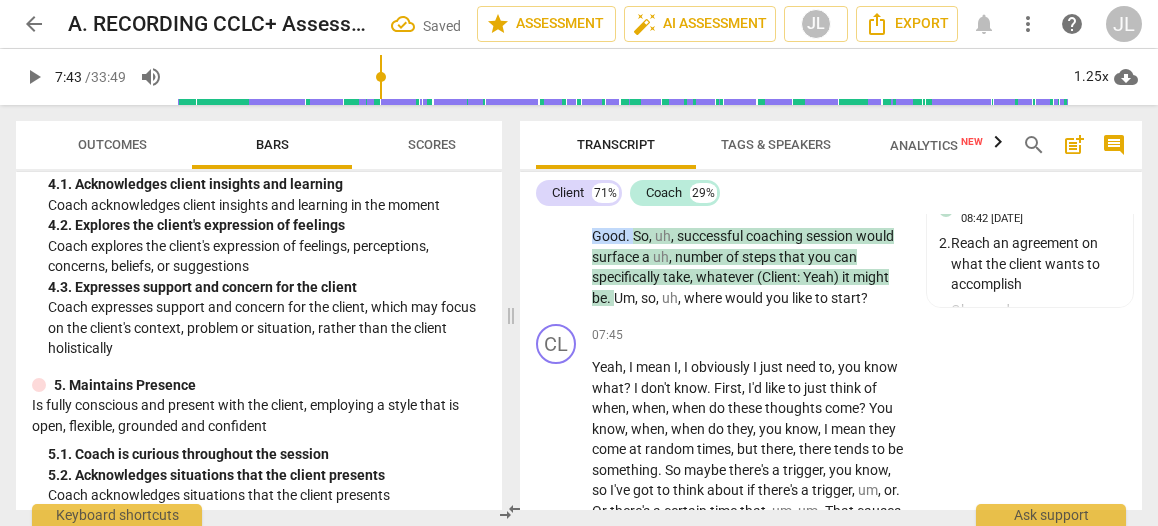 scroll, scrollTop: 3794, scrollLeft: 0, axis: vertical 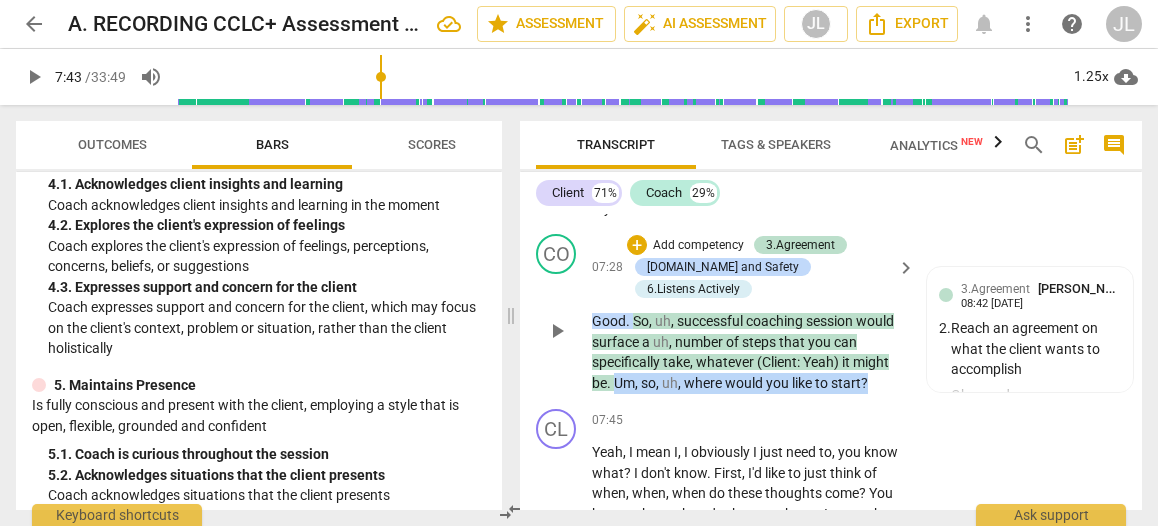 drag, startPoint x: 866, startPoint y: 279, endPoint x: 618, endPoint y: 271, distance: 248.129 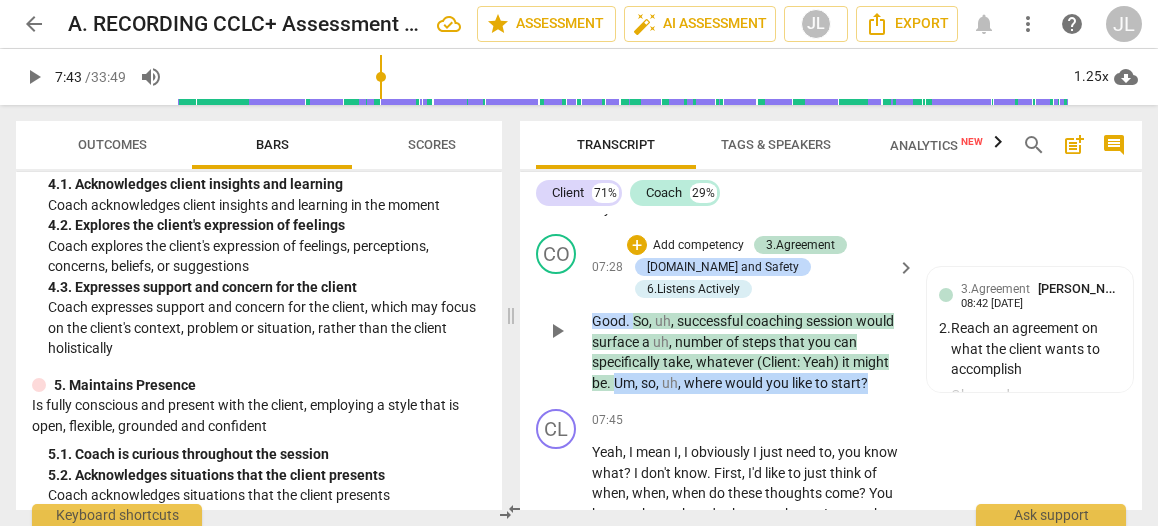 click on "Good .   So ,   uh ,   successful   coaching   session   would   surface   a   uh ,   number   of   steps   that   you   can   specifically   take ,   whatever   (Client :   Yeah)   it   might   be .   Um ,   so ,   uh ,   where   would   you   like   to   start ?" at bounding box center [748, 352] 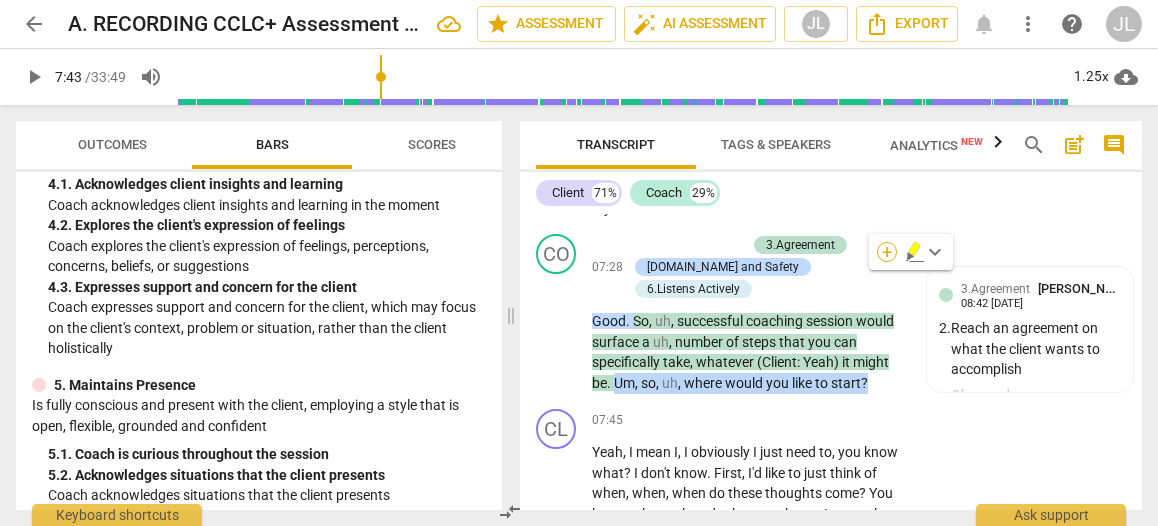 click on "+" at bounding box center [887, 252] 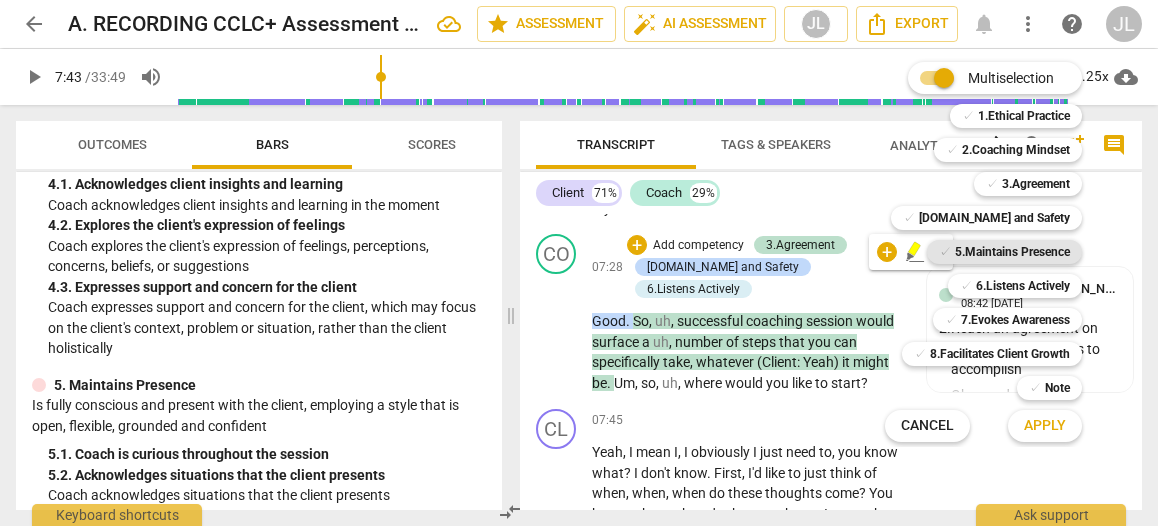 click on "5.Maintains Presence" at bounding box center (1012, 252) 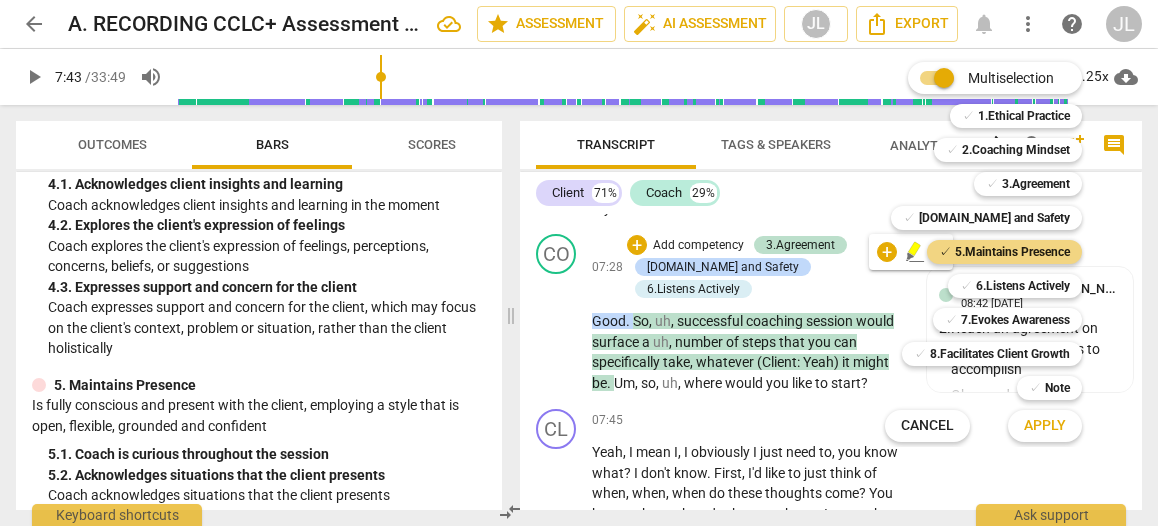 click on "Apply" at bounding box center (1045, 426) 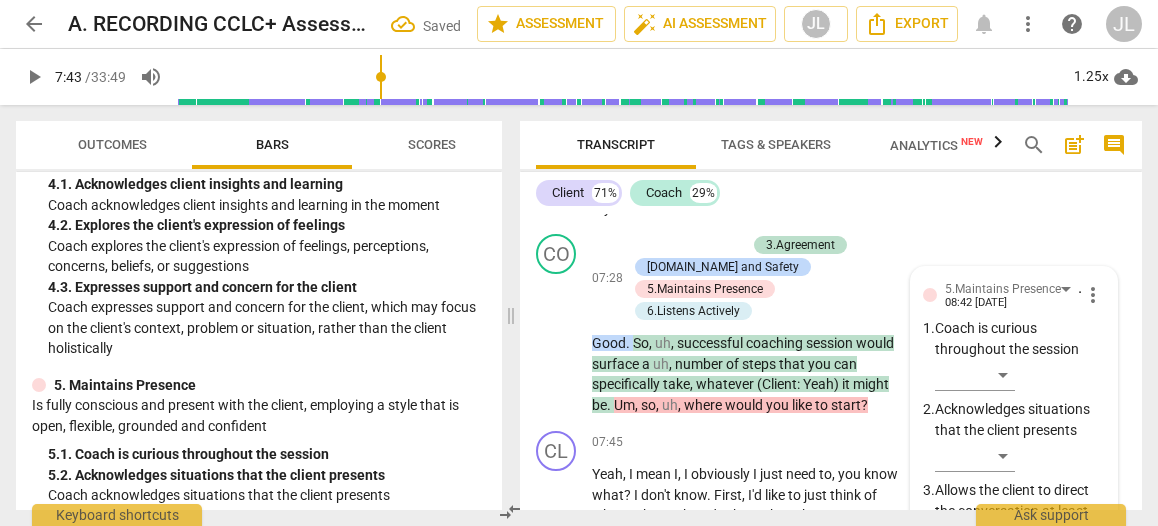scroll, scrollTop: 3824, scrollLeft: 0, axis: vertical 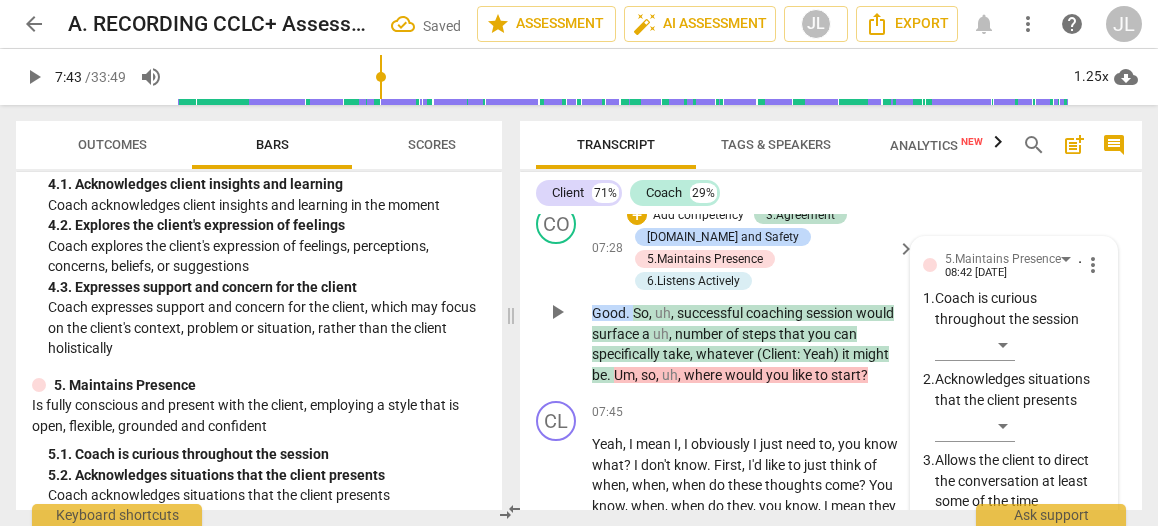 click on "​" at bounding box center (975, 528) 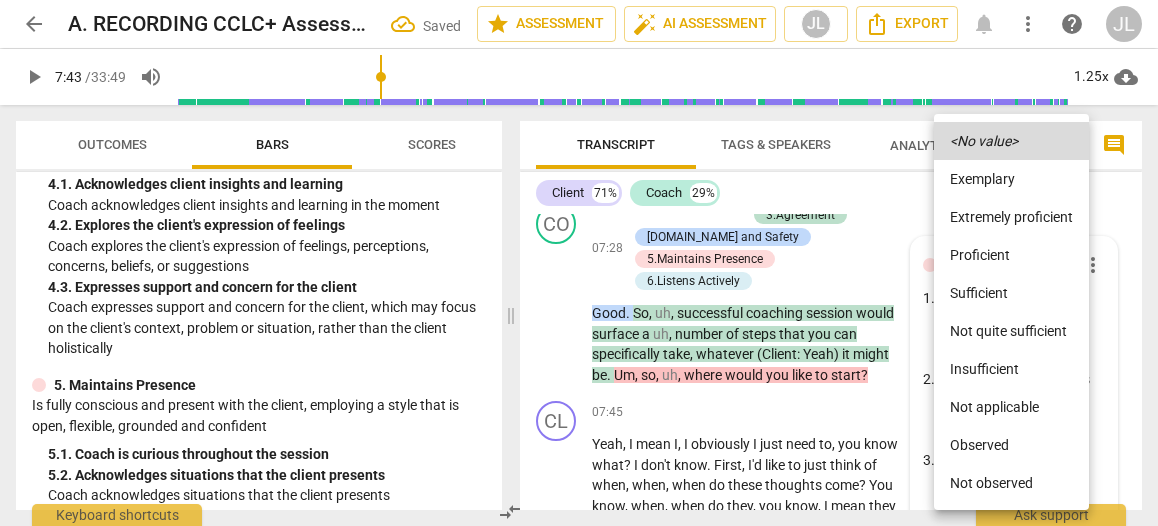 click on "Observed" at bounding box center (1011, 445) 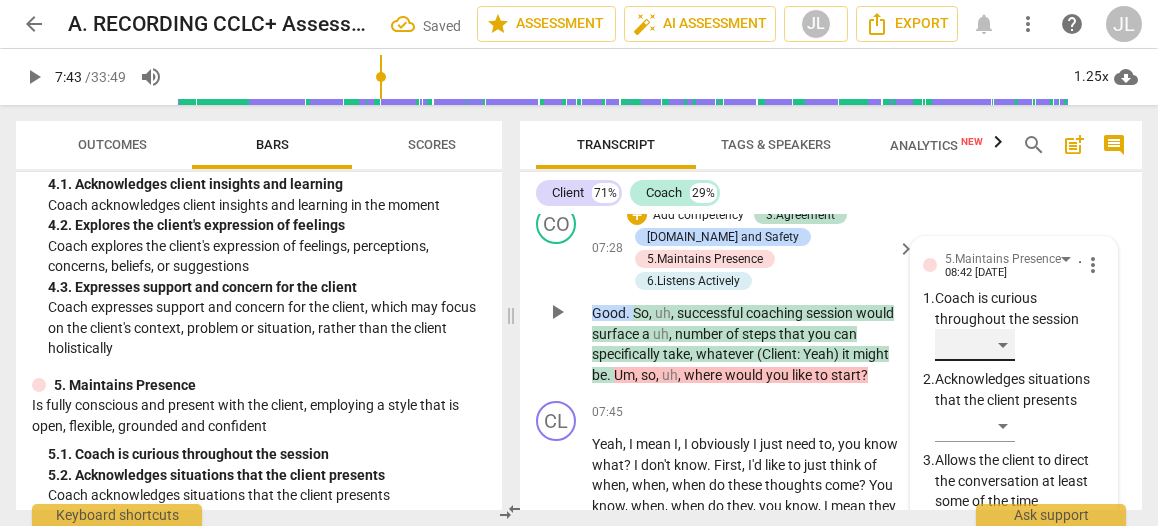 click on "​" at bounding box center (975, 345) 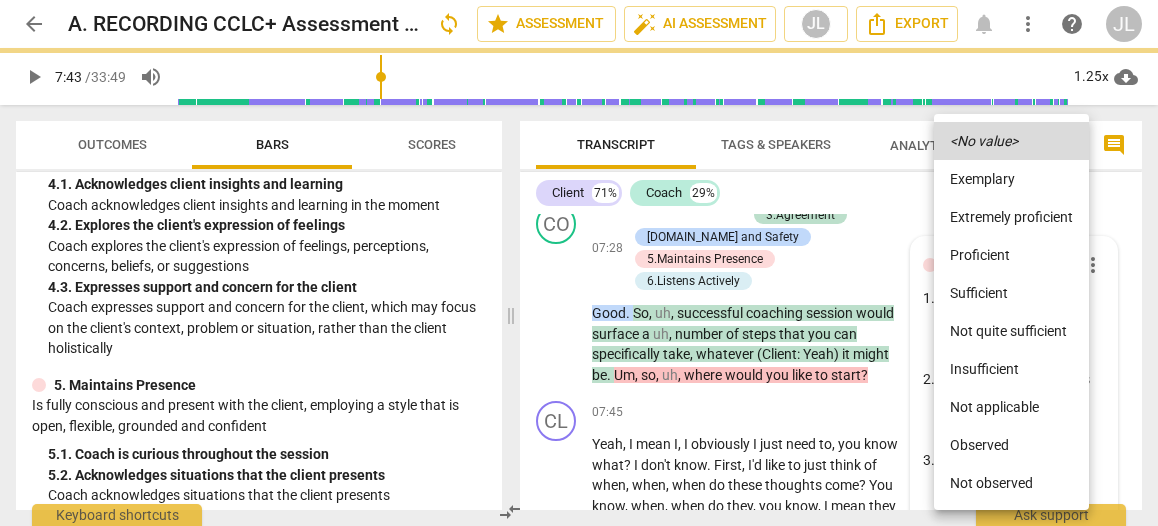 click on "Observed" at bounding box center (1011, 445) 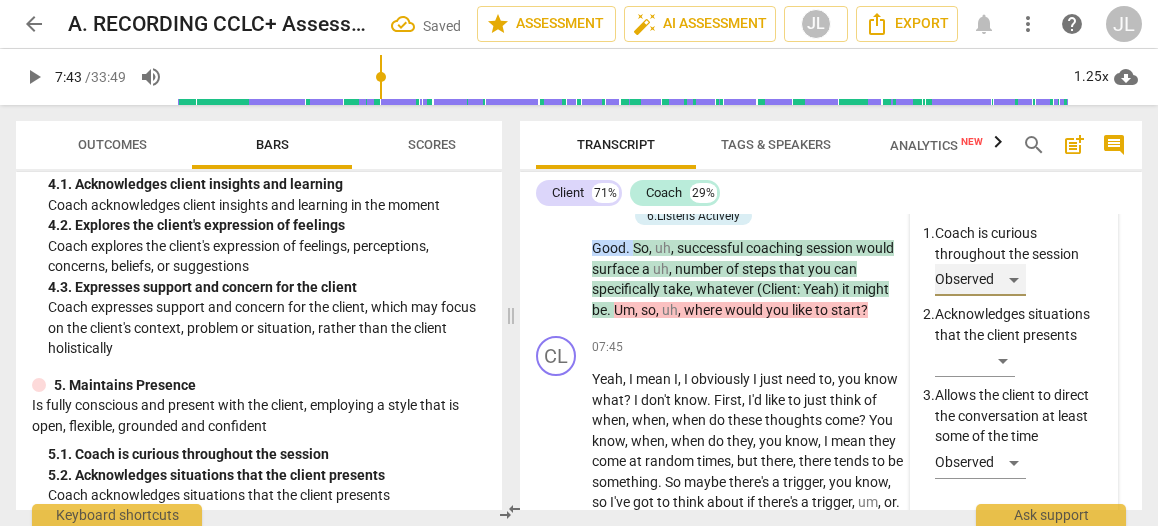 scroll, scrollTop: 3932, scrollLeft: 0, axis: vertical 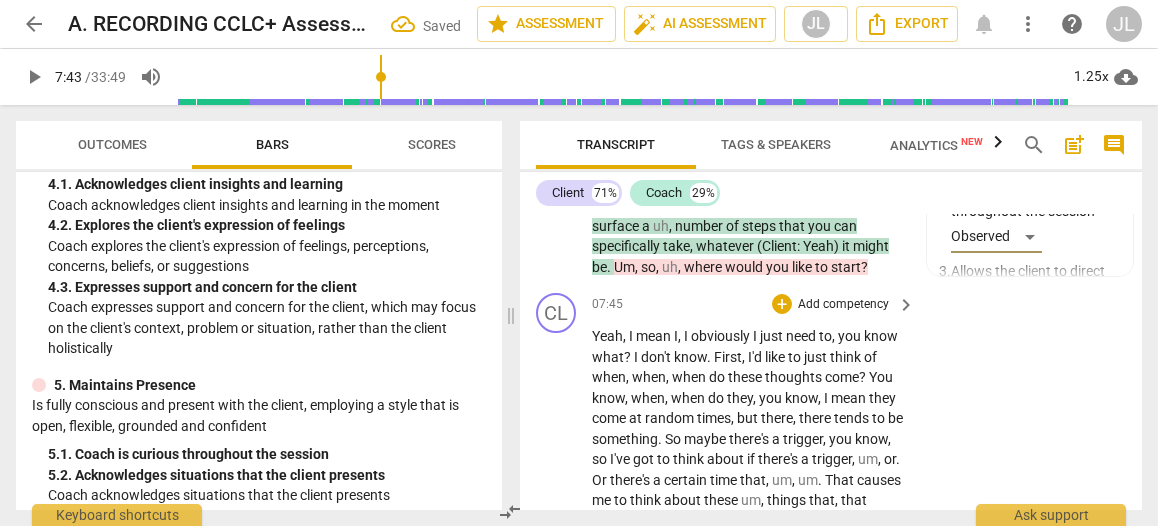 click on "play_arrow" at bounding box center [557, 573] 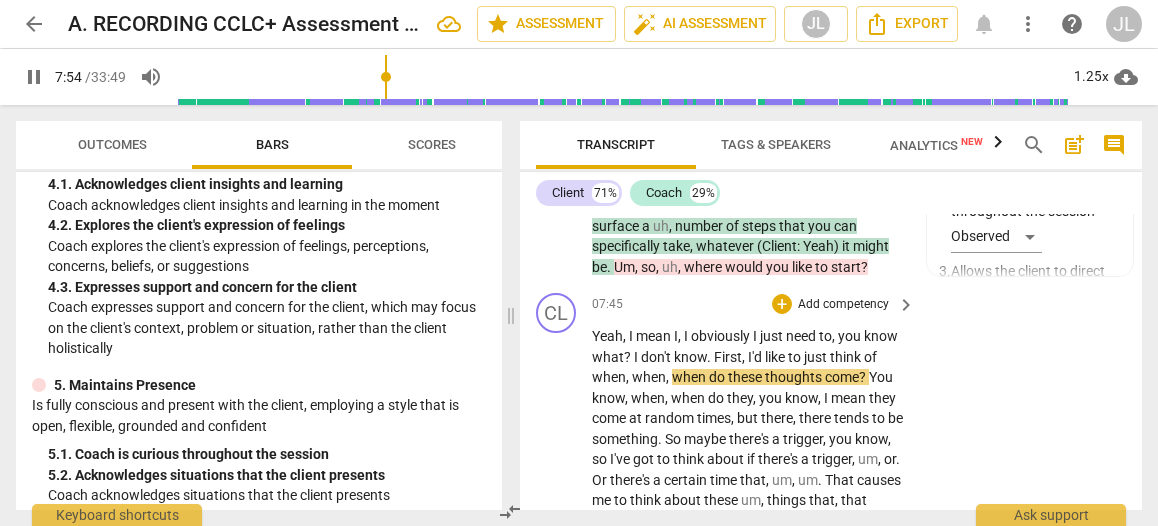click on "?" at bounding box center [629, 357] 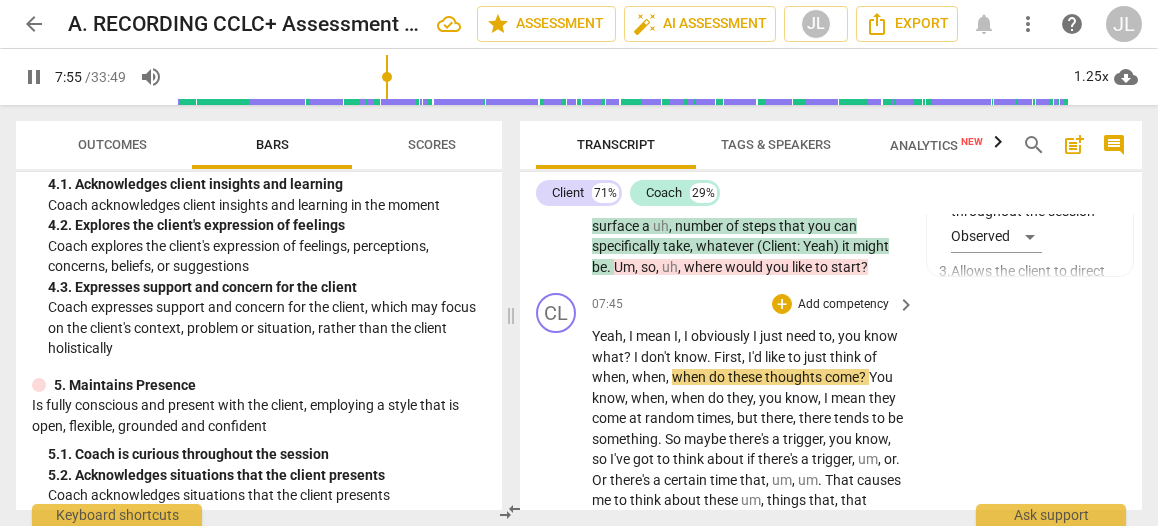 type on "475" 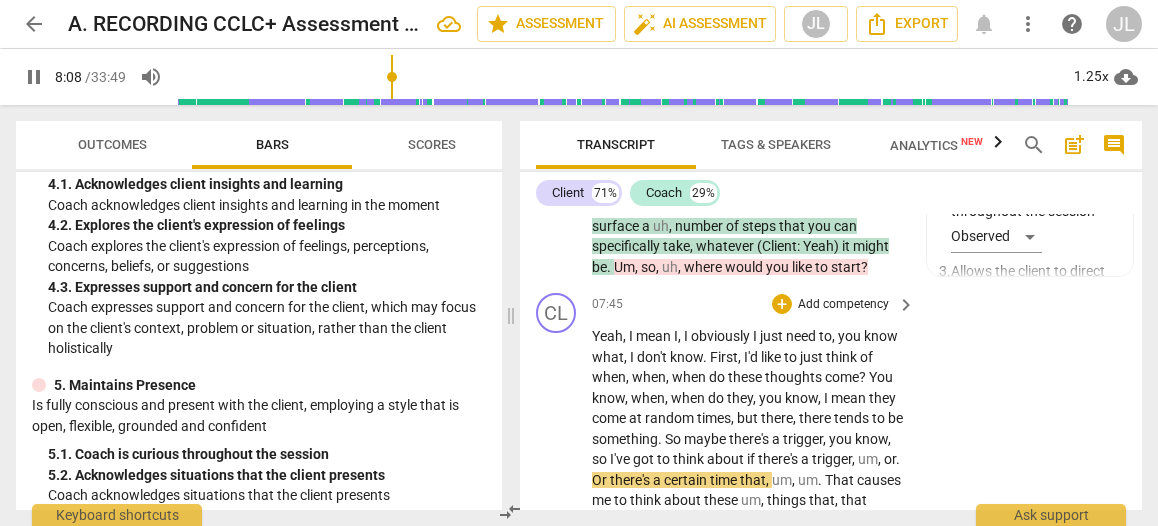 click on "pause" at bounding box center (557, 573) 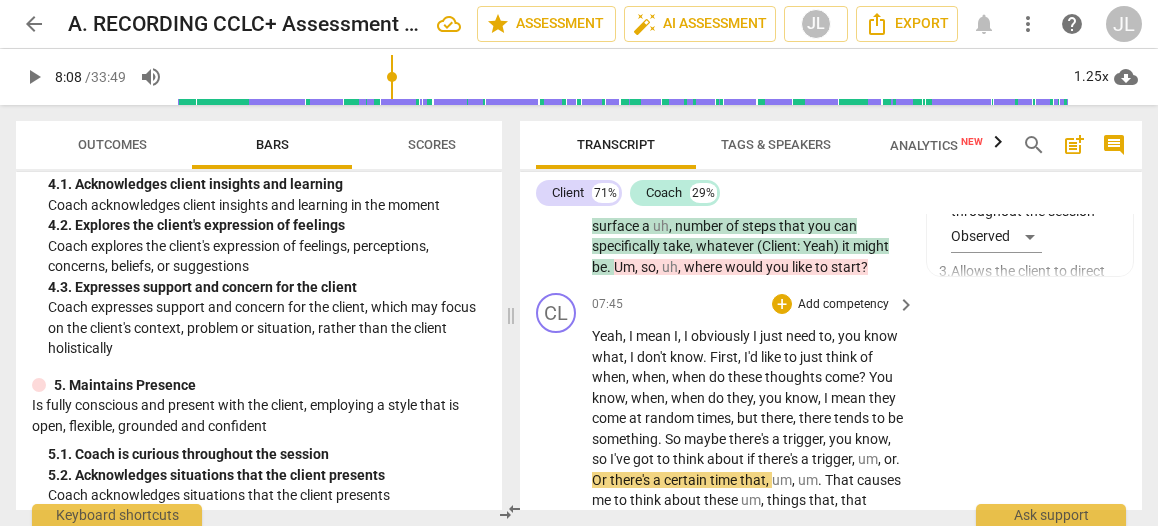 click on "," at bounding box center [826, 439] 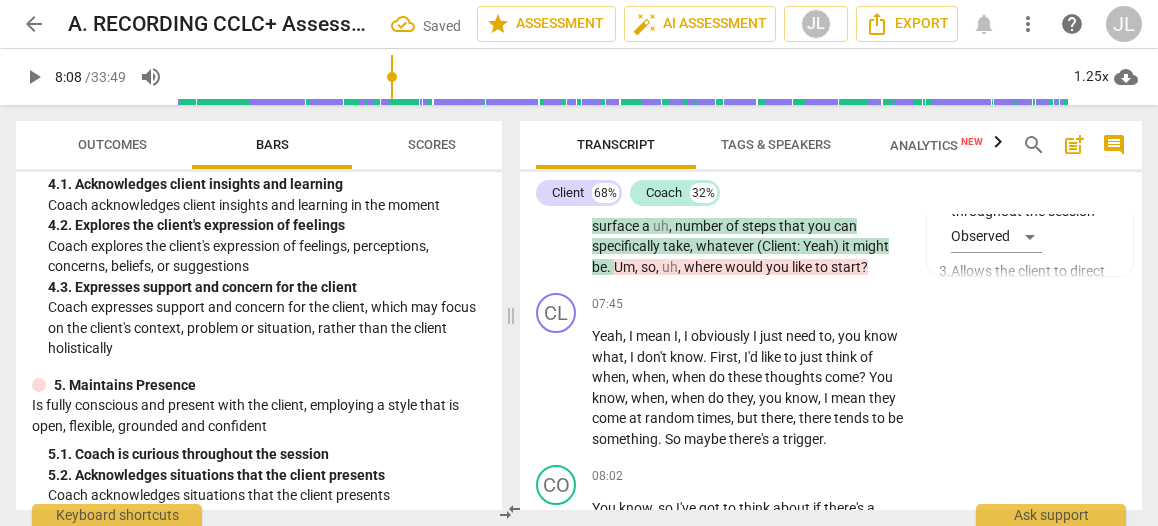 click on "Yeah ,   I   mean   I ,   I   obviously   I   just   need   to ,   you   know   what ,   I   don't   know .   First ,   I'd   like   to   just   think   of   when ,   when ,   when   do   these   thoughts   come ?   You   know ,   when ,   when   do   they ,   you   know ,   I   mean   they   come   at   random   times ,   but   there ,   there   tends   to   be   something .   So   maybe   there's   a   trigger ." at bounding box center [748, 387] 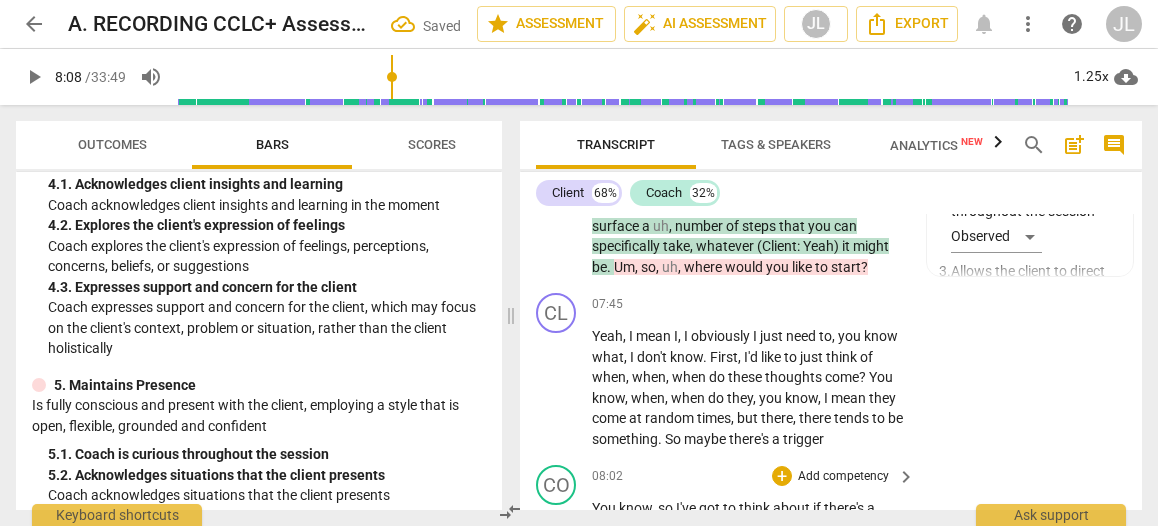 click on "CO play_arrow pause" at bounding box center (564, 666) 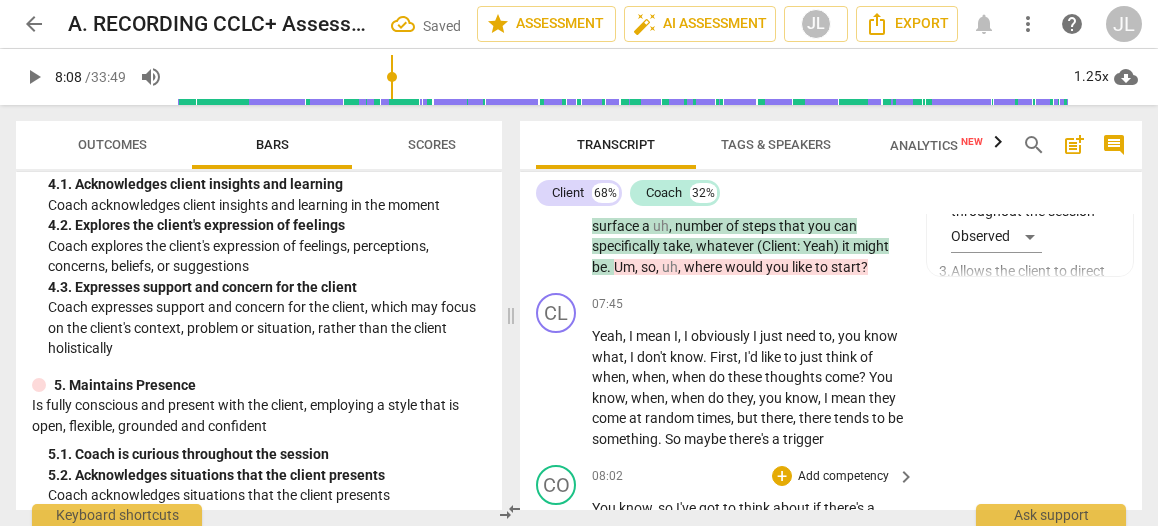 click on "You" at bounding box center (605, 508) 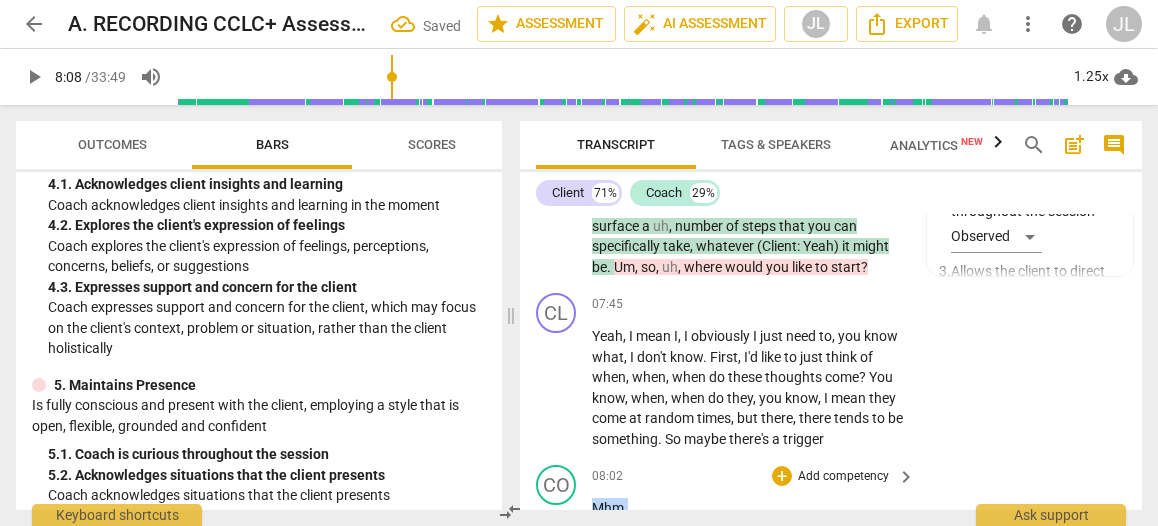 drag, startPoint x: 633, startPoint y: 425, endPoint x: 596, endPoint y: 431, distance: 37.48333 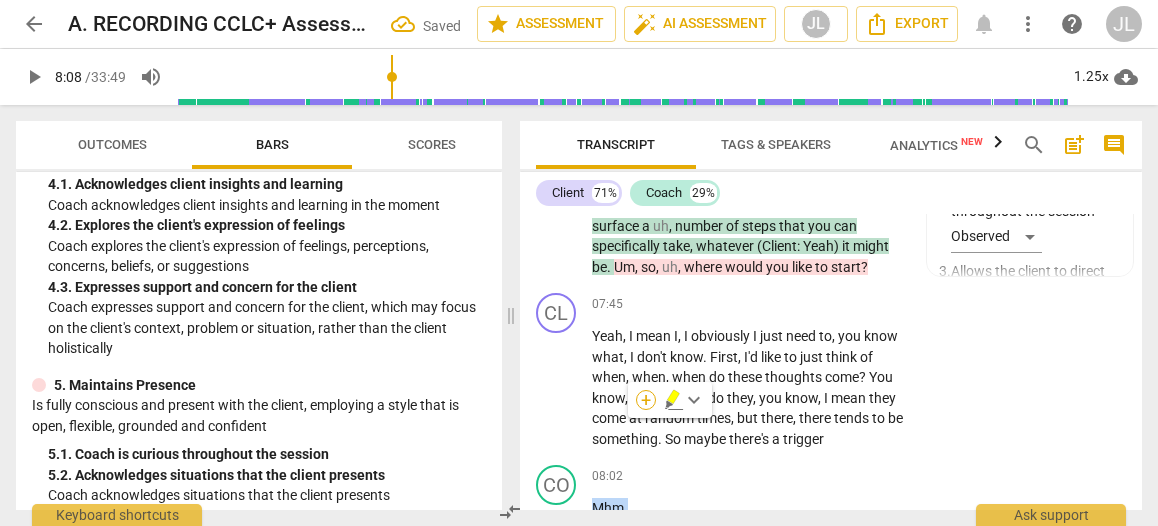 click on "+" at bounding box center [646, 400] 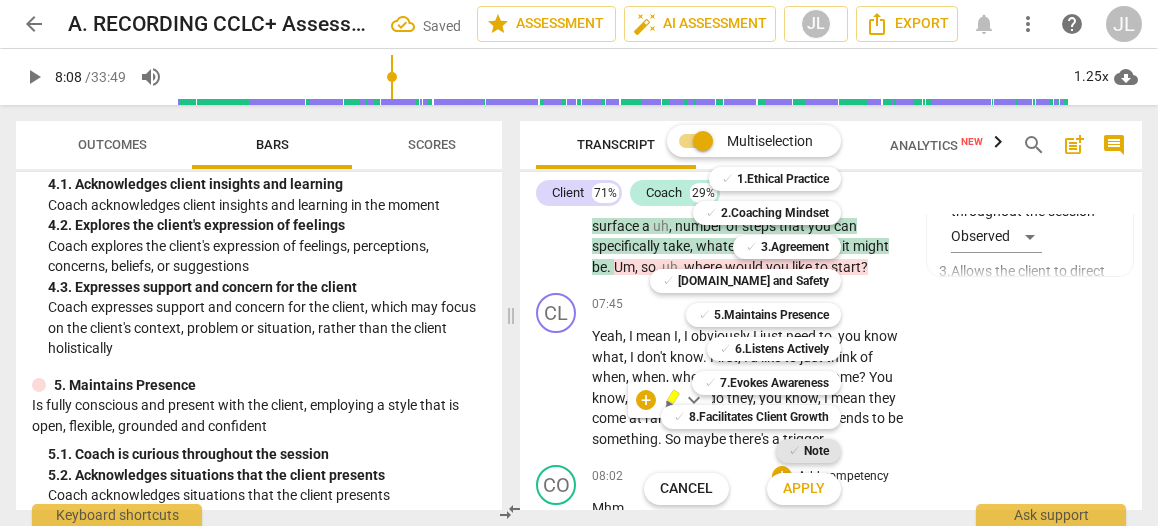 click on "Note" at bounding box center (816, 451) 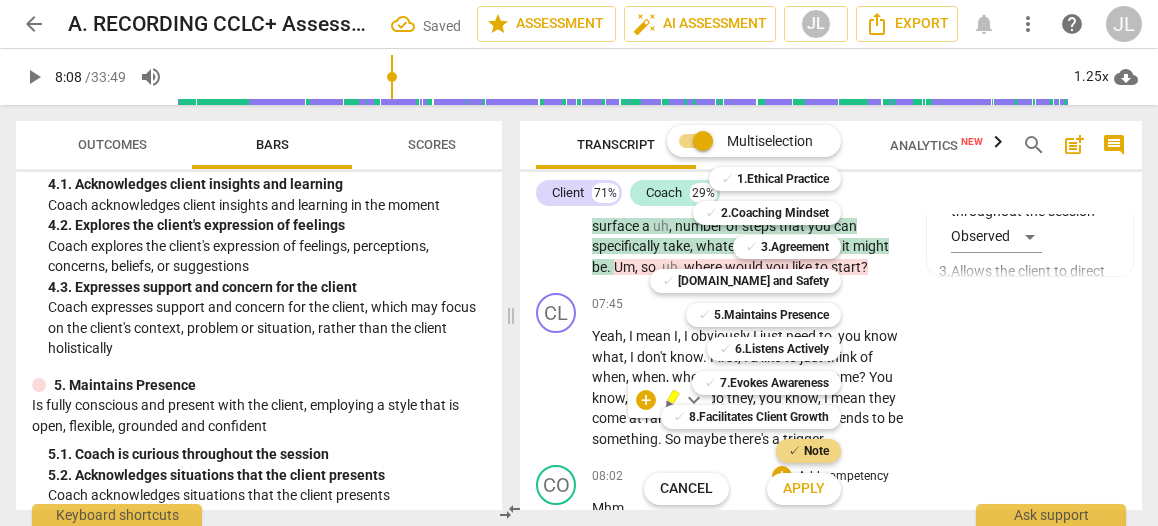 click on "Apply" at bounding box center (804, 489) 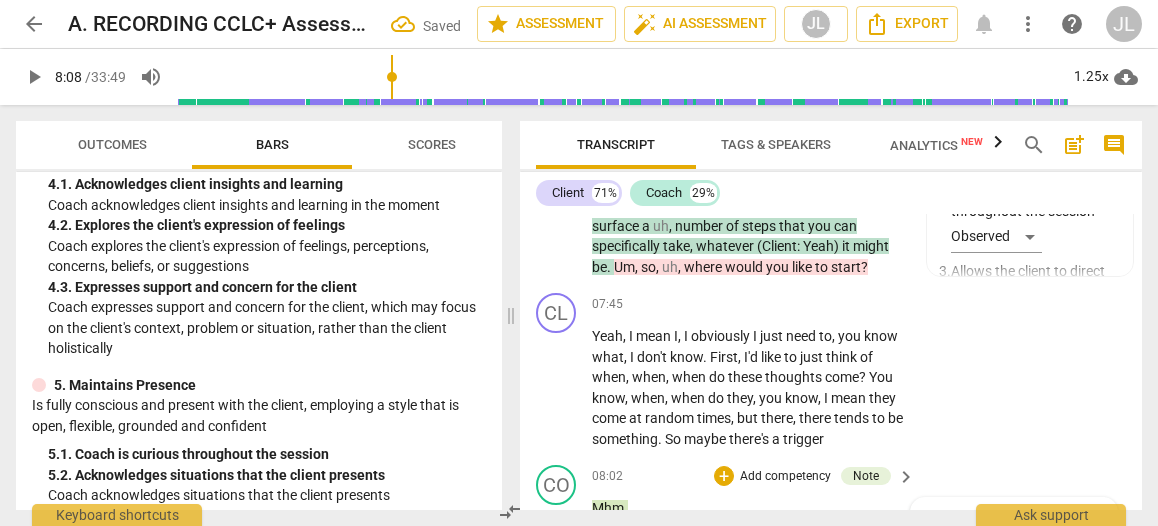 click on "mic" at bounding box center [1014, 577] 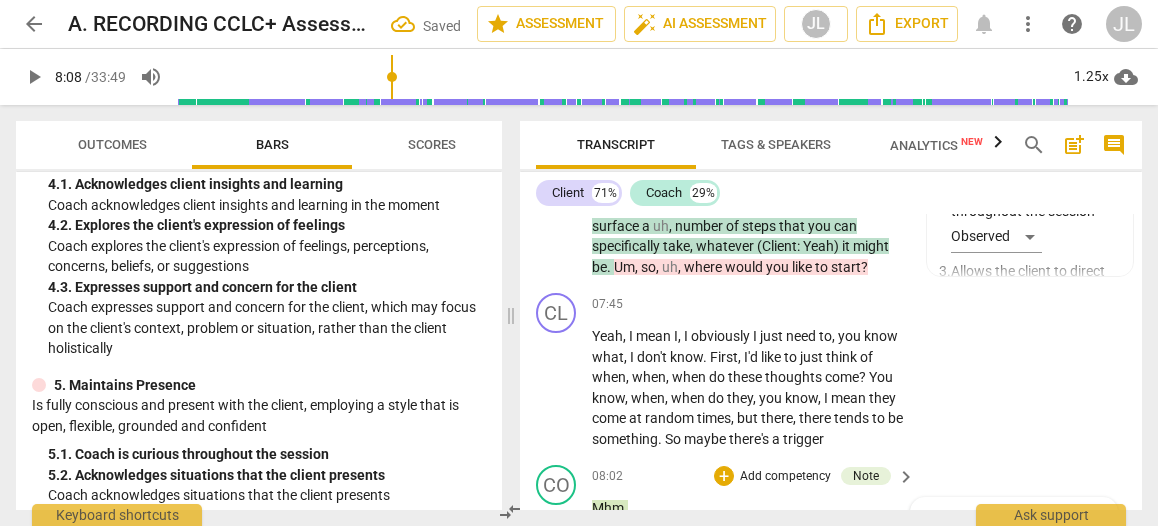 click at bounding box center [998, 576] 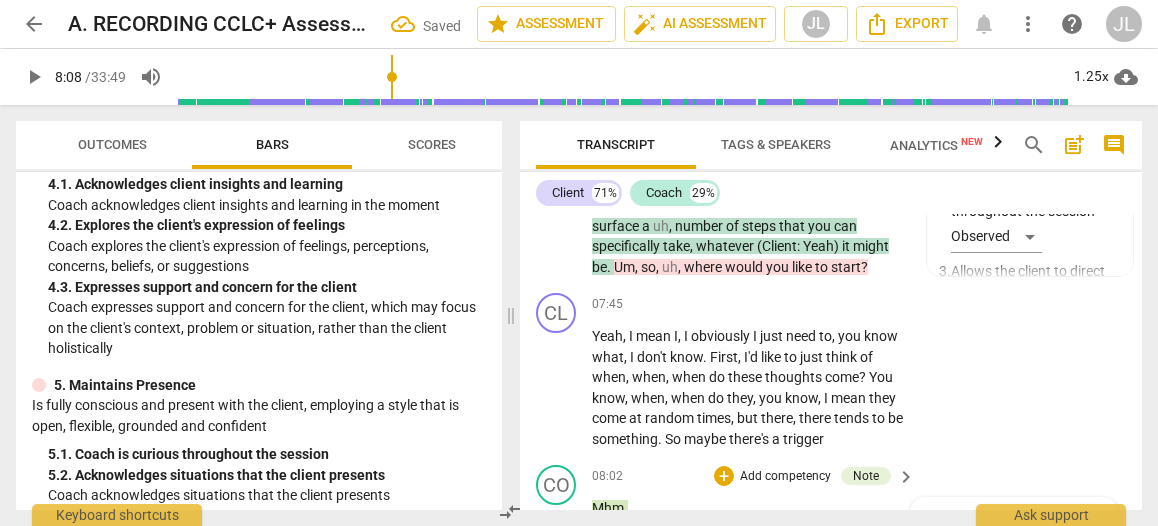 type on "vo" 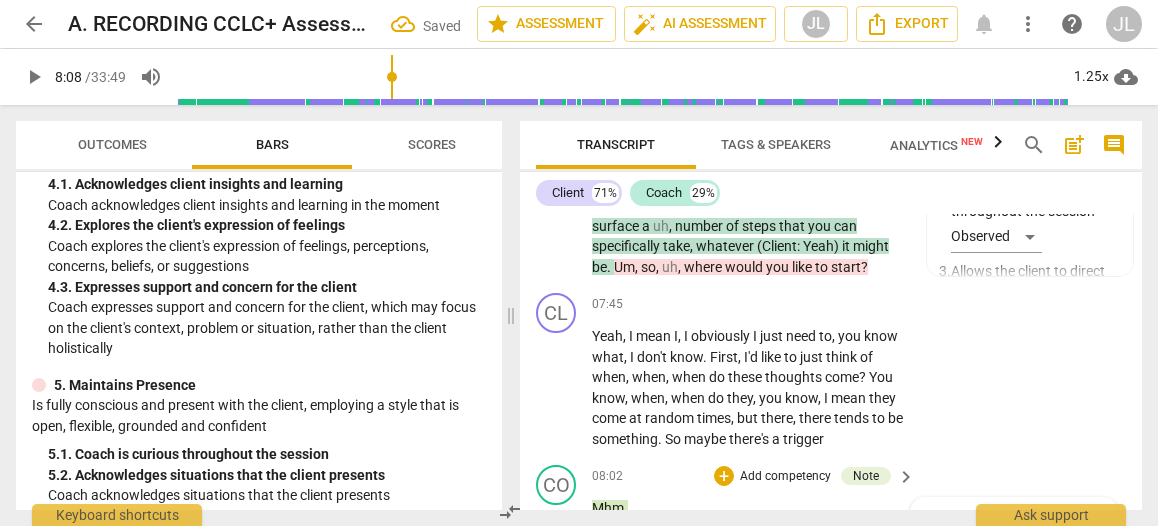 type on "voc" 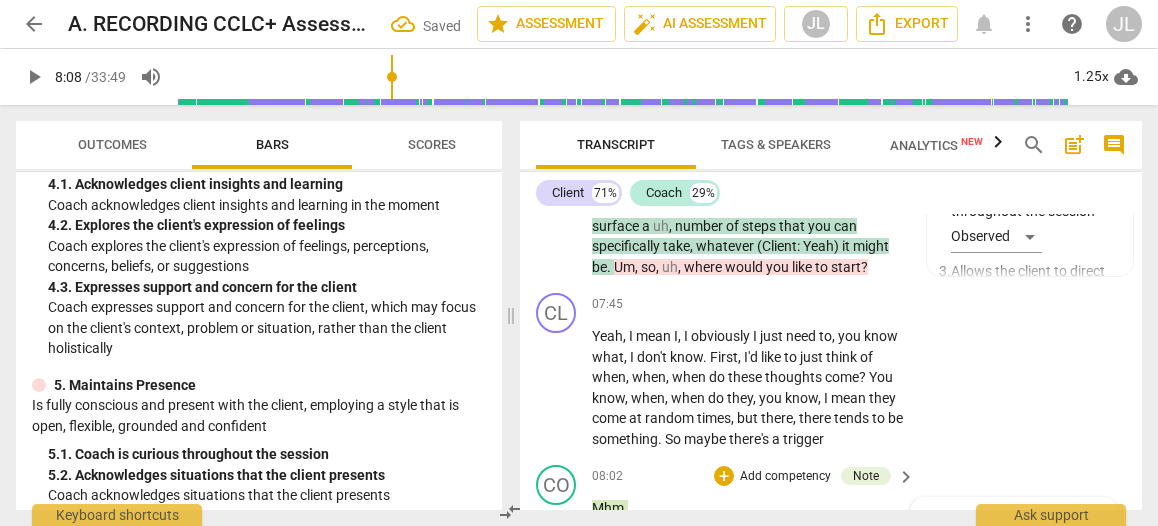 type on "voca" 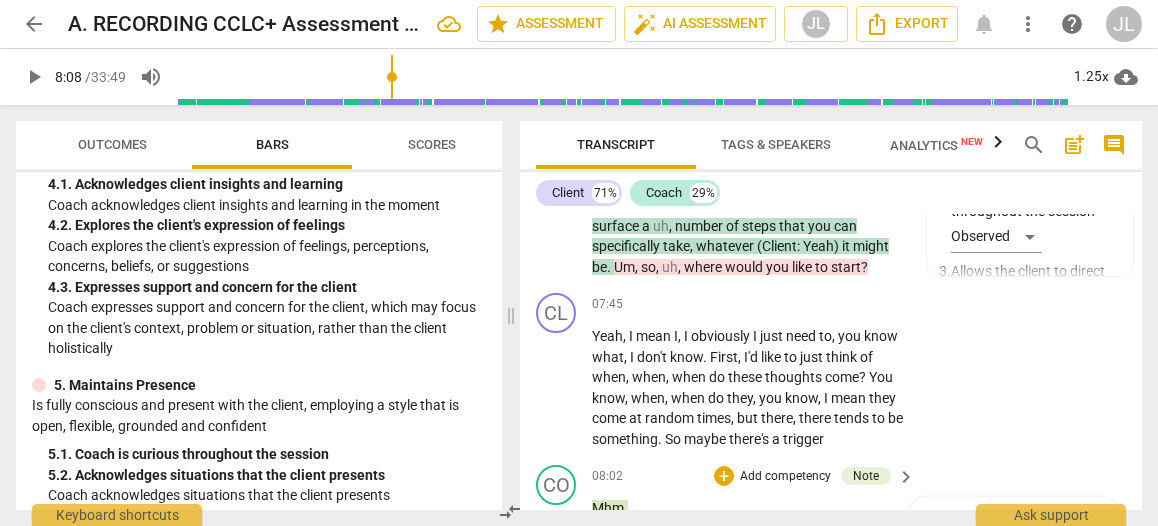 type on "vocalization" 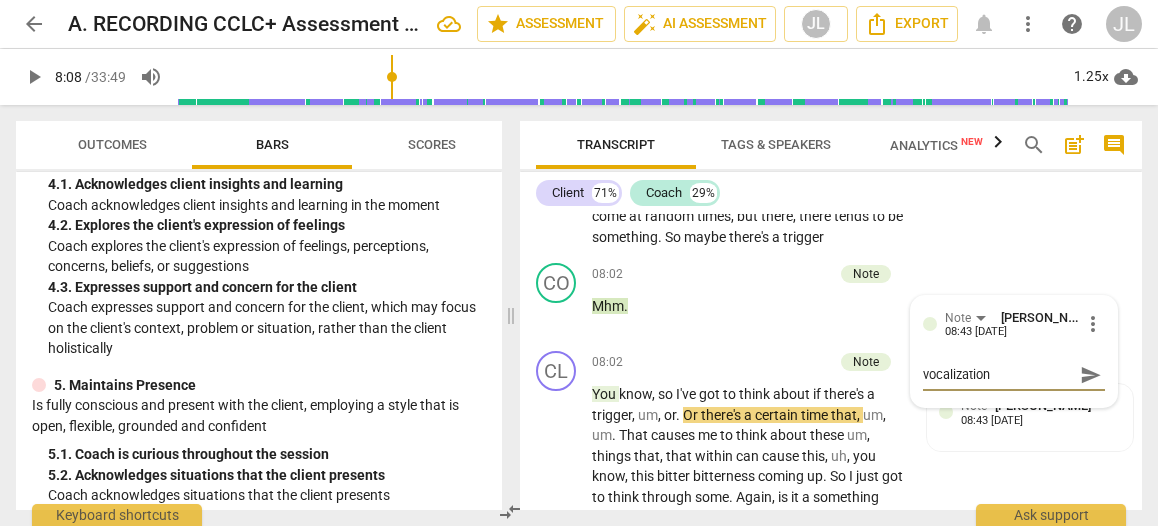 scroll, scrollTop: 4177, scrollLeft: 0, axis: vertical 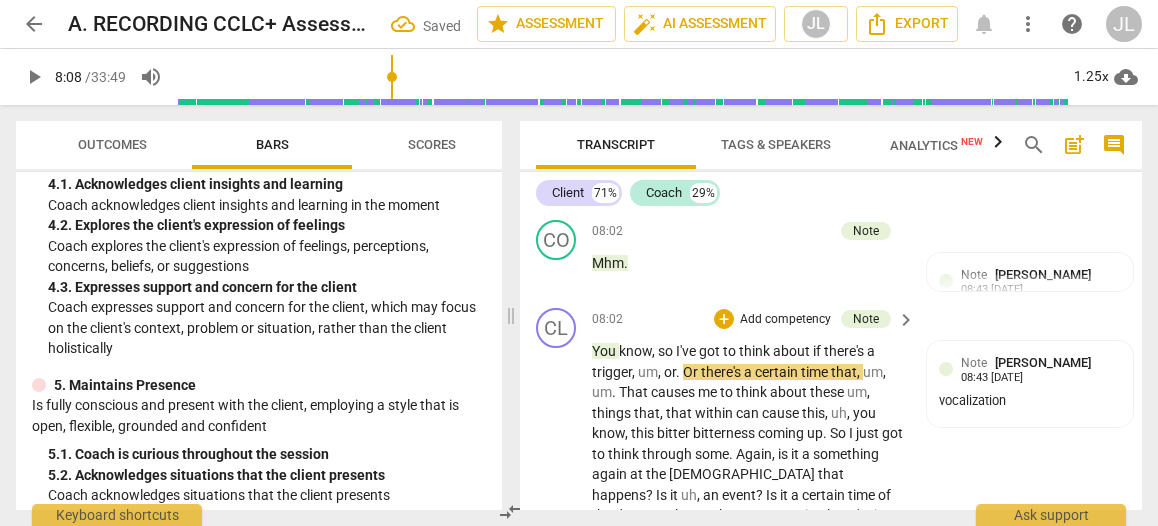 click on "You" at bounding box center [605, 351] 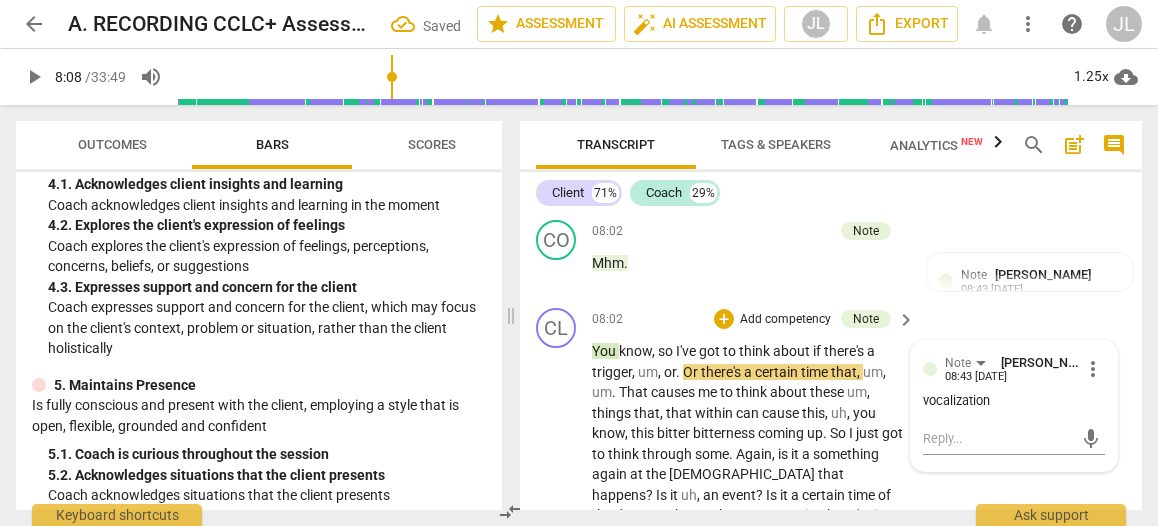 scroll, scrollTop: 4242, scrollLeft: 0, axis: vertical 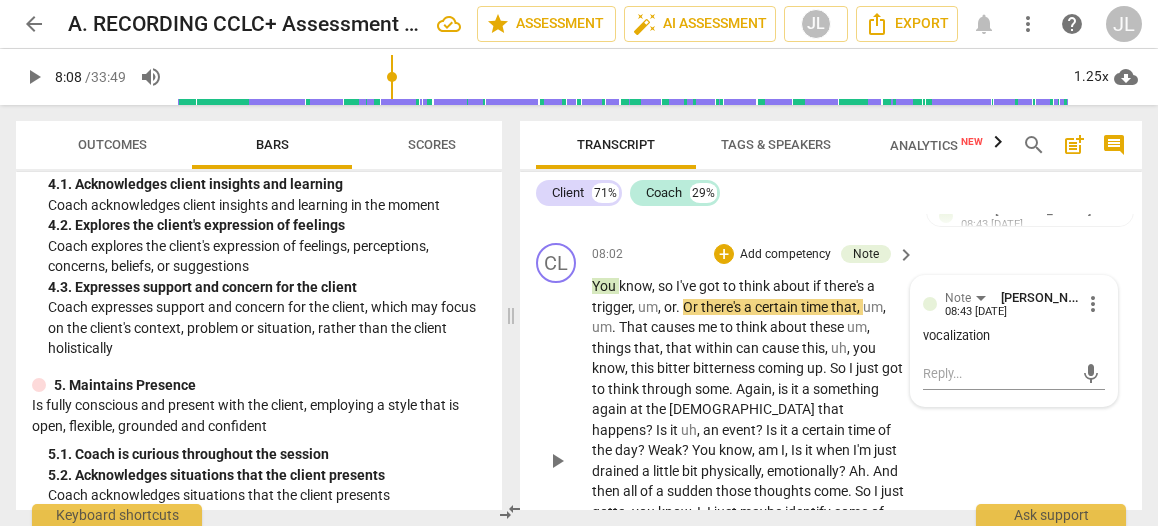 click on "You   know ,   so   I've   got   to   think   about   if   there's   a   trigger ,   um ,   or .   Or   there's   a   certain   time   that ,   um ,   um .   That   causes   me   to   think   about   these   um ,   things   that ,   that   within   can   cause   this ,   uh ,   you   know ,   this   bitter   bitterness   coming   up .   So   I   just   got   to   think   through   some .   Again ,   is   it   a   something   again   at   the   [DEMOGRAPHIC_DATA]   that   happens ?   Is   it   uh ,   an   event ?   Is   it   a   certain   time   of   the   day ?   Weak ?   You   know ,   am   I ,   Is   it   when   I'm   just   drained   a   little   bit   physically ,   emotionally ?   Ah .   And   then   all   of   a   sudden   those   thoughts   come .   So   I   just   gotta ,   you   know ,   I ,   I   just   maybe   identify   some   of   those .   That .   That's   a   good   step ,   I   think   for   me .   Um ,   so   that's   a   good .   I'm   gonna   write   that   down .   A   good   first   step ,   um ," at bounding box center [748, 460] 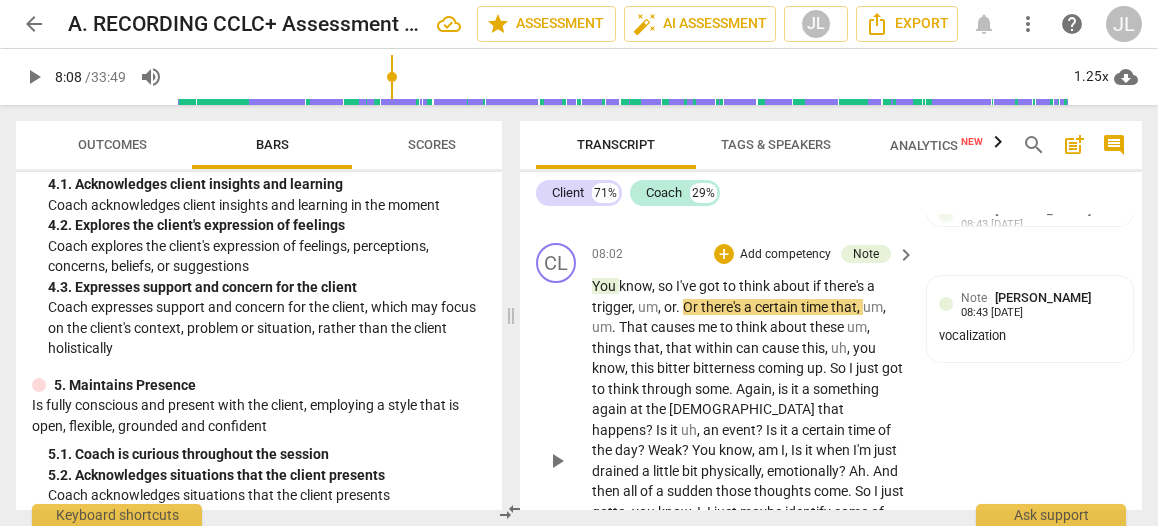 scroll, scrollTop: 4223, scrollLeft: 0, axis: vertical 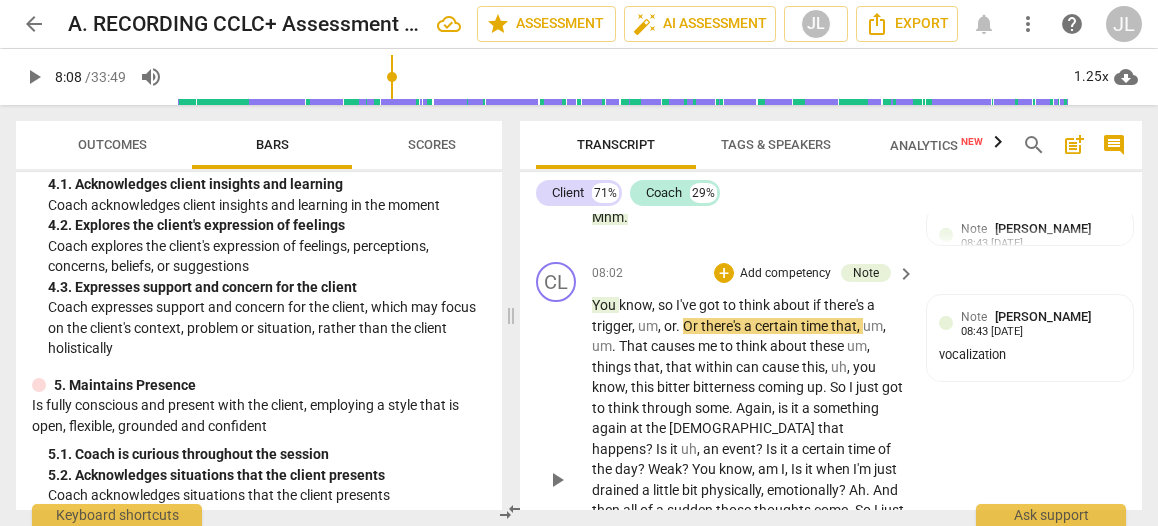 click on "know" at bounding box center (635, 305) 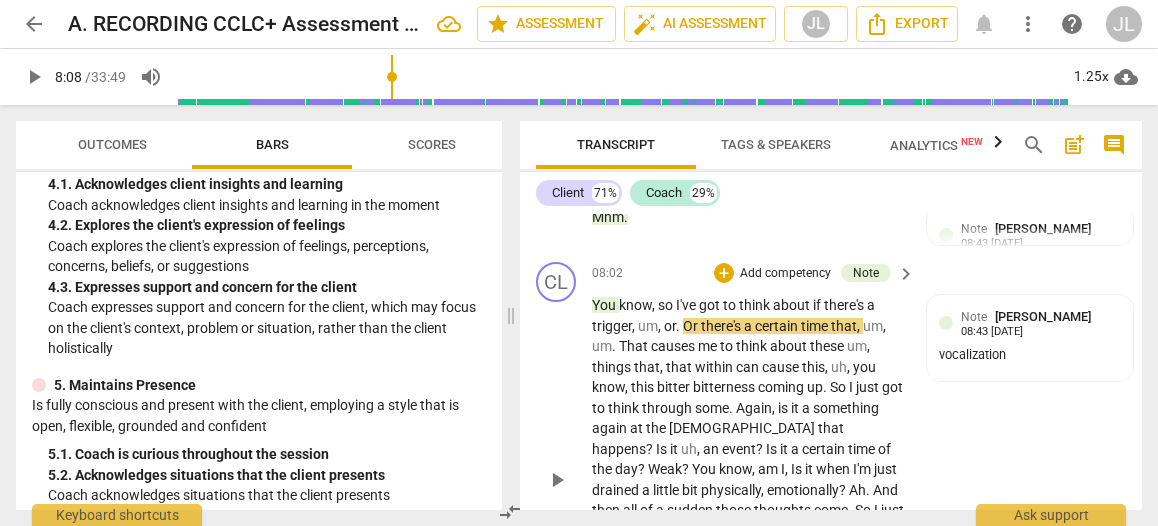 type 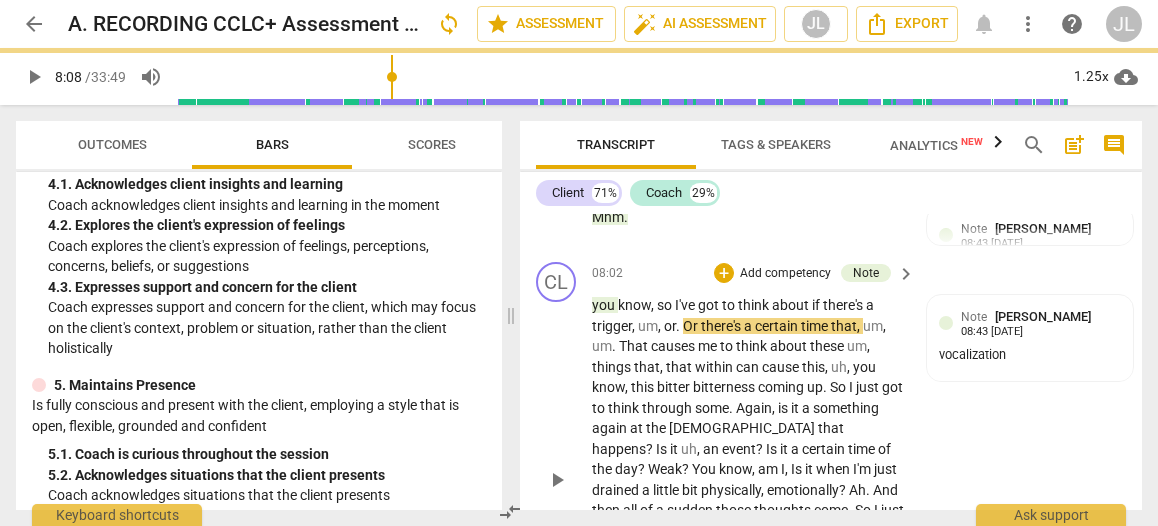 click on "play_arrow" at bounding box center (557, 480) 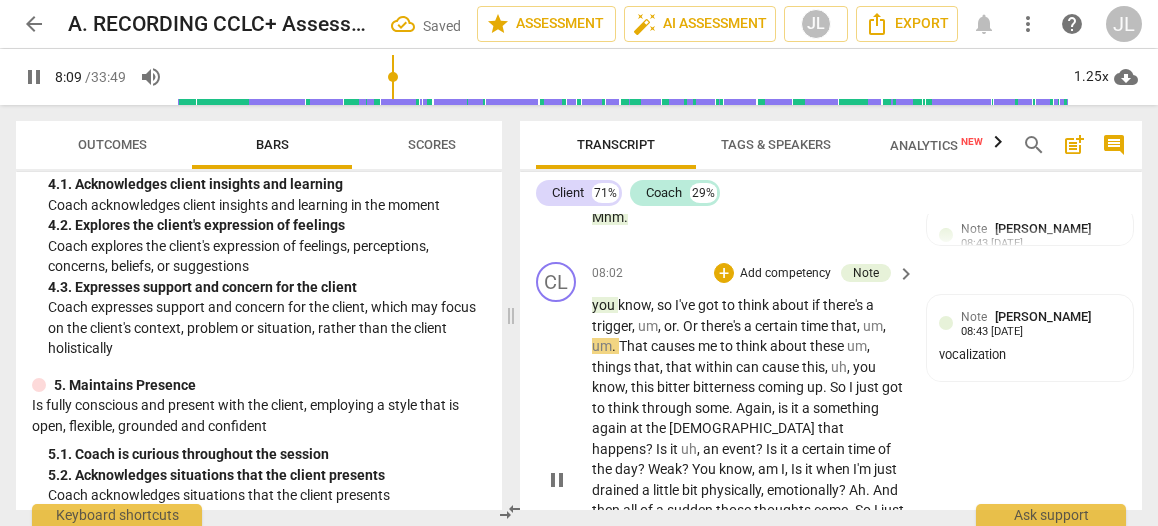 click on "." at bounding box center [679, 326] 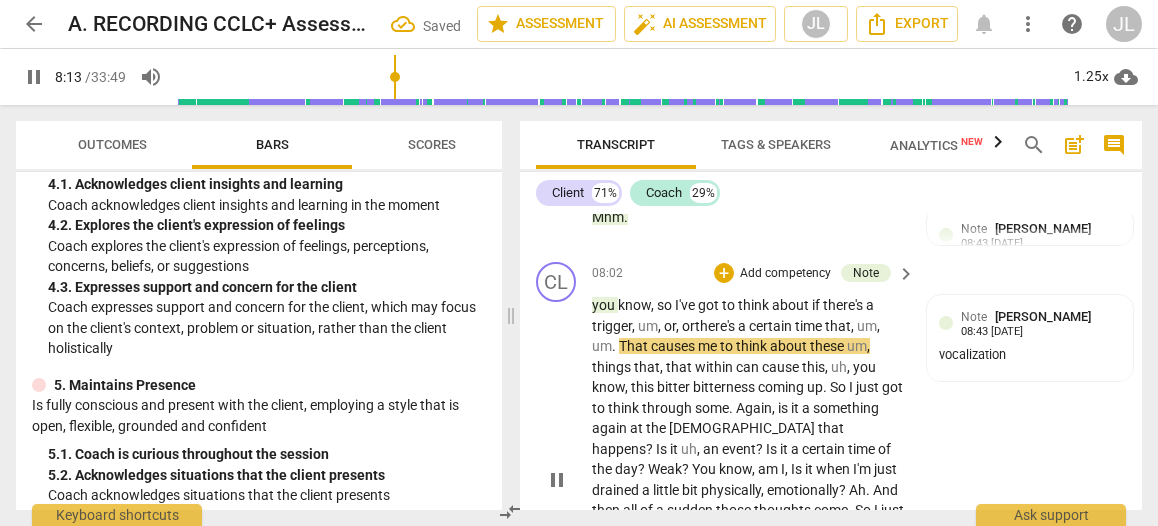 click on "." at bounding box center [615, 346] 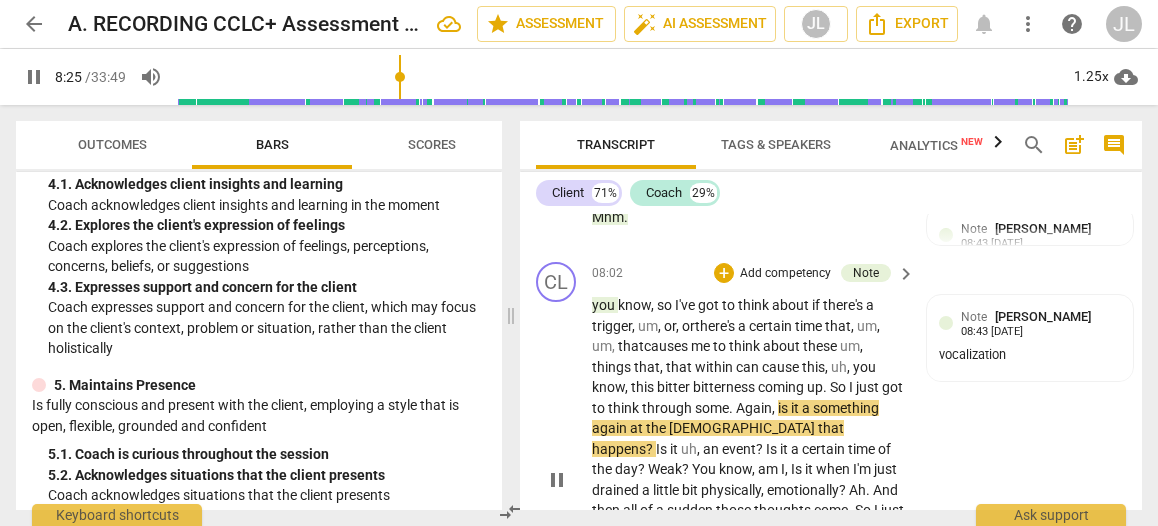 click on "." at bounding box center (732, 408) 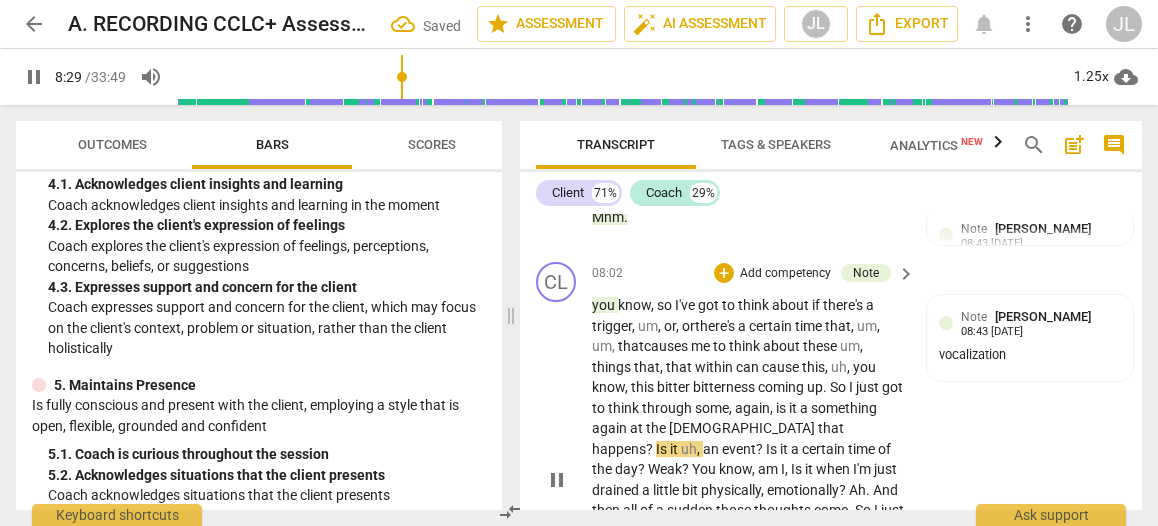 click on "pause" at bounding box center [557, 480] 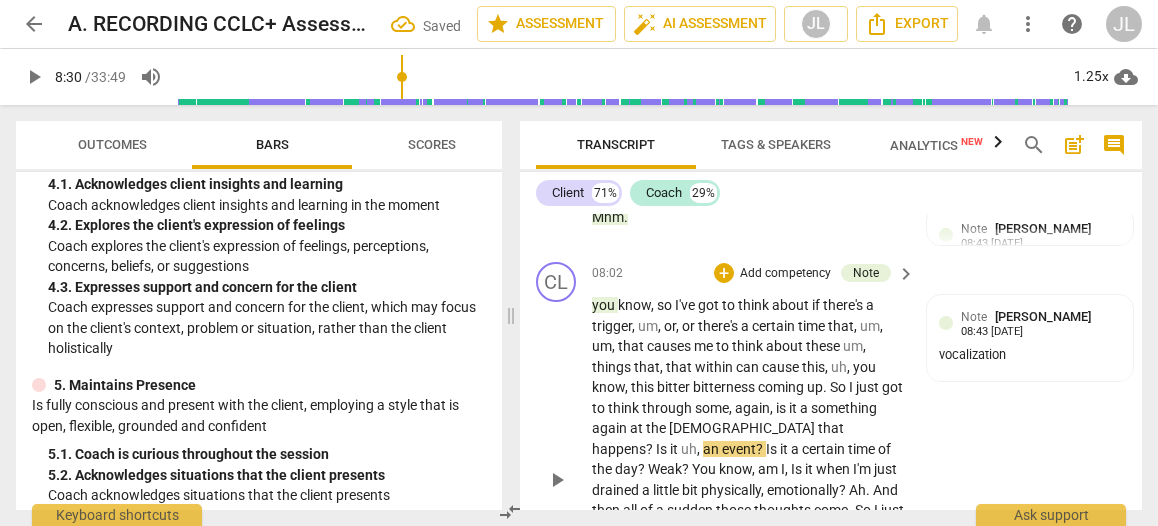 type on "510" 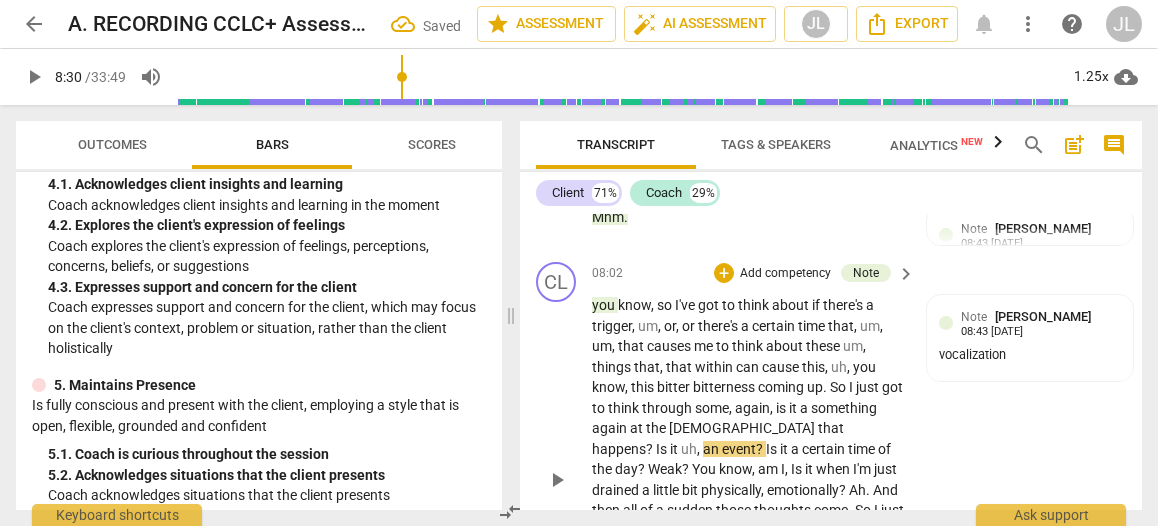 click on "Is" at bounding box center [663, 449] 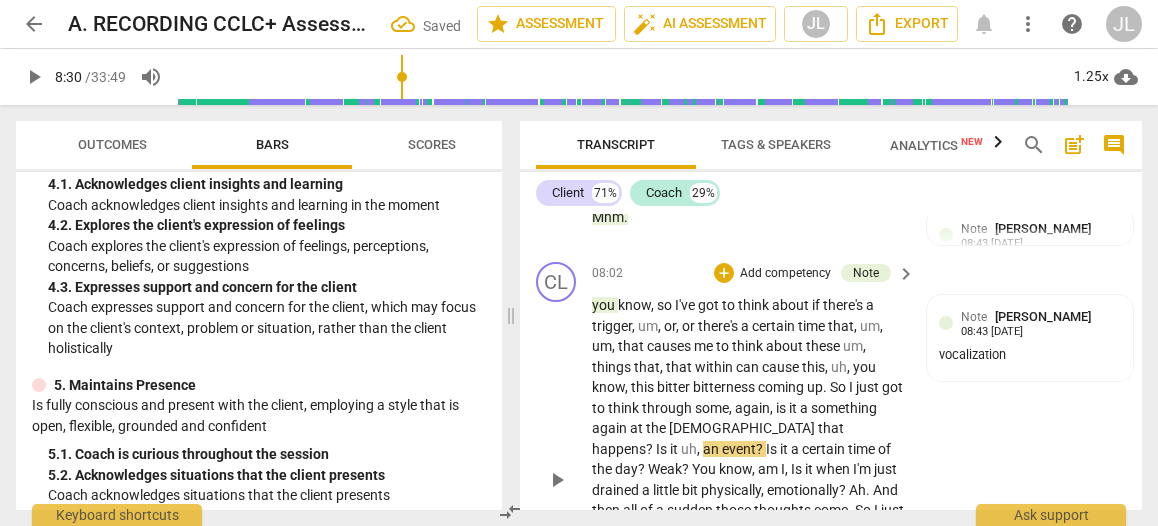 click on "Is" at bounding box center (663, 449) 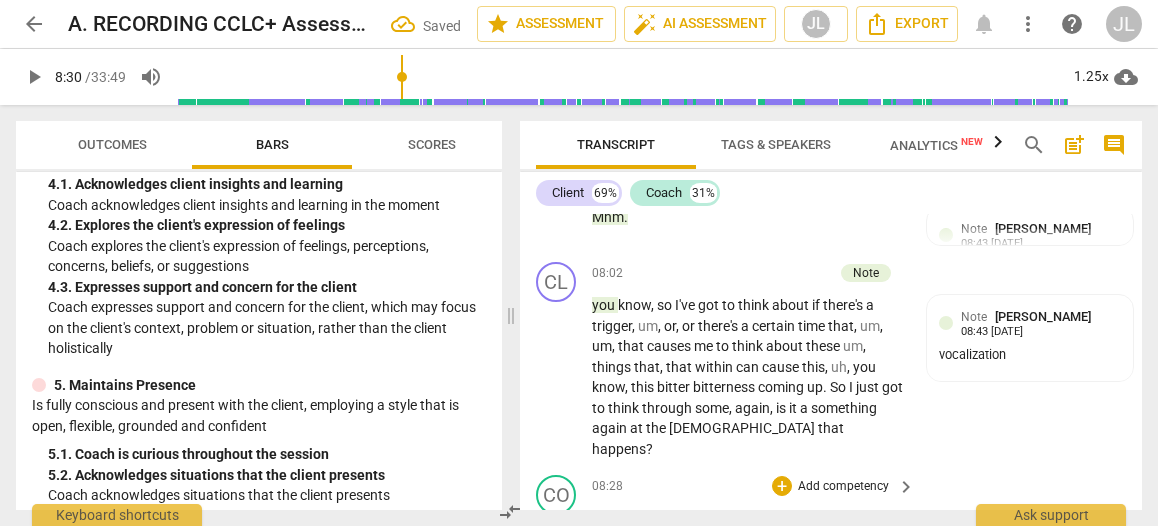 click on "Is" at bounding box center (599, 518) 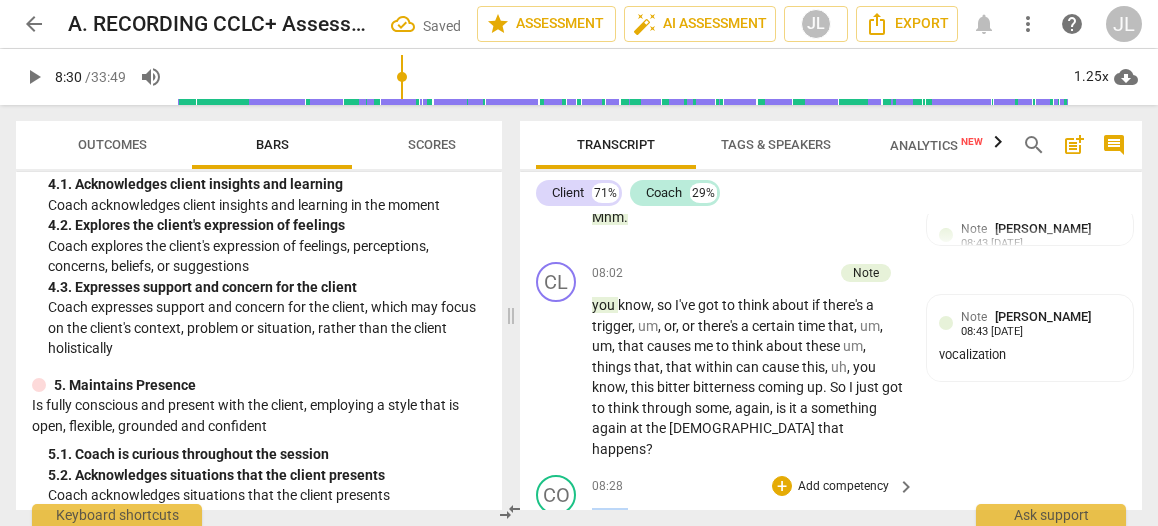drag, startPoint x: 630, startPoint y: 415, endPoint x: 595, endPoint y: 416, distance: 35.014282 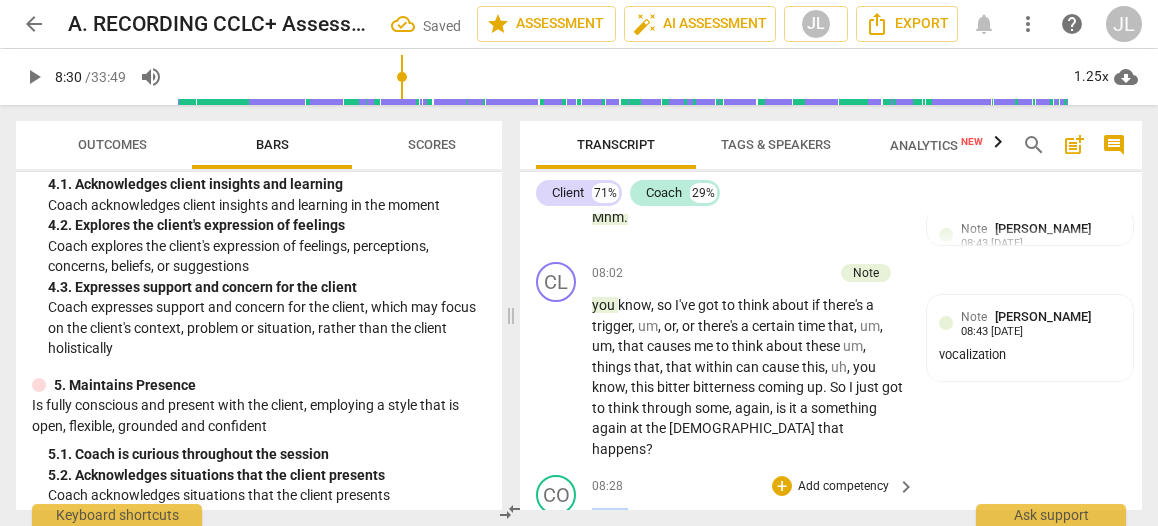 click on "Mhm ." at bounding box center [748, 518] 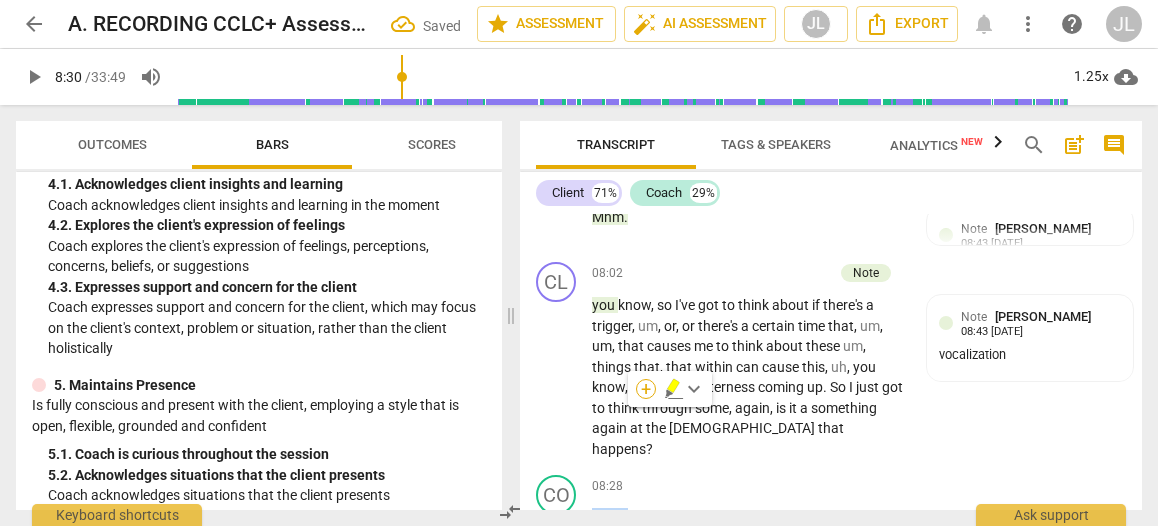 click on "+" at bounding box center (646, 389) 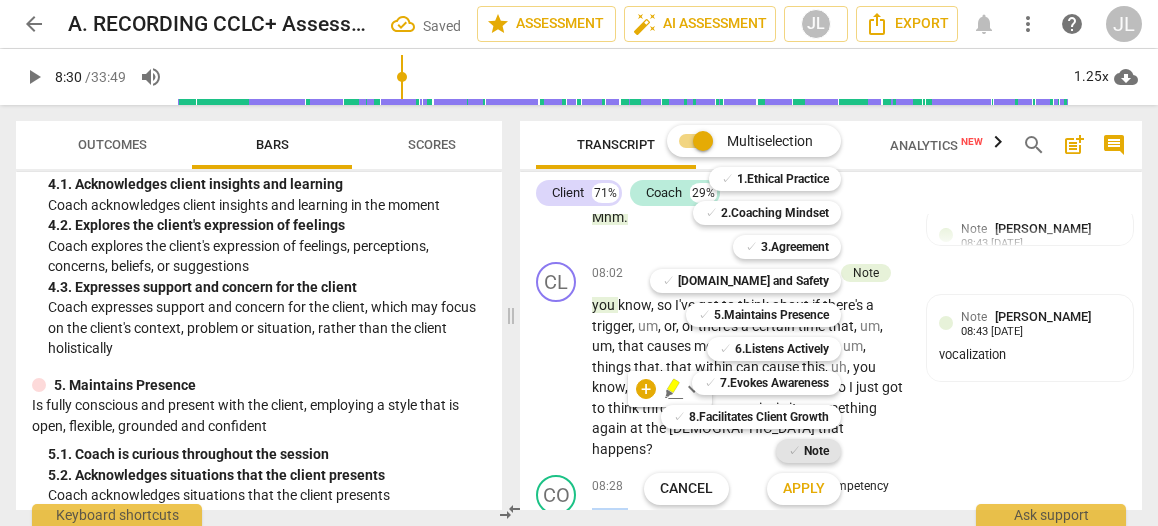 click on "✓ Note" at bounding box center [808, 451] 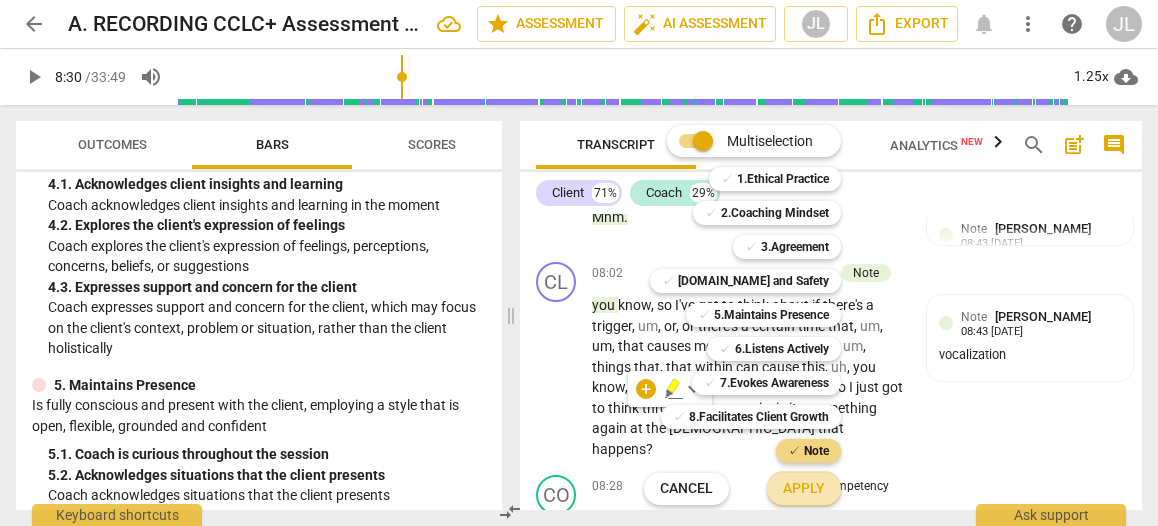 click on "Apply" at bounding box center [804, 489] 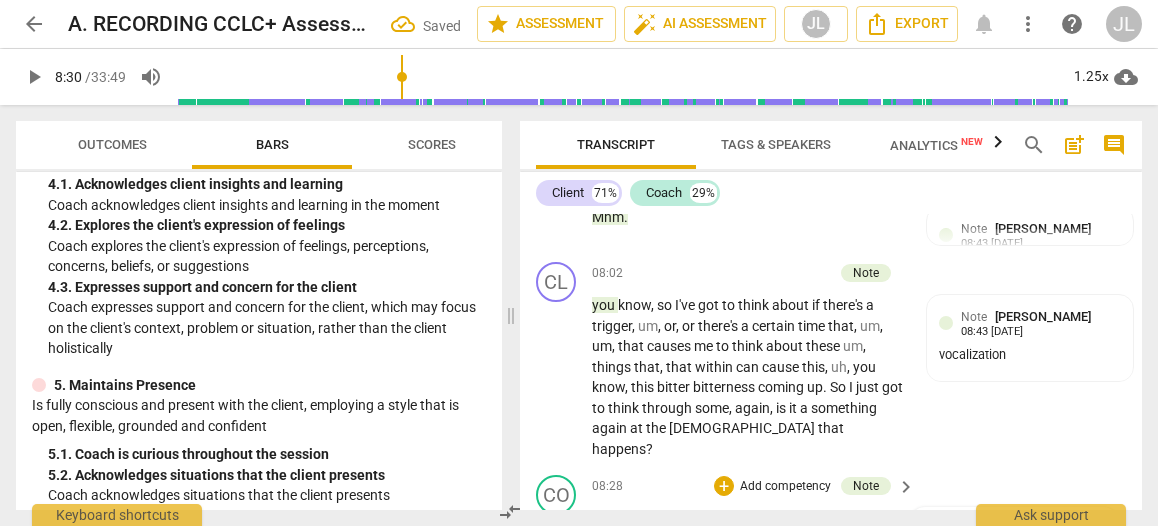 drag, startPoint x: 928, startPoint y: 484, endPoint x: 928, endPoint y: 465, distance: 19 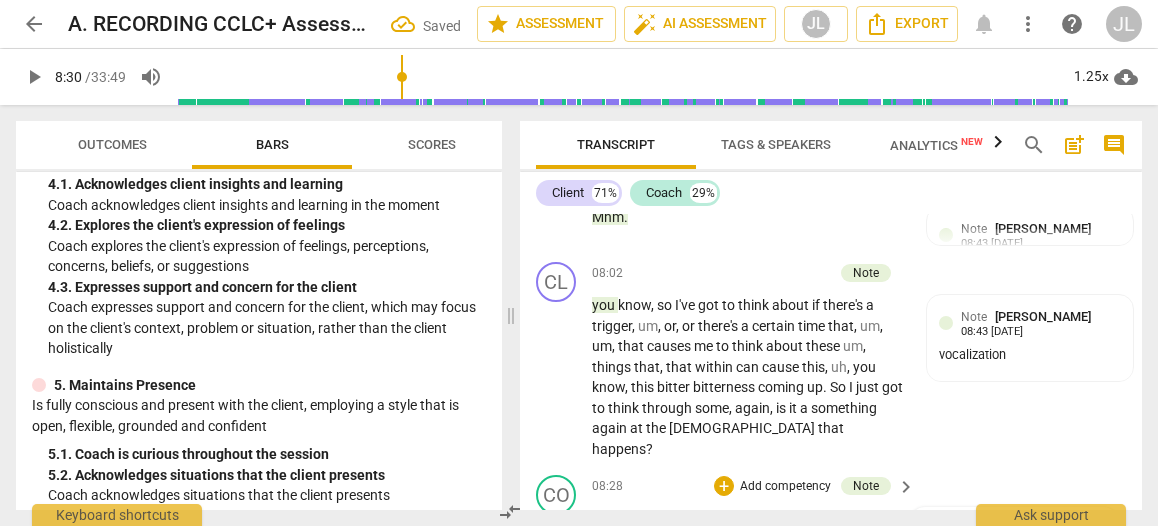 type on "vo" 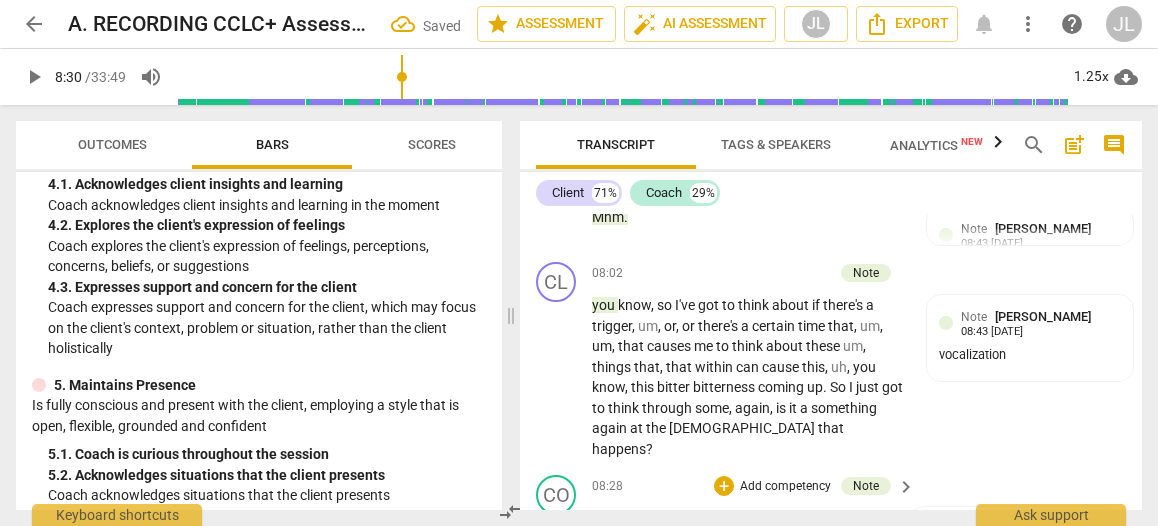type on "voc" 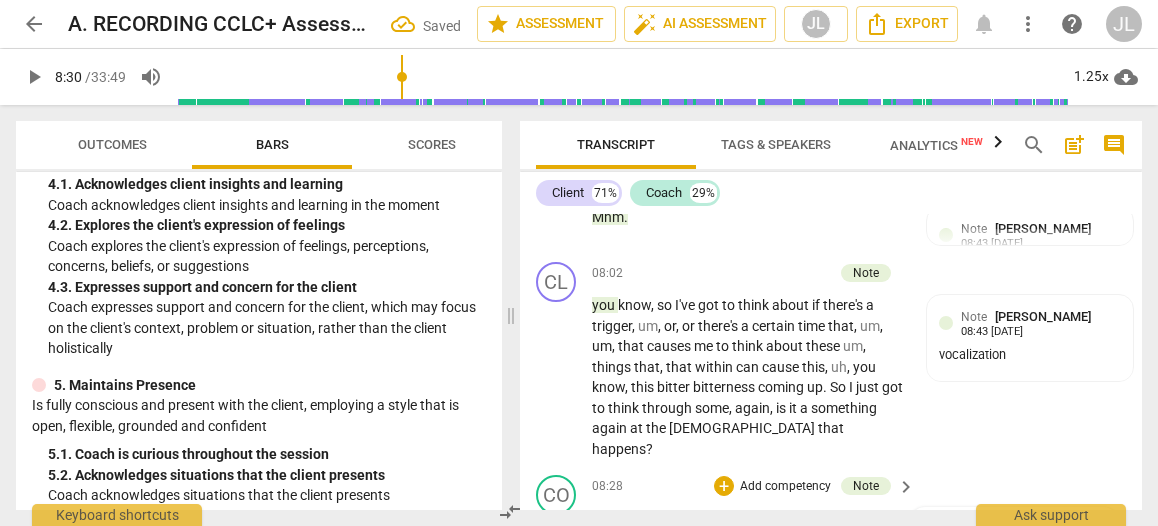 type on "voca" 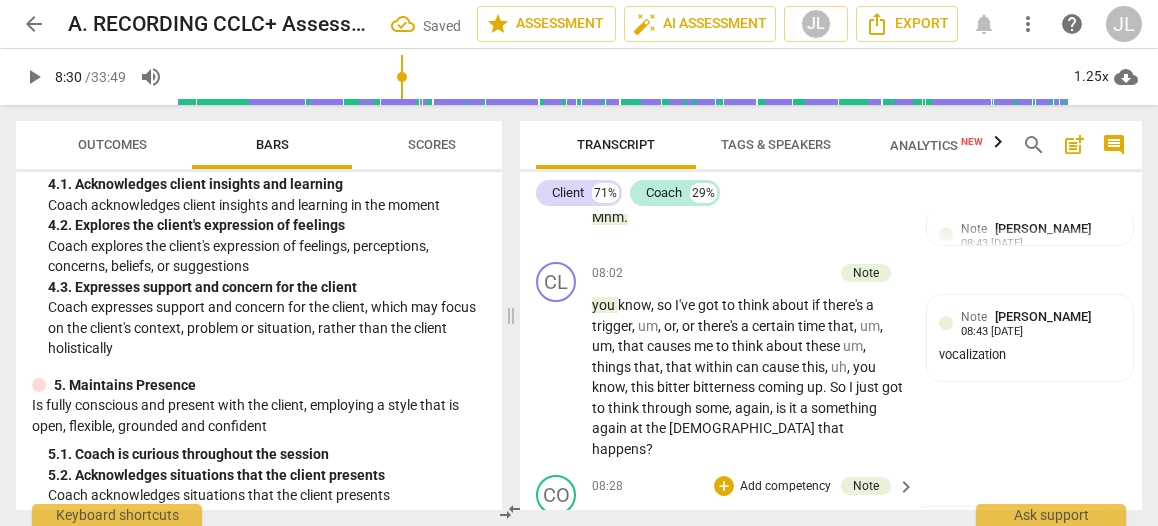 type on "vocal" 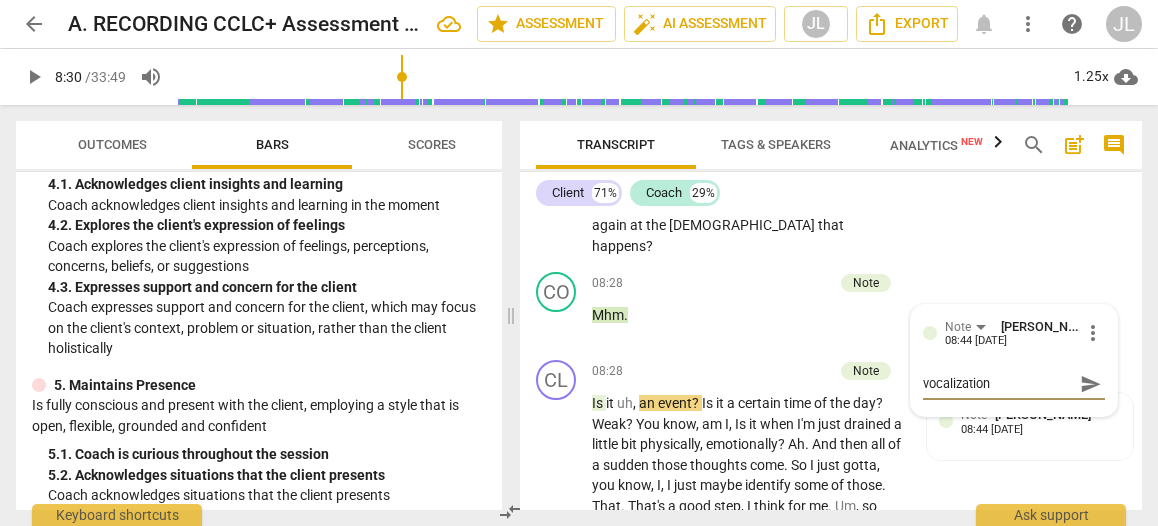 scroll, scrollTop: 4469, scrollLeft: 0, axis: vertical 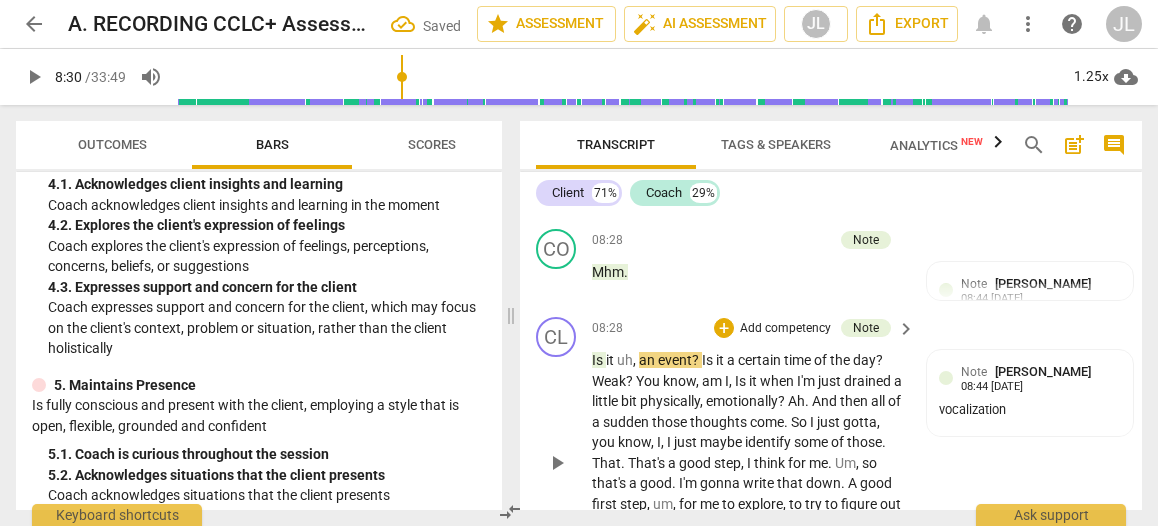click on "play_arrow" at bounding box center (557, 463) 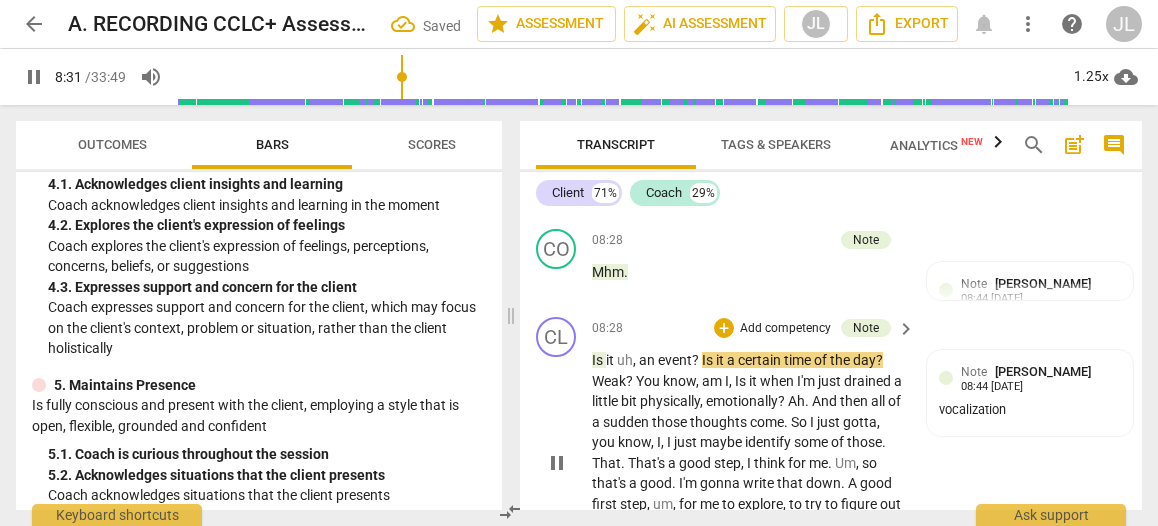 click on "pause" at bounding box center (557, 463) 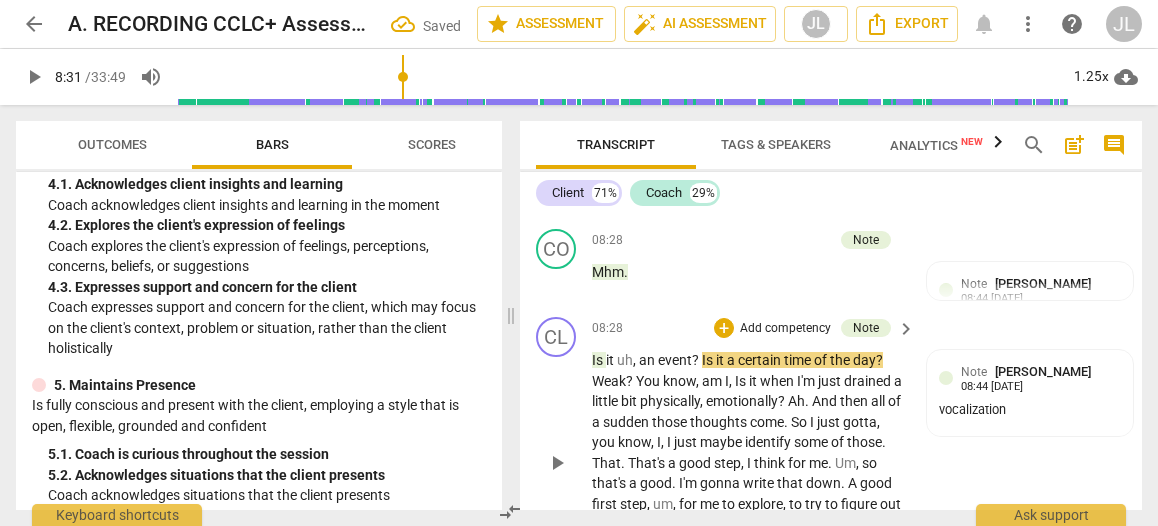 type on "512" 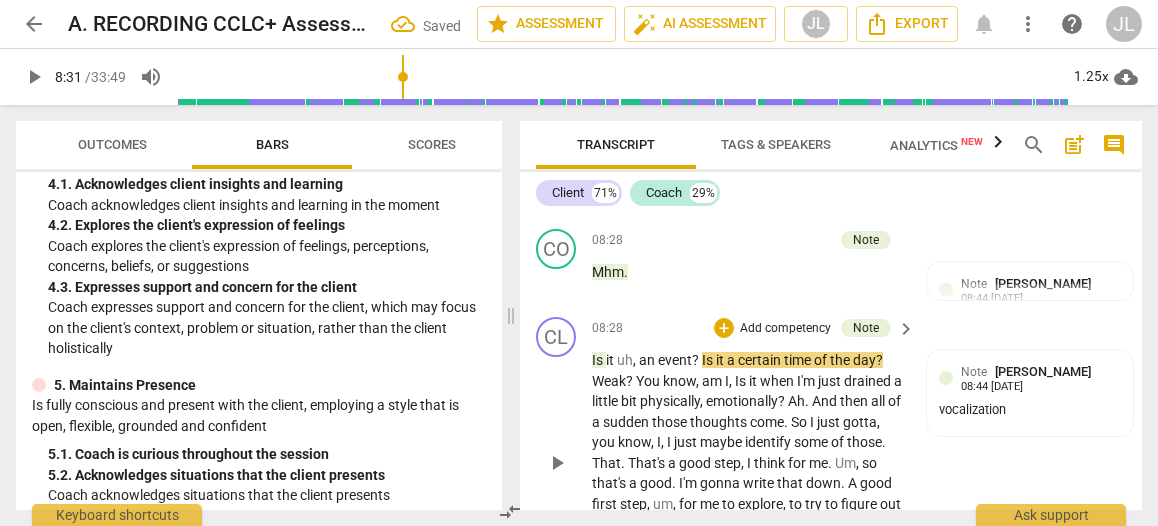 click on "Weak" at bounding box center (609, 381) 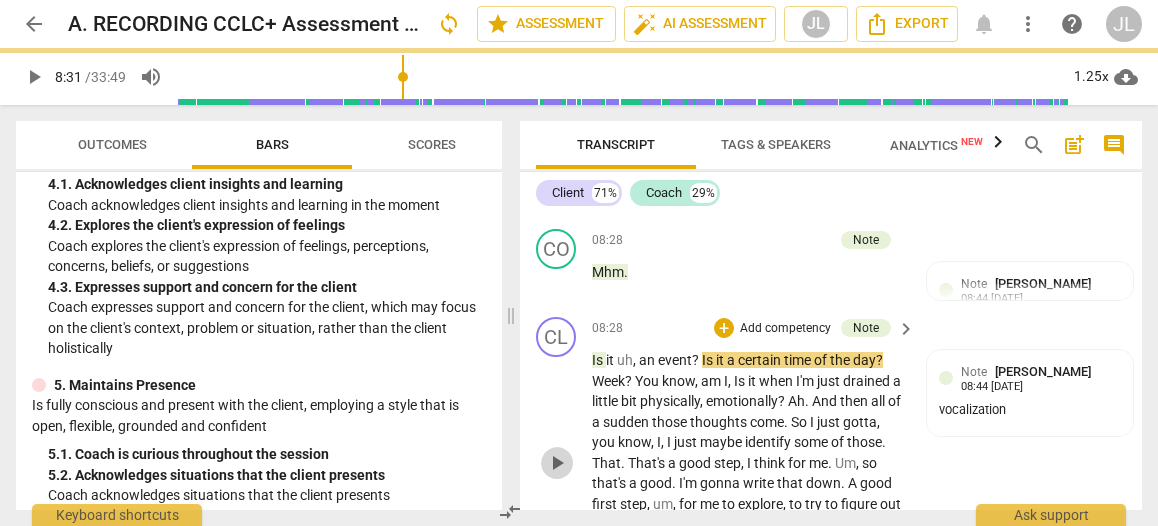 click on "play_arrow" at bounding box center [557, 463] 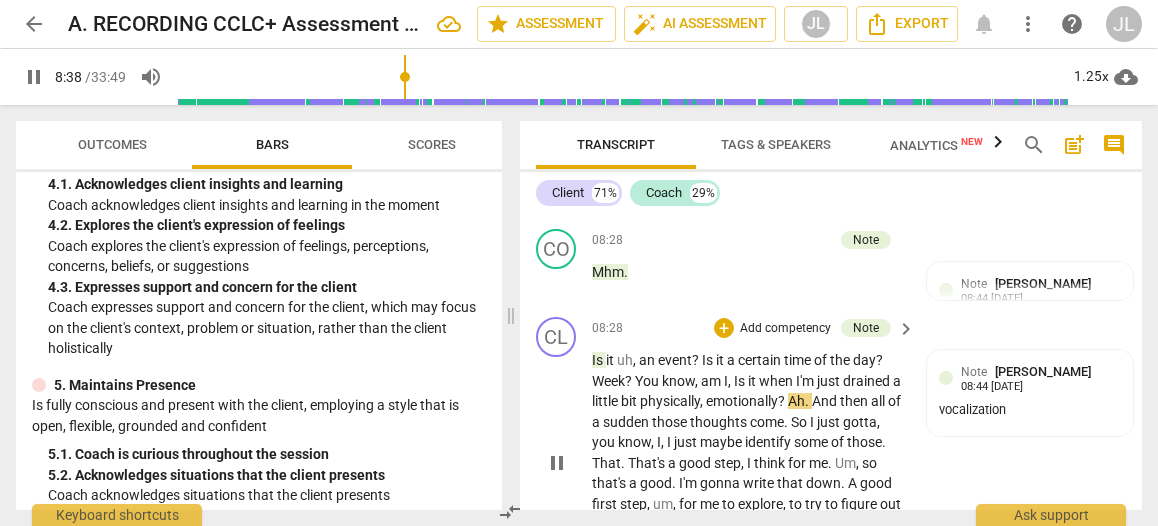 click on "," at bounding box center (731, 381) 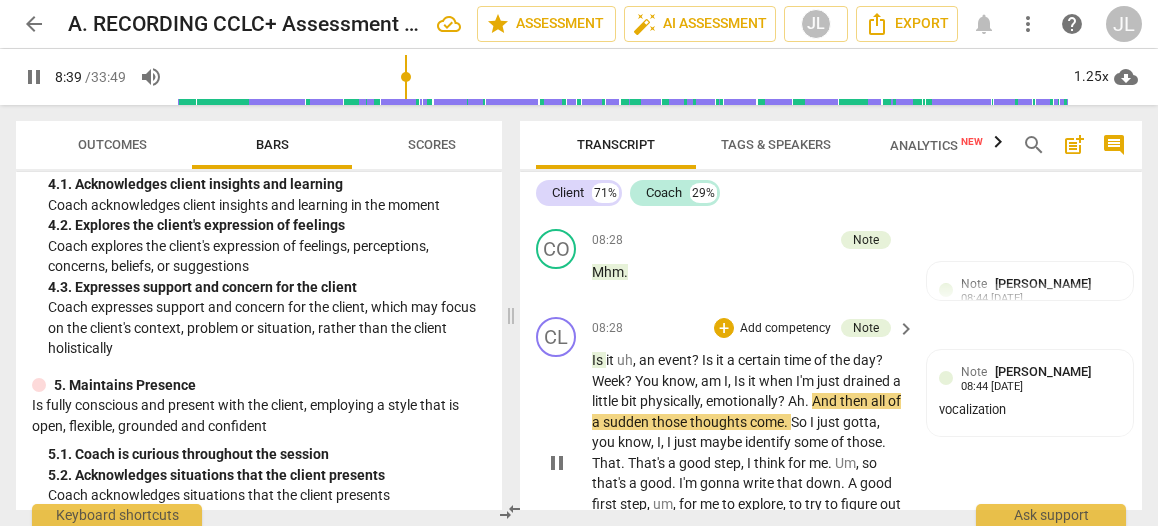 type on "519" 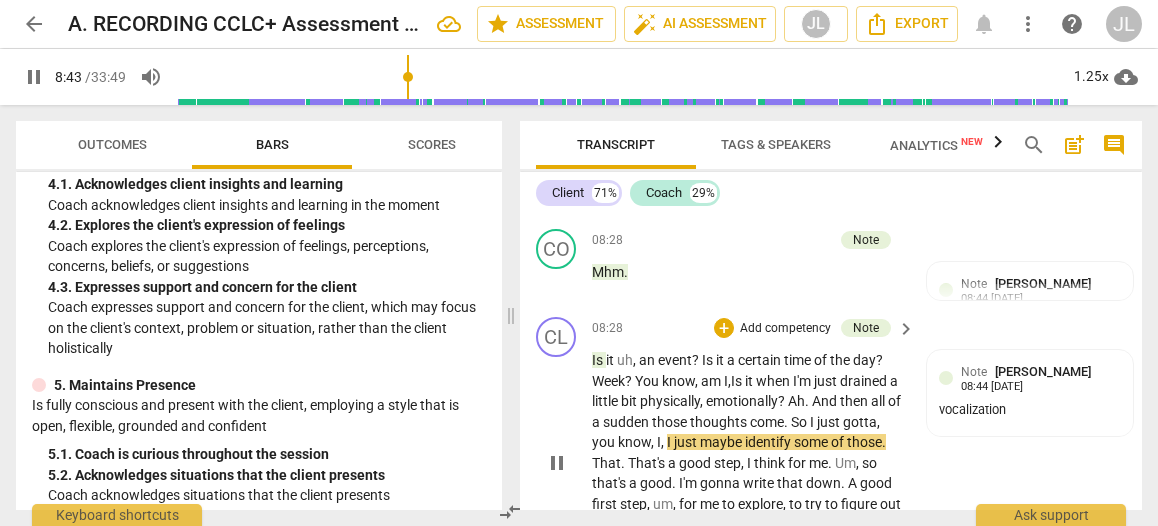 click on "pause" at bounding box center [557, 463] 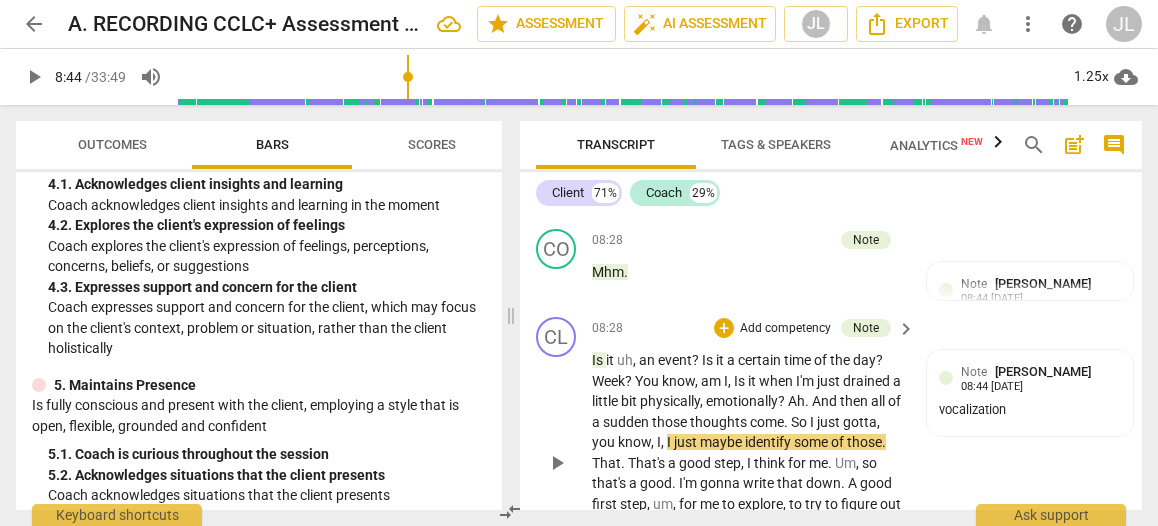 type on "524" 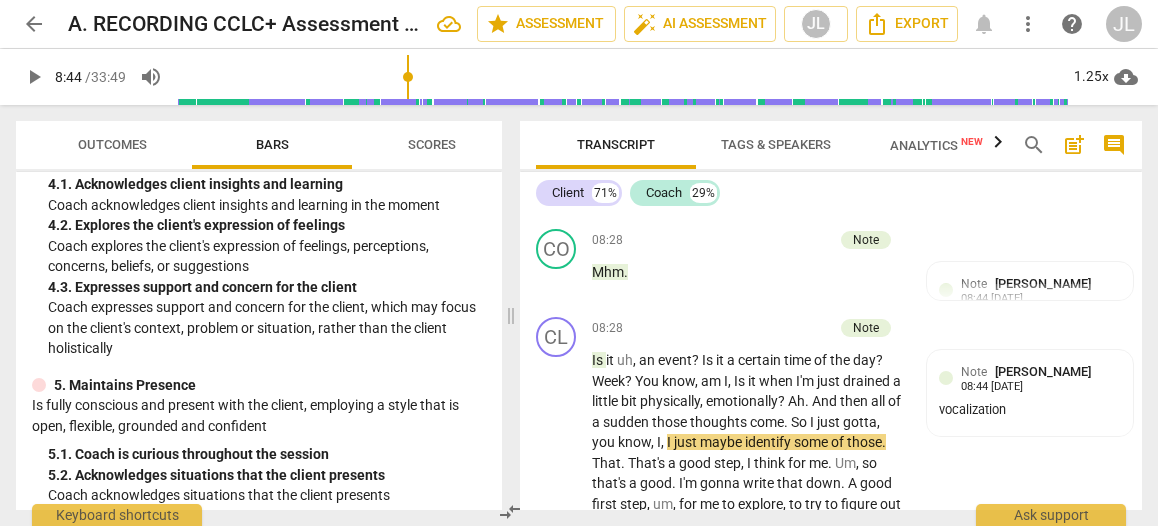 click on "Is" at bounding box center (741, 381) 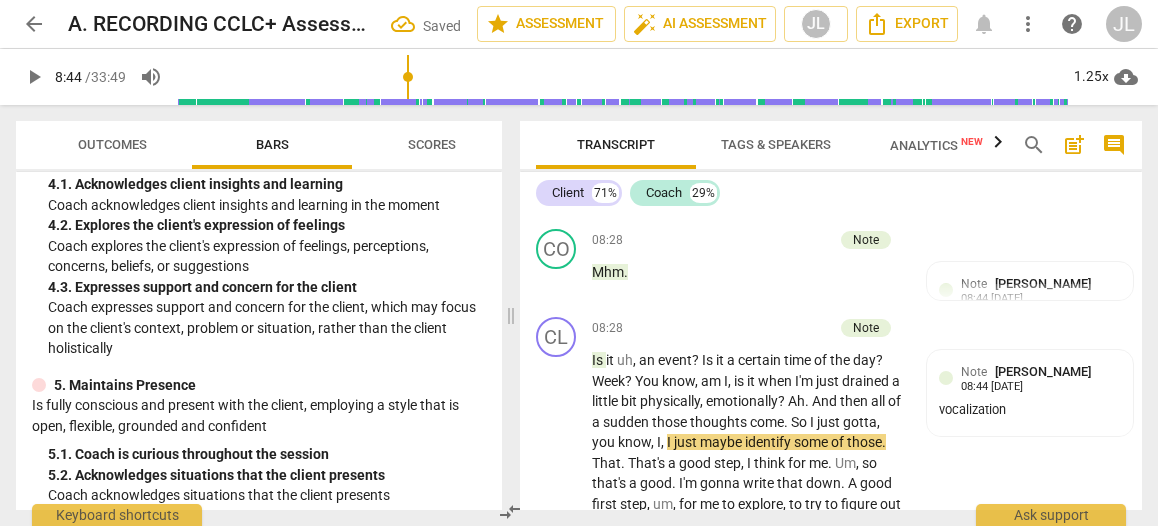 click on "play_arrow" at bounding box center (557, 463) 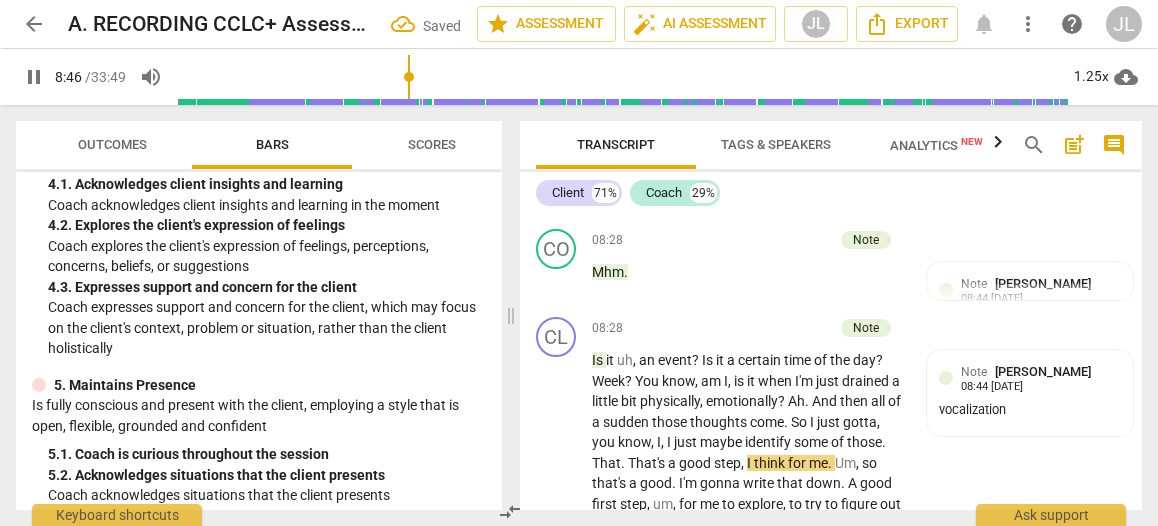 click on "pause" at bounding box center [557, 463] 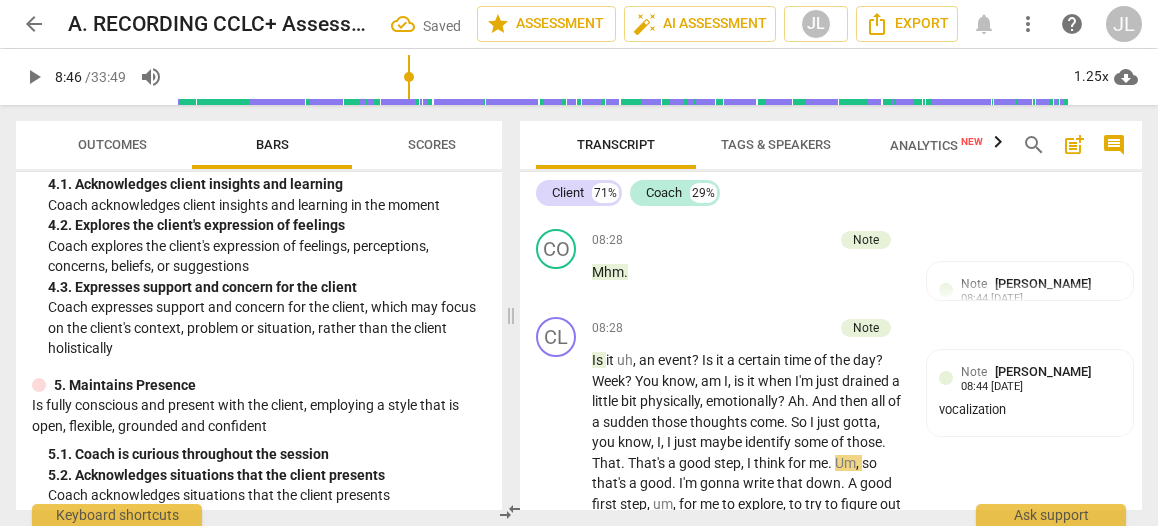 type on "527" 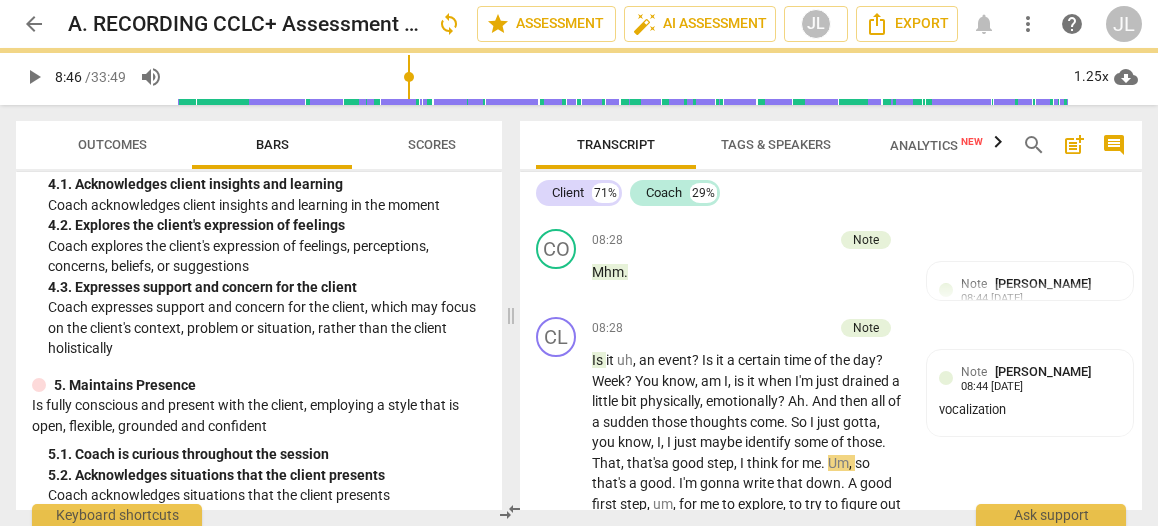 click on "play_arrow" at bounding box center (557, 463) 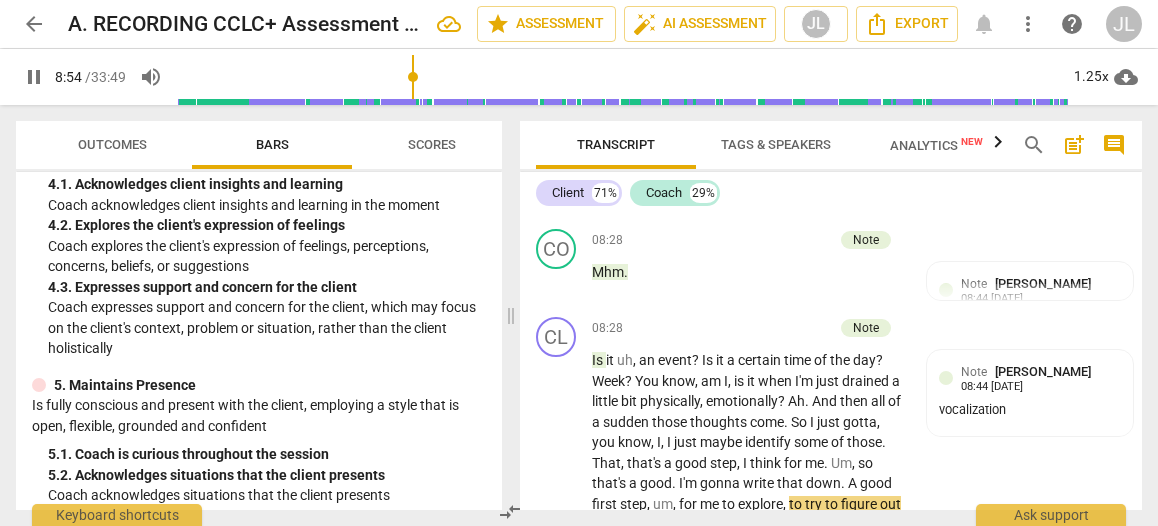 click on "pause" at bounding box center [557, 463] 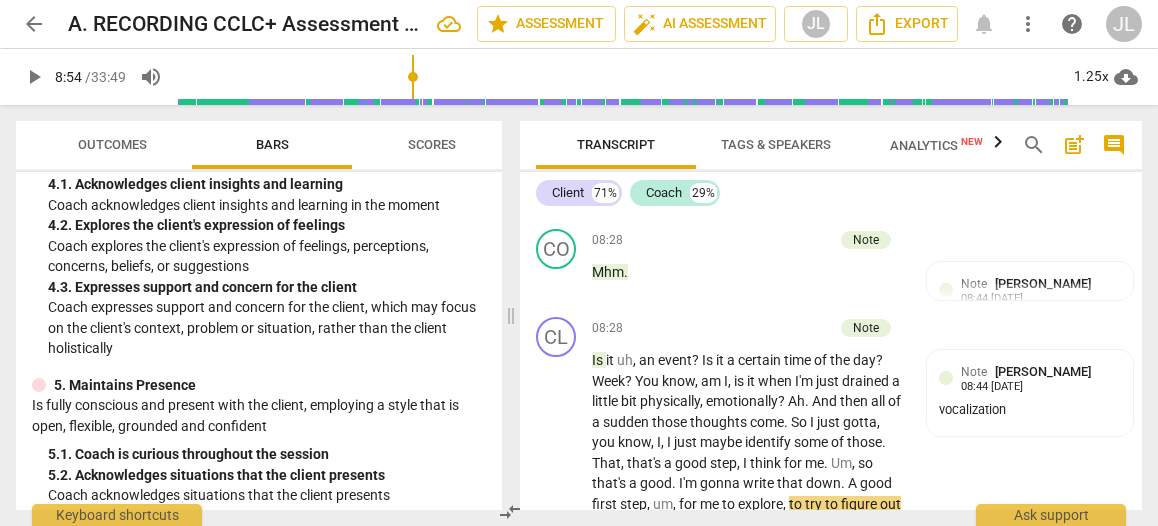 click on "." at bounding box center [675, 483] 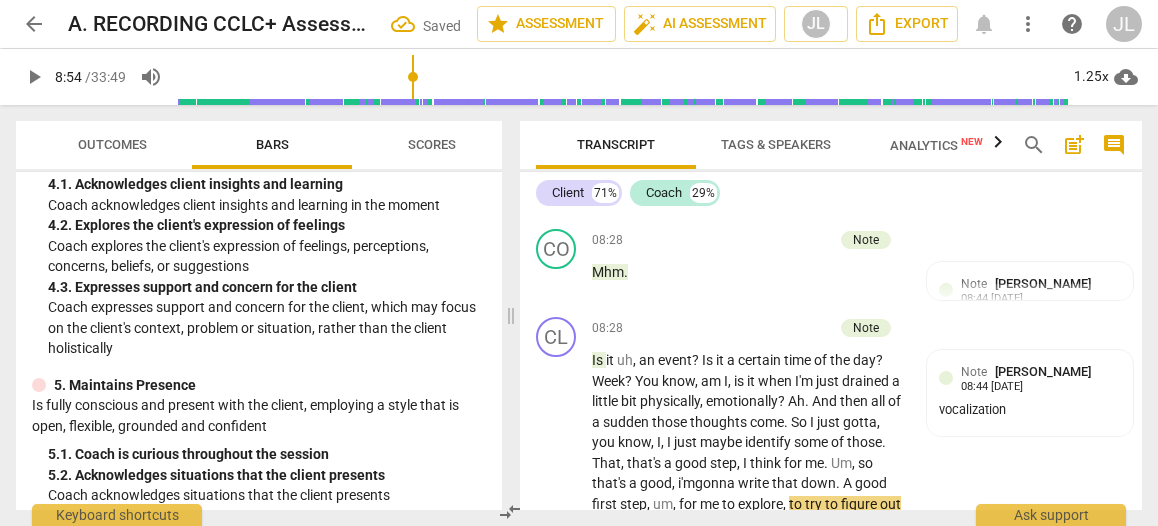 click on "." at bounding box center [839, 483] 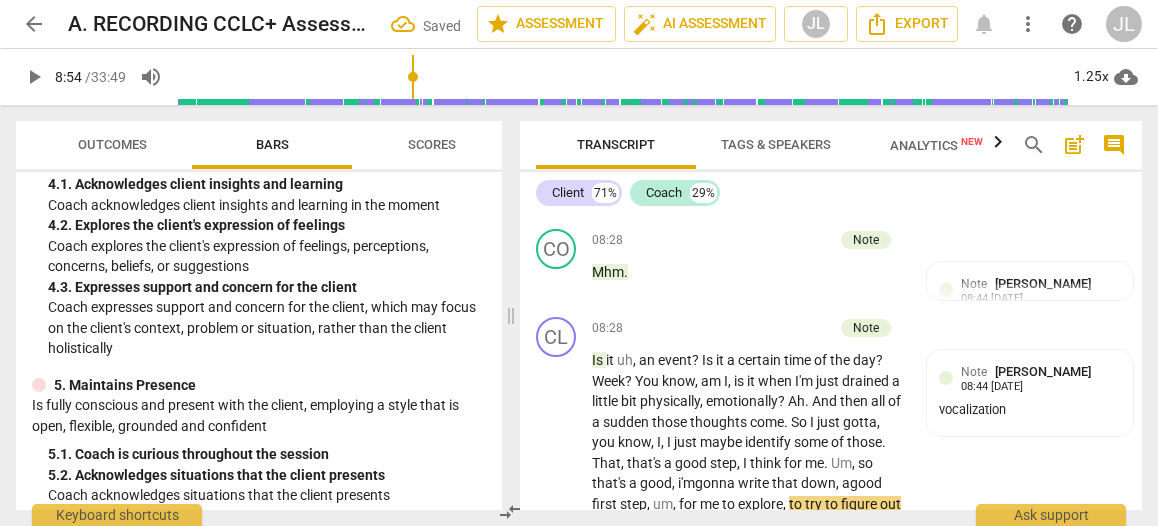 click on "play_arrow pause" at bounding box center (566, 463) 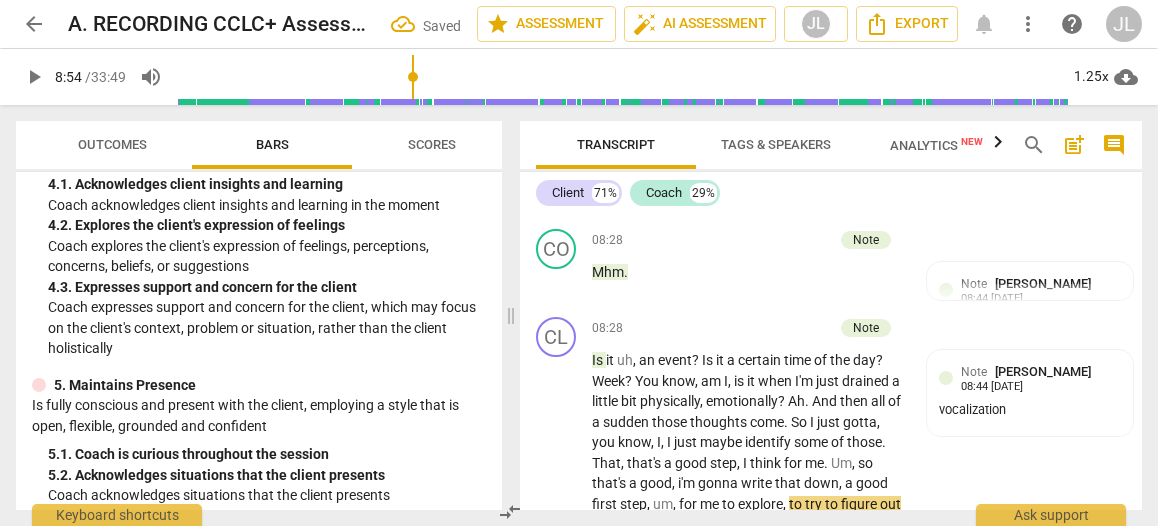 click on "play_arrow" at bounding box center [557, 463] 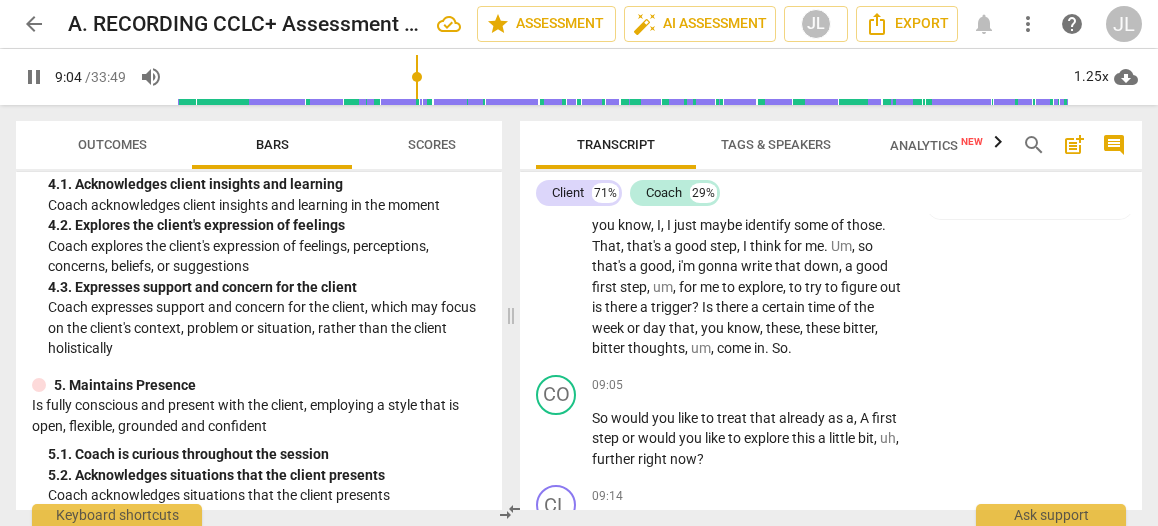 scroll, scrollTop: 4773, scrollLeft: 0, axis: vertical 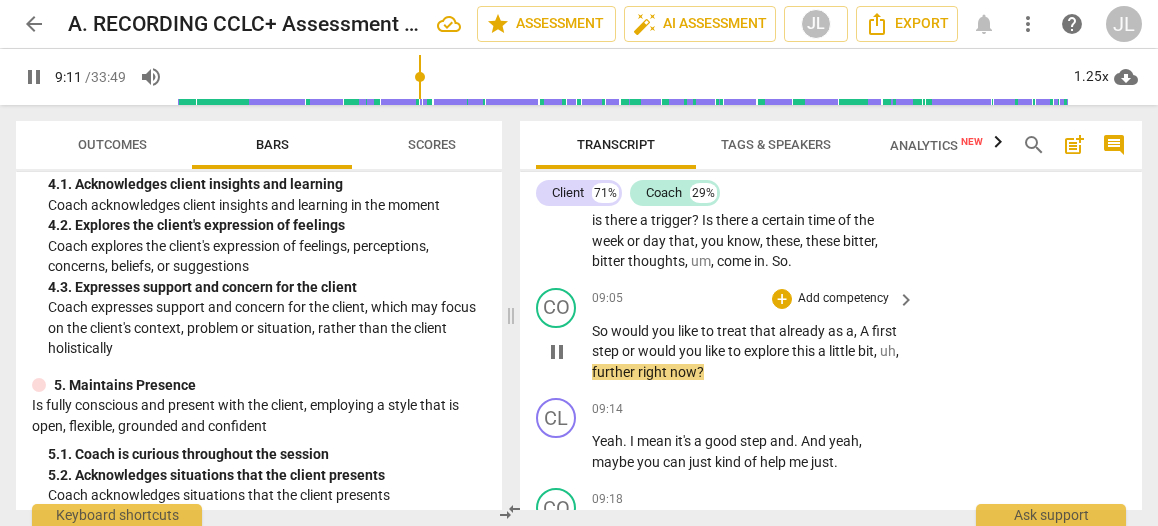 click on "pause" at bounding box center (557, 352) 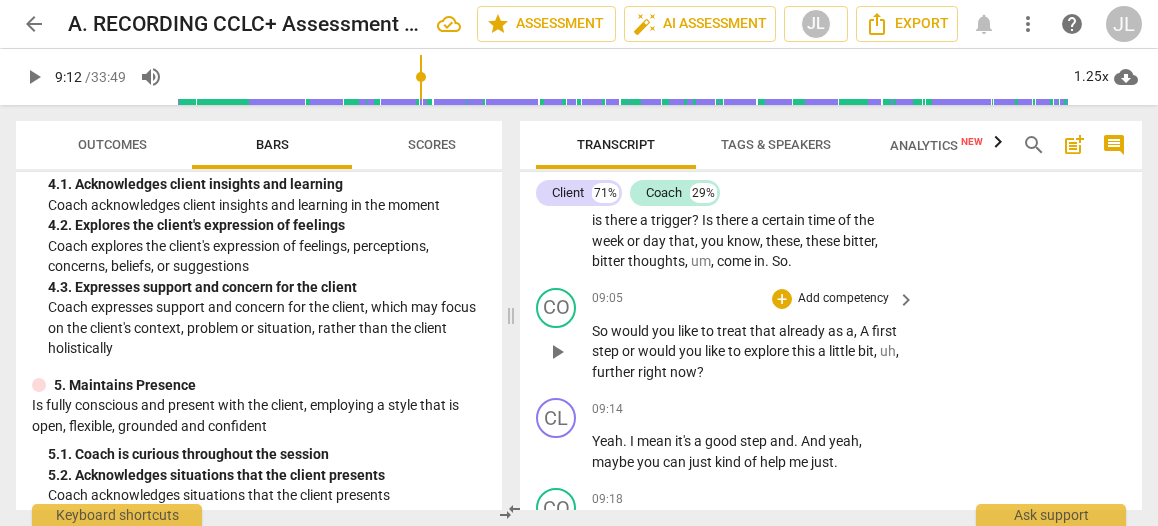 click on "A" at bounding box center (866, 331) 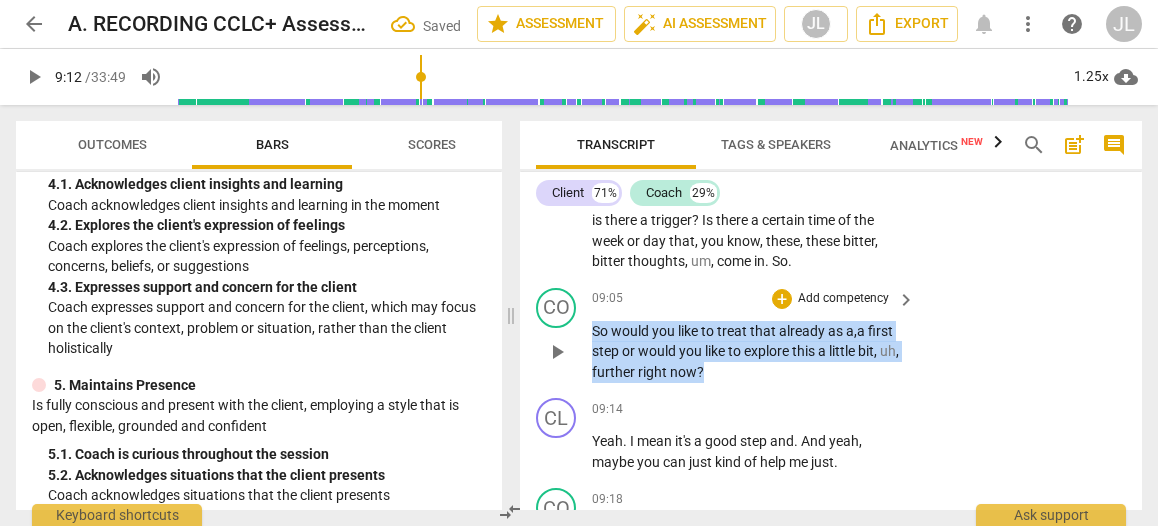 drag, startPoint x: 728, startPoint y: 266, endPoint x: 594, endPoint y: 235, distance: 137.53908 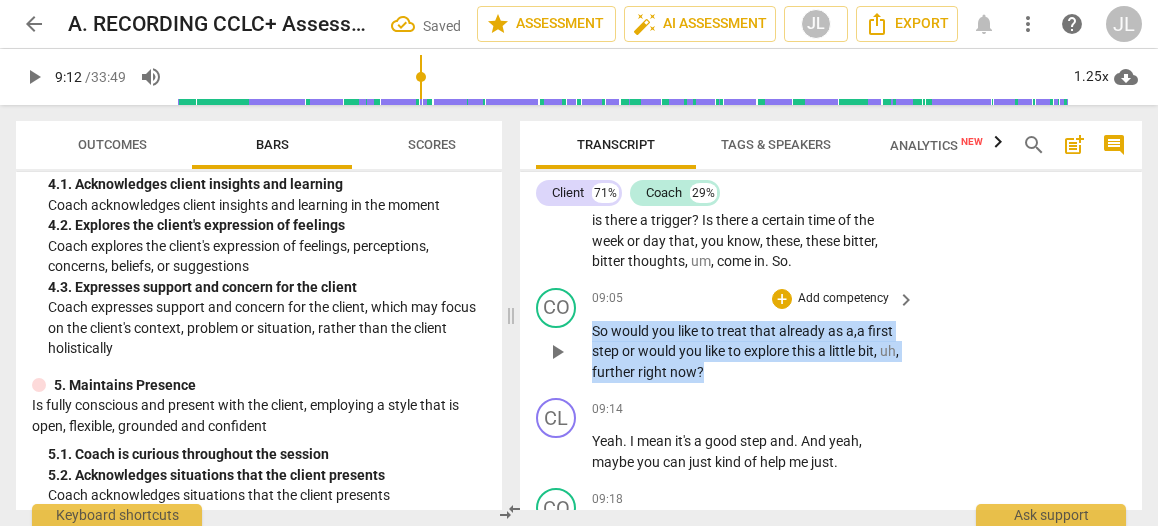 click on "So   would   you   like   to   treat   that   already   as   a ,  a   first   step   or   would   you   like   to   explore   this   a   little   bit ,   uh ,   further   right   now ?" at bounding box center (748, 352) 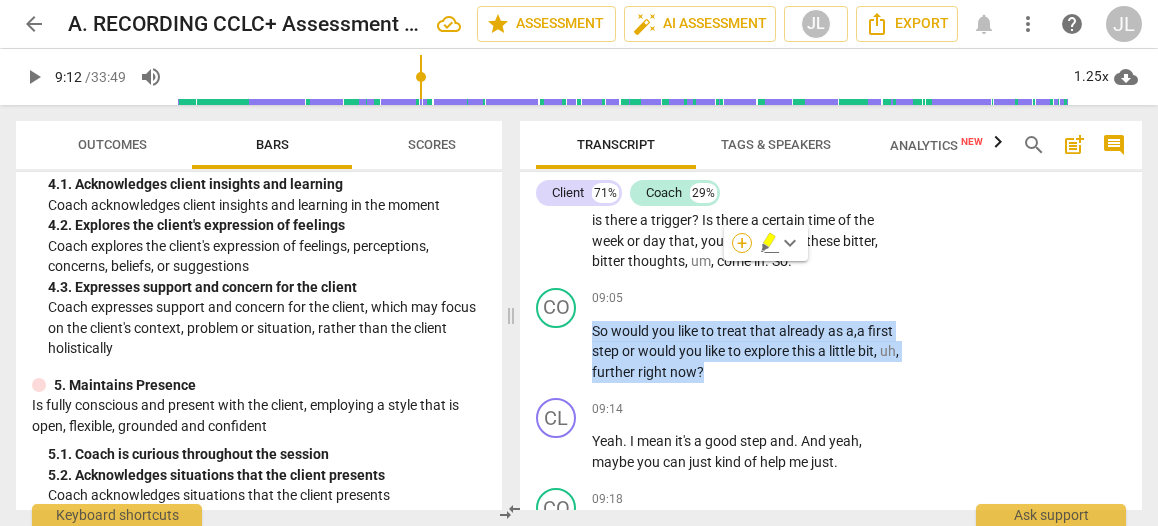 click on "+" at bounding box center (742, 243) 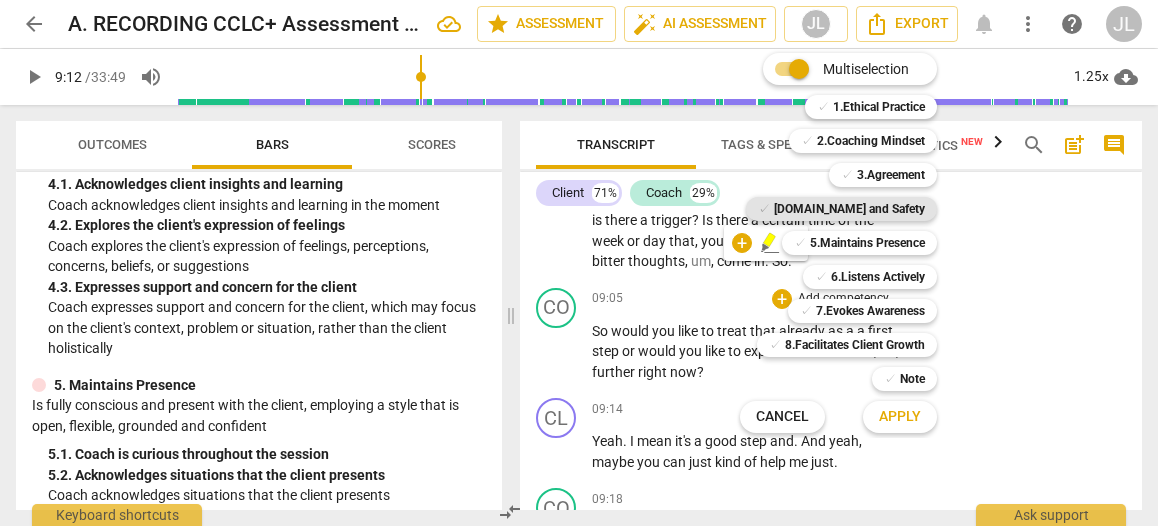 click on "[DOMAIN_NAME] and Safety" at bounding box center (849, 209) 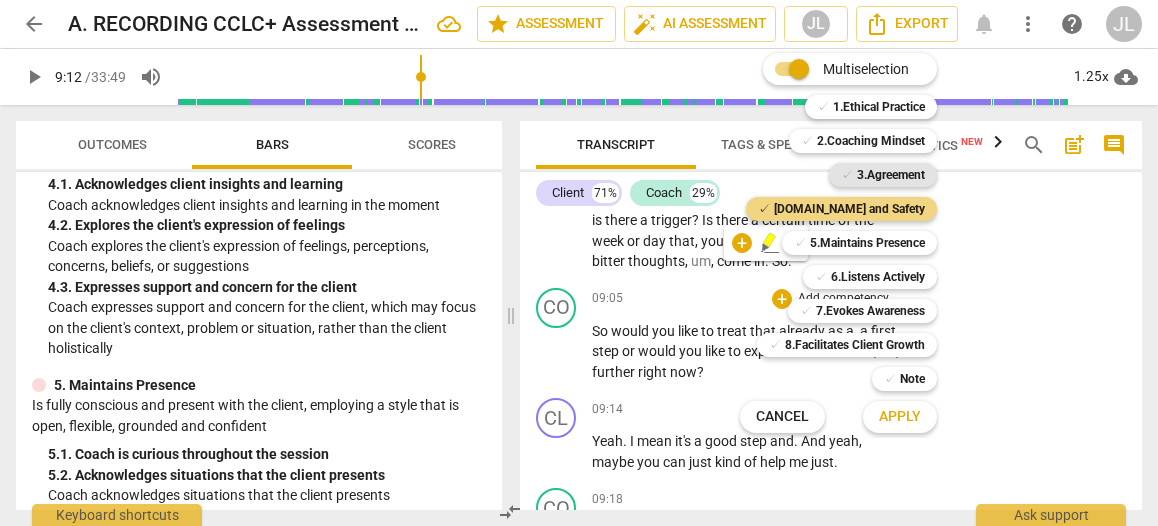 click on "3.Agreement" at bounding box center [891, 175] 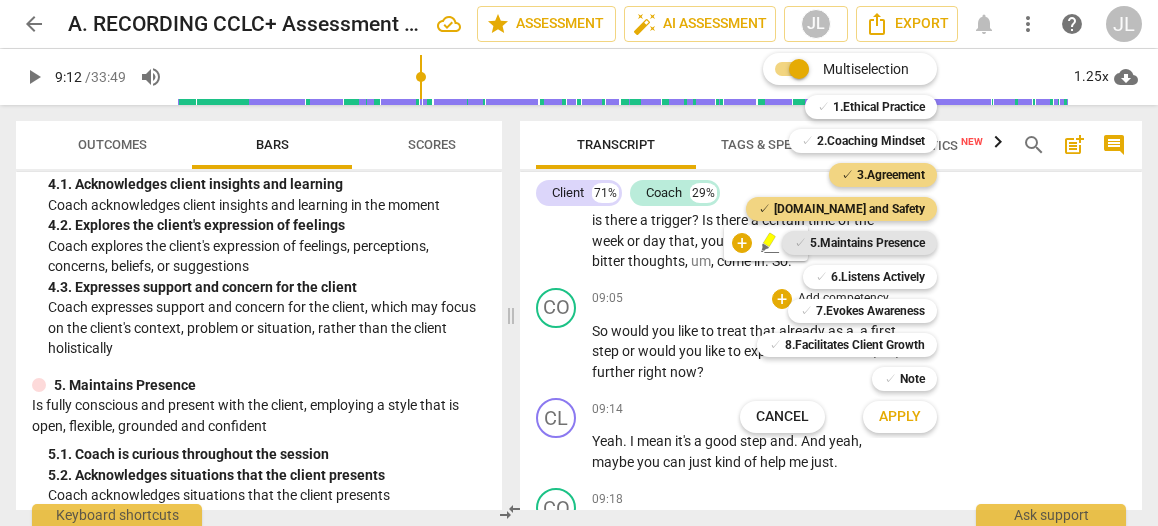 click on "5.Maintains Presence" at bounding box center (867, 243) 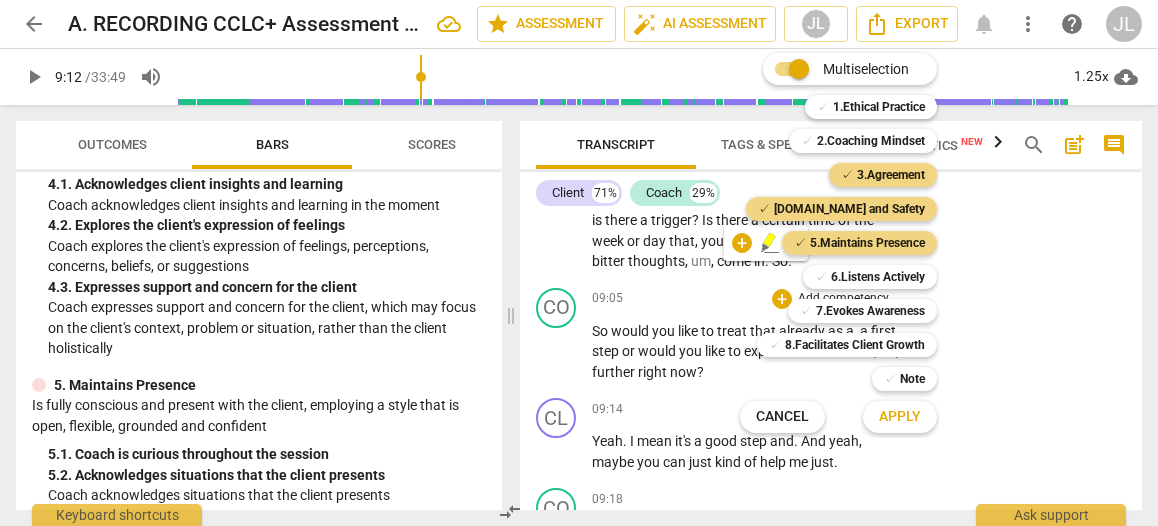 click on "Apply" at bounding box center [900, 417] 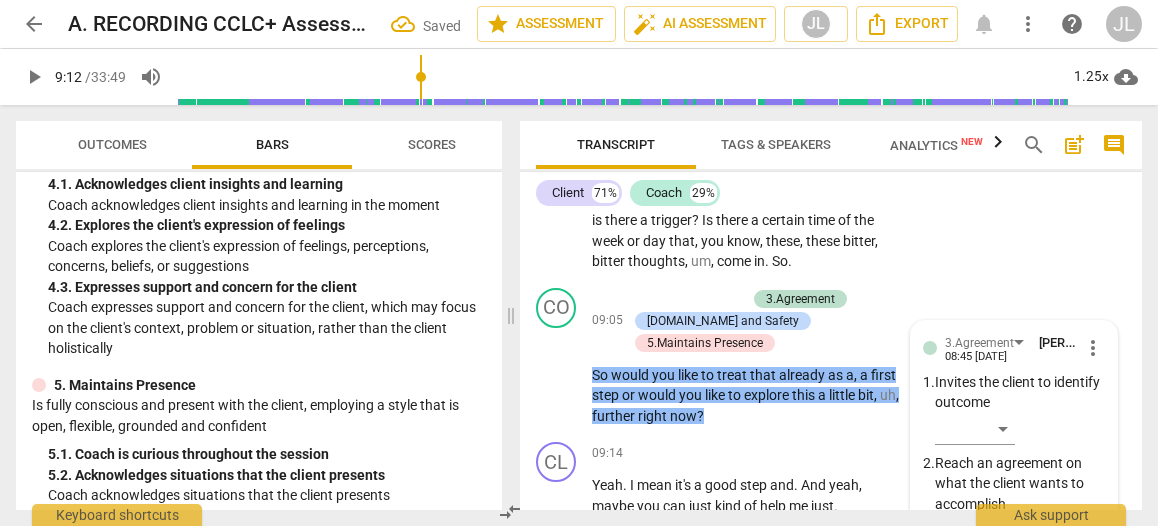 scroll, scrollTop: 5058, scrollLeft: 0, axis: vertical 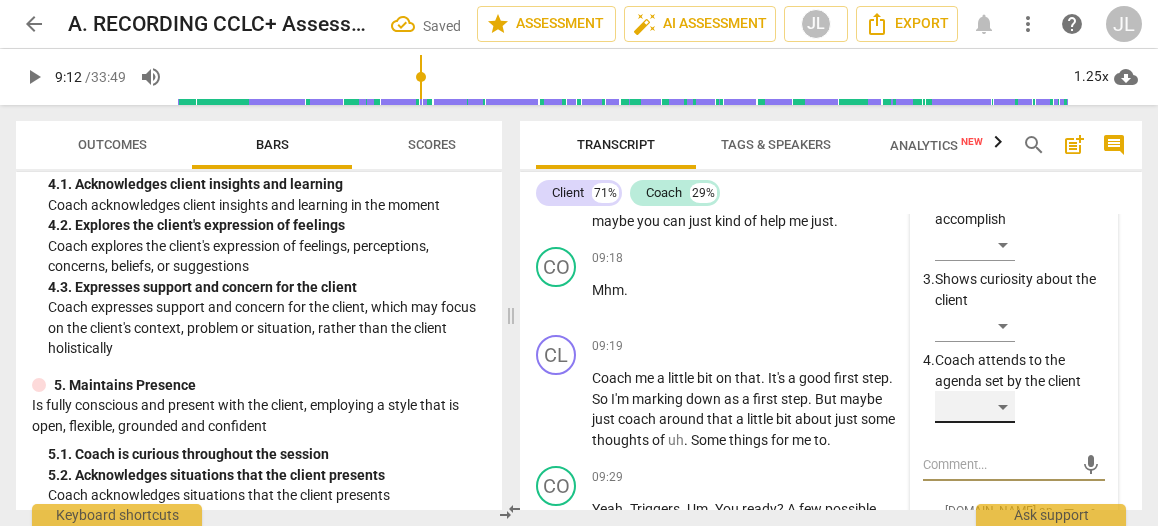 click on "​" at bounding box center (975, 407) 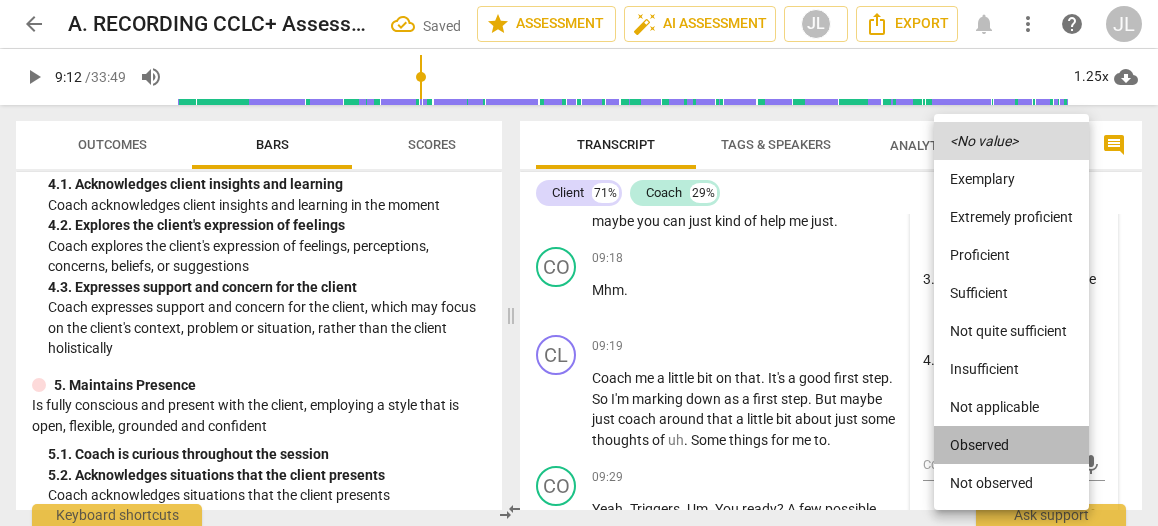 click on "Observed" at bounding box center (1011, 445) 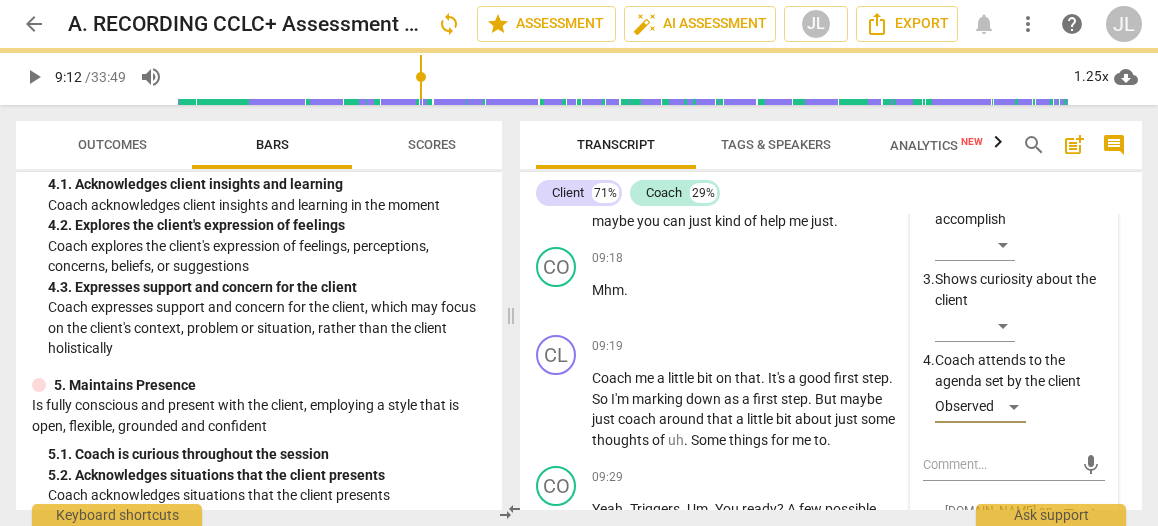 click on "3.Agreement [PERSON_NAME] 08:45 [DATE] more_vert 1.  Invites the client to identify outcome ​ 2.  Reach an agreement on what the client wants to accomplish ​ 3.  Shows curiosity about the client ​ 4.  Coach attends to the agenda set by the client Observed mic [DOMAIN_NAME] and Safety [PERSON_NAME] 08:45 [DATE] more_vert 1.  Acknowledges client insights and learning ​ 2.  Explores the client's expression of feelings ​ 3.  Expresses support and concern for the client ​ mic 5.Maintains Presence [PERSON_NAME] 08:45 [DATE] more_vert 1.  Coach is curious throughout the session ​ 2.  Acknowledges situations that the client presents ​ 3.  Allows the client to direct the conversation at least some of the time ​ mic" at bounding box center [1014, 629] 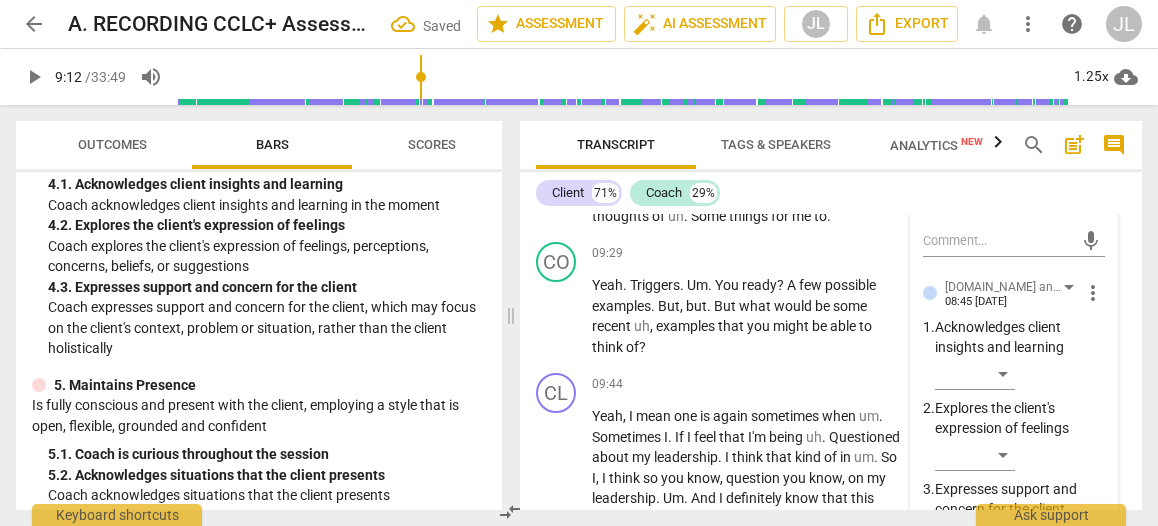 scroll, scrollTop: 5298, scrollLeft: 0, axis: vertical 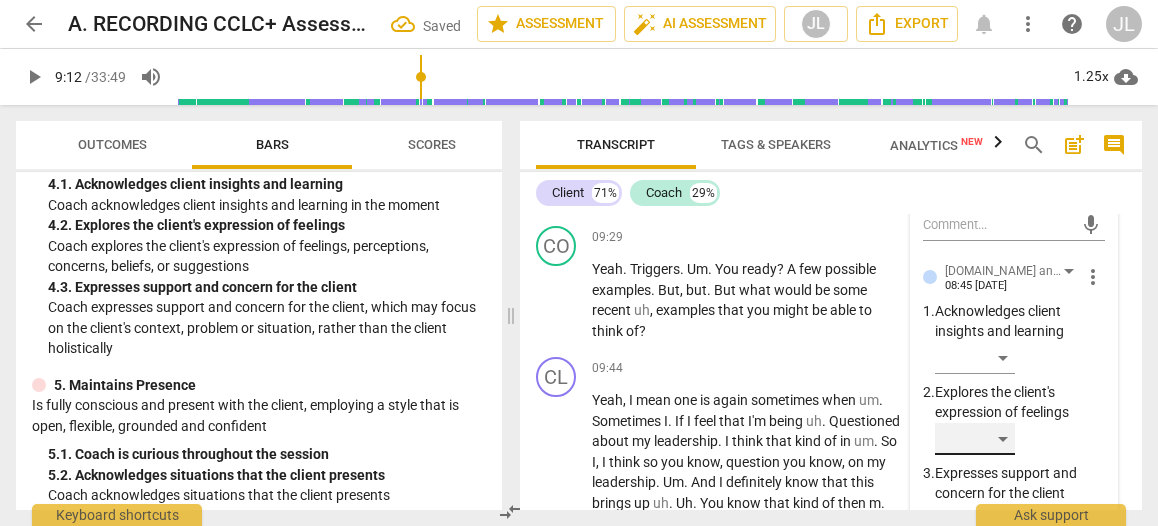 click on "​" at bounding box center (975, 439) 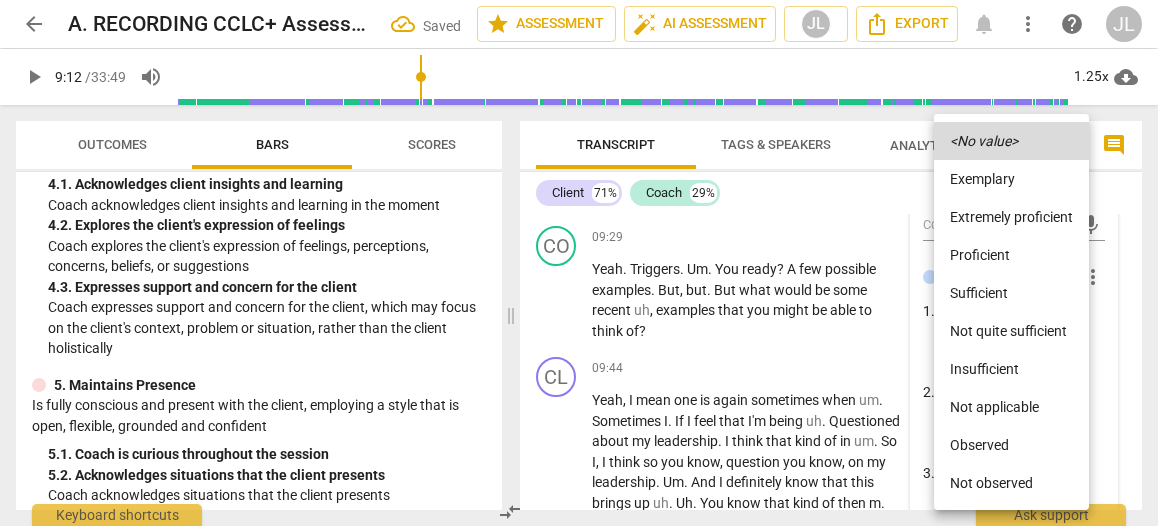 click on "Observed" at bounding box center [1011, 445] 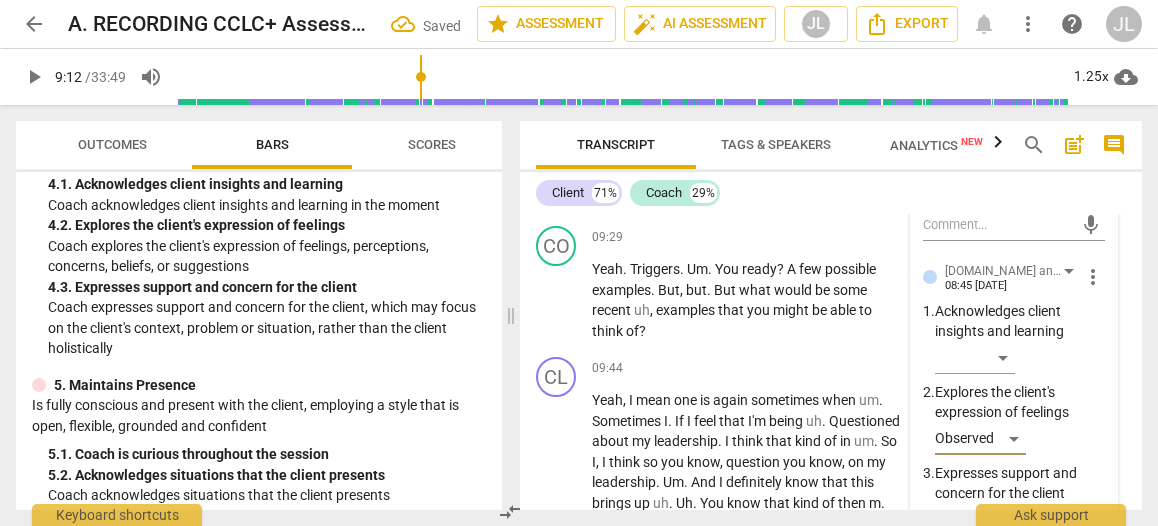 click on "3.Agreement [PERSON_NAME] 08:45 [DATE] more_vert 1.  Invites the client to identify outcome ​ 2.  Reach an agreement on what the client wants to accomplish ​ 3.  Shows curiosity about the client ​ 4.  Coach attends to the agenda set by the client Observed mic [DOMAIN_NAME] and Safety [PERSON_NAME] 08:45 [DATE] more_vert 1.  Acknowledges client insights and learning ​ 2.  Explores the client's expression of feelings Observed 3.  Expresses support and concern for the client ​ mic 5.Maintains Presence [PERSON_NAME] 08:45 [DATE] more_vert 1.  Coach is curious throughout the session ​ 2.  Acknowledges situations that the client presents ​ 3.  Allows the client to direct the conversation at least some of the time ​ mic" at bounding box center [1014, 389] 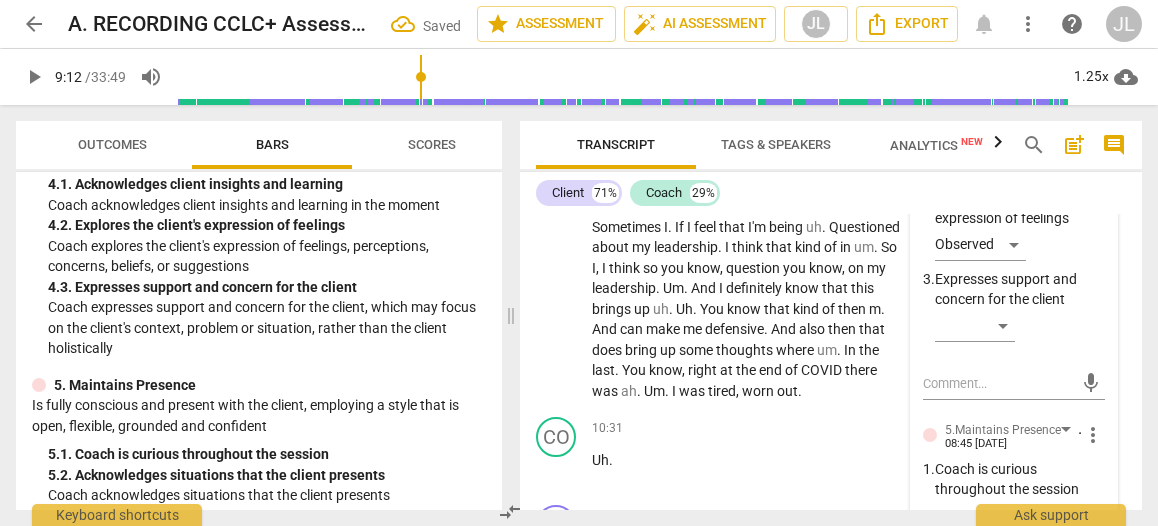 scroll, scrollTop: 5498, scrollLeft: 0, axis: vertical 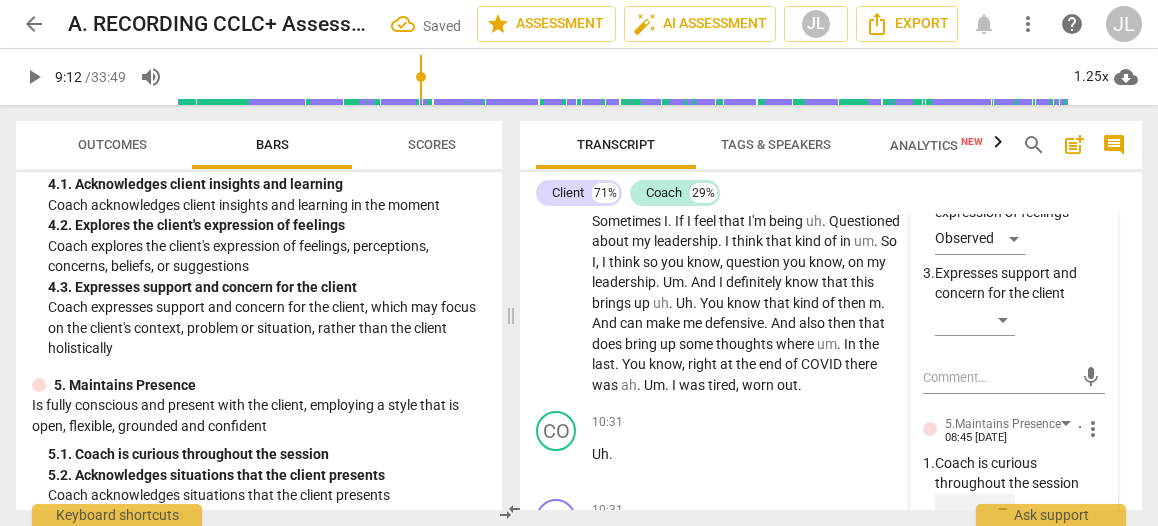 click on "​" at bounding box center [975, 510] 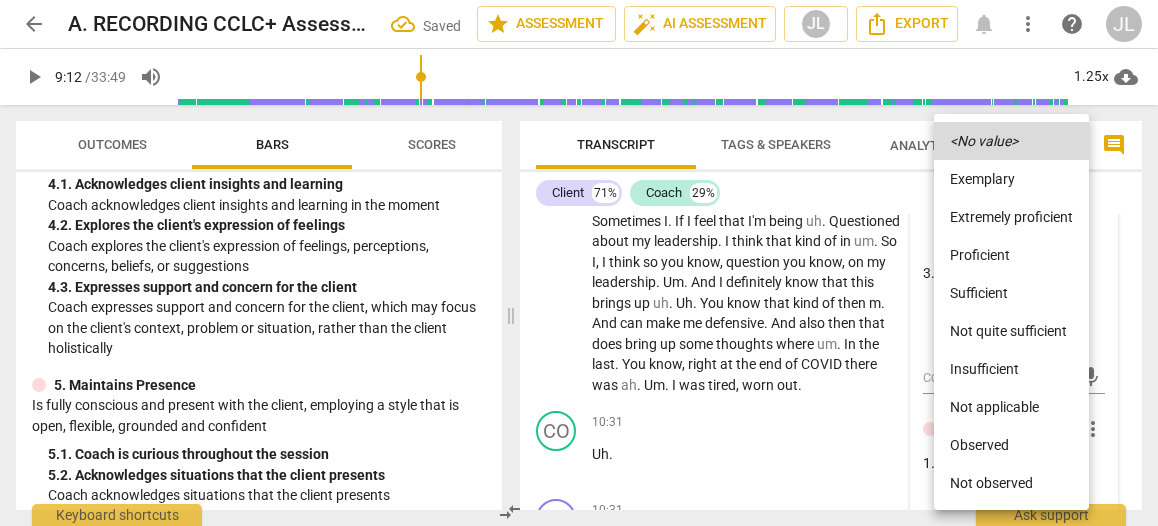 click on "Observed" at bounding box center [1011, 445] 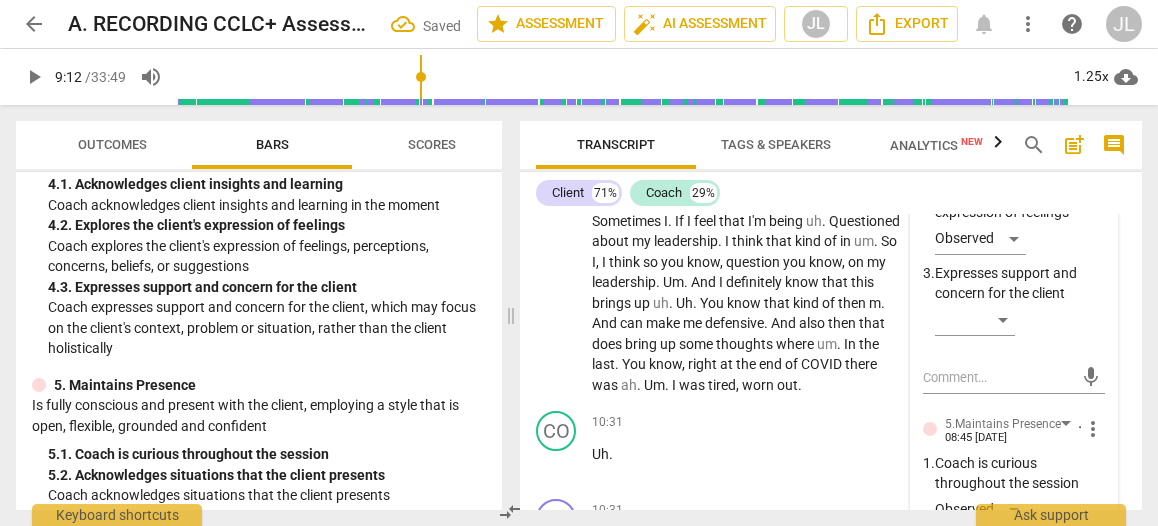 click on "3.Agreement [PERSON_NAME] 08:45 [DATE] more_vert 1.  Invites the client to identify outcome ​ 2.  Reach an agreement on what the client wants to accomplish ​ 3.  Shows curiosity about the client ​ 4.  Coach attends to the agenda set by the client Observed mic [DOMAIN_NAME] and Safety [PERSON_NAME] 08:45 [DATE] more_vert 1.  Acknowledges client insights and learning ​ 2.  Explores the client's expression of feelings Observed 3.  Expresses support and concern for the client ​ mic 5.Maintains Presence [PERSON_NAME] 08:45 [DATE] more_vert 1.  Coach is curious throughout the session Observed 2.  Acknowledges situations that the client presents ​ 3.  Allows the client to direct the conversation at least some of the time ​ mic" at bounding box center [1014, 189] 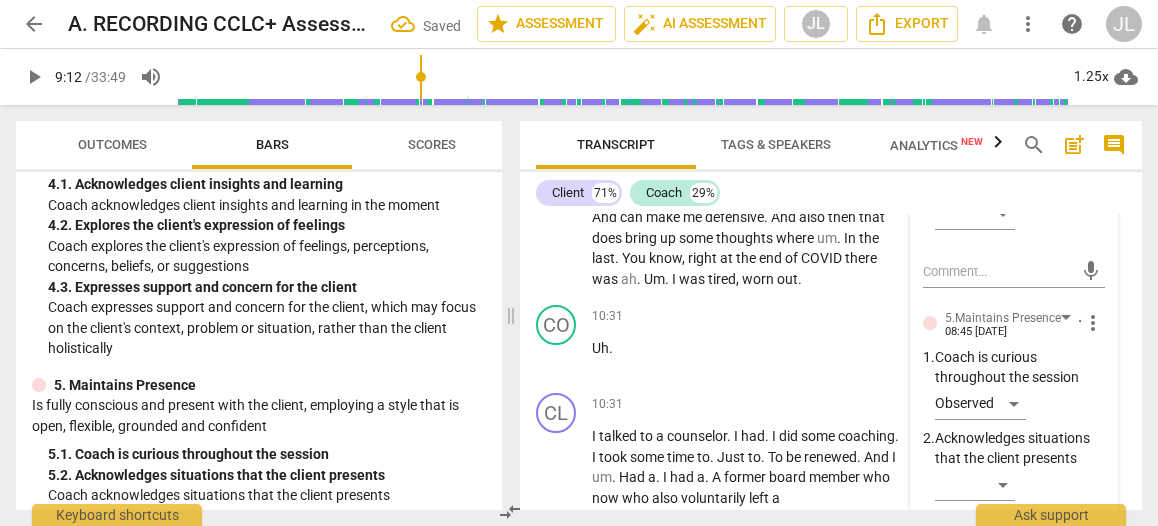 scroll, scrollTop: 5618, scrollLeft: 0, axis: vertical 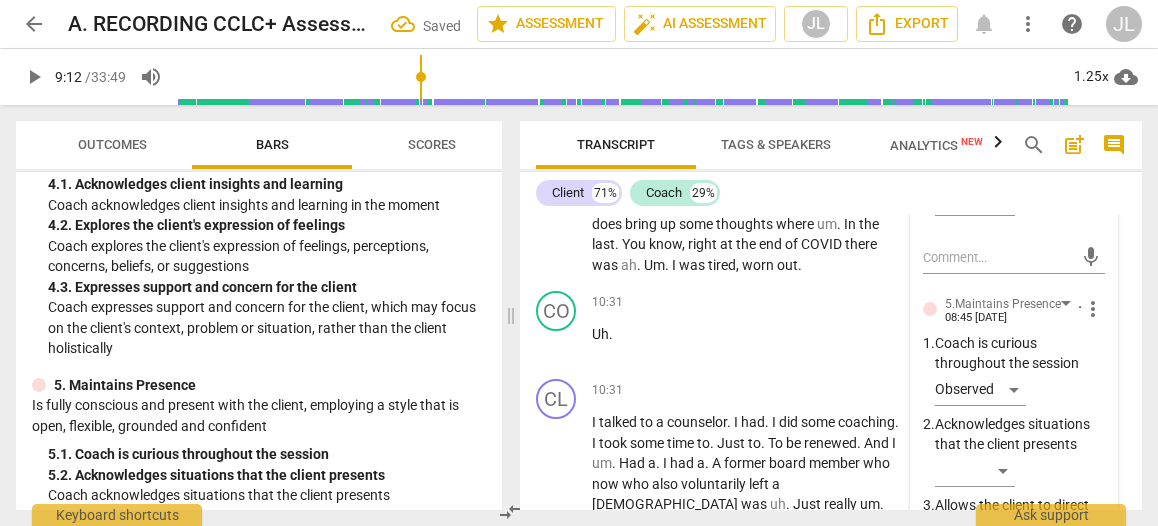 click on "​" at bounding box center (975, 572) 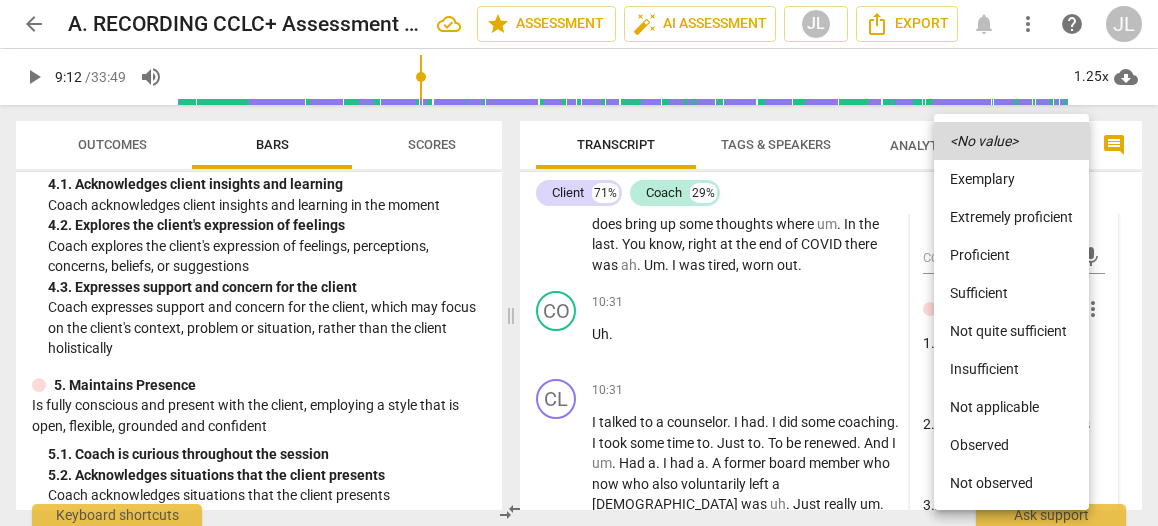 click on "Observed" at bounding box center [1011, 445] 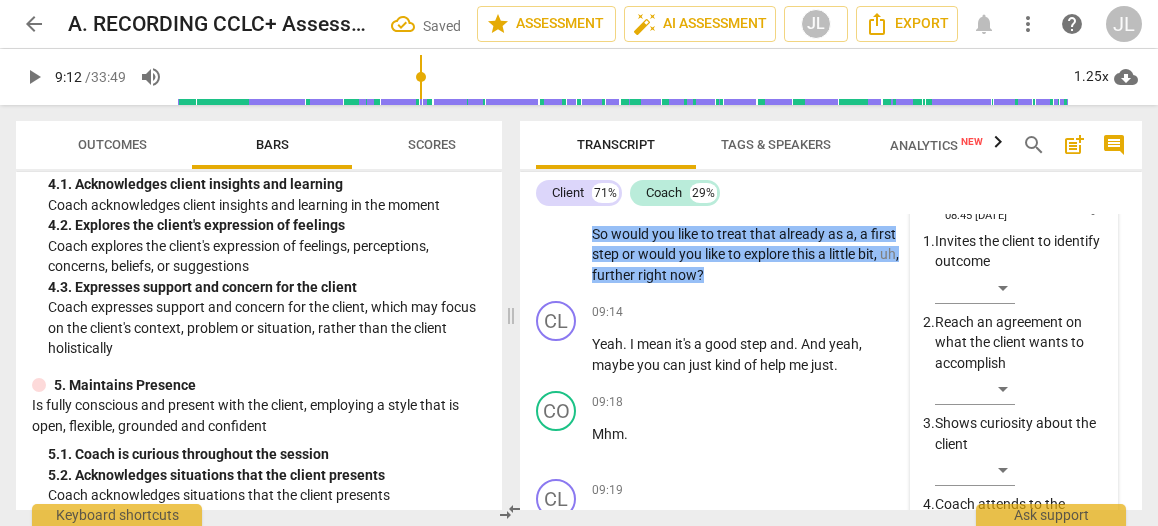 scroll, scrollTop: 4828, scrollLeft: 0, axis: vertical 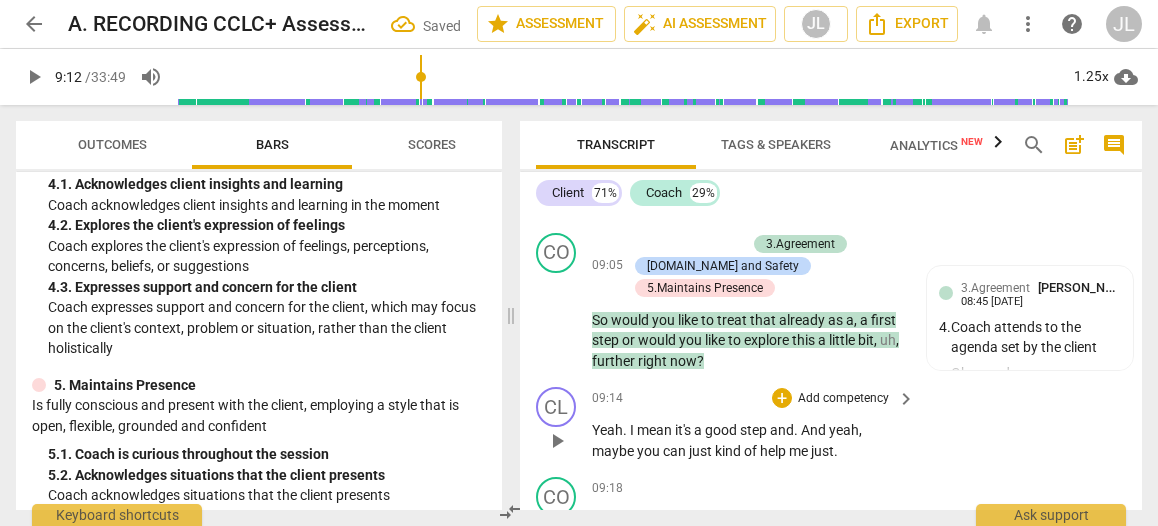 click on "play_arrow" at bounding box center (557, 441) 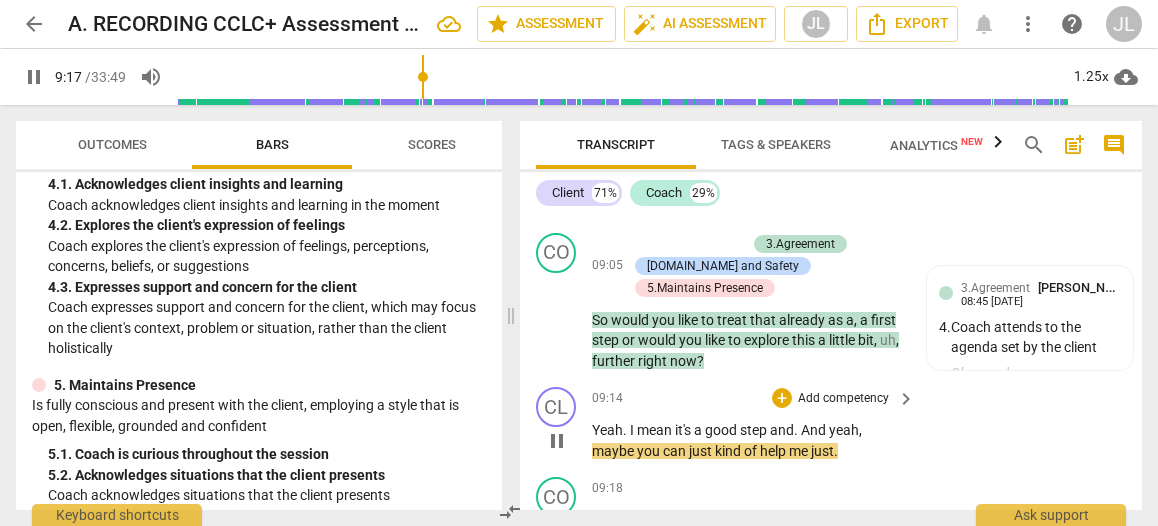 click on "." at bounding box center [797, 430] 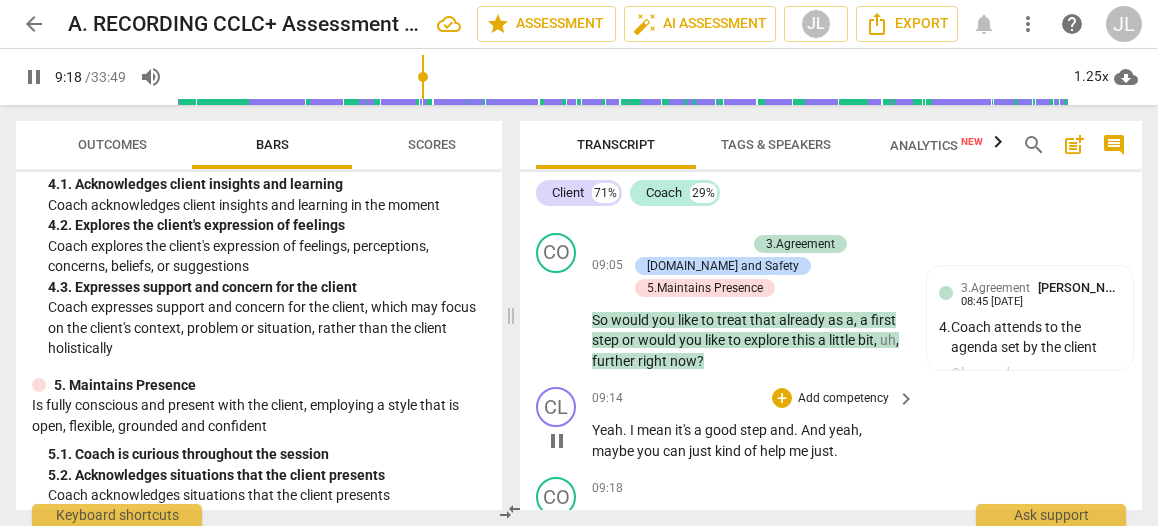 type on "559" 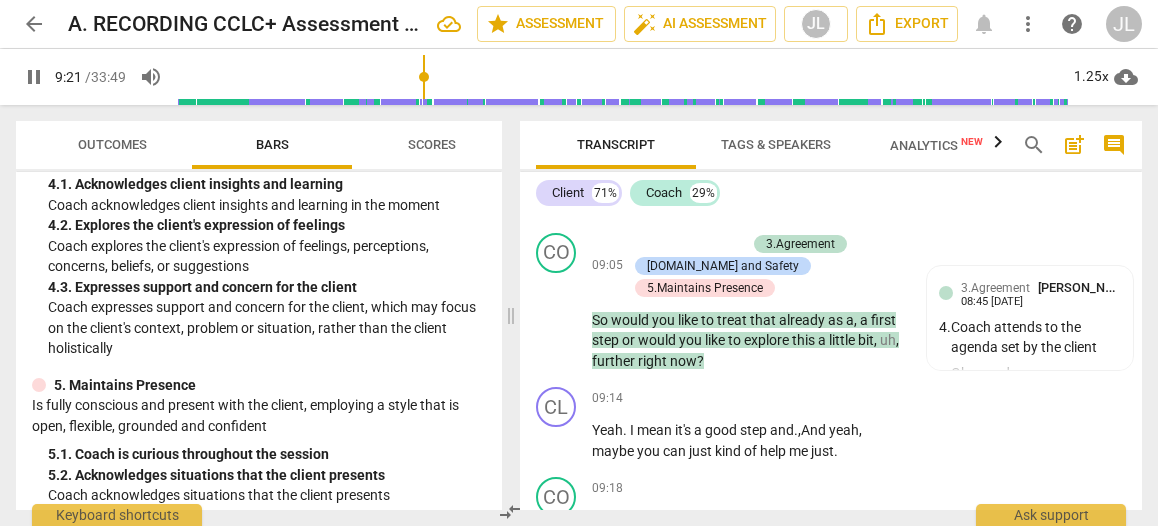 scroll, scrollTop: 5131, scrollLeft: 0, axis: vertical 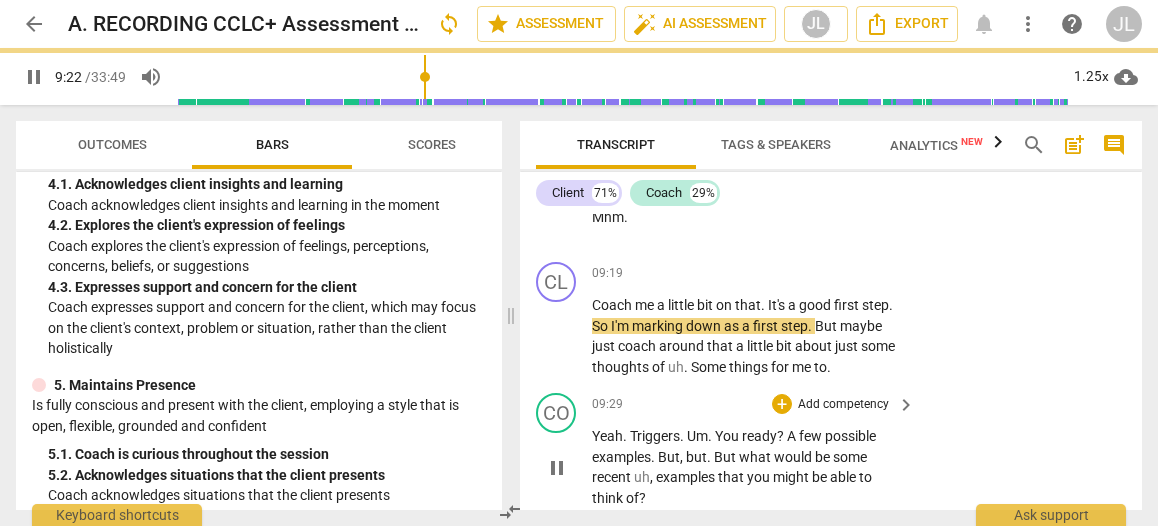 click on "play_arrow pause" at bounding box center [566, 467] 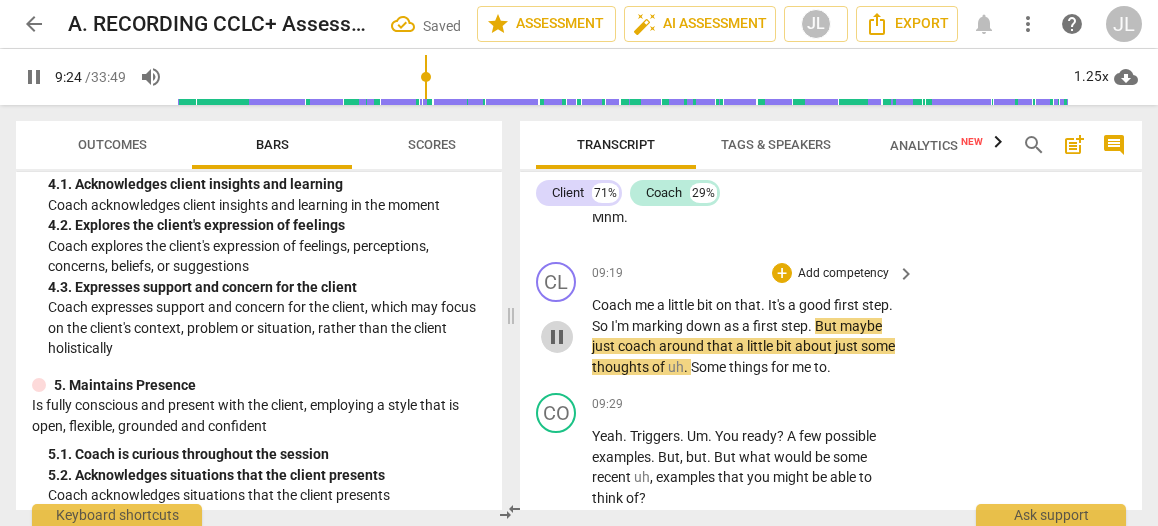 click on "pause" at bounding box center [557, 337] 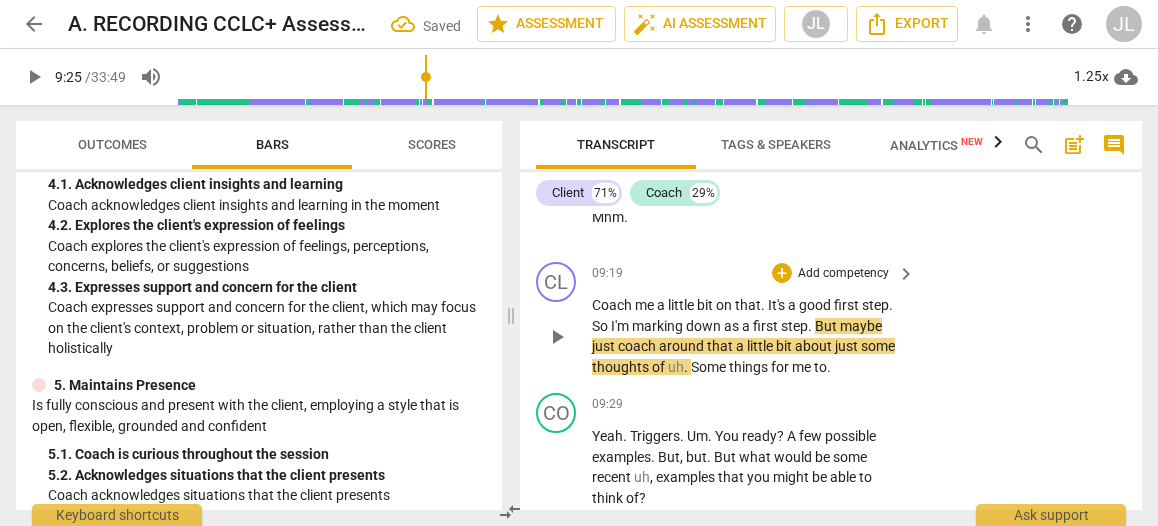 click on "So" at bounding box center (601, 326) 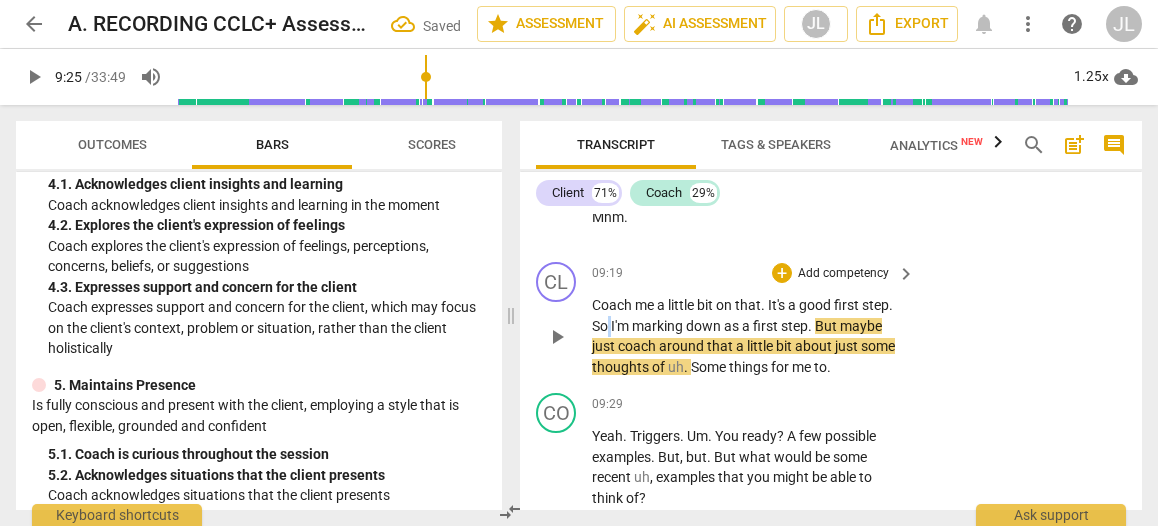 click on "So" at bounding box center [601, 326] 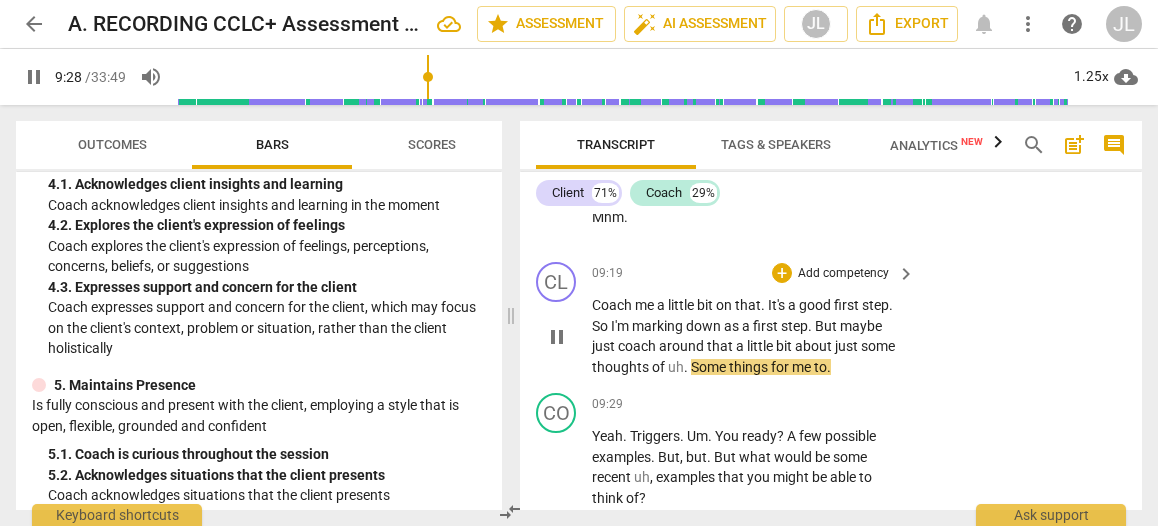 click on "pause" at bounding box center [557, 337] 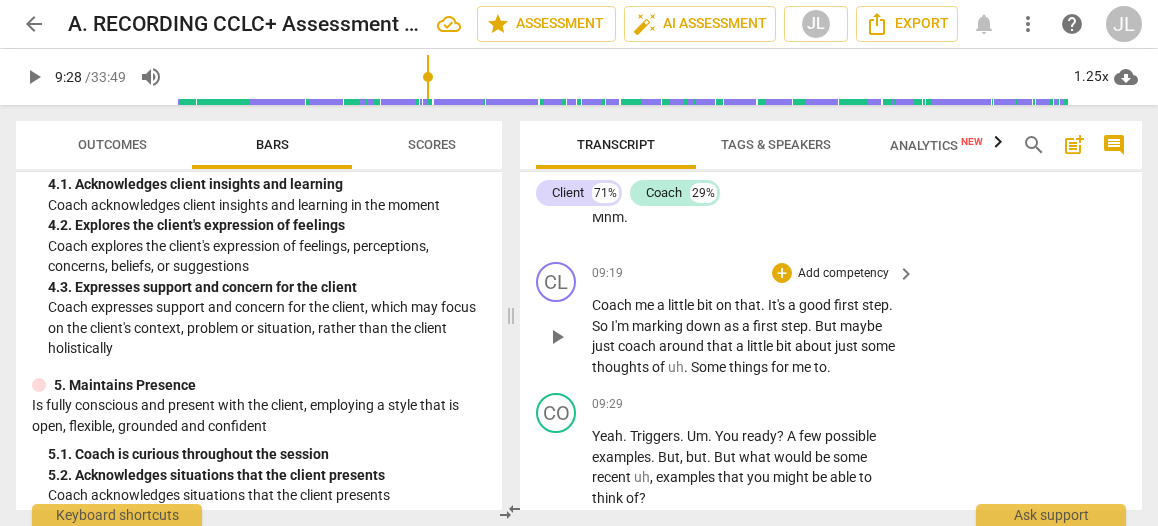 click on "." at bounding box center (687, 367) 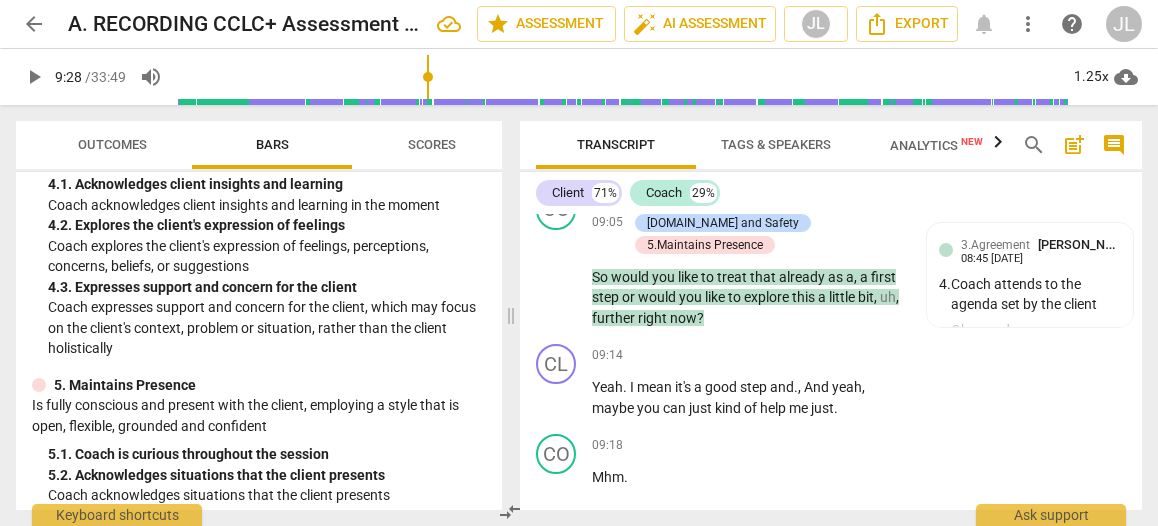 scroll, scrollTop: 4784, scrollLeft: 0, axis: vertical 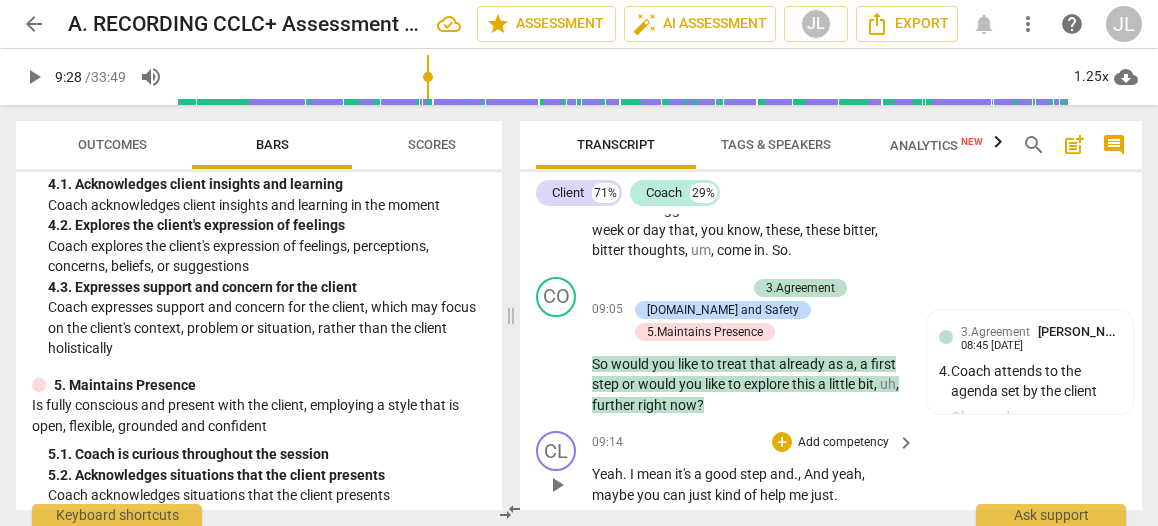 click on "," at bounding box center [801, 474] 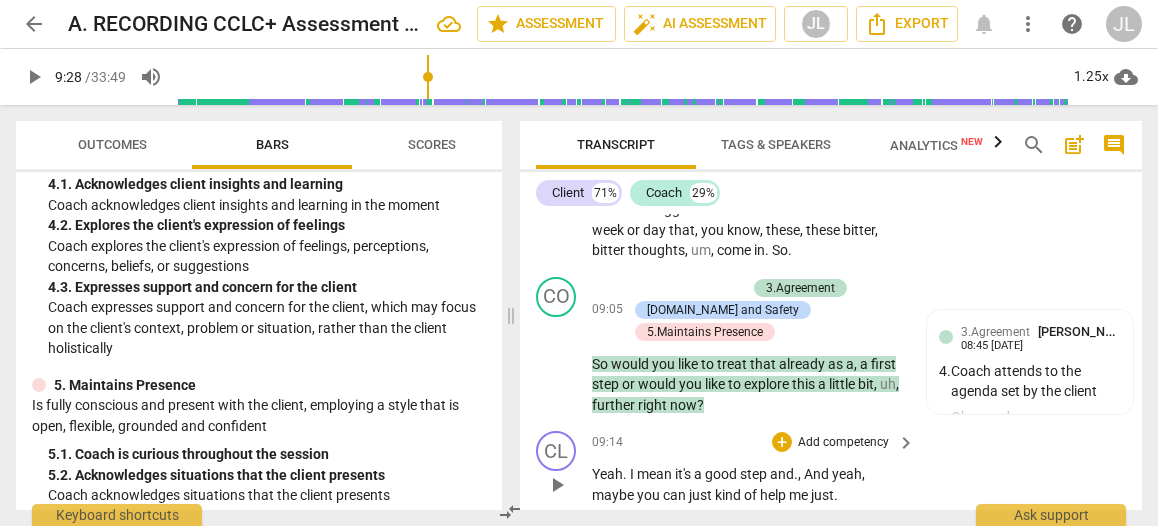 type 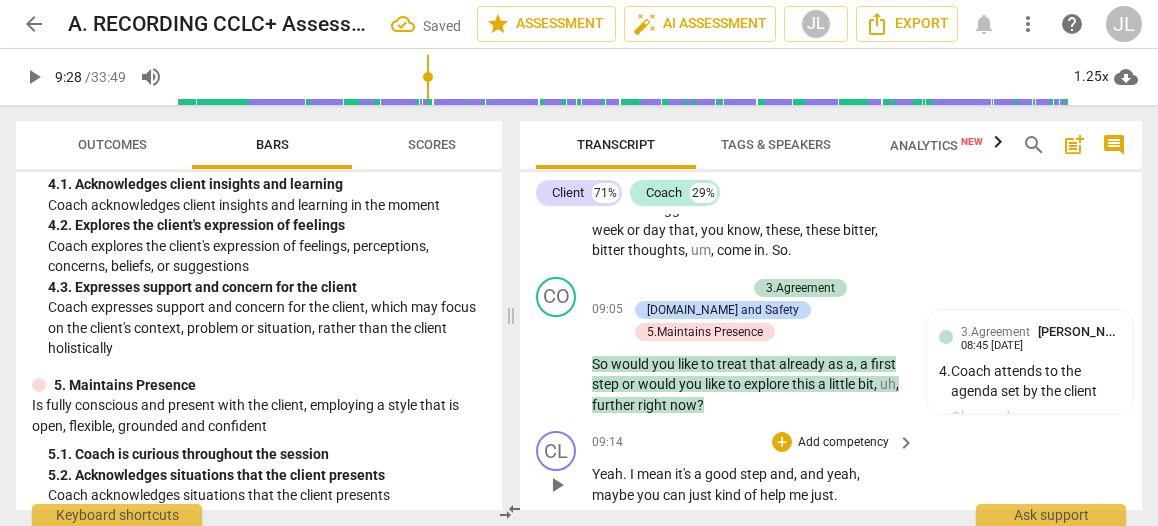 click on "play_arrow" at bounding box center [557, 485] 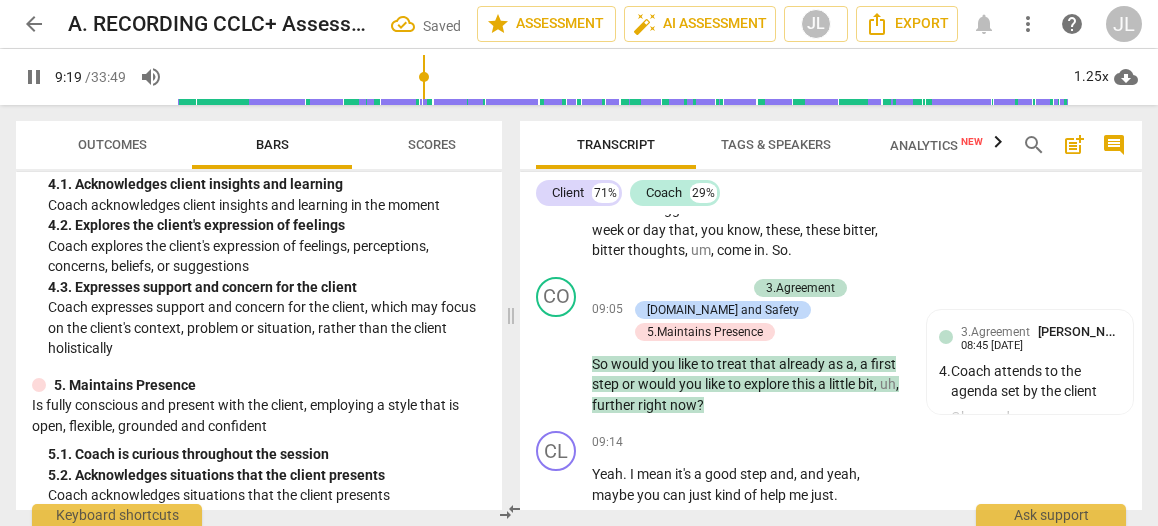 scroll, scrollTop: 5110, scrollLeft: 0, axis: vertical 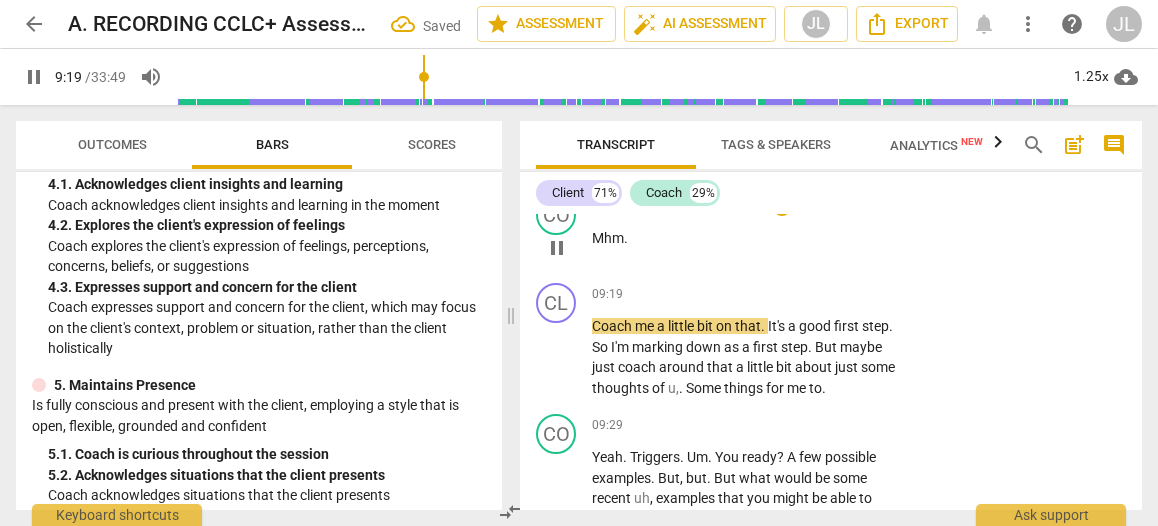 click on "CL" at bounding box center (556, 565) 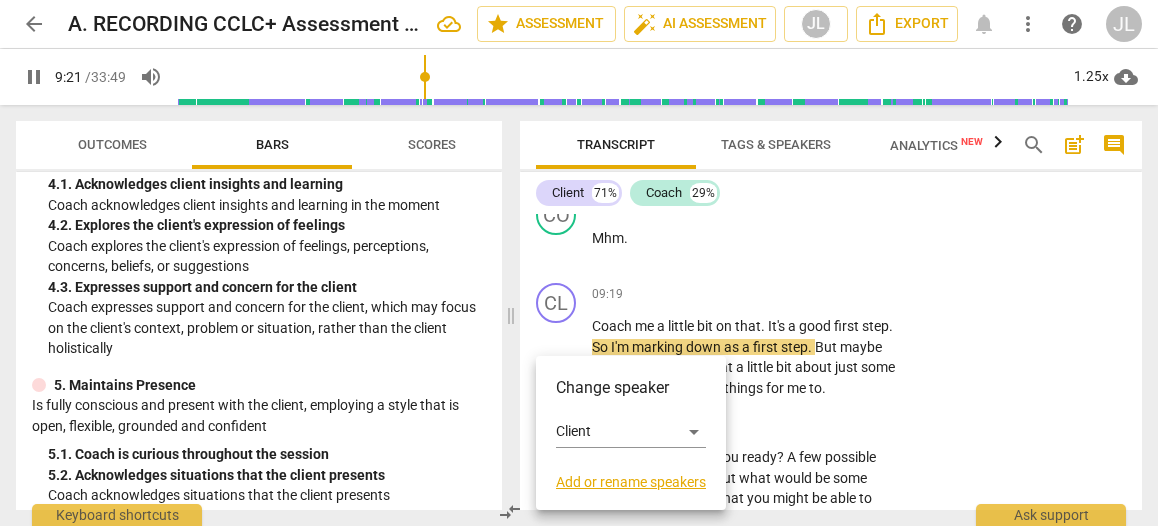click at bounding box center (579, 263) 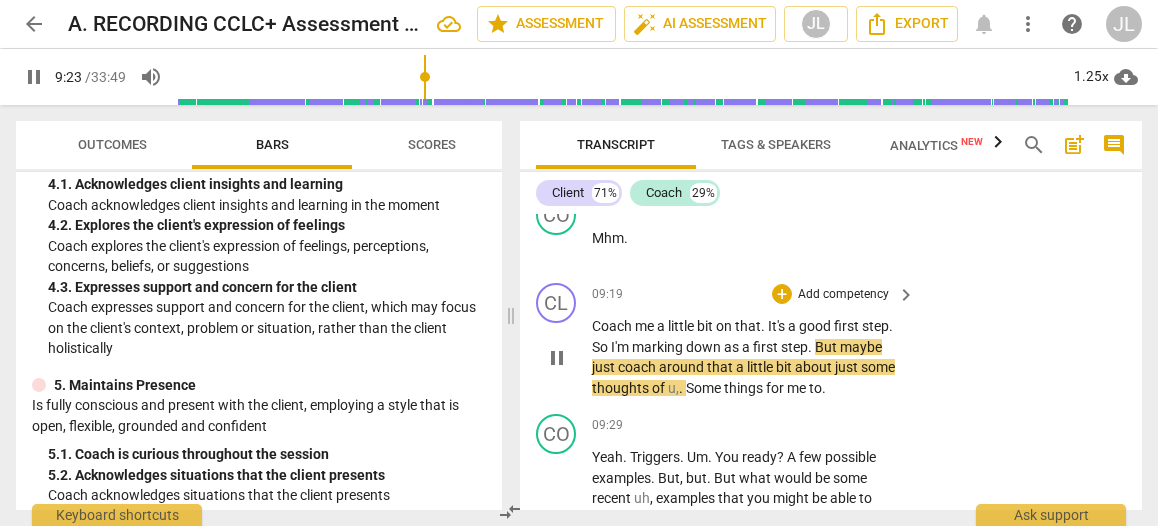 click on "pause" at bounding box center (557, 358) 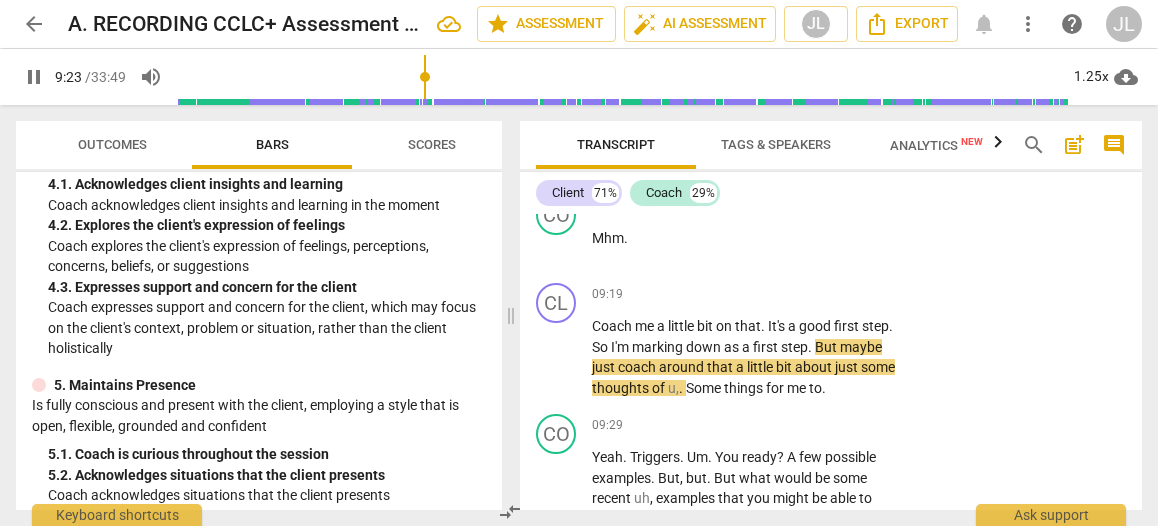 type on "564" 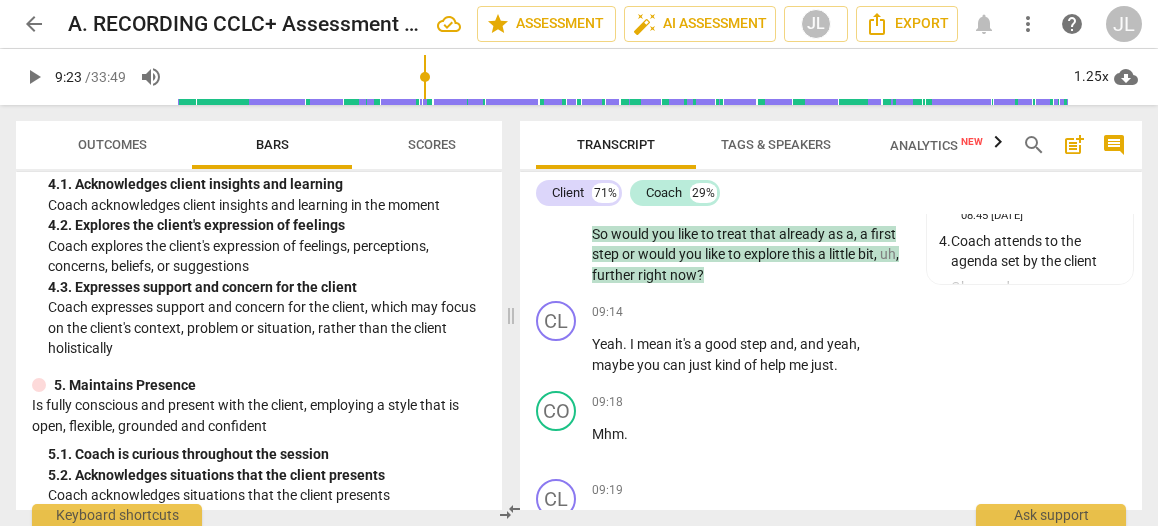 scroll, scrollTop: 4828, scrollLeft: 0, axis: vertical 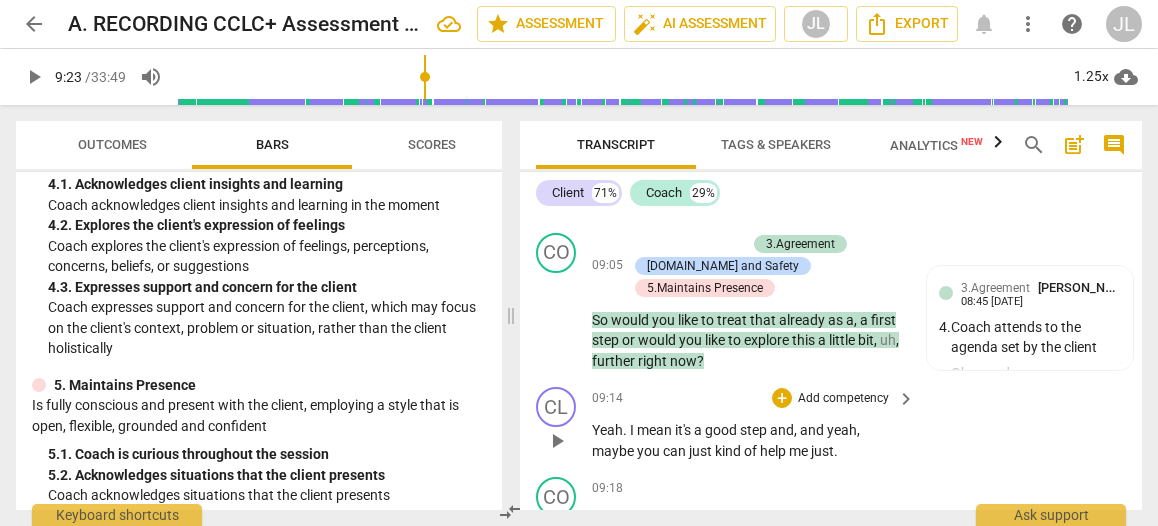 click on "Yeah .   I   mean   it's   a   good   step   and ,   and   yeah ,   maybe   you   can   just   kind   of   help   me   just ." at bounding box center [748, 440] 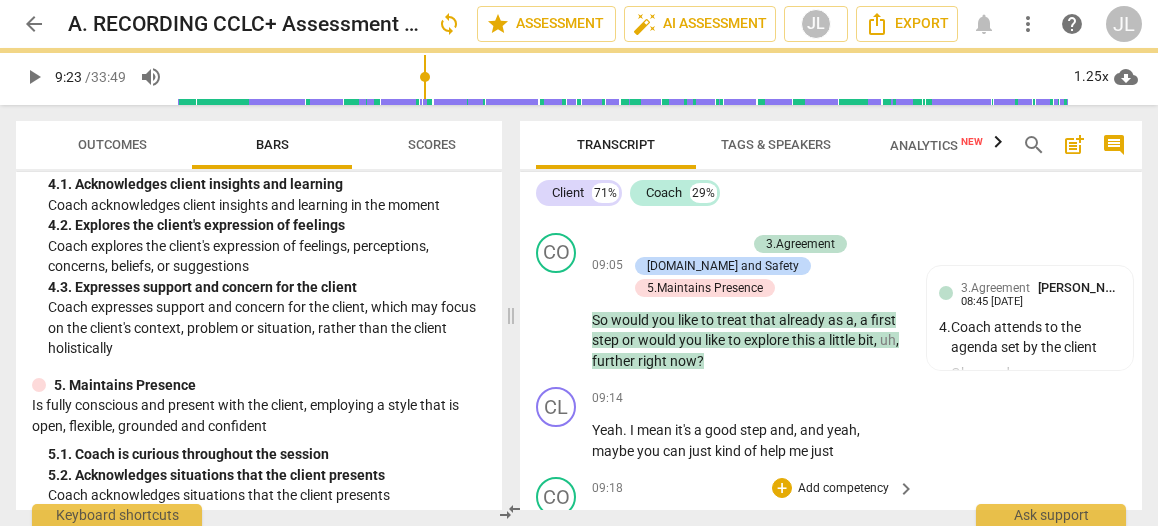 click on "Mhm" at bounding box center [608, 520] 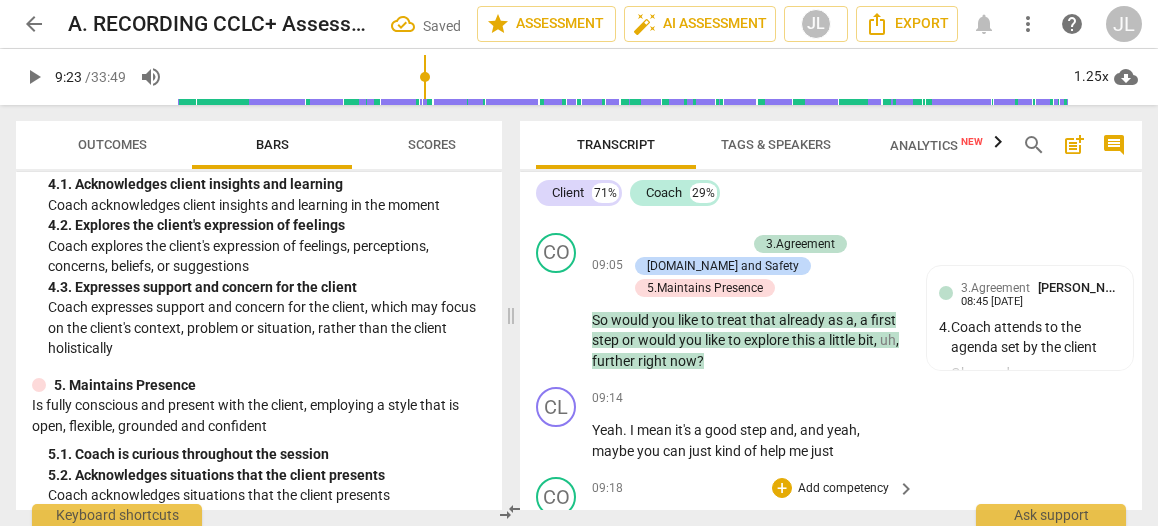 type 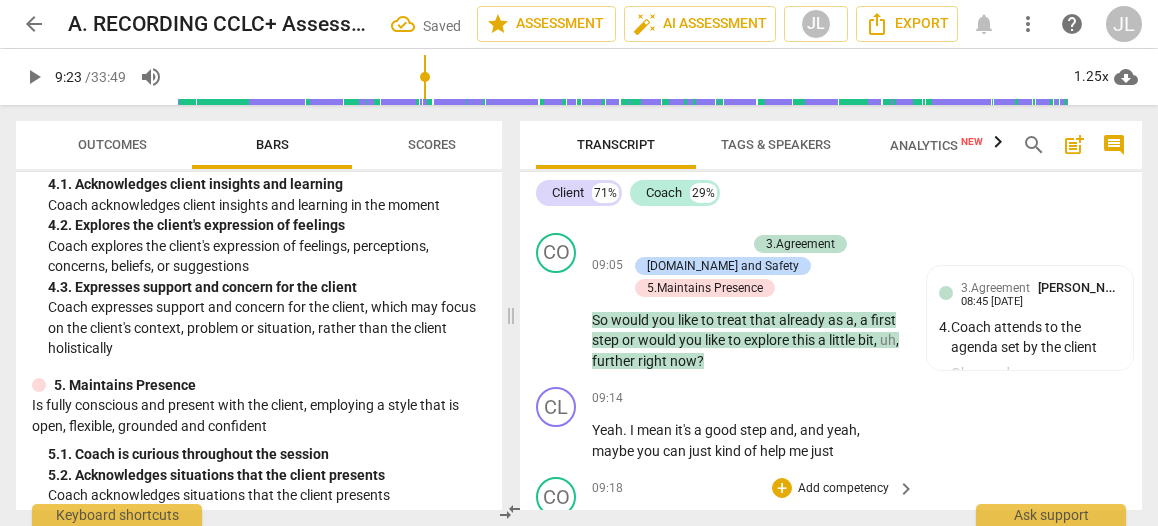 drag, startPoint x: 626, startPoint y: 417, endPoint x: 593, endPoint y: 417, distance: 33 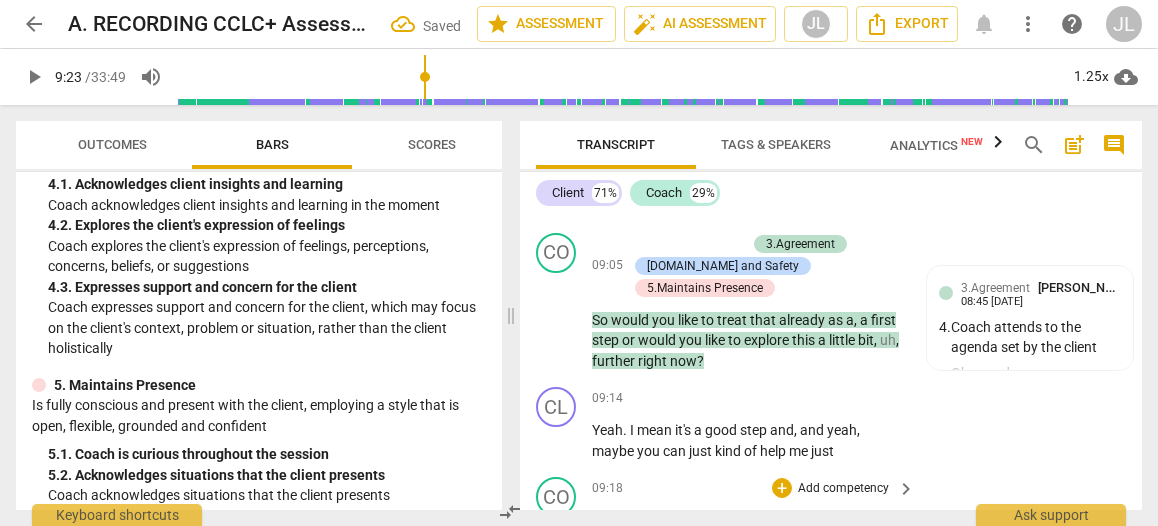 click on "Hm ." at bounding box center (748, 520) 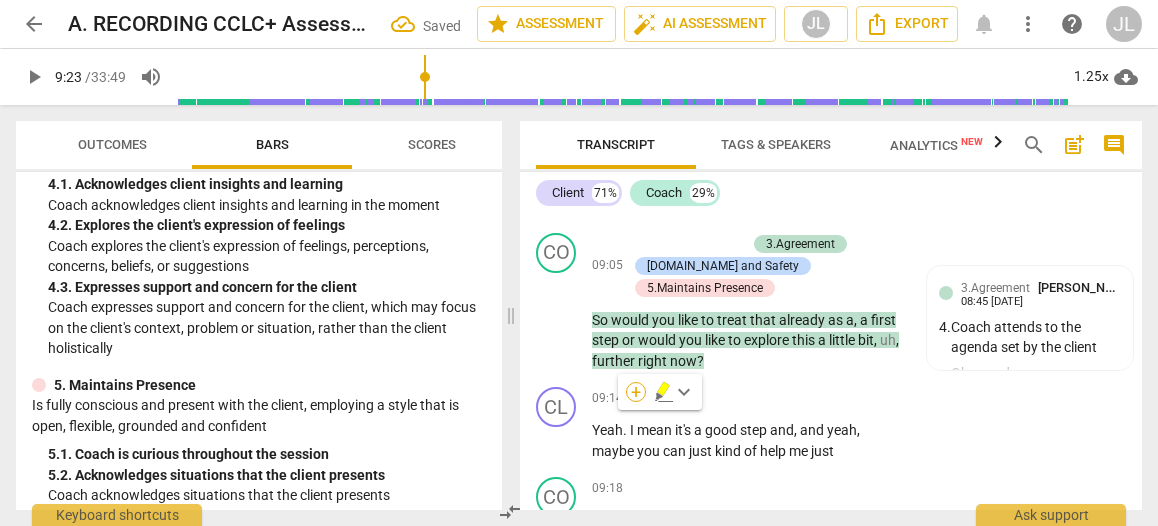 click on "+" at bounding box center [636, 392] 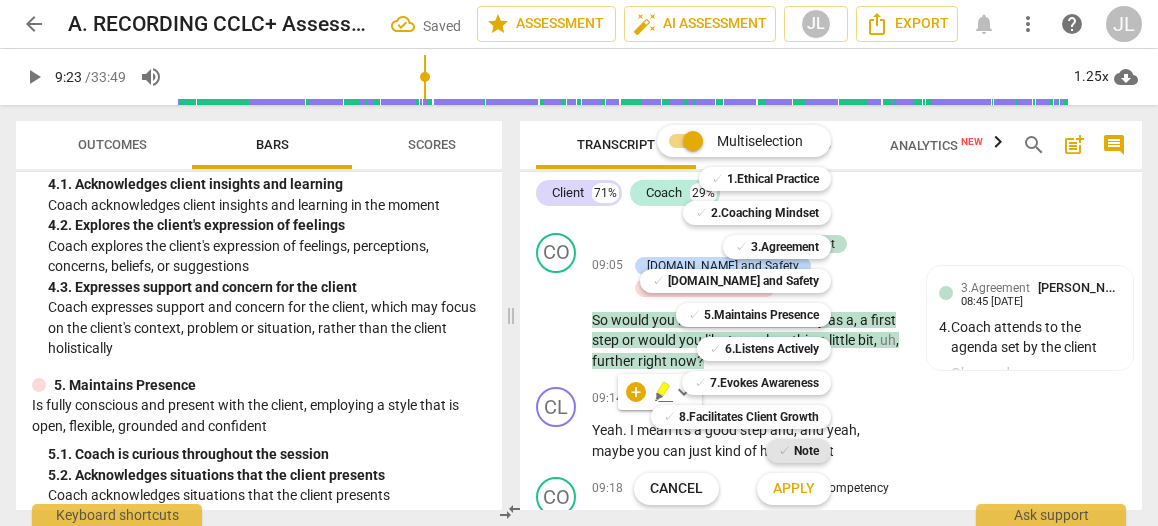 click on "Note" at bounding box center [806, 451] 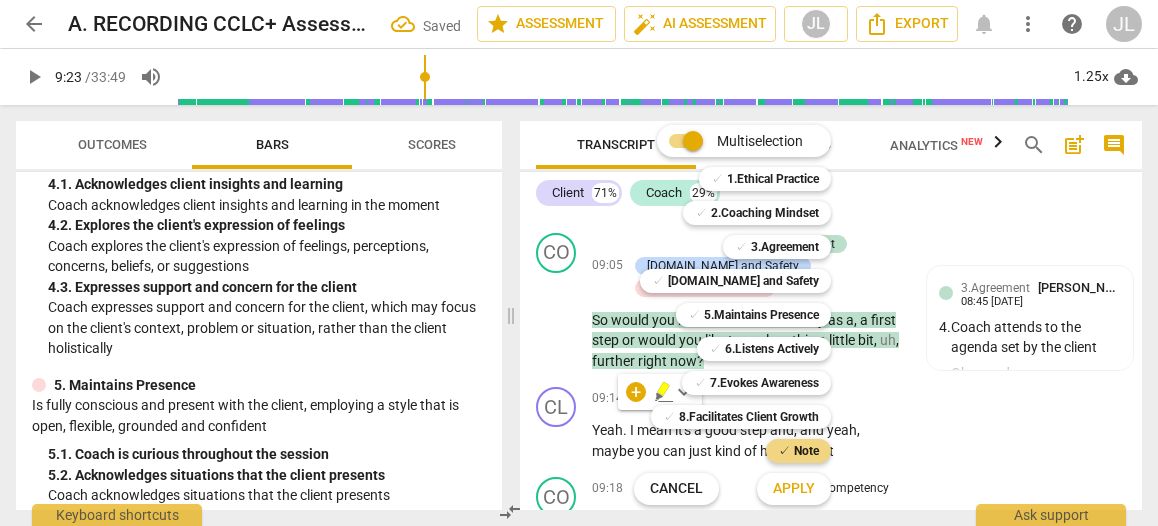 click on "Apply" at bounding box center (794, 489) 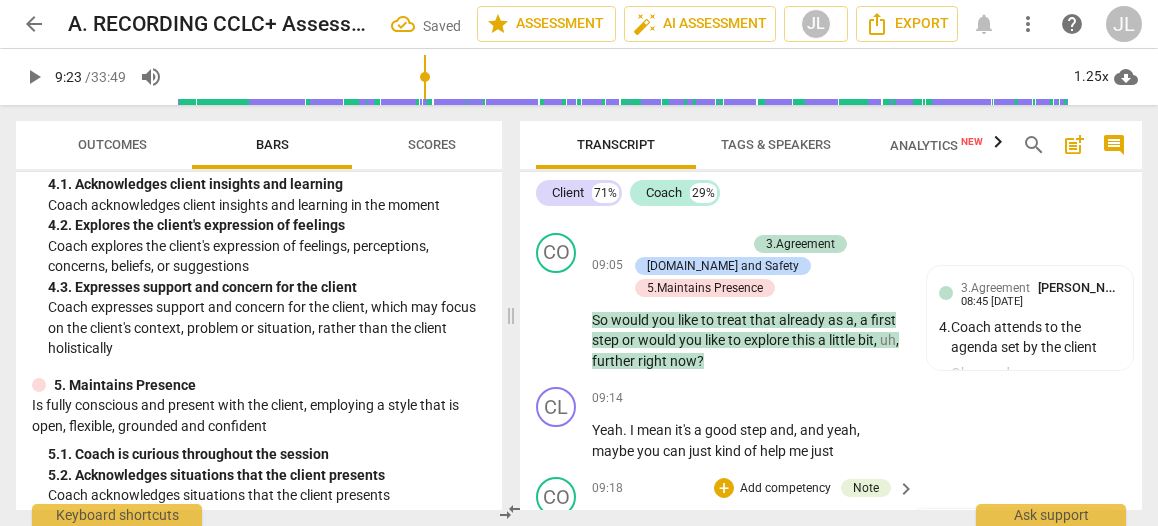 type on "v" 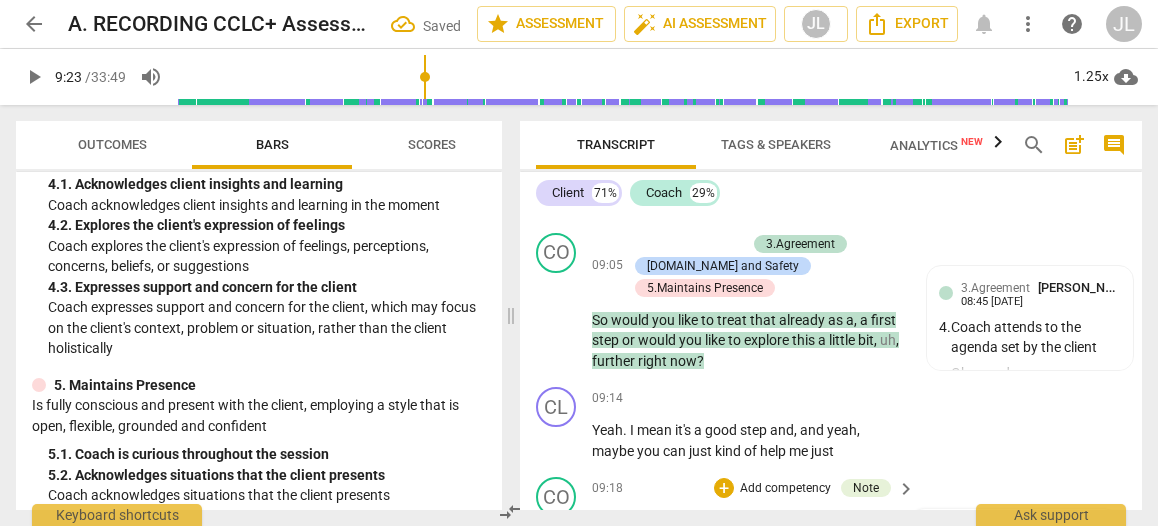 type on "vo" 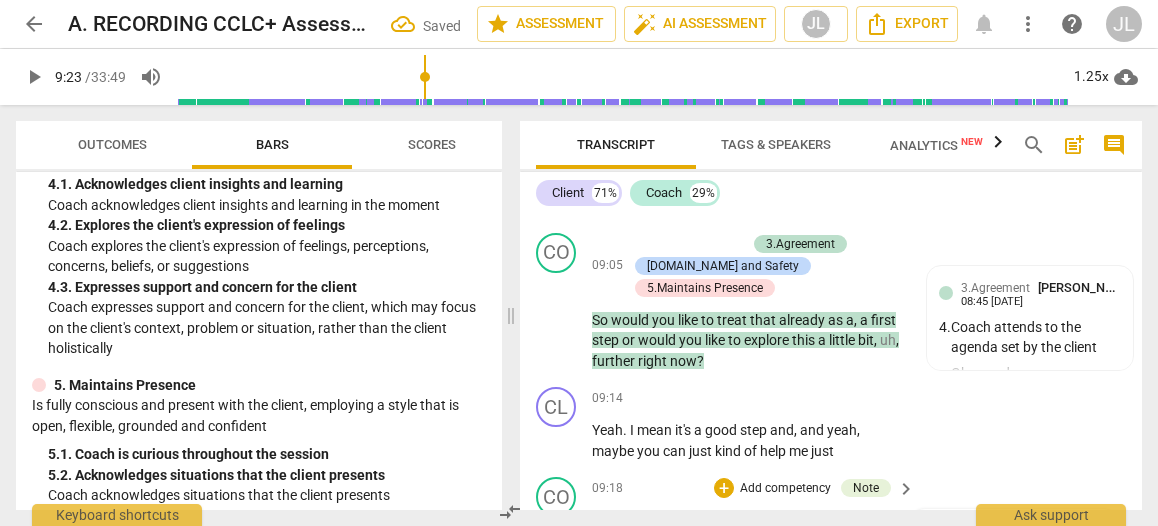 type on "voc" 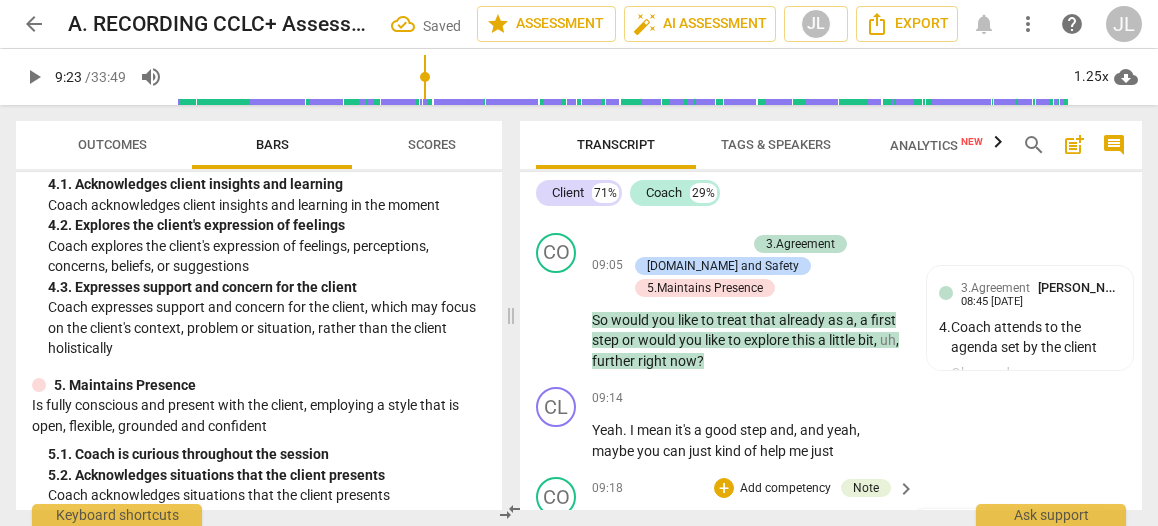 type on "voca" 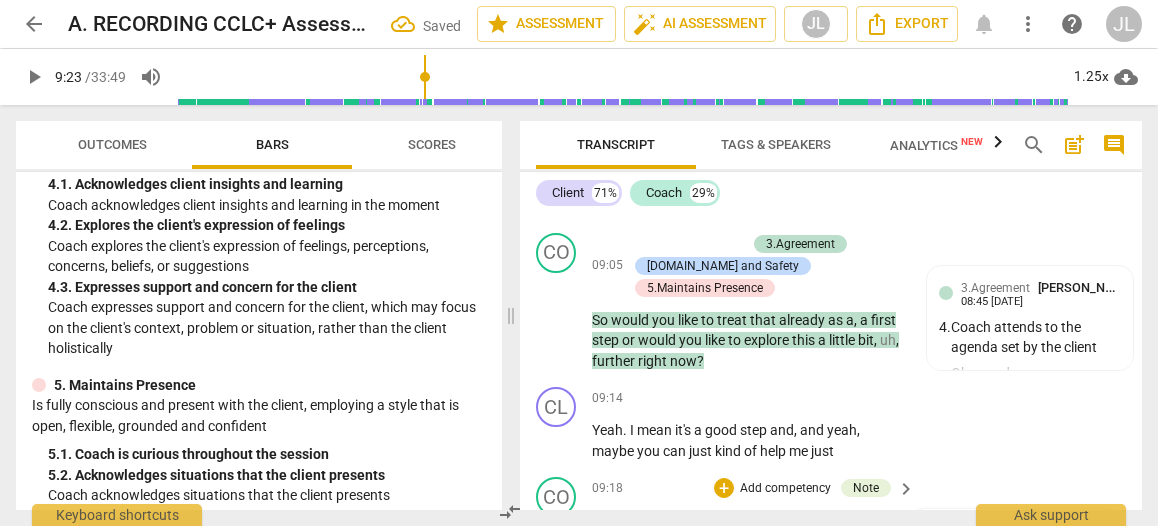 type on "vocal" 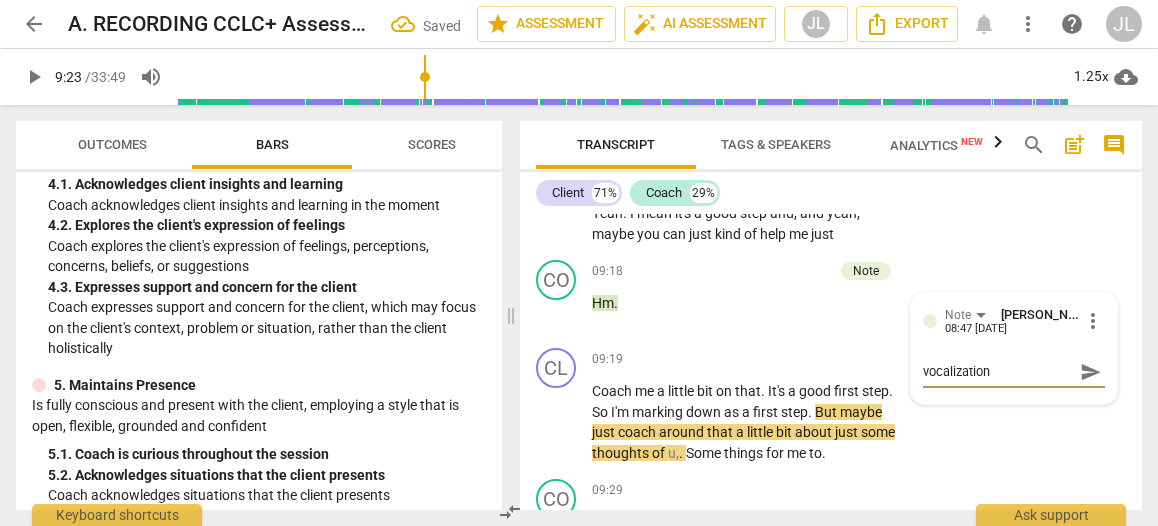 scroll, scrollTop: 5046, scrollLeft: 0, axis: vertical 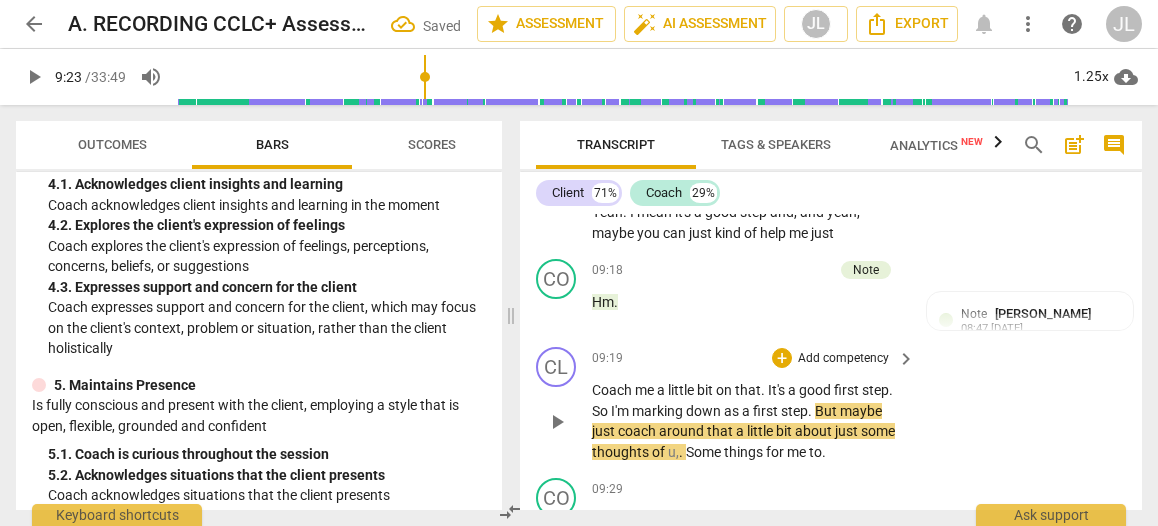 click on "Coach" at bounding box center (613, 390) 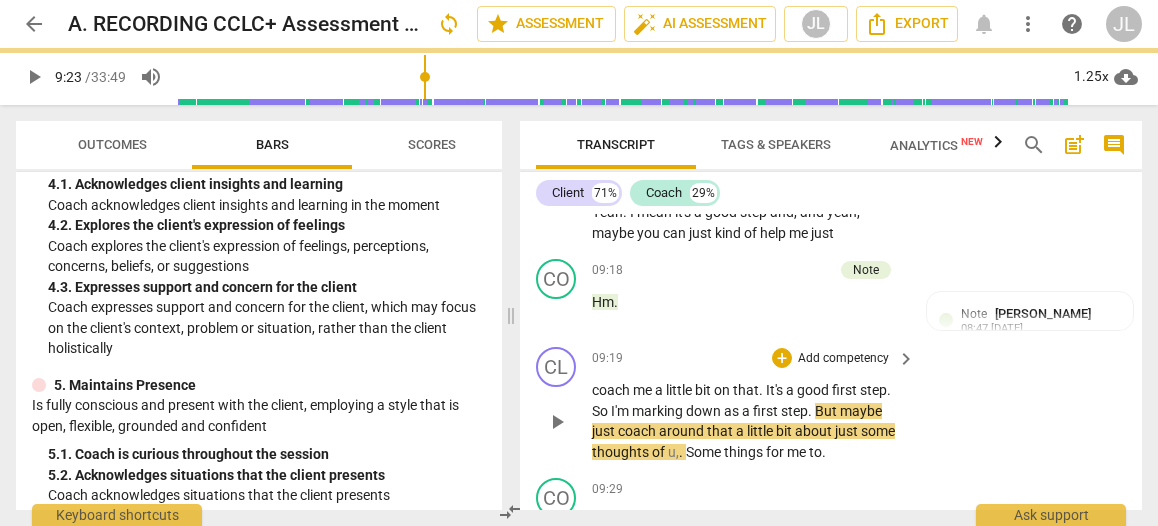 click on "play_arrow" at bounding box center [557, 422] 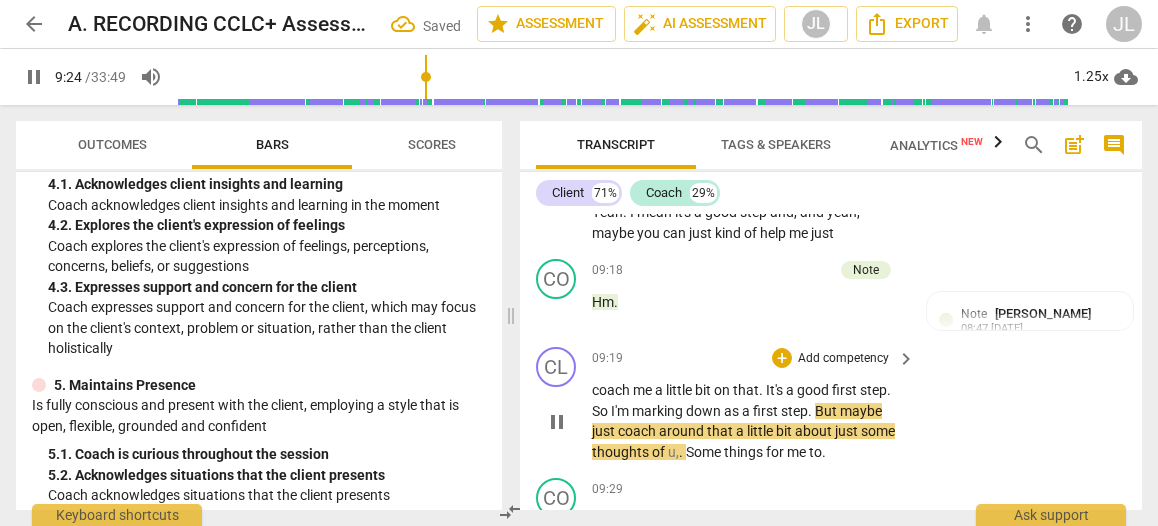 click on "coach" at bounding box center (612, 390) 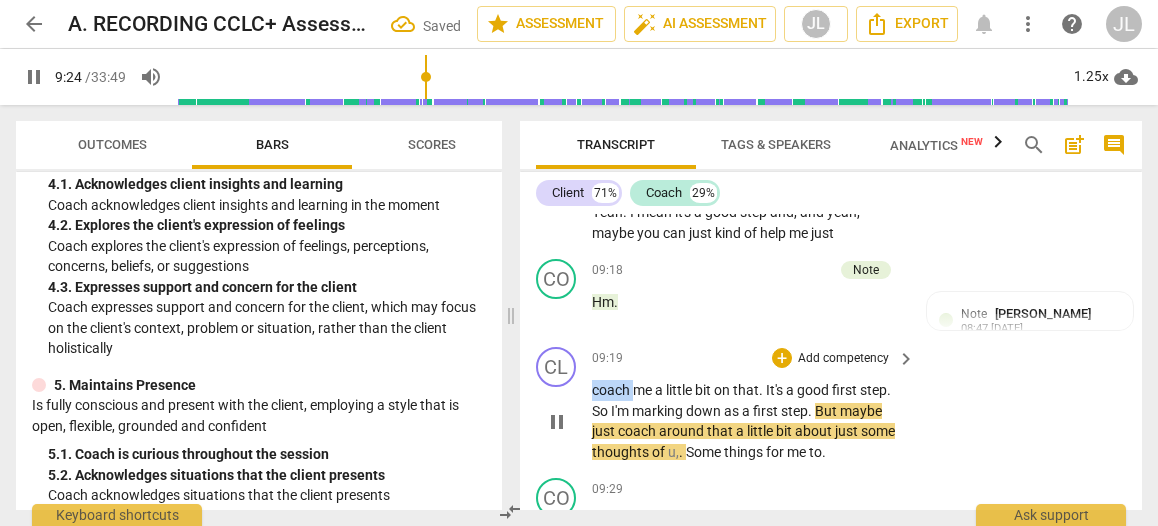 click on "coach" at bounding box center [612, 390] 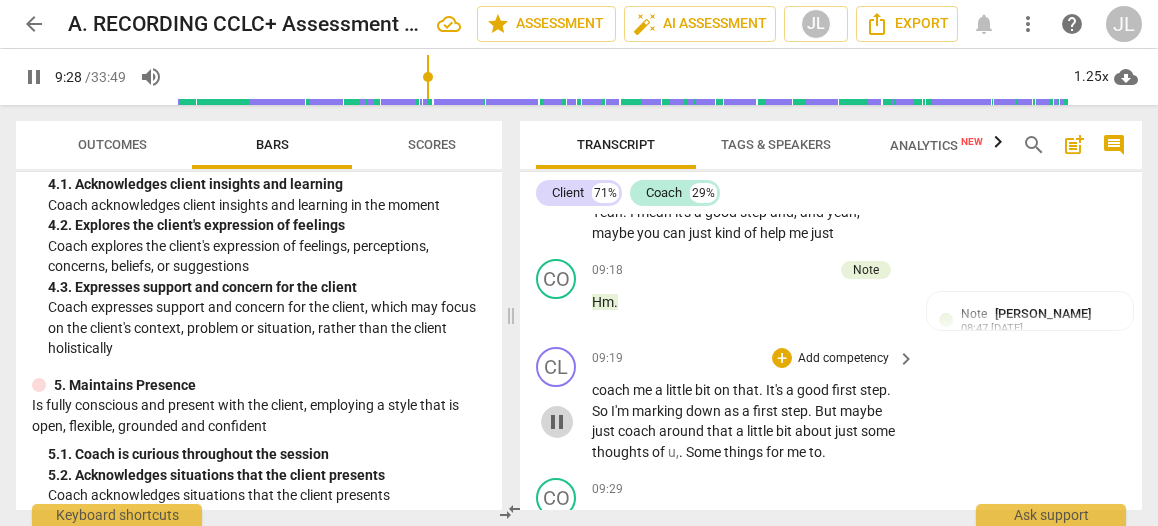 click on "pause" at bounding box center (557, 422) 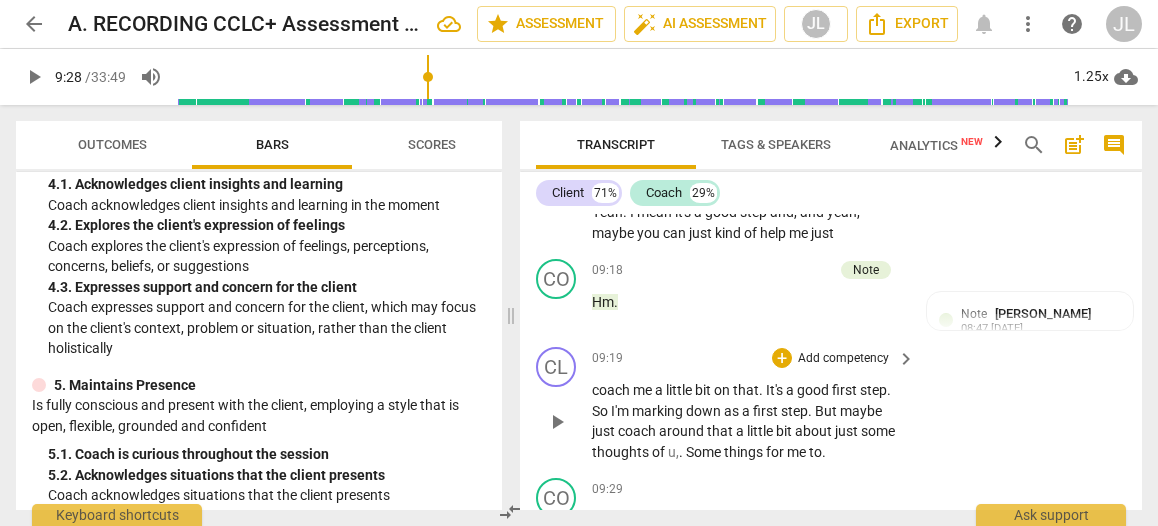 type 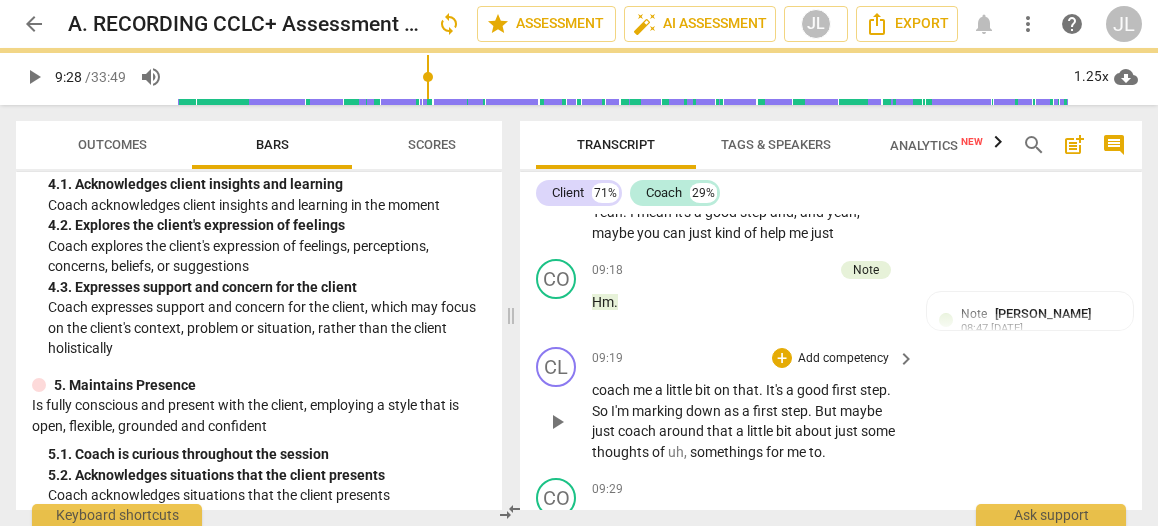 click on "play_arrow" at bounding box center (557, 422) 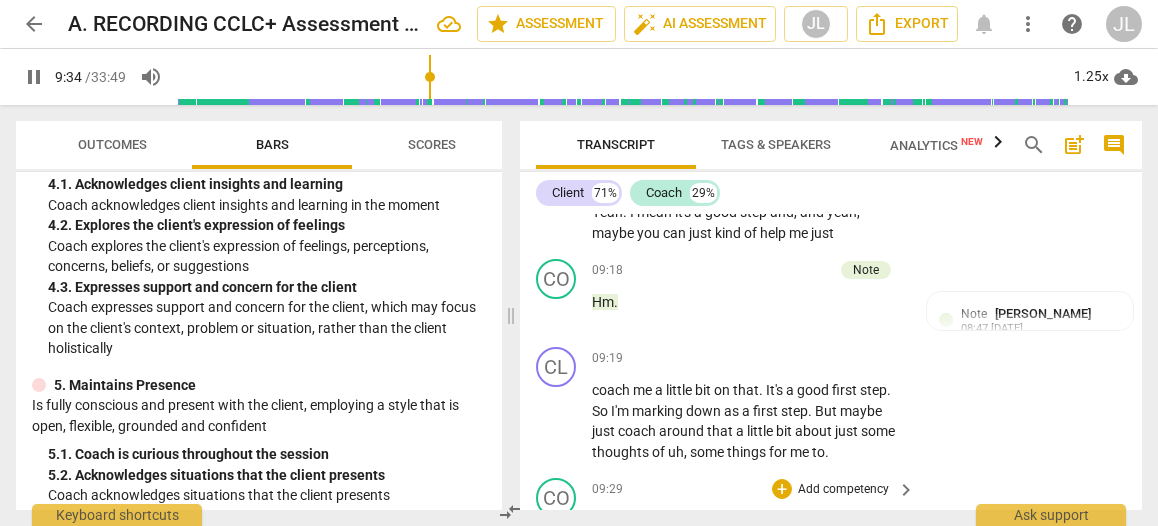 click on "Yeah" at bounding box center (607, 521) 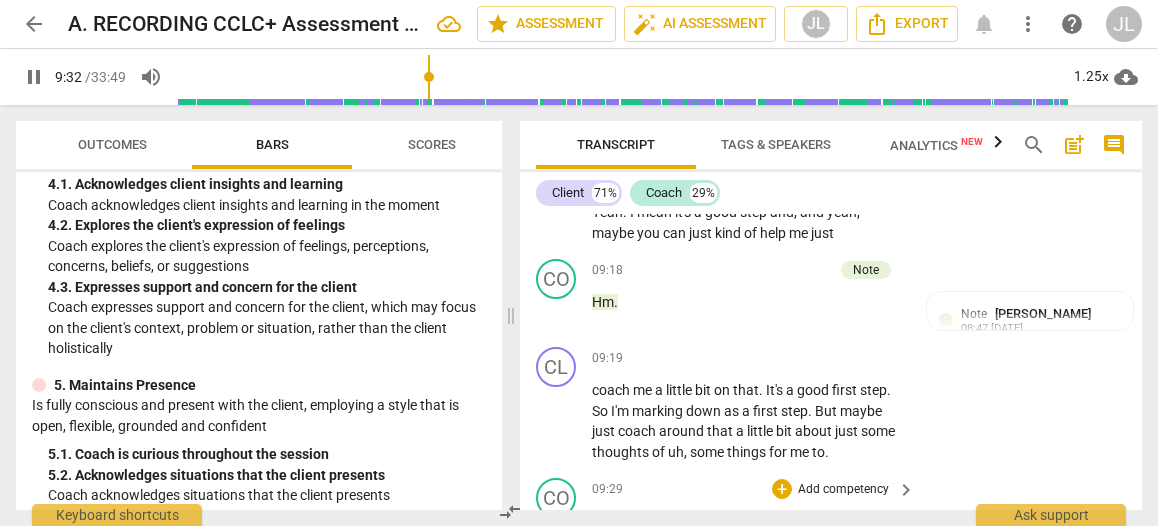 click on "pause" at bounding box center [557, 553] 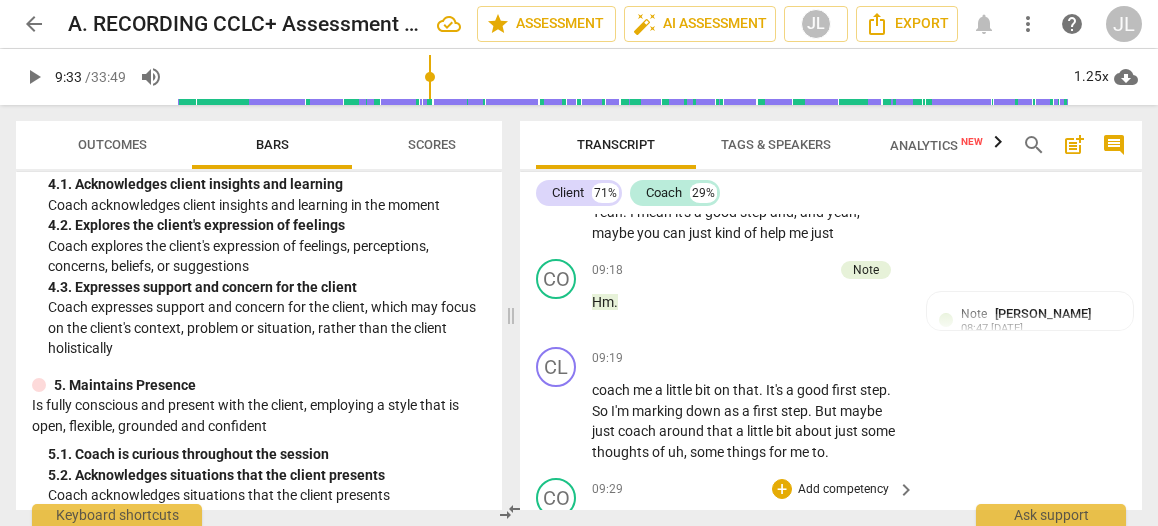 drag, startPoint x: 782, startPoint y: 414, endPoint x: 743, endPoint y: 416, distance: 39.051247 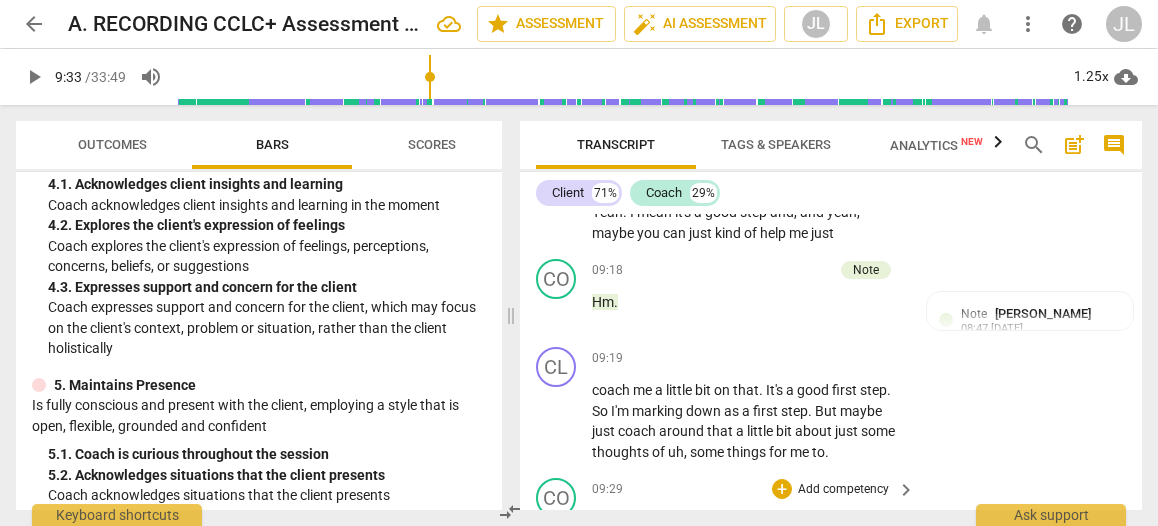 click on "Yeah .   Triggers .   Um .   You   ready ?   A   few   possible   examples .   But ,   but .   But   what   would   be   some   recent   uh ,   examples   that   you   might   be   able   to   think   of ?" at bounding box center [748, 552] 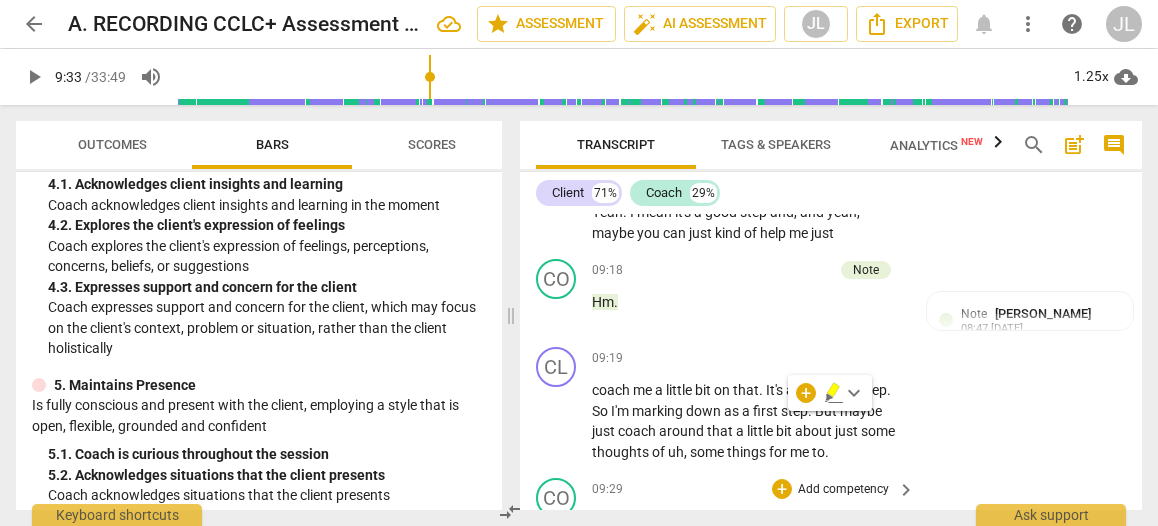 type 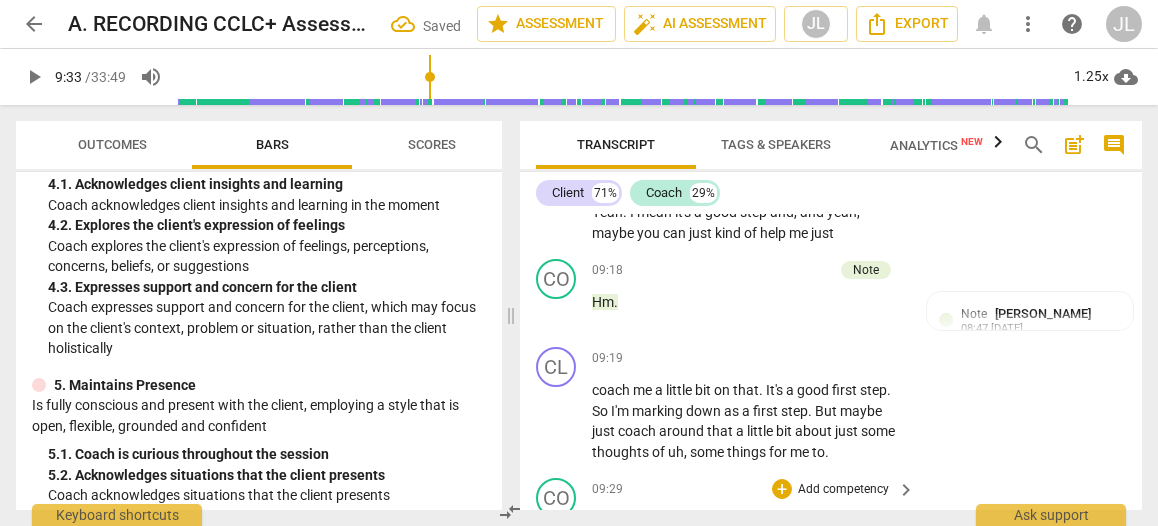click on "Triggers" at bounding box center (655, 521) 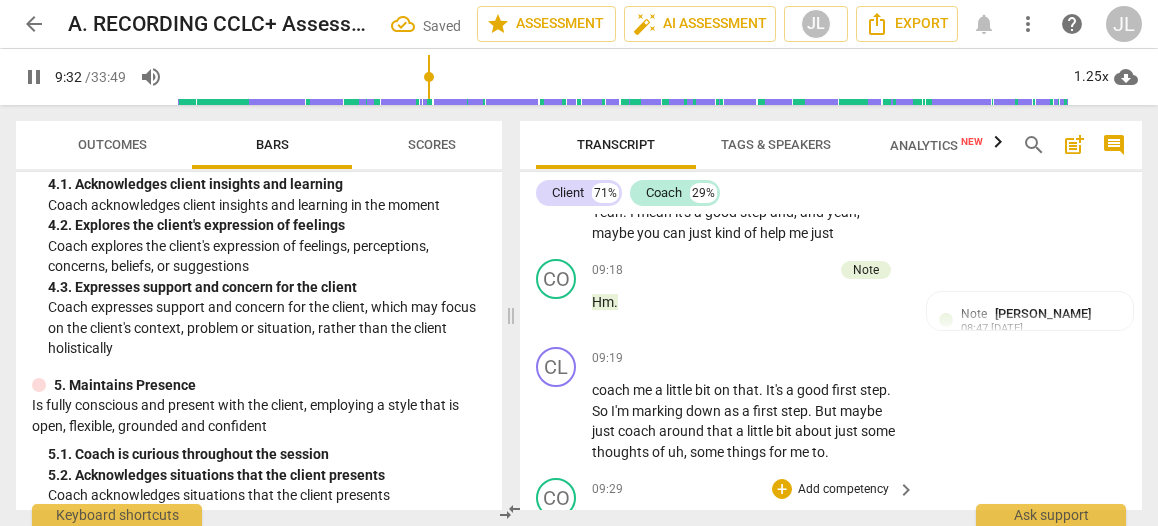 click on "pause" at bounding box center [557, 553] 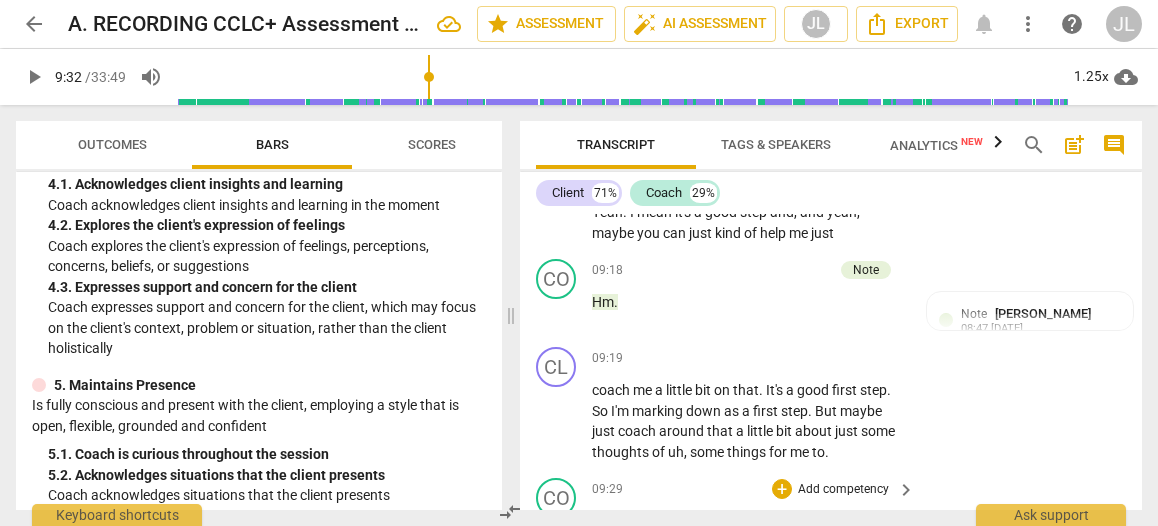 click on "." at bounding box center [683, 521] 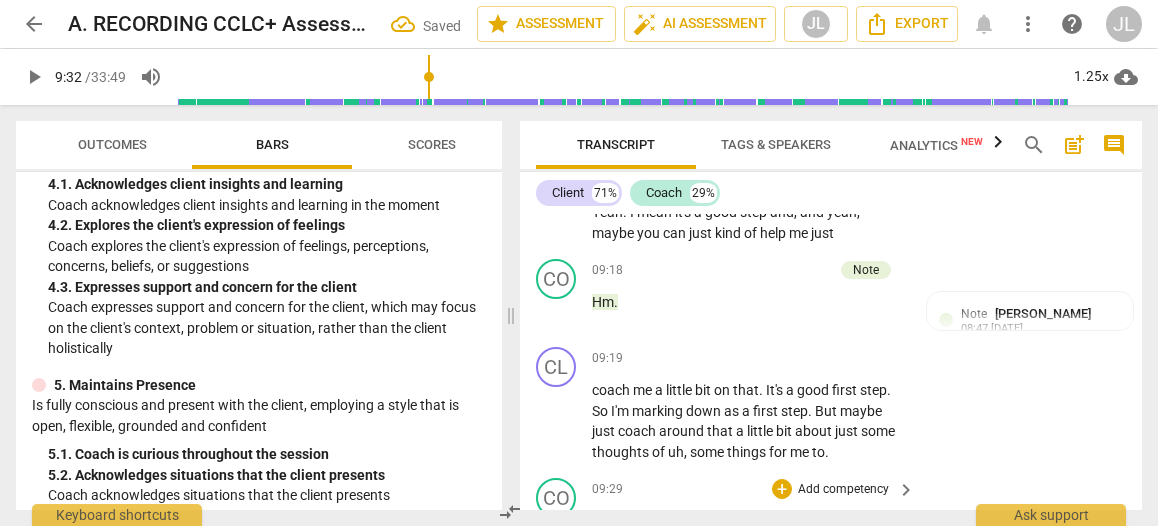 click on "." at bounding box center [709, 521] 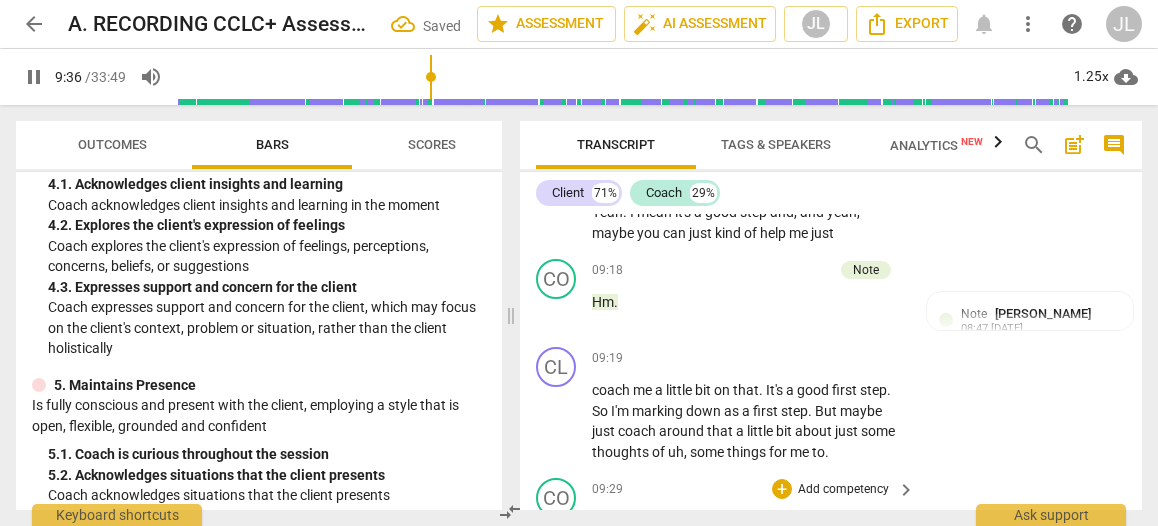 click on "Yeah .   Triggers ,   um ,   (Client :   Yeah)   you   (unintelligible)   a   few   possible   examples .   But ,   but .   But   what   would   be   some   recent   uh ,   examples   that   you   might   be   able   to   think   of ?" at bounding box center (748, 552) 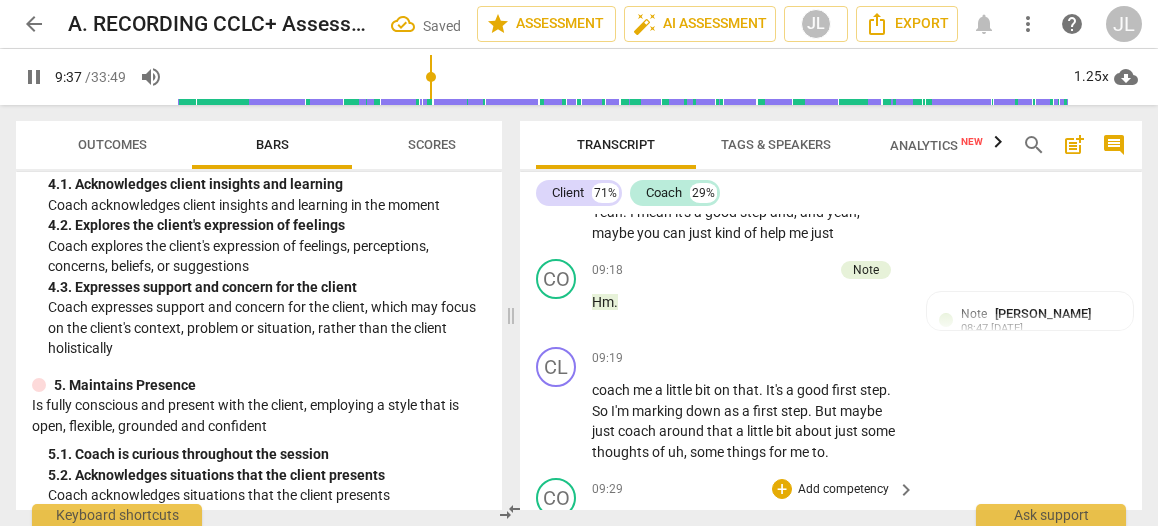 type 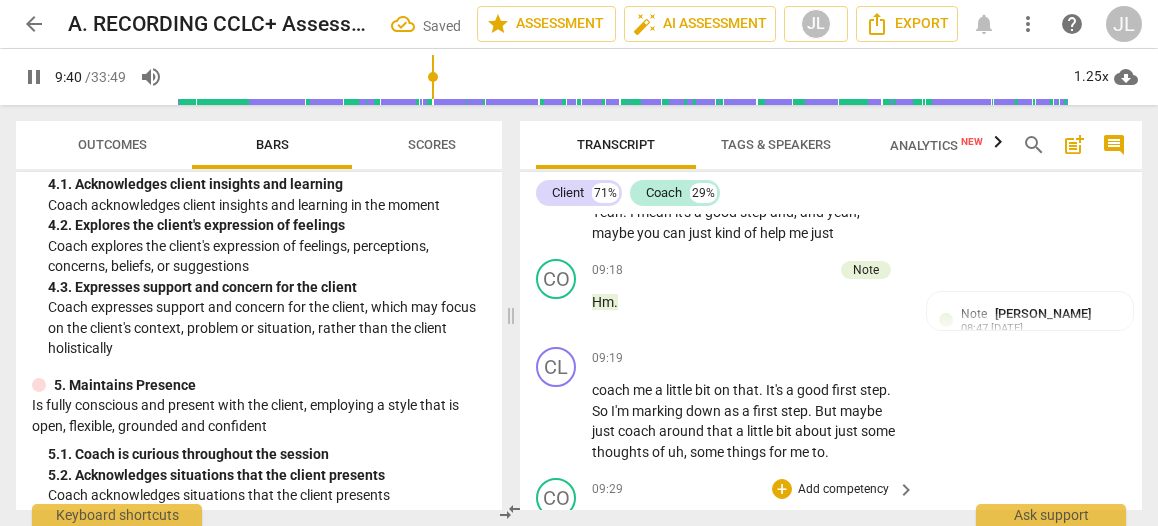click on "pause" at bounding box center (557, 553) 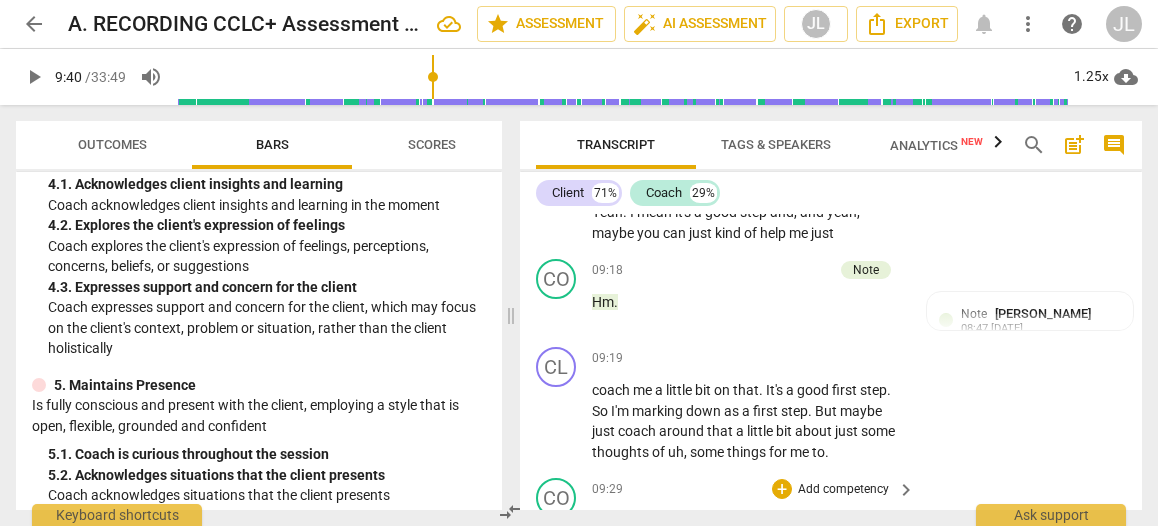 drag, startPoint x: 843, startPoint y: 440, endPoint x: 630, endPoint y: 412, distance: 214.83249 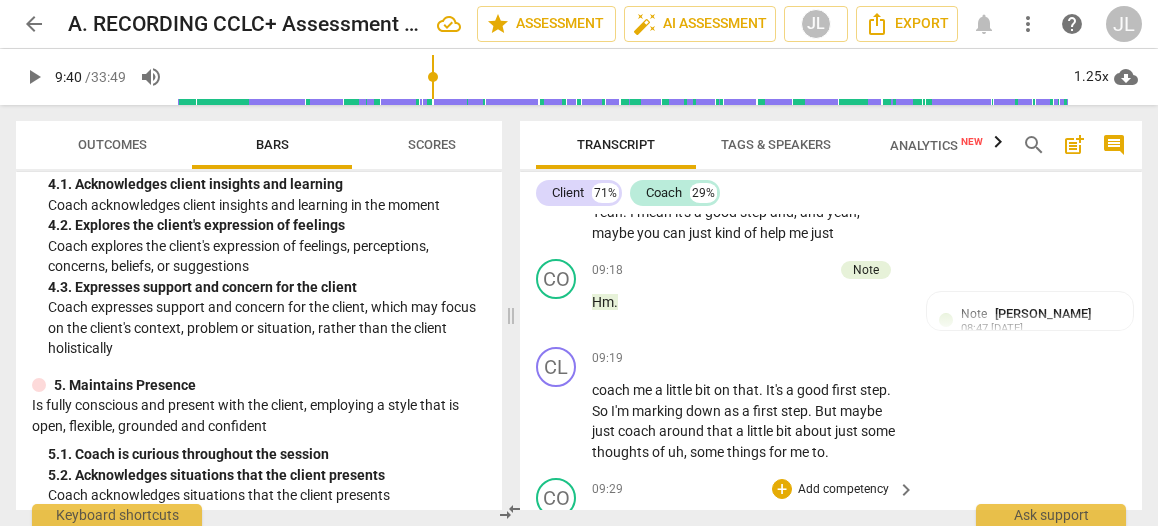 click on "Yeah .   Triggers ,   um ,   (Client :   Yeah)   you   (unintelligible)   a   few   possible   examples .   But ,   but ,   but   what   would   be   some   recent   uh ,   examples   that   you   might   be   able   to   think   of ?" at bounding box center (748, 552) 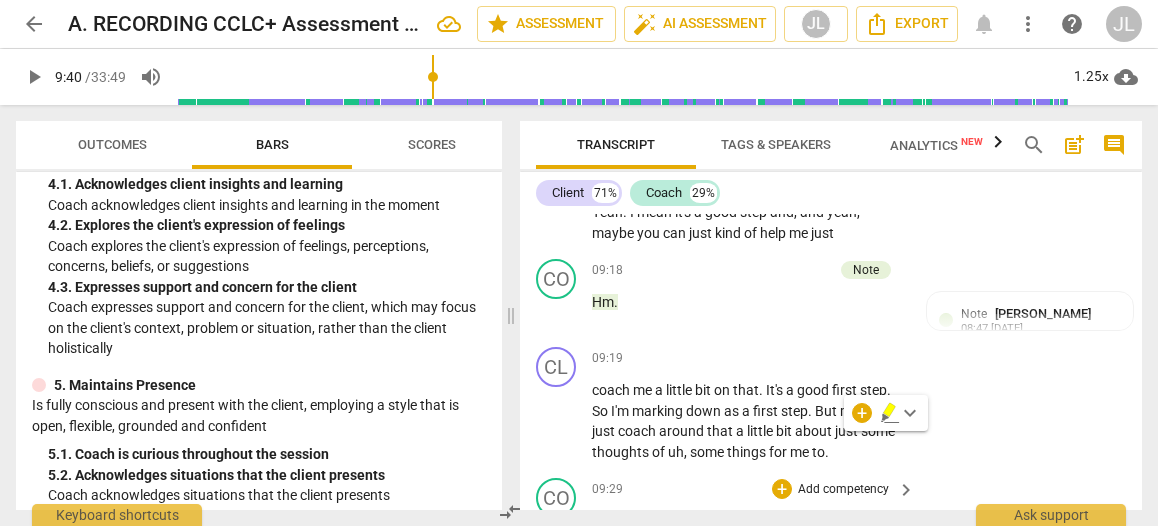 drag, startPoint x: 799, startPoint y: 478, endPoint x: 585, endPoint y: 421, distance: 221.46106 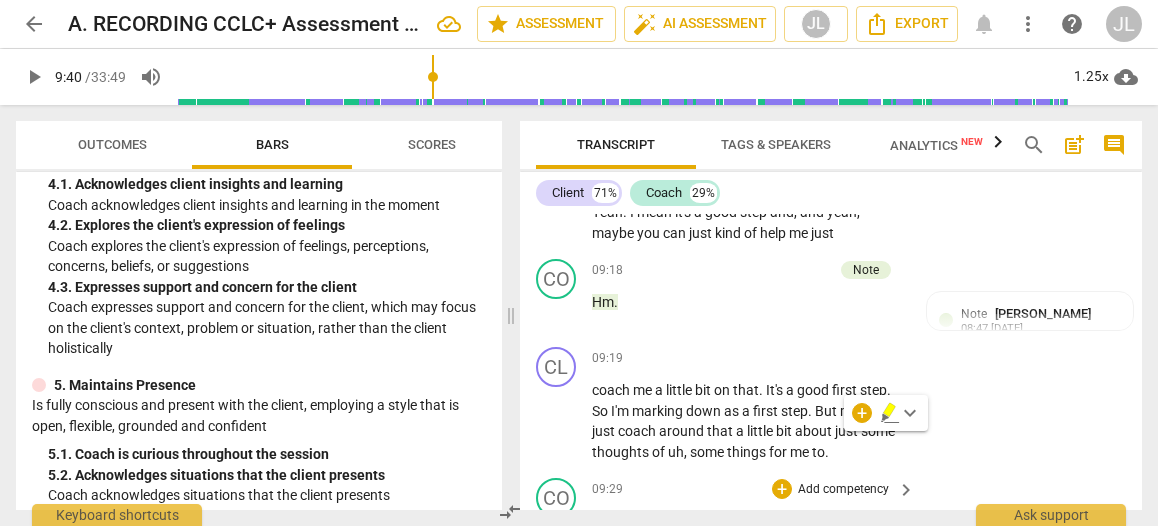 click on "CO play_arrow pause 09:29 + Add competency keyboard_arrow_right Yeah .   Triggers ,   um ,   (Client :   Yeah)   you   (unintelligible)   a   few   possible   examples .   But ,   but ,   but   what   would   be   some   recent   uh ,   examples   that   you   might   be   able   to   think   of ?" at bounding box center [831, 535] 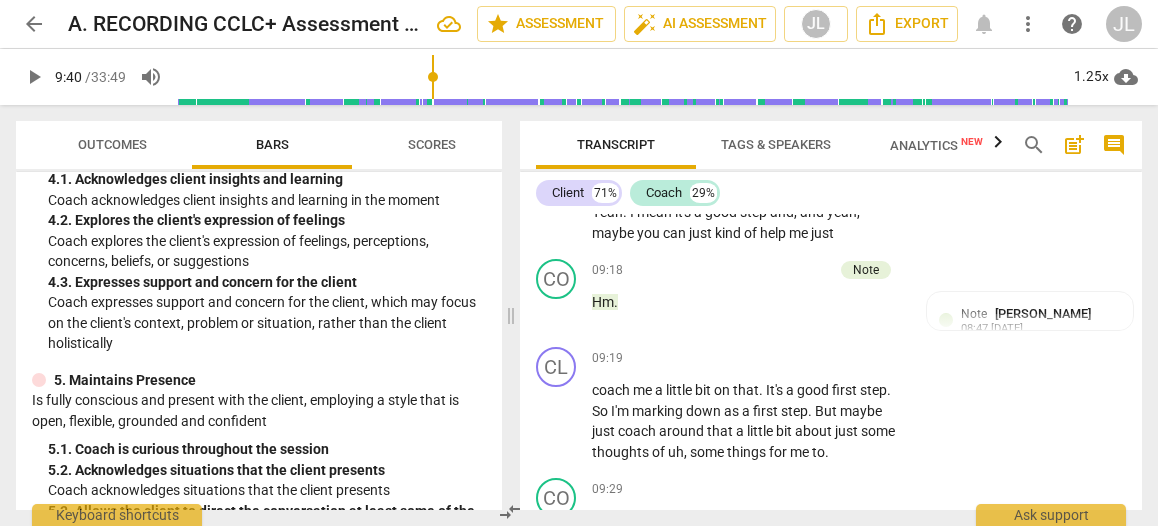 scroll, scrollTop: 721, scrollLeft: 0, axis: vertical 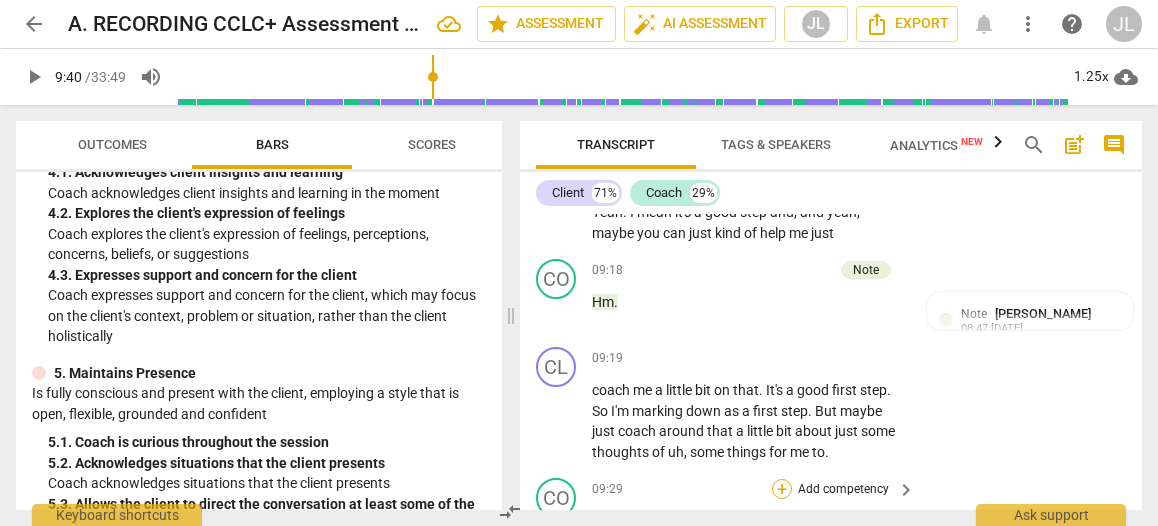 click on "+" at bounding box center (782, 489) 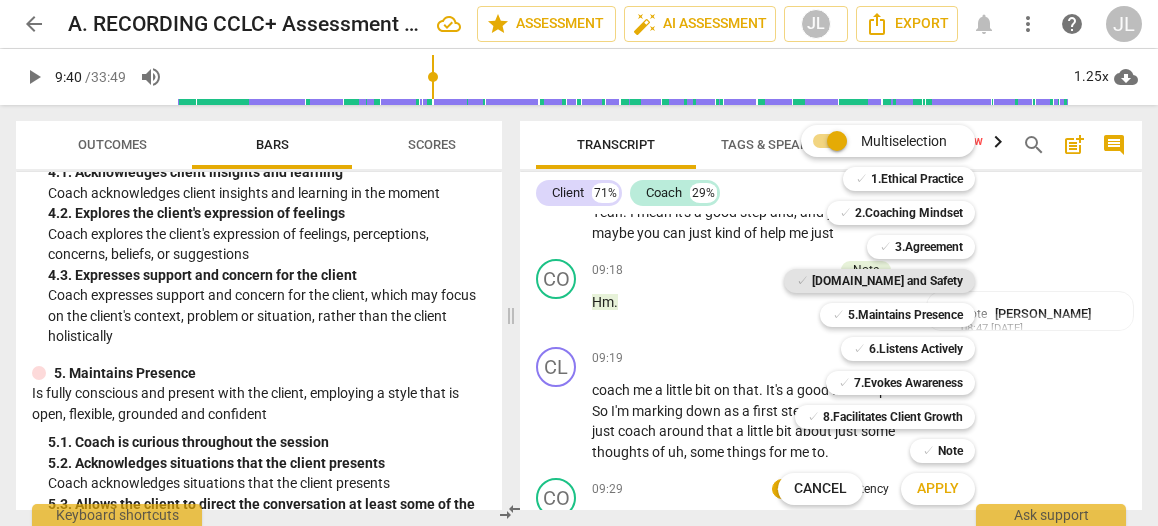 click on "[DOMAIN_NAME] and Safety" at bounding box center (887, 281) 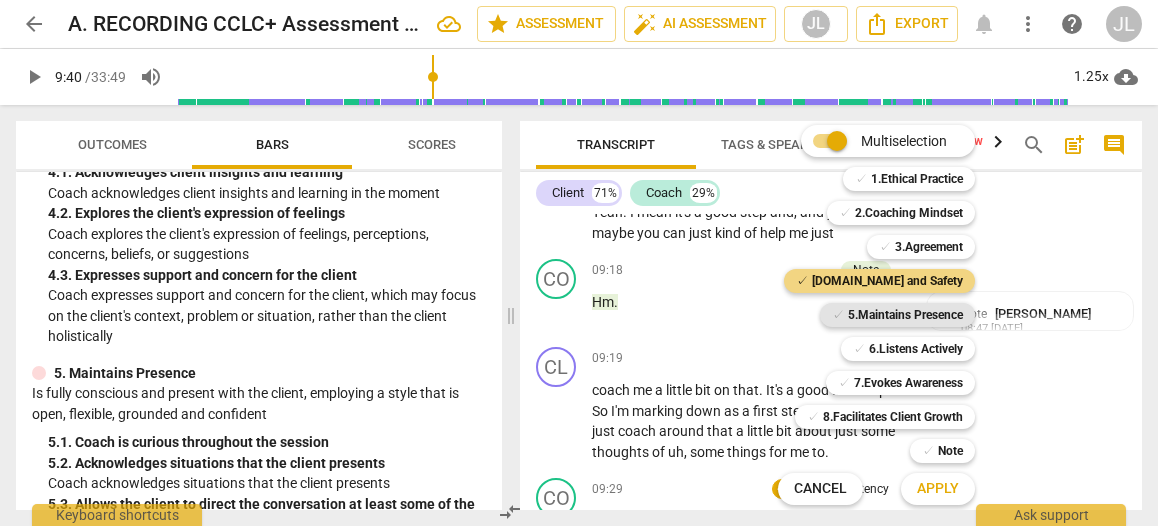 click on "5.Maintains Presence" at bounding box center [905, 315] 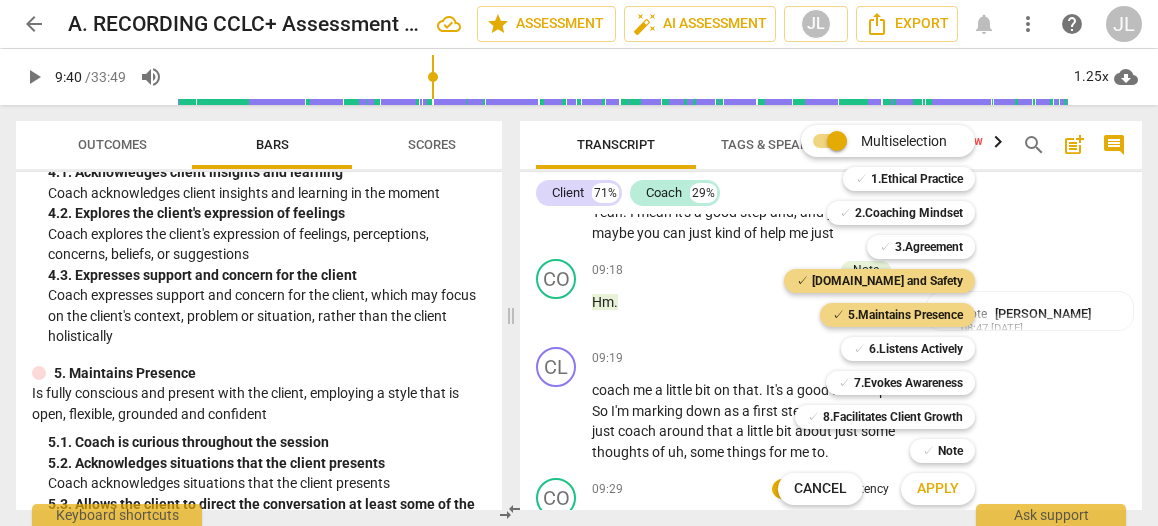click on "Apply" at bounding box center (938, 489) 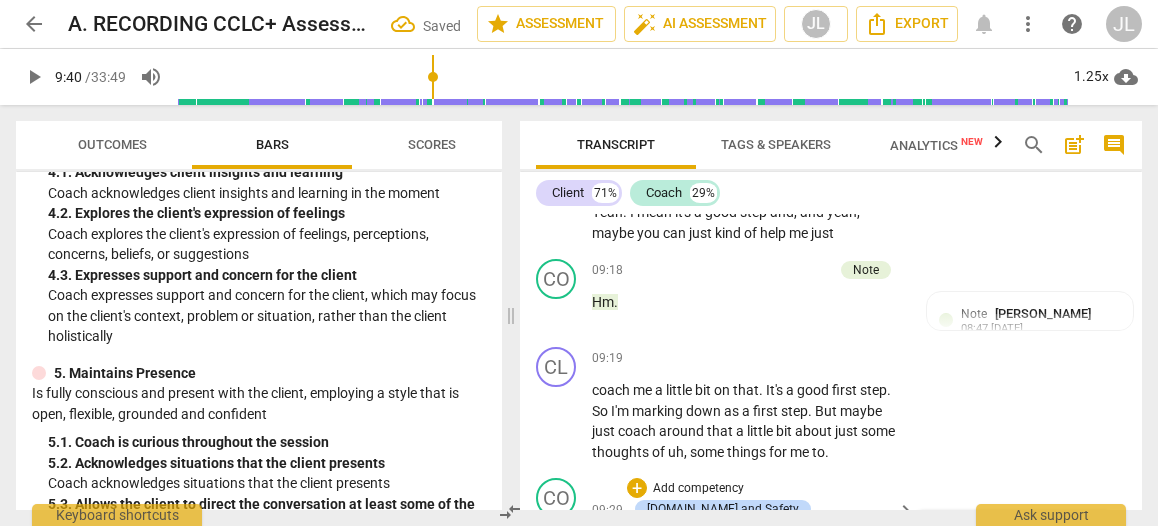 scroll, scrollTop: 5420, scrollLeft: 0, axis: vertical 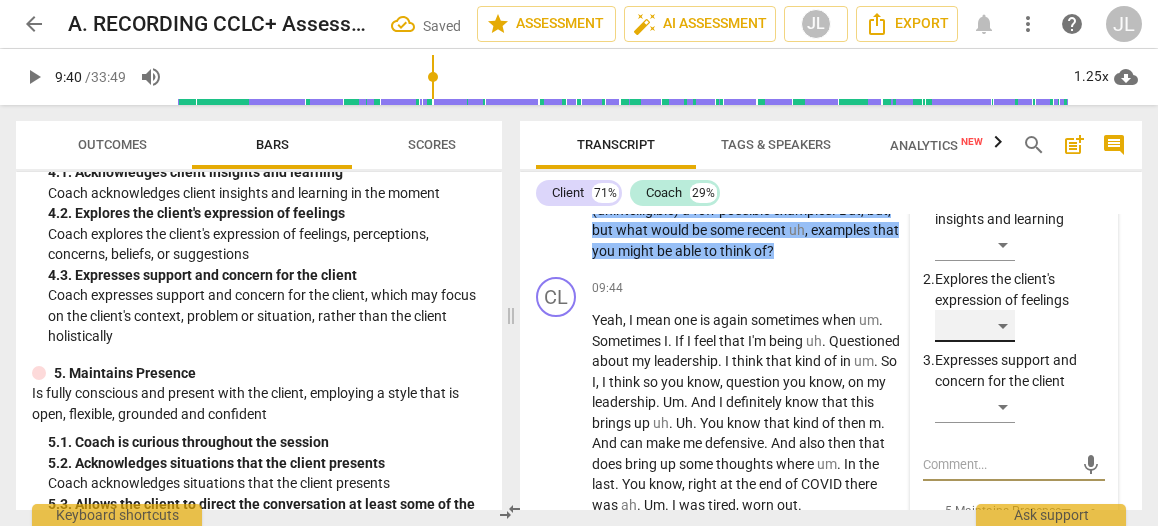 click on "​" at bounding box center [975, 326] 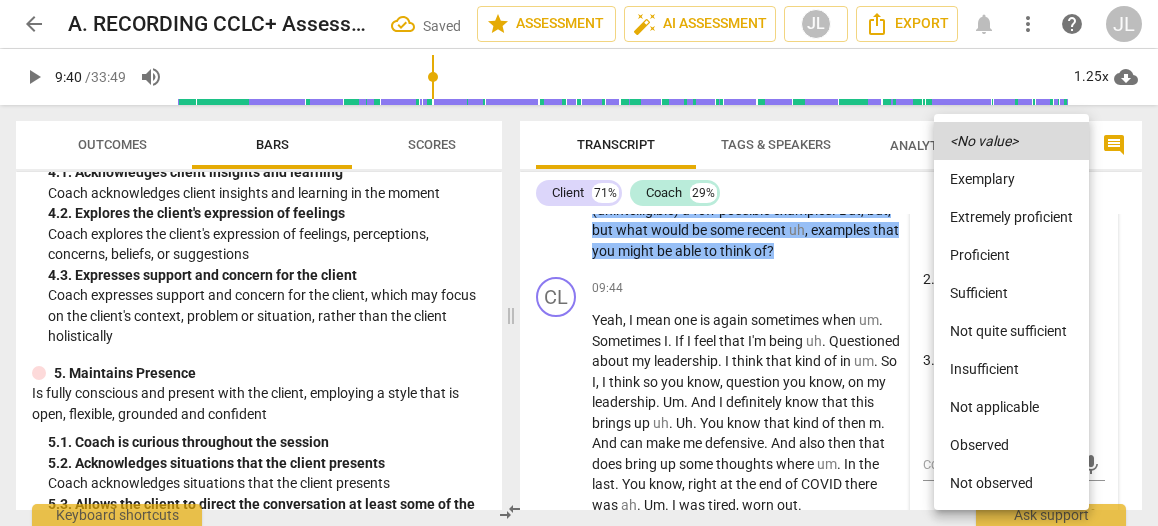 click on "Observed" at bounding box center [1011, 445] 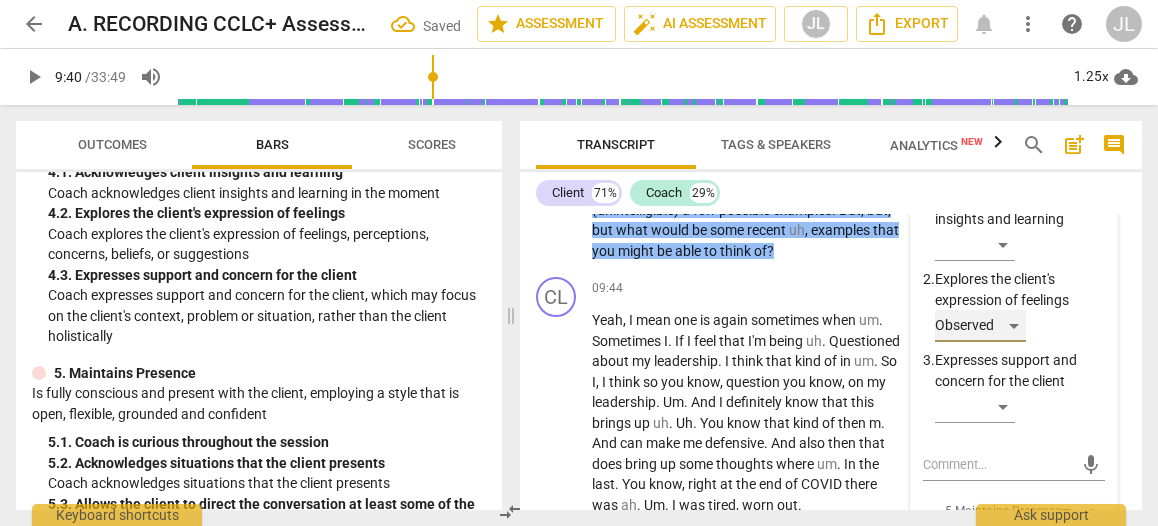scroll, scrollTop: 5413, scrollLeft: 0, axis: vertical 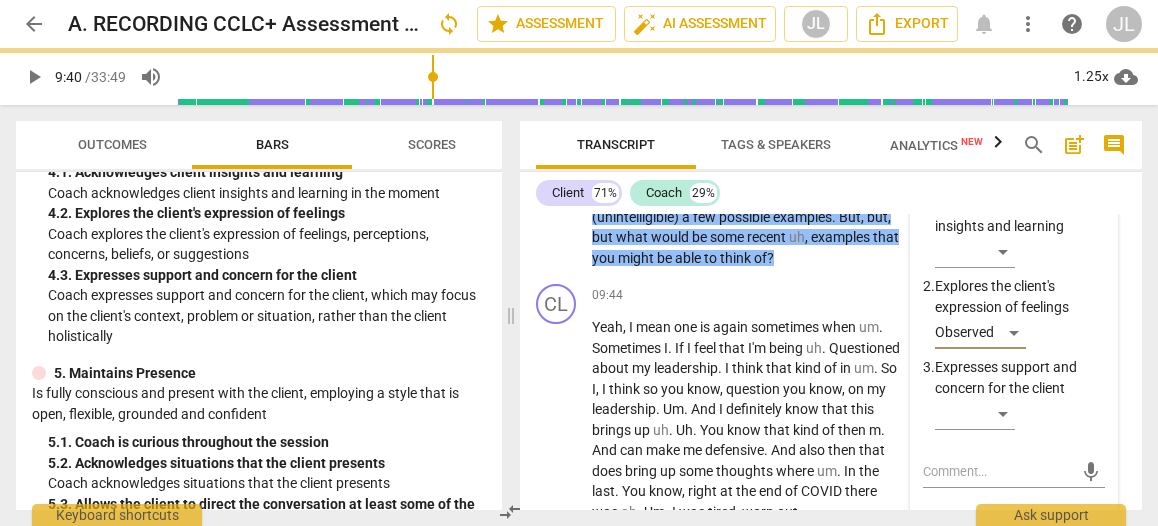 click on "​" at bounding box center (975, 605) 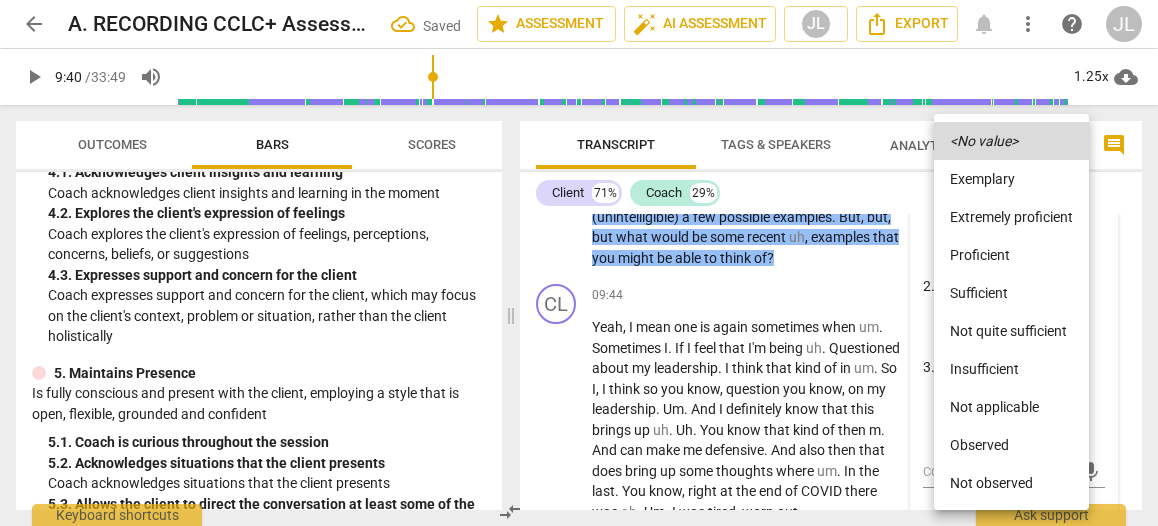 click on "Observed" at bounding box center (1011, 445) 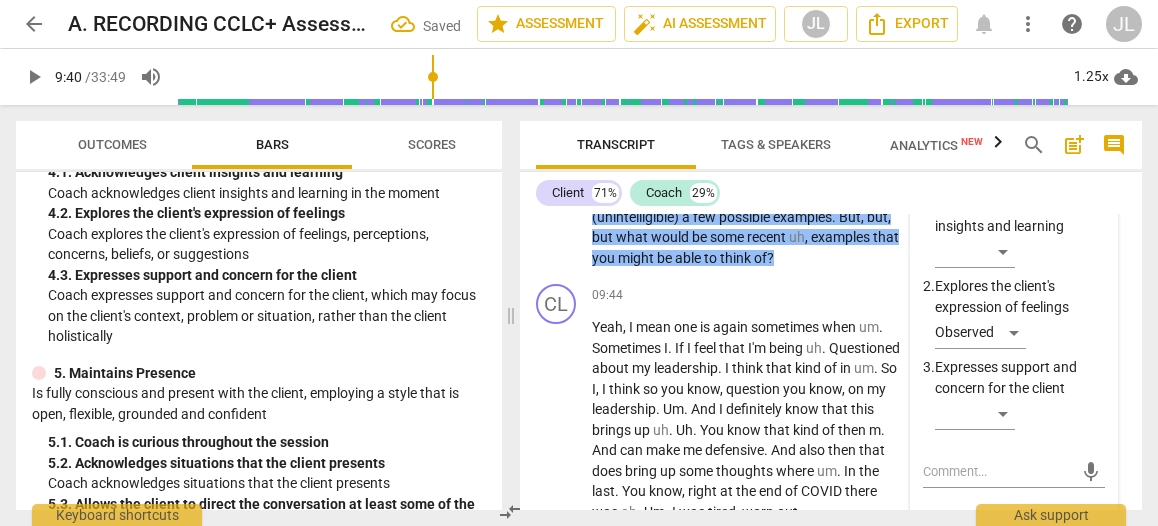 scroll, scrollTop: 5420, scrollLeft: 0, axis: vertical 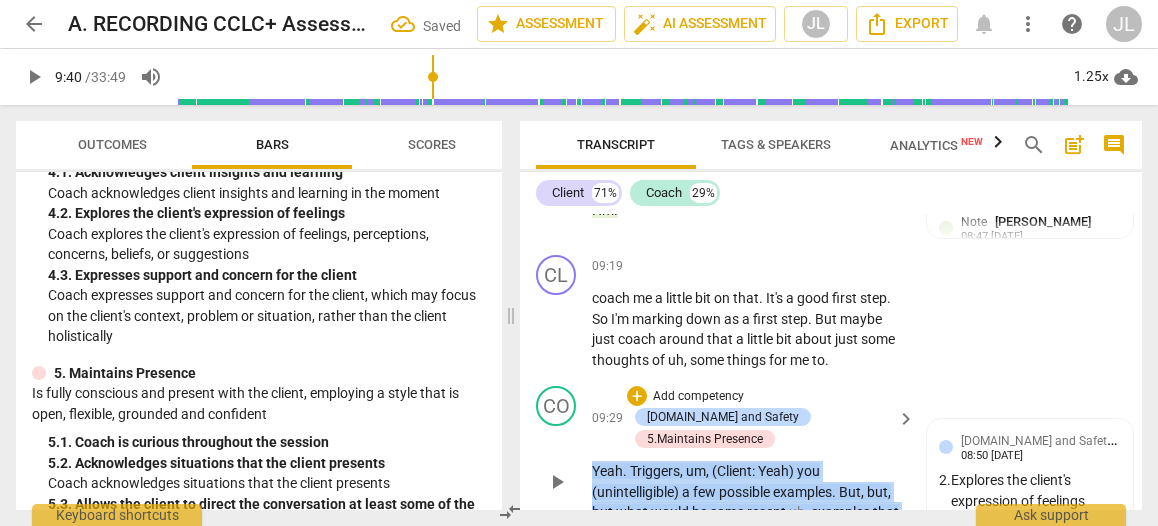 drag, startPoint x: 754, startPoint y: 398, endPoint x: 570, endPoint y: 347, distance: 190.93716 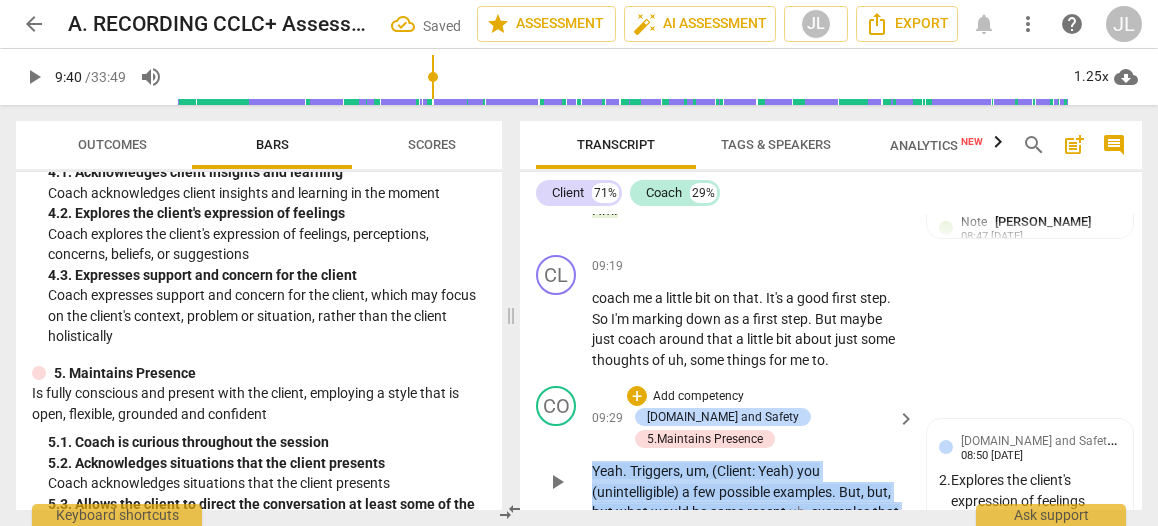 click on "CO play_arrow pause 09:29 + Add competency [DOMAIN_NAME] and Safety 5.Maintains Presence keyboard_arrow_right Yeah .   Triggers ,   um ,   (Client :   Yeah)   you   (unintelligible)   a   few   possible   examples .   But ,   but ,   but   what   would   be   some   recent   uh ,   examples   that   you   might   be   able   to   think   of ? [DOMAIN_NAME] and Safety [PERSON_NAME] 08:50 [DATE] 2.  Explores the client's expression of feelings Observed 5.Maintains Presence [PERSON_NAME] 08:50 [DATE] 1.  Coach is curious throughout the session Observed" at bounding box center [831, 464] 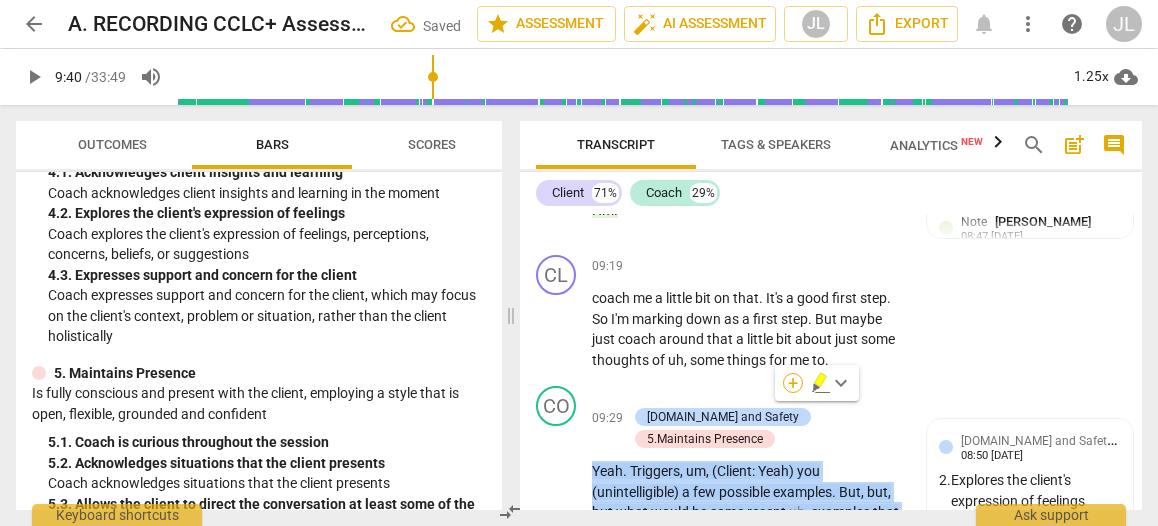 click on "+" at bounding box center (793, 383) 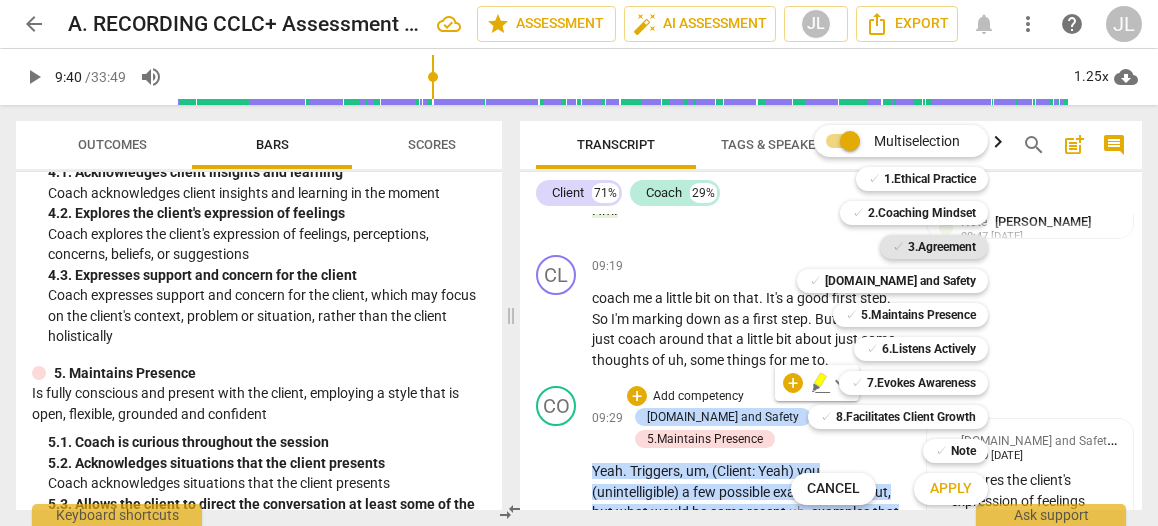 click on "3.Agreement" at bounding box center [942, 247] 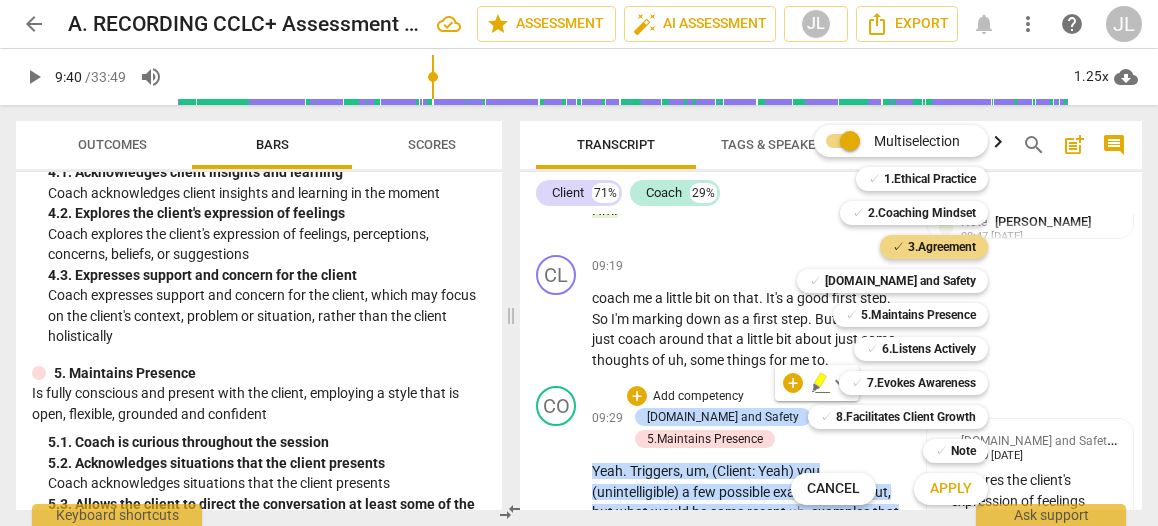click on "Apply" at bounding box center (951, 489) 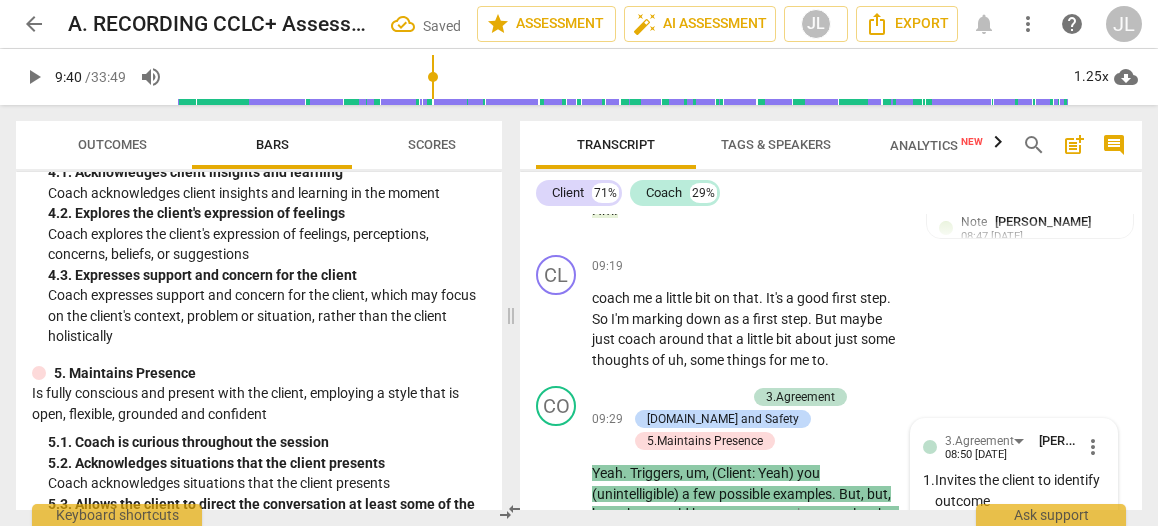 scroll, scrollTop: 5521, scrollLeft: 0, axis: vertical 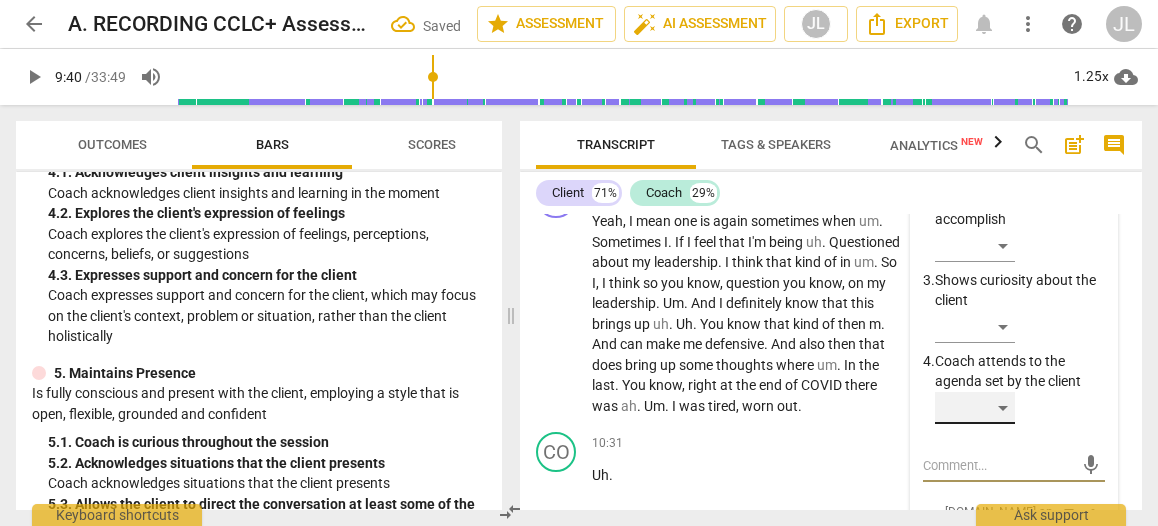 click on "​" at bounding box center [975, 408] 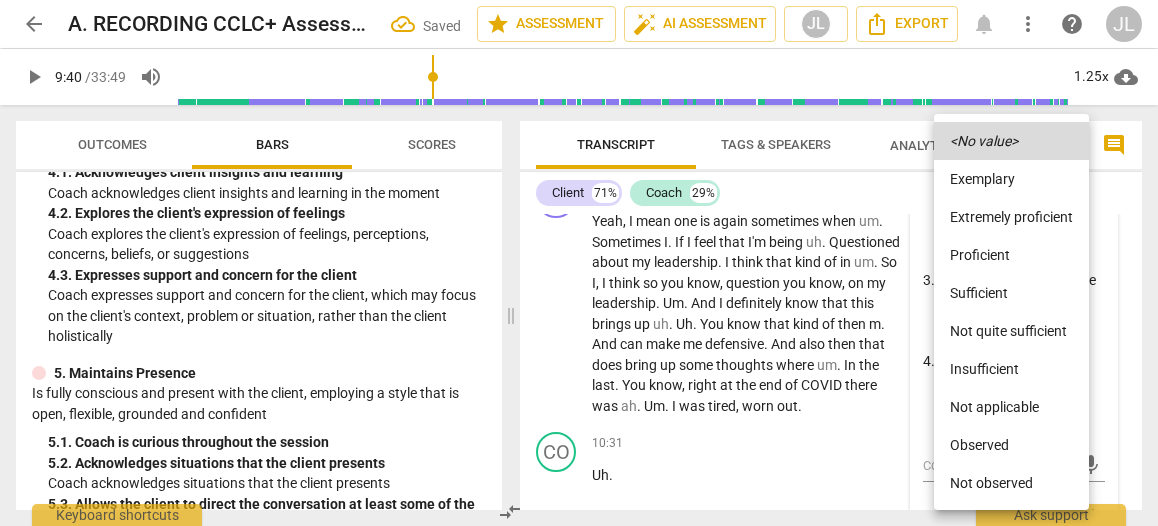 click on "Observed" at bounding box center (1011, 445) 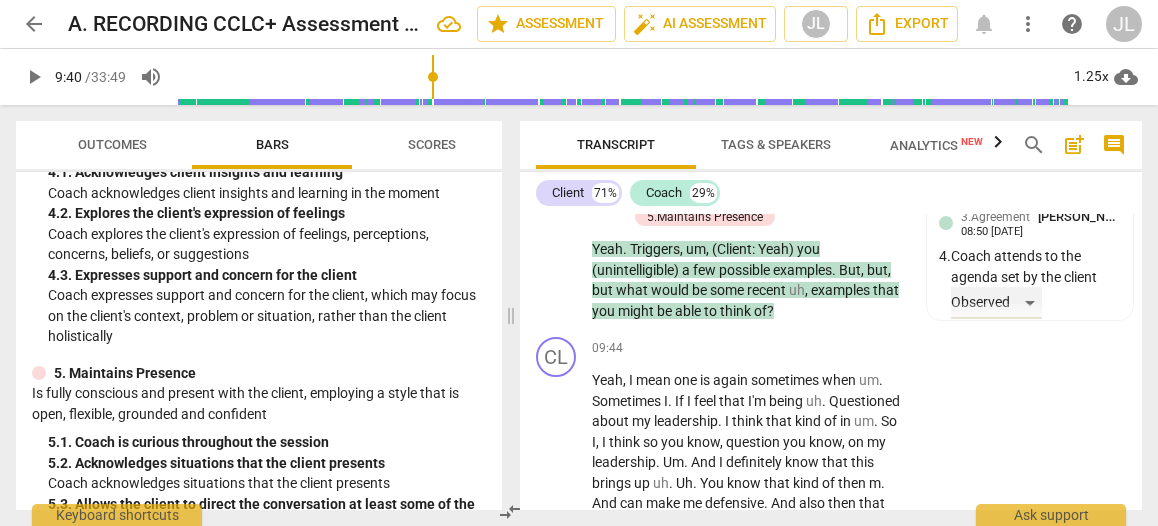 scroll, scrollTop: 5406, scrollLeft: 0, axis: vertical 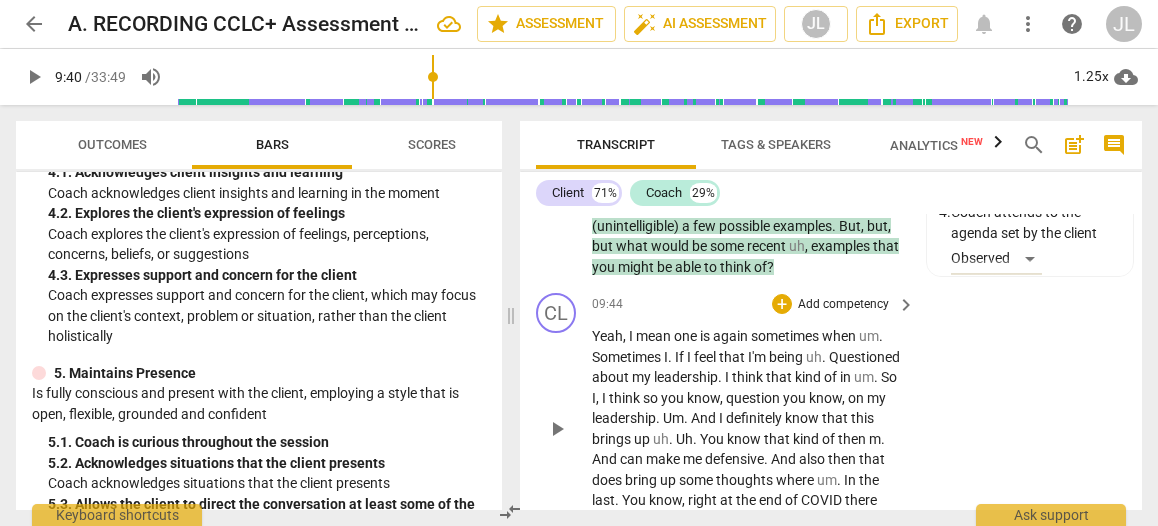 click on "play_arrow" at bounding box center [557, 429] 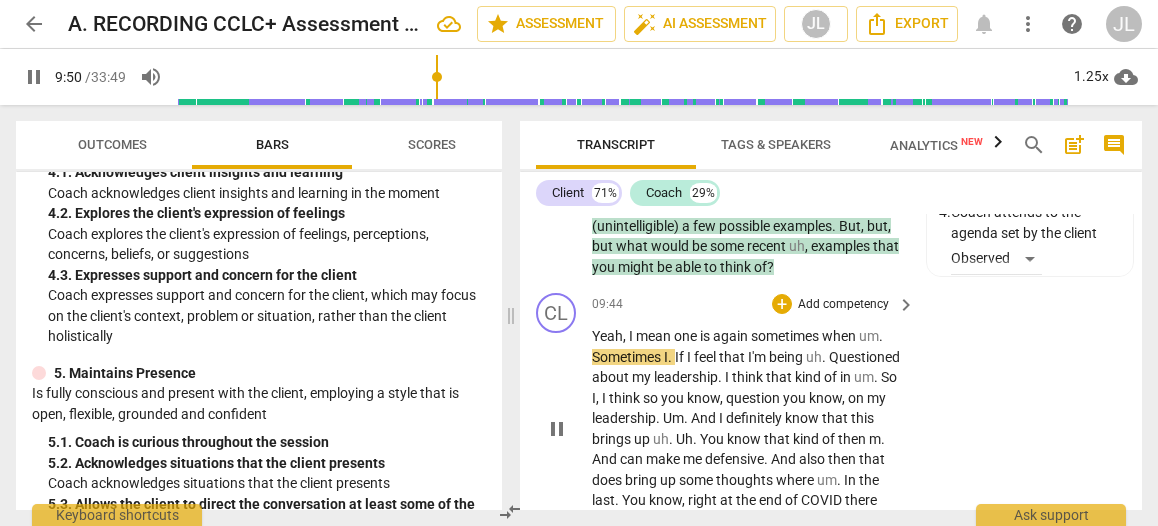 click on "Yeah ,   I   mean   one   is   again   sometimes   when   um .   Sometimes   I .   If   I   feel   that   I'm   being   uh .   Questioned   about   my   leadership .   I   think   that   kind   of   in   um .   So   I ,   I   think   so   you   know ,   question   you   know ,   on   my   leadership .   Um .   And   I   definitely   know   that   this   brings   up   uh .   Uh .   You   know   that   kind   of   then   m .   And   can   make   me   defensive .   And   also   then   that   does   bring   up   some   thoughts   where   um .   In   the   last .   You   know ,   right   at   the   end   of   COVID   there   was   ah .   Um .   I   was   tired ,   worn   out ." at bounding box center [748, 428] 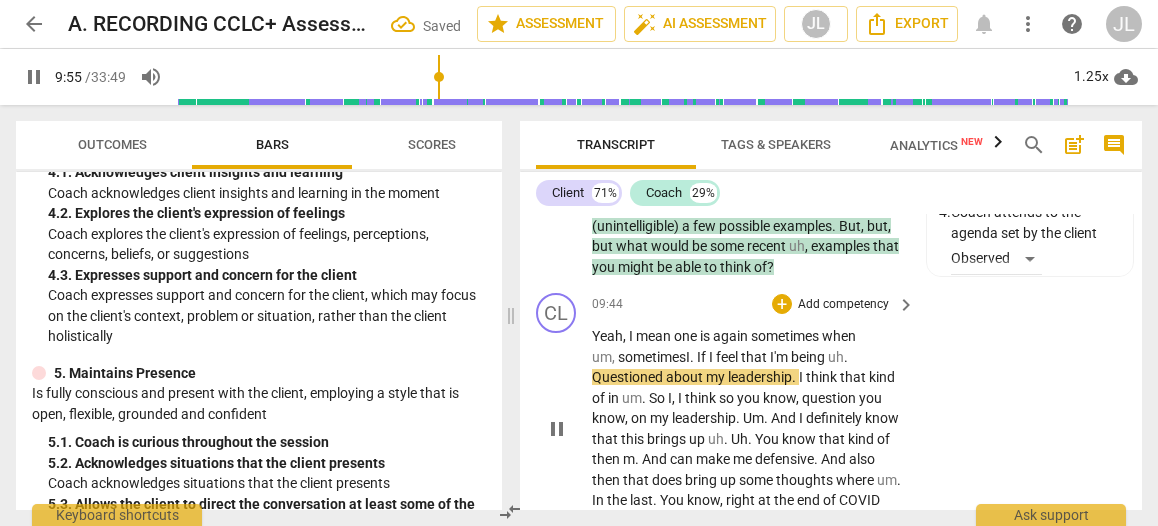 click on "Yeah ,   I   mean   one   is   again   sometimes   when   um,   sometimes  I .   If   I   feel   that   I'm   being   uh .   Questioned   about   my   leadership .   I   think   that   kind   of   in   um .   So   I ,   I   think   so   you   know ,   question   you   know ,   on   my   leadership .   Um .   And   I   definitely   know   that   this   brings   up   uh .   Uh .   You   know   that   kind   of   then   m .   And   can   make   me   defensive .   And   also   then   that   does   bring   up   some   thoughts   where   um .   In   the   last .   You   know ,   right   at   the   end   of   COVID   there   was   ah .   Um .   I   was   tired ,   worn   out ." at bounding box center [748, 428] 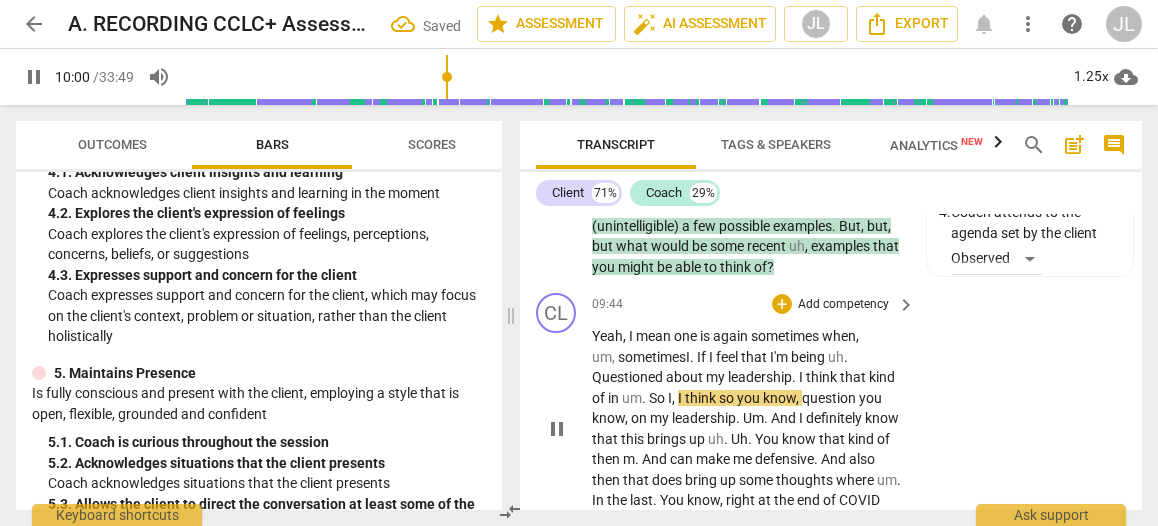 click on "pause" at bounding box center (557, 429) 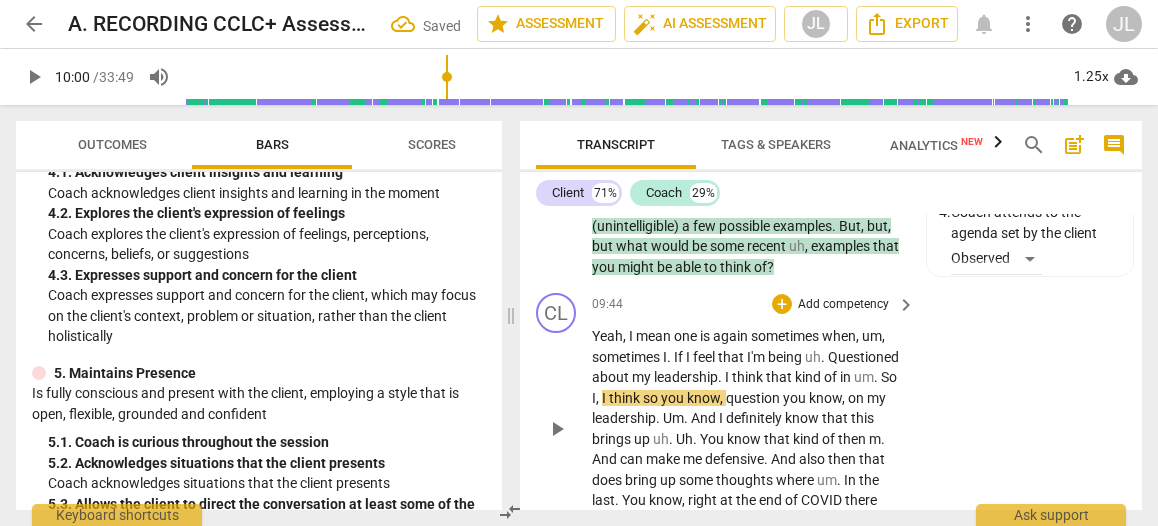 click on "being" at bounding box center (786, 357) 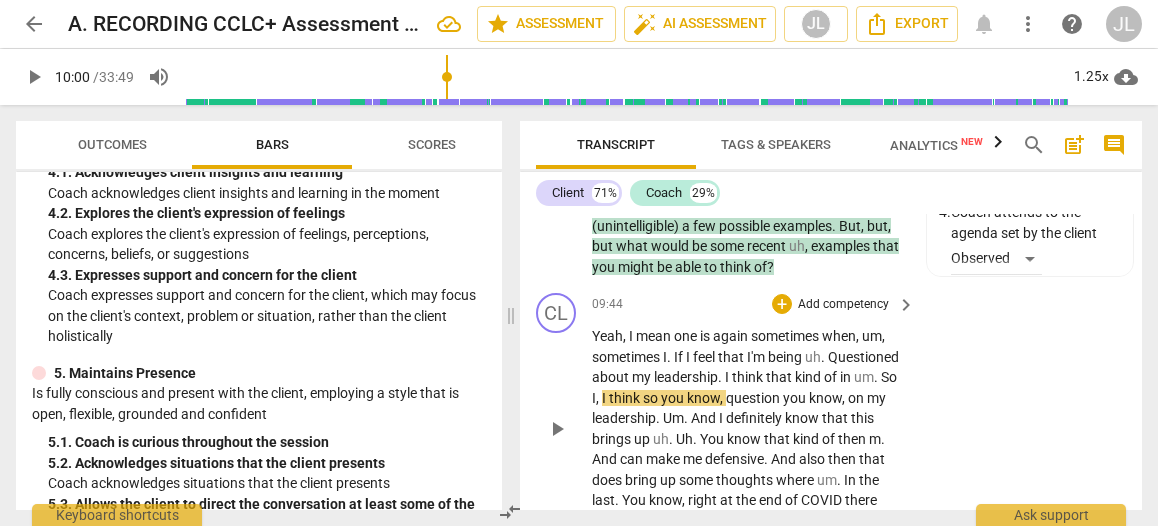type 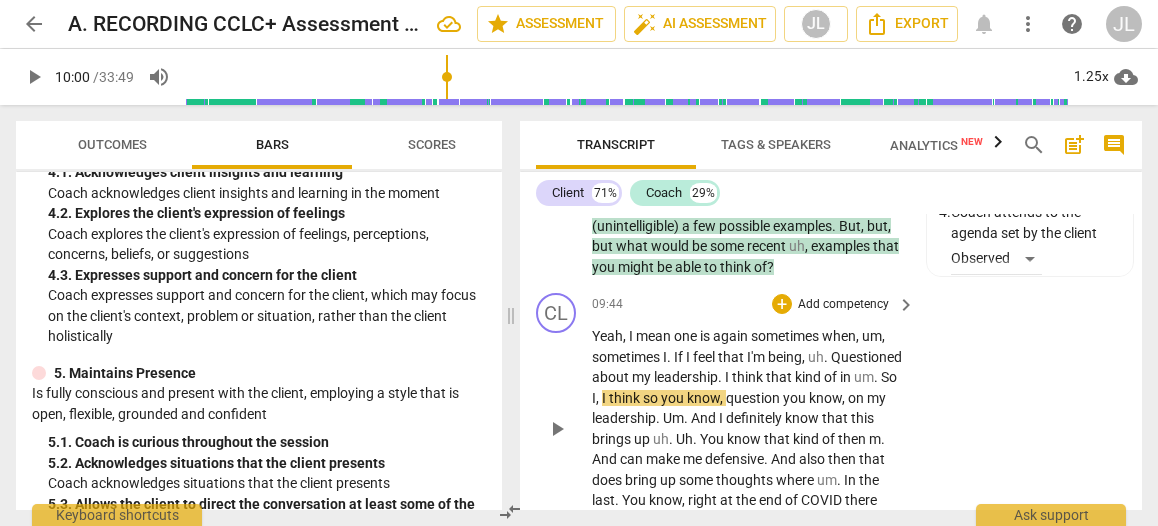 click on "." at bounding box center [827, 357] 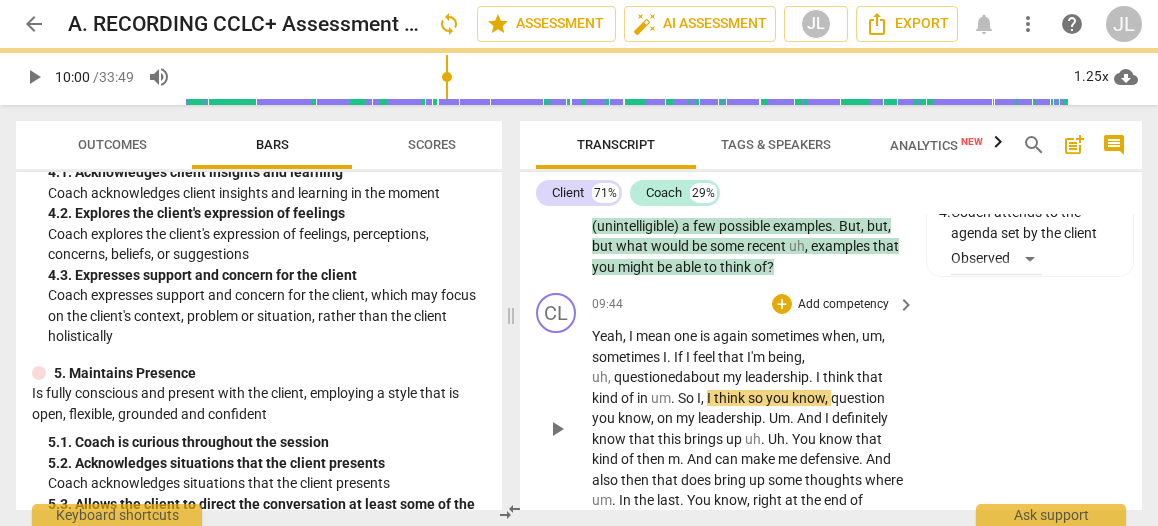 click on "play_arrow" at bounding box center [557, 429] 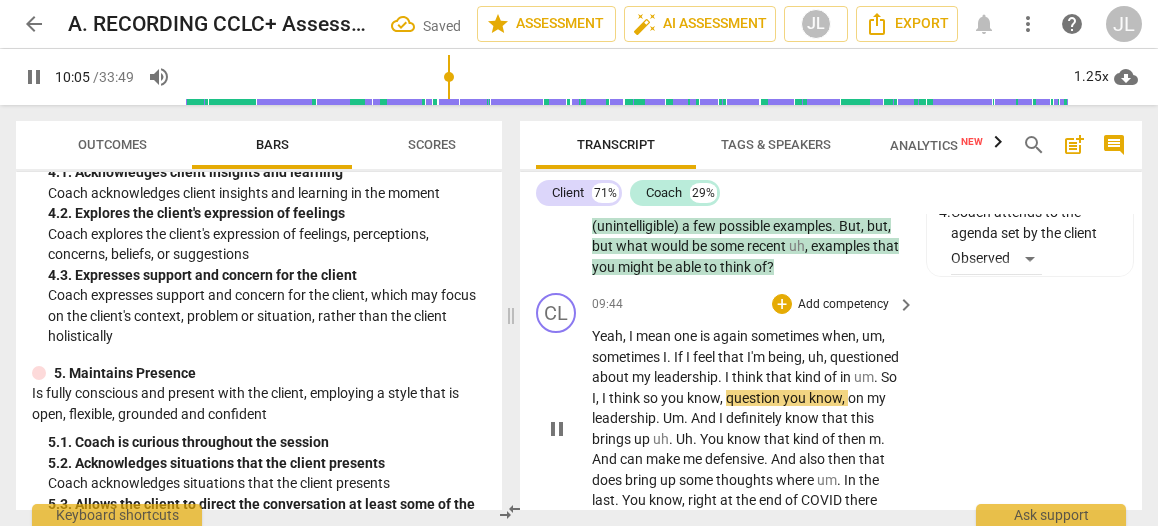 click on "." at bounding box center [877, 377] 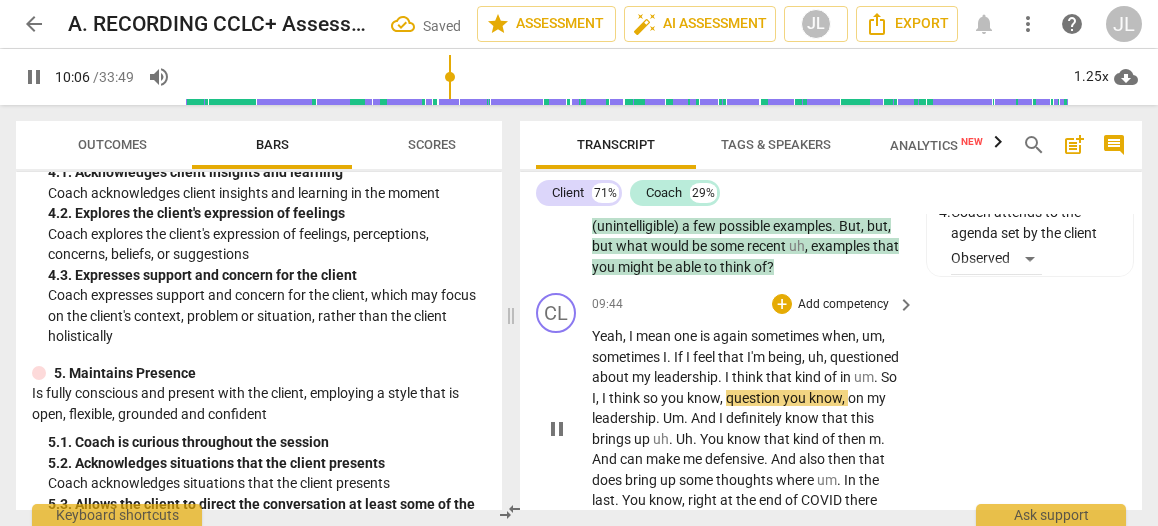type on "607" 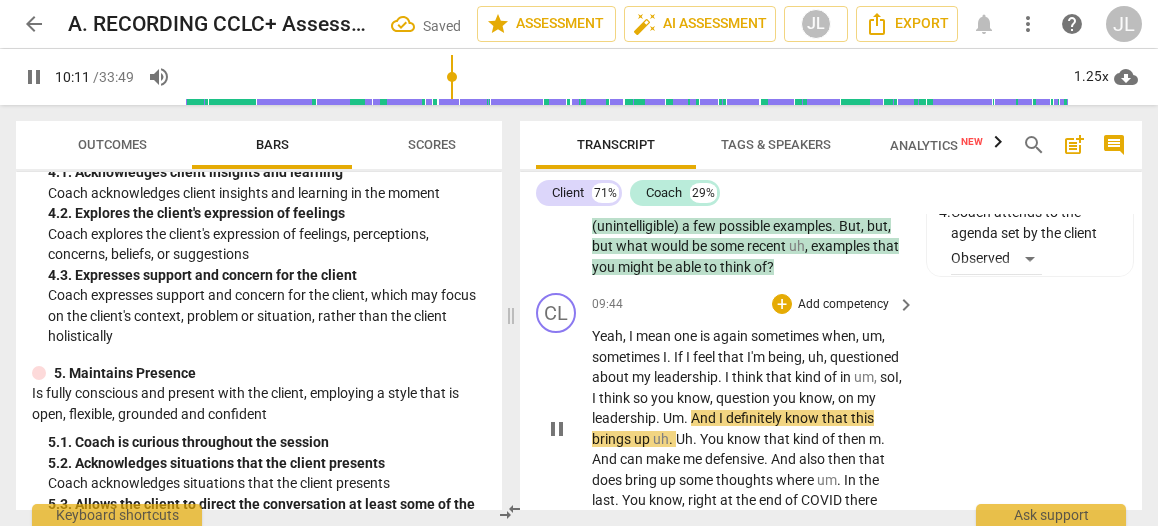 click on "of" at bounding box center [832, 377] 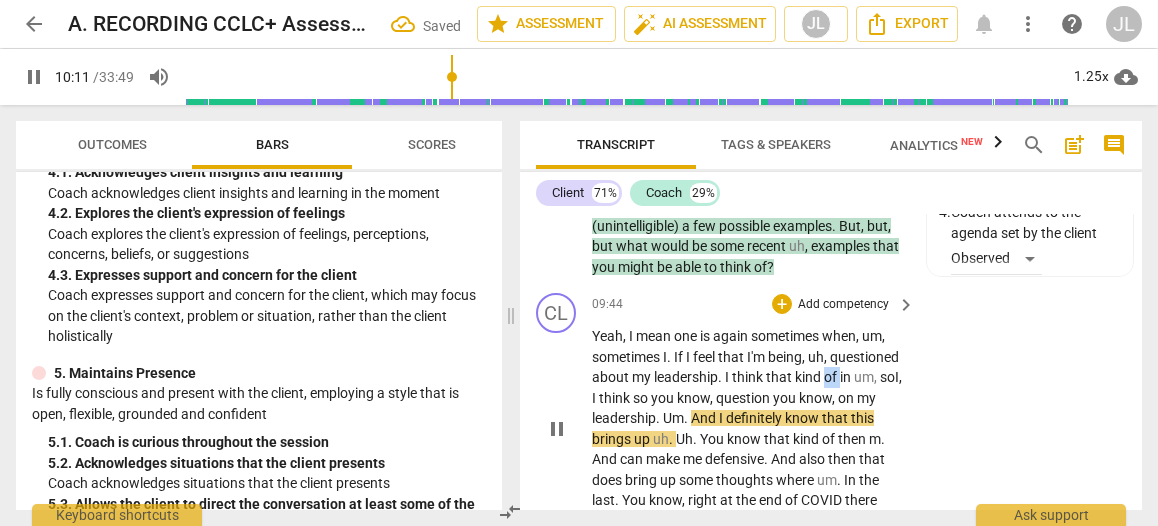click on "of" at bounding box center [832, 377] 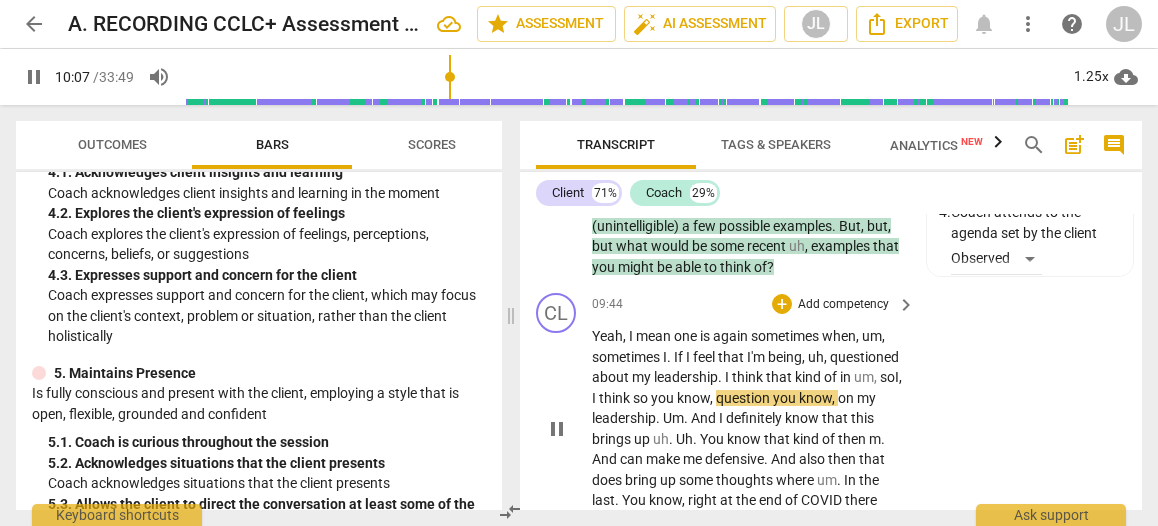 click on "pause" at bounding box center (557, 429) 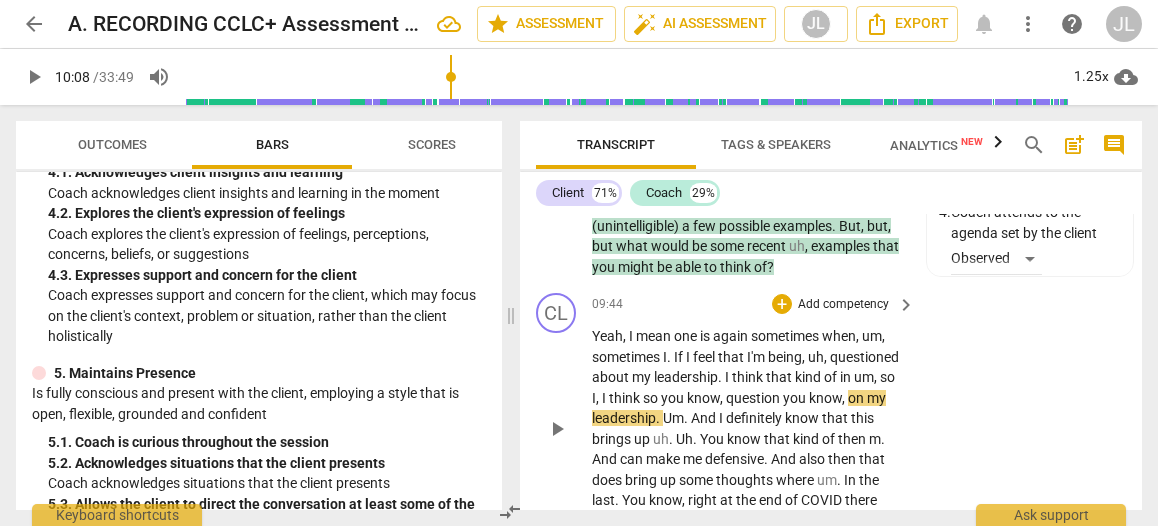 type on "608" 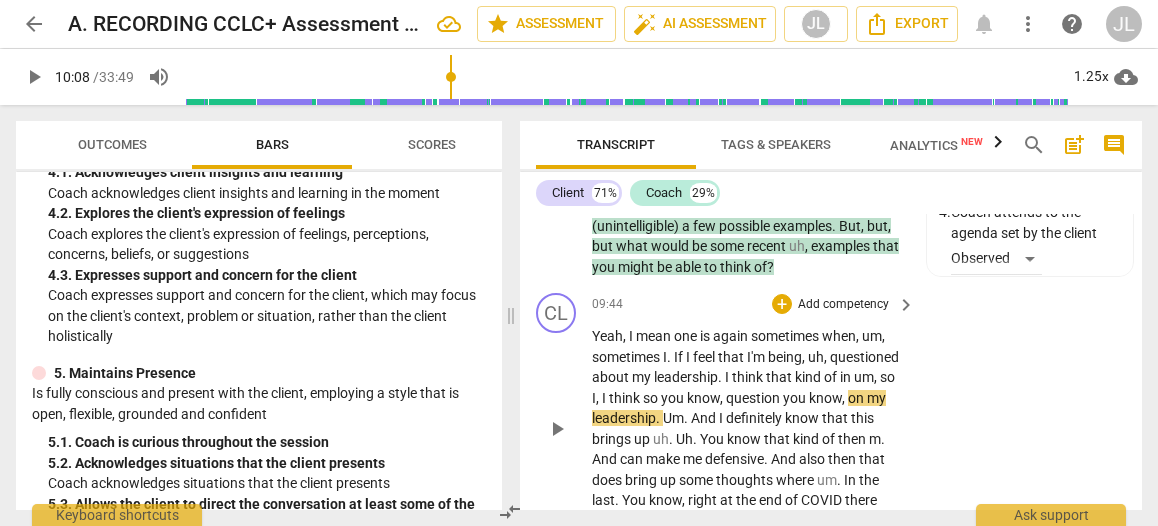 click on "question" at bounding box center [754, 398] 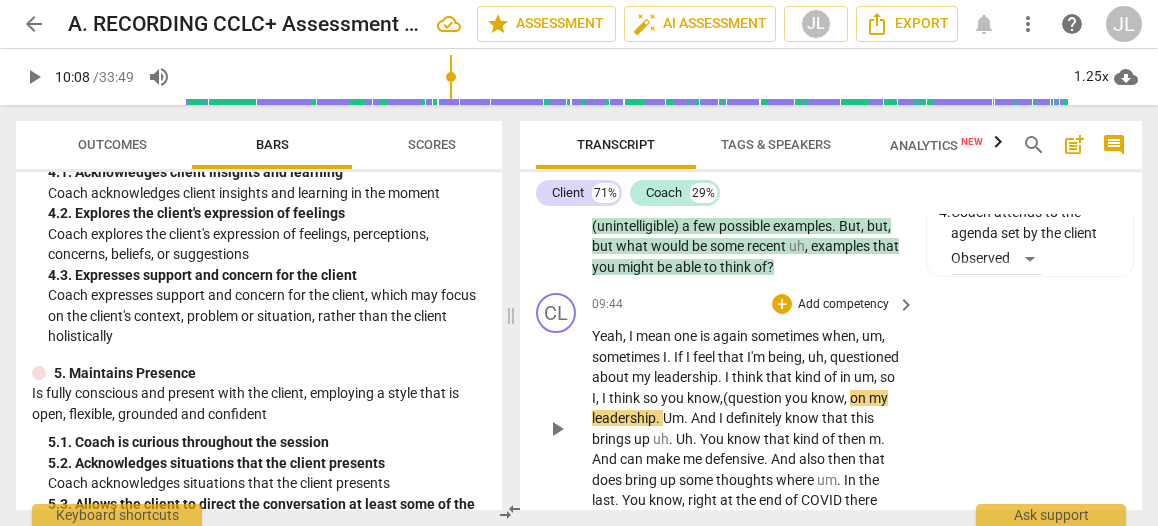 type 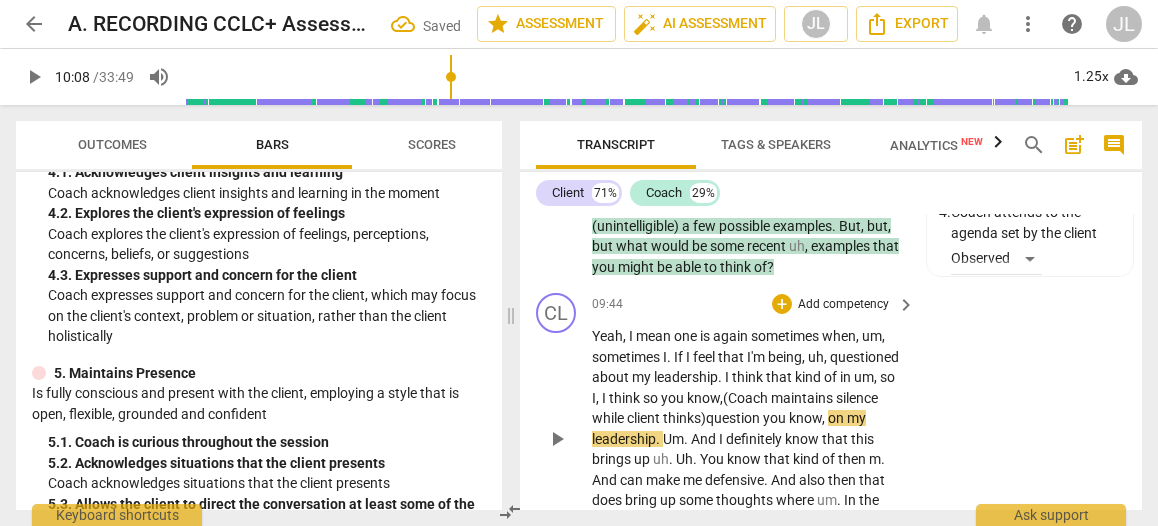 click on "Yeah ,   I   mean   one   is   again   sometimes   when ,   um ,   sometimes   I .   If   I   feel   that   I'm   being ,   uh ,   questioned   about   my   leadership .   I   think   that   kind   of   in   um ,   so   I ,   I   think   so   you   know ,  (Coach maintains silence while client thinks)  question   you   know ,   on   my   leadership .   Um .   And   I   definitely   know   that   this   brings   up   uh .   Uh .   You   know   that   kind   of   then   m .   And   can   make   me   defensive .   And   also   then   that   does   bring   up   some   thoughts   where   um .   In   the   last .   You   know ,   right   at   the   end   of   COVID   there   was   ah .   Um .   I   was   tired ,   worn   out ." at bounding box center [748, 439] 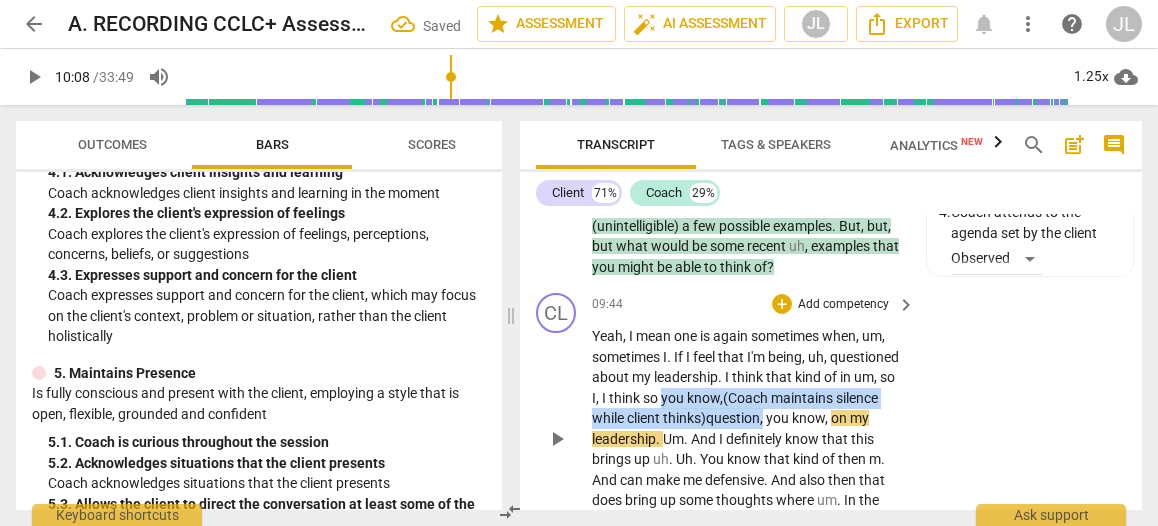 drag, startPoint x: 881, startPoint y: 315, endPoint x: 736, endPoint y: 303, distance: 145.4957 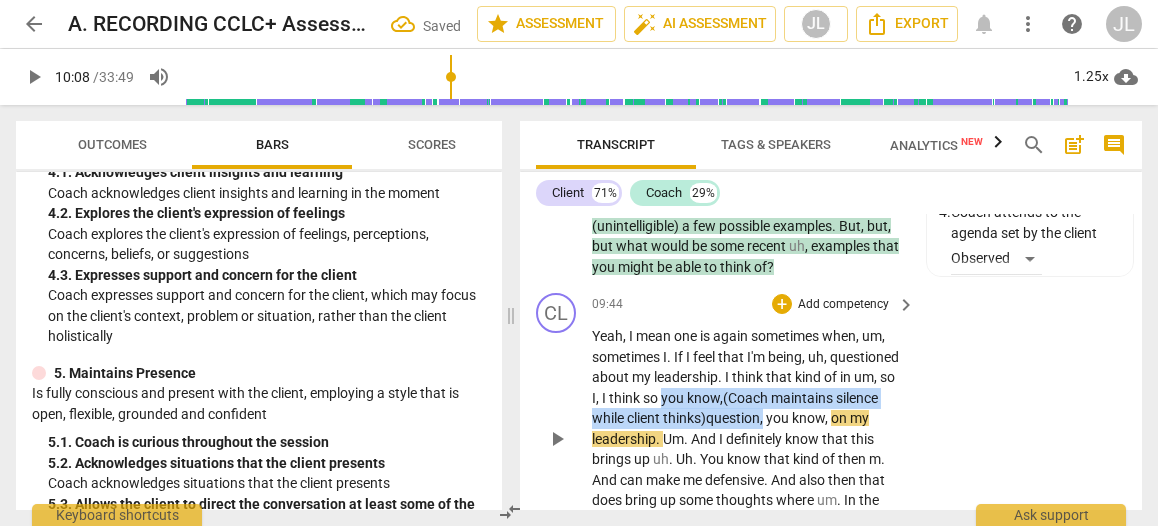 click on "Yeah ,   I   mean   one   is   again   sometimes   when ,   um ,   sometimes   I .   If   I   feel   that   I'm   being ,   uh ,   questioned   about   my   leadership .   I   think   that   kind   of   in   um ,   so   I ,   I   think   so   you   know ,  (Coach maintains silence while client thinks)  question,   you   know ,   on   my   leadership .   Um .   And   I   definitely   know   that   this   brings   up   uh .   Uh .   You   know   that   kind   of   then   m .   And   can   make   me   defensive .   And   also   then   that   does   bring   up   some   thoughts   where   um .   In   the   last .   You   know ,   right   at   the   end   of   COVID   there   was   ah .   Um .   I   was   tired ,   worn   out ." at bounding box center [748, 439] 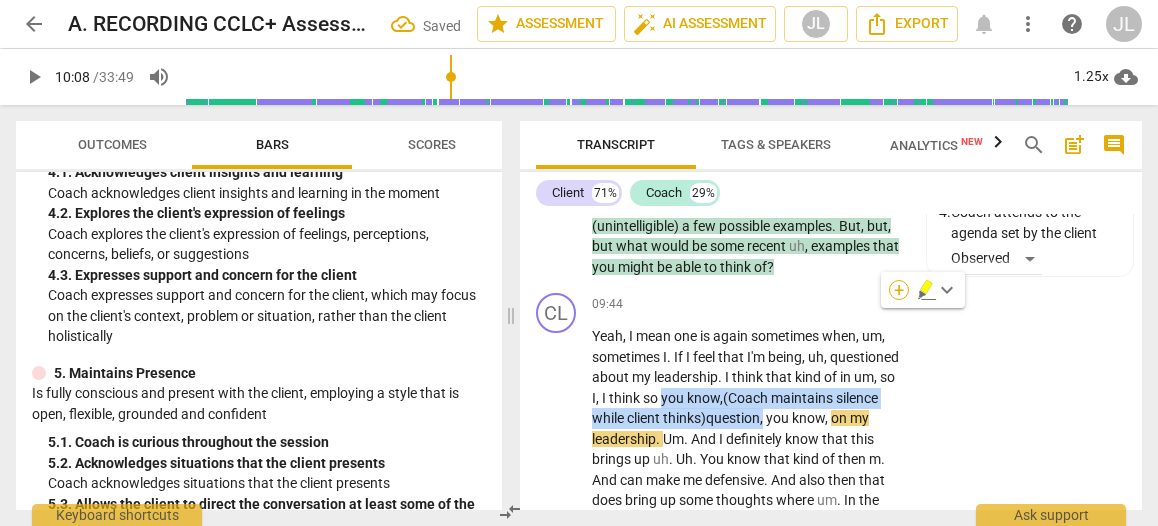 click on "+" at bounding box center (899, 290) 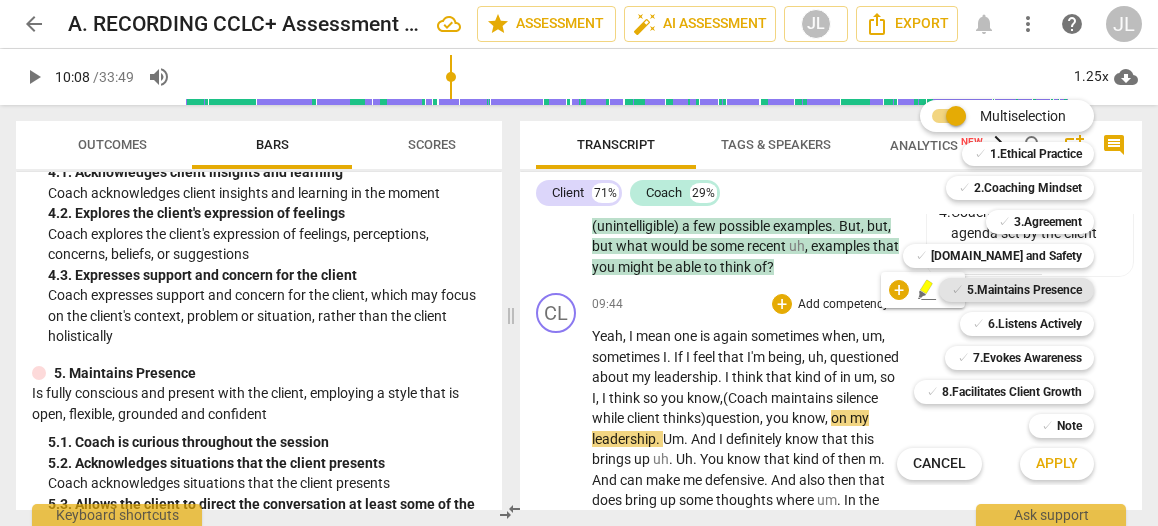 click on "5.Maintains Presence" at bounding box center (1024, 290) 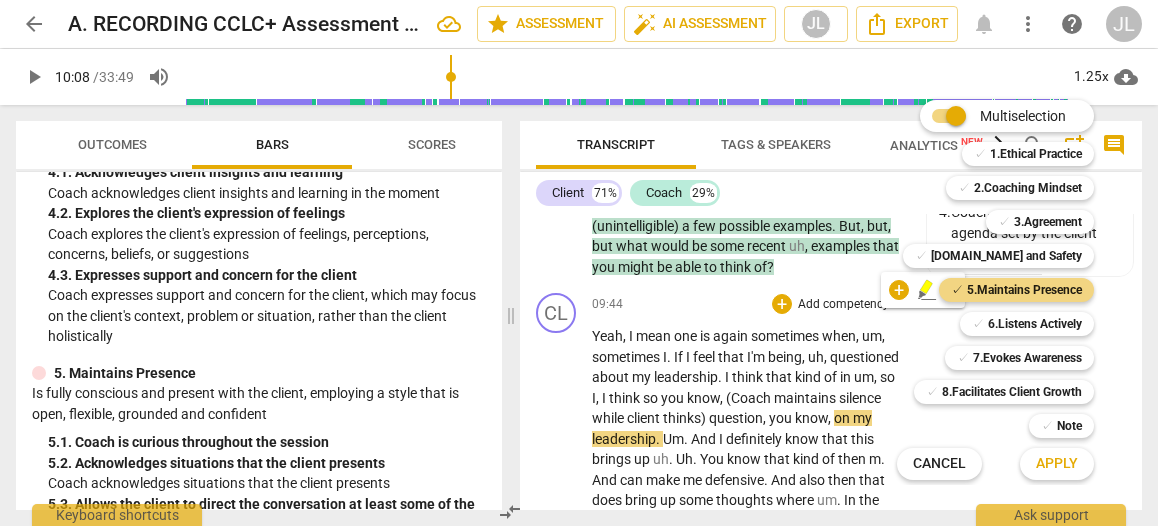click on "Apply" at bounding box center [1057, 464] 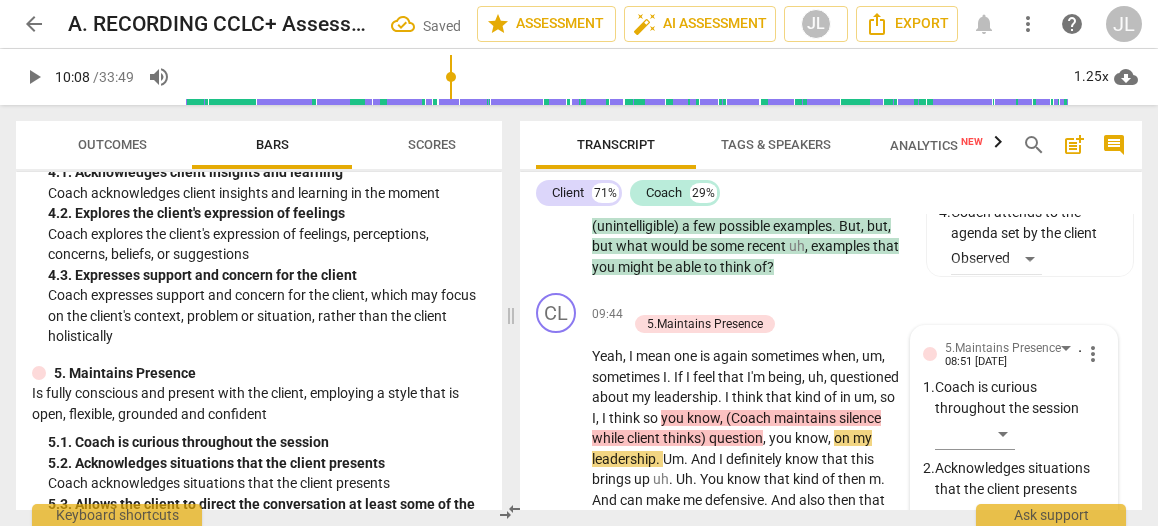 scroll, scrollTop: 5615, scrollLeft: 0, axis: vertical 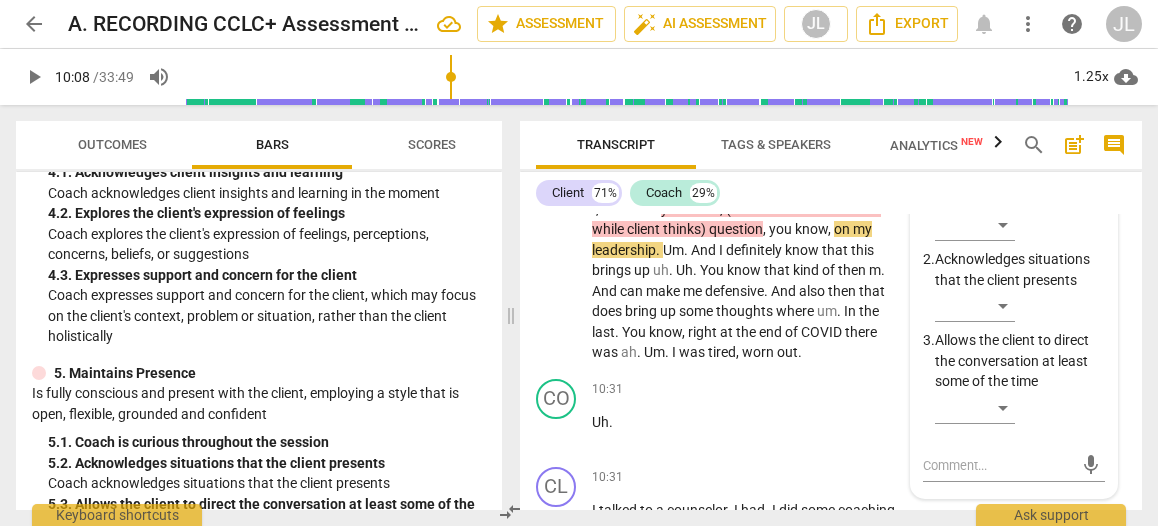 click at bounding box center [626, 77] 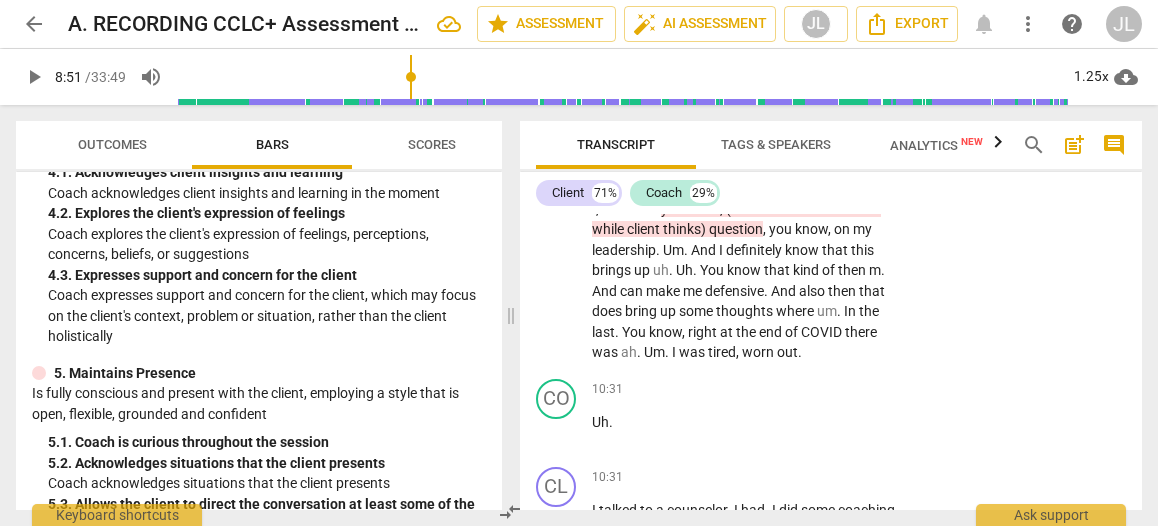 scroll, scrollTop: 4647, scrollLeft: 0, axis: vertical 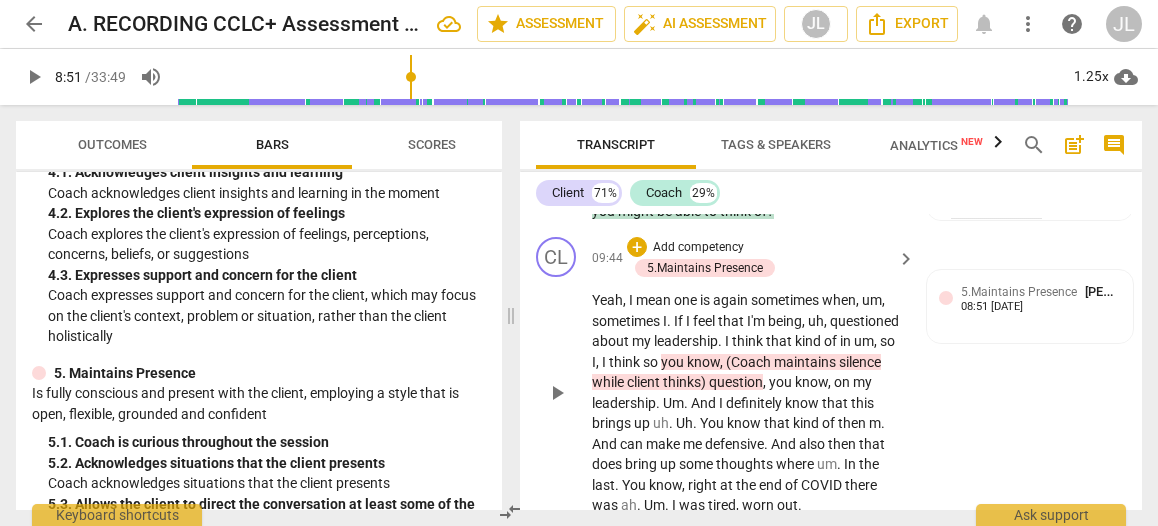 click on "play_arrow" at bounding box center [557, 393] 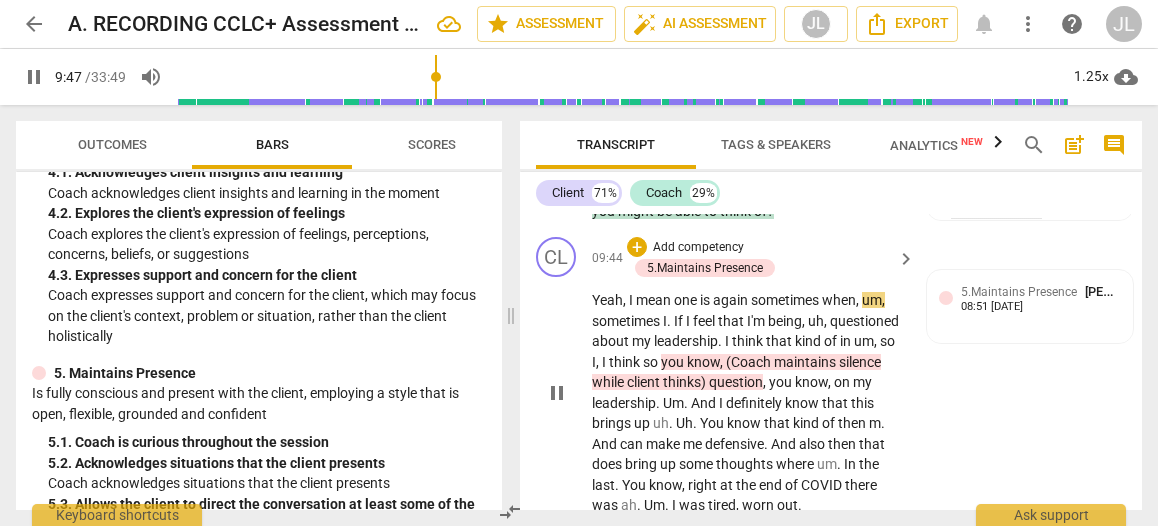click on "." at bounding box center (659, 403) 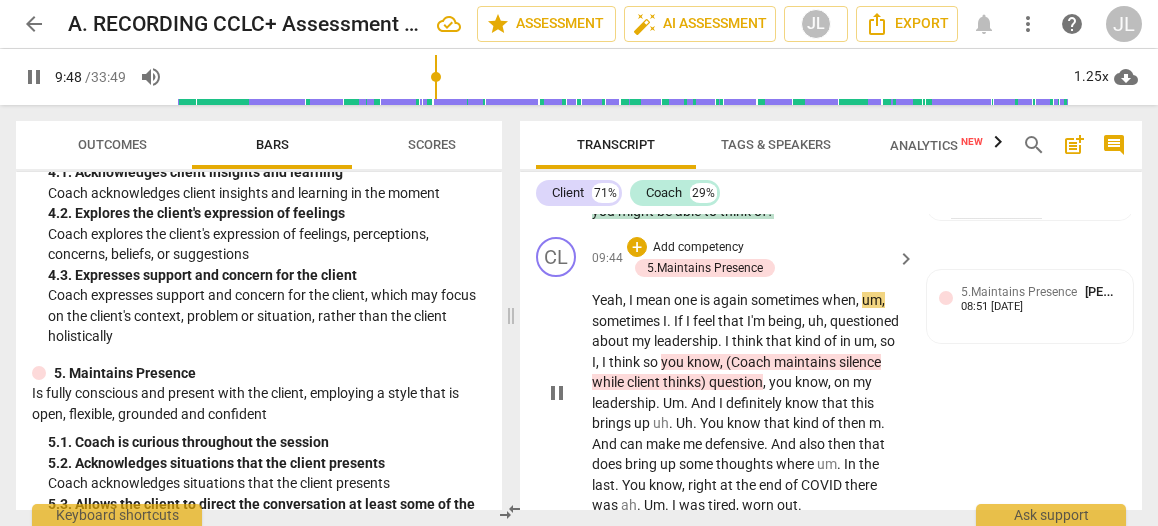 type on "589" 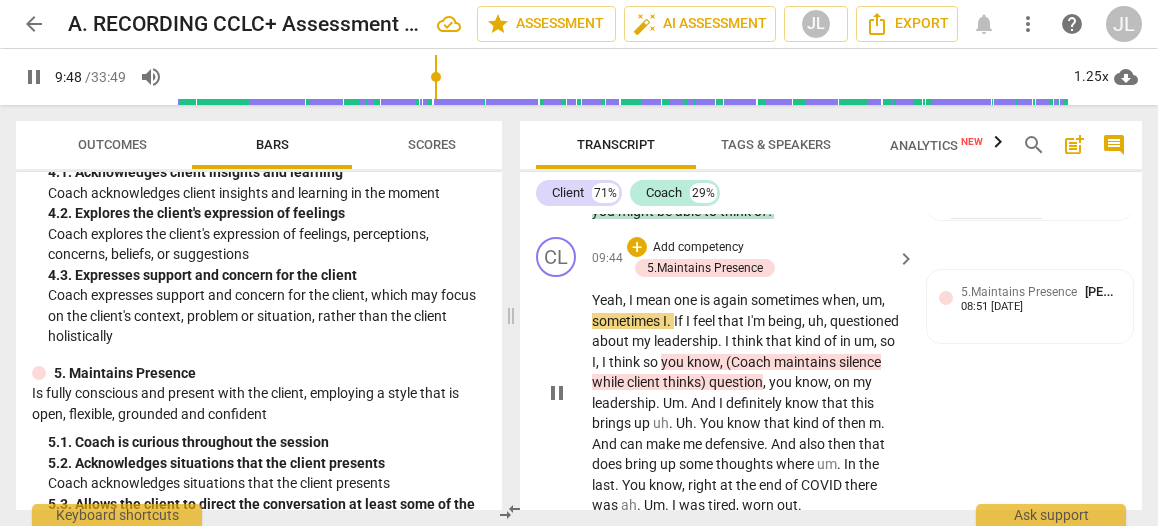type 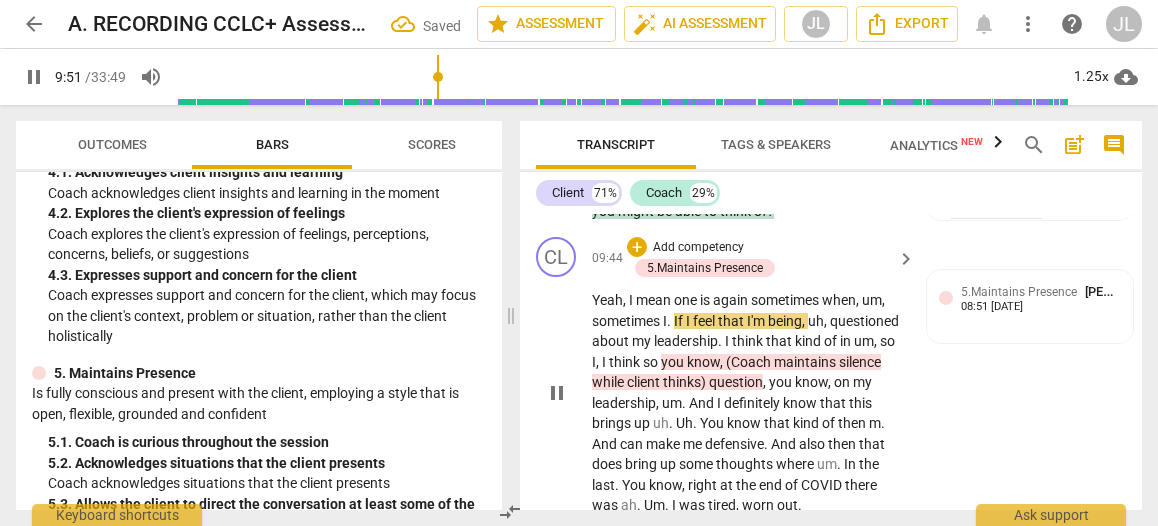 click on "." at bounding box center [685, 403] 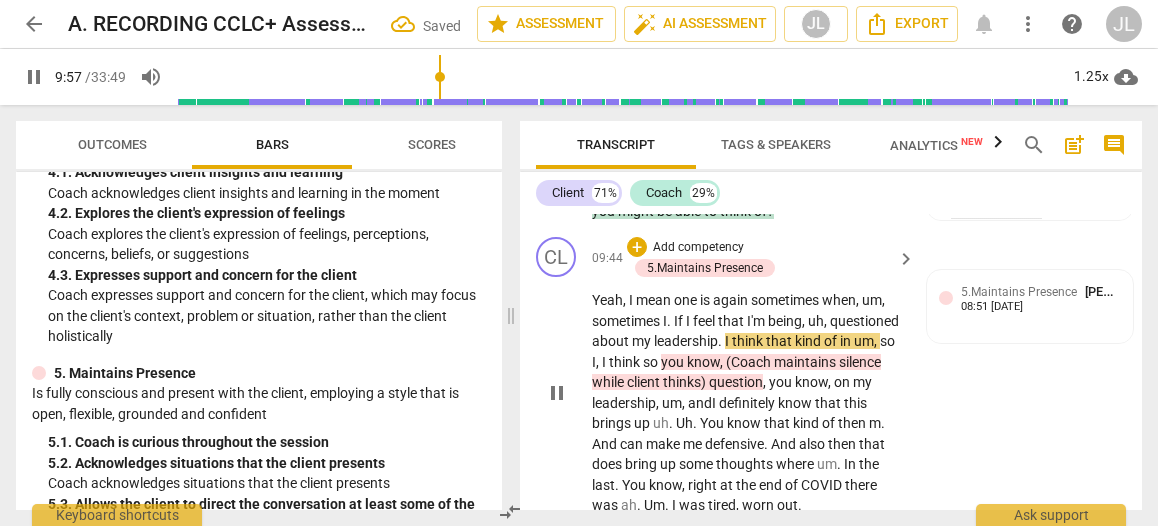 click on "." at bounding box center (672, 423) 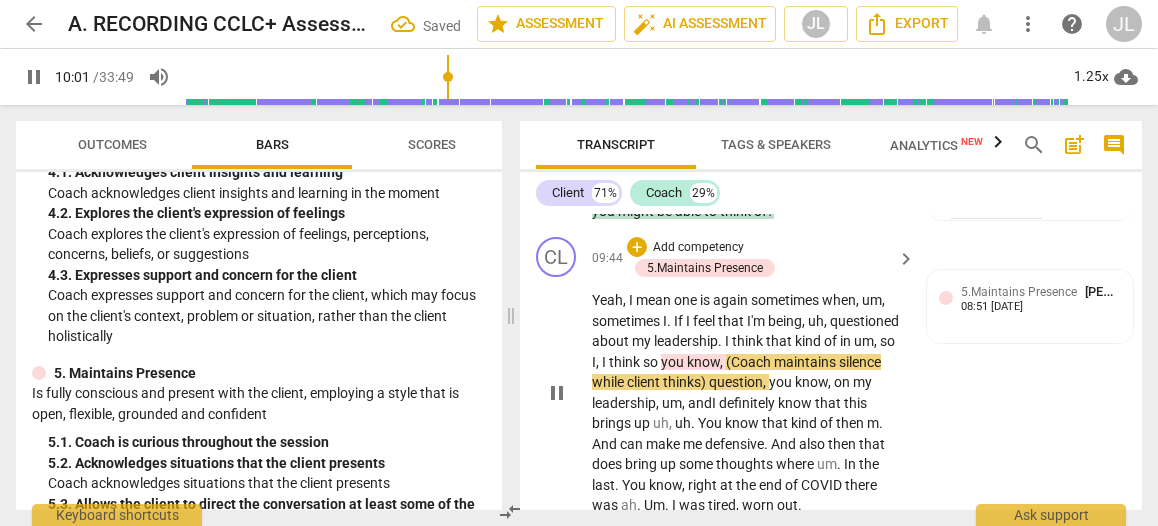 click on "." at bounding box center [694, 423] 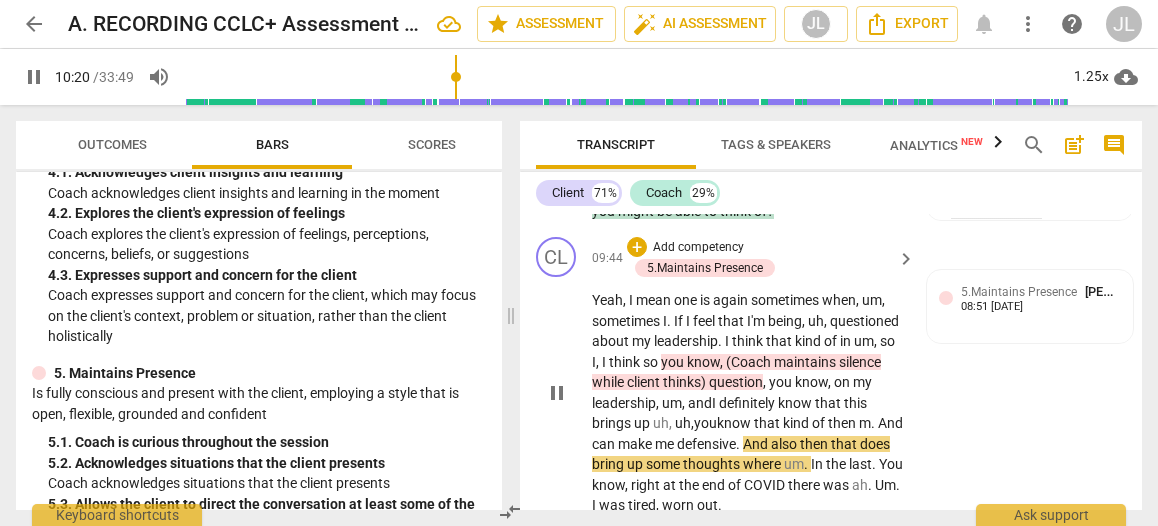click on "." at bounding box center (874, 423) 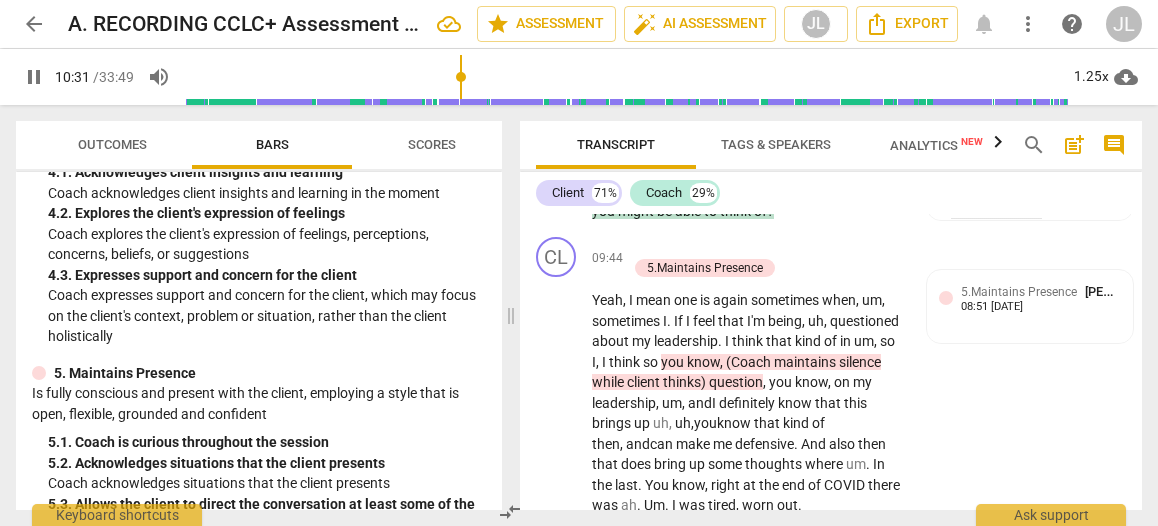 scroll, scrollTop: 5798, scrollLeft: 0, axis: vertical 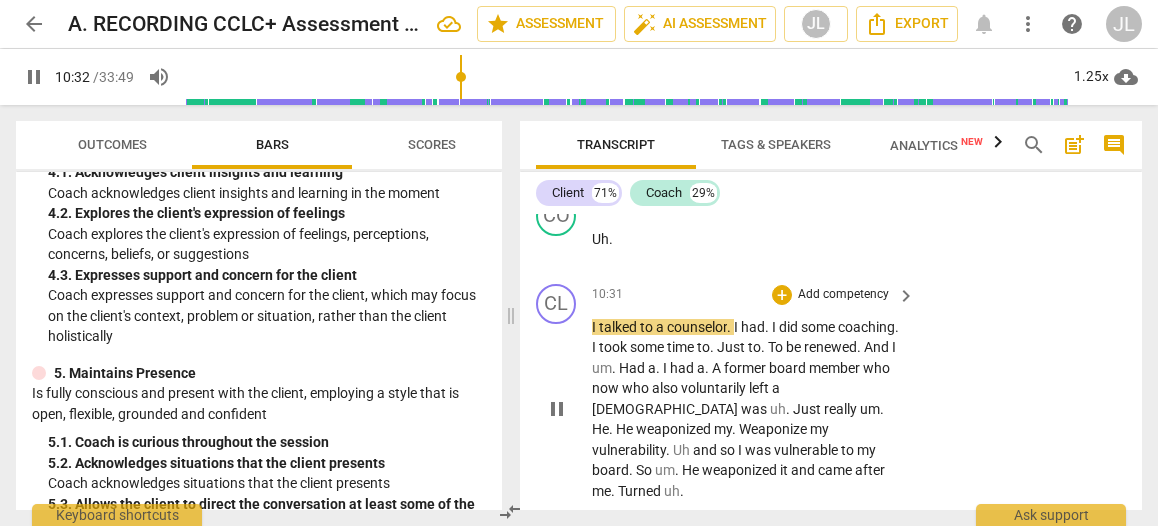 click on "pause" at bounding box center (557, 409) 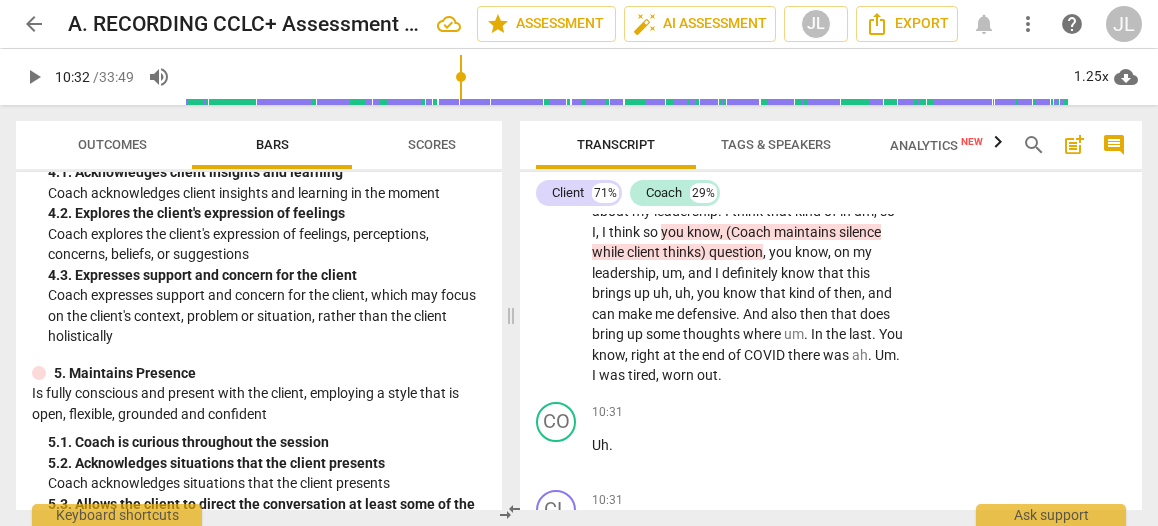 scroll, scrollTop: 5506, scrollLeft: 0, axis: vertical 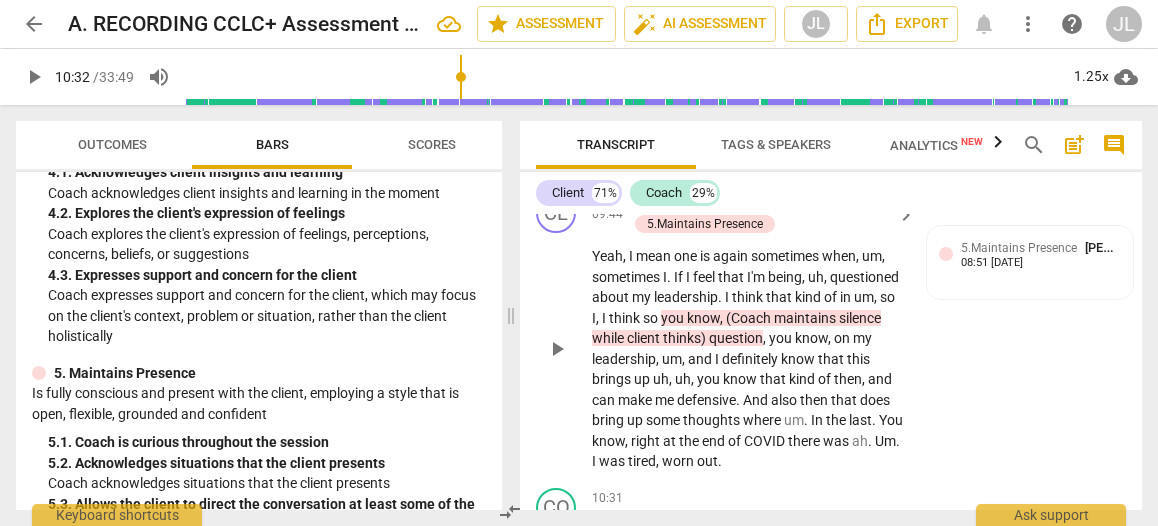 click on "where" at bounding box center [763, 420] 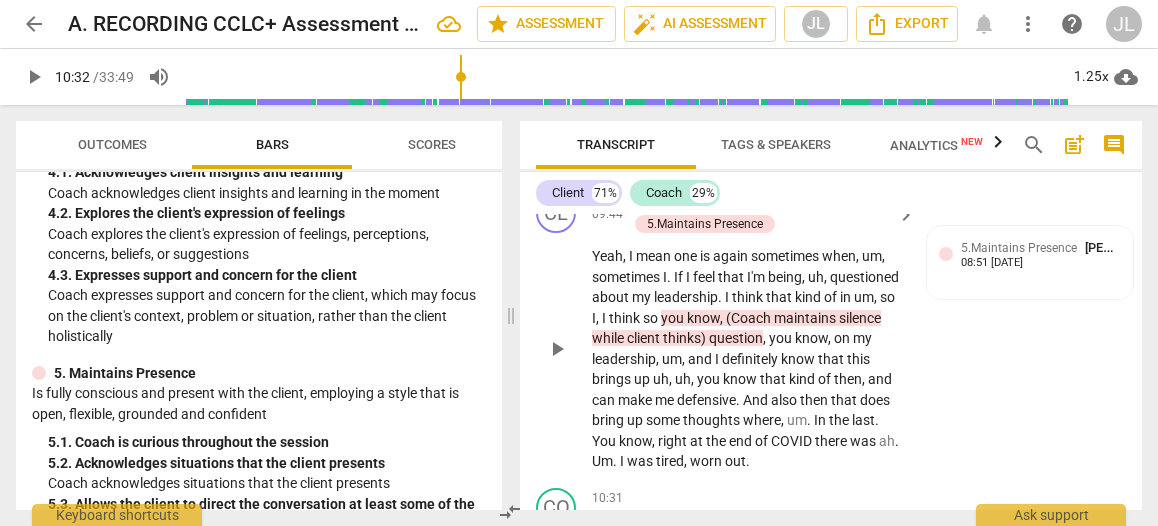 click on "." at bounding box center (897, 441) 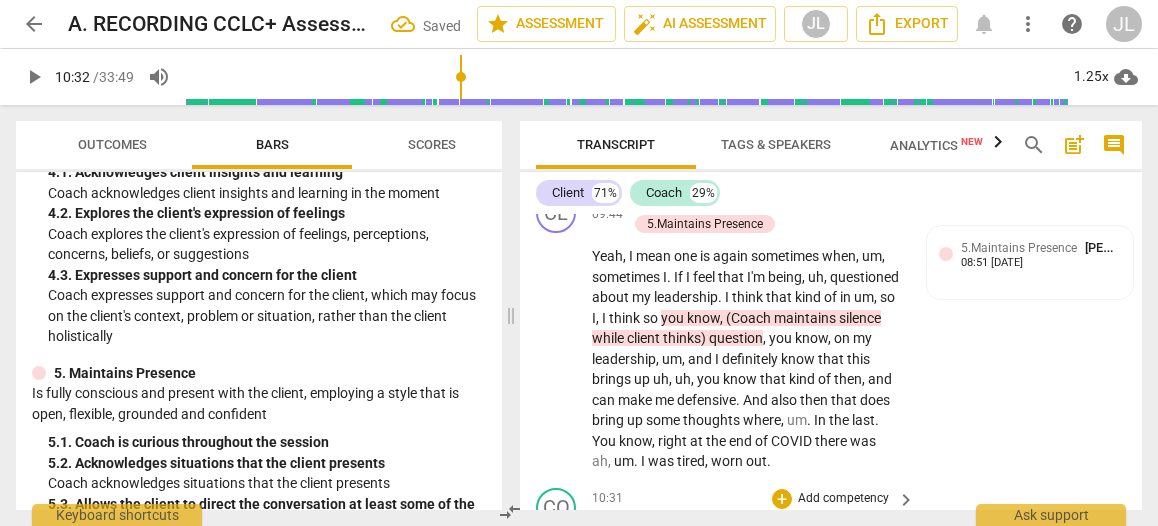 click on "Uh" at bounding box center (600, 531) 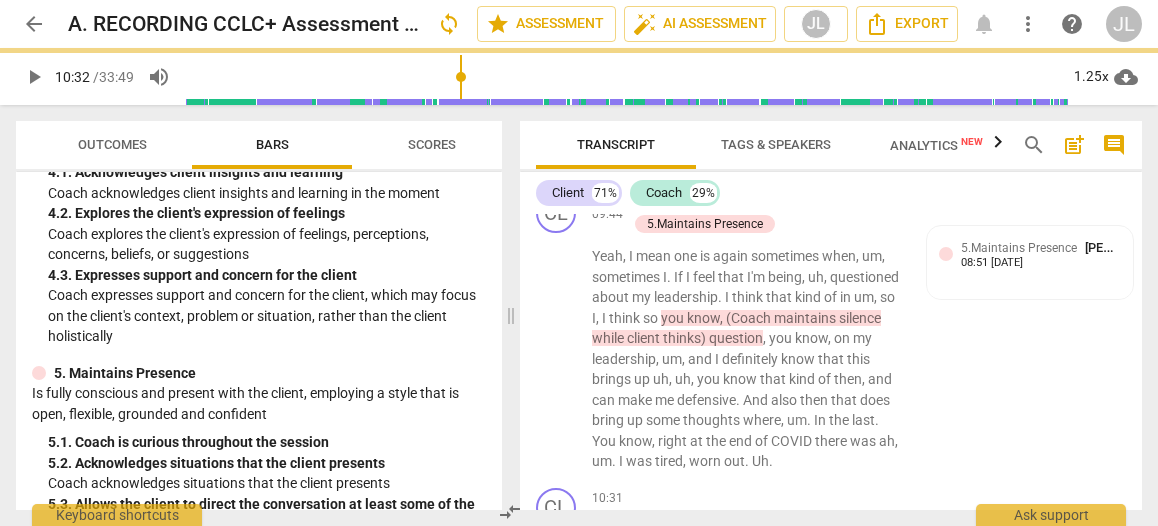 scroll, scrollTop: 5438, scrollLeft: 0, axis: vertical 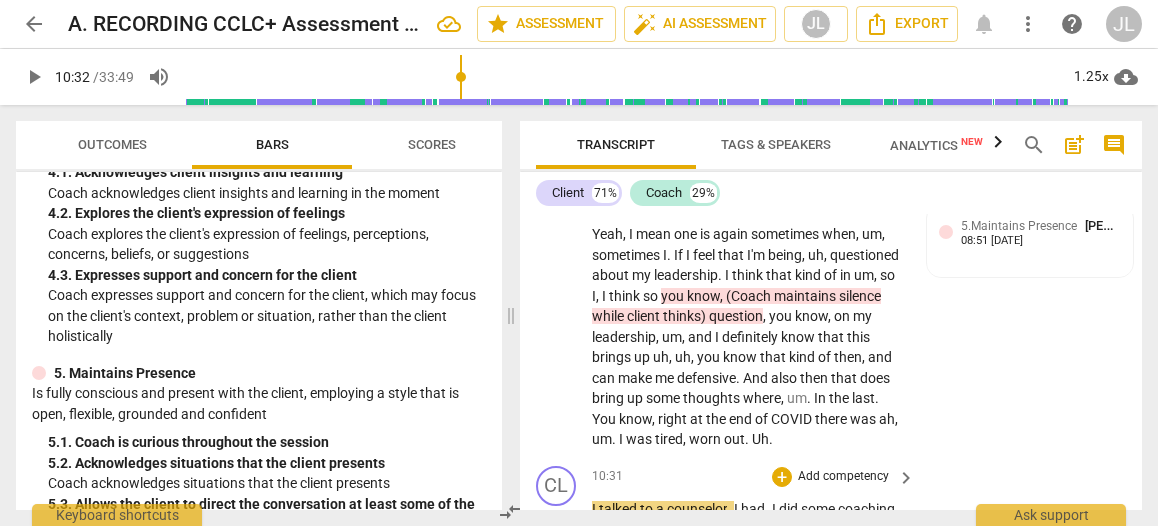 click on "I" at bounding box center [595, 509] 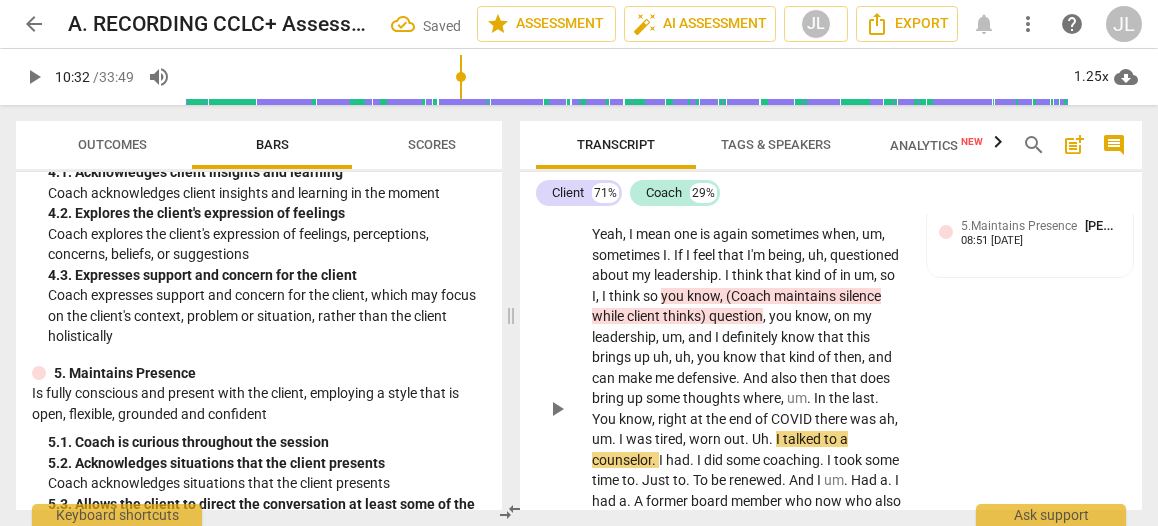 click on "." at bounding box center [772, 439] 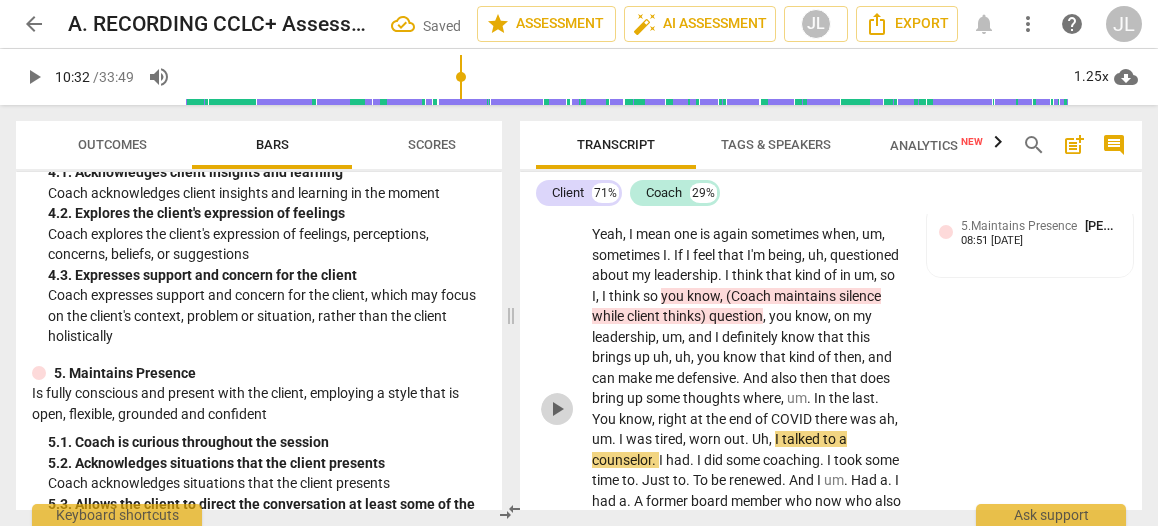 click on "play_arrow" at bounding box center [557, 409] 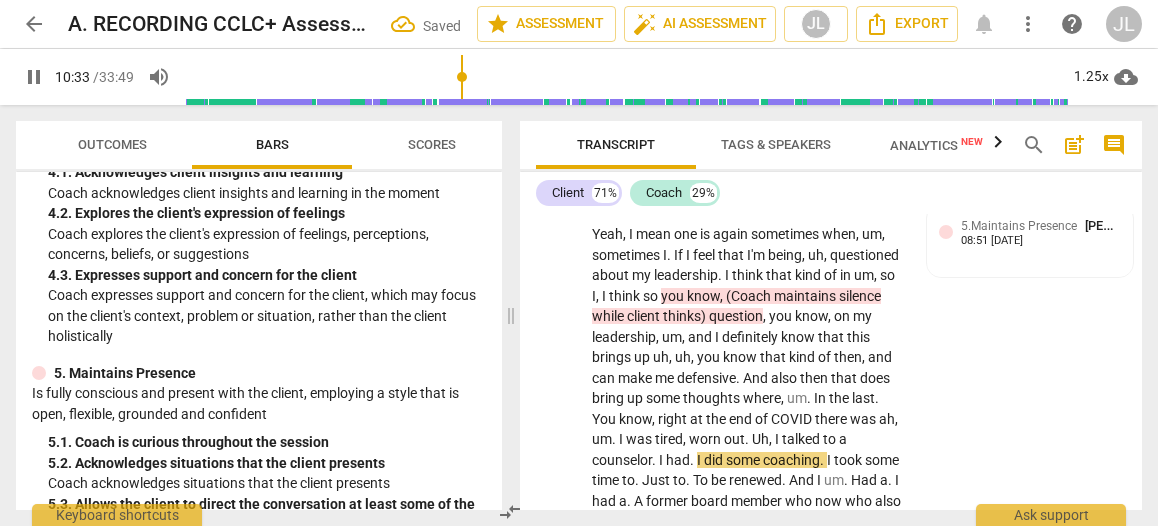 click on "." at bounding box center (693, 460) 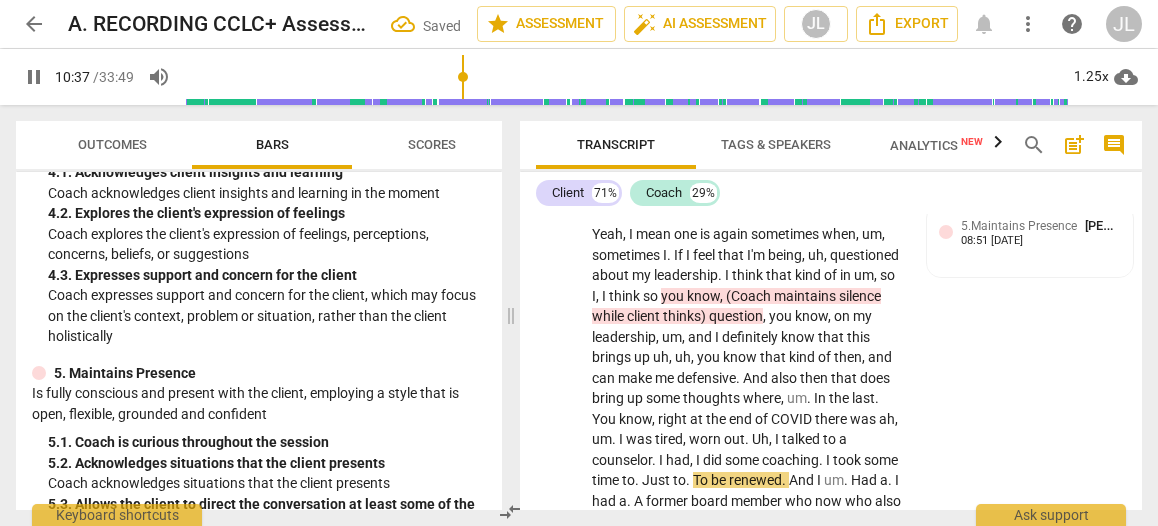 click on "." at bounding box center (638, 480) 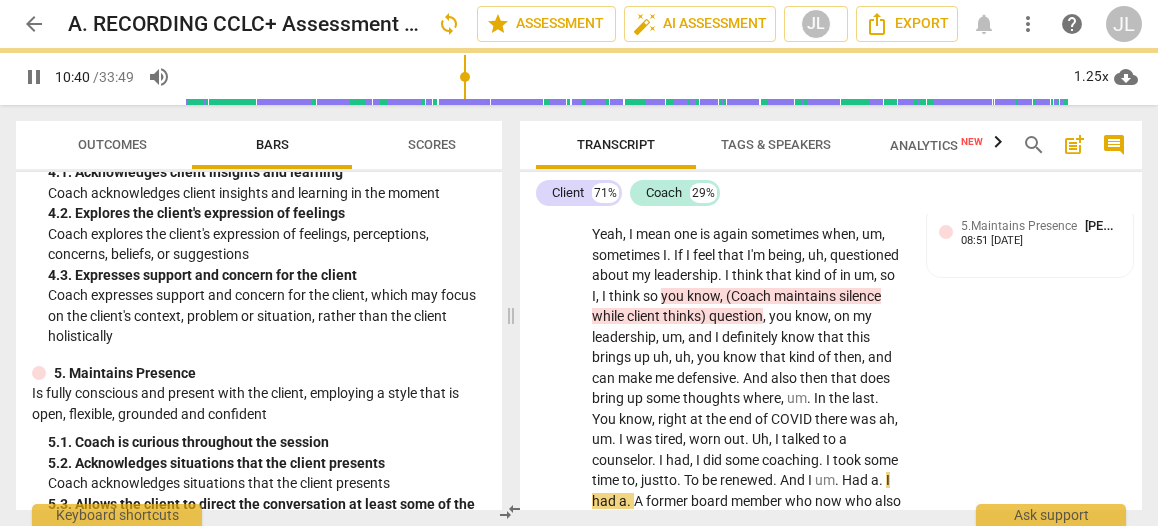 click on "pause" at bounding box center [557, 409] 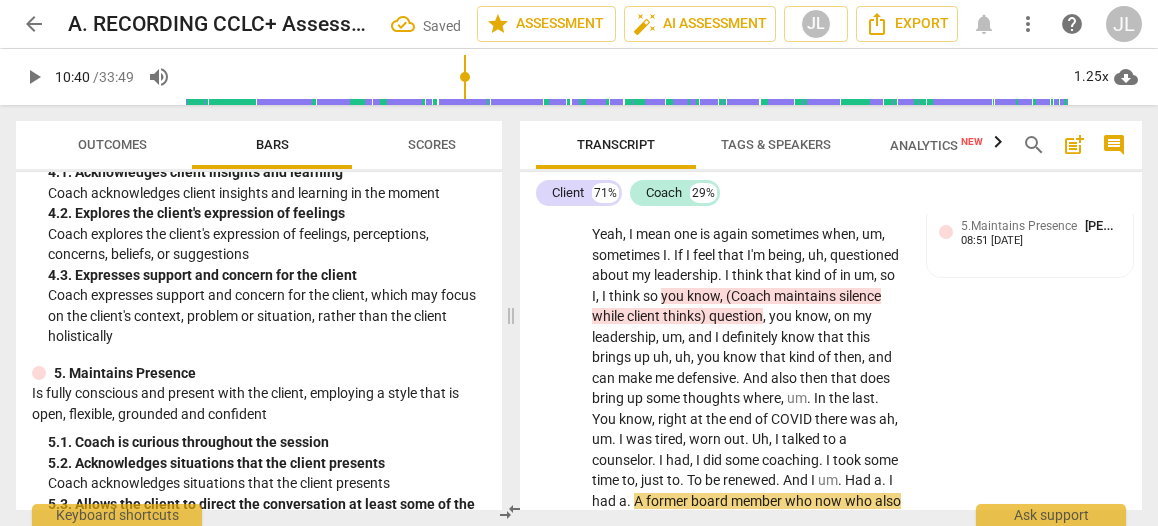 click on "." at bounding box center (683, 480) 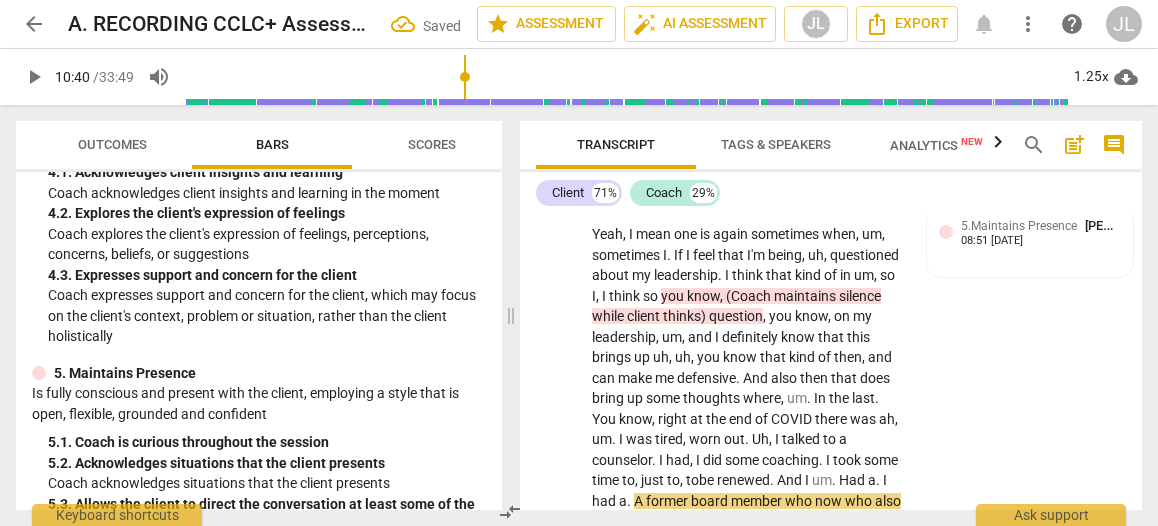 click on "I" at bounding box center (808, 480) 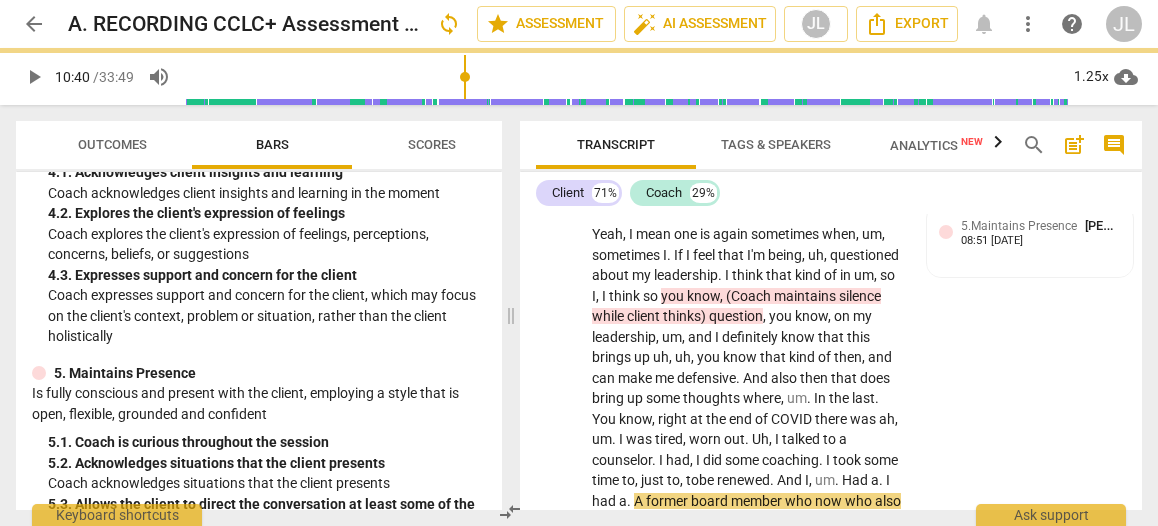 click on "." at bounding box center [838, 480] 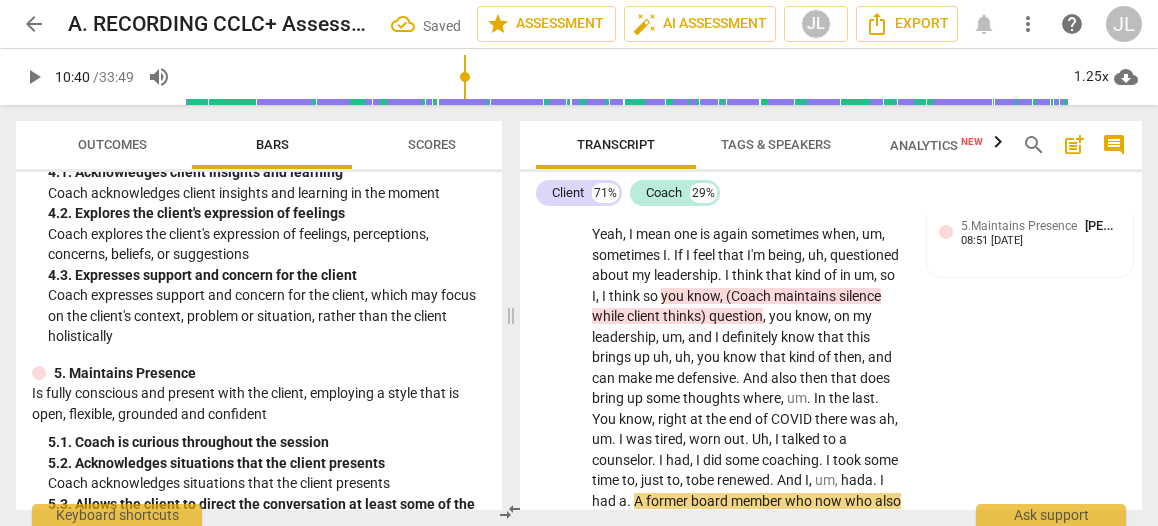 click on "." at bounding box center [876, 480] 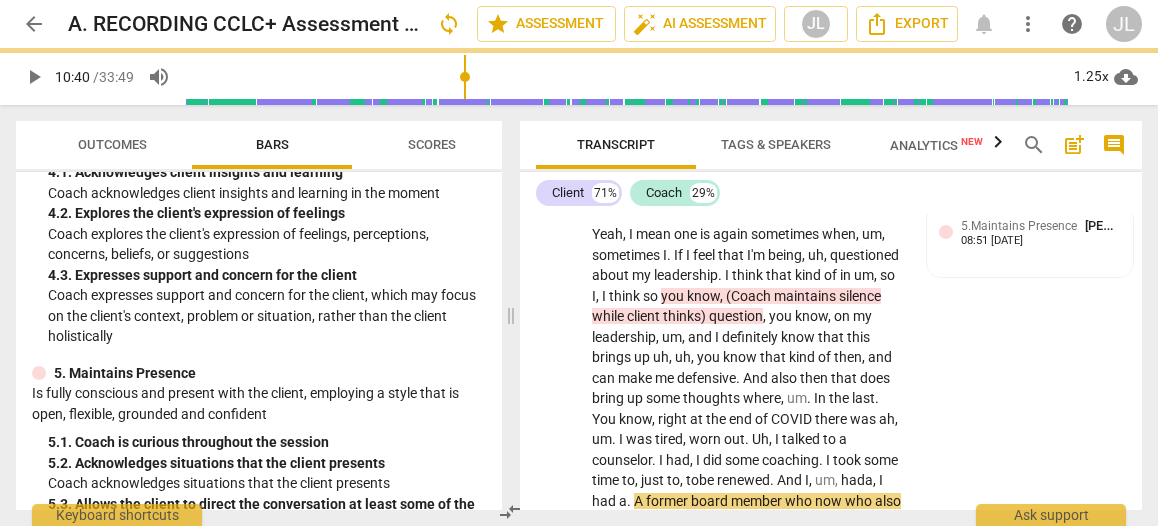 click on "." at bounding box center (630, 501) 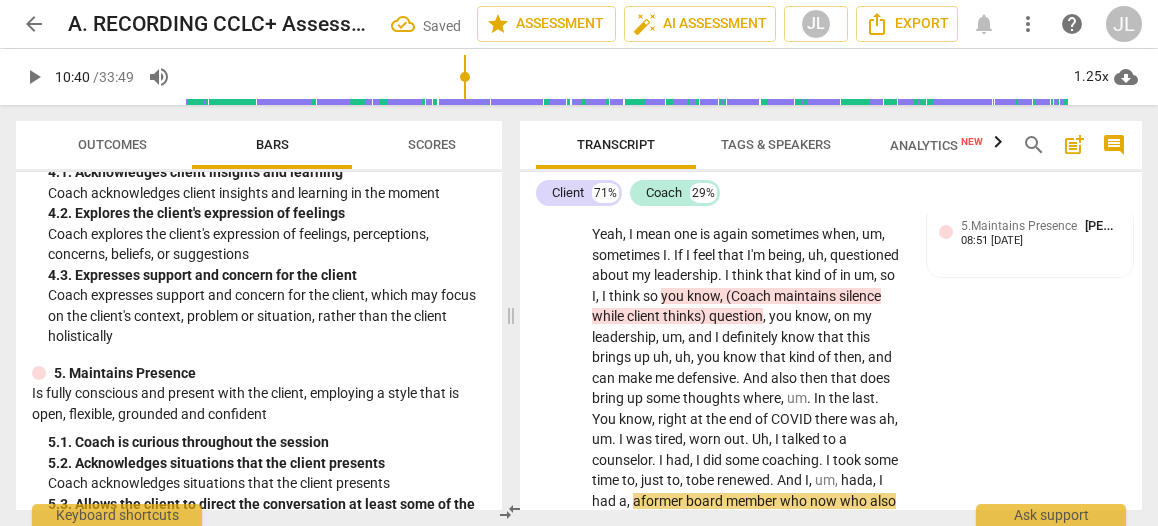 click on "play_arrow" at bounding box center (557, 409) 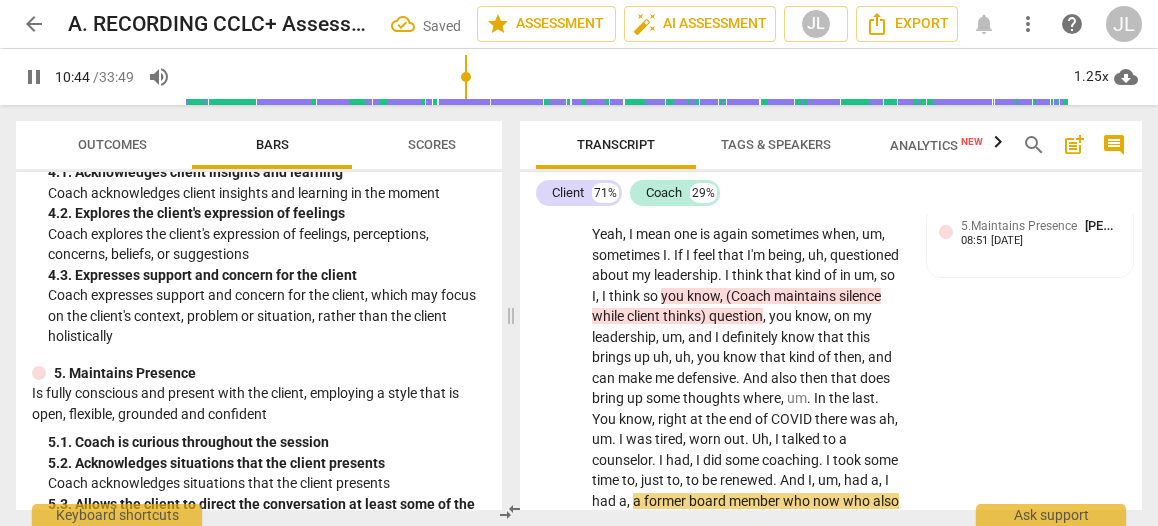 click on "was" at bounding box center [857, 521] 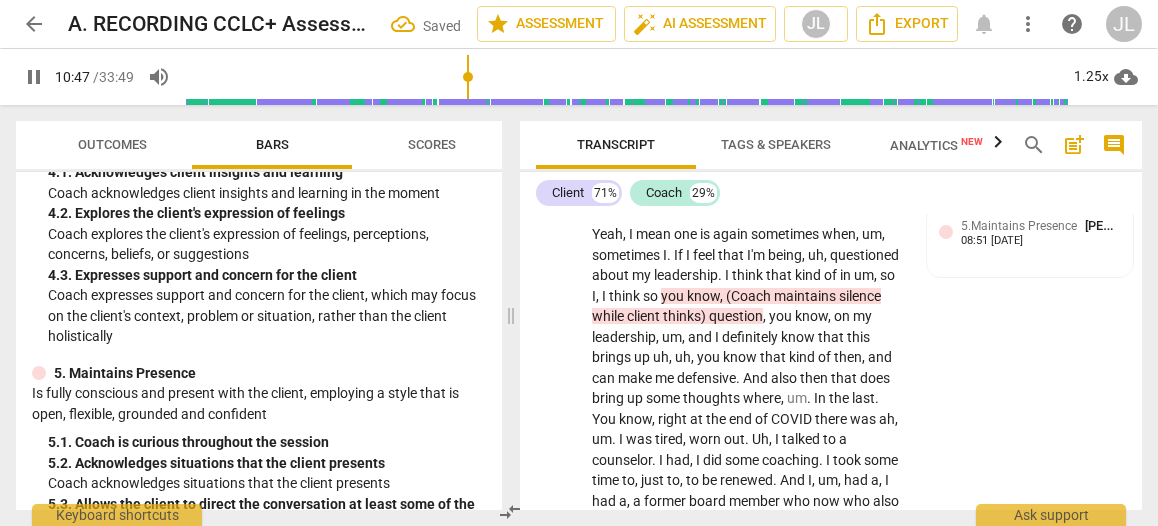 click on "." at bounding box center (893, 521) 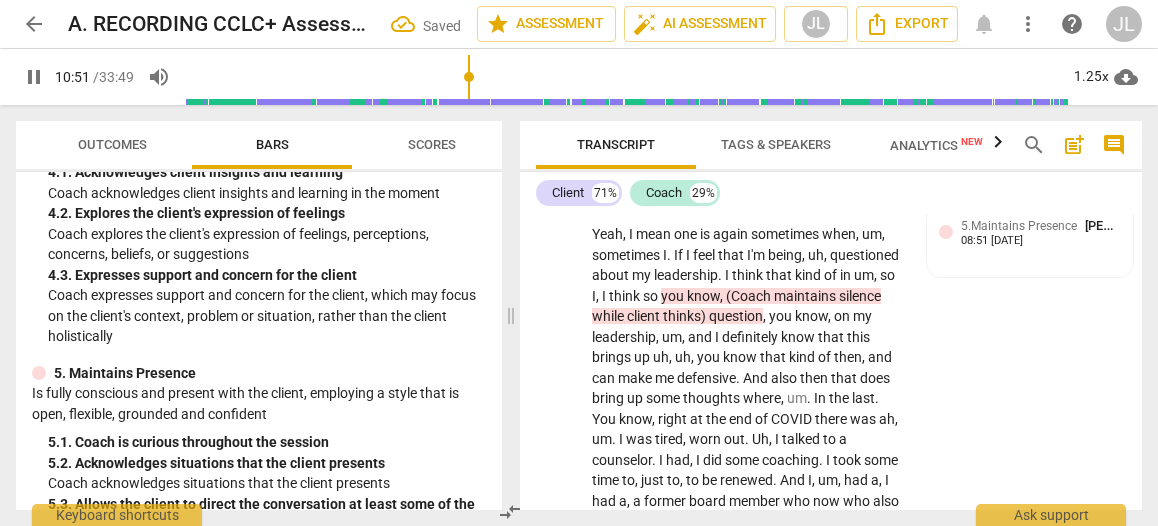 click on "pause" at bounding box center [557, 409] 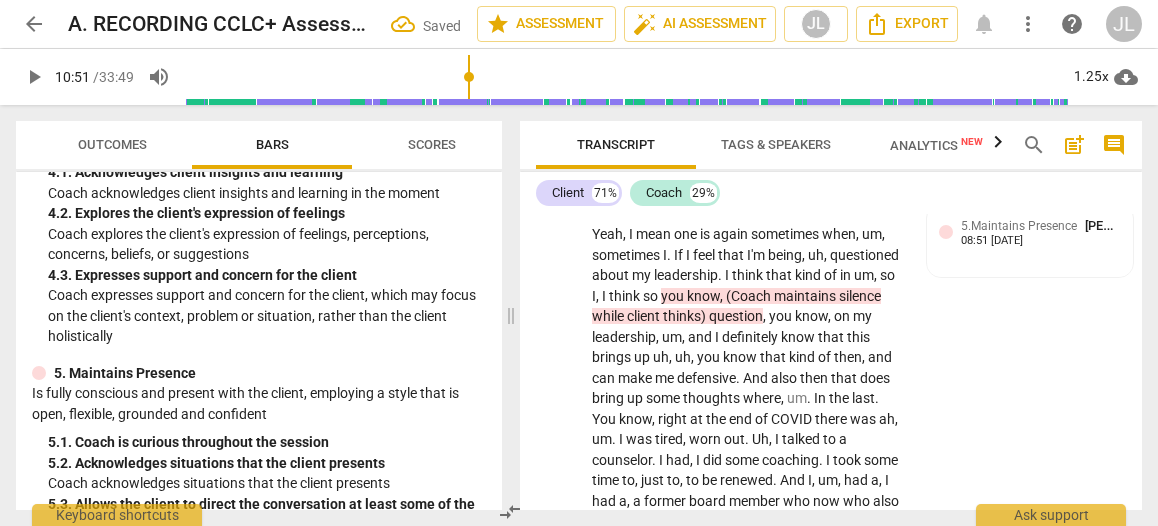 click on "really" at bounding box center [636, 542] 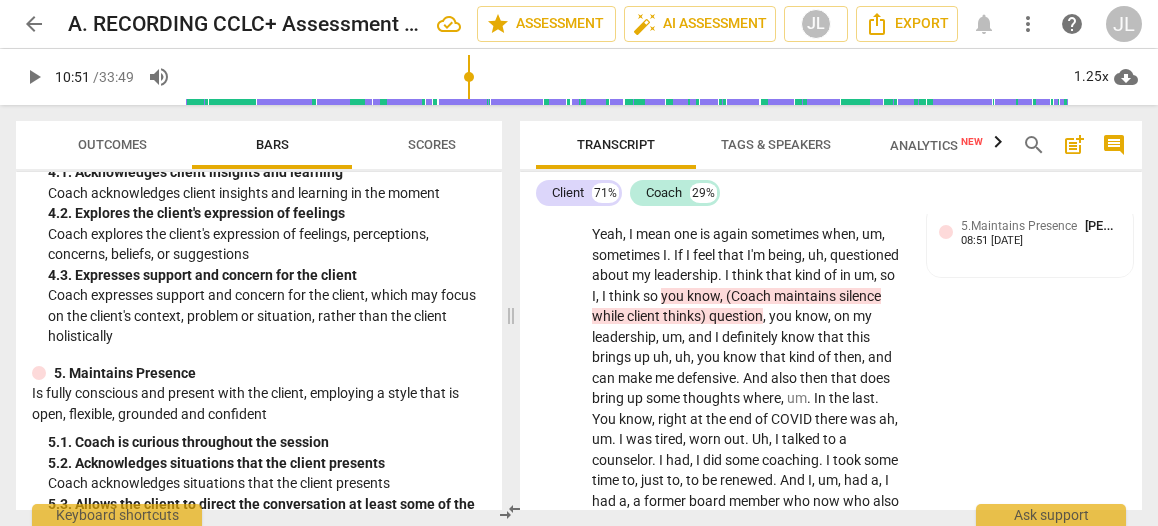 click on "." at bounding box center (679, 542) 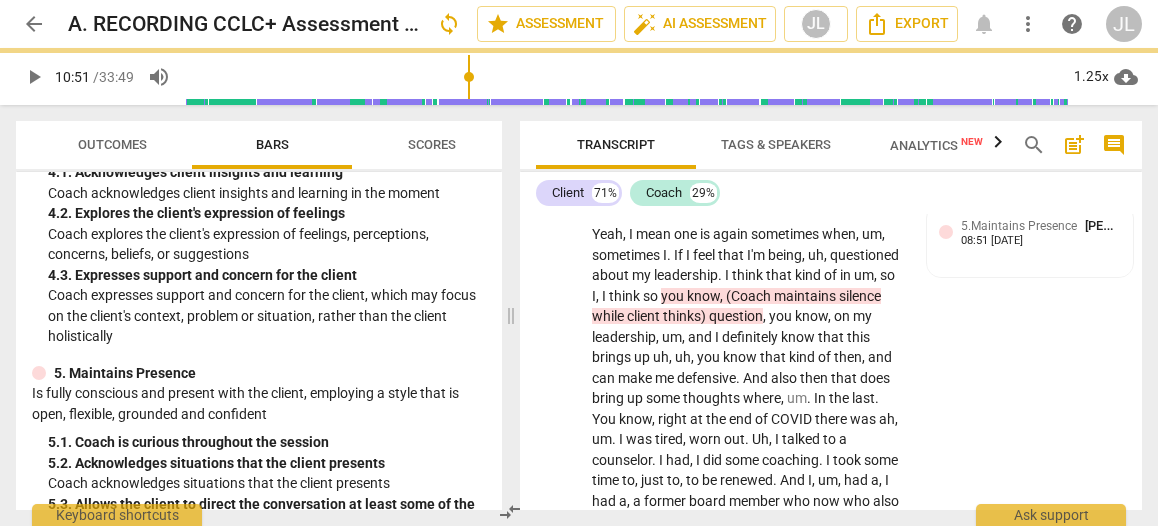 click on "." at bounding box center (700, 542) 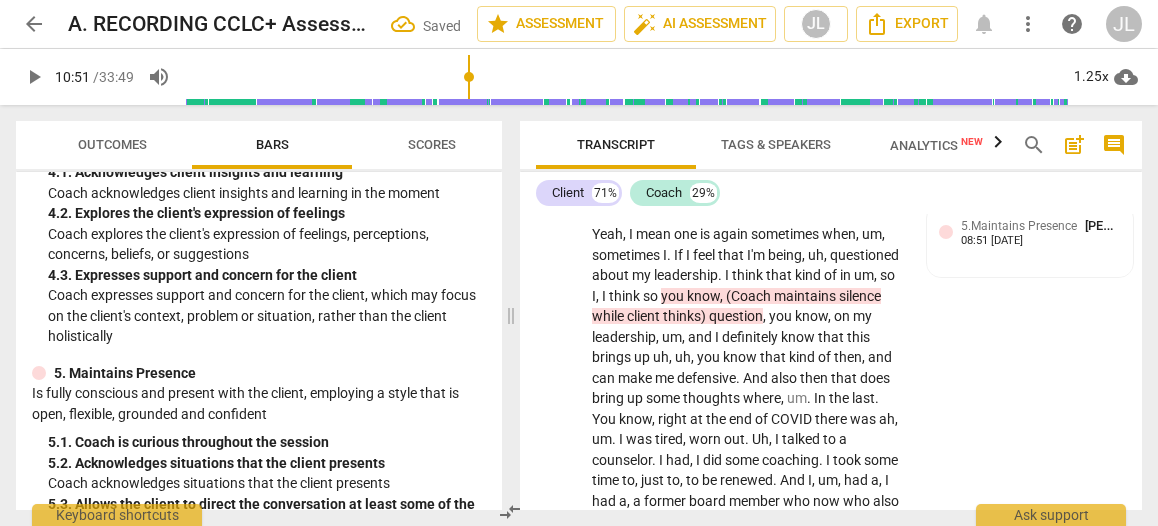 click on "." at bounding box center (817, 542) 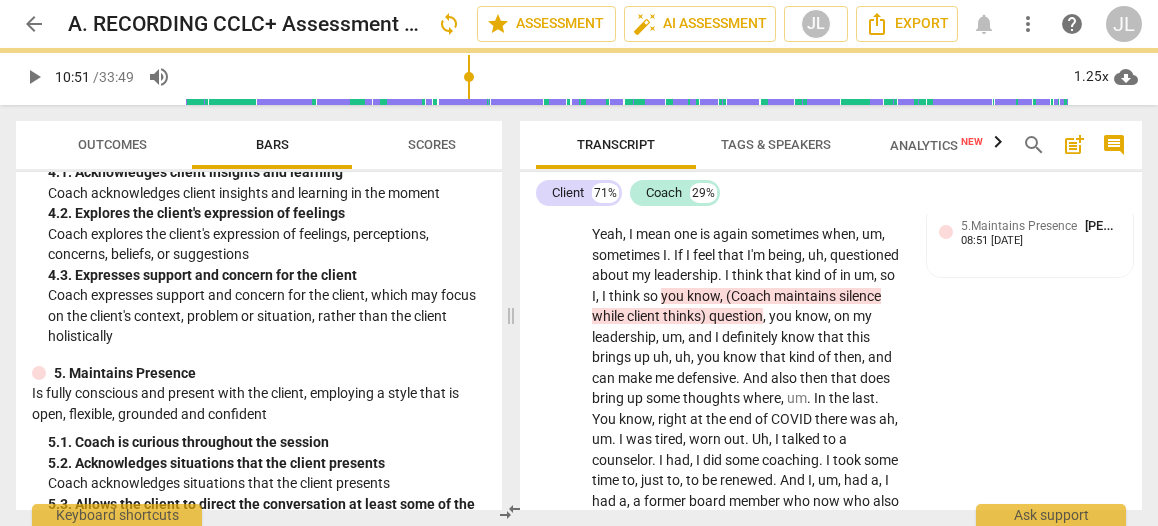 click on "uh" at bounding box center [793, 562] 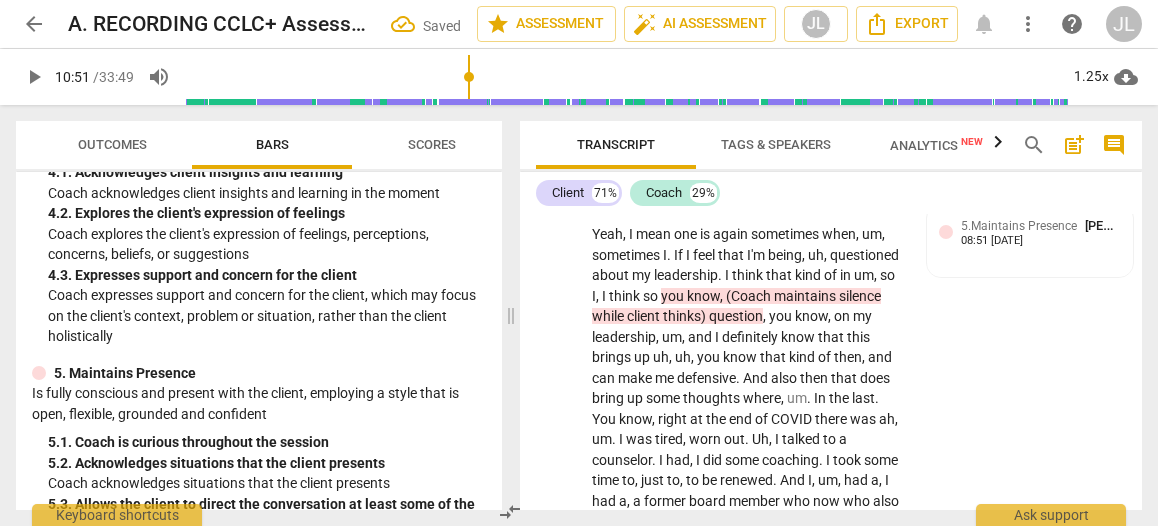 click on "play_arrow" at bounding box center [557, 409] 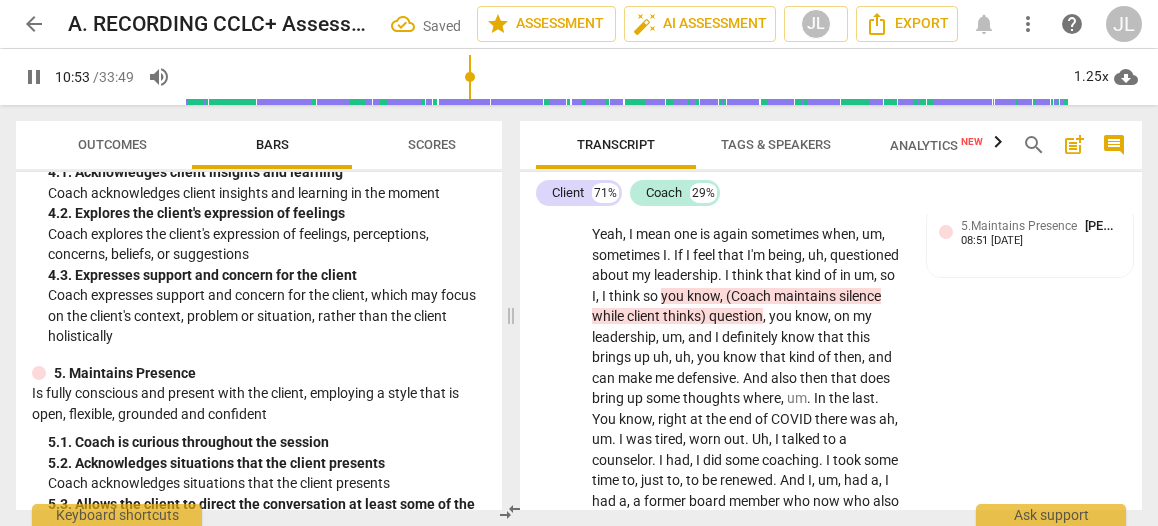 click on "." at bounding box center (678, 583) 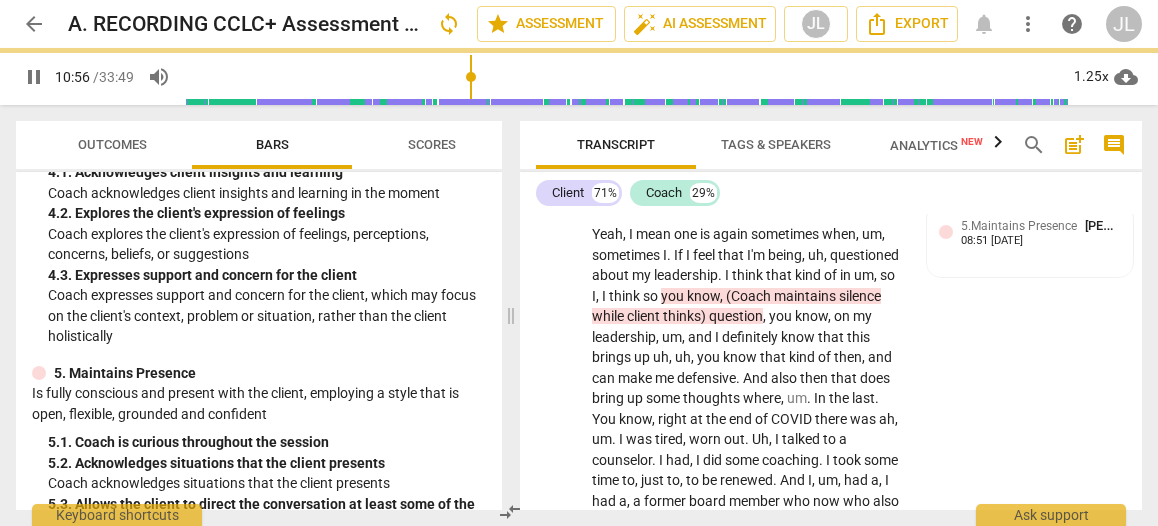 click on "So" at bounding box center [645, 583] 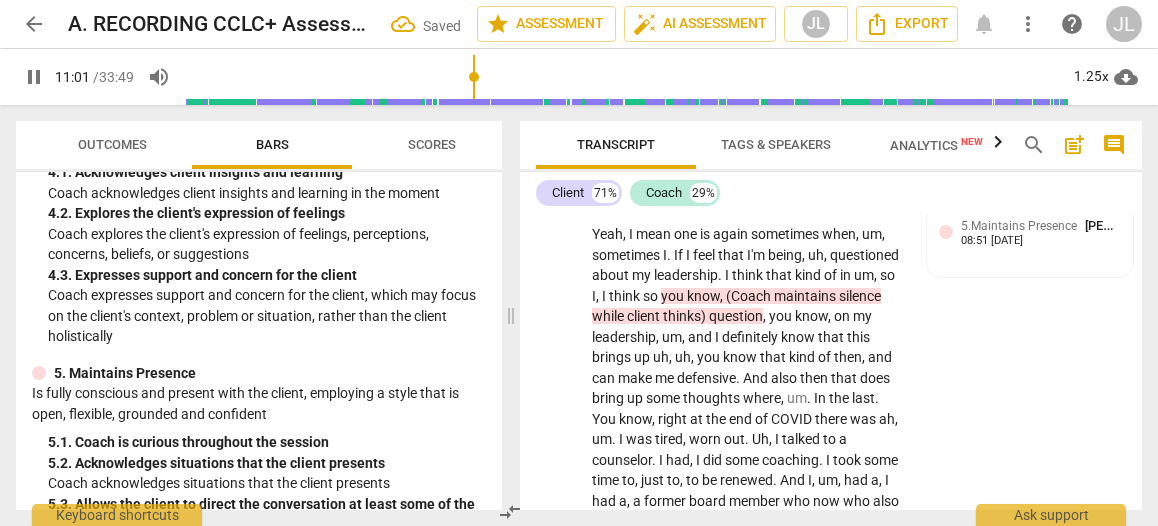 click on "play_arrow pause" at bounding box center [566, 864] 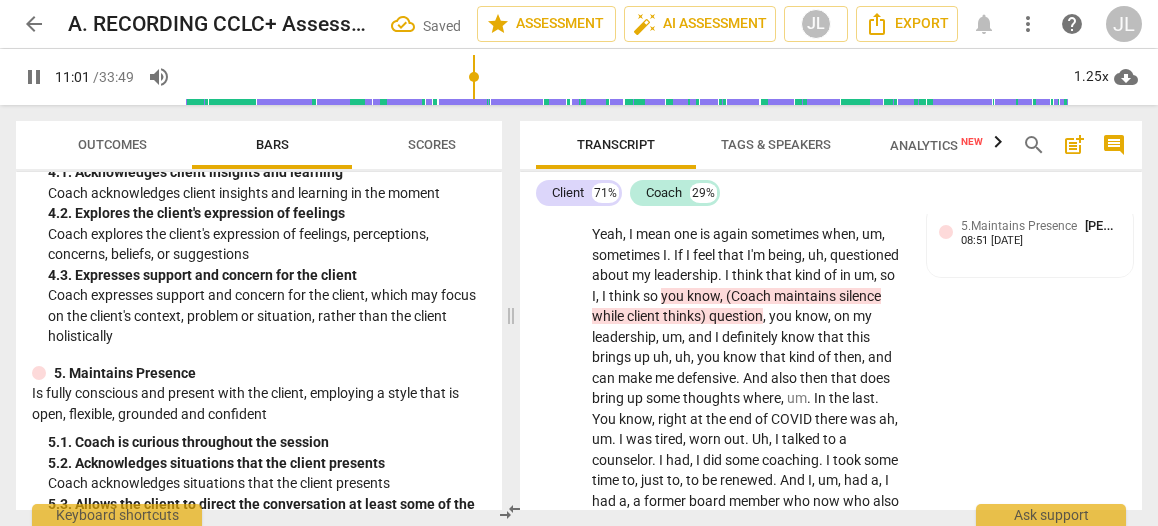 scroll, scrollTop: 5874, scrollLeft: 0, axis: vertical 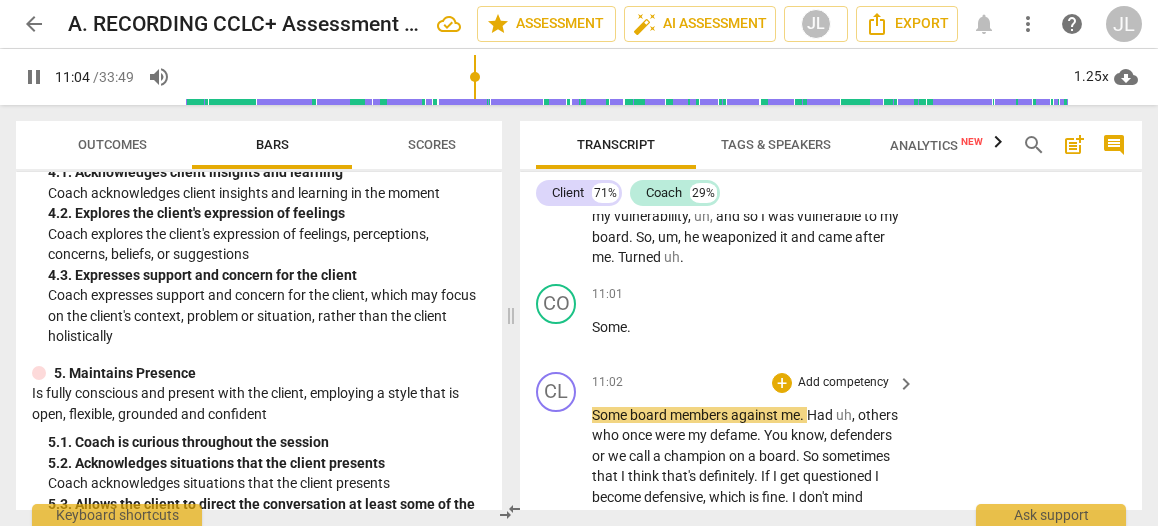 click on "pause" at bounding box center [557, 518] 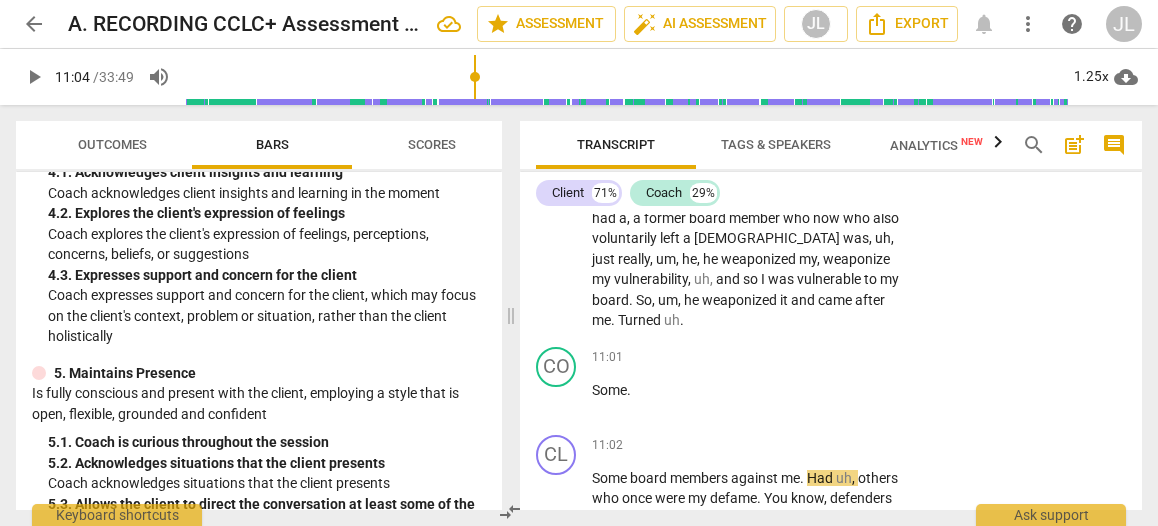 scroll, scrollTop: 5724, scrollLeft: 0, axis: vertical 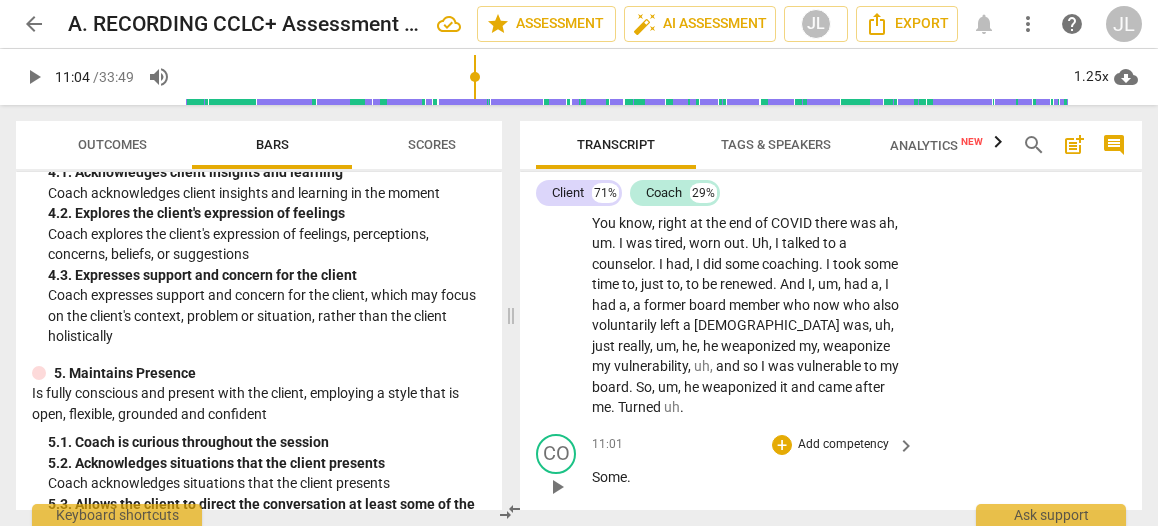 click on "Some" at bounding box center [609, 477] 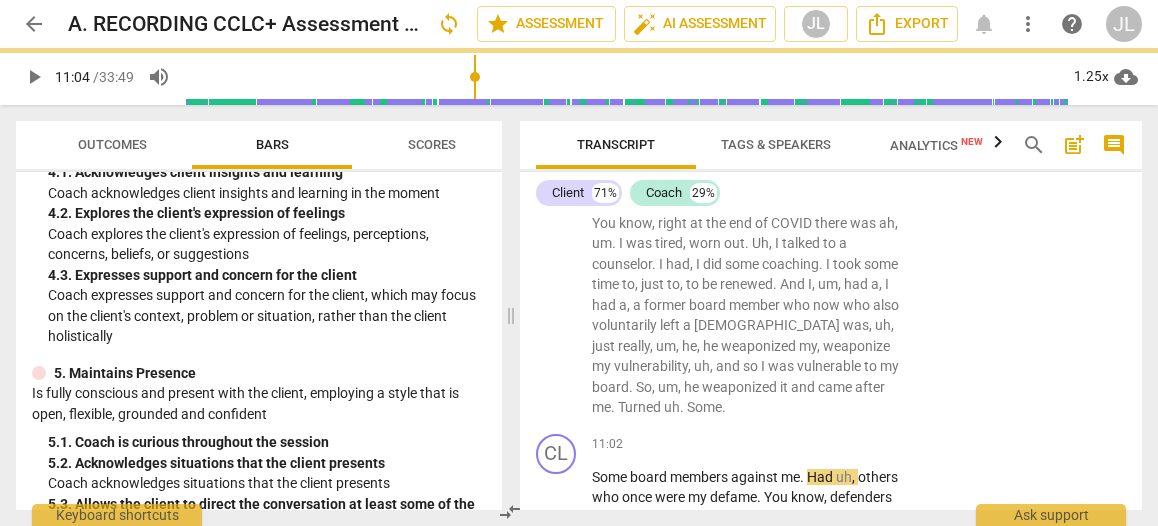 scroll, scrollTop: 5636, scrollLeft: 0, axis: vertical 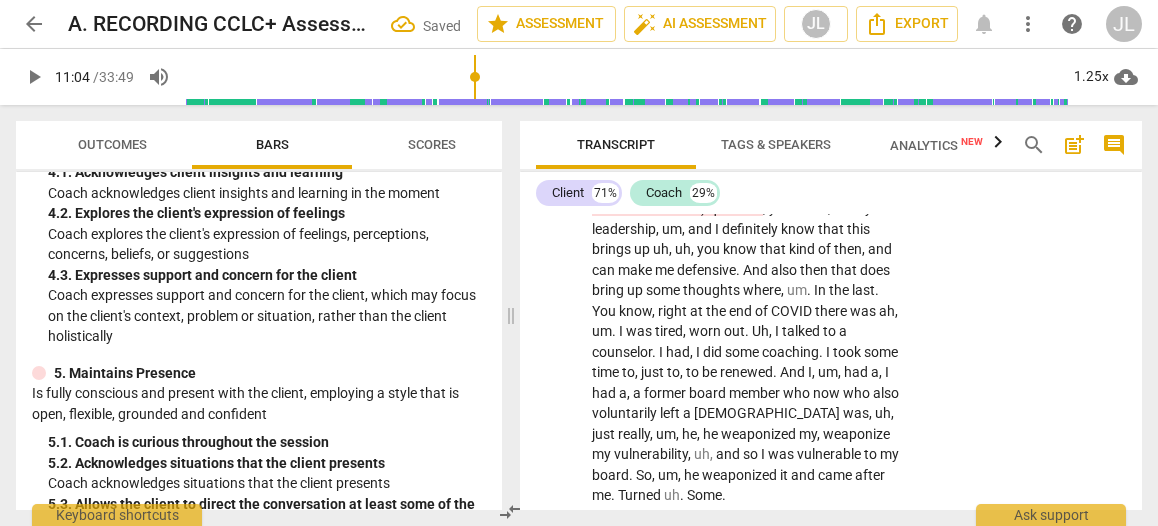 click on "Some" at bounding box center [611, 565] 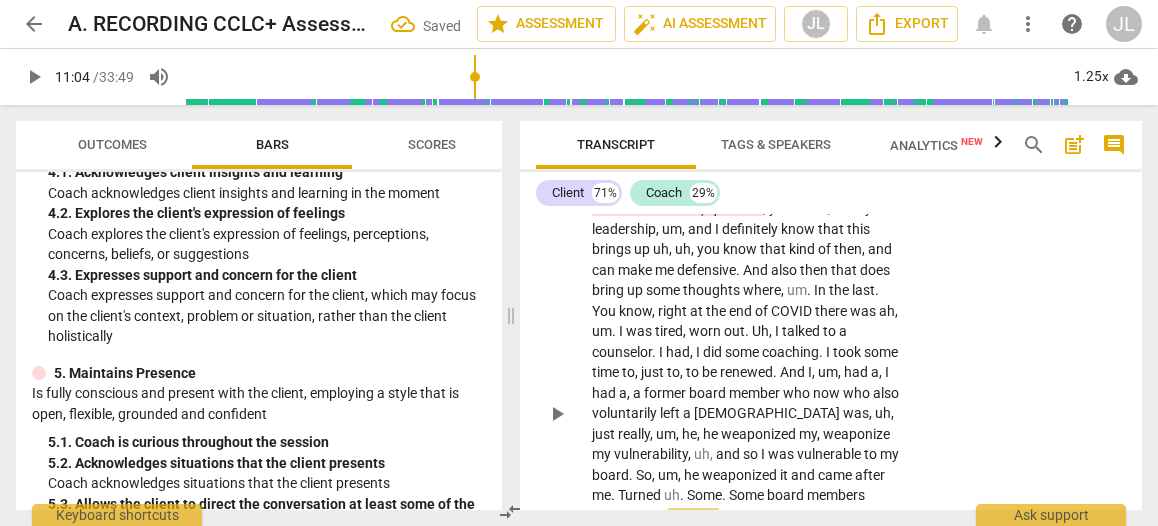 click on "Turned" at bounding box center (641, 495) 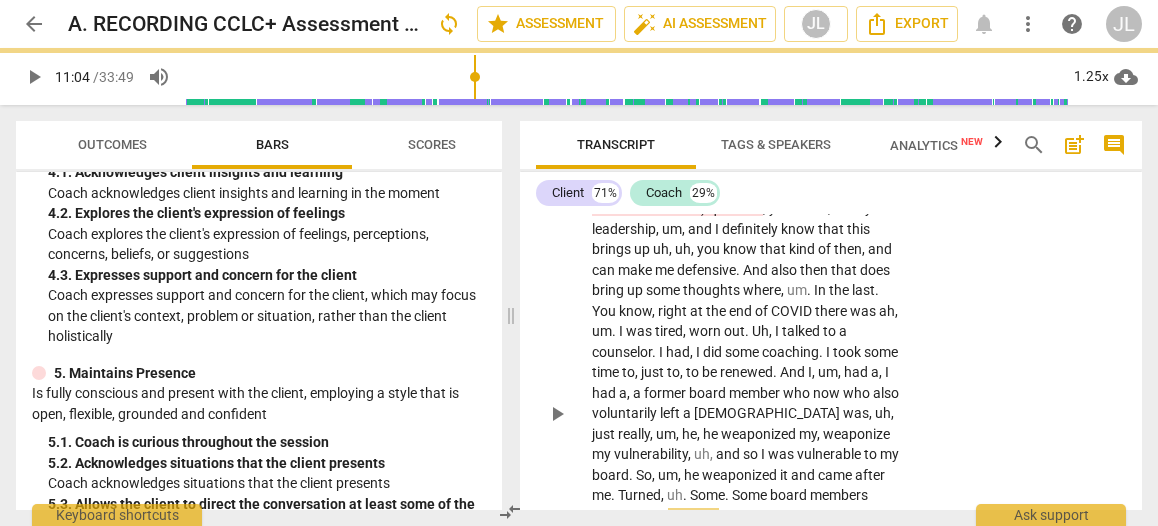 click on "." at bounding box center [686, 495] 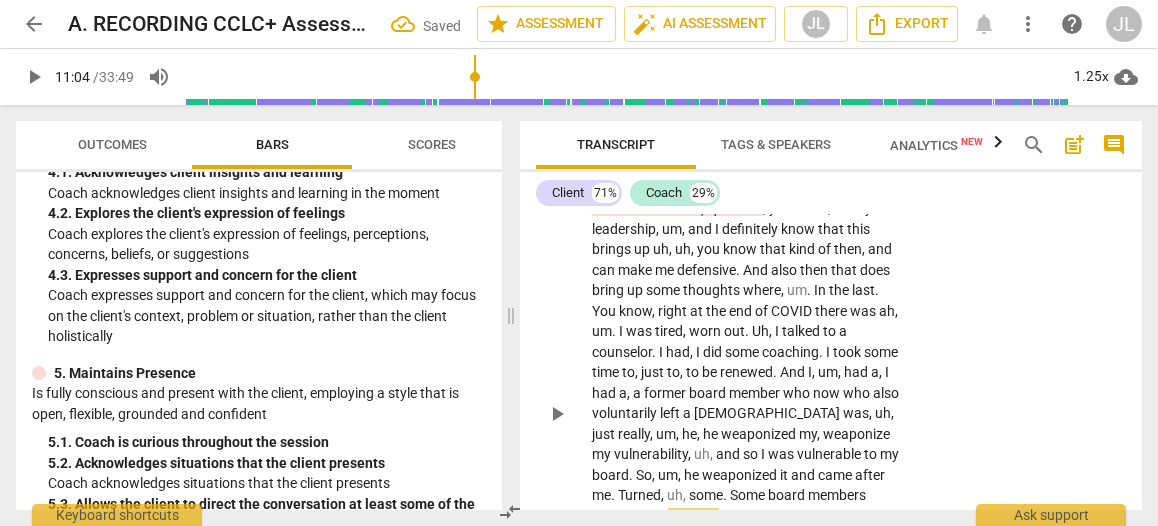 click on "." at bounding box center (726, 495) 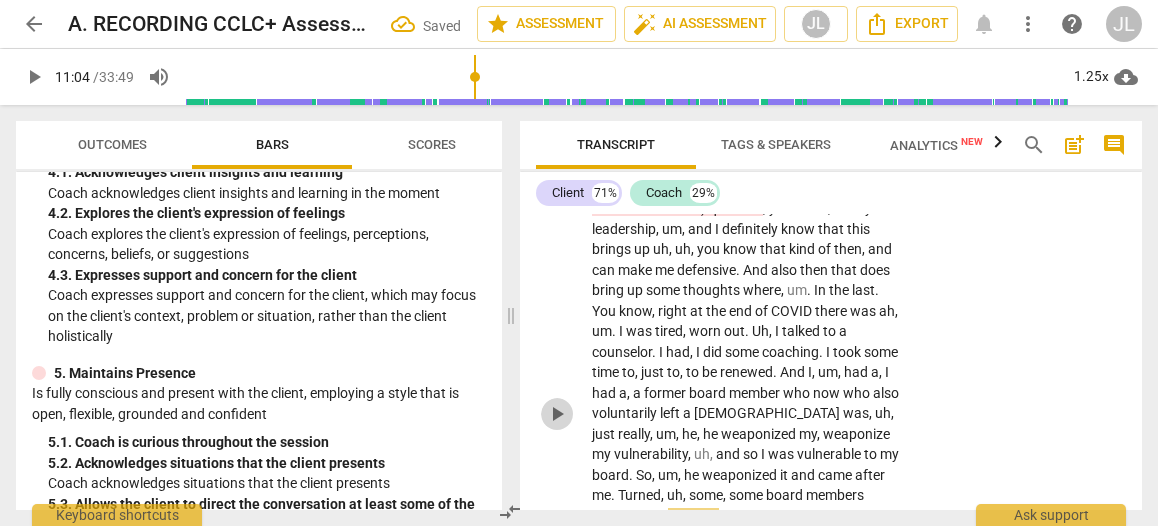 click on "play_arrow" at bounding box center [557, 414] 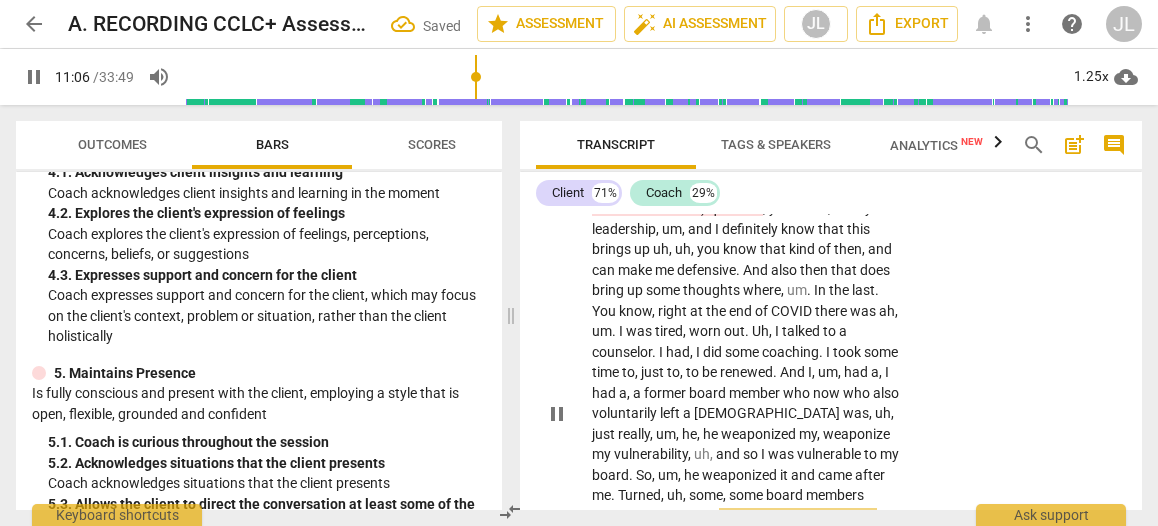 click on "Had" at bounding box center (682, 516) 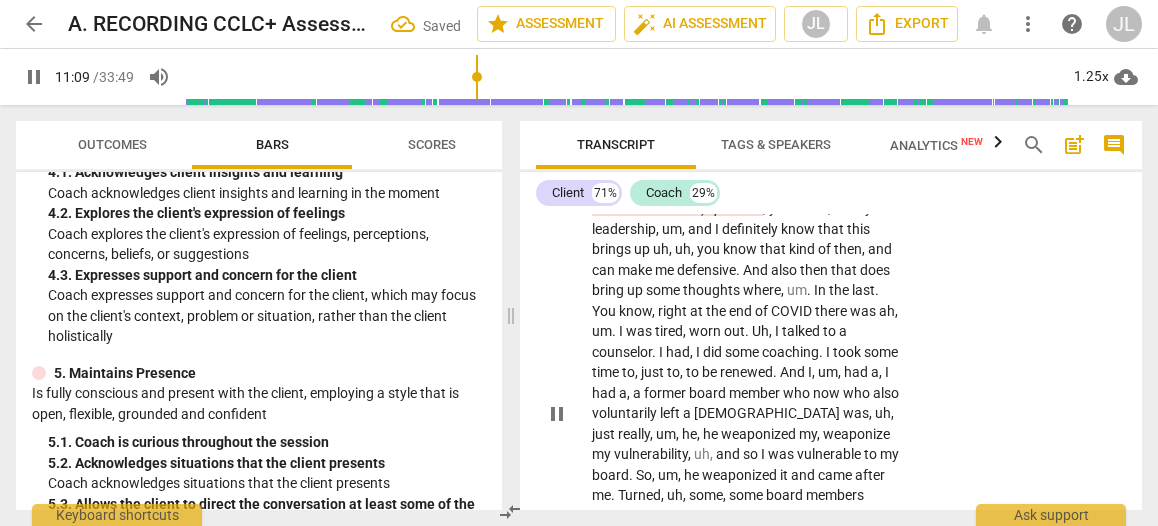 click on "pause" at bounding box center [557, 414] 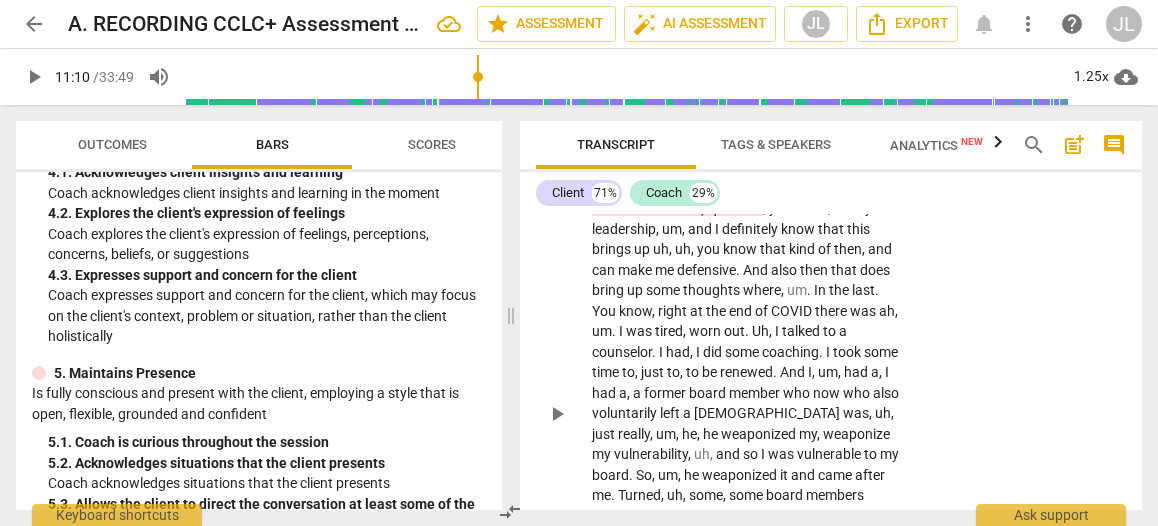 drag, startPoint x: 734, startPoint y: 431, endPoint x: 698, endPoint y: 431, distance: 36 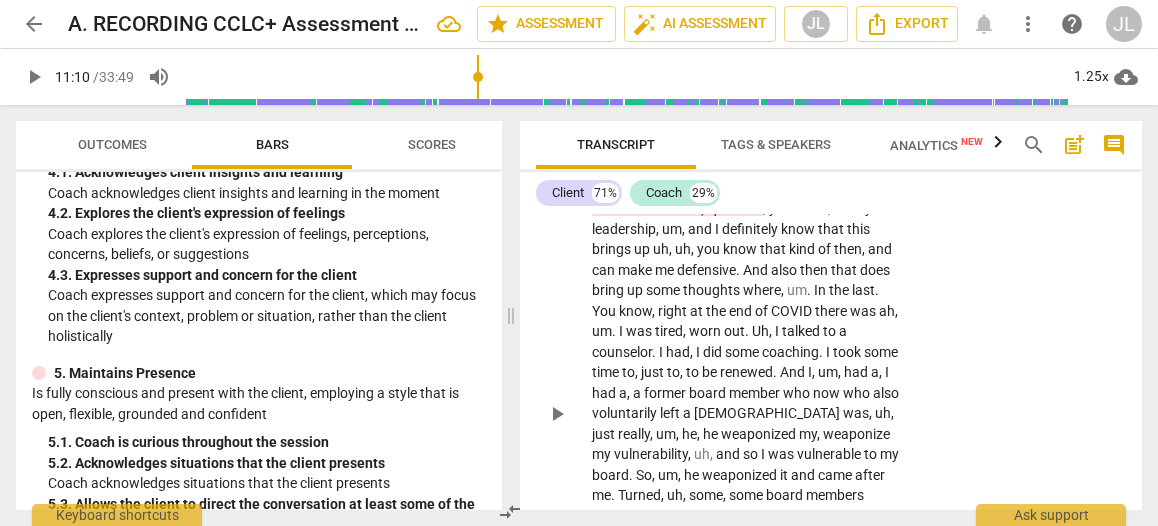 click on "Yeah ,   I   mean   one   is   again   sometimes   when ,   um ,   sometimes   I .   If   I   feel   that   I'm   being ,   uh ,   questioned   about   my   leadership .   I   think   that   kind   of   in   um ,   so   I ,   I   think   so   you   know ,   (Coach   maintains   silence   while   client   thinks)   question ,   you   know ,   on   my   leadership ,   um ,   and   I   definitely   know   that   this   brings   up   uh ,   uh ,   you   know   that   kind   of   then ,   and   can   make   me   defensive .   And   also   then   that   does   bring   up   some   thoughts   where ,   um .   In   the   last .   You   know ,   right   at   the   end   of   COVID   there   was   ah ,   um .   I   was   tired ,   worn   out .   Uh ,   I   talked   to   a   counselor .   I   had ,   I   did   some   coaching .   I   took   some   time   to ,   just   to ,   to   be   renewed .   And   I ,   um ,   had   a ,   I   had   a ,   a   former   board   member   who   now   who   also   voluntarily   left   a" at bounding box center (748, 423) 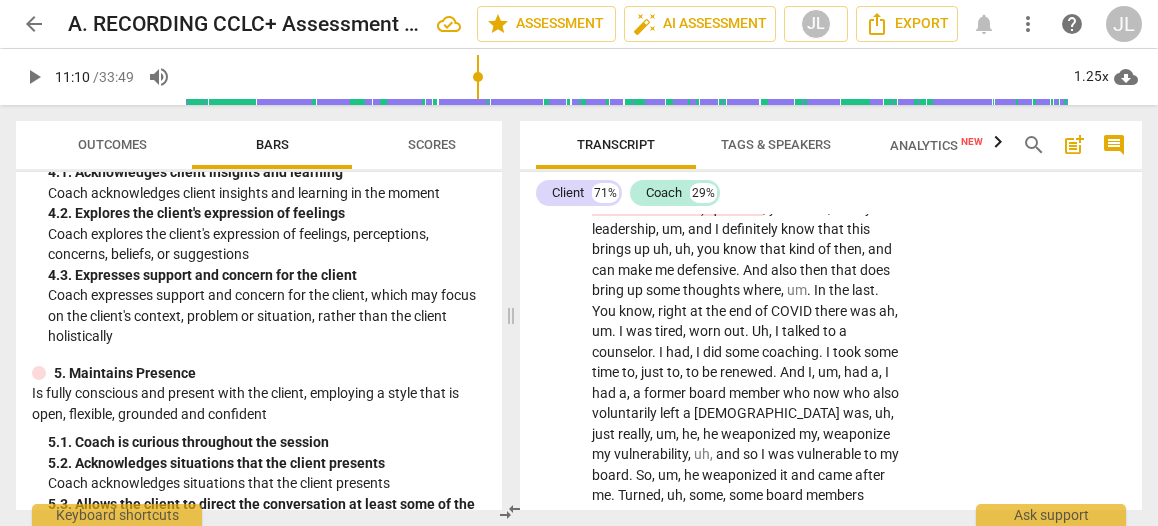 scroll, scrollTop: 5675, scrollLeft: 0, axis: vertical 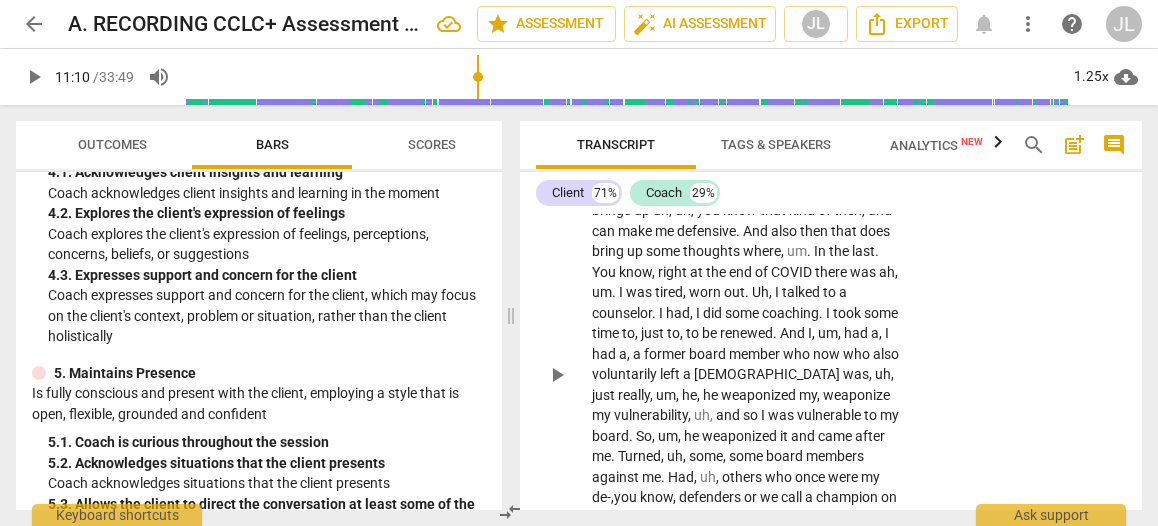 click on "play_arrow" at bounding box center (557, 375) 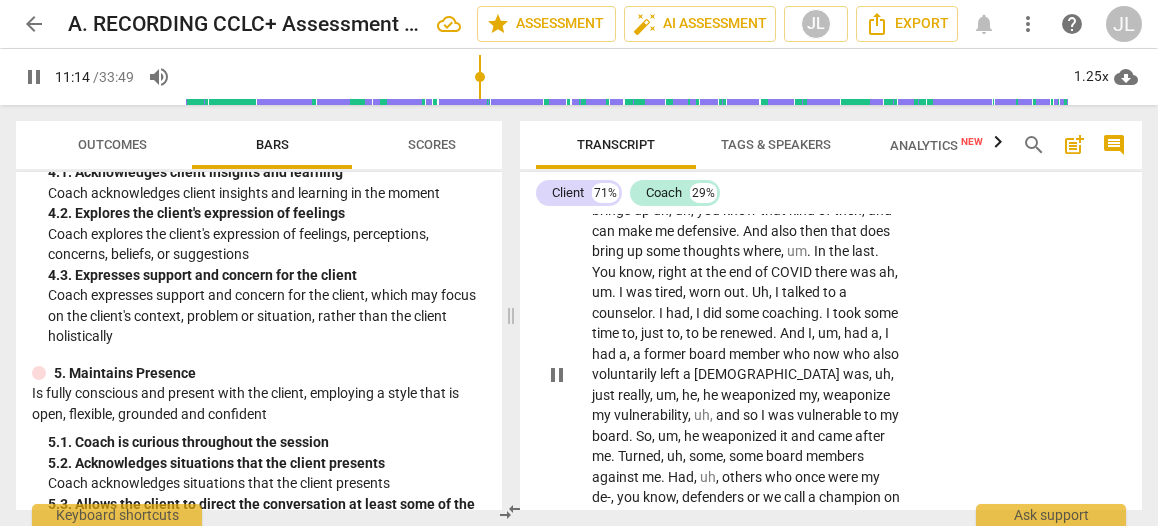 click on "pause" at bounding box center (557, 375) 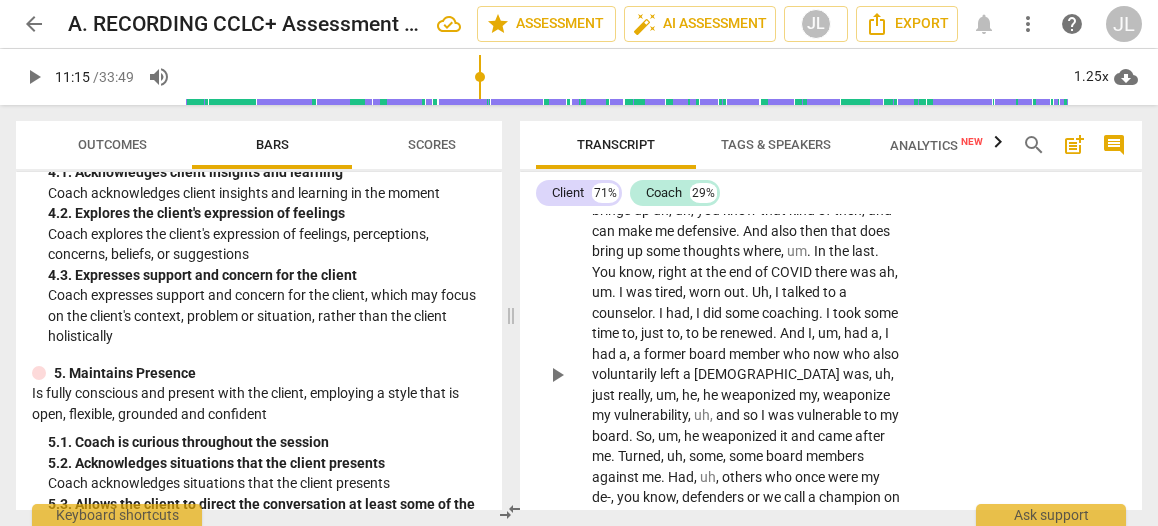 click on "." at bounding box center [901, 518] 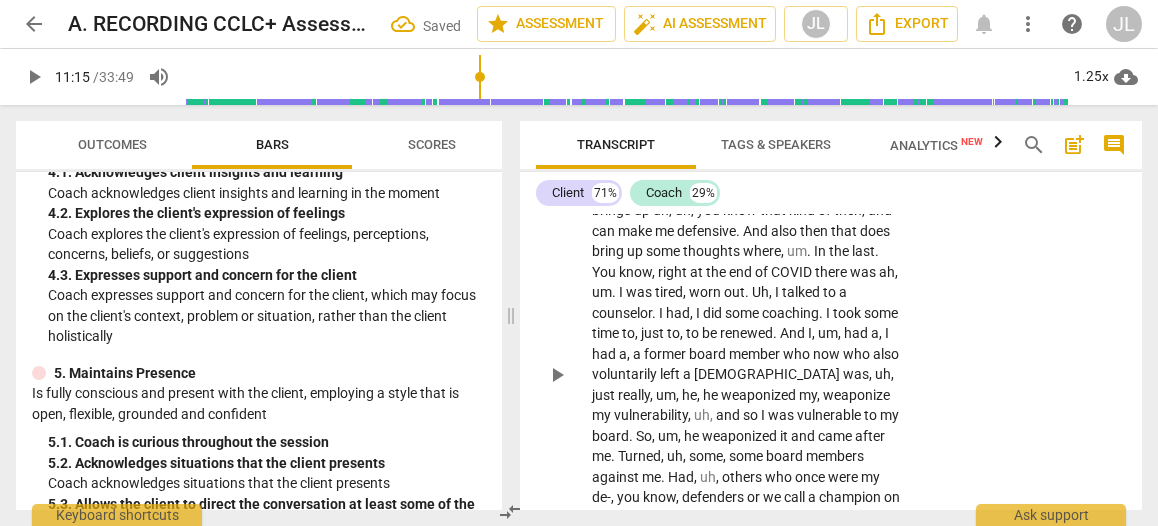 click on "," at bounding box center [882, 538] 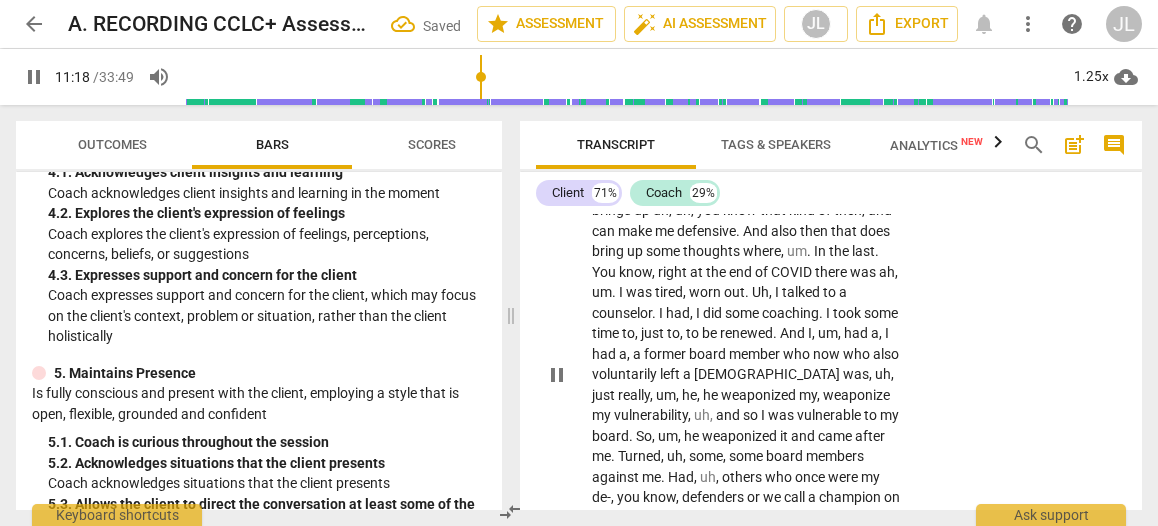 click on "pause" at bounding box center (557, 375) 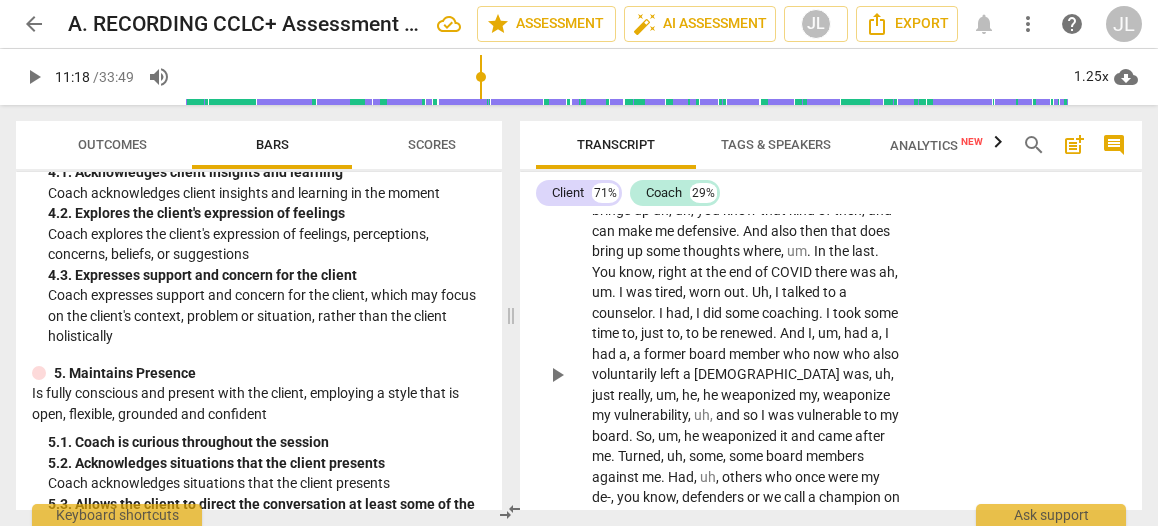 click on "Yeah ,   I   mean   one   is   again   sometimes   when ,   um ,   sometimes   I .   If   I   feel   that   I'm   being ,   uh ,   questioned   about   my   leadership .   I   think   that   kind   of   in   um ,   so   I ,   I   think   so   you   know ,   (Coach   maintains   silence   while   client   thinks)   question ,   you   know ,   on   my   leadership ,   um ,   and   I   definitely   know   that   this   brings   up   uh ,   uh ,   you   know   that   kind   of   then ,   and   can   make   me   defensive .   And   also   then   that   does   bring   up   some   thoughts   where ,   um .   In   the   last .   You   know ,   right   at   the   end   of   COVID   there   was   ah ,   um .   I   was   tired ,   worn   out .   Uh ,   I   talked   to   a   counselor .   I   had ,   I   did   some   coaching .   I   took   some   time   to ,   just   to ,   to   be   renewed .   And   I ,   um ,   had   a ,   I   had   a ,   a   former   board   member   who   now   who   also   voluntarily   left   a" at bounding box center (748, 384) 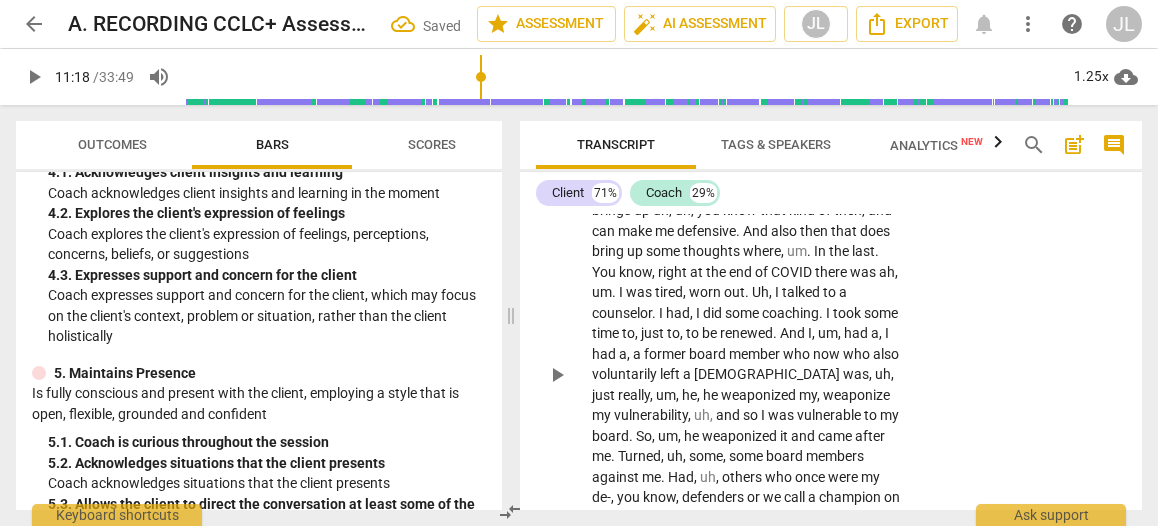 click on "generally" at bounding box center [788, 559] 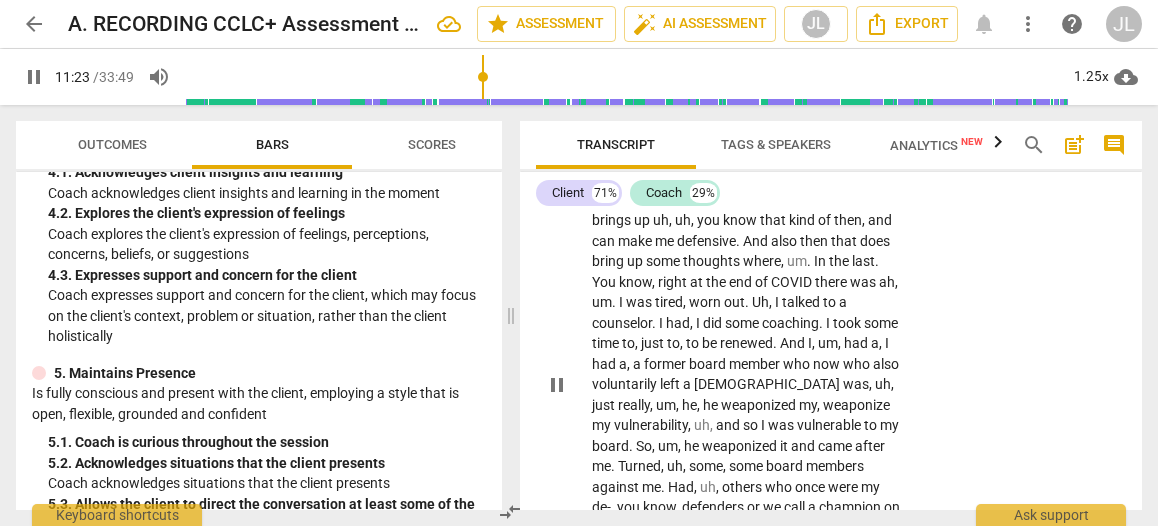 click on "pause" at bounding box center (557, 385) 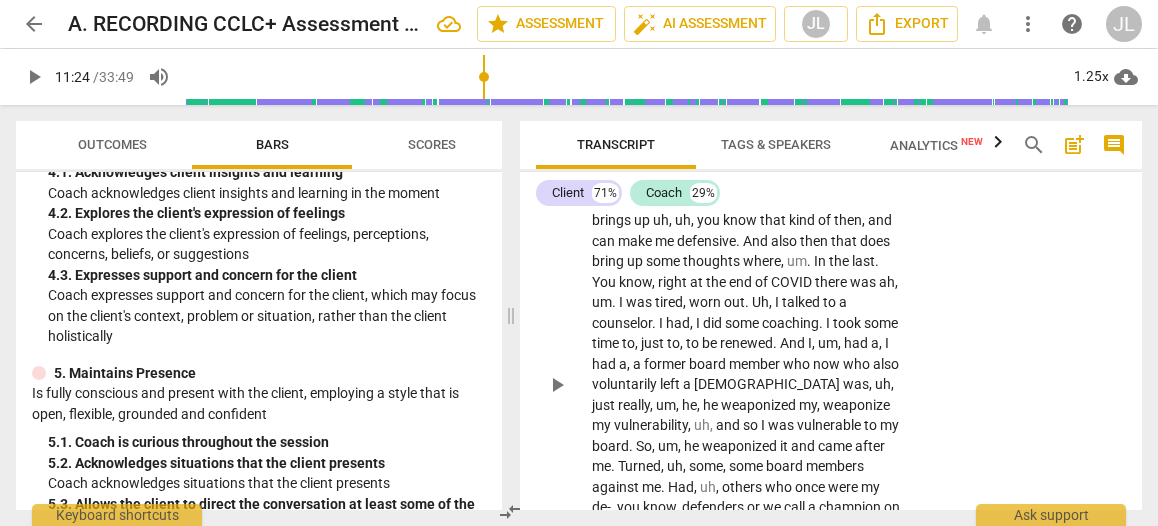 click on "certain" at bounding box center [613, 610] 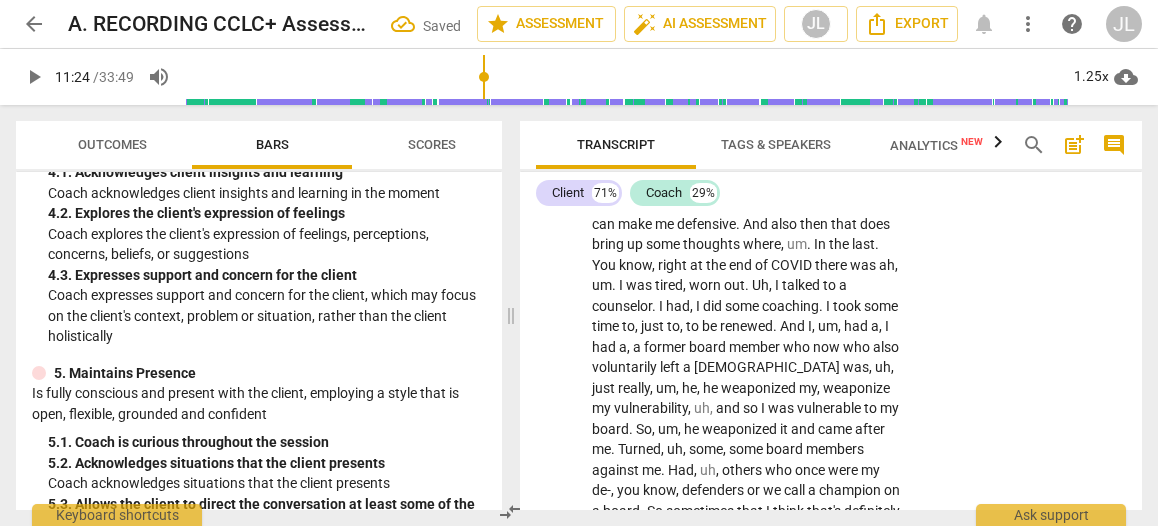 scroll, scrollTop: 5724, scrollLeft: 0, axis: vertical 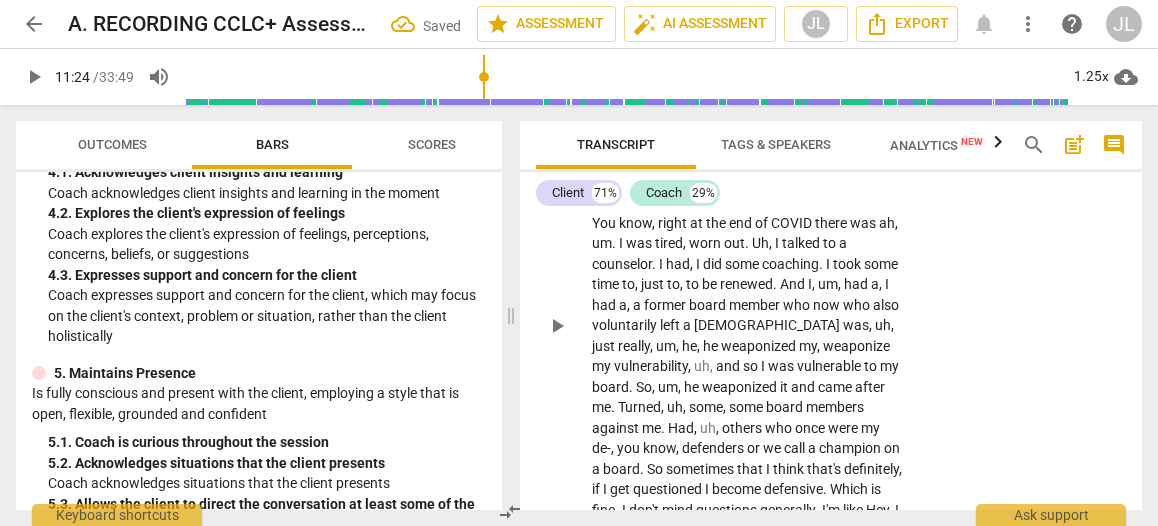 click on "Again," at bounding box center (705, 551) 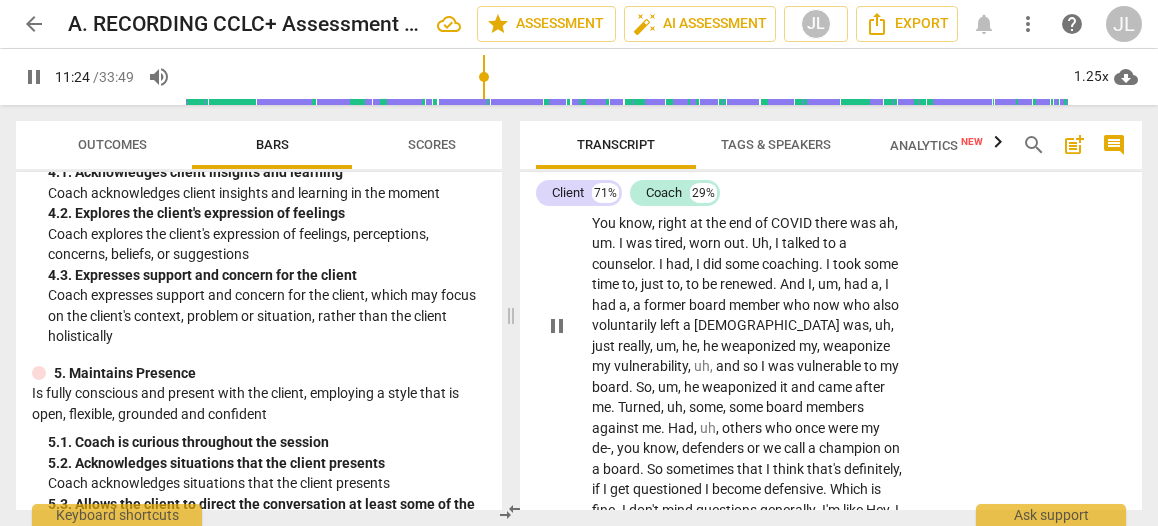click on "pause" at bounding box center (557, 326) 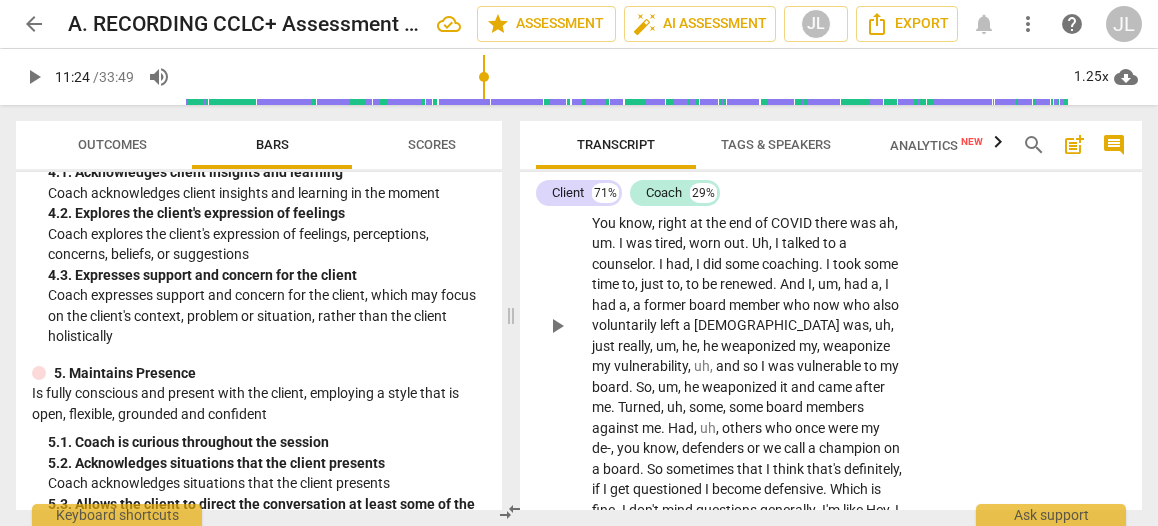 click on "." at bounding box center (760, 551) 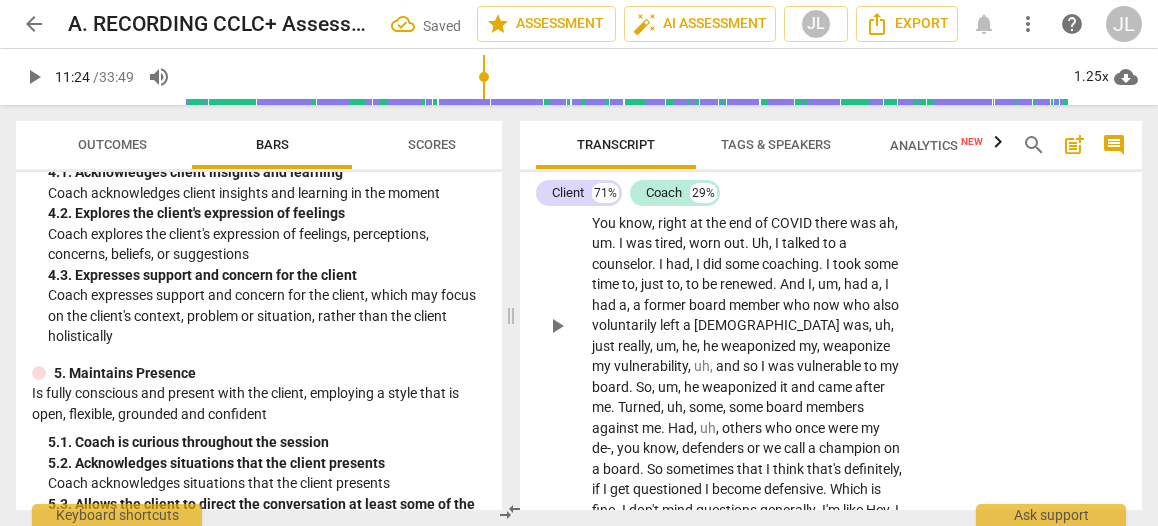 click on "is" at bounding box center [789, 551] 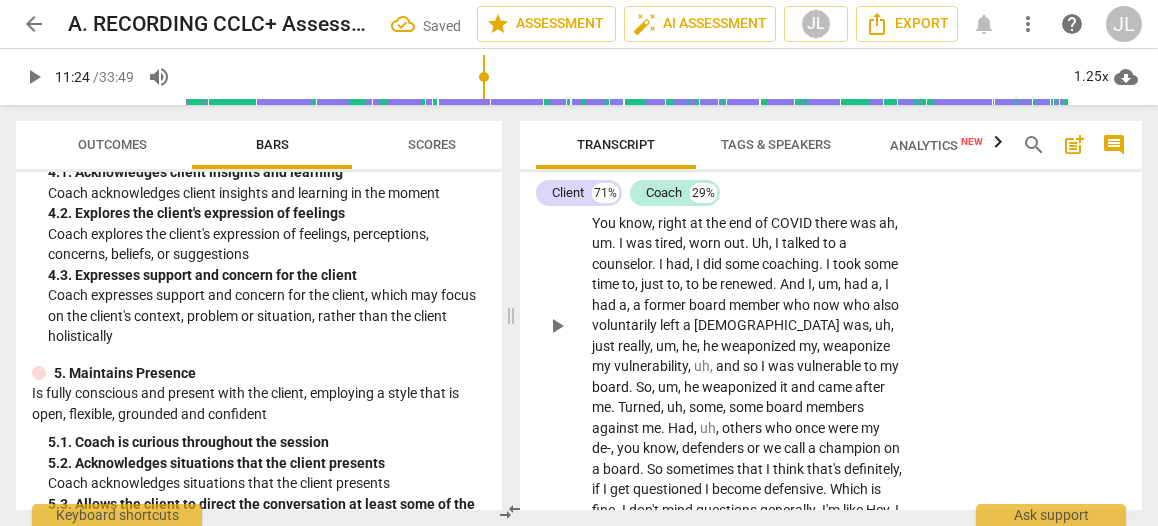 click on "play_arrow" at bounding box center [557, 326] 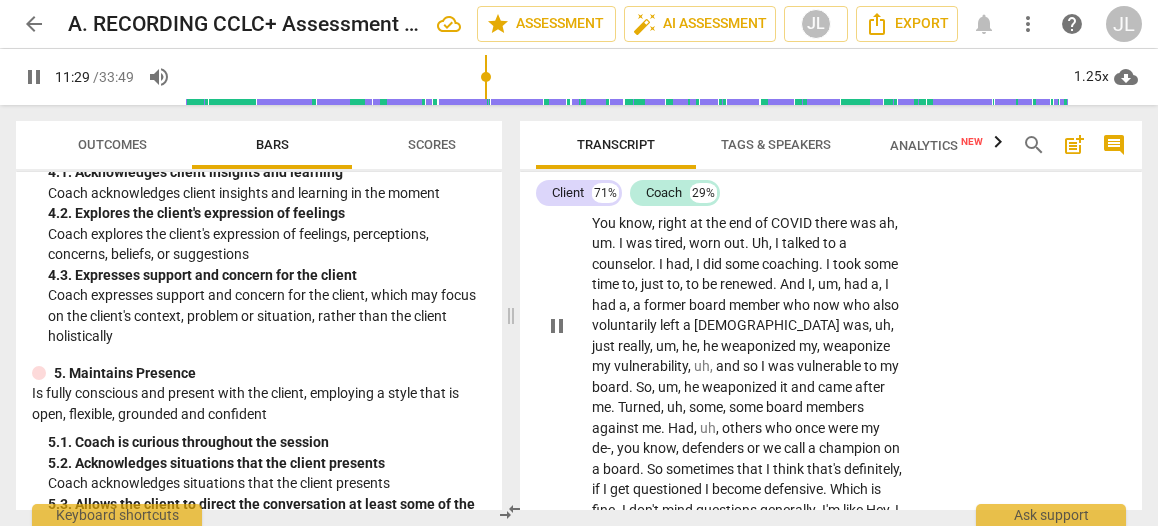 drag, startPoint x: 553, startPoint y: 247, endPoint x: 564, endPoint y: 249, distance: 11.18034 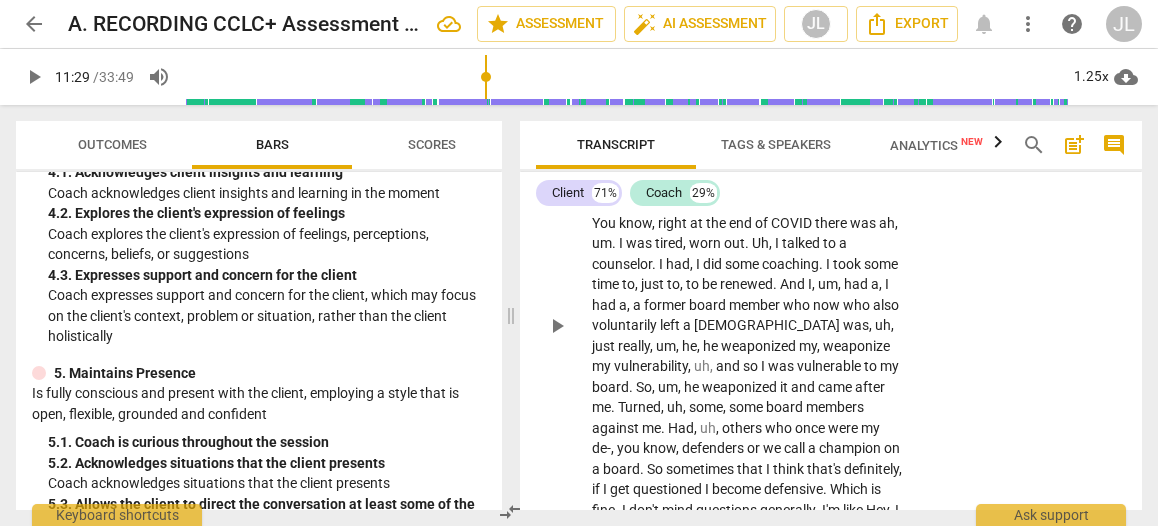 click on "." at bounding box center (611, 592) 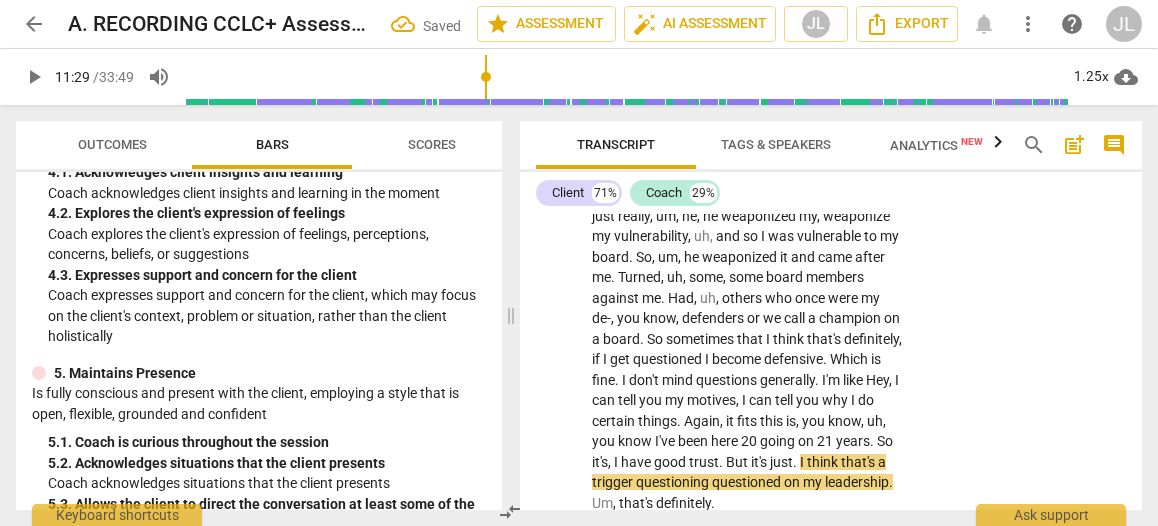 scroll, scrollTop: 5940, scrollLeft: 0, axis: vertical 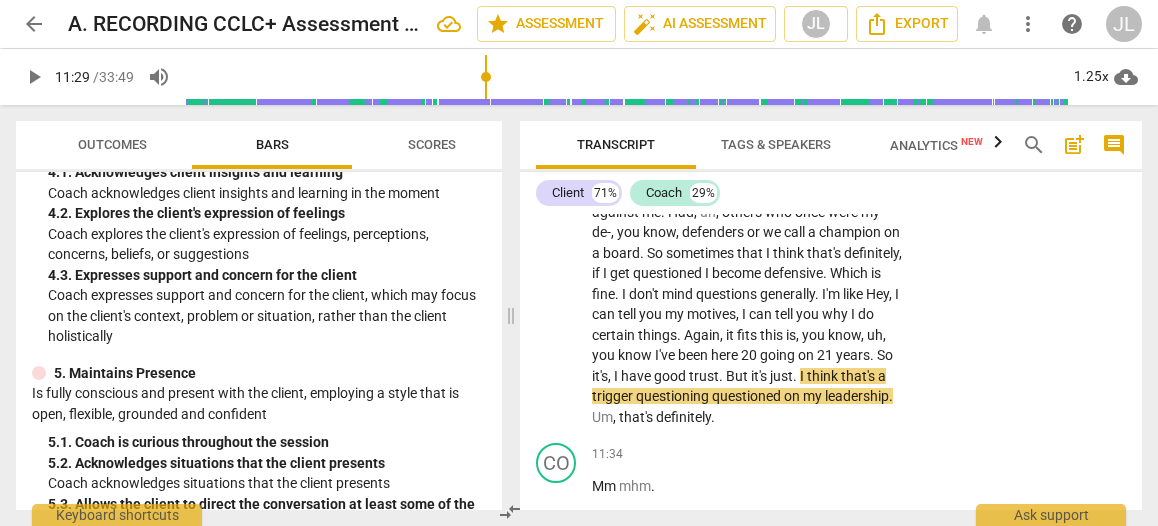 click on "play_arrow" at bounding box center (34, 77) 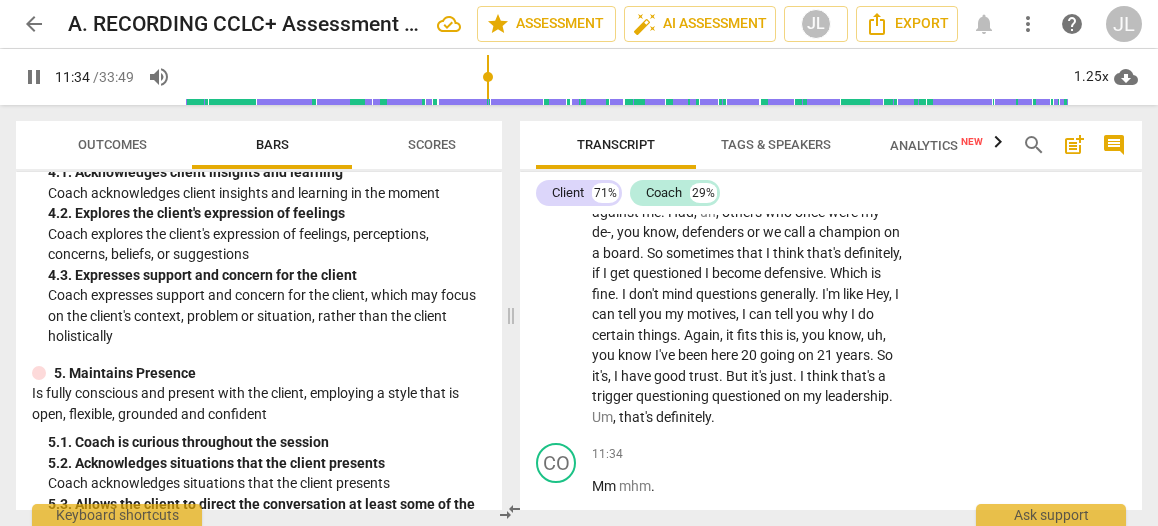 click on "pause" at bounding box center [34, 77] 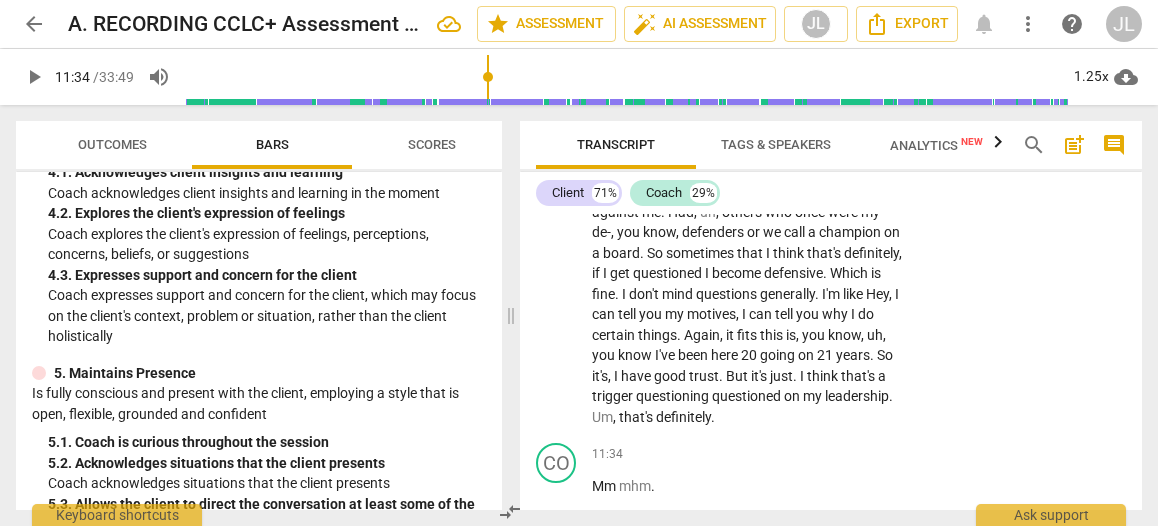 click on "questioning" at bounding box center (674, 396) 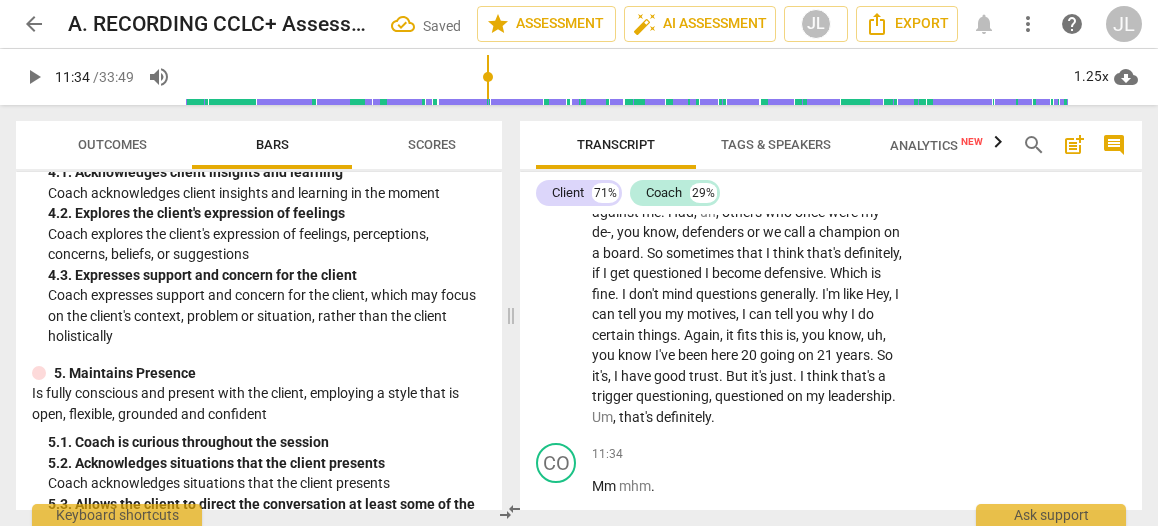 click on "trigger" at bounding box center [614, 396] 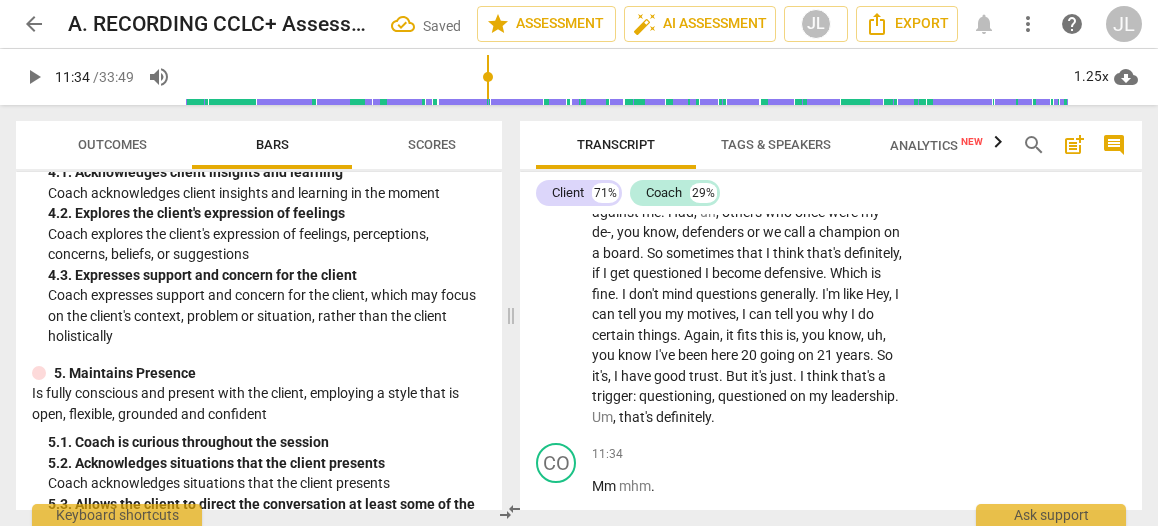 click on "play_arrow" at bounding box center (34, 77) 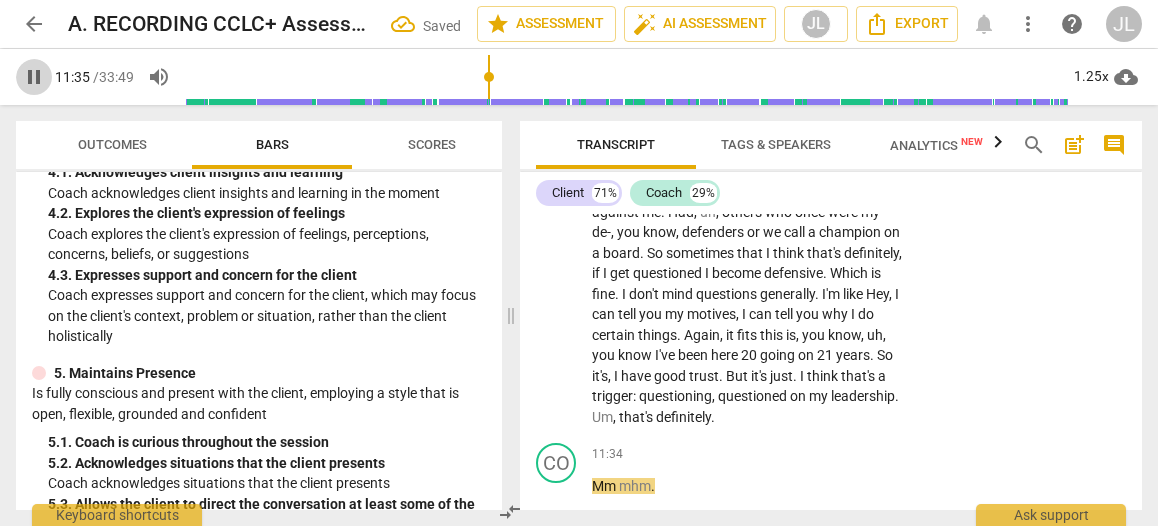 click on "pause" at bounding box center [34, 77] 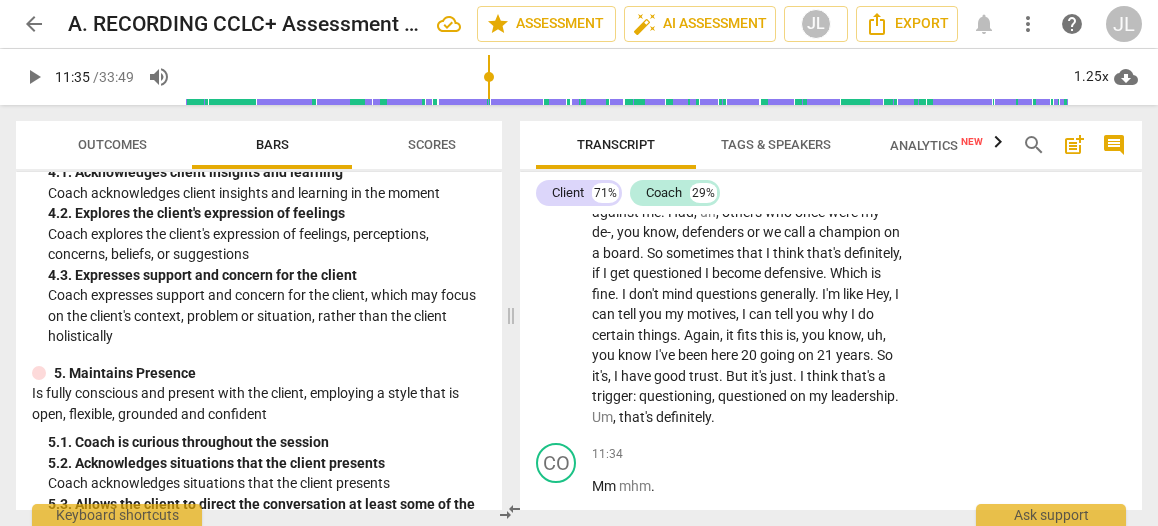 click on "play_arrow" at bounding box center (34, 77) 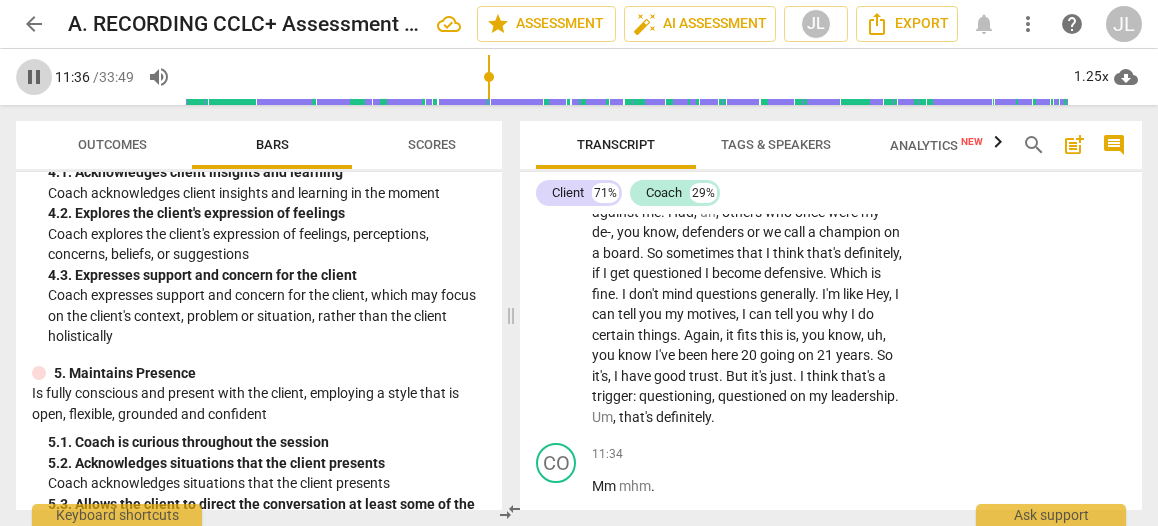 click on "pause" at bounding box center [34, 77] 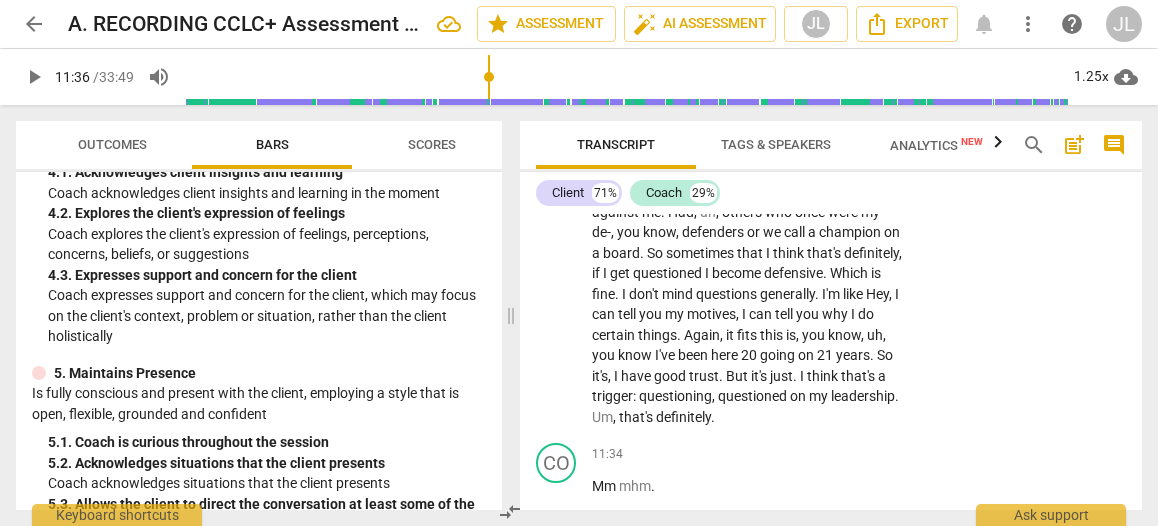 click on "play_arrow" at bounding box center (34, 77) 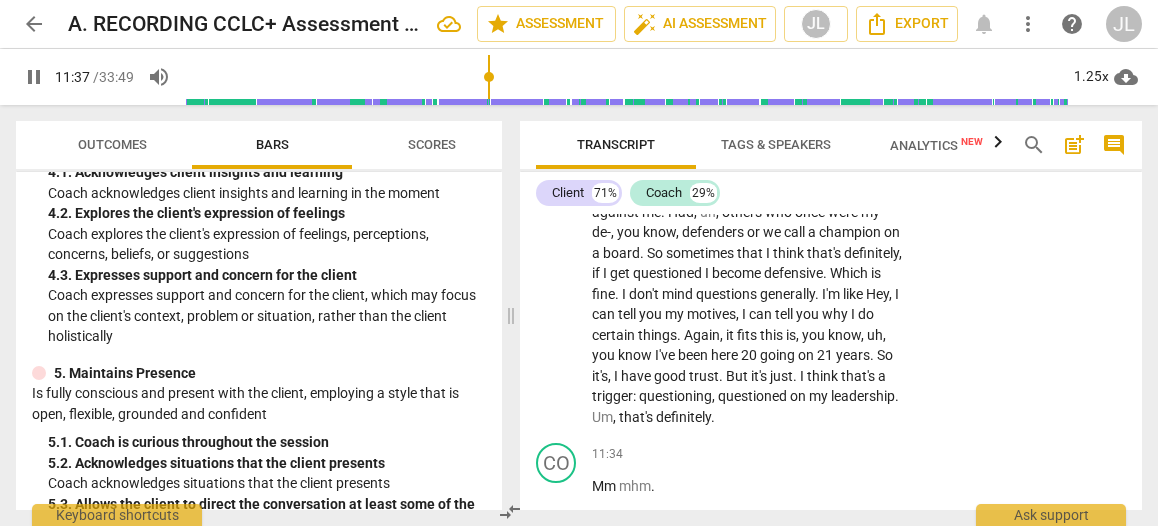 click on "pause" at bounding box center (34, 77) 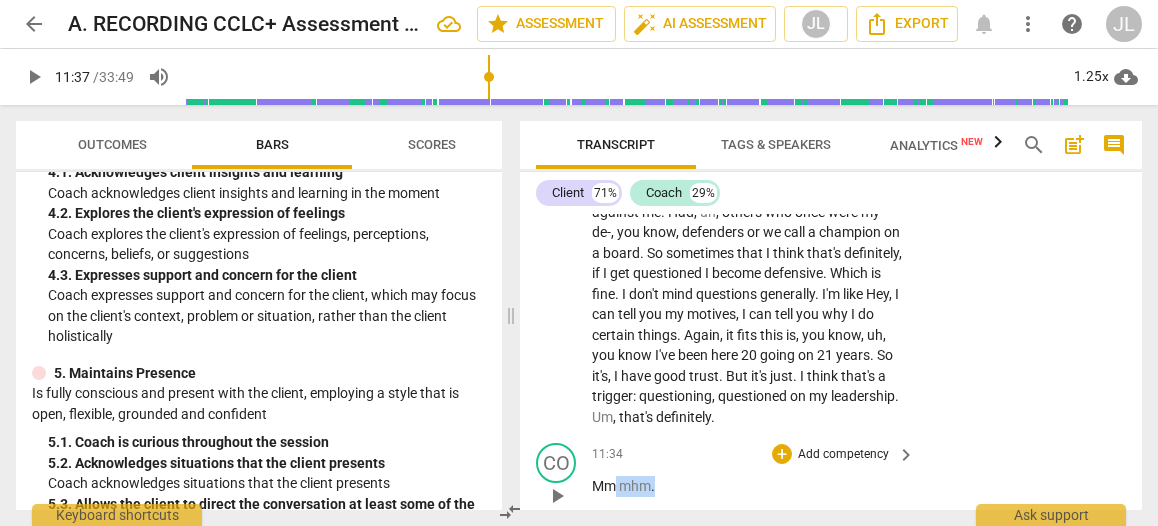 drag, startPoint x: 658, startPoint y: 407, endPoint x: 617, endPoint y: 396, distance: 42.44997 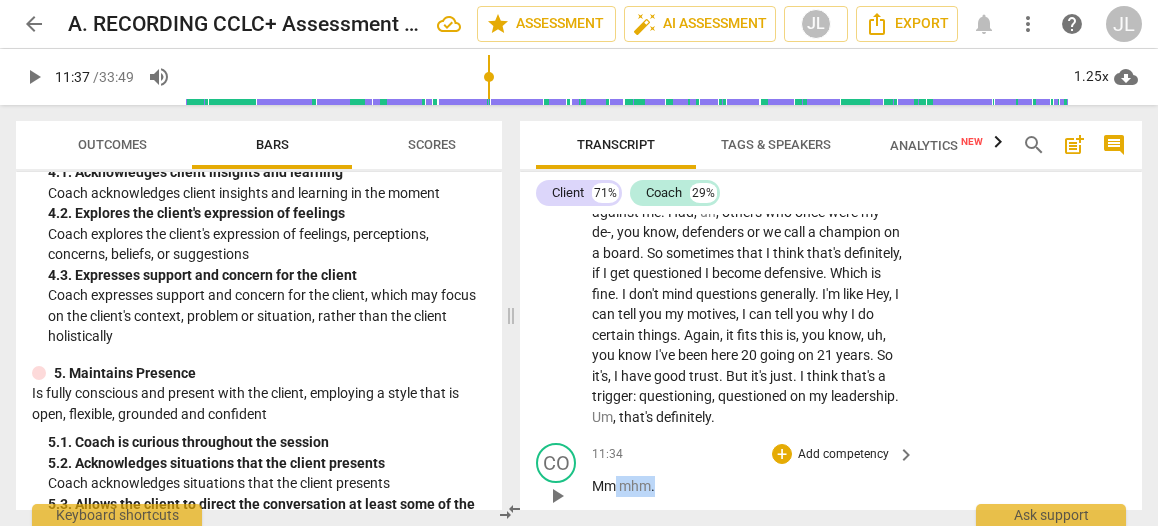 click on "Mm   mhm ." at bounding box center (748, 486) 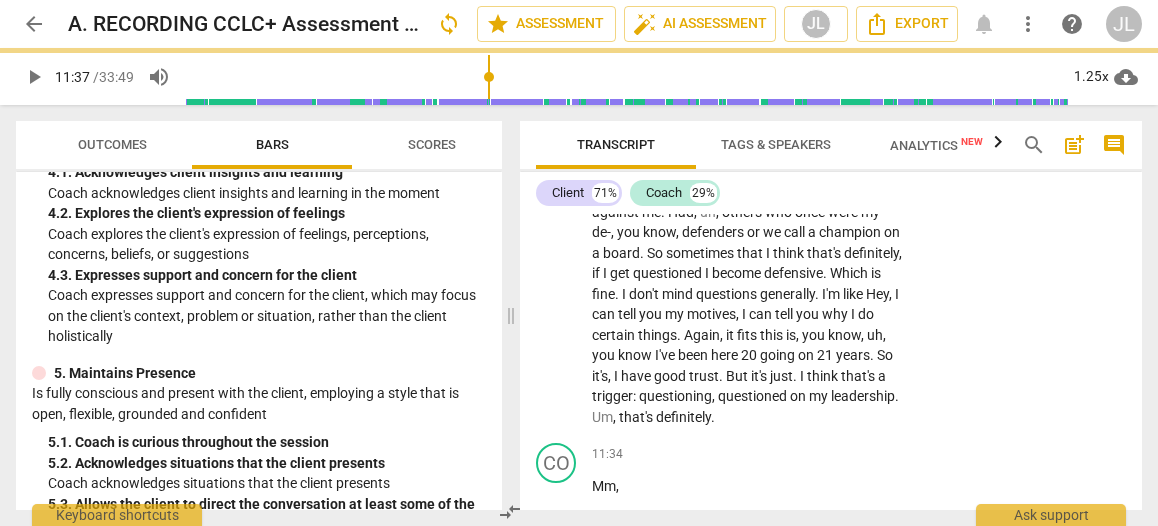 click on "So" at bounding box center (601, 574) 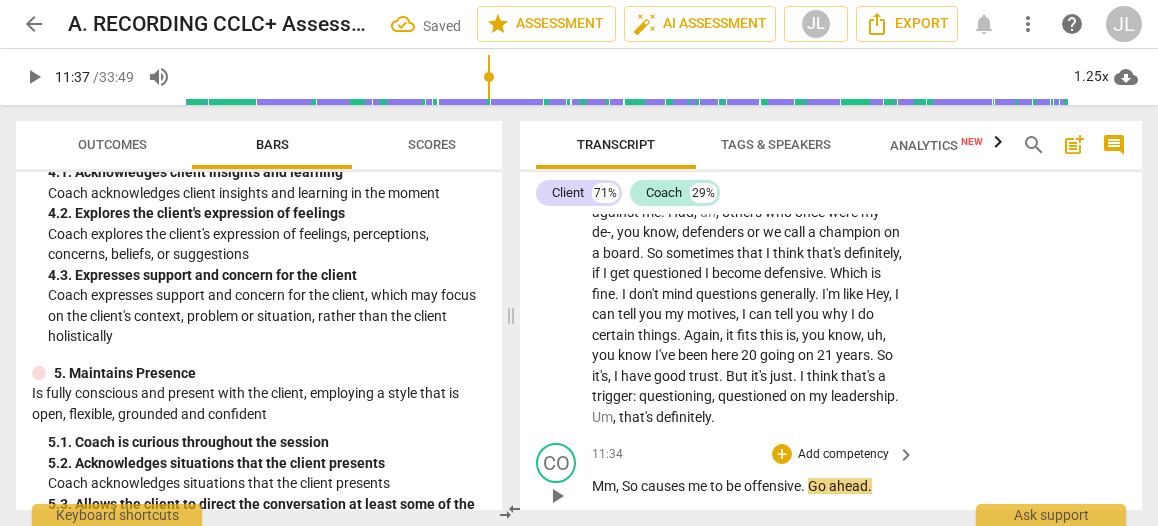 click on "causes" at bounding box center [664, 486] 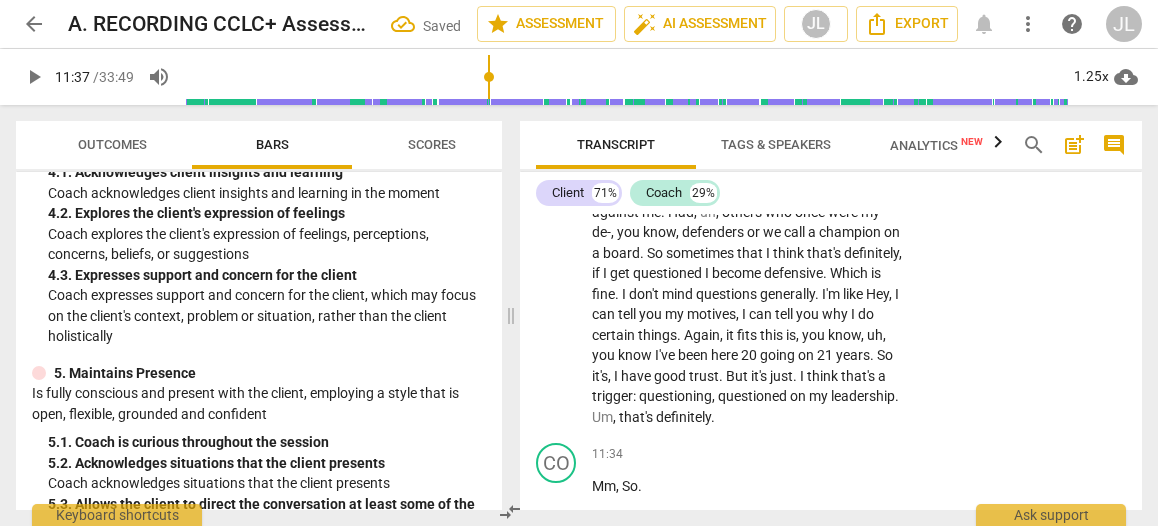 click on "Yeah ,   I   mean   one   is   again   sometimes   when ,   um ,   sometimes   I .   If   I   feel   that   I'm   being ,   uh ,   questioned   about   my   leadership .   I   think   that   kind   of   in   um ,   so   I ,   I   think   so   you   know ,   (Coach   maintains   silence   while   client   thinks)   question ,   you   know ,   on   my   leadership ,   um ,   and   I   definitely   know   that   this   brings   up   uh ,   uh ,   you   know   that   kind   of   then ,   and   can   make   me   defensive .   And   also   then   that   does   bring   up   some   thoughts   where ,   um .   In   the   last .   You   know ,   right   at   the   end   of   COVID   there   was   ah ,   um .   I   was   tired ,   worn   out .   Uh ,   I   talked   to   a   counselor .   I   had ,   I   did   some   coaching .   I   took   some   time   to ,   just   to ,   to   be   renewed .   And   I ,   um ,   had   a ,   I   had   a ,   a   former   board   member   who   now   who   also   voluntarily   left   a" at bounding box center [748, 119] 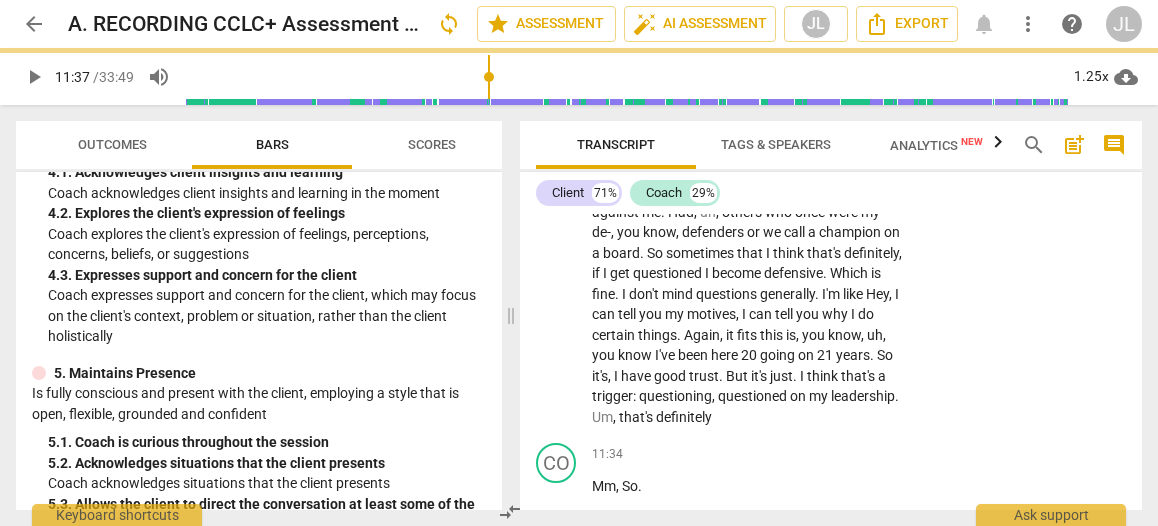click on "Causes" at bounding box center [616, 574] 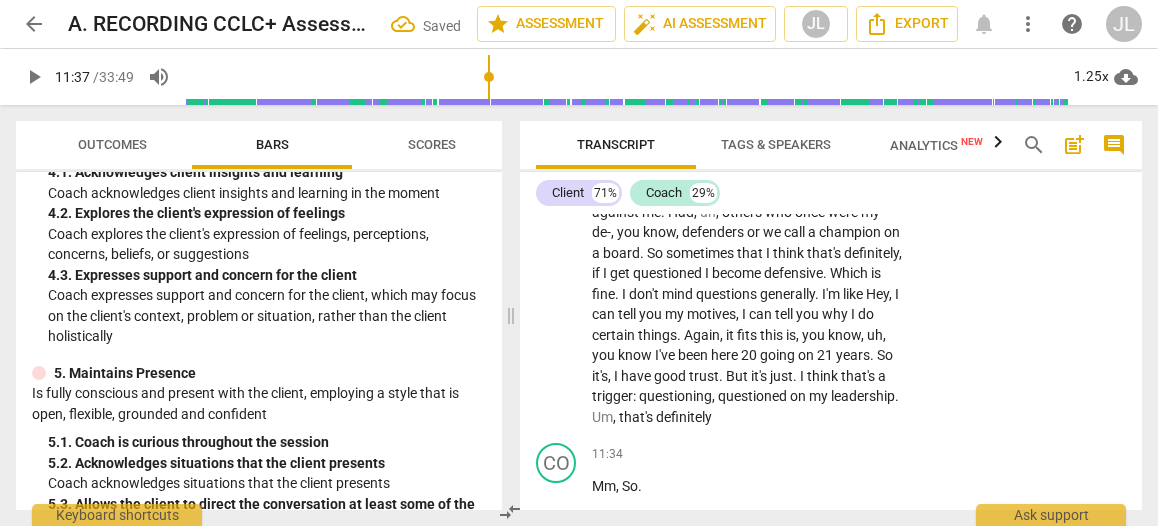 drag, startPoint x: 715, startPoint y: 467, endPoint x: 700, endPoint y: 465, distance: 15.132746 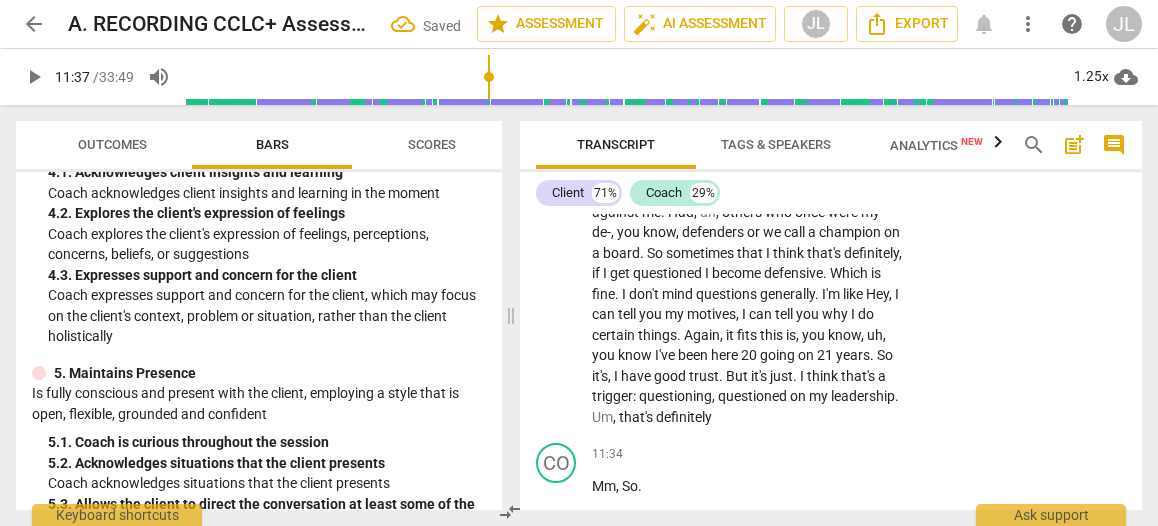 click on "offensive" at bounding box center (723, 574) 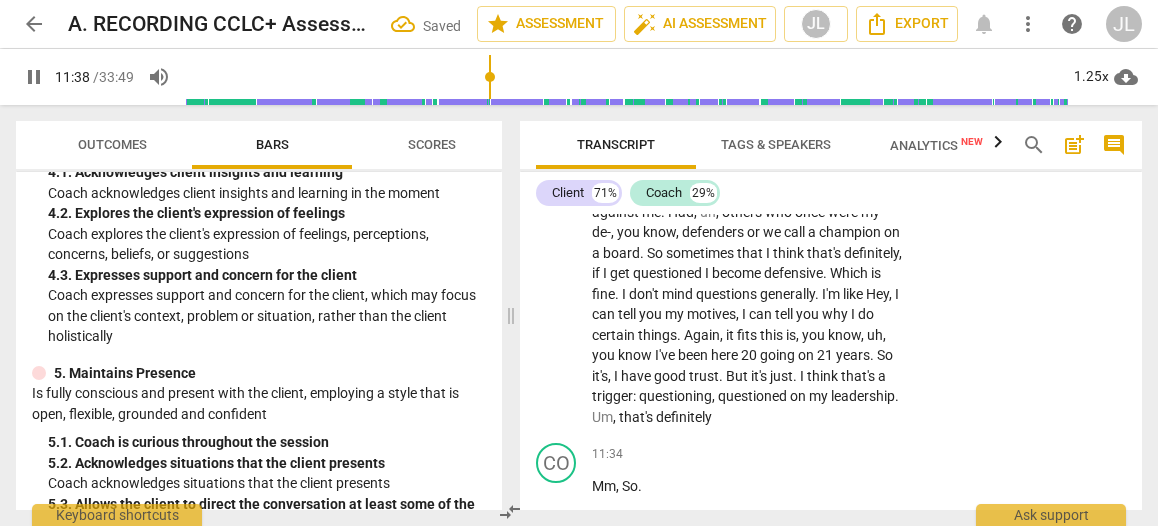 click on "play_arrow pause" at bounding box center (566, 1132) 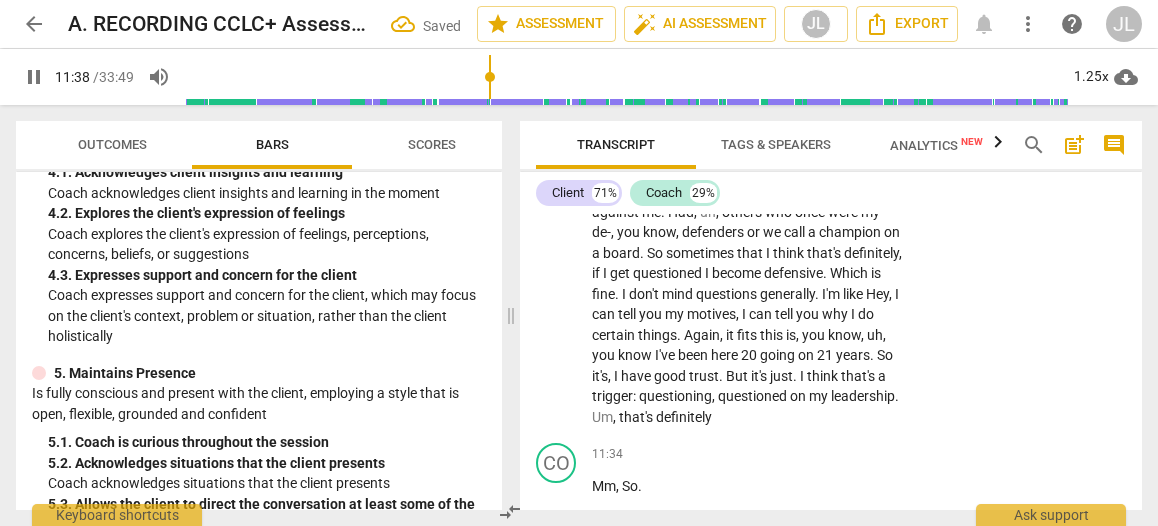 scroll, scrollTop: 6276, scrollLeft: 0, axis: vertical 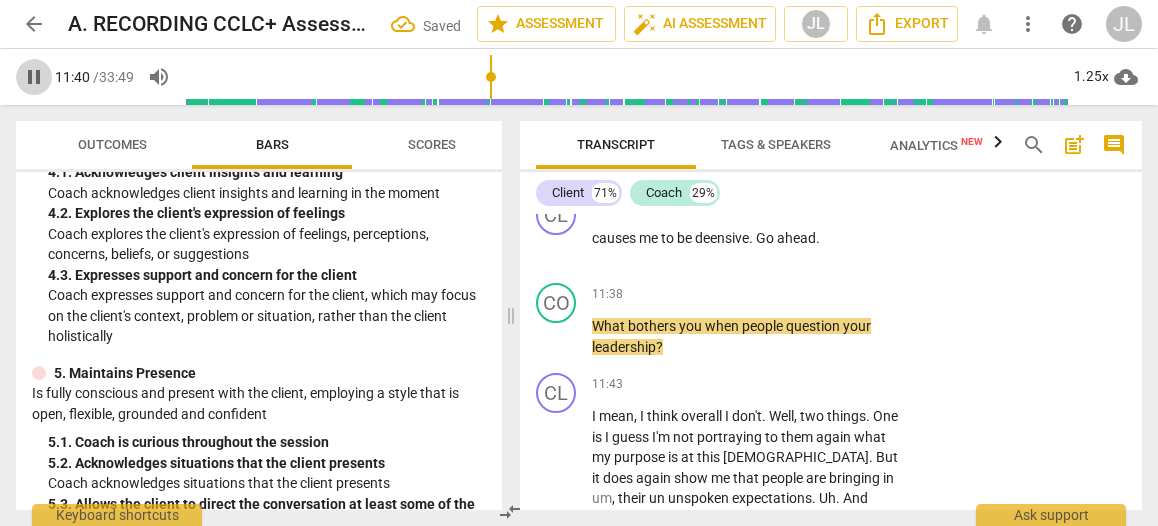 click on "pause" at bounding box center [34, 77] 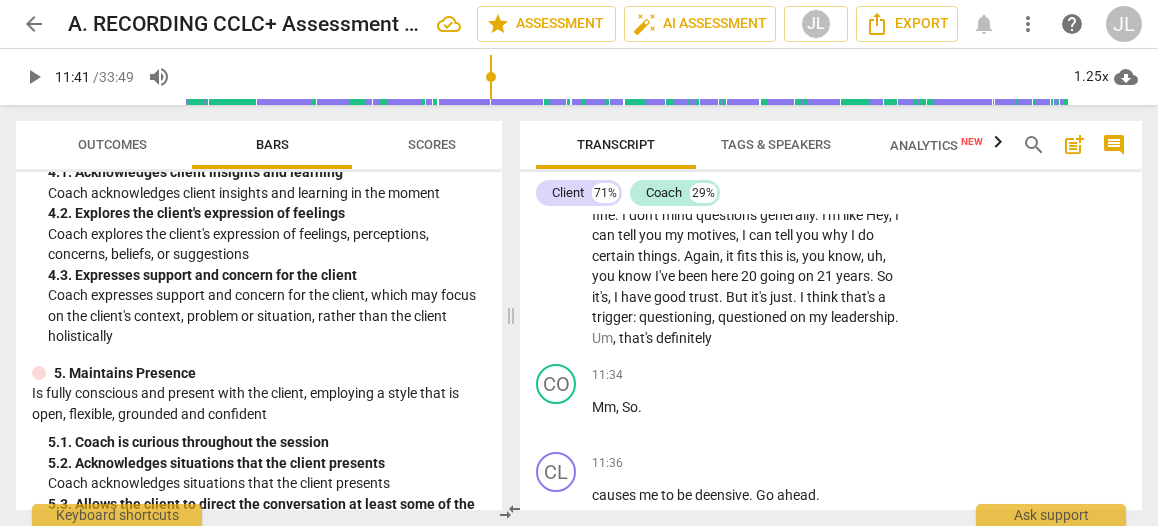 scroll, scrollTop: 6062, scrollLeft: 0, axis: vertical 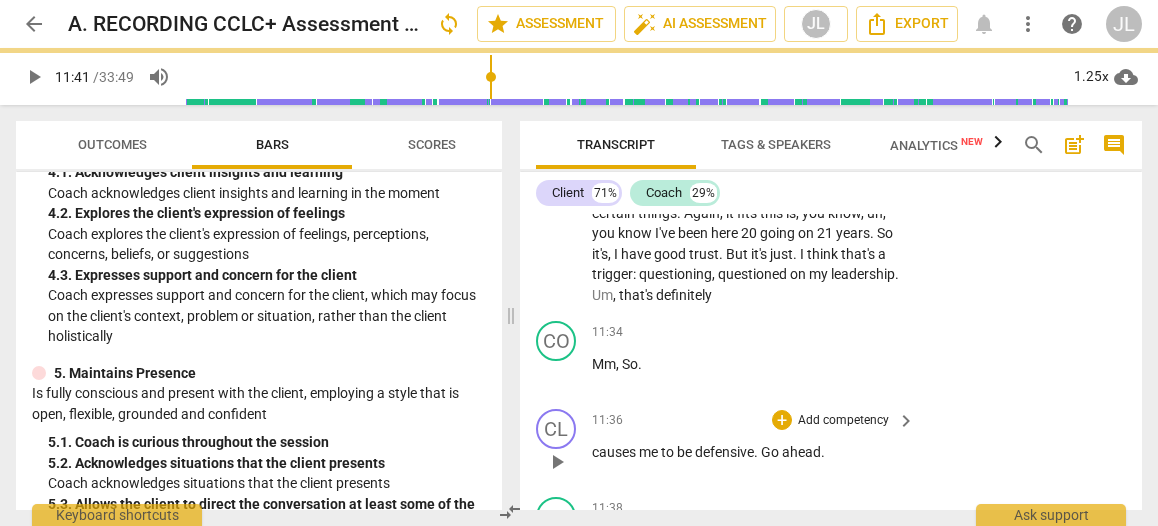 click on "defensive" at bounding box center [724, 452] 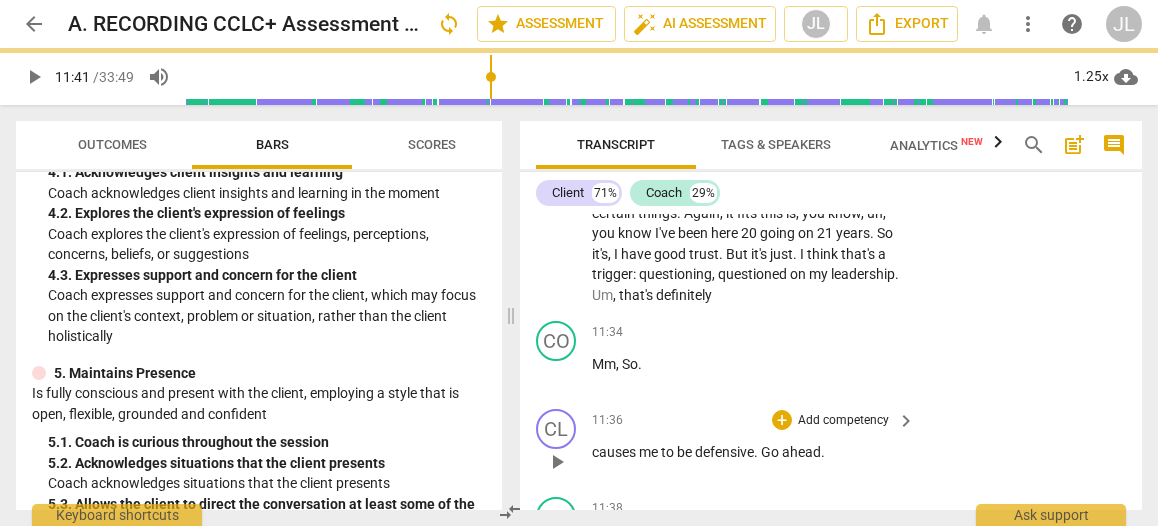 click on "defensive" at bounding box center [724, 452] 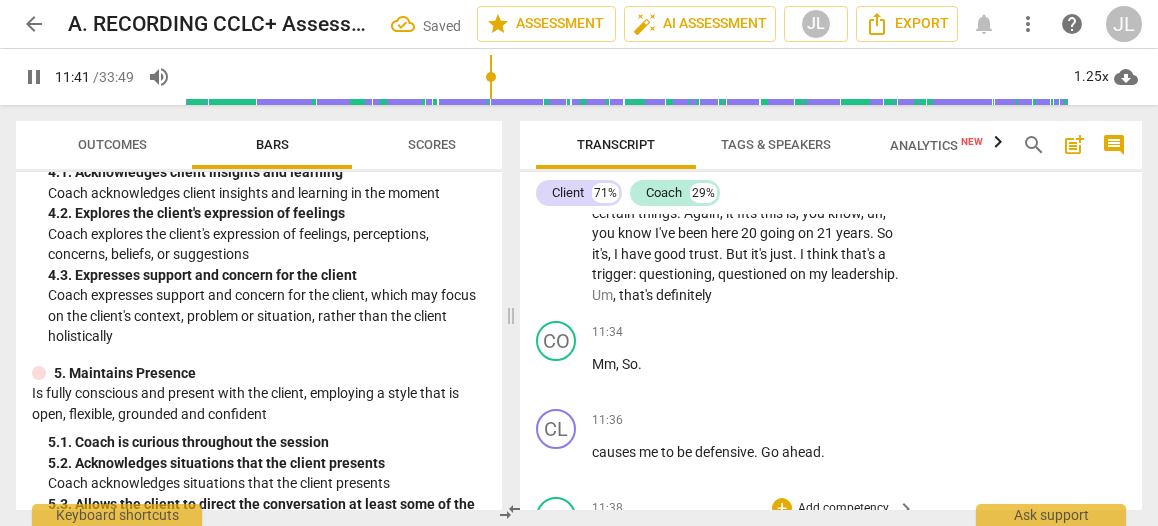 click on "pause" at bounding box center (557, 551) 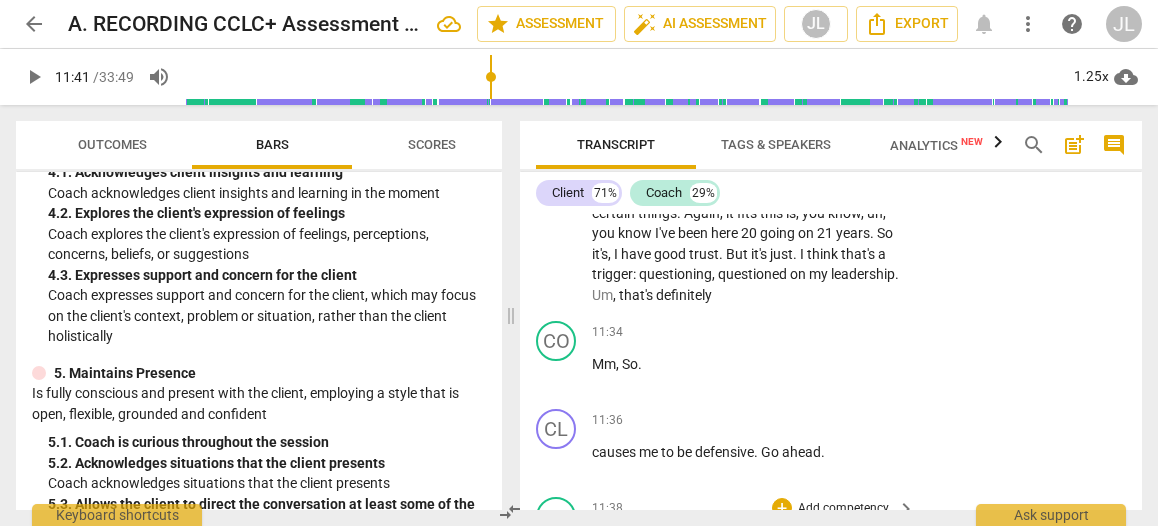 drag, startPoint x: 676, startPoint y: 466, endPoint x: 592, endPoint y: 435, distance: 89.537704 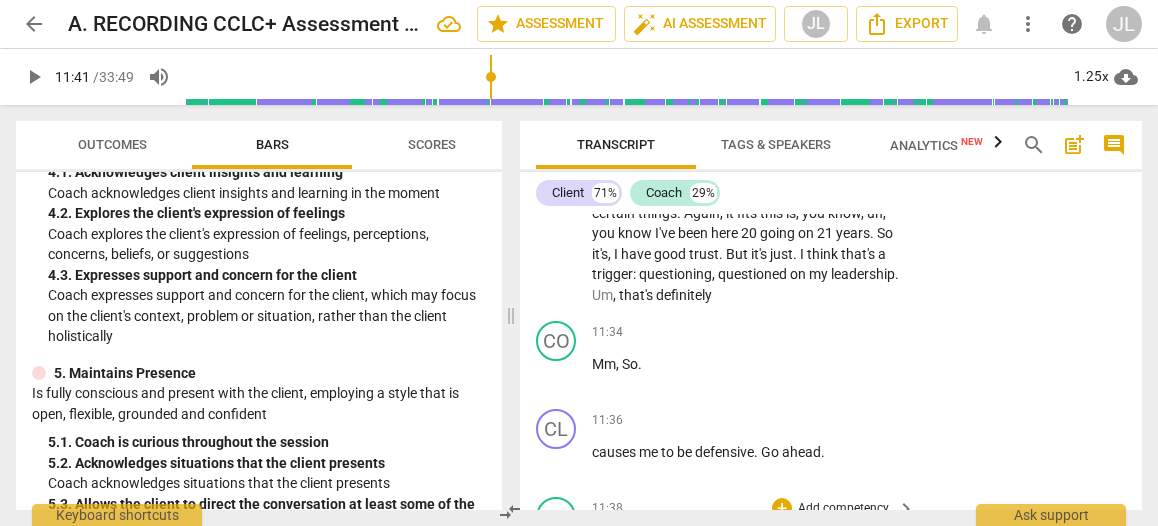 click on "What   bothers   you   when   people   question   your   leadership ?" at bounding box center (748, 550) 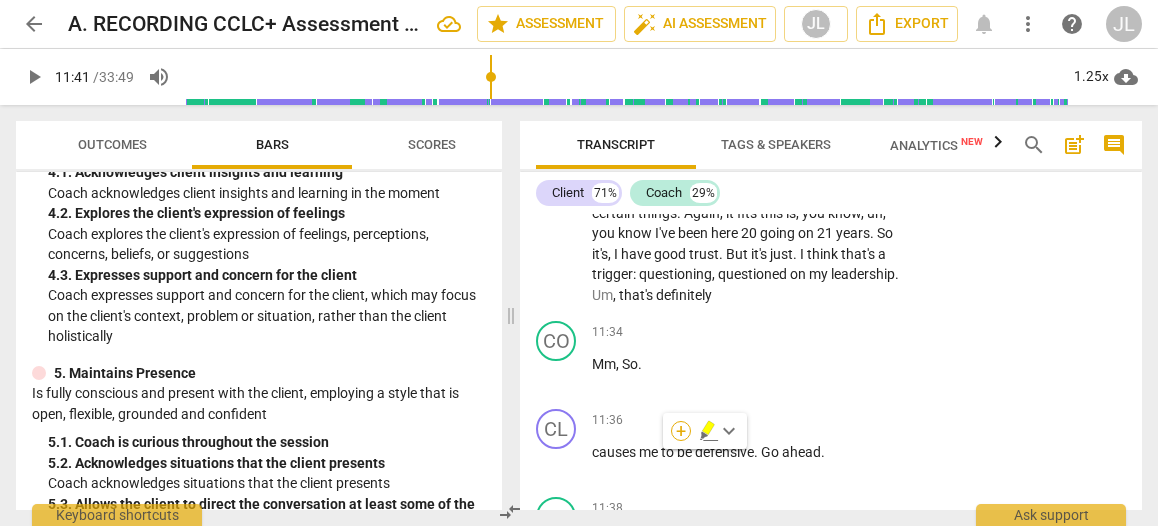 click on "+" at bounding box center [681, 431] 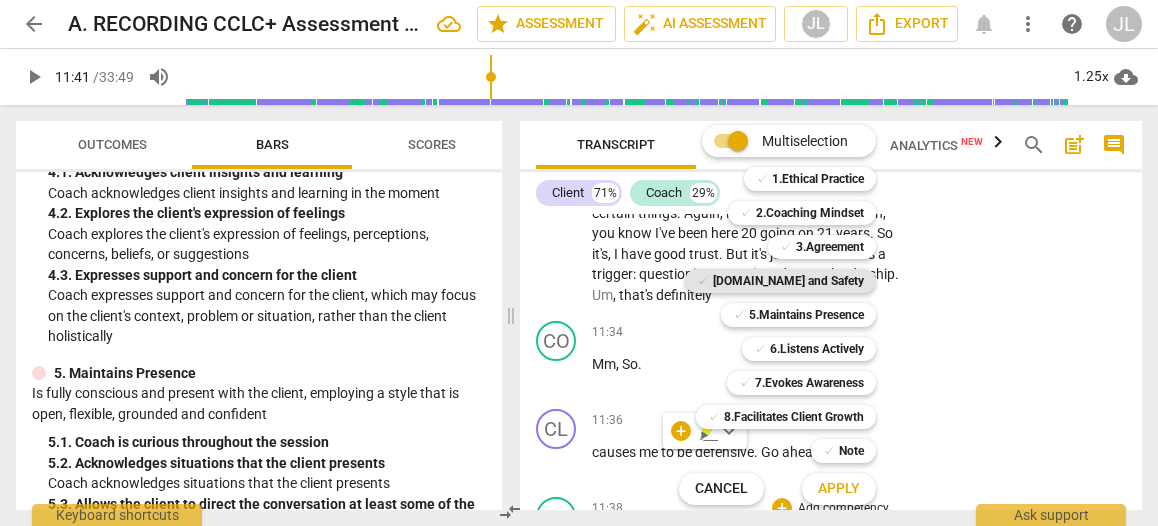 click on "[DOMAIN_NAME] and Safety" at bounding box center [788, 281] 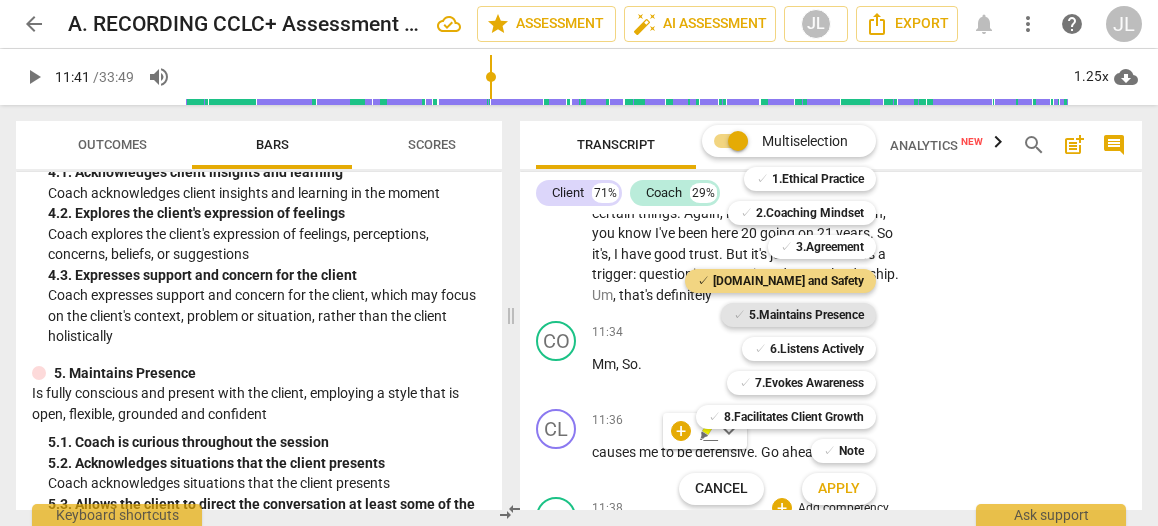 click on "5.Maintains Presence" at bounding box center (806, 315) 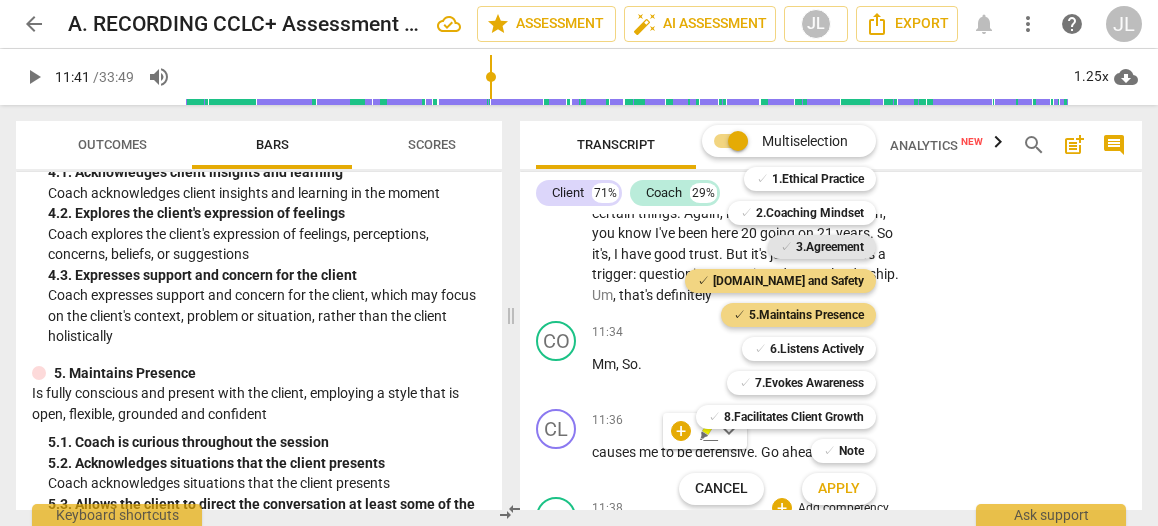 click on "3.Agreement" at bounding box center [830, 247] 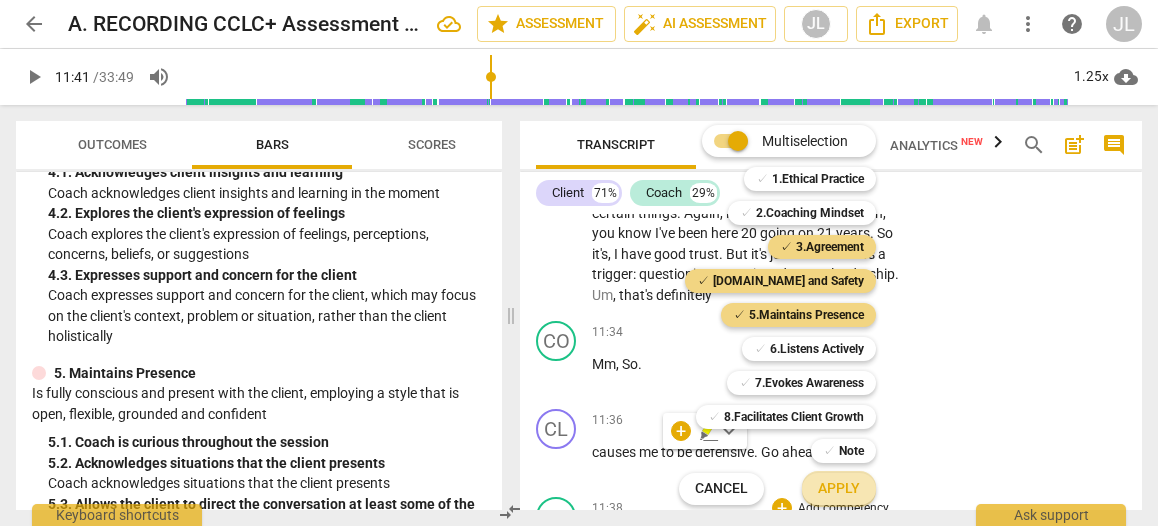 click on "Apply" at bounding box center (839, 489) 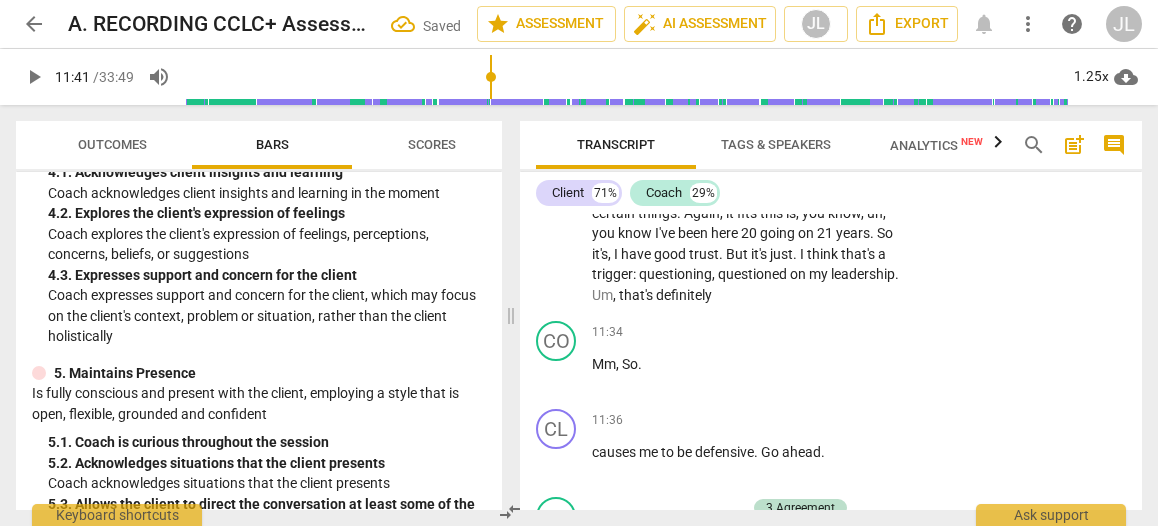 scroll, scrollTop: 6556, scrollLeft: 0, axis: vertical 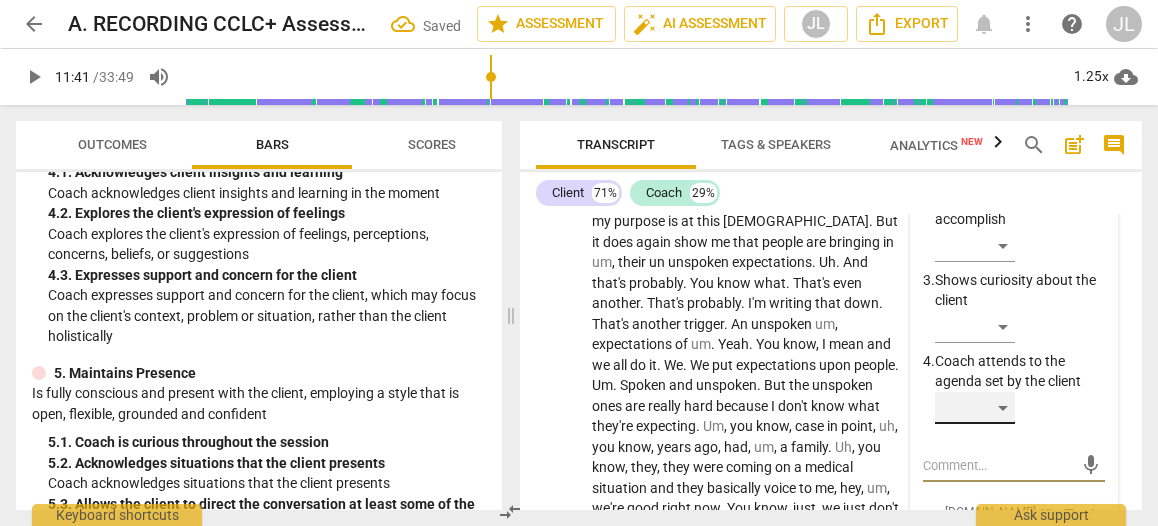 click on "​" at bounding box center [975, 408] 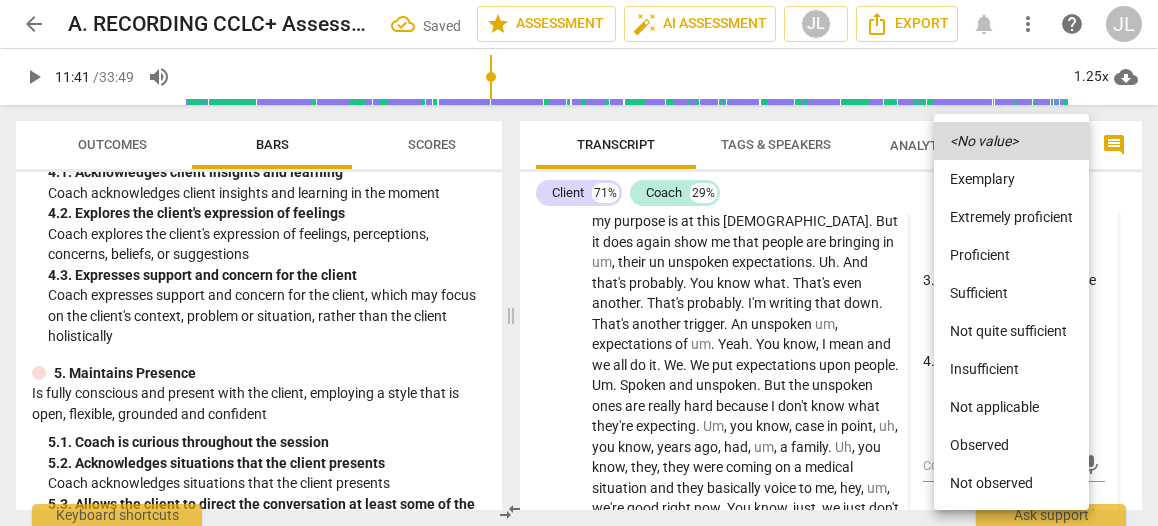 click on "Observed" at bounding box center (1011, 445) 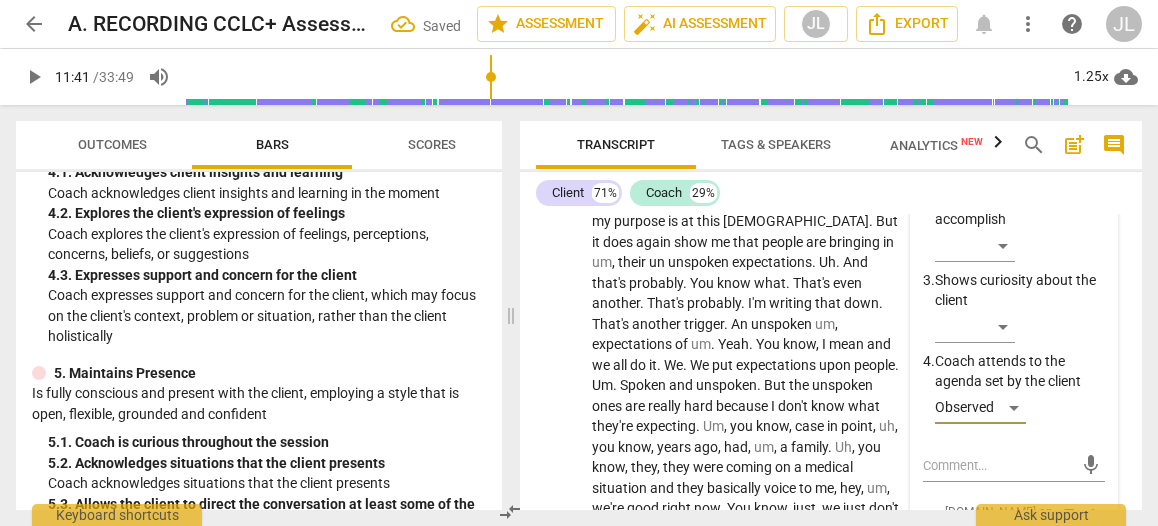 click on "​" at bounding box center [975, 598] 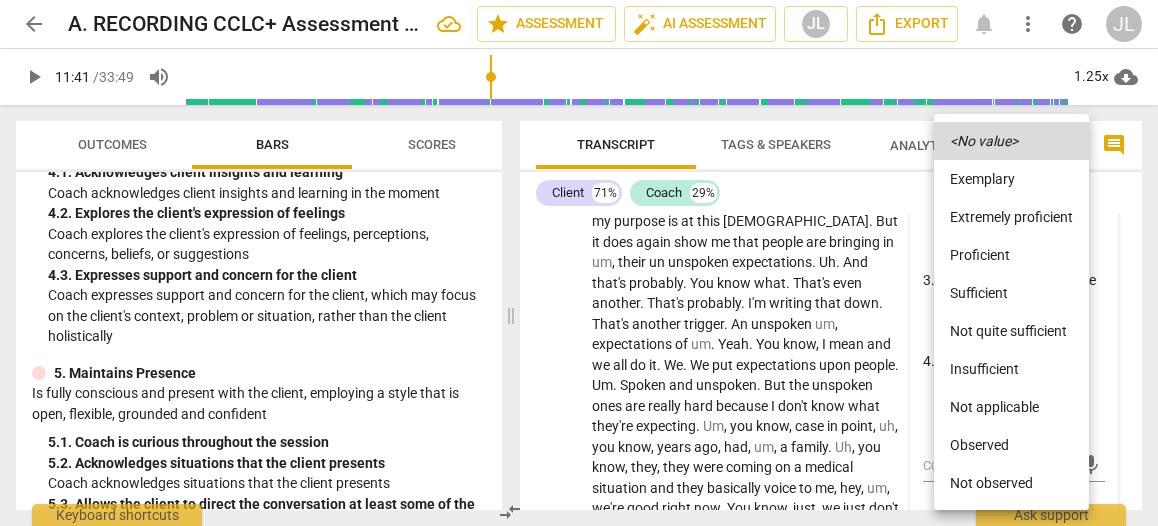 click on "Observed" at bounding box center (1011, 445) 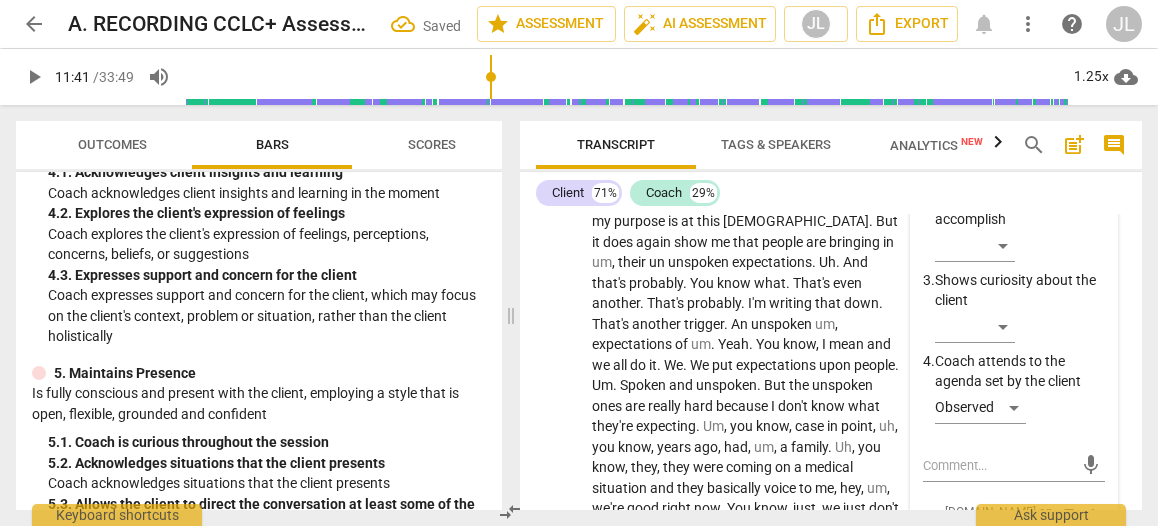 click on "3.Agreement [PERSON_NAME] 08:58 [DATE] more_vert 1.  Invites the client to identify outcome ​ 2.  Reach an agreement on what the client wants to accomplish ​ 3.  Shows curiosity about the client ​ 4.  Coach attends to the agenda set by the client Observed mic [DOMAIN_NAME] and Safety [PERSON_NAME] 08:58 [DATE] more_vert 1.  Acknowledges client insights and learning Observed 2.  Explores the client's expression of feelings ​ 3.  Expresses support and concern for the client ​ mic 5.Maintains Presence [PERSON_NAME] 08:58 [DATE] more_vert 1.  Coach is curious throughout the session ​ 2.  Acknowledges situations that the client presents ​ 3.  Allows the client to direct the conversation at least some of the time ​ mic" at bounding box center (1014, 629) 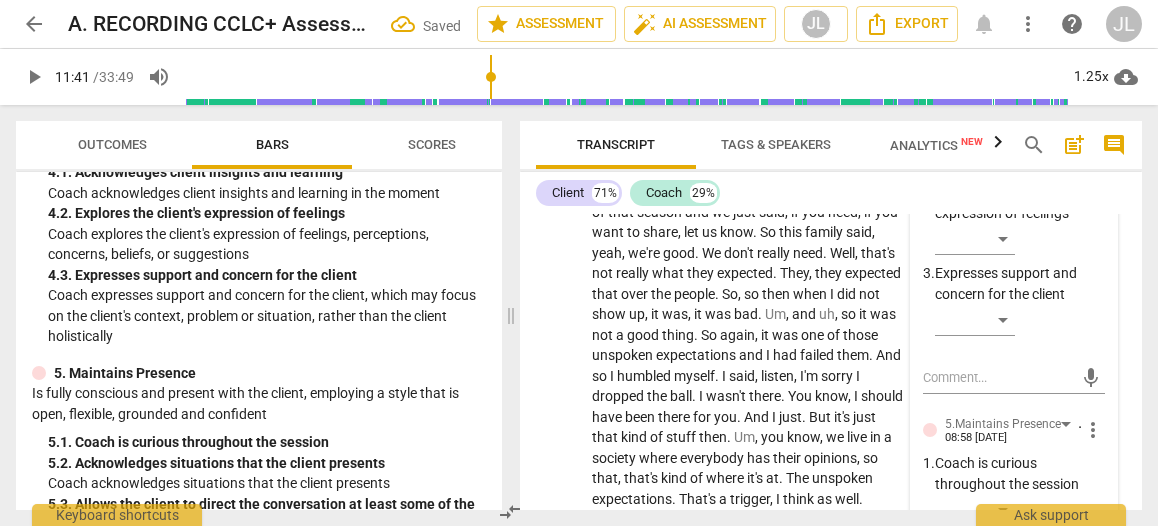 scroll, scrollTop: 7036, scrollLeft: 0, axis: vertical 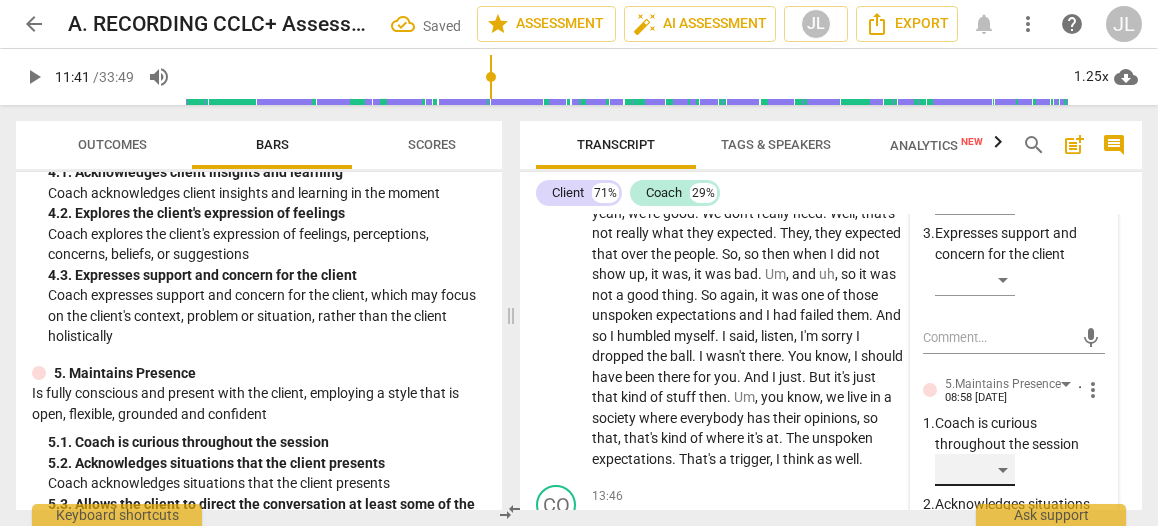 click on "​" at bounding box center (975, 470) 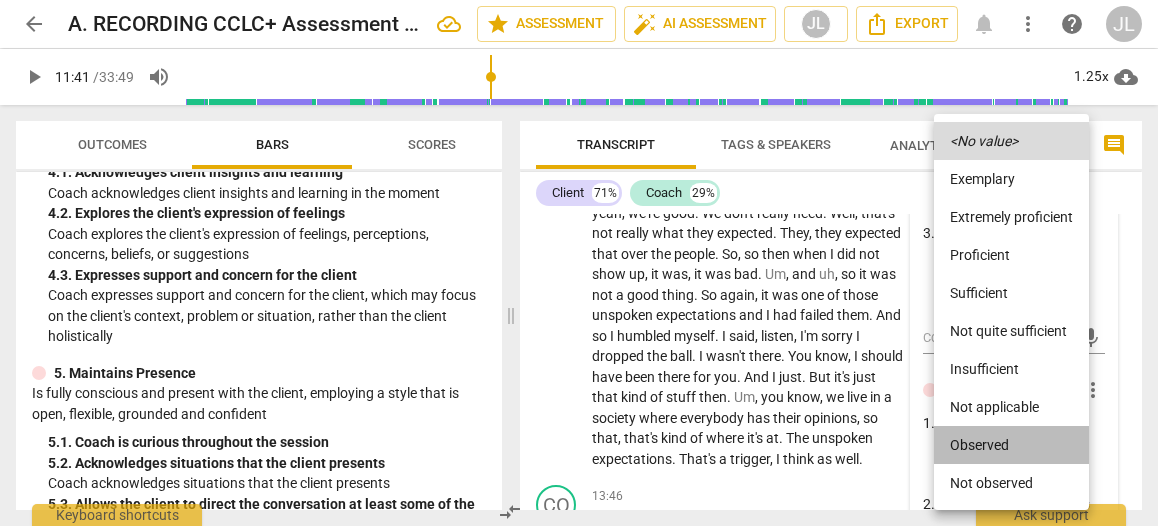 click on "Observed" at bounding box center [1011, 445] 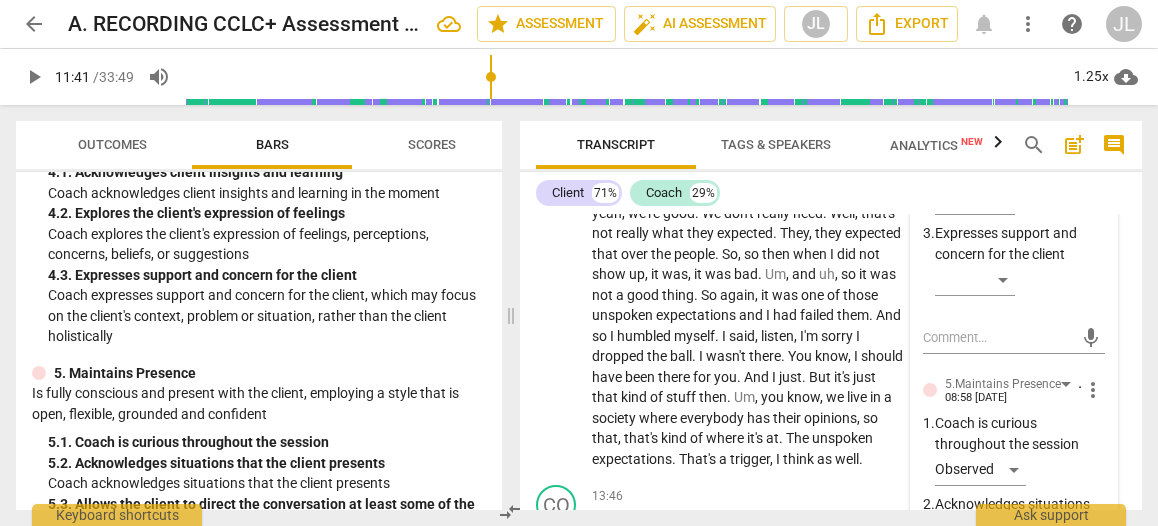 click on "​" at bounding box center [1020, 555] 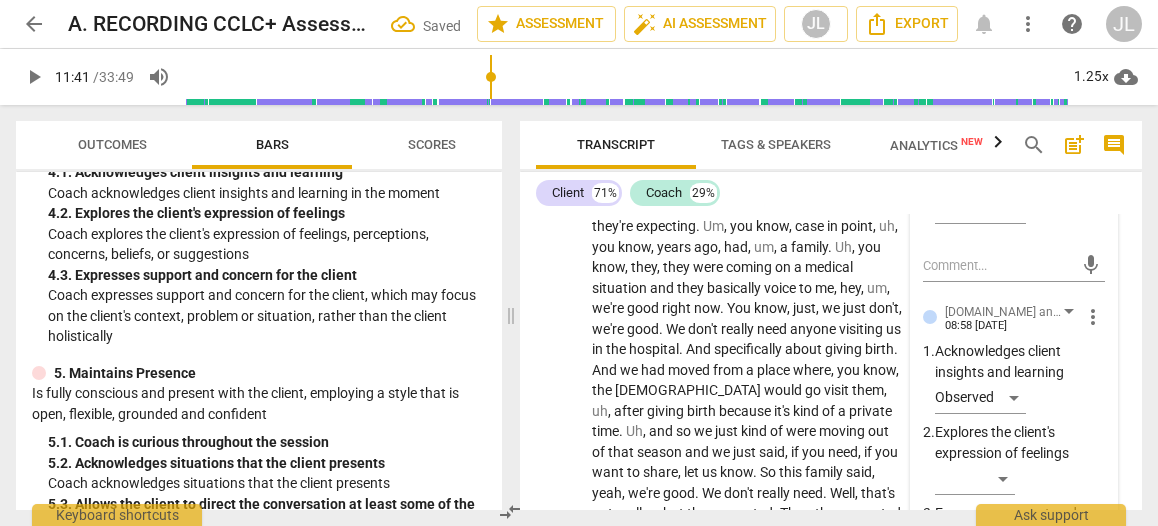 scroll, scrollTop: 6716, scrollLeft: 0, axis: vertical 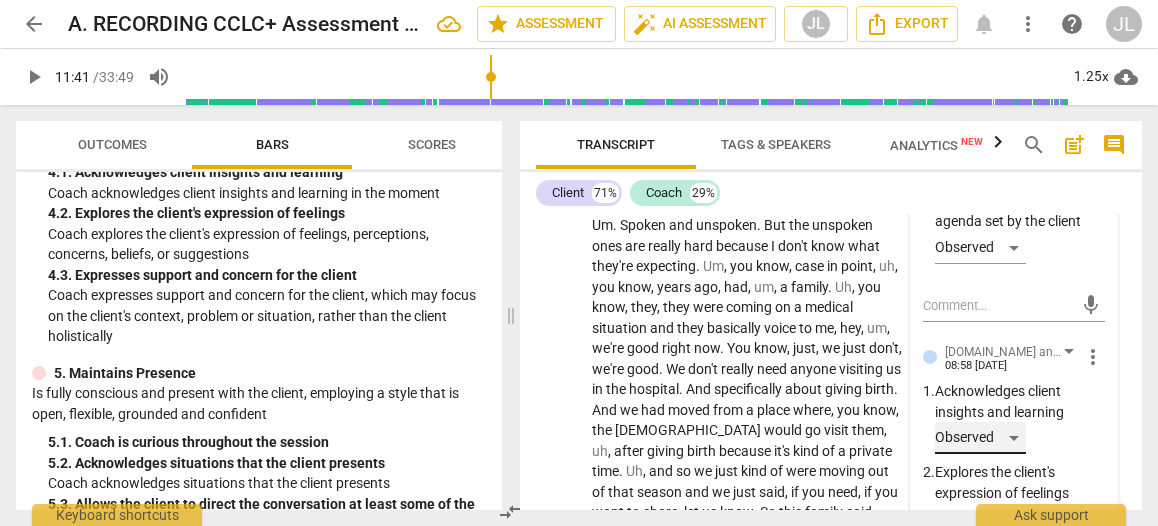 click on "Observed" at bounding box center [980, 438] 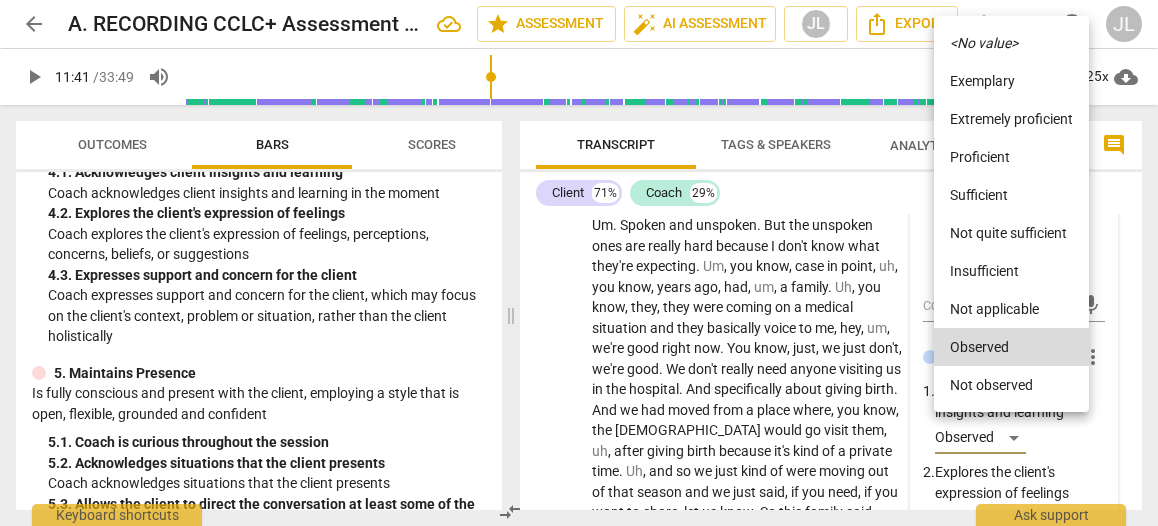 click on "<No value>" at bounding box center (984, 43) 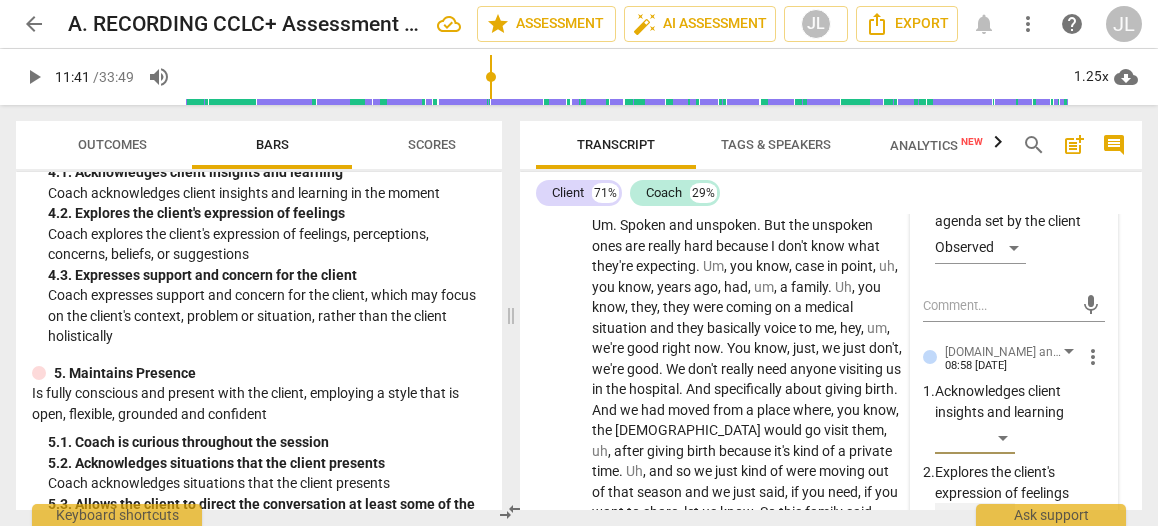 click on "​" at bounding box center [975, 519] 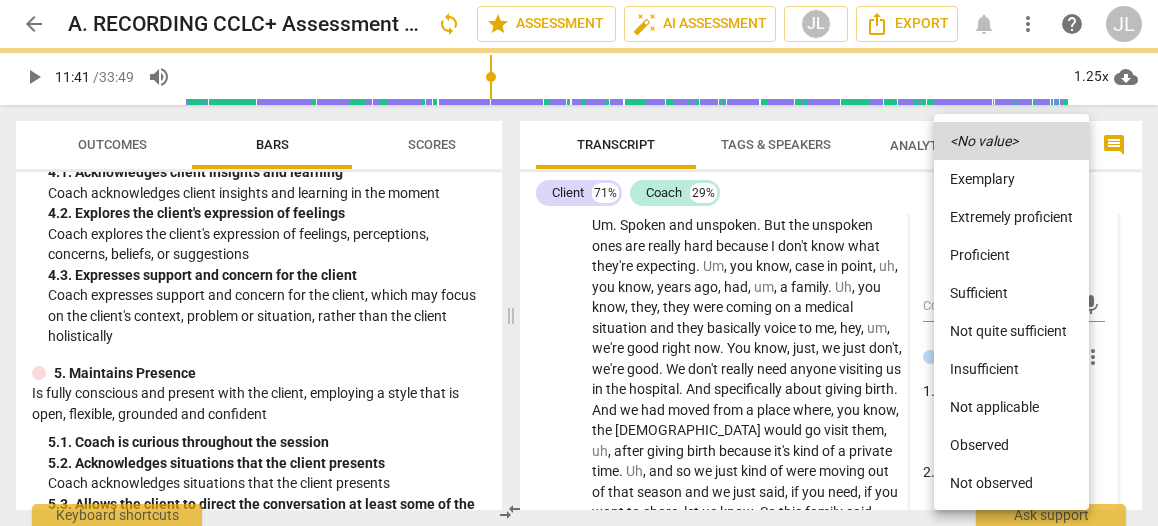 click on "Observed" at bounding box center [1011, 445] 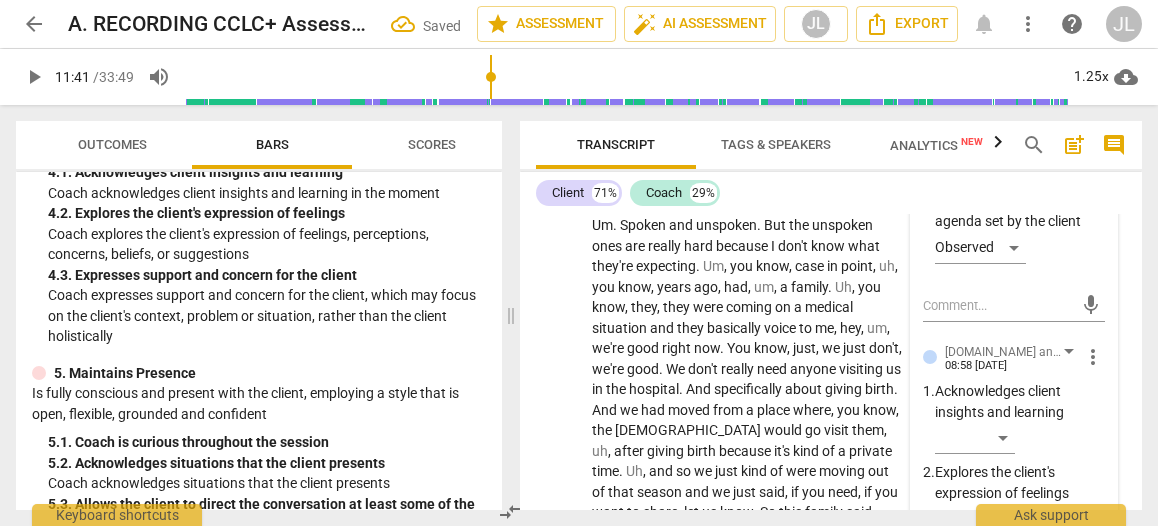 click on "3.Agreement [PERSON_NAME] 08:58 [DATE] more_vert 1.  Invites the client to identify outcome ​ 2.  Reach an agreement on what the client wants to accomplish ​ 3.  Shows curiosity about the client ​ 4.  Coach attends to the agenda set by the client Observed mic [DOMAIN_NAME] and Safety [PERSON_NAME] 08:58 [DATE] more_vert 1.  Acknowledges client insights and learning ​ 2.  Explores the client's expression of feelings Observed 3.  Expresses support and concern for the client ​ mic 5.Maintains Presence [PERSON_NAME] 08:58 [DATE] more_vert 1.  Coach is curious throughout the session Observed 2.  Acknowledges situations that the client presents ​ 3.  Allows the client to direct the conversation at least some of the time ​ mic" at bounding box center [1014, 469] 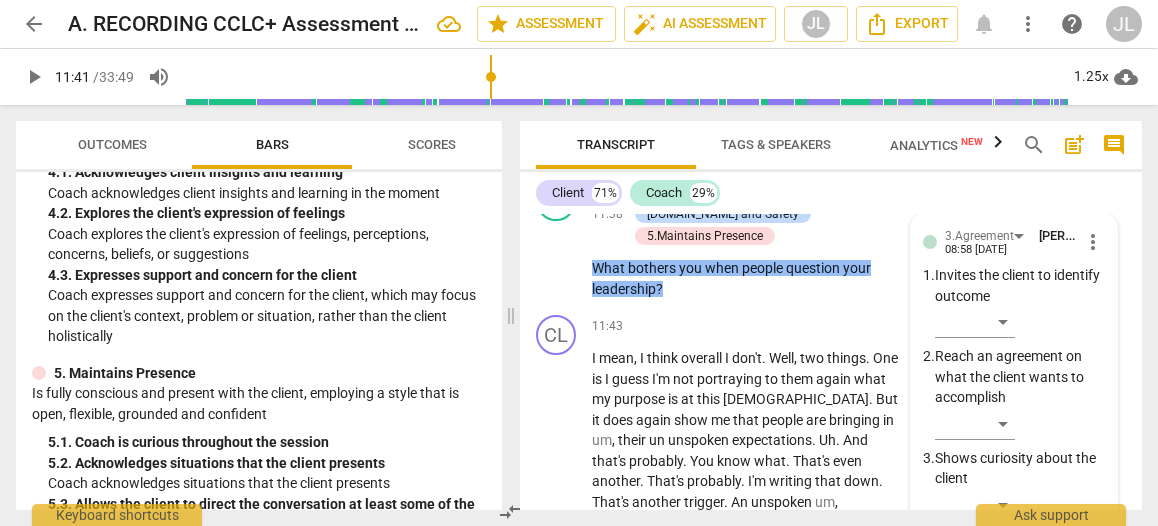 scroll, scrollTop: 6422, scrollLeft: 0, axis: vertical 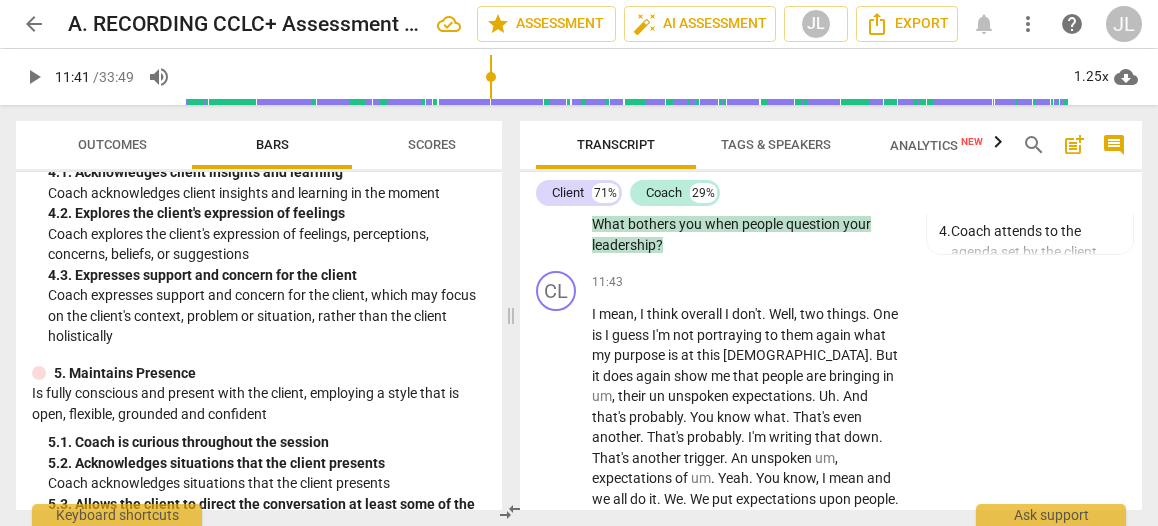 click on "play_arrow" at bounding box center [34, 77] 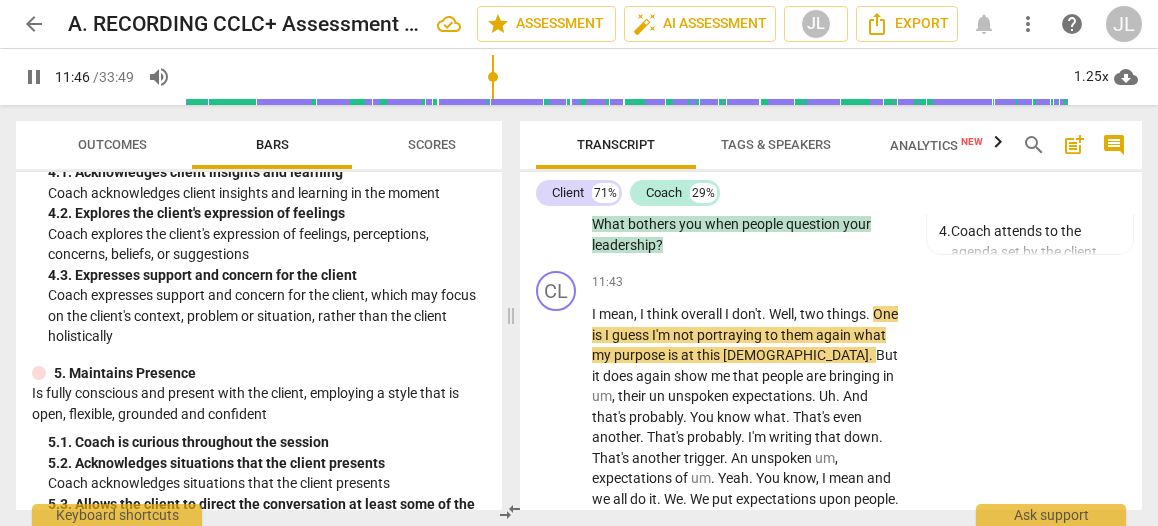 scroll, scrollTop: 6249, scrollLeft: 0, axis: vertical 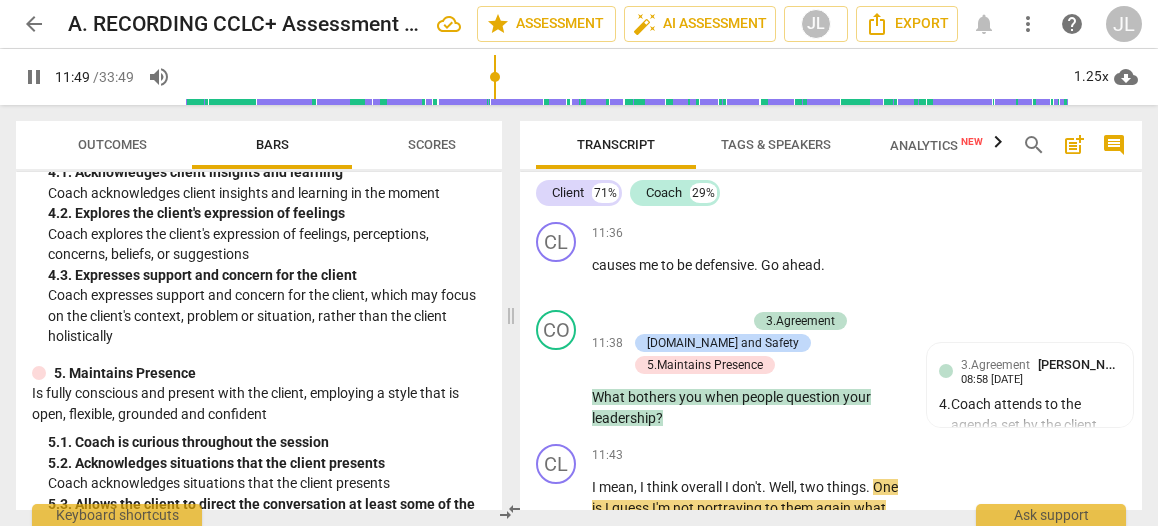 click on "pause" at bounding box center [34, 77] 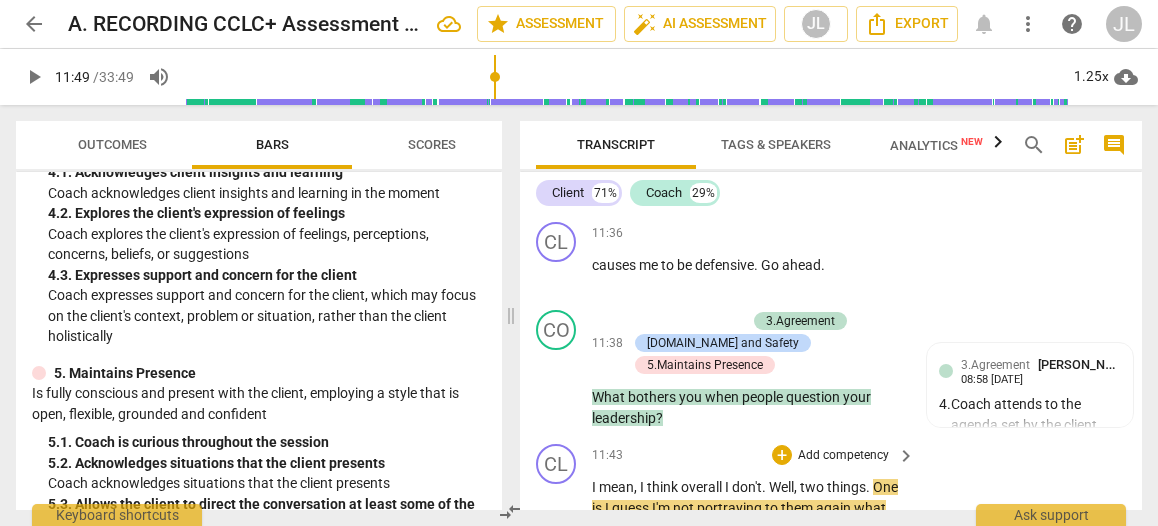 click on "." at bounding box center (765, 487) 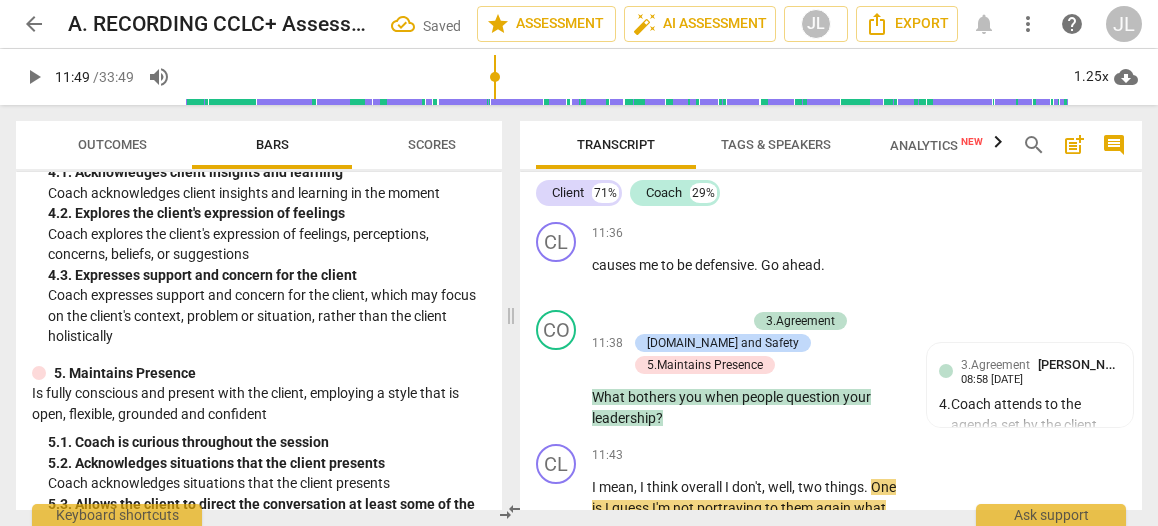 click on "play_arrow" at bounding box center (34, 77) 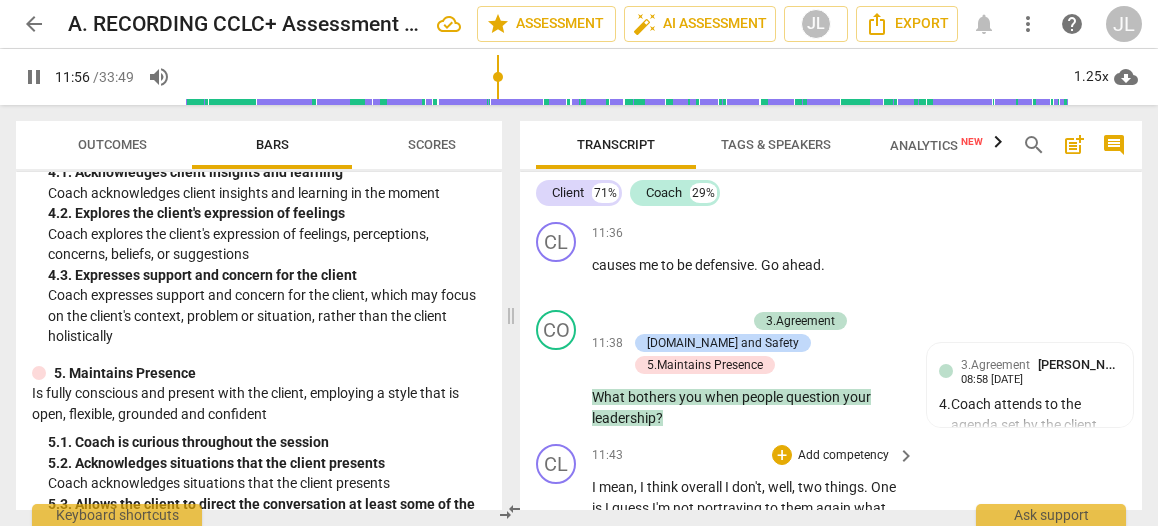 click on "But" at bounding box center [887, 528] 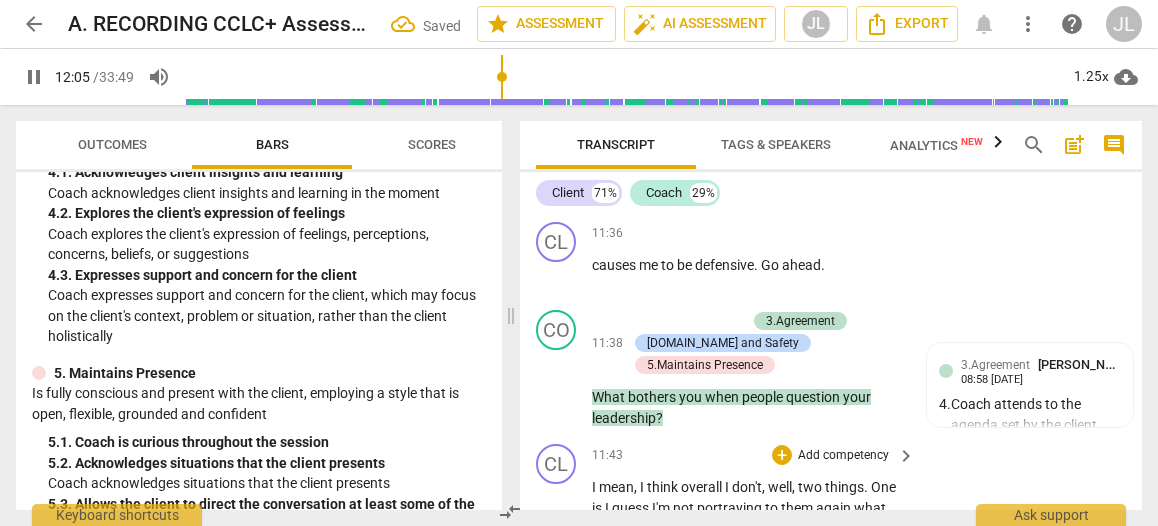 click on "." at bounding box center [853, 569] 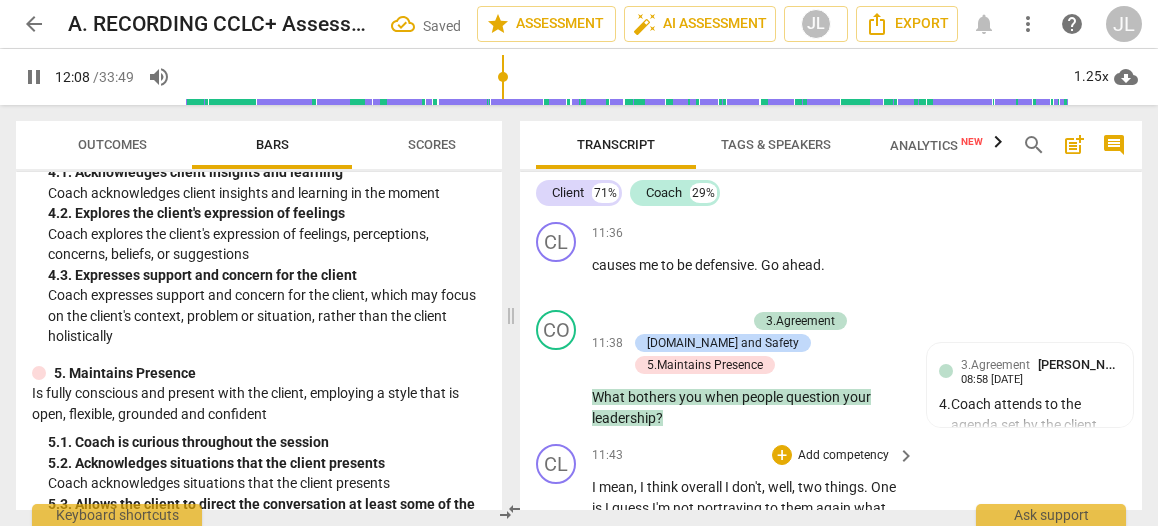 scroll, scrollTop: 6554, scrollLeft: 0, axis: vertical 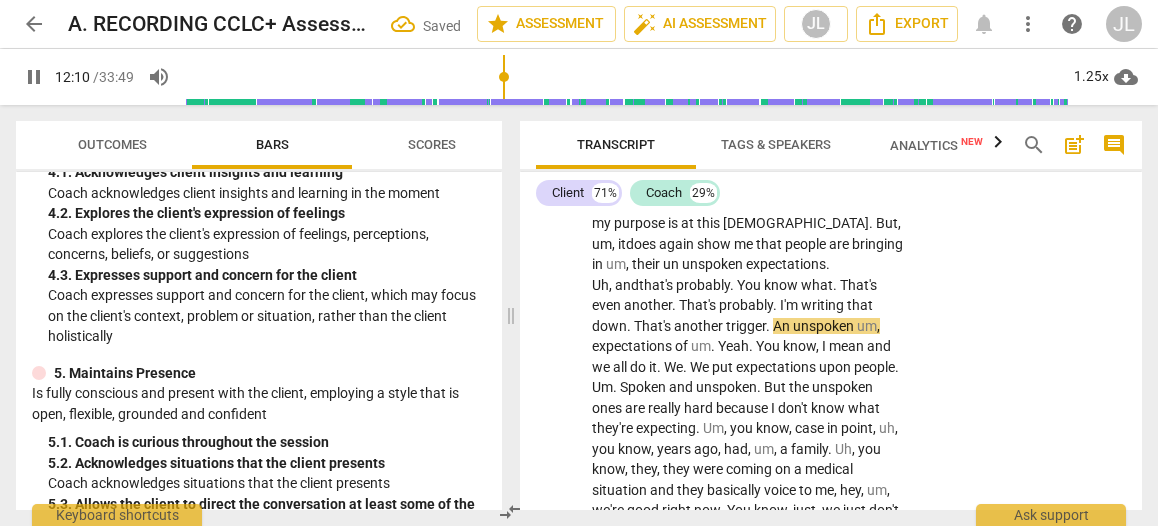 click on "pause" at bounding box center [34, 77] 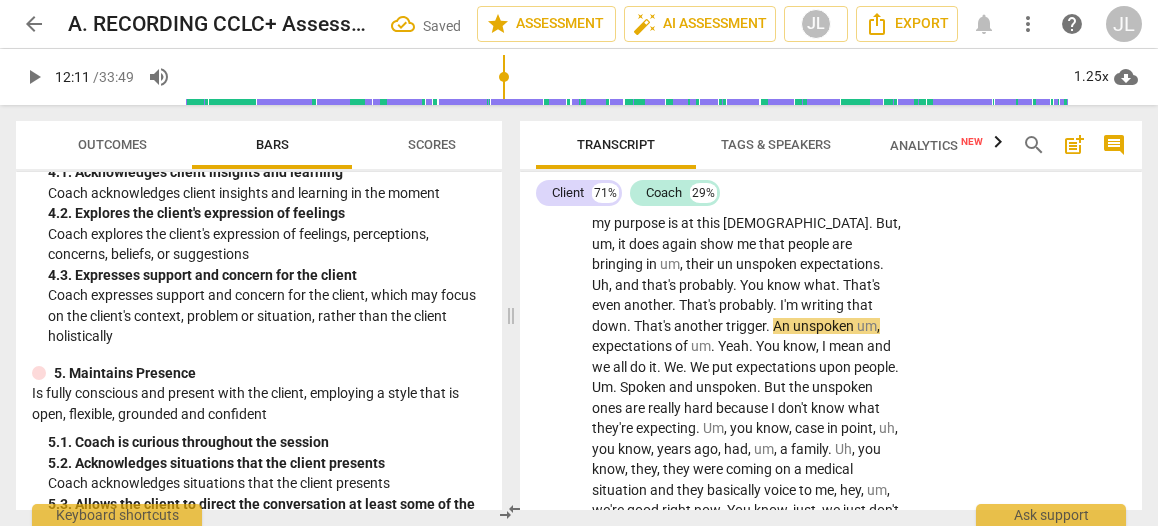 scroll, scrollTop: 6464, scrollLeft: 0, axis: vertical 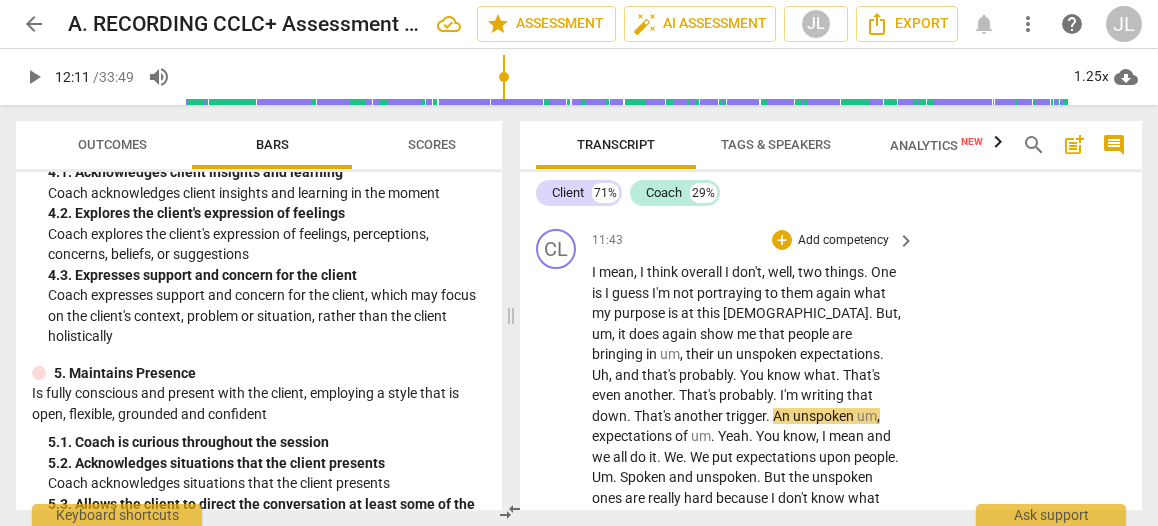 click on "I   mean ,   I   think   overall   I   don't ,   well ,   two   things .   One   is   I   guess   I'm   not   portraying   to   them   again   what   my   purpose   is   at   this   [DEMOGRAPHIC_DATA] .   But ,   um ,   it   does   again   show   me   that   people   are   bringing   in   um ,   their   un   unspoken   expectations .   Uh ,   and   that's   probably .   You   know   what .   That's   even   another .   That's   probably .   I'm   writing   that   down .   That's   another   trigger .   An   unspoken   um ,   expectations   of   um .   Yeah .   You   know ,   I   mean   and   we   all   do   it .   We .   We   put   expectations   upon   people .   Um .   Spoken   and   unspoken .   But   the   unspoken   ones   are   really   hard   because   I   don't   know   what   they're   expecting .   Um ,   you   know ,   case   in   point ,   uh ,   you   know ,   years   ago ,   had ,   um ,   a   family .   Uh ,   you   know ,   they ,   they   were   coming   on   a   medical   situation   and   they       to" at bounding box center (748, 651) 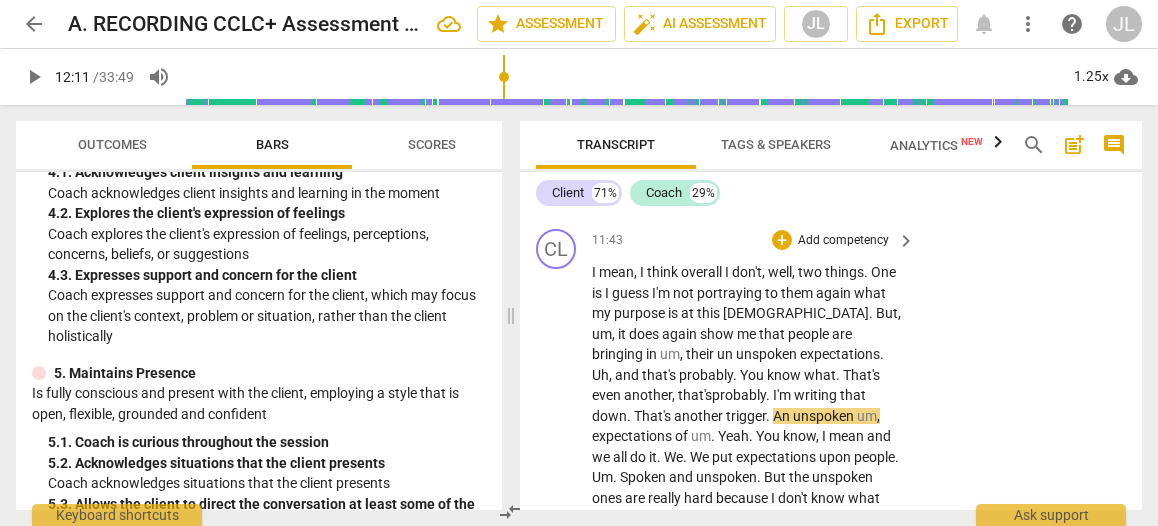 click on "." at bounding box center [736, 375] 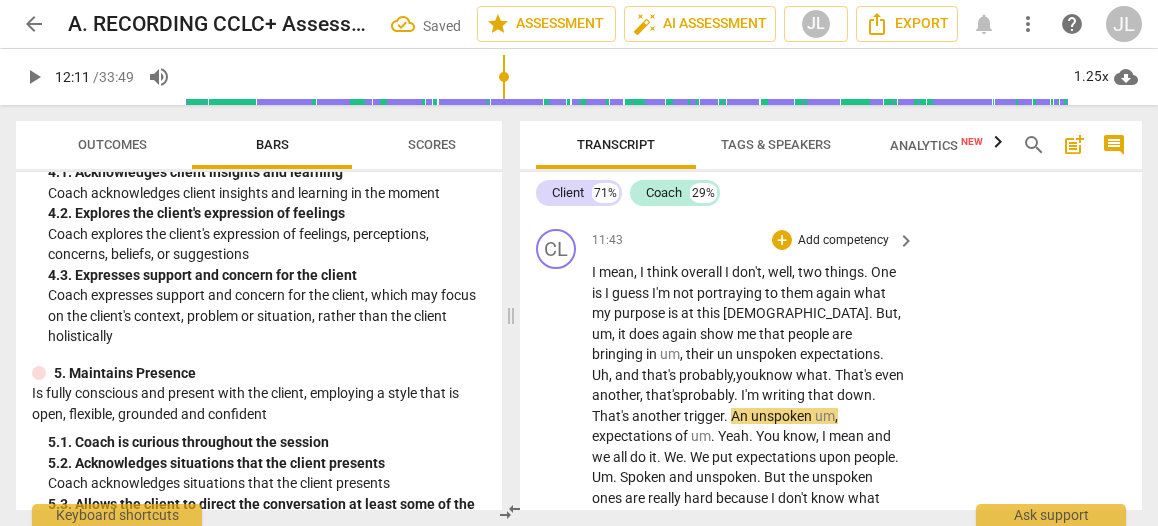 click on "." at bounding box center [831, 375] 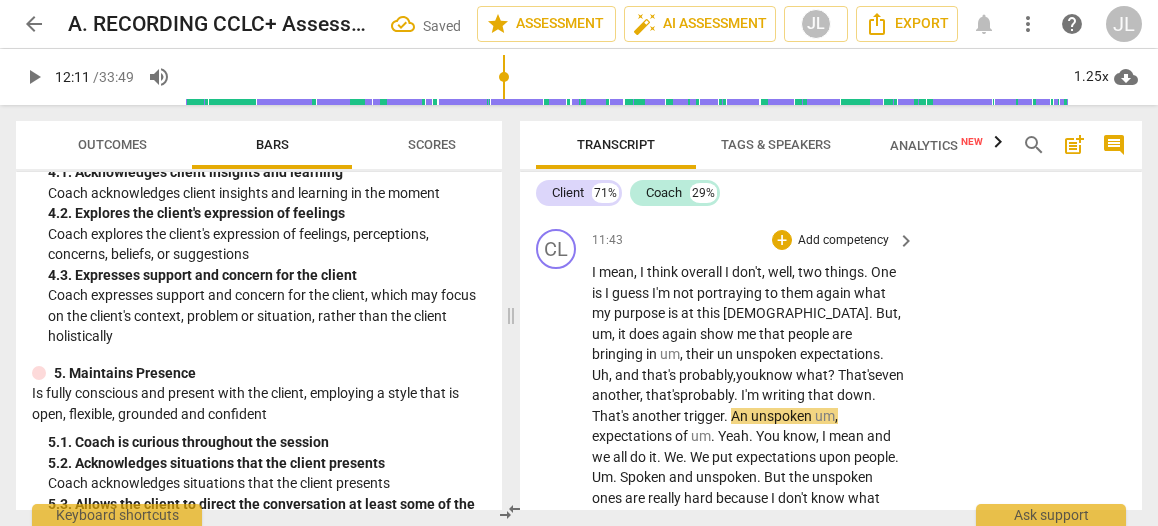click on "." at bounding box center (737, 395) 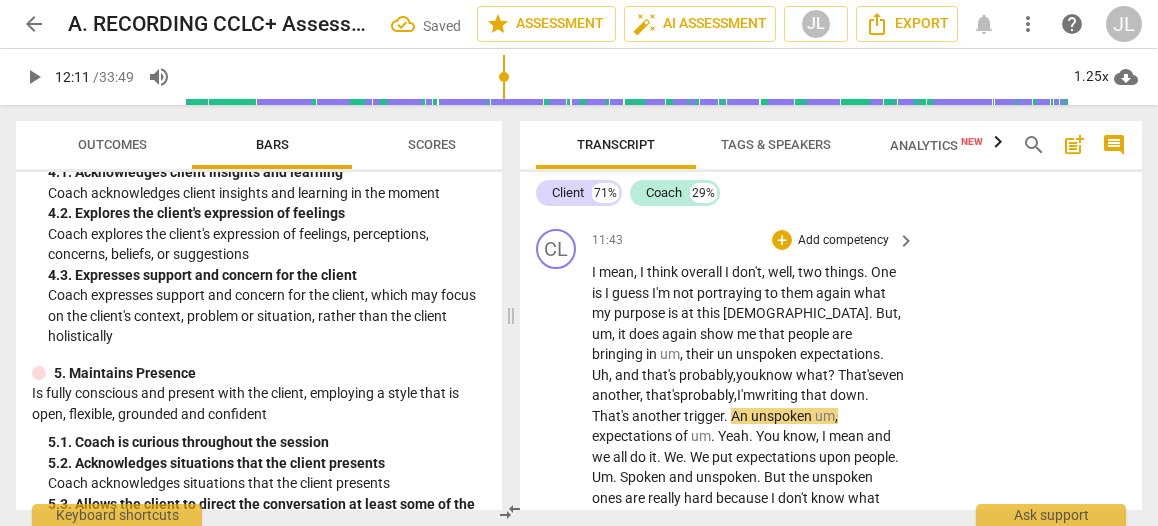 click on "of" at bounding box center [683, 436] 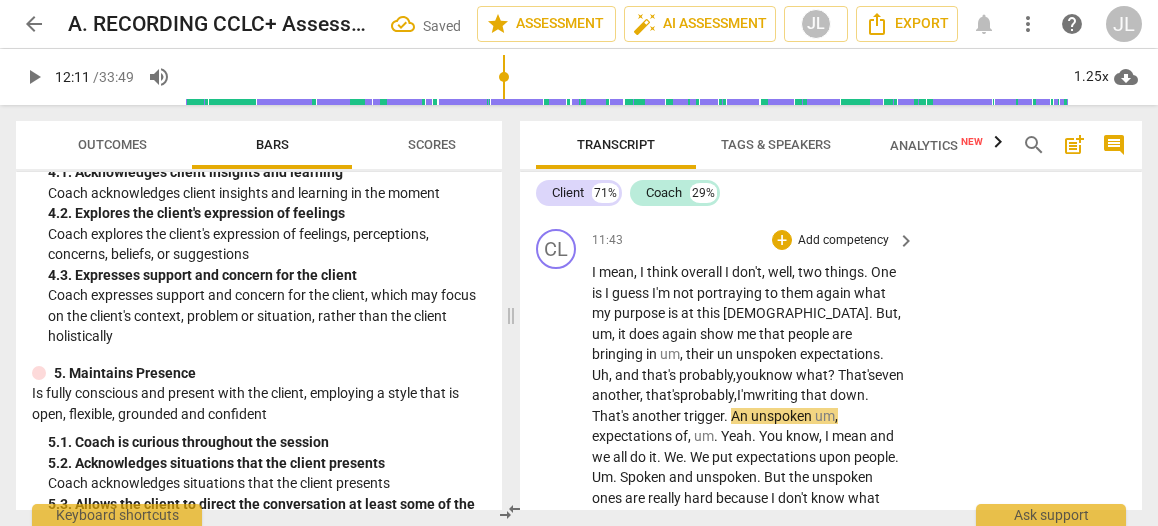 click on "." at bounding box center [717, 436] 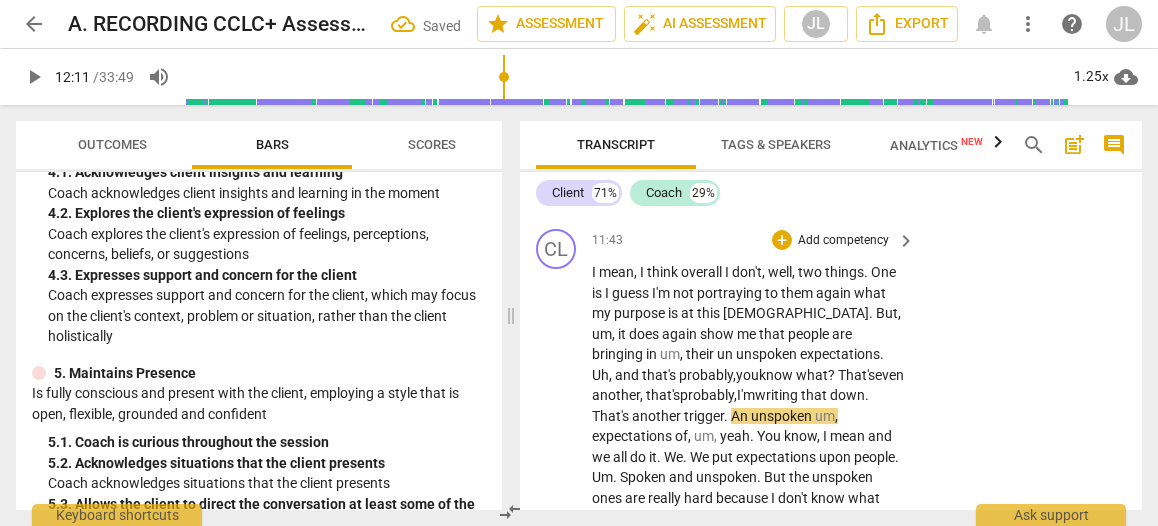 click on "." at bounding box center (686, 457) 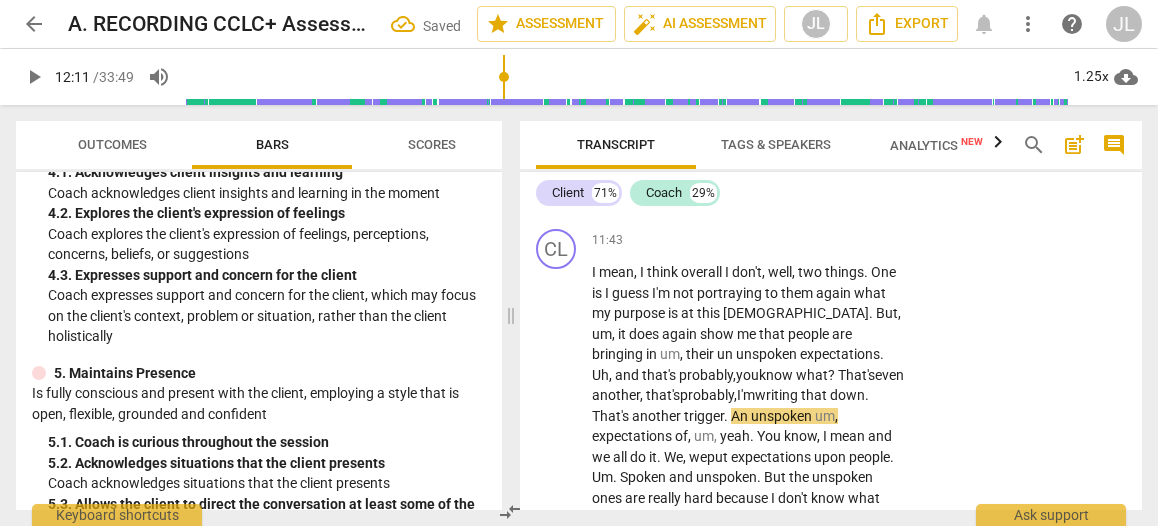 click on "play_arrow" at bounding box center [34, 77] 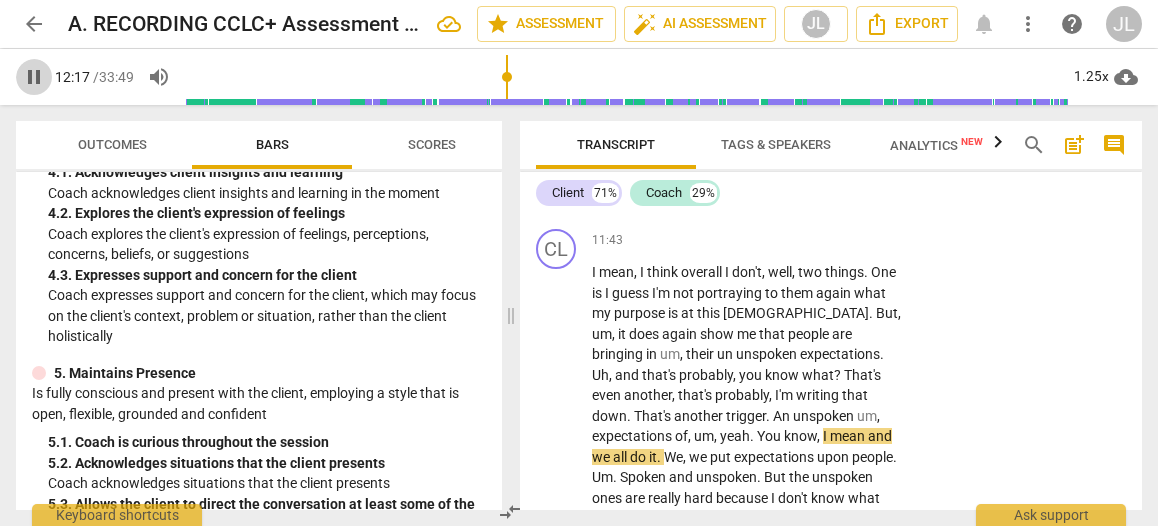 click on "pause" at bounding box center [34, 77] 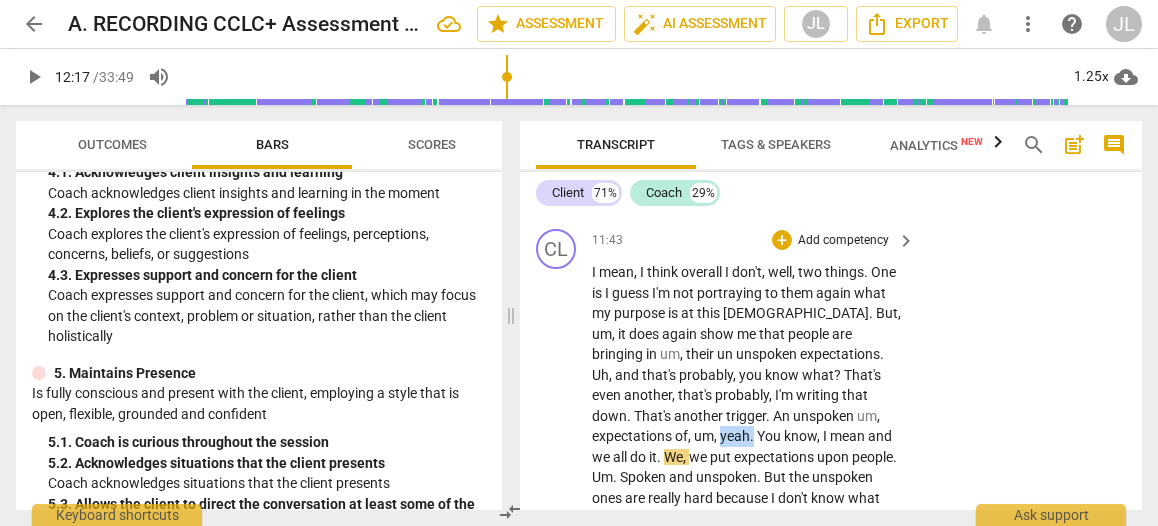 drag, startPoint x: 651, startPoint y: 331, endPoint x: 620, endPoint y: 329, distance: 31.06445 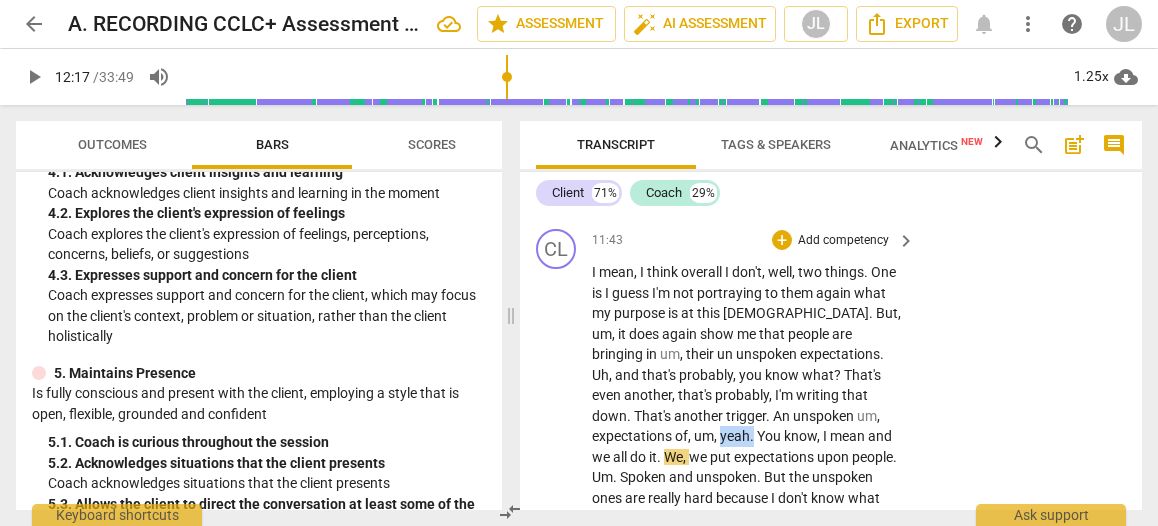 click on "I   mean ,   I   think   overall   I   don't ,   well ,   two   things .   One   is   I   guess   I'm   not   portraying   to   them   again   what   my   purpose   is   at   this   [DEMOGRAPHIC_DATA] .   But ,   um ,   it   does   again   show   me   that   people   are   bringing   in   um ,   their   un   unspoken   expectations .   Uh ,   and   that's   probably ,   you   know   what ?   That's   even   another ,   that's   probably ,   I'm   writing   that   down .   That's   another   trigger .   An   unspoken   um ,   expectations   of ,   um ,   yeah .   You   know ,   I   mean   and   we   all   do   it .   We ,   we   put   expectations   upon   people .   Um .   Spoken   and   unspoken .   But   the   unspoken   ones   are   really   hard   because   I   don't   know   what   they're   expecting .   Um ,   you   know ,   case   in   point ,   uh ,   you   know ,   years   ago ,   had ,   um ,   a   family .   Uh ,   you   know ,   they ,   they   were   coming   on   a   medical   situation   and   they" at bounding box center (748, 651) 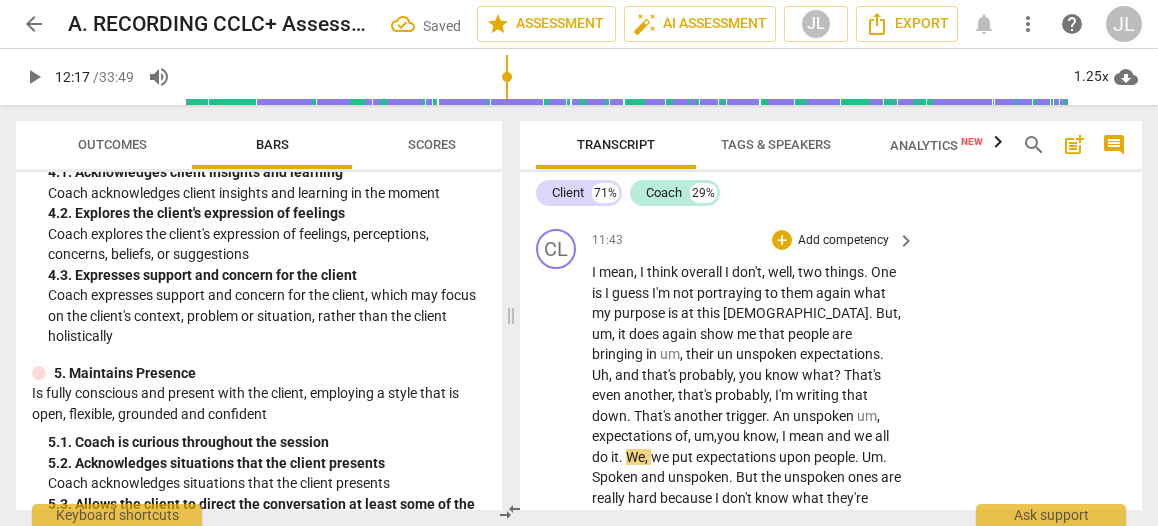 click on "play_arrow" at bounding box center (34, 77) 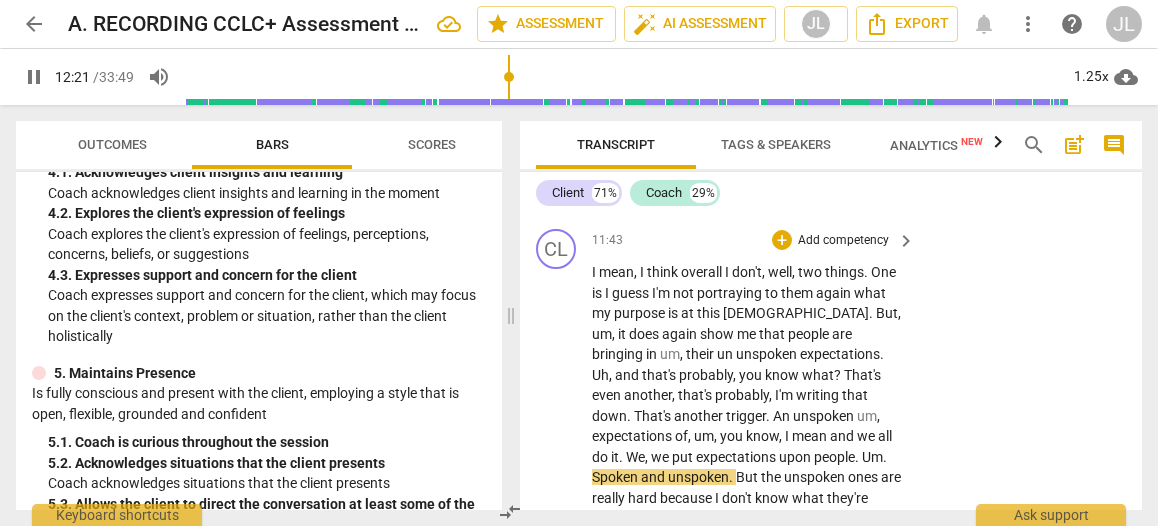 click on "." at bounding box center [858, 457] 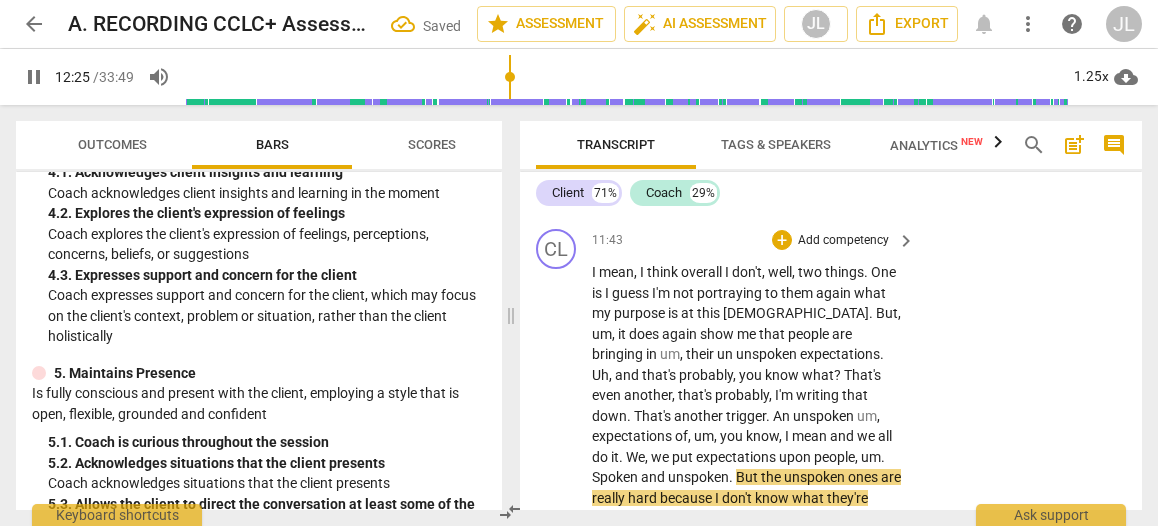 click on "." at bounding box center [883, 457] 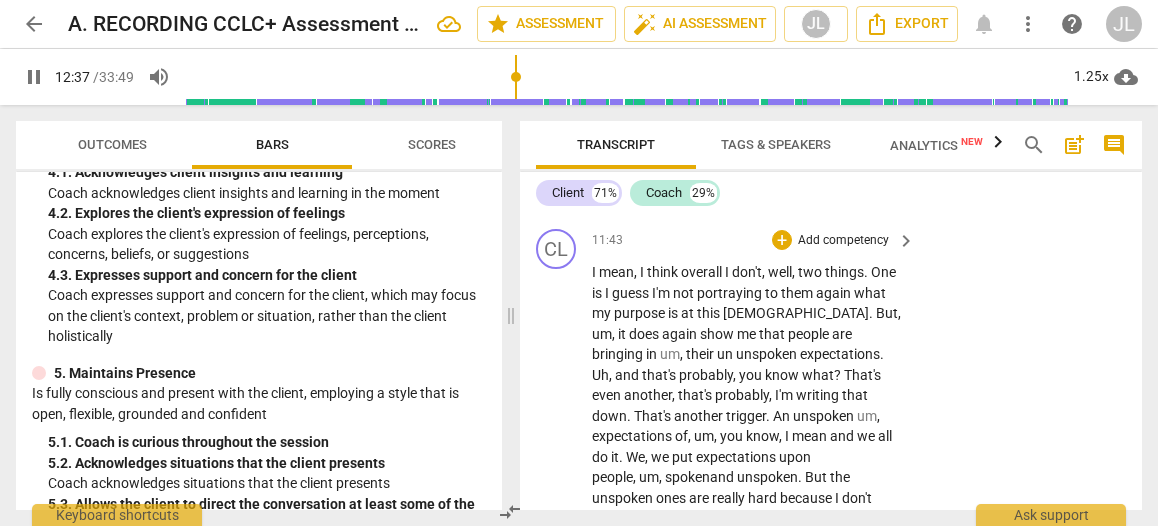 click on "." at bounding box center (632, 559) 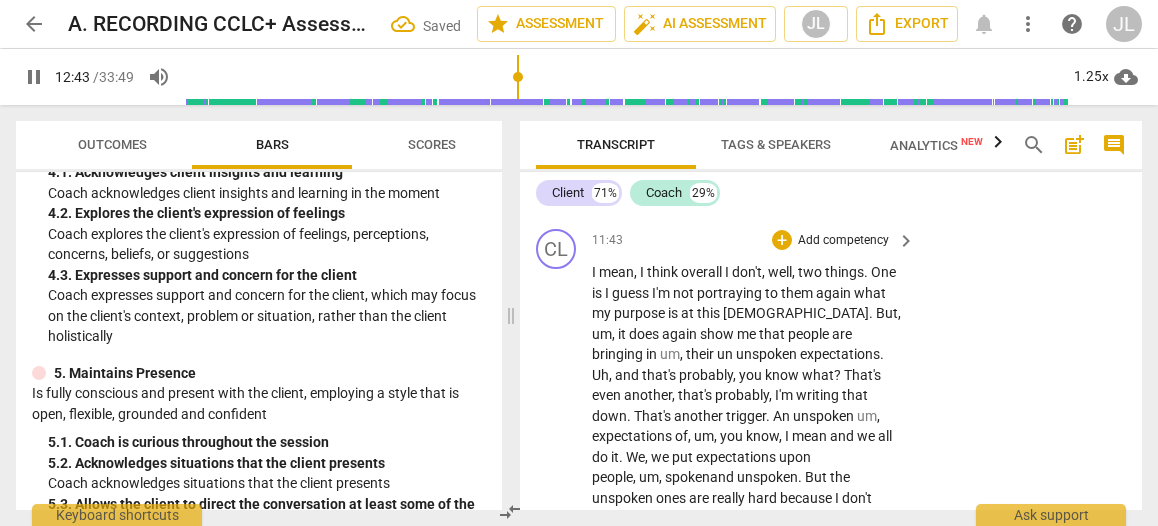 click on "hey" at bounding box center (602, 600) 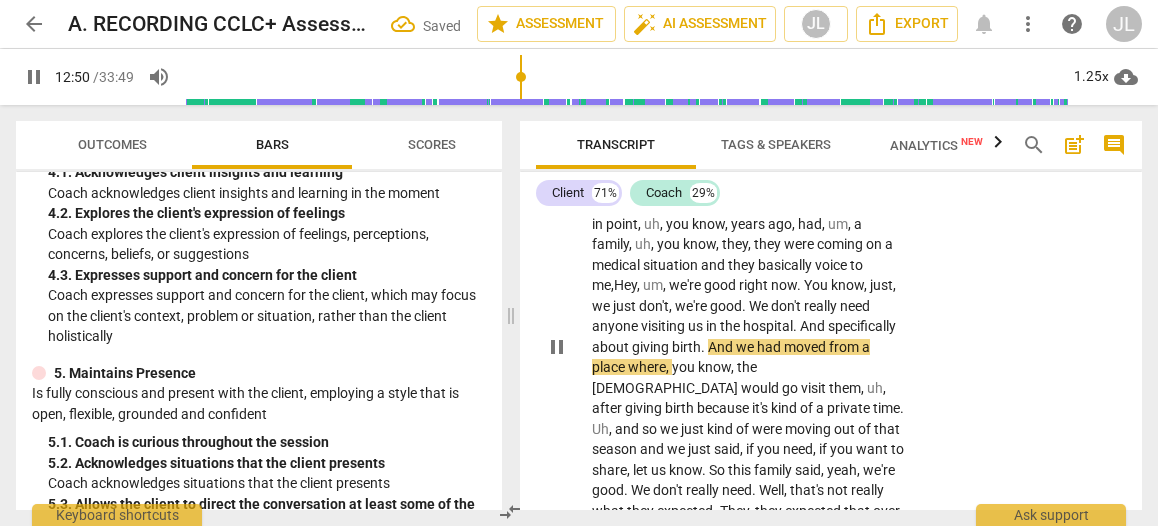 click on "I   mean ,   I   think   overall   I   don't ,   well ,   two   things .   One   is   I   guess   I'm   not   portraying   to   them   again   what   my   purpose   is   at   this   [DEMOGRAPHIC_DATA] .   But ,   um ,   it   does   again   show   me   that   people   are   bringing   in   um ,   their   un   unspoken   expectations .   Uh ,   and   that's   probably ,   you   know   what ?   That's   even   another ,   that's   probably ,   I'm   writing   that   down .   That's   another   trigger .   An   unspoken   um ,   expectations   of ,   um ,   you   know ,   I   mean   and   we   all   do   it .   We ,   we   put   expectations   upon   people,   um,   spoken  and   unspoken .   But   the   unspoken   ones   are   really   hard   because   I   don't   know   what   they're   expecting .   Um ,   you   know ,   case   in   point ,   uh ,   you   know ,   years   ago ,   had ,   um ,   a   family,   uh ,   you   know ,   they ,   they   were   coming   on   a   medical   situation   and   they   basically" at bounding box center (748, 347) 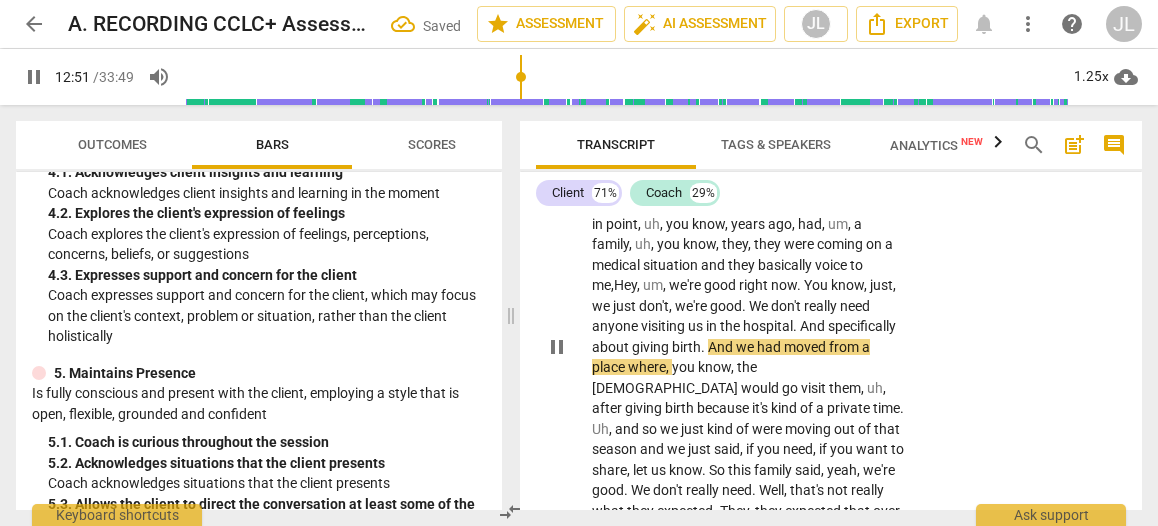 scroll, scrollTop: 6787, scrollLeft: 0, axis: vertical 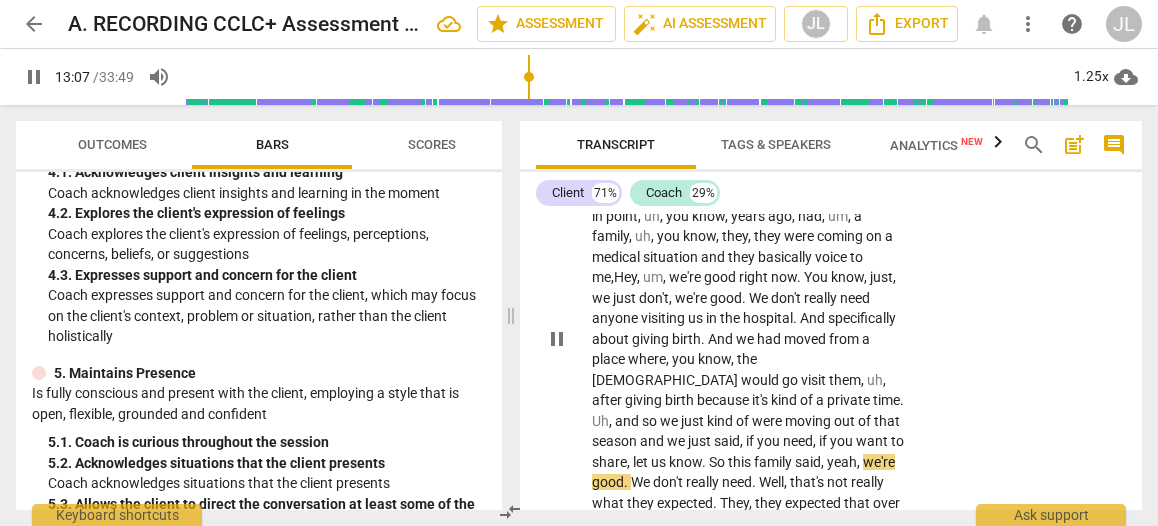 click on "pause" at bounding box center (557, 339) 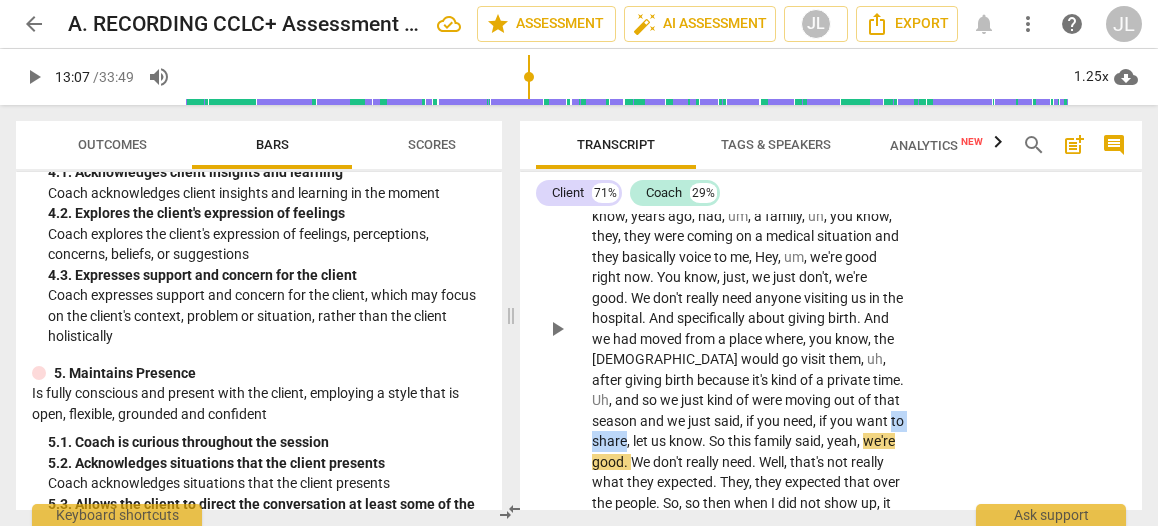 drag, startPoint x: 787, startPoint y: 316, endPoint x: 737, endPoint y: 315, distance: 50.01 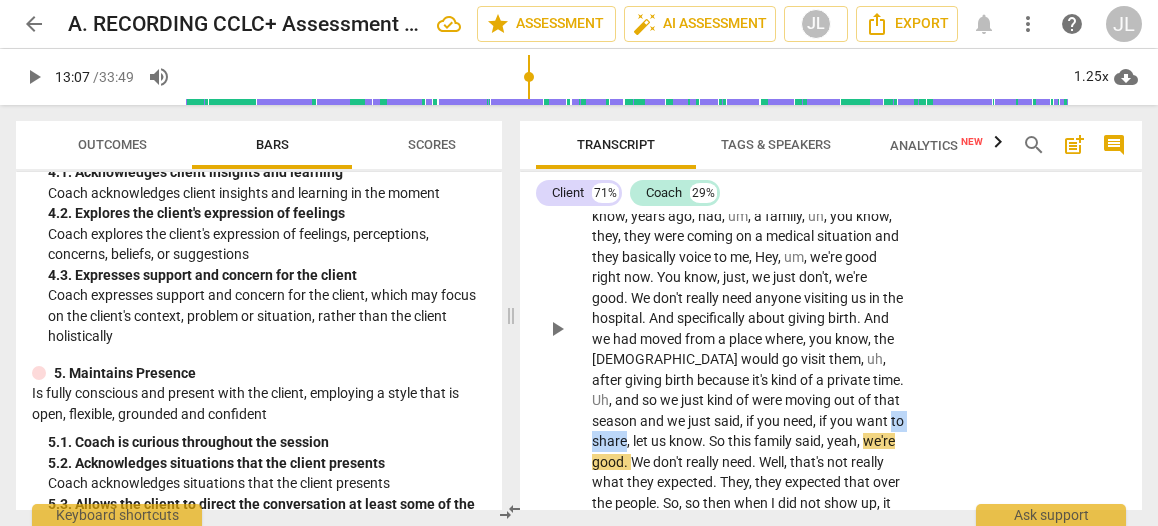 click on "I   mean ,   I   think   overall   I   don't ,   well ,   two   things .   One   is   I   guess   I'm   not   portraying   to   them   again   what   my   purpose   is   at   this   [DEMOGRAPHIC_DATA] .   But ,   um ,   it   does   again   show   me   that   people   are   bringing   in   um ,   their   un   unspoken   expectations .   Uh ,   and   that's   probably ,   you   know   what ?   That's   even   another ,   that's   probably ,   I'm   writing   that   down .   That's   another   trigger .   An   unspoken   um ,   expectations   of ,   um ,   you   know ,   I   mean   and   we   all   do   it .   We ,   we   put   expectations   upon   people ,   um ,   spoken   and   unspoken .   But   the   unspoken   ones   are   really   hard   because   I   don't   know   what   they're   expecting .   Um ,   you   know ,   case   in   point ,   uh ,   you   know ,   years   ago ,   had ,   um ,   a   family ,   uh ,   you   know ,   they ,   they   were   coming   on   a   medical   situation   and   they   basically" at bounding box center (748, 328) 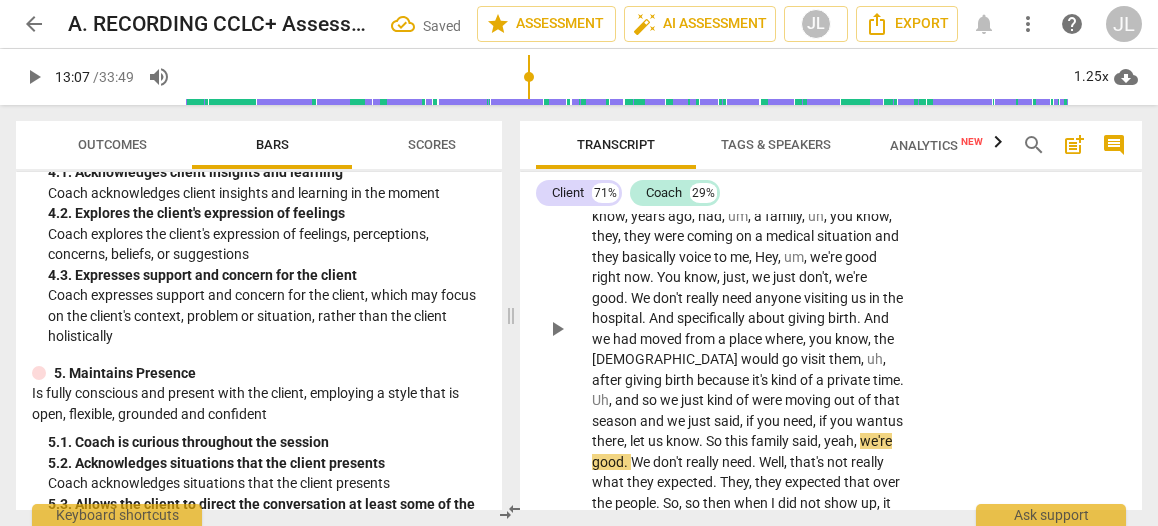 click on "yeah" at bounding box center [839, 441] 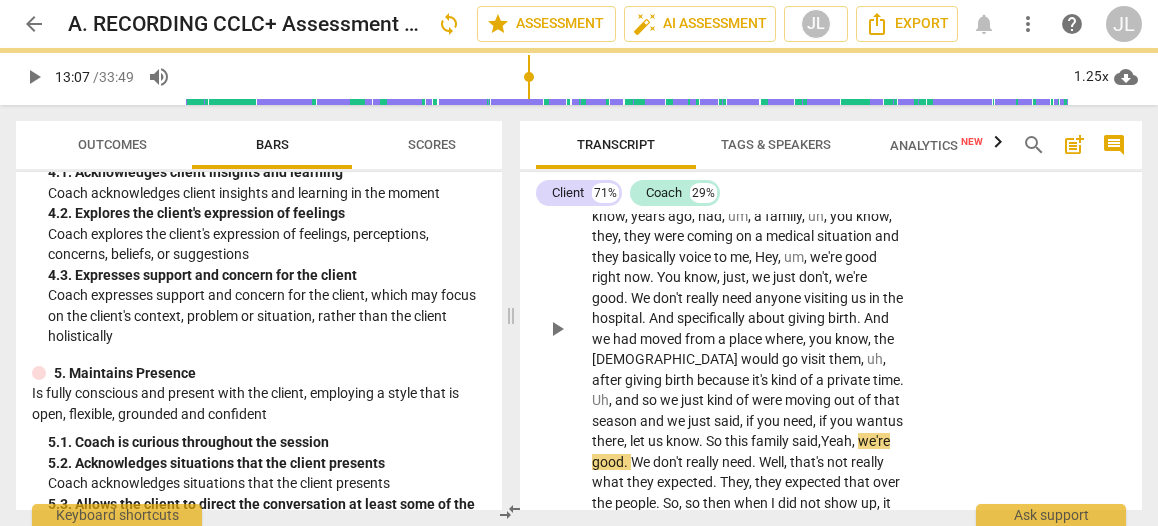 click on "play_arrow" at bounding box center [557, 329] 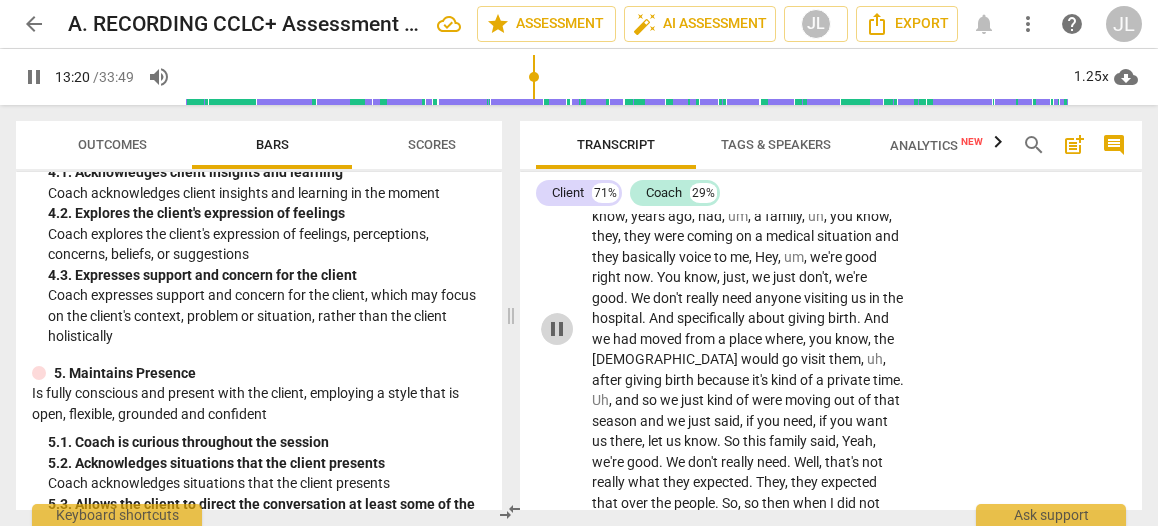click on "pause" at bounding box center [557, 329] 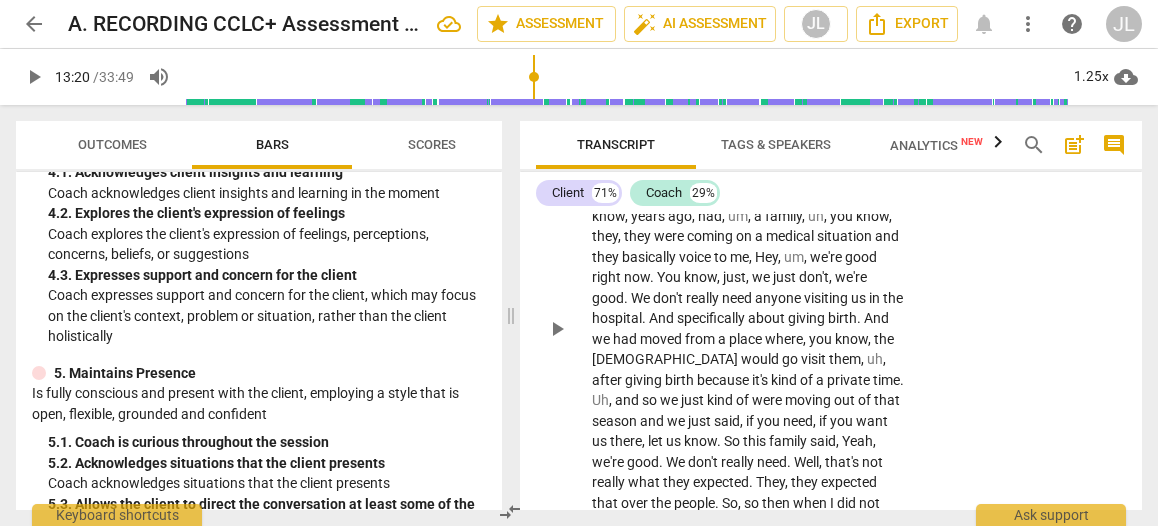 click on "I   mean ,   I   think   overall   I   don't ,   well ,   two   things .   One   is   I   guess   I'm   not   portraying   to   them   again   what   my   purpose   is   at   this   [DEMOGRAPHIC_DATA] .   But ,   um ,   it   does   again   show   me   that   people   are   bringing   in   um ,   their   un   unspoken   expectations .   Uh ,   and   that's   probably ,   you   know   what ?   That's   even   another ,   that's   probably ,   I'm   writing   that   down .   That's   another   trigger .   An   unspoken   um ,   expectations   of ,   um ,   you   know ,   I   mean   and   we   all   do   it .   We ,   we   put   expectations   upon   people ,   um ,   spoken   and   unspoken .   But   the   unspoken   ones   are   really   hard   because   I   don't   know   what   they're   expecting .   Um ,   you   know ,   case   in   point ,   uh ,   you   know ,   years   ago ,   had ,   um ,   a   family ,   uh ,   you   know ,   they ,   they   were   coming   on   a   medical   situation   and   they   basically" at bounding box center (748, 328) 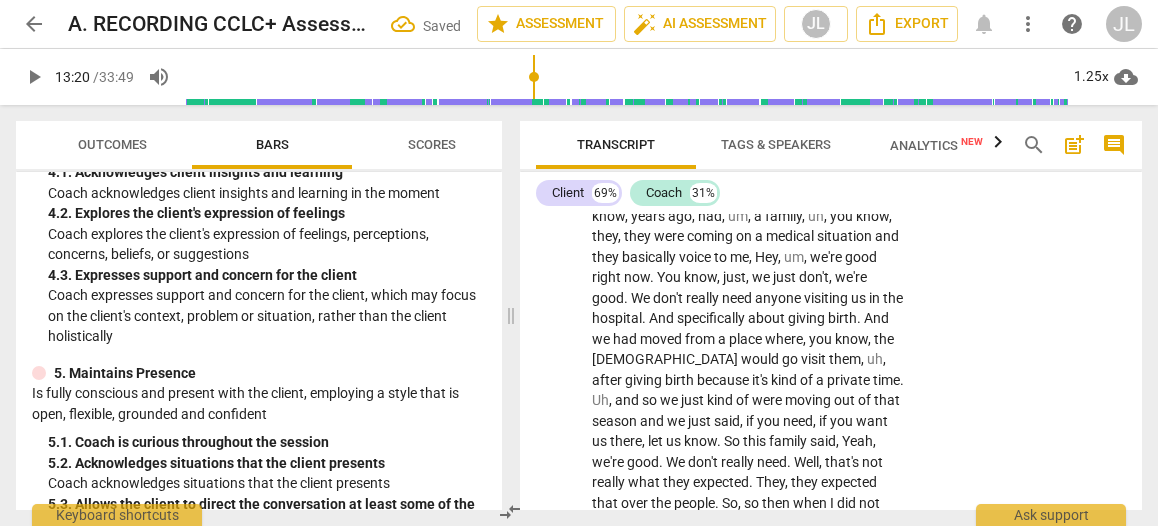 click on "Um" at bounding box center [602, 593] 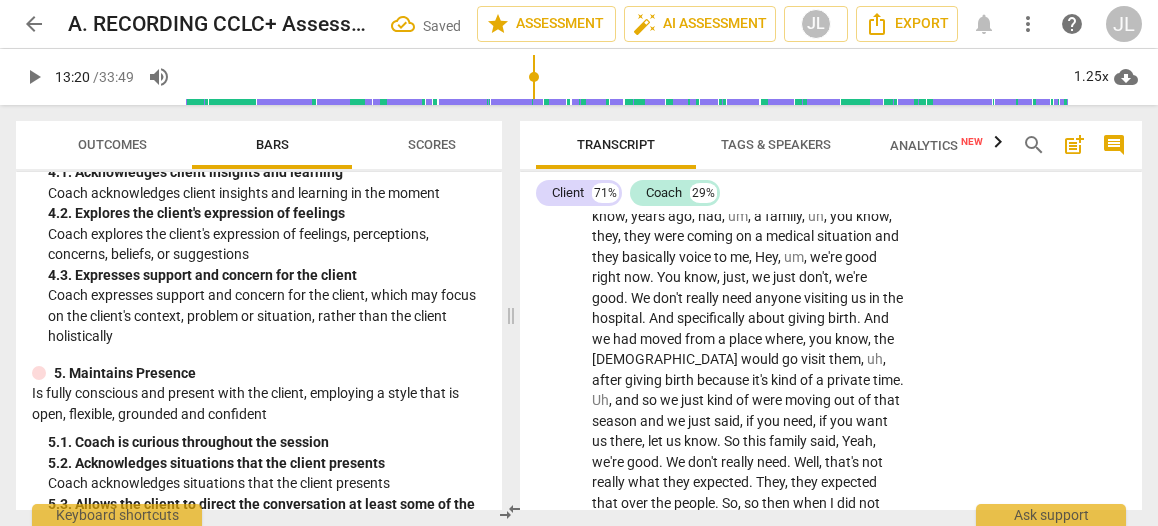 drag, startPoint x: 618, startPoint y: 468, endPoint x: 592, endPoint y: 468, distance: 26 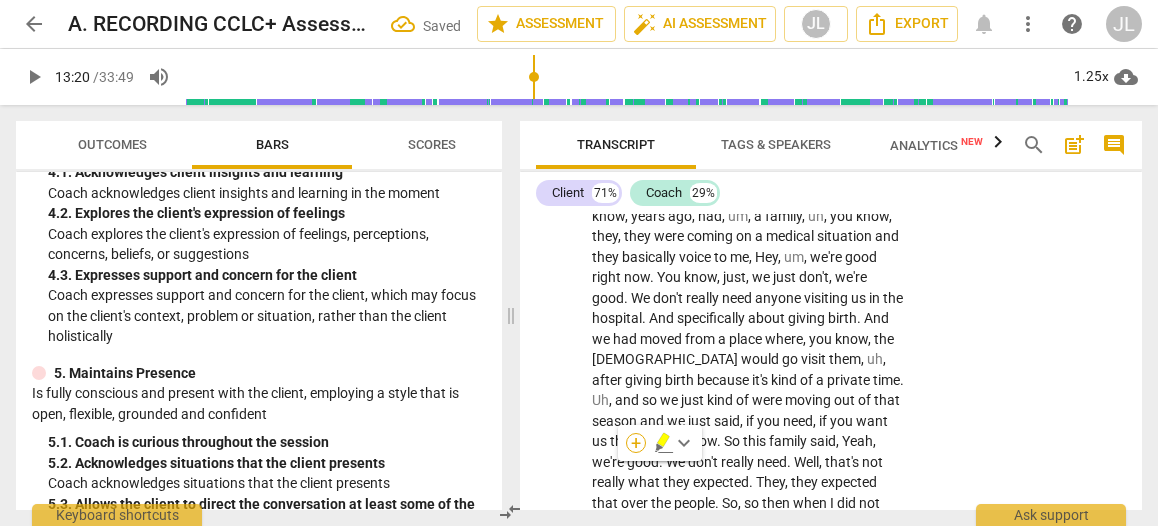 click on "+" at bounding box center [636, 443] 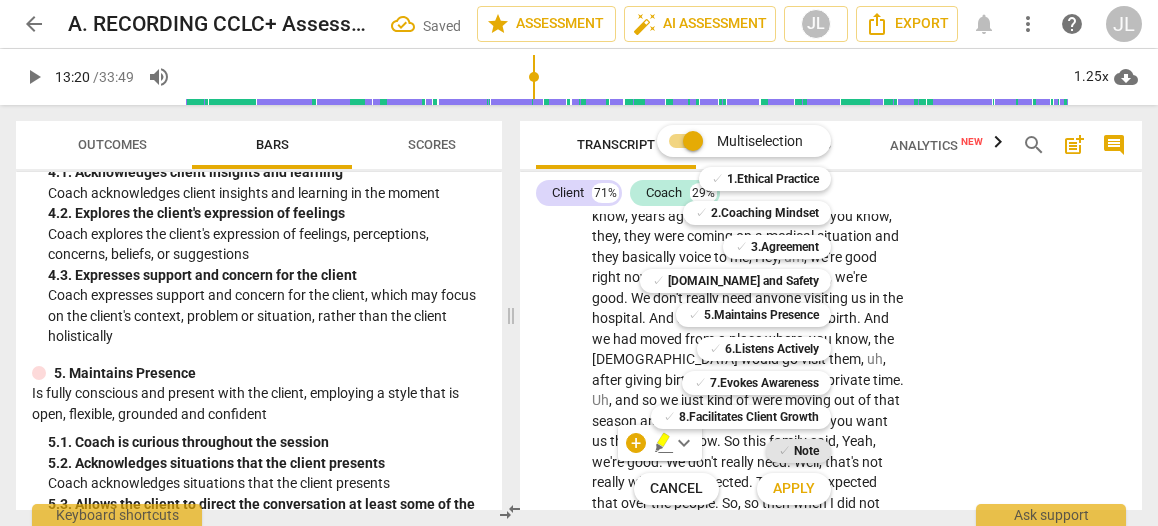 click on "Note" at bounding box center [806, 451] 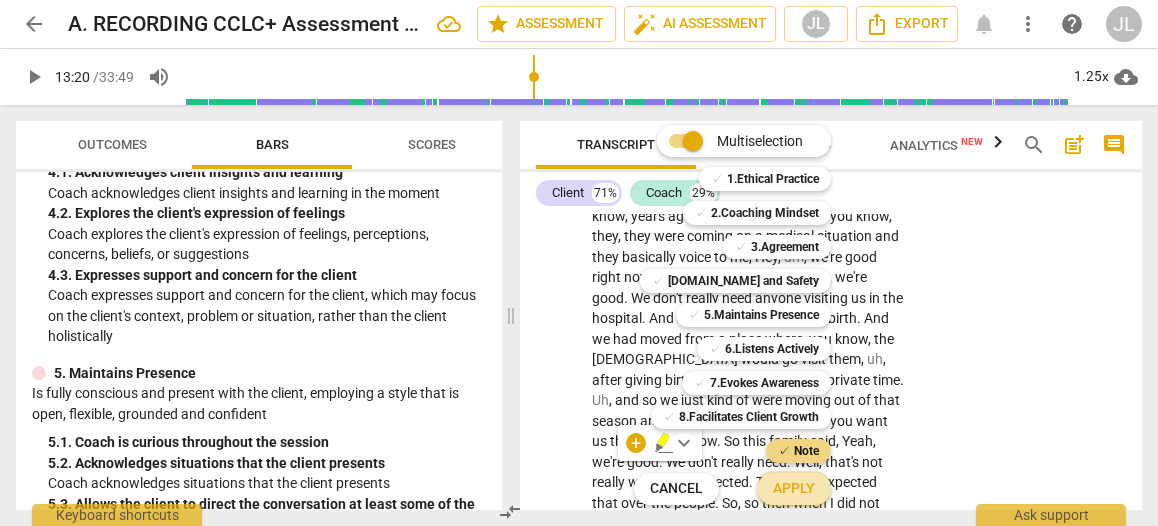 click on "Apply" at bounding box center (794, 489) 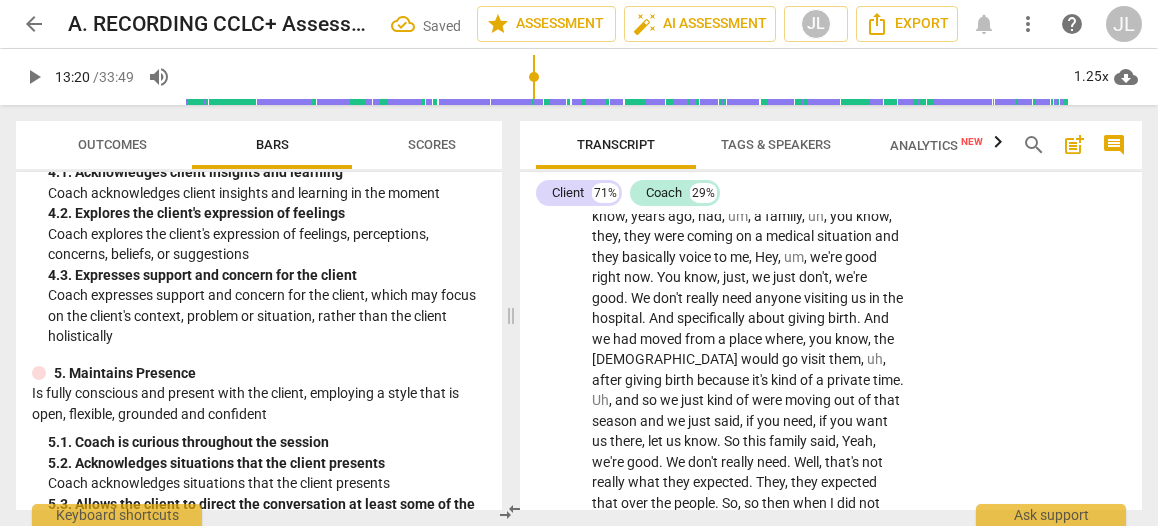 scroll, scrollTop: 6962, scrollLeft: 0, axis: vertical 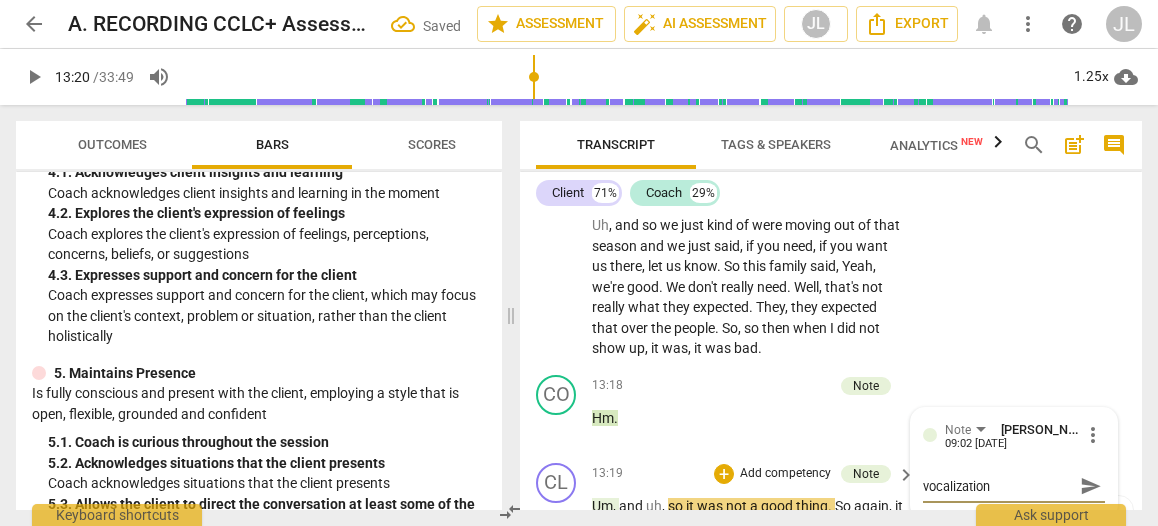 click on "play_arrow" at bounding box center [557, 599] 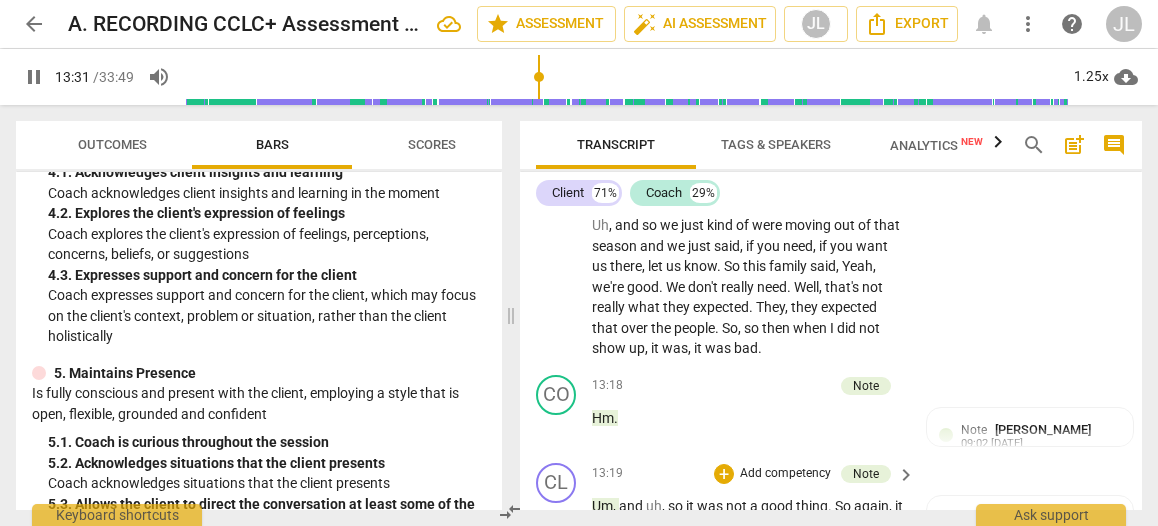 click on "pause" at bounding box center [557, 599] 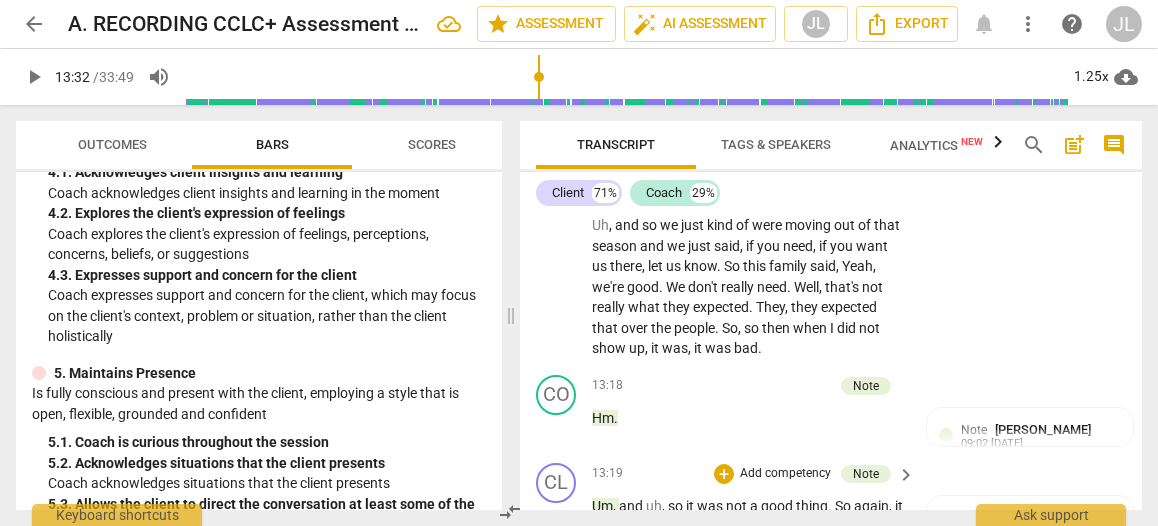 click on "listen" at bounding box center [608, 567] 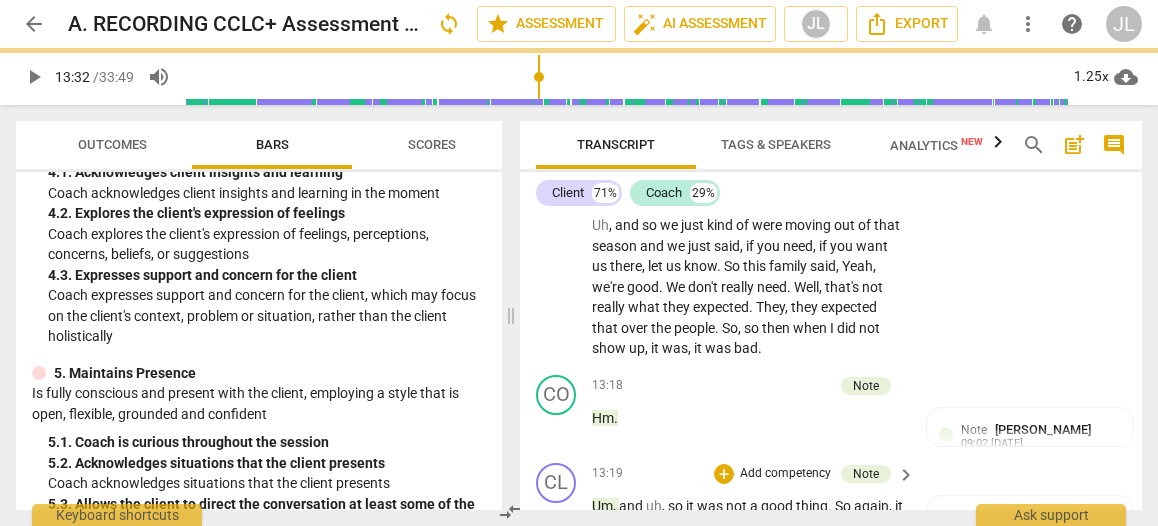 click on "play_arrow" at bounding box center (557, 599) 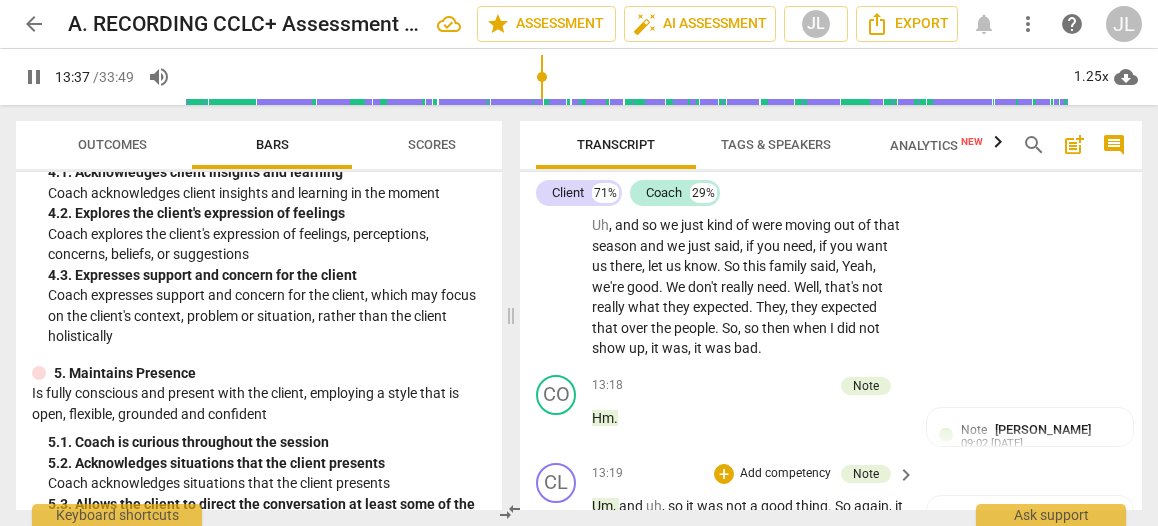 click on "." at bounding box center [618, 608] 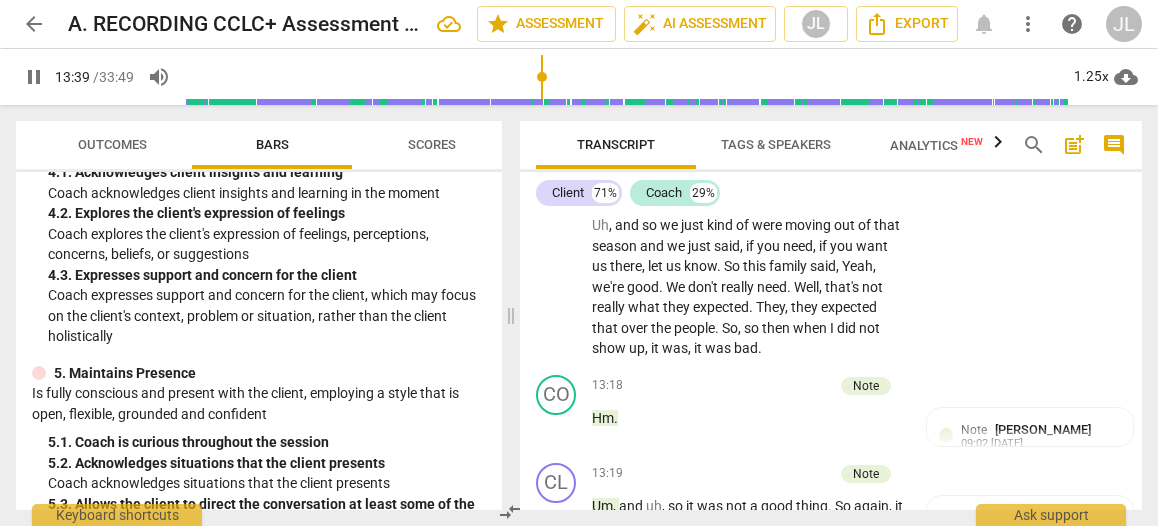 scroll, scrollTop: 7264, scrollLeft: 0, axis: vertical 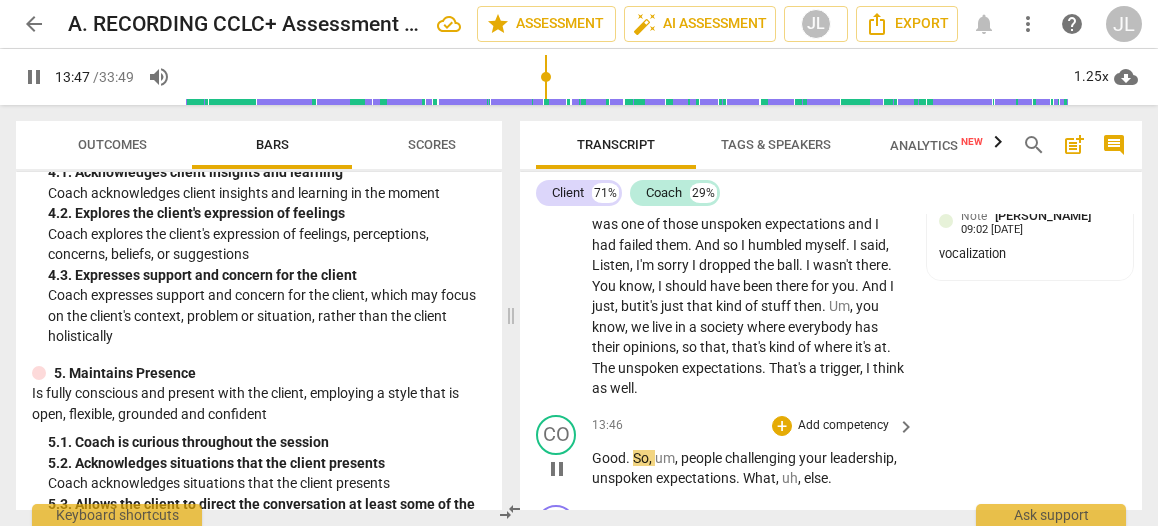 click on "pause" at bounding box center (557, 469) 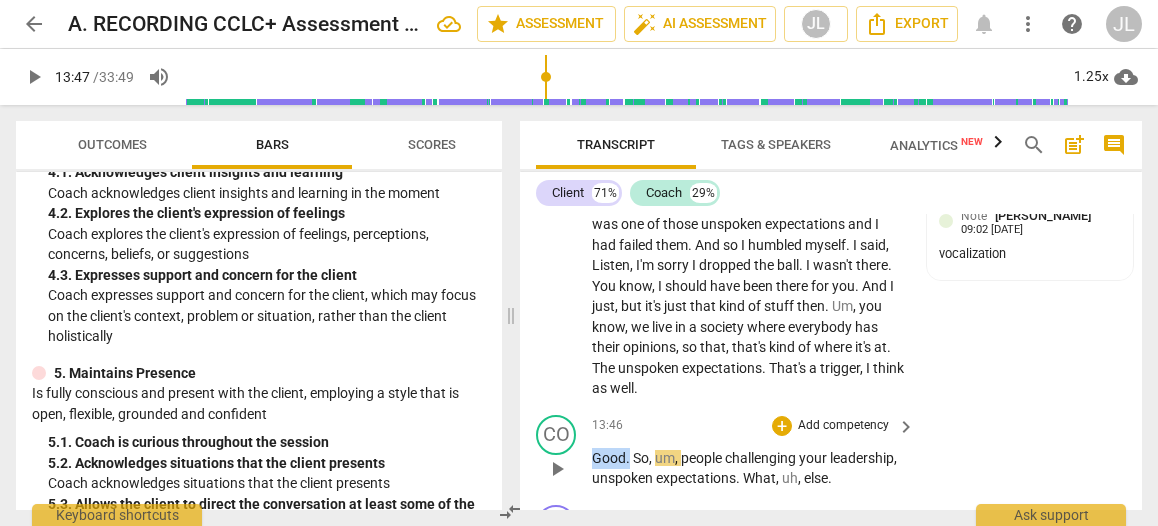 drag, startPoint x: 630, startPoint y: 333, endPoint x: 592, endPoint y: 331, distance: 38.052597 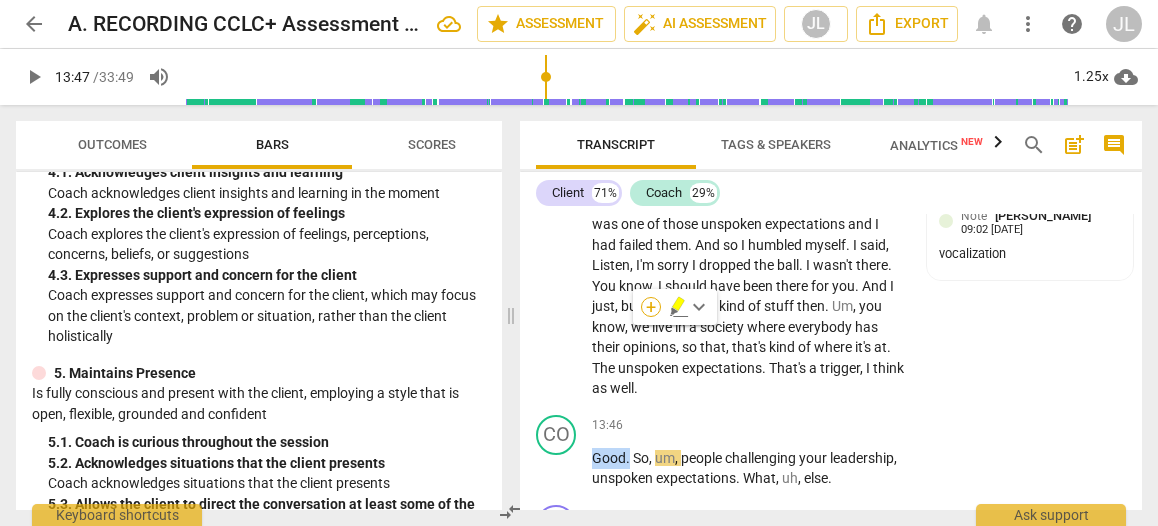 click on "+" at bounding box center [651, 307] 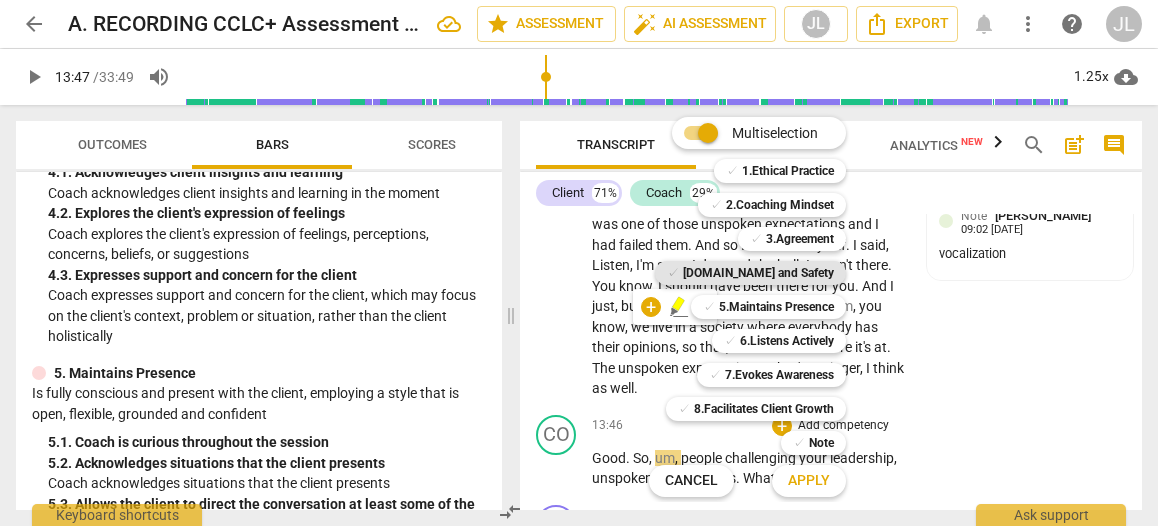 click on "[DOMAIN_NAME] and Safety" at bounding box center (758, 273) 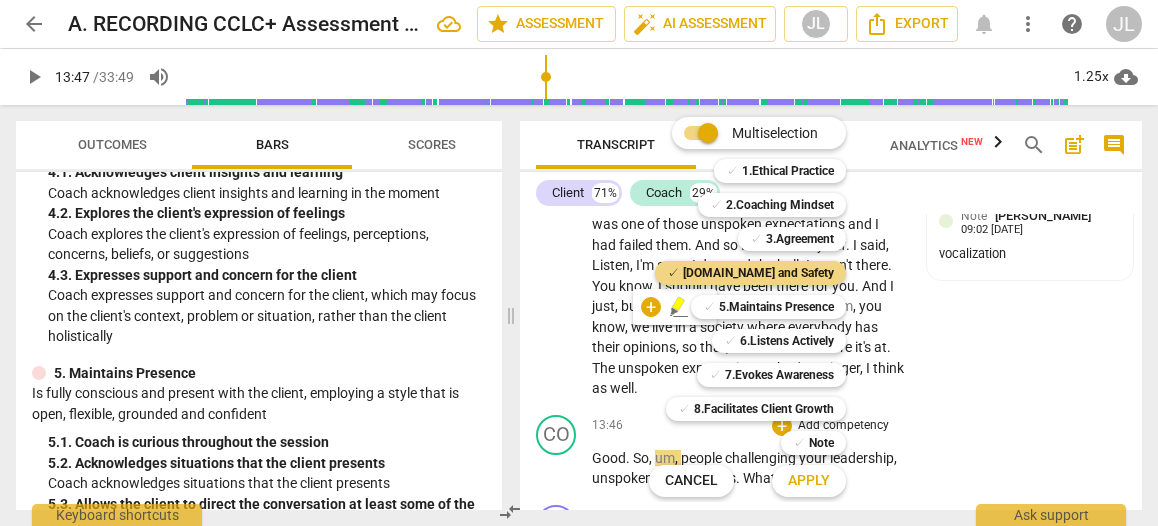 click on "Apply" at bounding box center [809, 481] 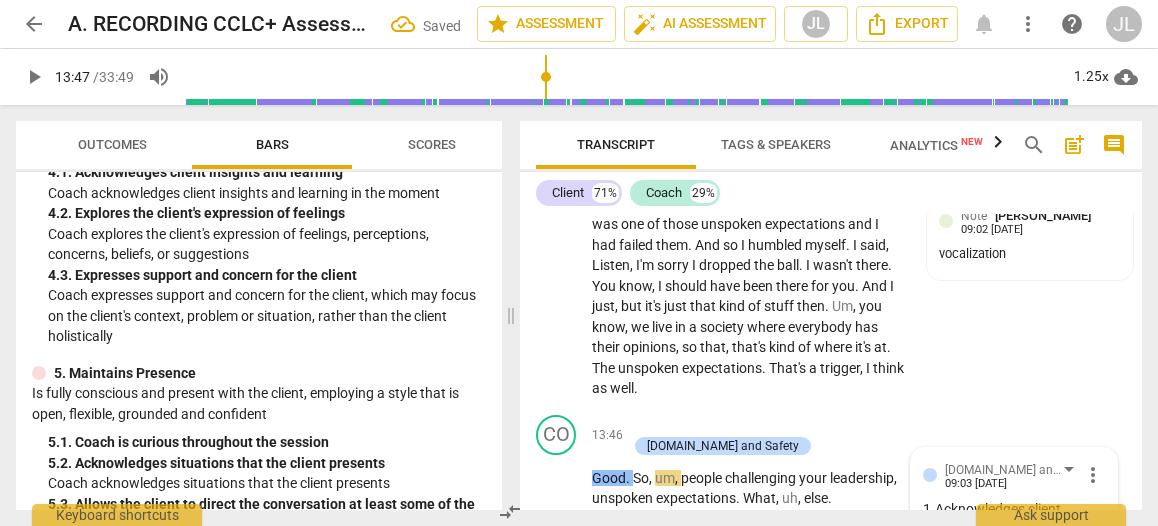 scroll, scrollTop: 7553, scrollLeft: 0, axis: vertical 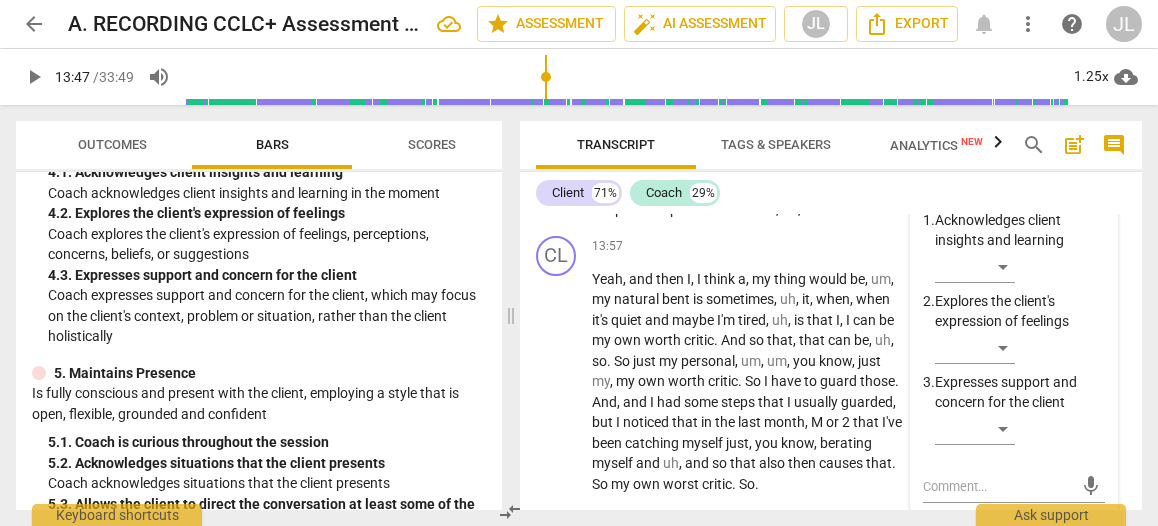 click at bounding box center [626, 77] 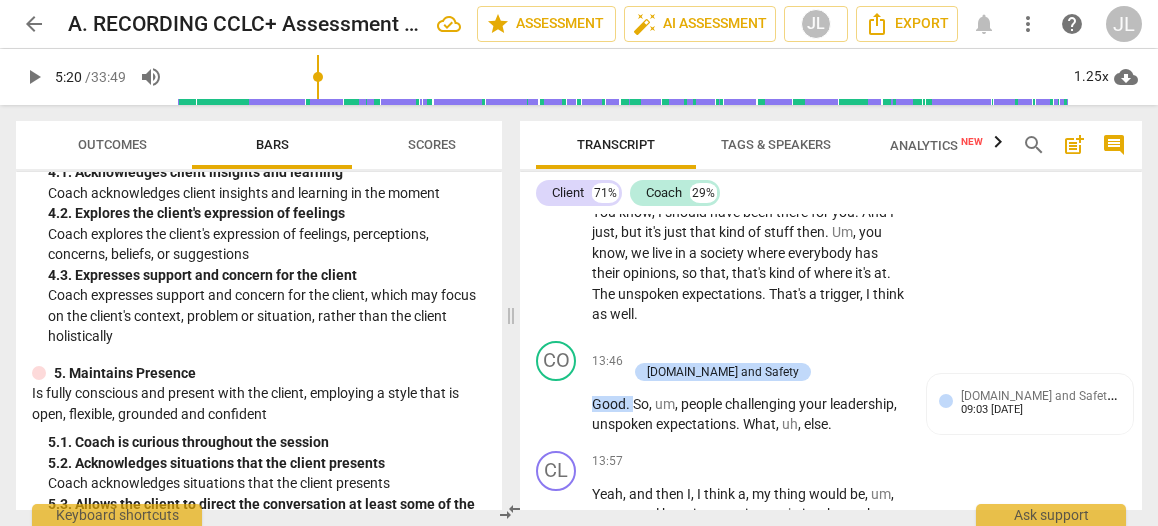 scroll, scrollTop: 7208, scrollLeft: 0, axis: vertical 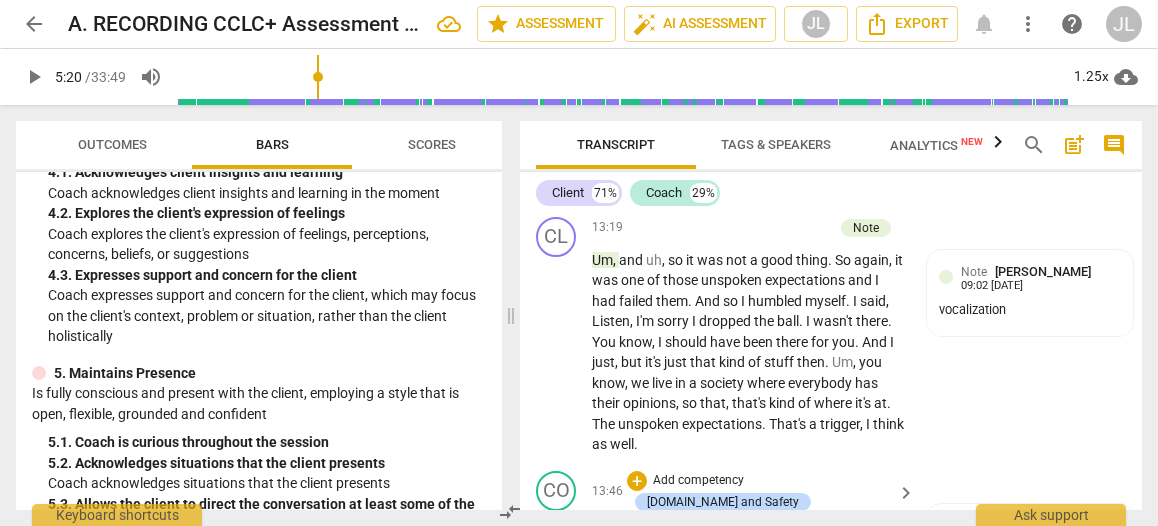 click on "play_arrow" at bounding box center (557, 535) 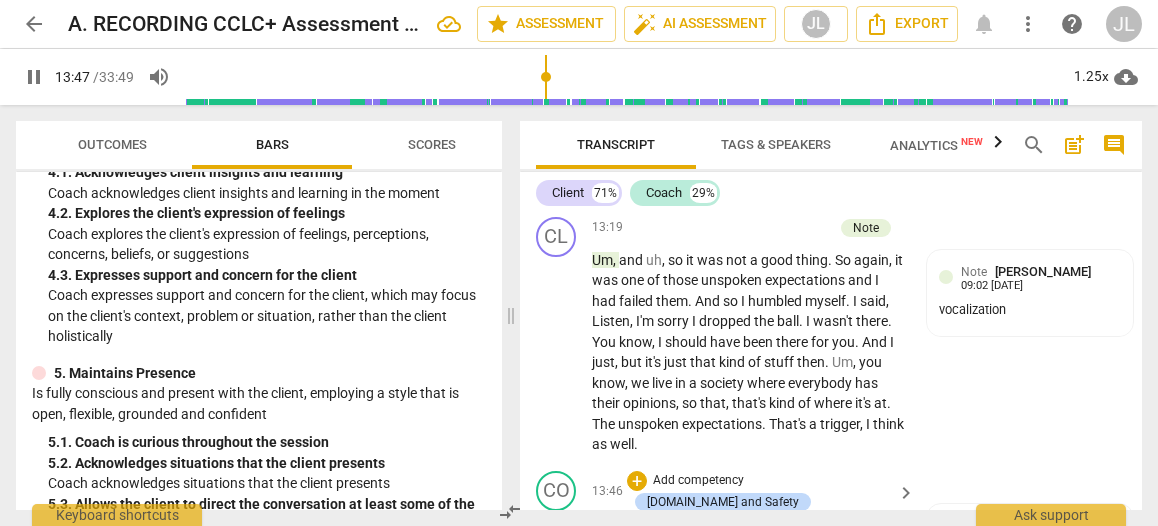 click on "pause" at bounding box center [557, 535] 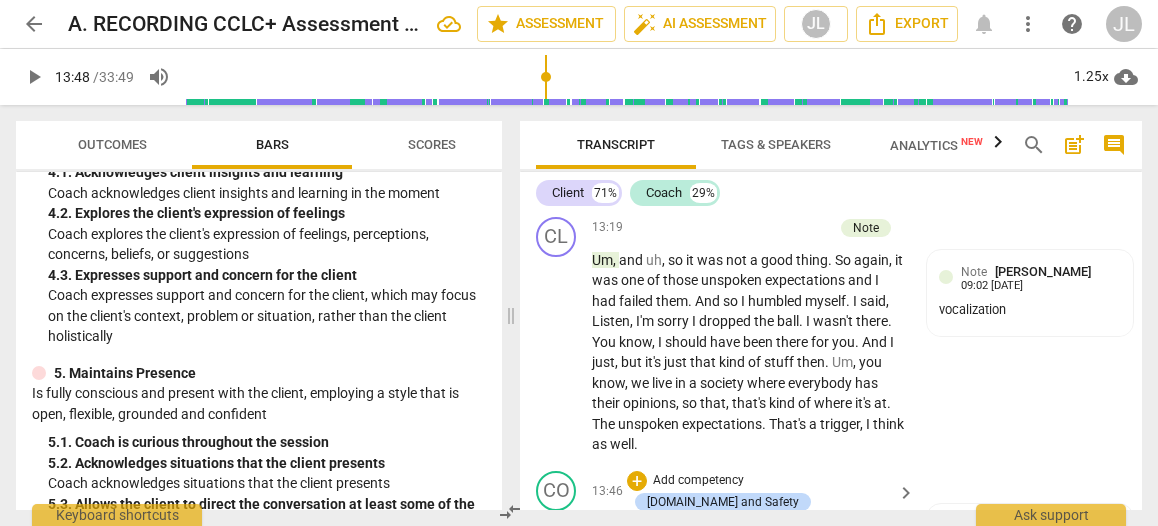 click on "Good .   So ,   um ,   people   challenging   your   leadership ,   unspoken   expectations .   What ,   uh ,   else ." at bounding box center (748, 544) 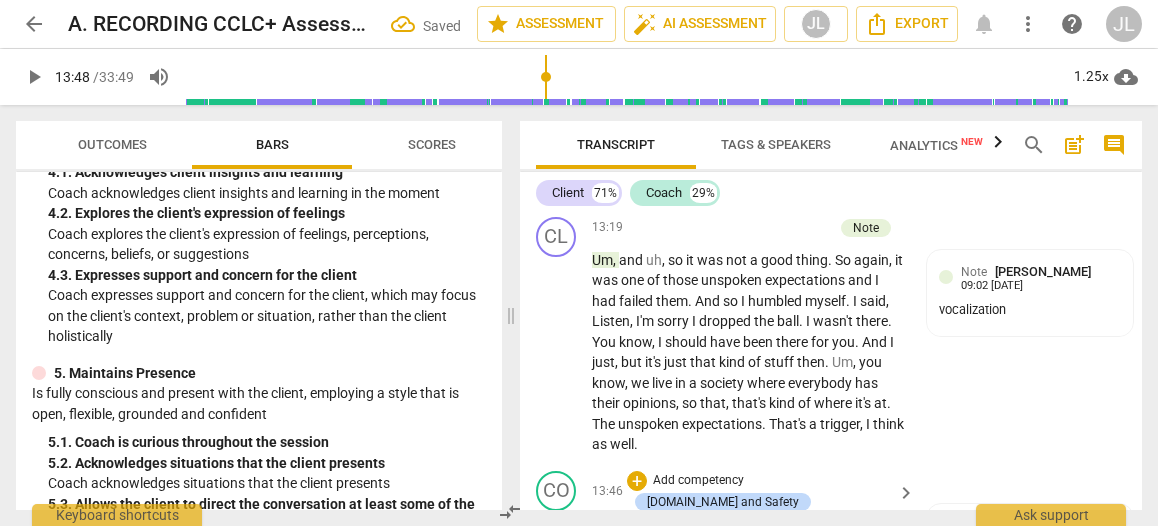 drag, startPoint x: 737, startPoint y: 410, endPoint x: 635, endPoint y: 387, distance: 104.56099 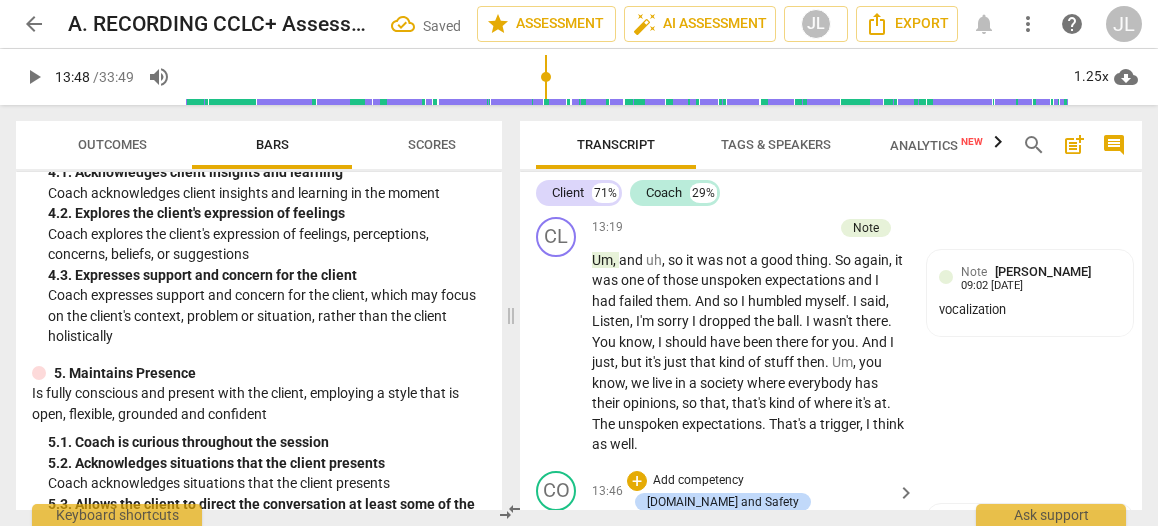 click on "Good .   So ,   um ,   people   challenging   your   leadership ,   unspoken   expectations .   What ,   uh ,   else?" at bounding box center [748, 544] 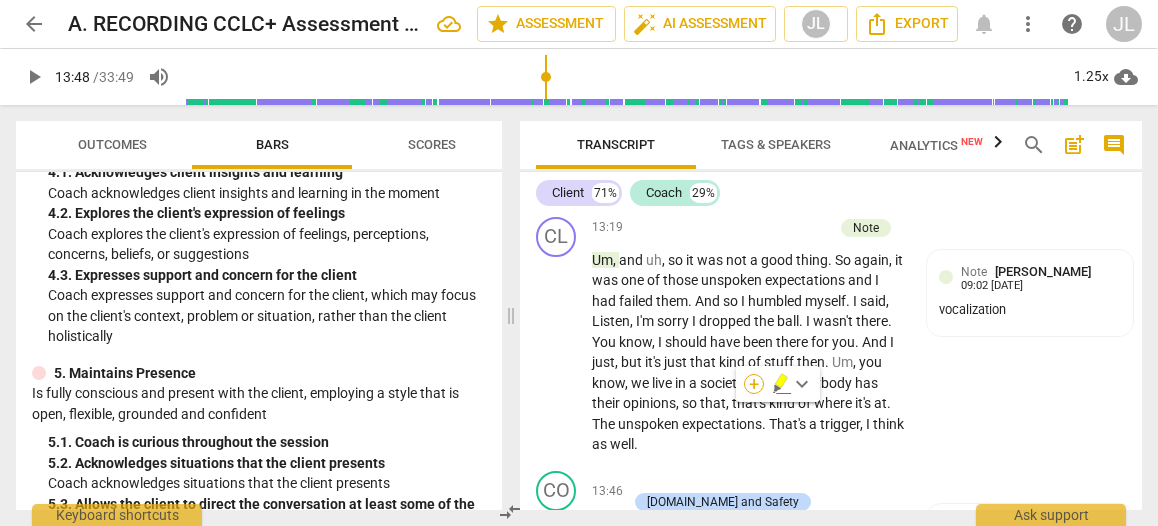click on "+" at bounding box center (754, 384) 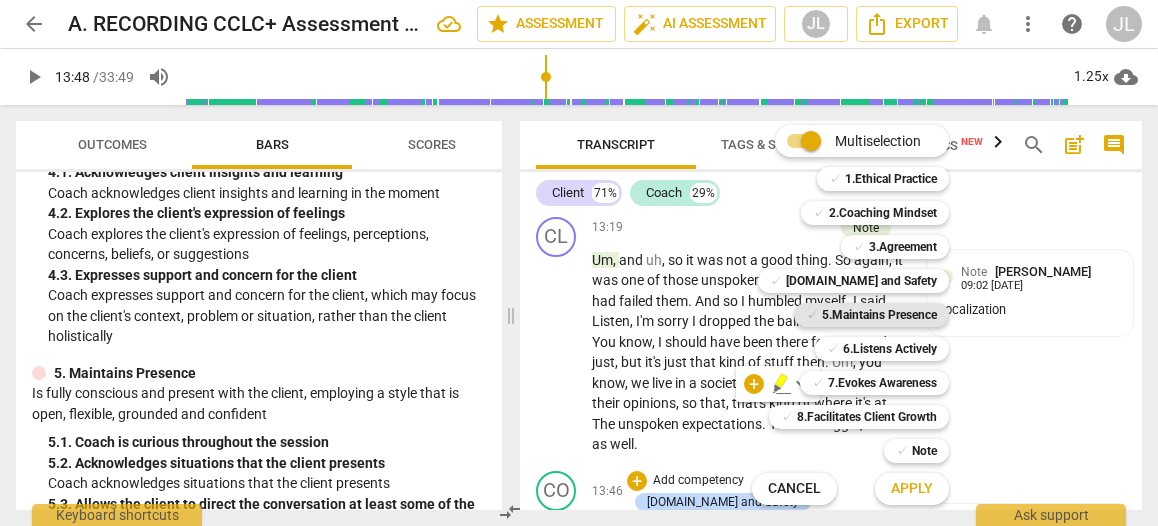 click on "5.Maintains Presence" at bounding box center [879, 315] 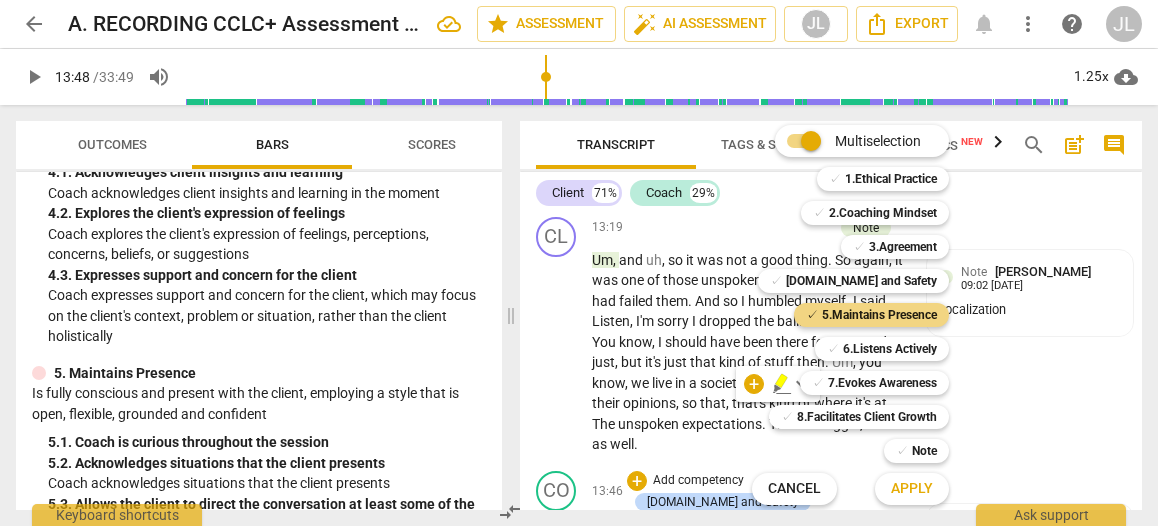 click on "Apply" at bounding box center (912, 489) 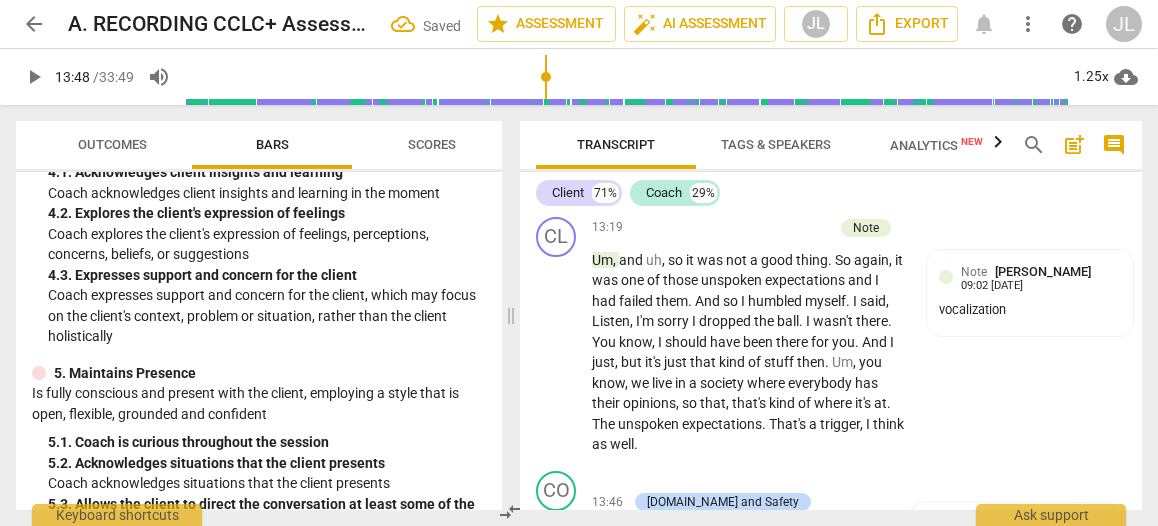 scroll, scrollTop: 7574, scrollLeft: 0, axis: vertical 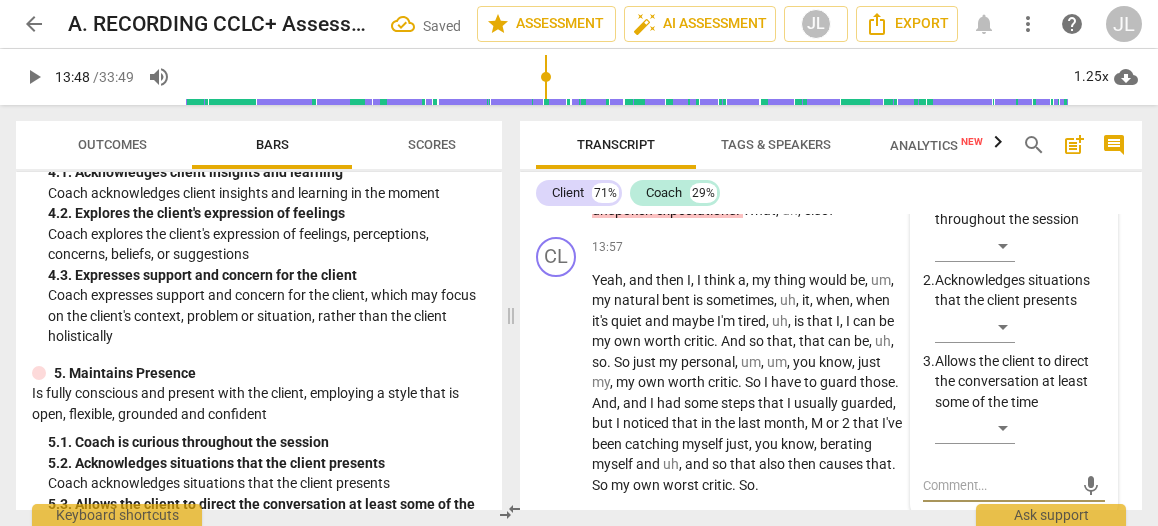 click on "​" at bounding box center (1020, 432) 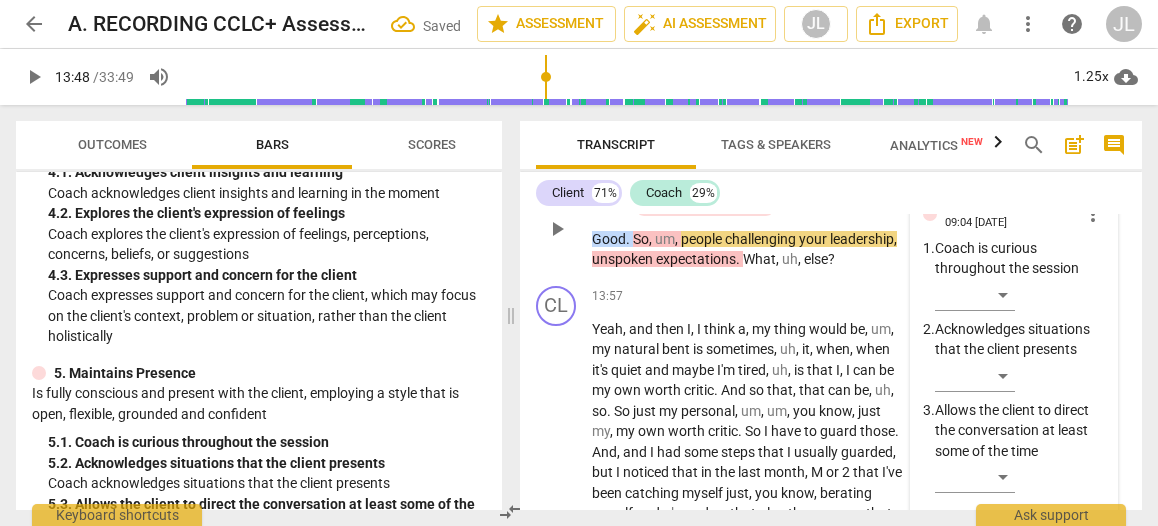 scroll, scrollTop: 7494, scrollLeft: 0, axis: vertical 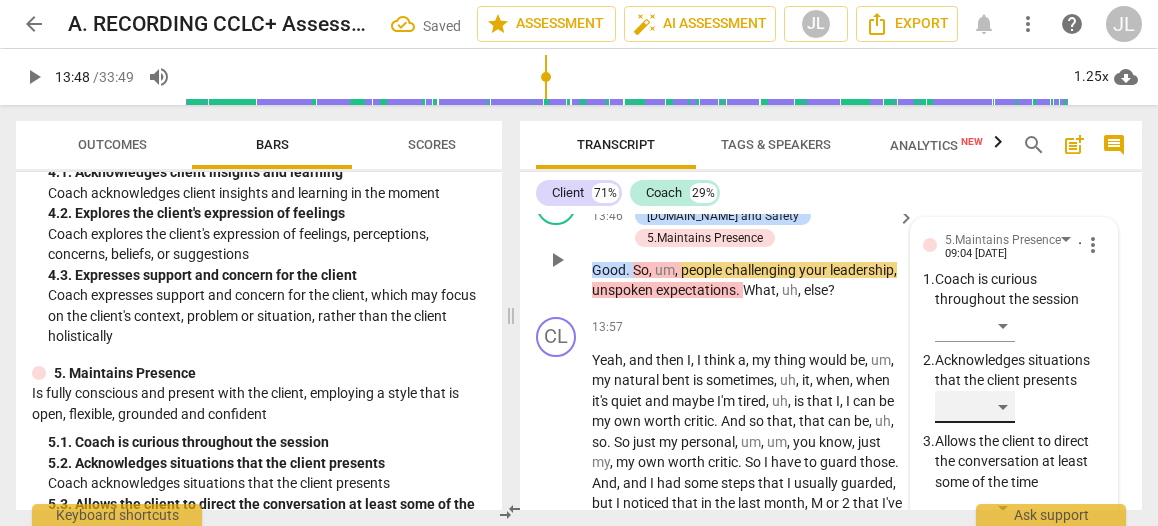 click on "​" at bounding box center (975, 407) 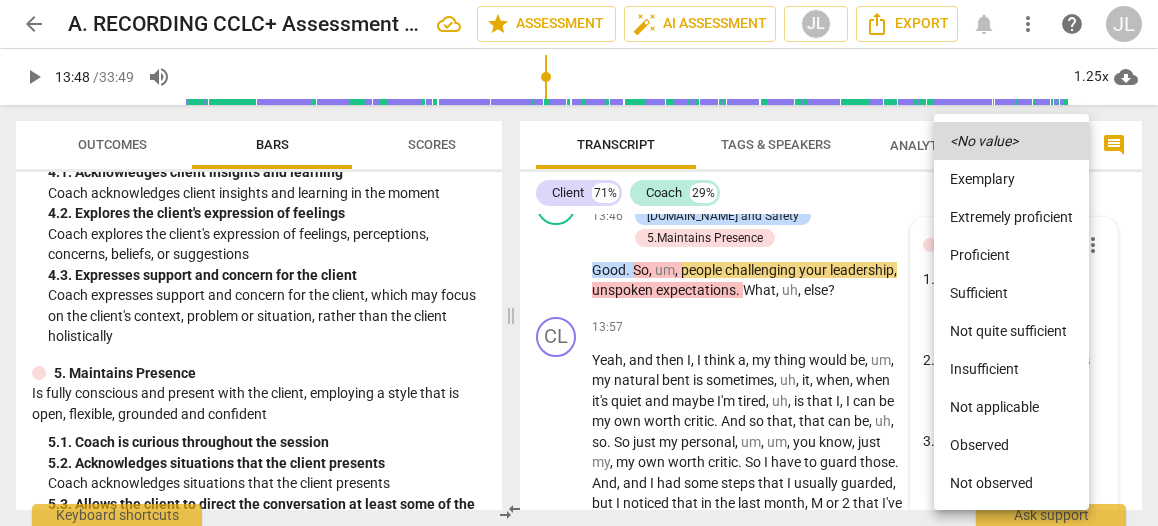 click on "Observed" at bounding box center (1011, 445) 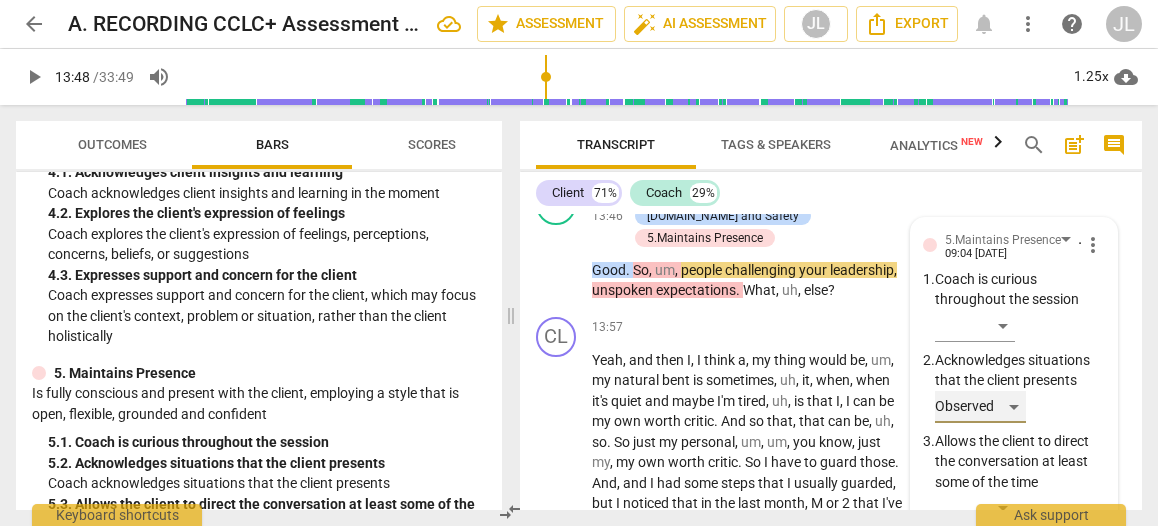 scroll, scrollTop: 7260, scrollLeft: 0, axis: vertical 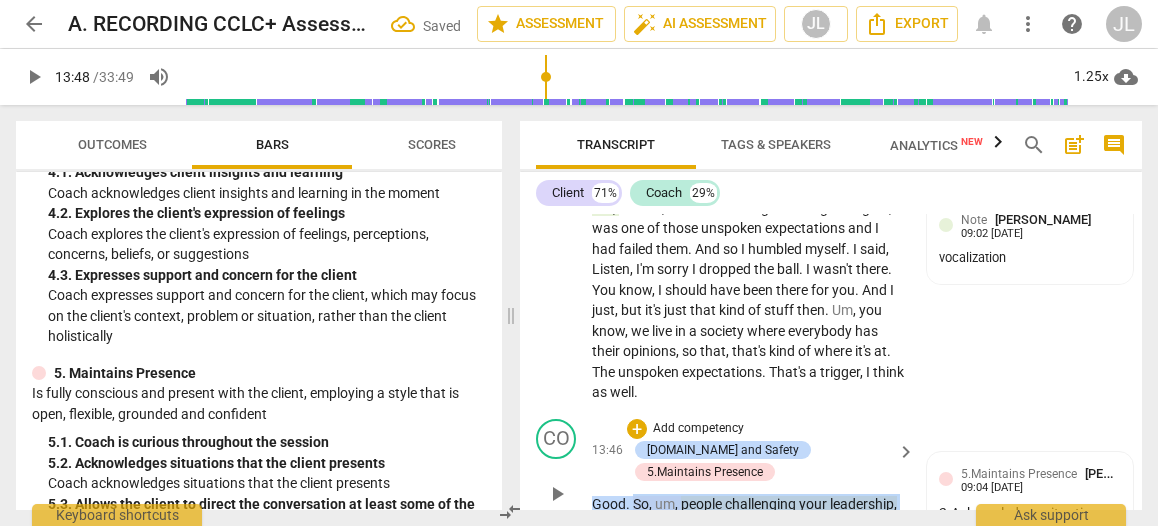 drag, startPoint x: 842, startPoint y: 377, endPoint x: 635, endPoint y: 358, distance: 207.87015 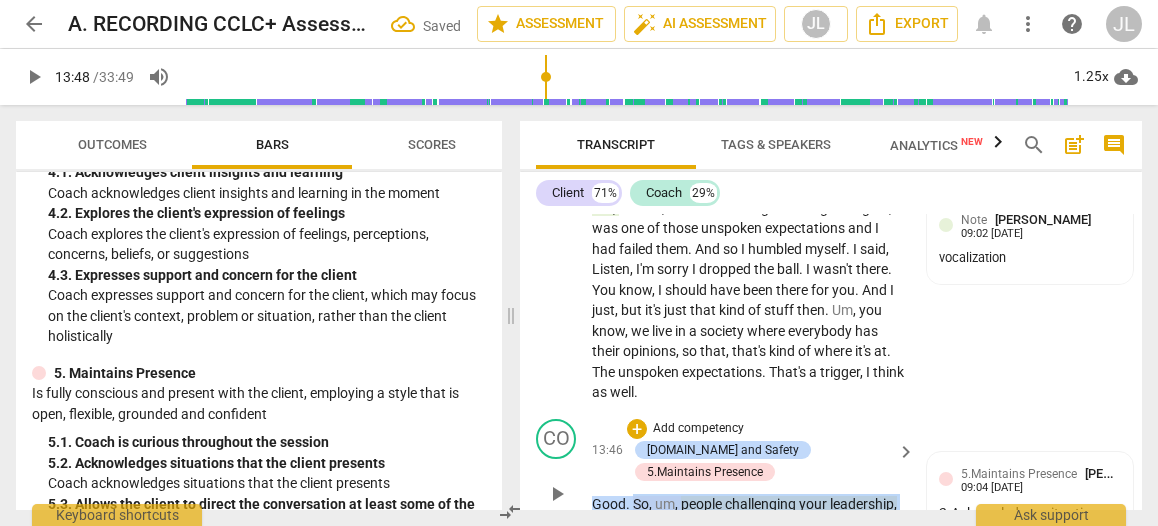 click on "Good .   So ,   um ,   people   challenging   your   leadership ,   unspoken   expectations .   What ,   uh ,   else ?" at bounding box center [748, 514] 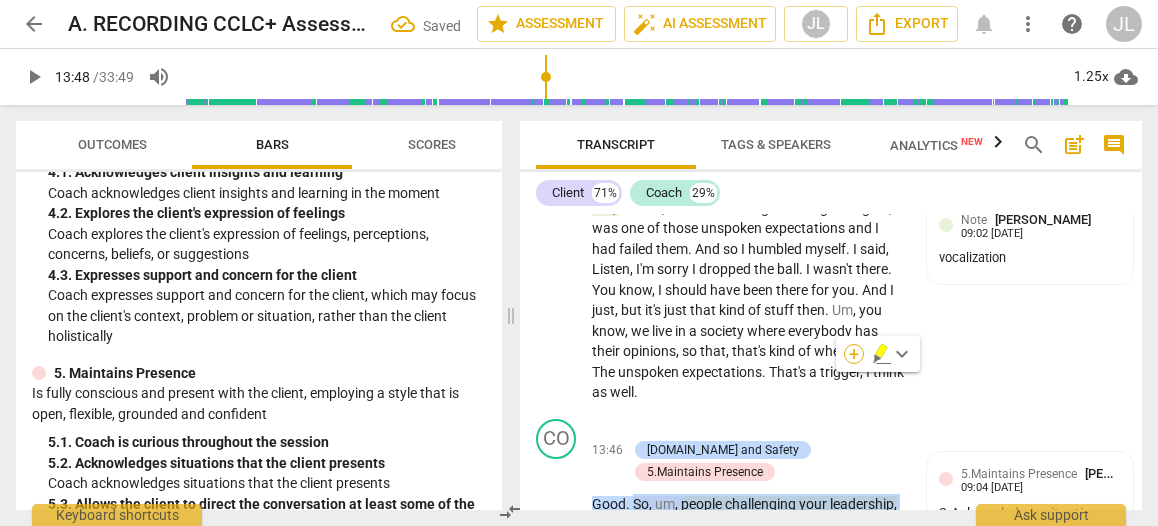 click on "+" at bounding box center [854, 354] 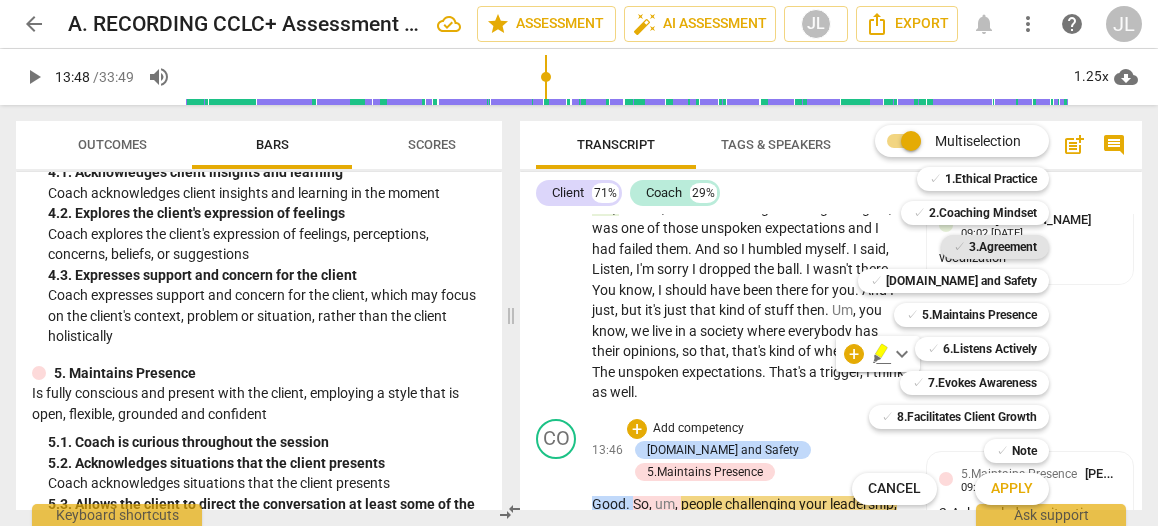 click on "3.Agreement" at bounding box center (1003, 247) 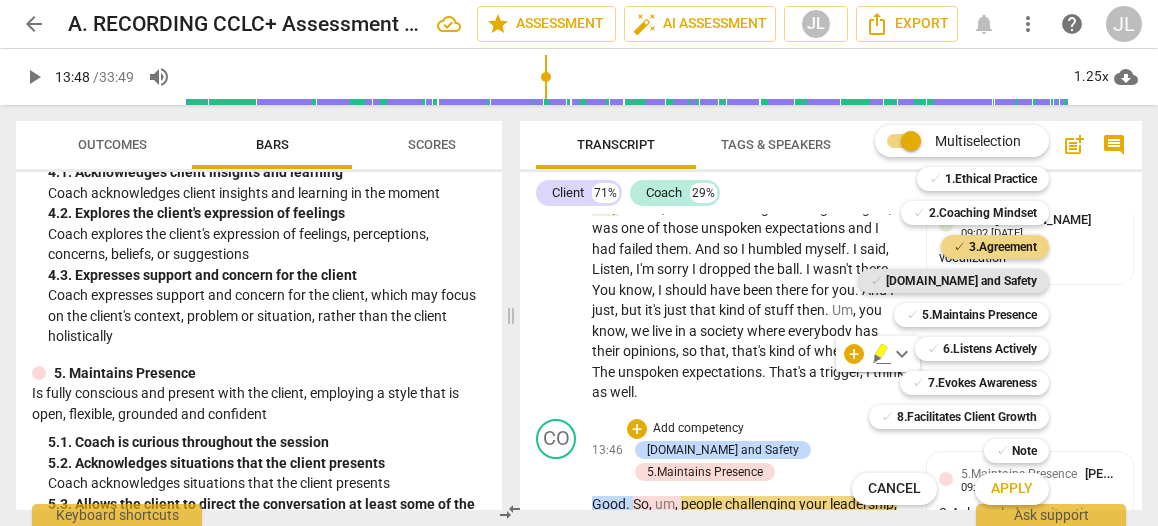 click on "[DOMAIN_NAME] and Safety" at bounding box center [961, 281] 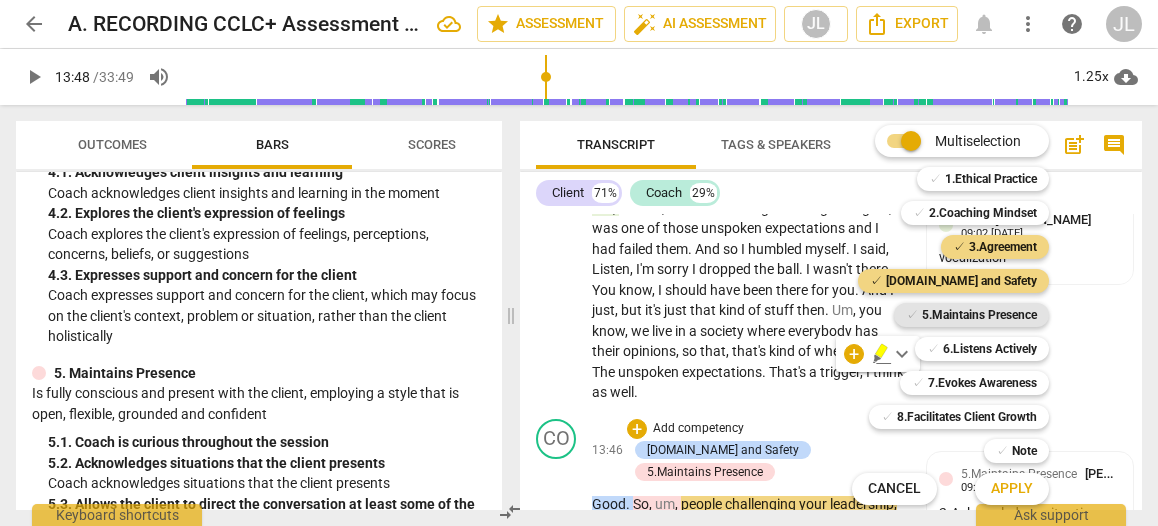click on "5.Maintains Presence" at bounding box center [979, 315] 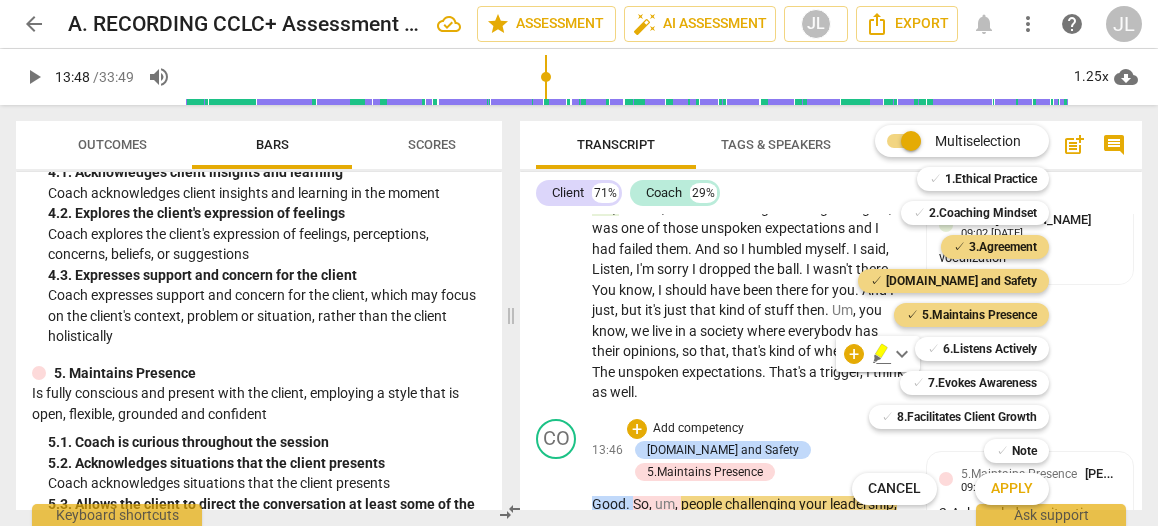 click on "Apply" at bounding box center [1012, 489] 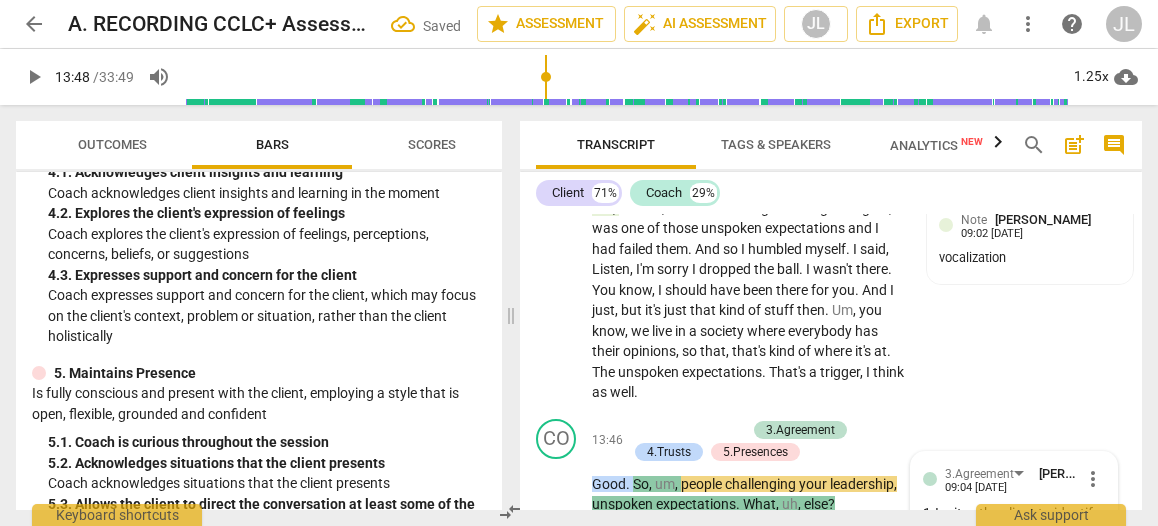 scroll, scrollTop: 7654, scrollLeft: 0, axis: vertical 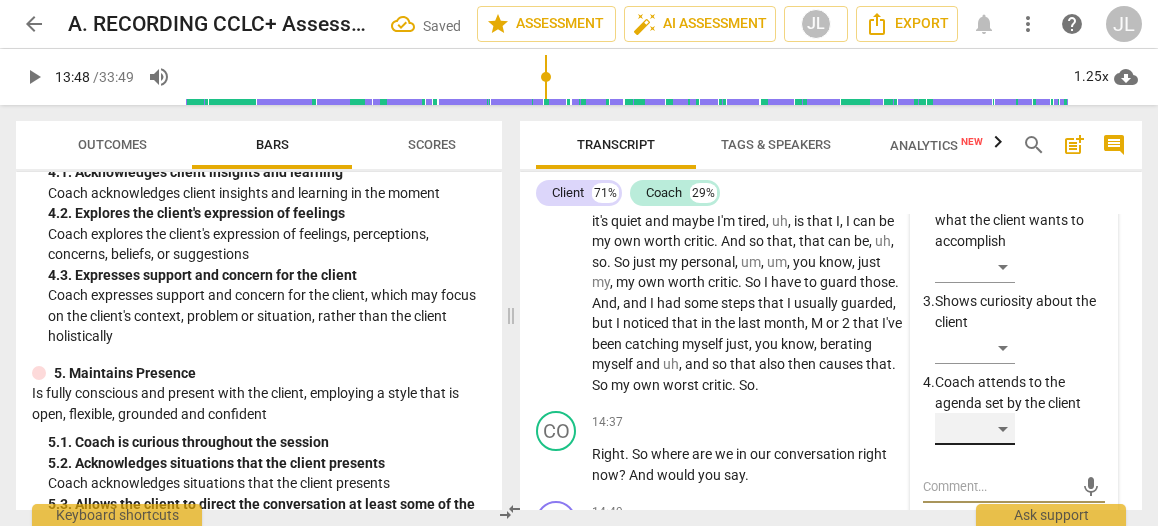 click on "​" at bounding box center [975, 429] 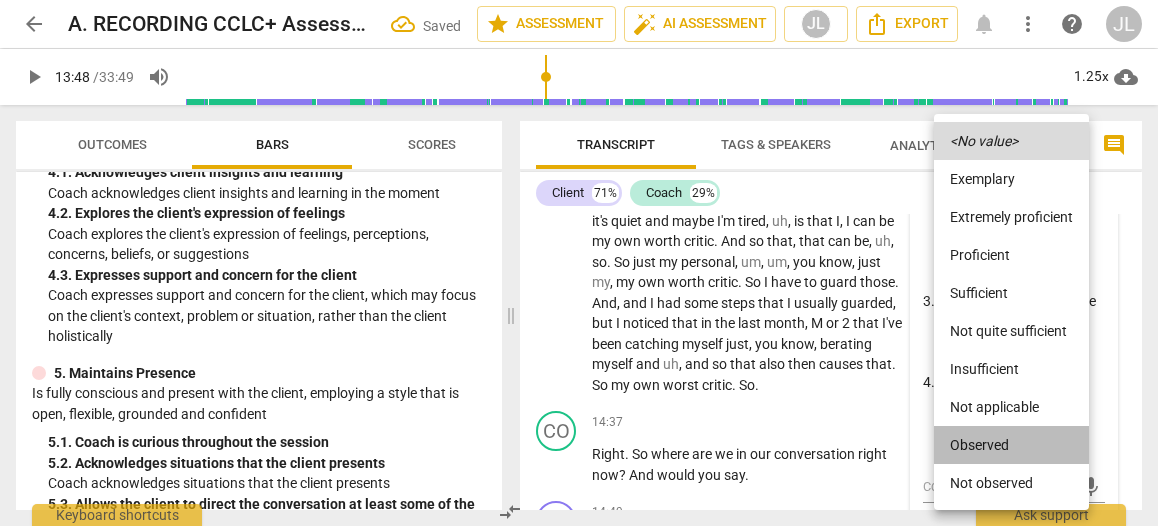 click on "Observed" at bounding box center [1011, 445] 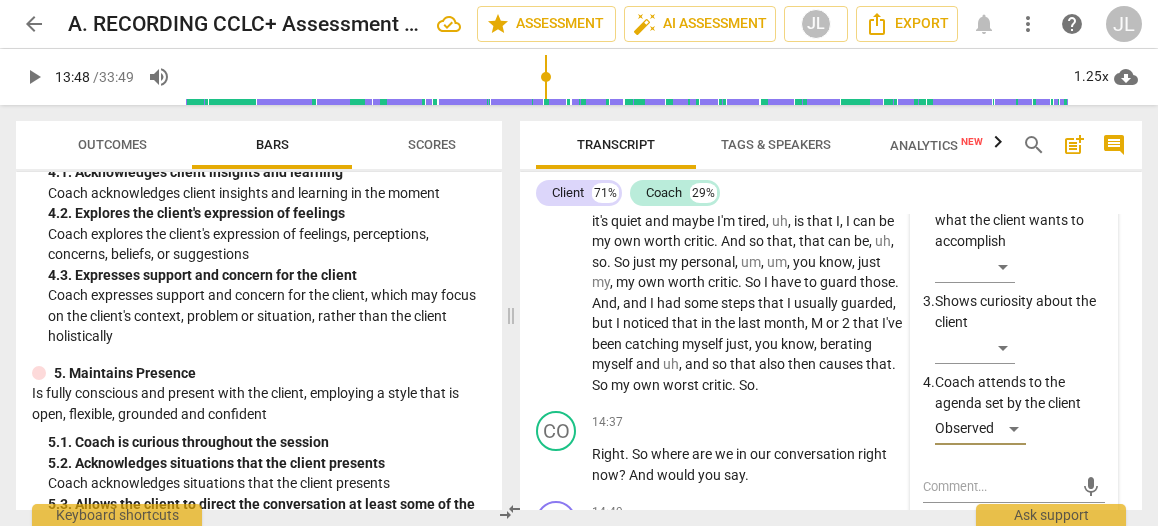 click on "​" at bounding box center [975, 620] 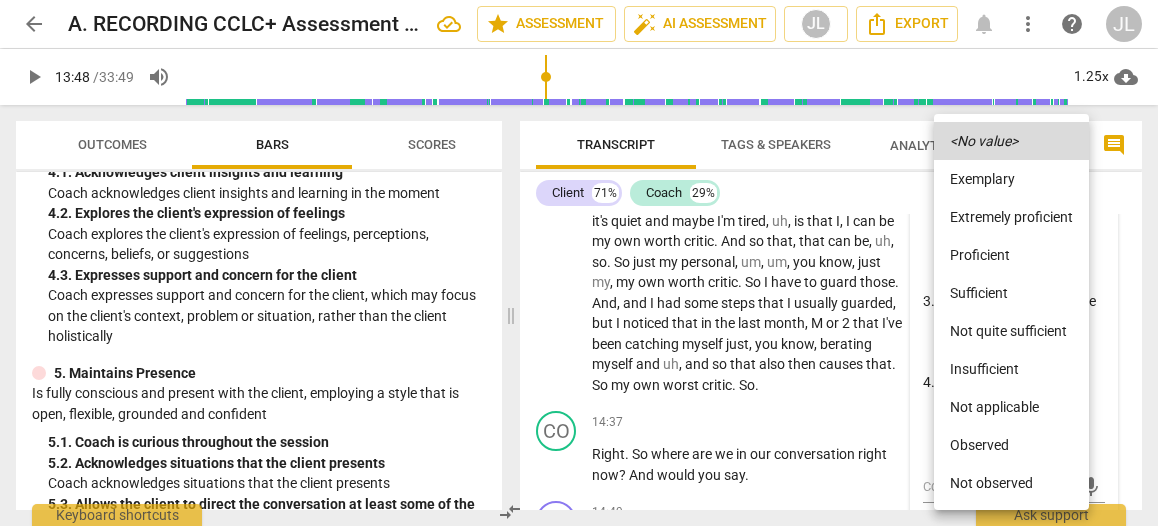 click on "Observed" at bounding box center [1011, 445] 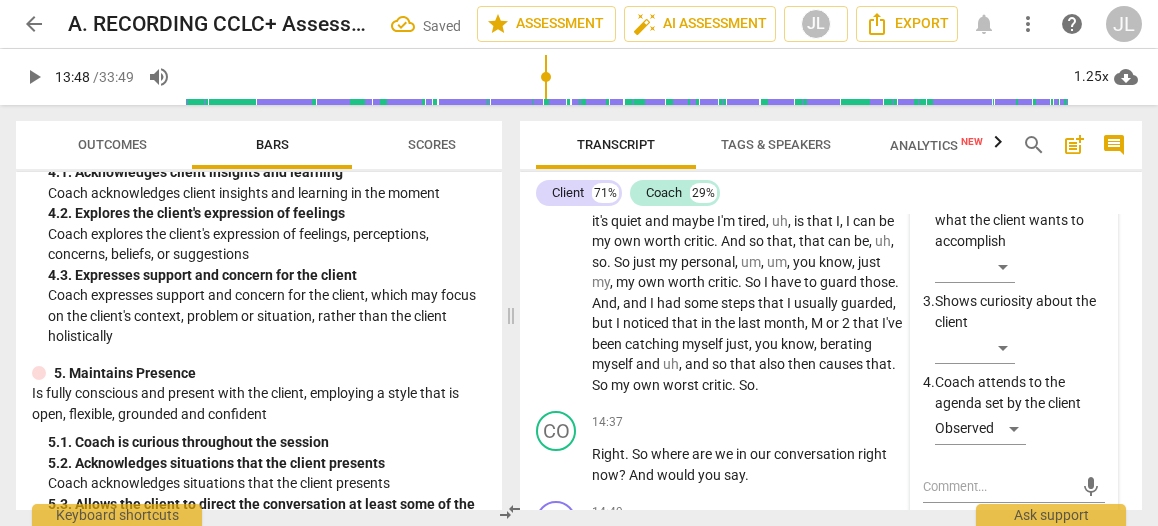 scroll, scrollTop: 7655, scrollLeft: 0, axis: vertical 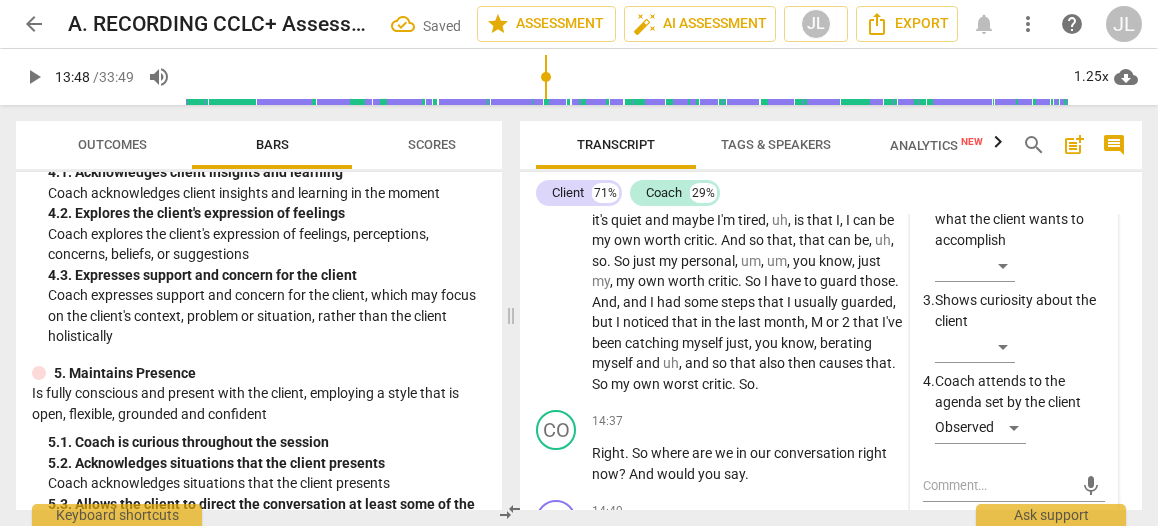 click on "3.Agreement [PERSON_NAME] 09:04 [DATE] more_vert 1.  Invites the client to identify outcome ​ 2.  Reach an agreement on what the client wants to accomplish ​ 3.  Shows curiosity about the client ​ 4.  Coach attends to the agenda set by the client Observed mic [DOMAIN_NAME] and Safety [PERSON_NAME] 09:04 [DATE] more_vert 1.  Acknowledges client insights and learning Observed 2.  Explores the client's expression of feelings ​ 3.  Expresses support and concern for the client ​ mic 5.Maintains Presence [PERSON_NAME] 09:04 [DATE] more_vert 1.  Coach is curious throughout the session ​ 2.  Acknowledges situations that the client presents ​ 3.  Allows the client to direct the conversation at least some of the time ​ mic" at bounding box center [1014, 650] 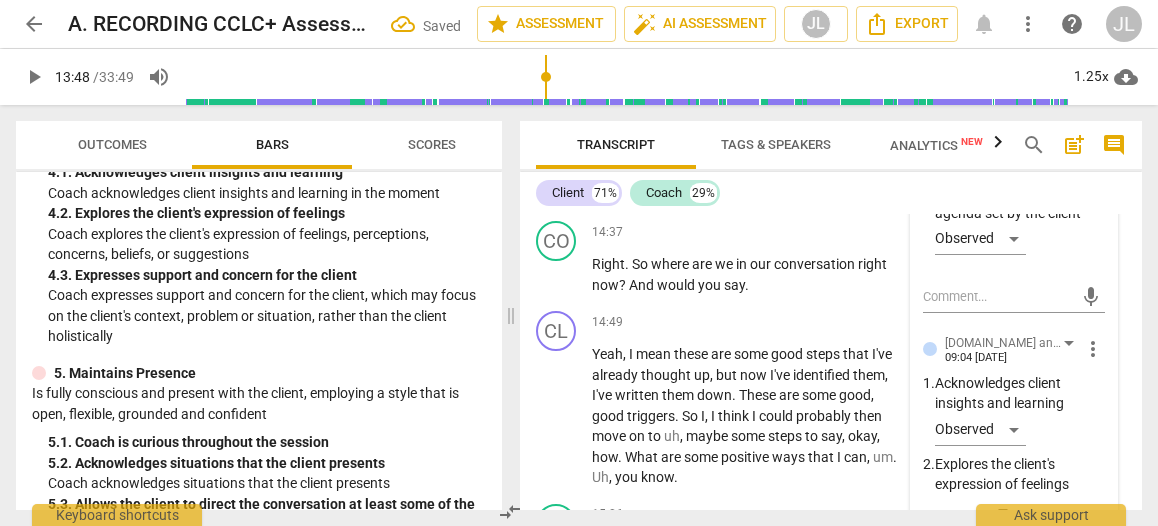 scroll, scrollTop: 7855, scrollLeft: 0, axis: vertical 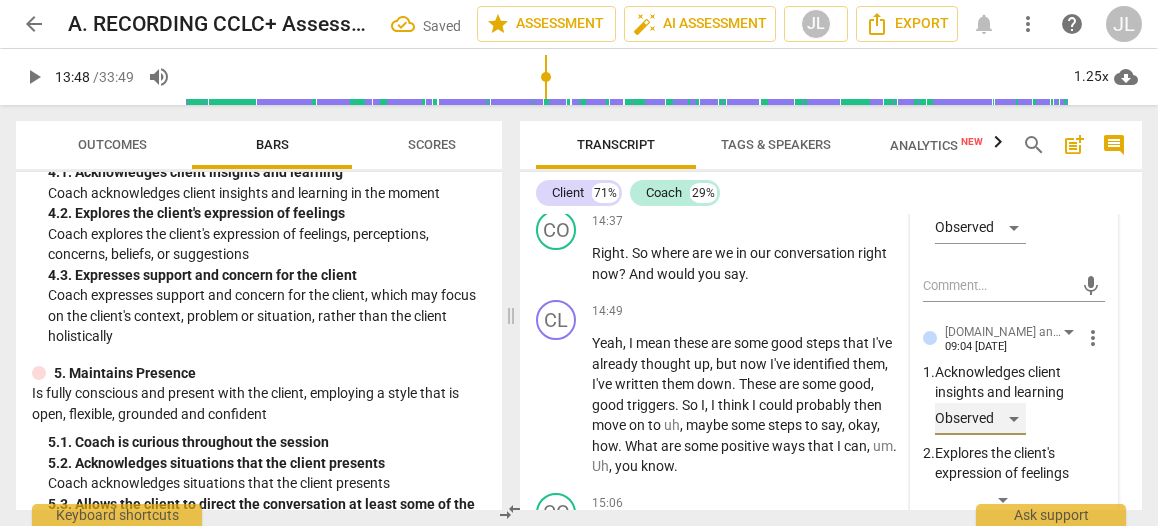 click on "Observed" at bounding box center (980, 419) 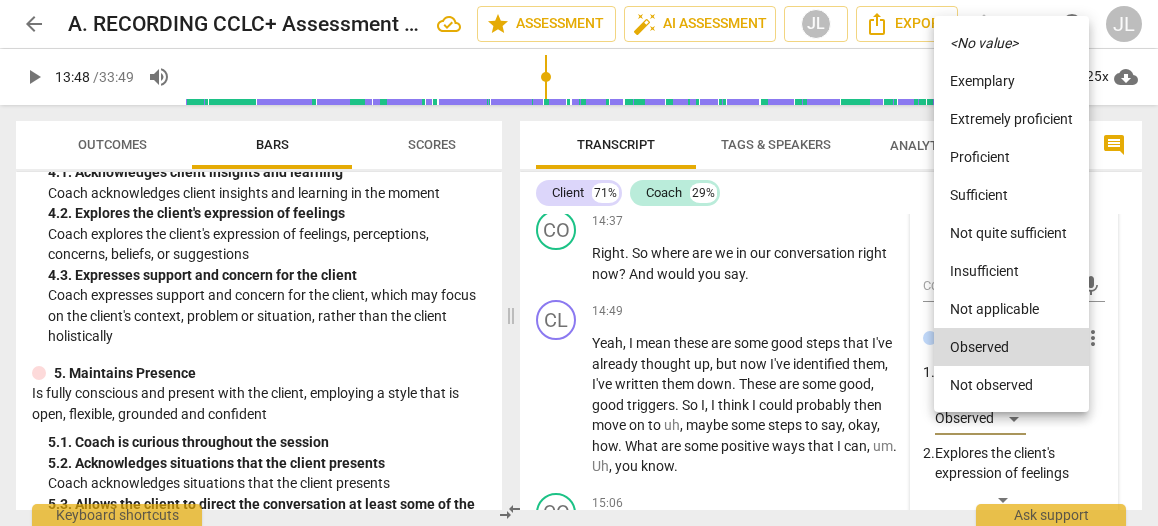 click on "<No value>" at bounding box center [984, 43] 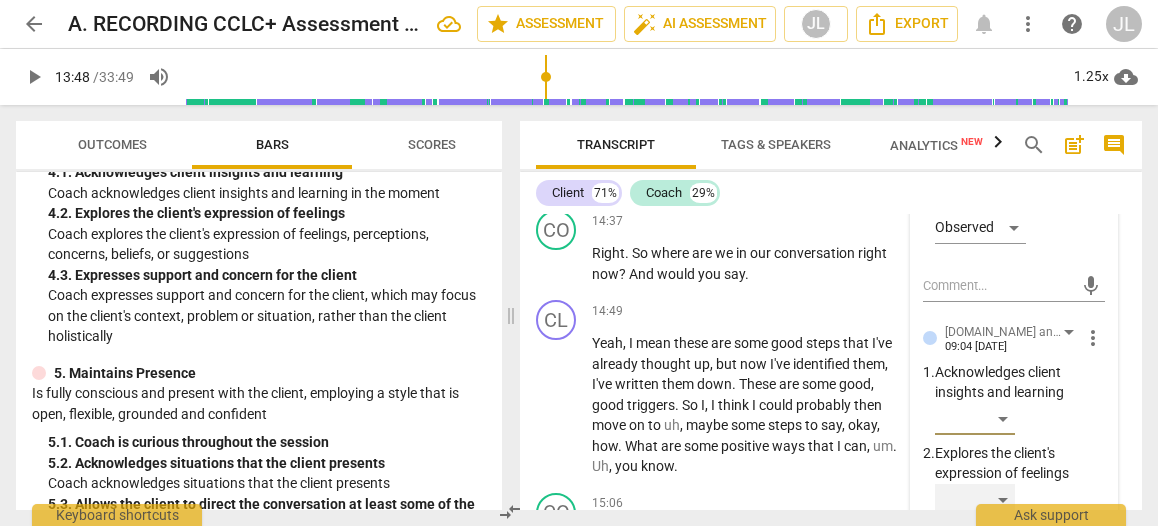 click on "​" at bounding box center [975, 500] 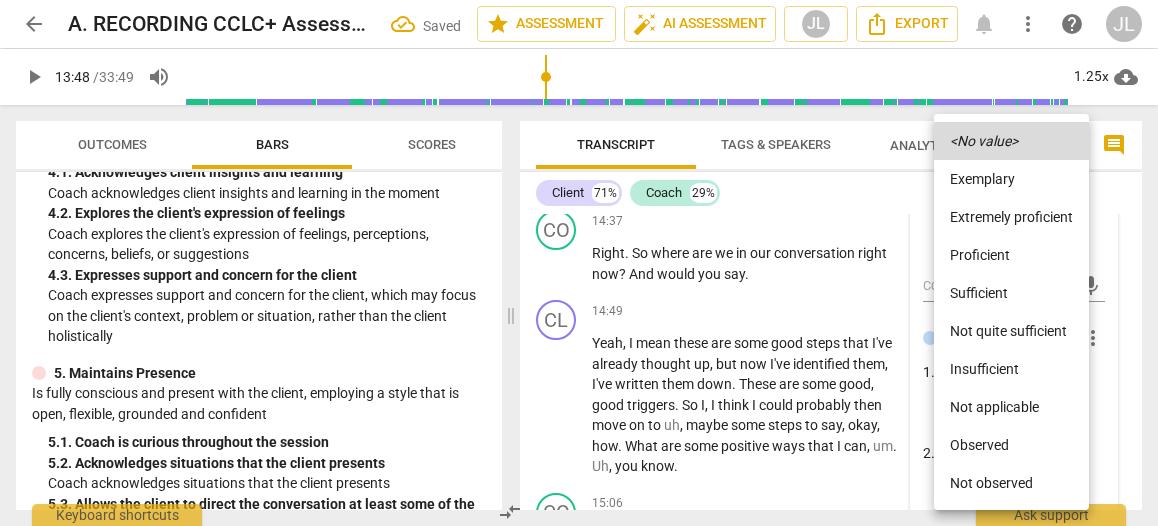 click on "Observed" at bounding box center (1011, 445) 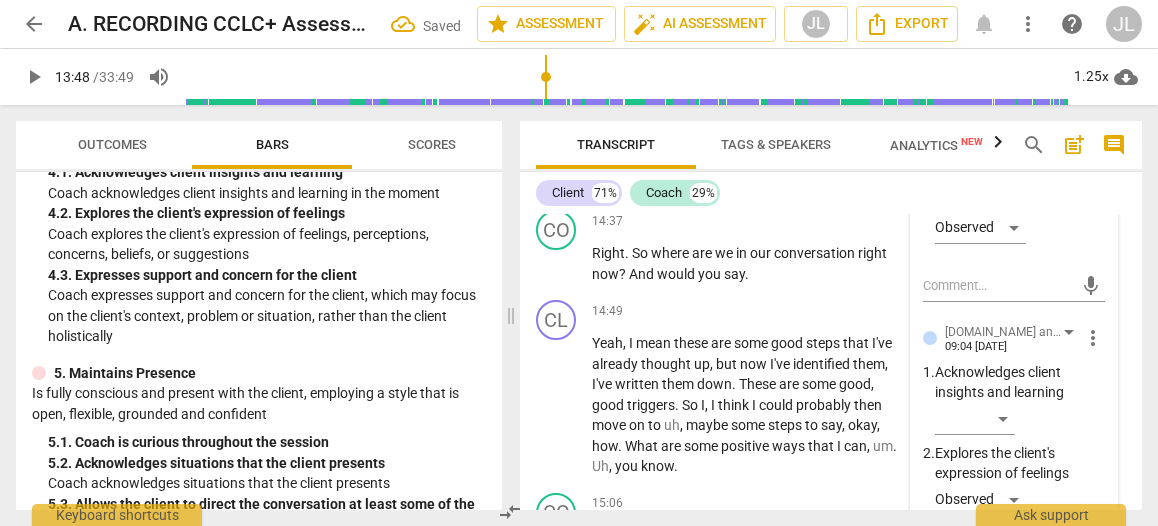 click on "​" at bounding box center (1020, 585) 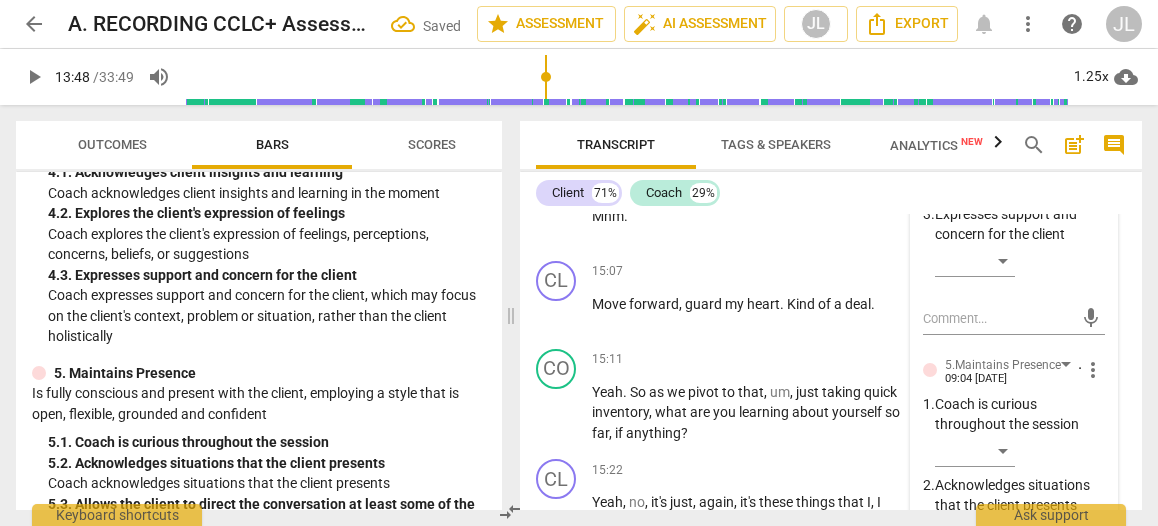 scroll, scrollTop: 8215, scrollLeft: 0, axis: vertical 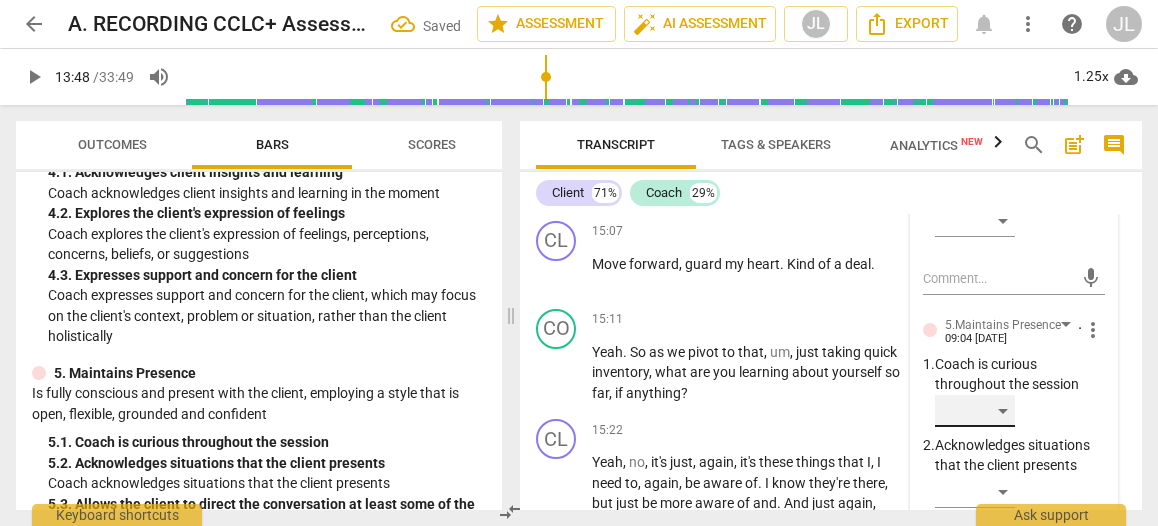 click on "​" at bounding box center (975, 411) 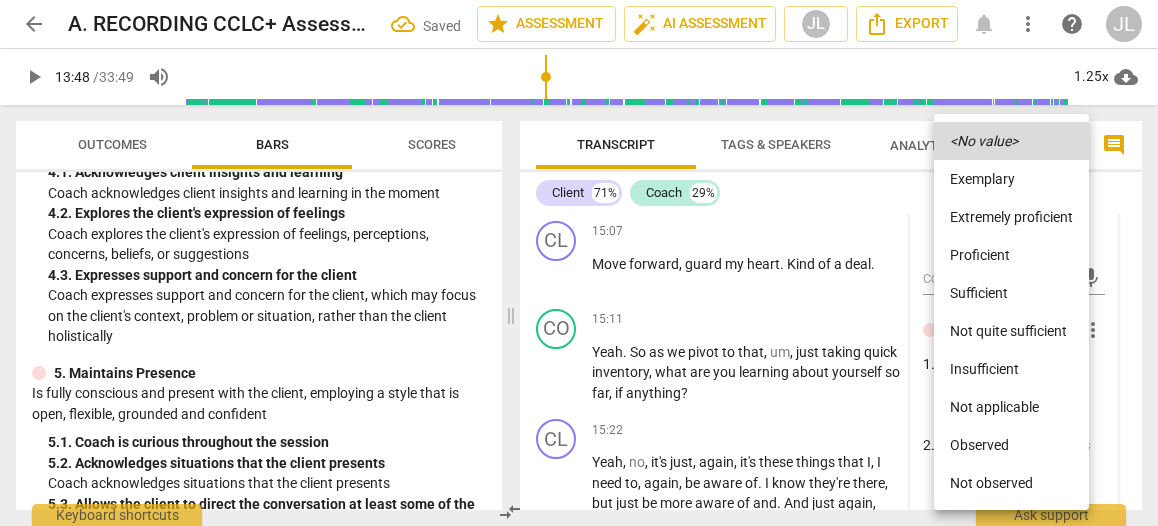 click on "Observed" at bounding box center (1011, 445) 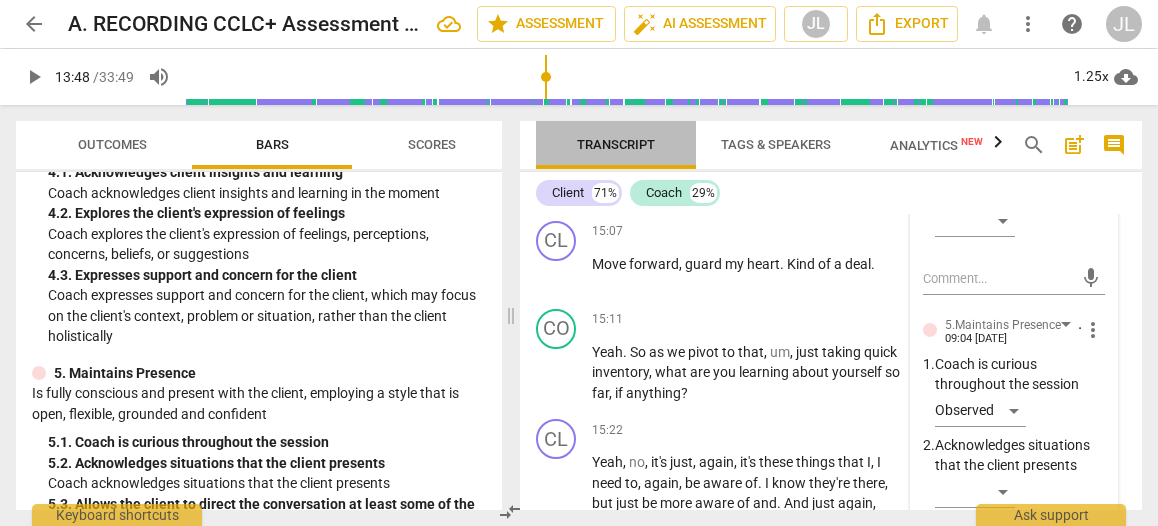 click on "Transcript" at bounding box center (616, 145) 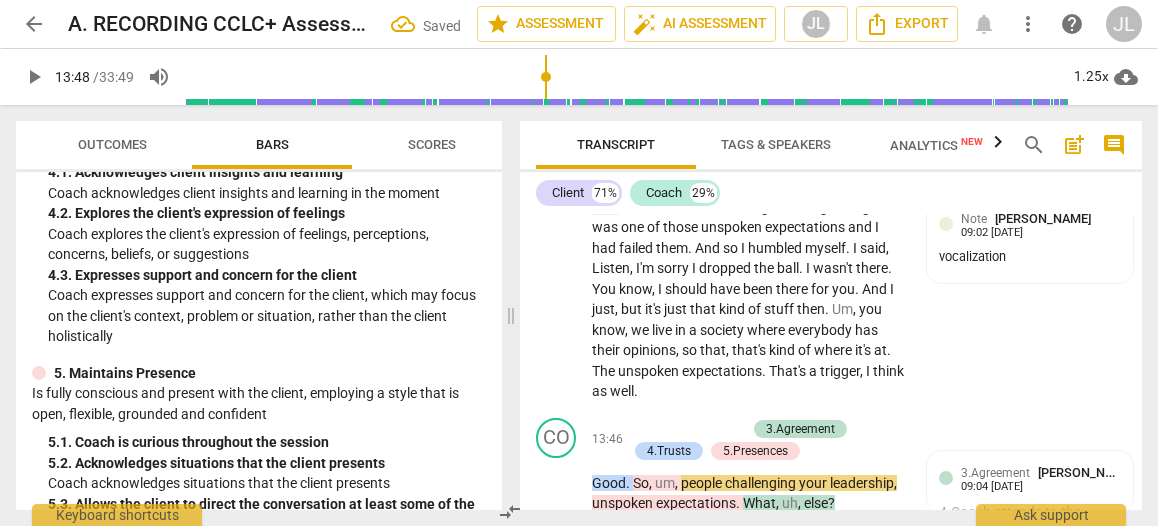 scroll, scrollTop: 7434, scrollLeft: 0, axis: vertical 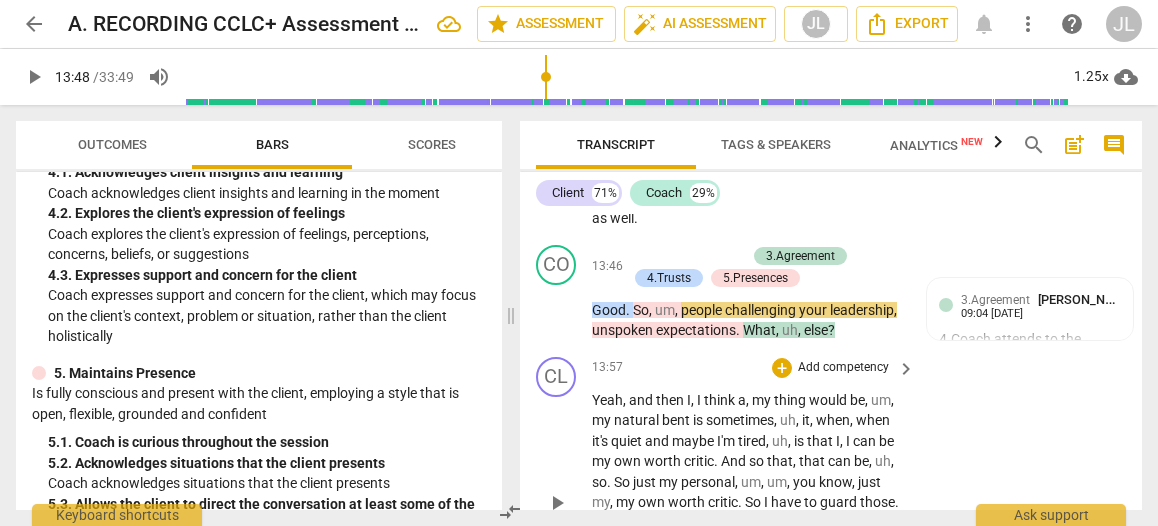 click on "play_arrow" at bounding box center (557, 503) 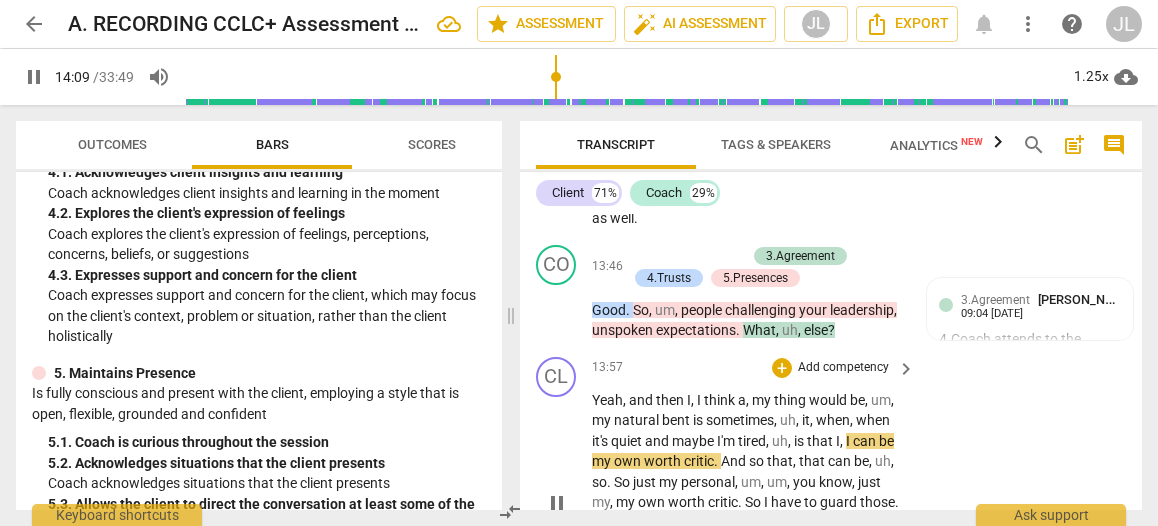 click on "worth" at bounding box center (664, 461) 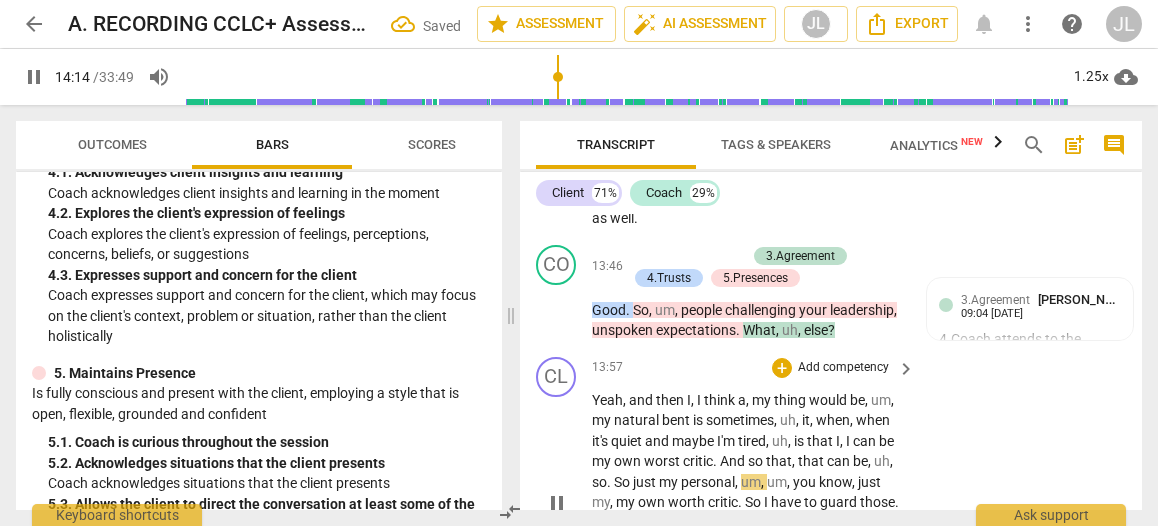 click on "." at bounding box center (610, 482) 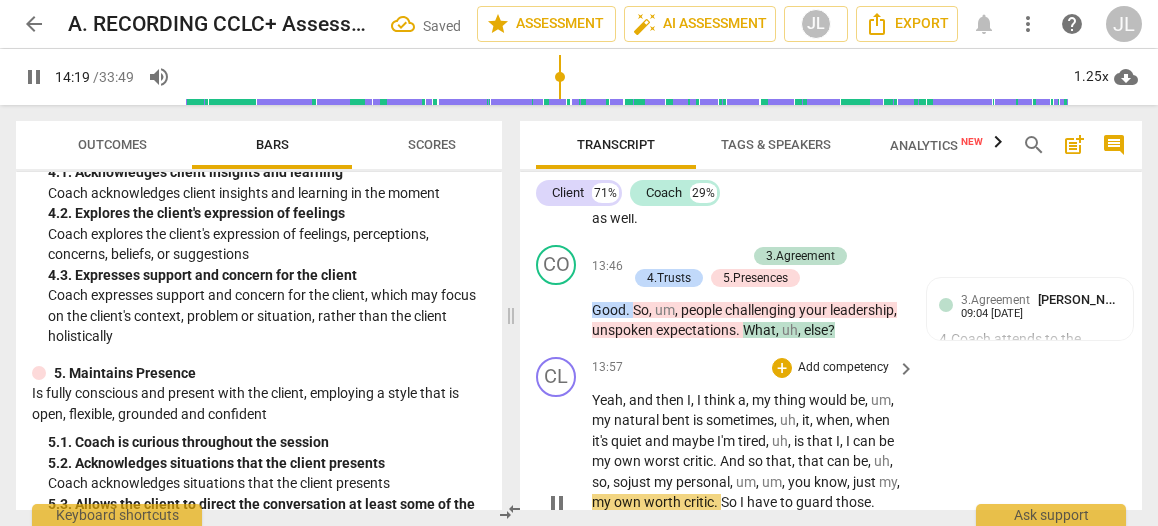 click on "pause" at bounding box center (557, 503) 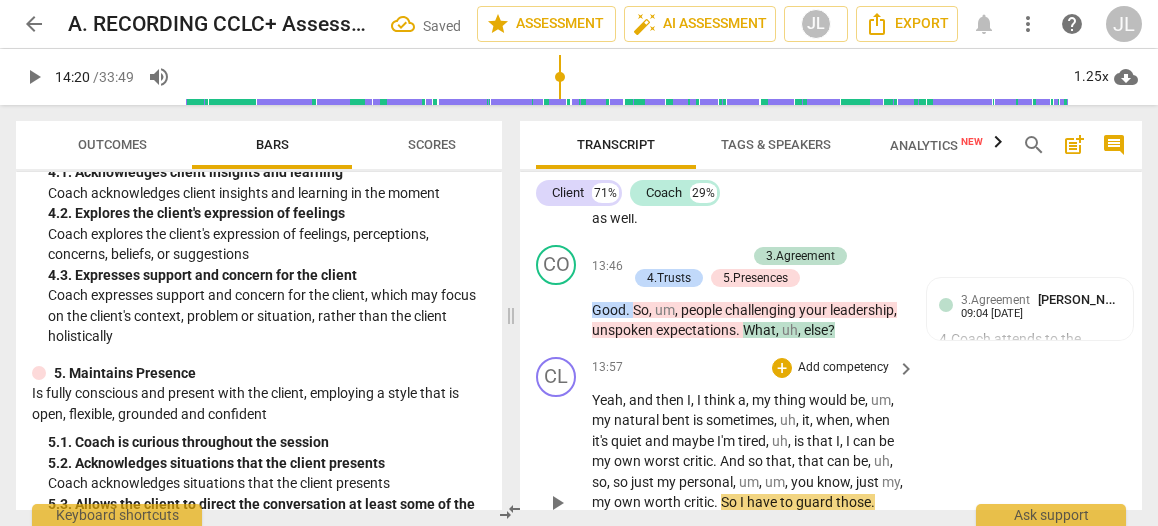 click on "worth" at bounding box center [664, 502] 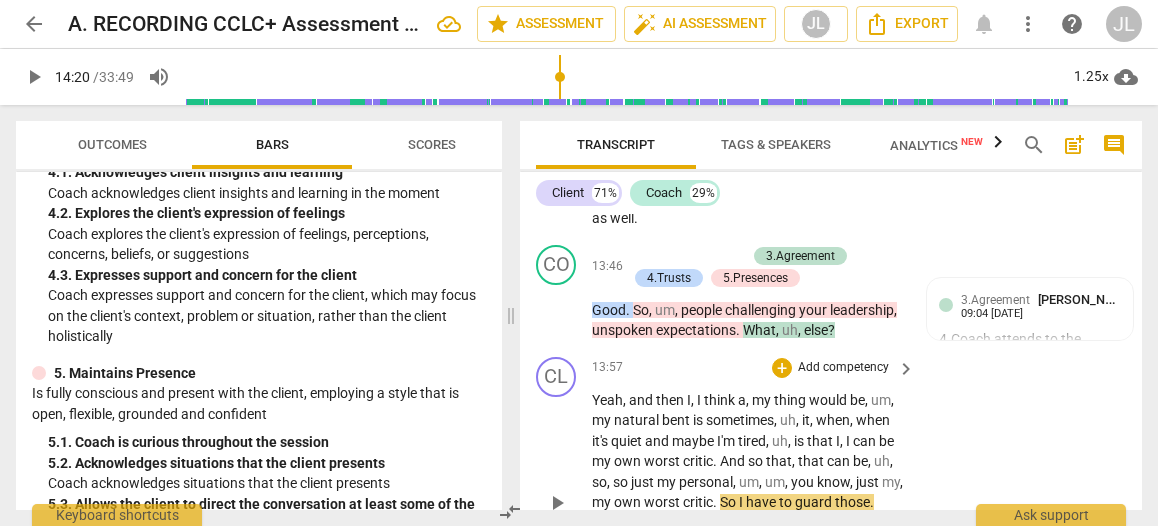 click on "play_arrow" at bounding box center (557, 503) 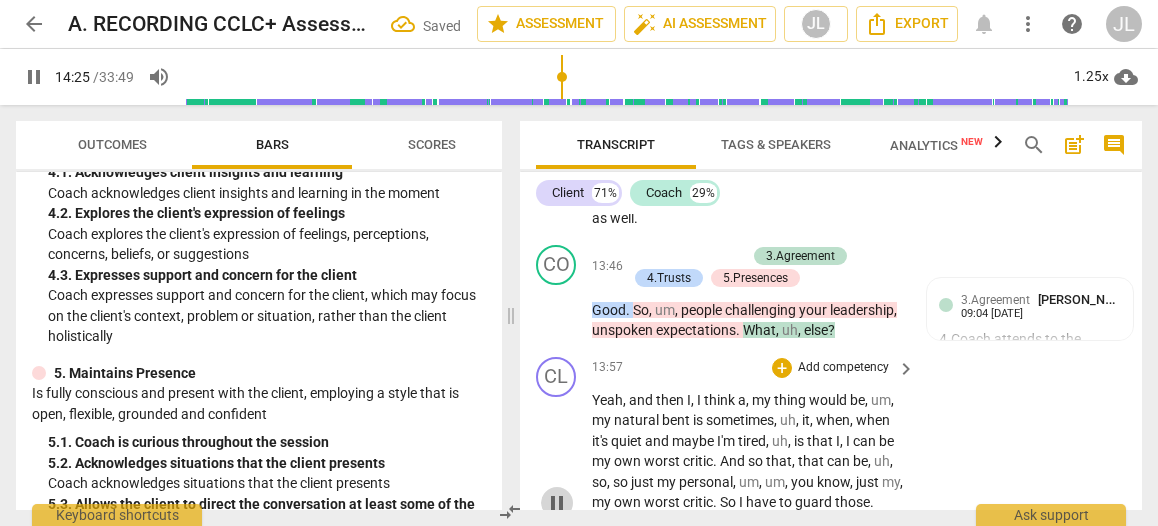 click on "pause" at bounding box center [557, 503] 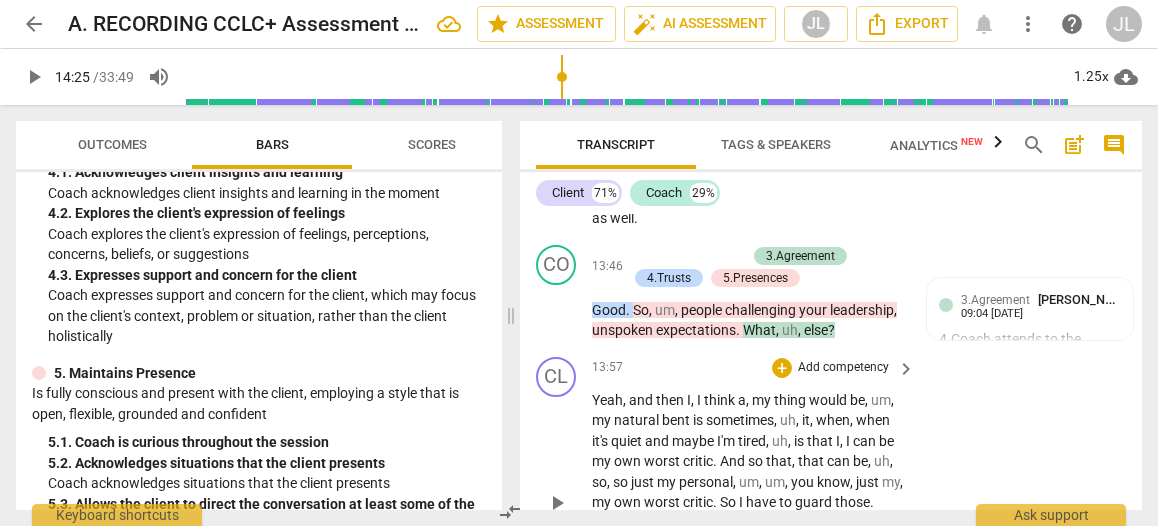 drag, startPoint x: 893, startPoint y: 391, endPoint x: 812, endPoint y: 391, distance: 81 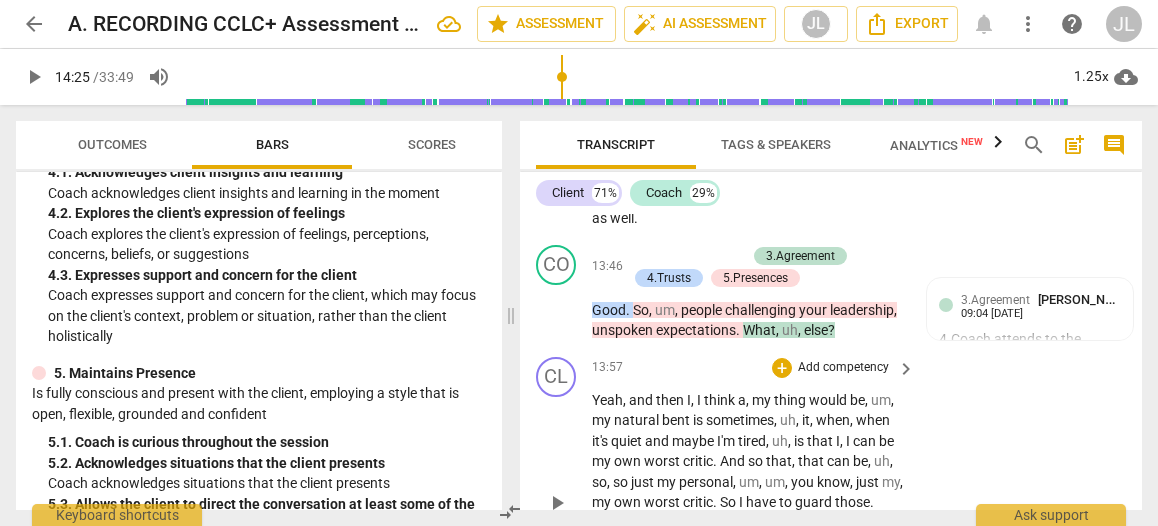 click on "Yeah ,   and   then   I ,   I   think   a ,   my   thing   would   be ,   um ,   my   natural   bent   is   sometimes ,   uh ,   it ,   when ,   when   it's   quiet   and   maybe   I'm   tired ,   uh ,   is   that   I ,   I   can   be   my   own   worst   critic .   And   so   that ,   that   can   be ,   uh ,   so ,   so   just   my   personal ,   um ,   um ,   you   know ,   just   my ,   my   own   worst   critic .   So   I   have   to   guard   those .   And ,   and   I   had   some   steps   that   I   usually   guarded ,   but   I   noticed   that   in   the   last   month ,   M   or   2   that   I've   been   catching   myself   just ,   you   know ,   berating   myself   and   uh ,   and   so   that   also   then   causes   that .   So   my   own   worst   critic .   So ." at bounding box center (748, 503) 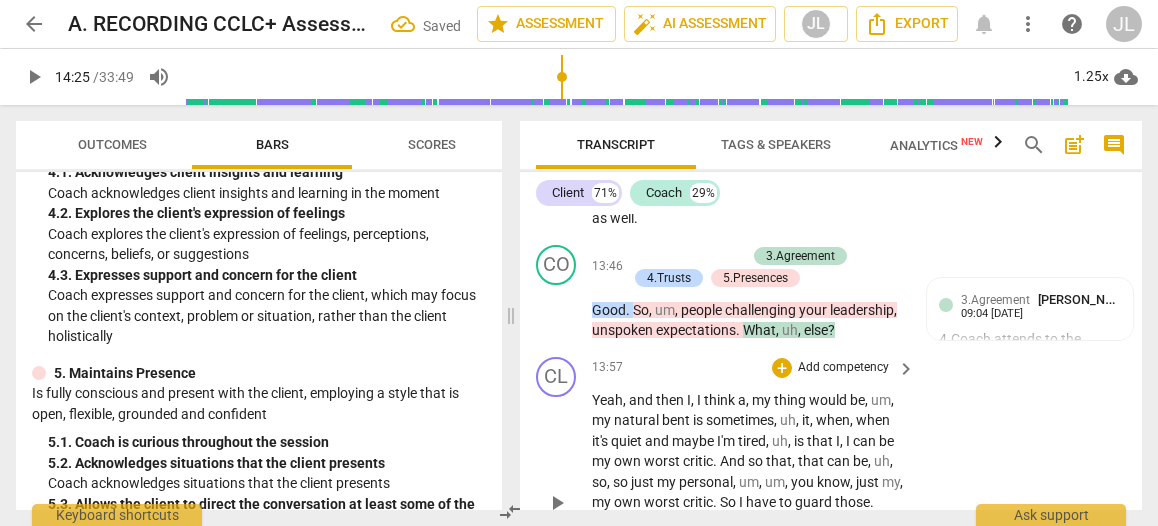 drag, startPoint x: 864, startPoint y: 415, endPoint x: 842, endPoint y: 417, distance: 22.090721 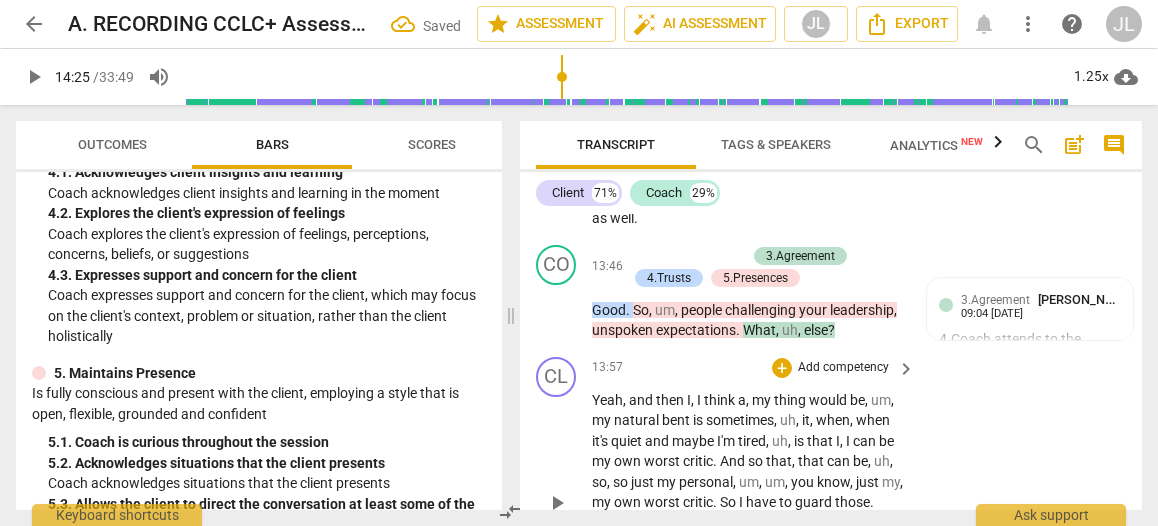 click on "Yeah ,   and   then   I ,   I   think   a ,   my   thing   would   be ,   um ,   my   natural   bent   is   sometimes ,   uh ,   it ,   when ,   when   it's   quiet   and   maybe   I'm   tired ,   uh ,   is   that   I ,   I   can   be   my   own   worst   critic .   And   so   that ,   that   can   be ,   uh ,   so ,   so   just   my   personal ,   um ,   um ,   you   know ,   just   my ,   my   own   worst   critic .   So   I   have   to   guard   those .   And ,   and   I   had   some   steps   that   I   use to guard them ,   but   I   noticed   that   in   the   last   month ,   M   or   2   that   I've   been   catching   myself   just ,   you   know ,   berating   myself   and   uh ,   and   so   that   also   then   causes   that .   So   my   own   worst   critic .   So ." at bounding box center [748, 503] 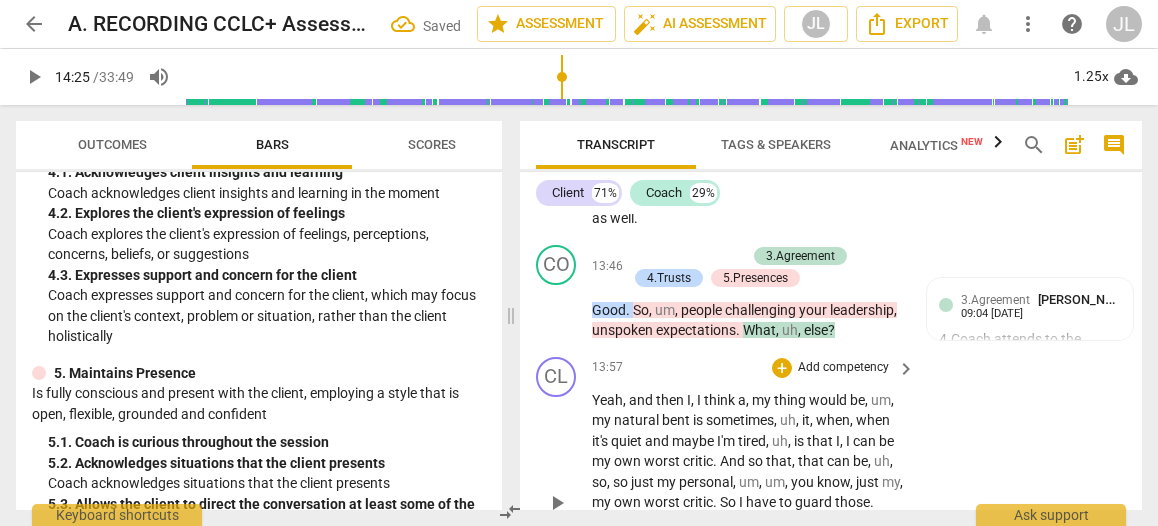click on "2" at bounding box center [864, 543] 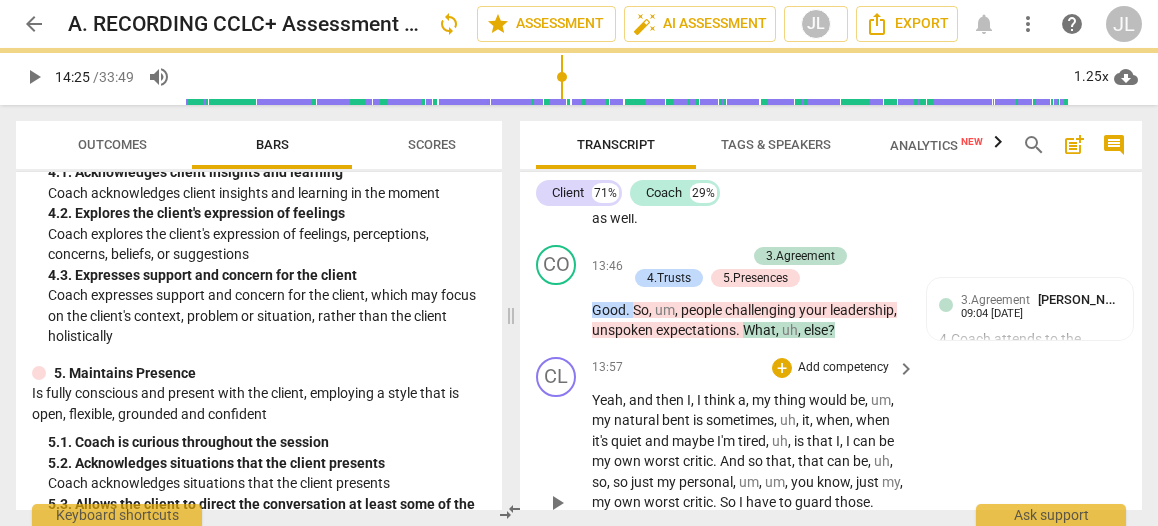 click on "play_arrow" at bounding box center [557, 503] 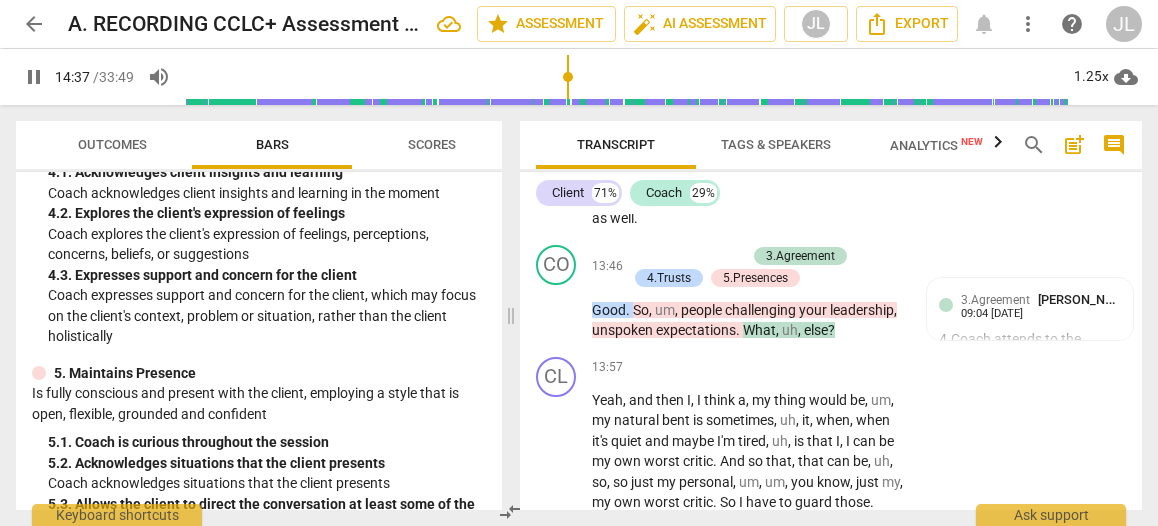 scroll, scrollTop: 7762, scrollLeft: 0, axis: vertical 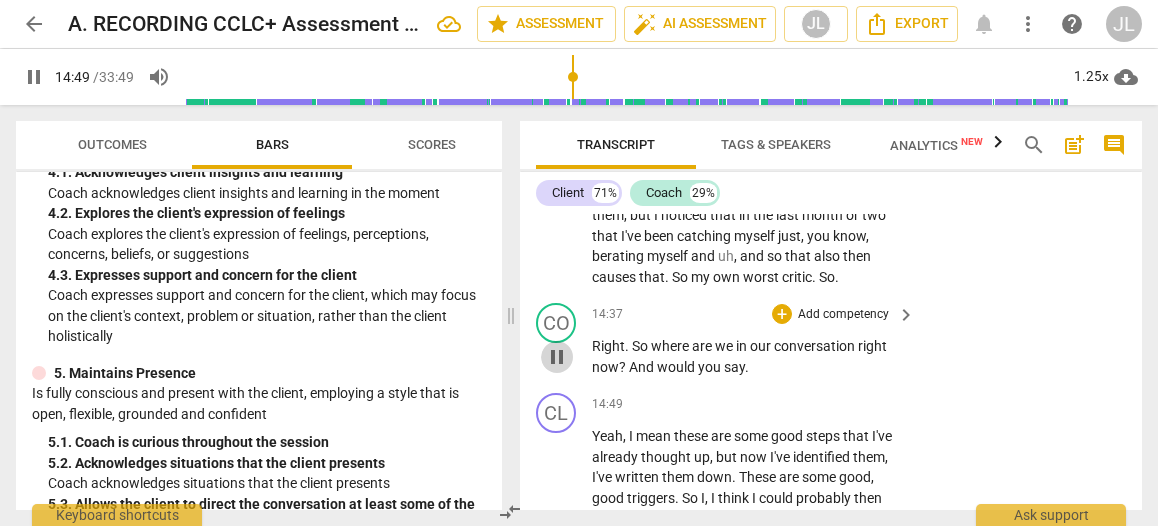 click on "pause" at bounding box center [557, 357] 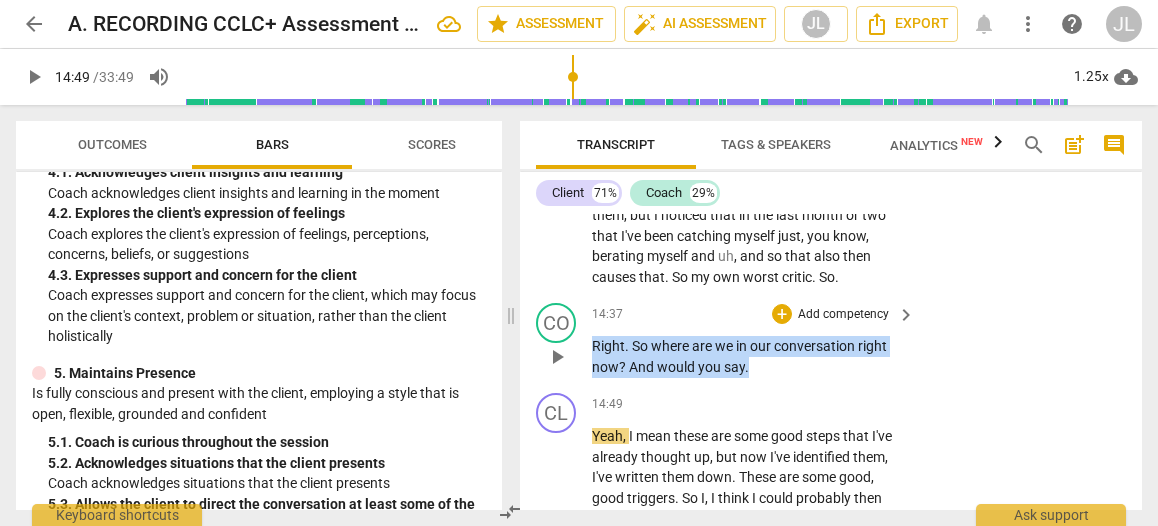 drag, startPoint x: 764, startPoint y: 251, endPoint x: 592, endPoint y: 227, distance: 173.66635 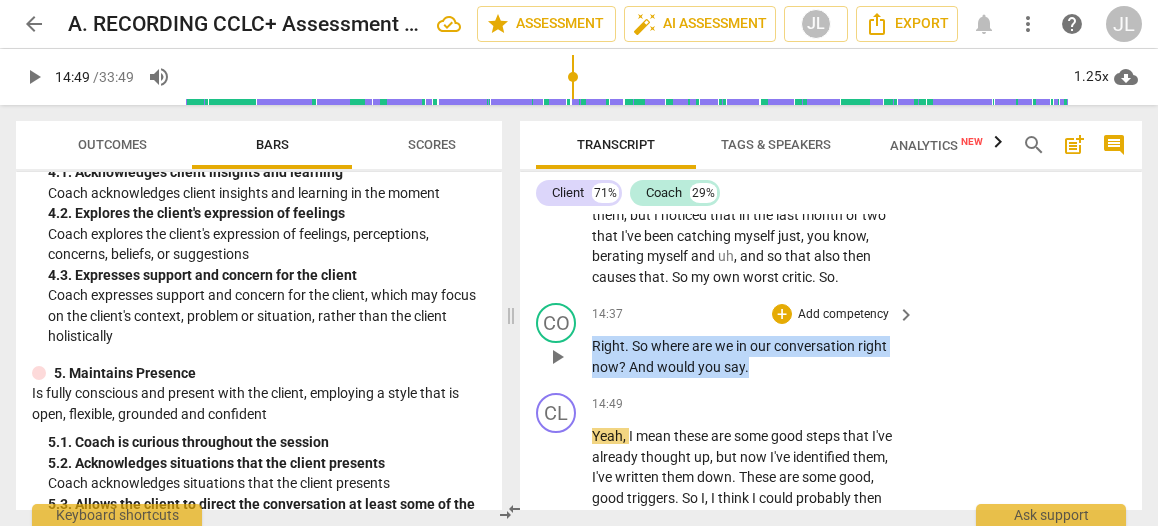 click on "Right .   So   where   are   we   in   our   conversation   right   now ?   And   would   you   say ." at bounding box center [748, 356] 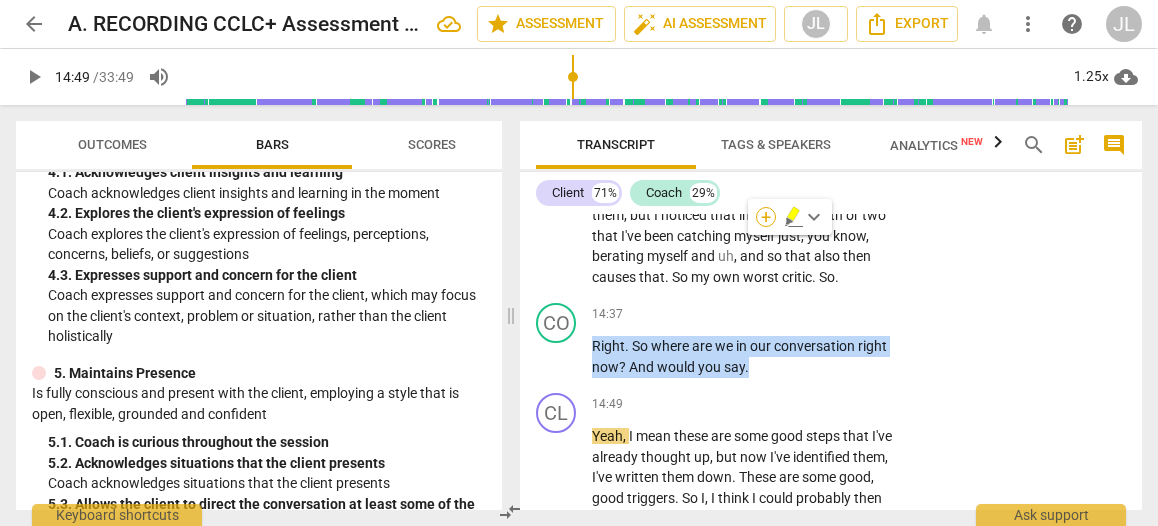 click on "+" at bounding box center (766, 217) 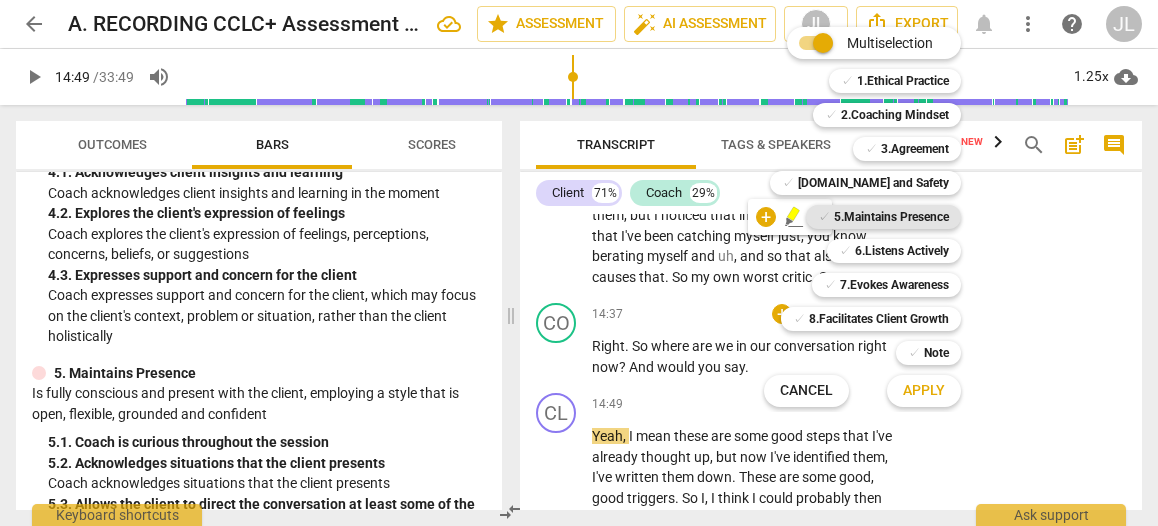 click on "5.Maintains Presence" at bounding box center (891, 217) 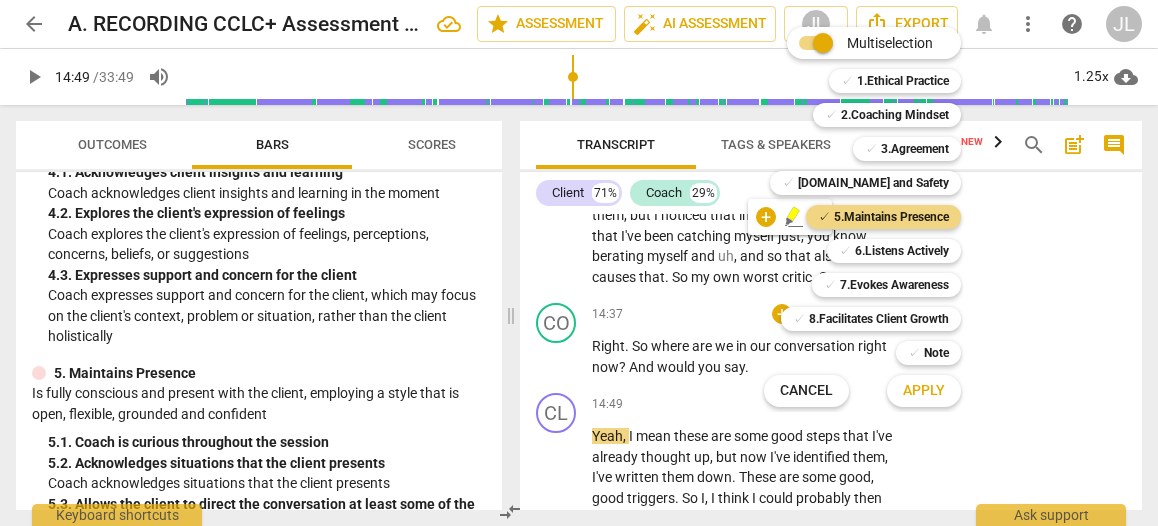 click on "Apply" at bounding box center (924, 391) 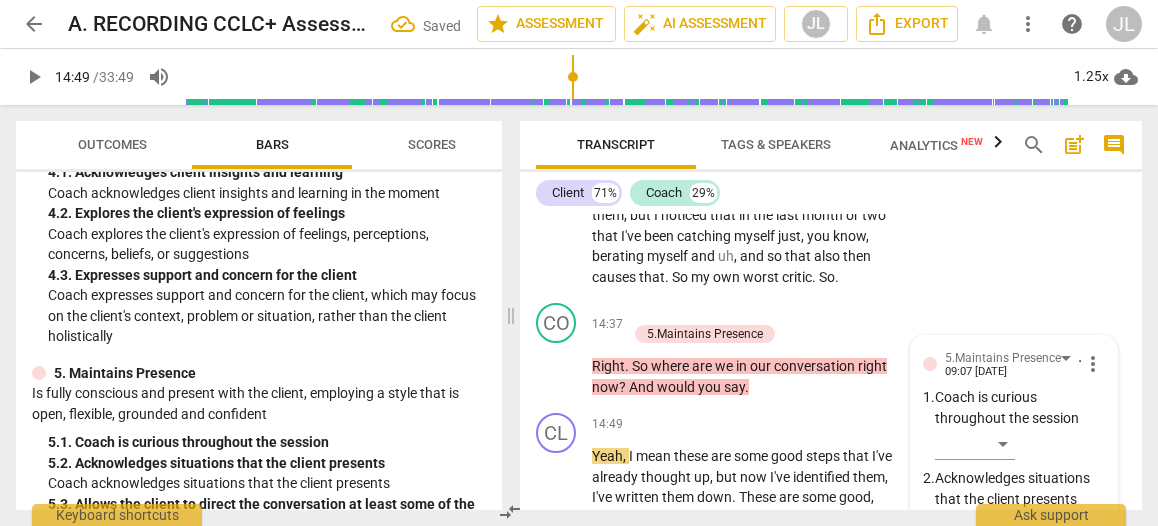scroll, scrollTop: 7960, scrollLeft: 0, axis: vertical 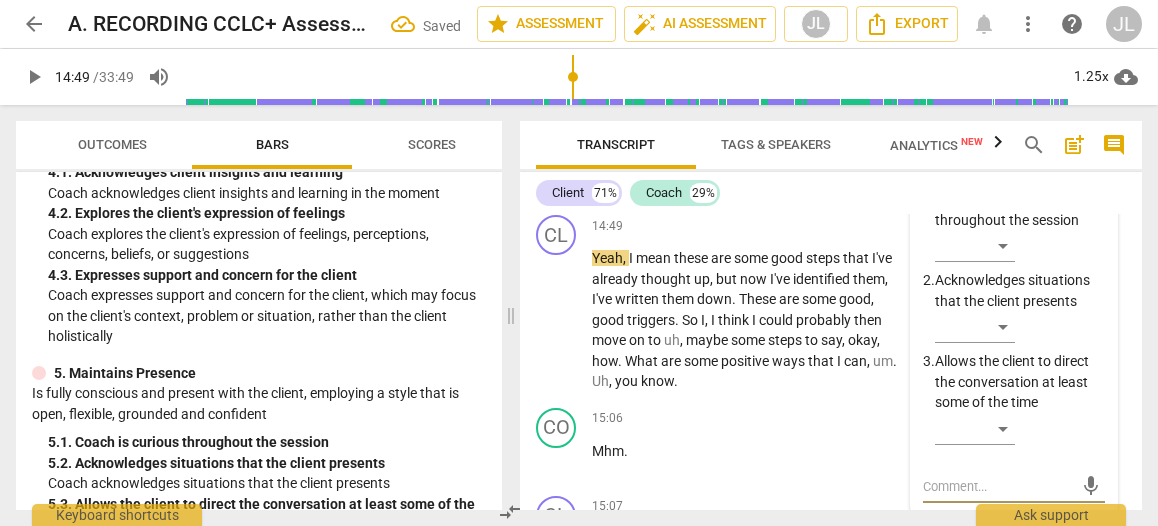 click on "​" at bounding box center (1020, 433) 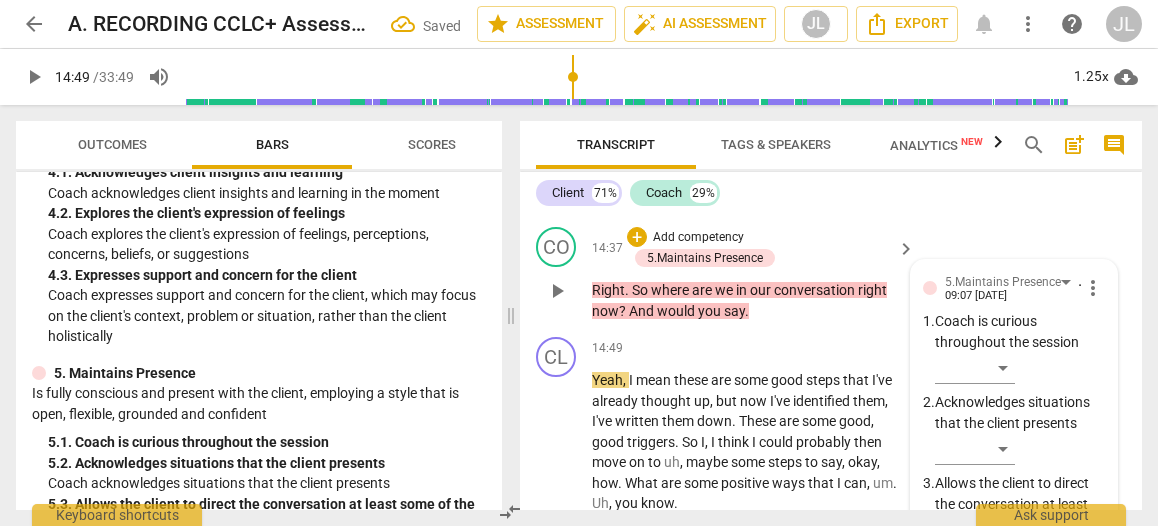 scroll, scrollTop: 7800, scrollLeft: 0, axis: vertical 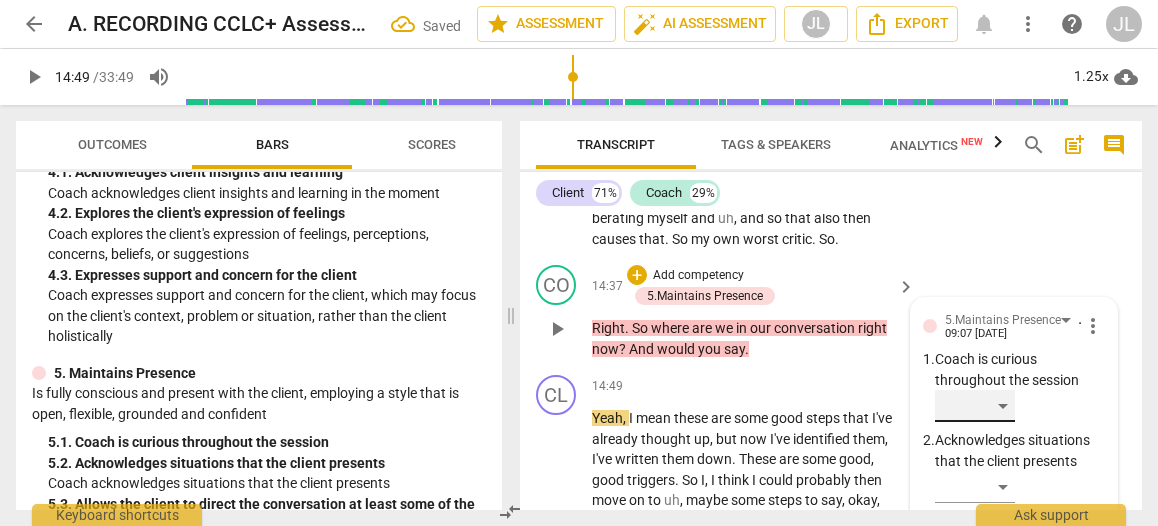 click on "​" at bounding box center [975, 406] 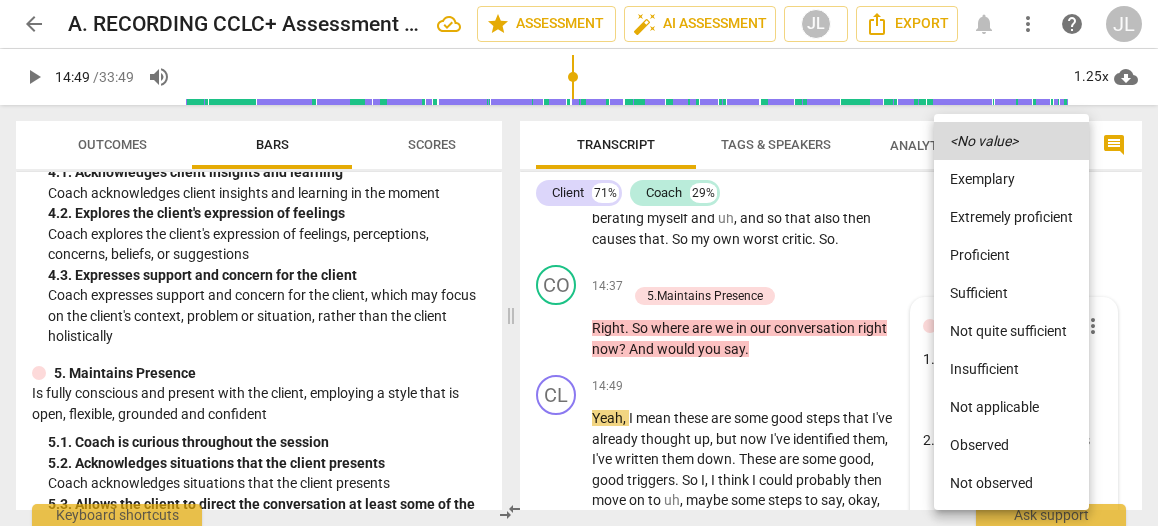 click on "Observed" at bounding box center [1011, 445] 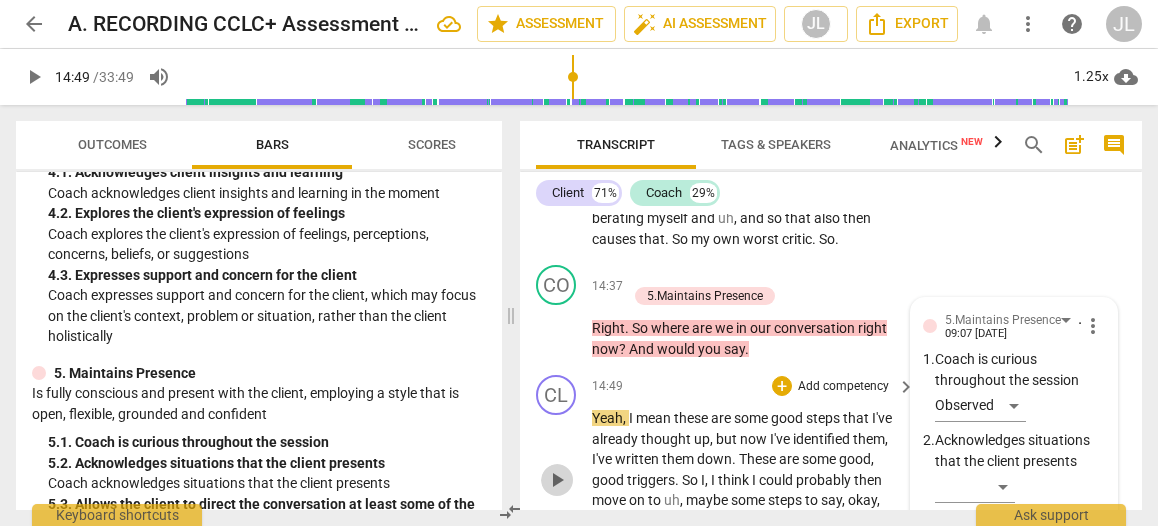 click on "play_arrow" at bounding box center (557, 480) 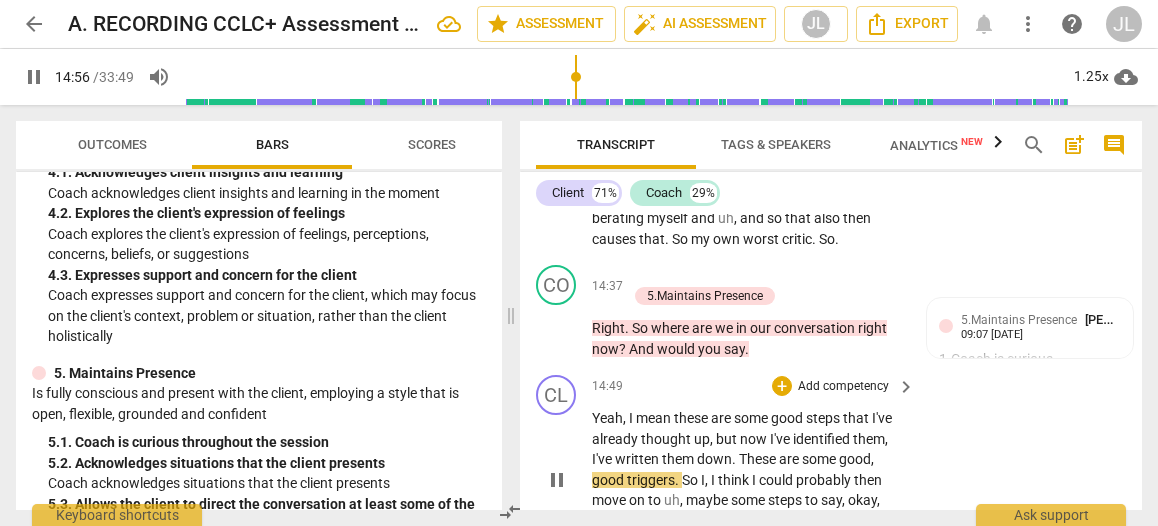 click on "pause" at bounding box center [557, 480] 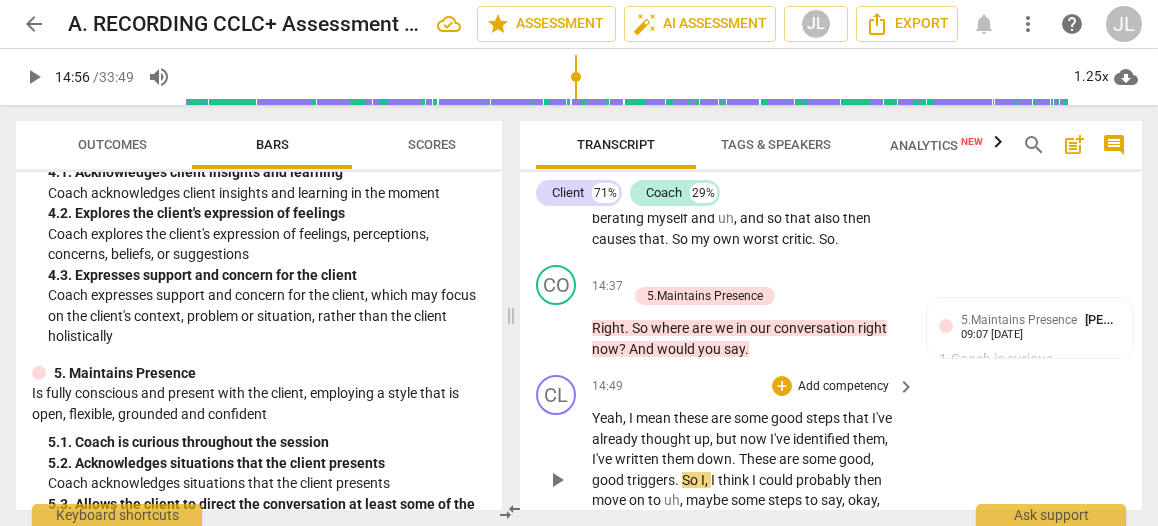 click on "Yeah ,   I   mean   these   are   some   good   steps   that   I've   already   thought   up ,   but   now   I've   identified   them ,   I've   written   them   down .   These   are   some   good ,   good   triggers .   So   I ,   I   think   I   could   probably   then   move   on   to   uh ,   maybe   some   steps   to   say ,   okay ,   how .   What   are   some   positive   ways   that   I   can ,   um .   Uh ,   you   know ." at bounding box center [748, 480] 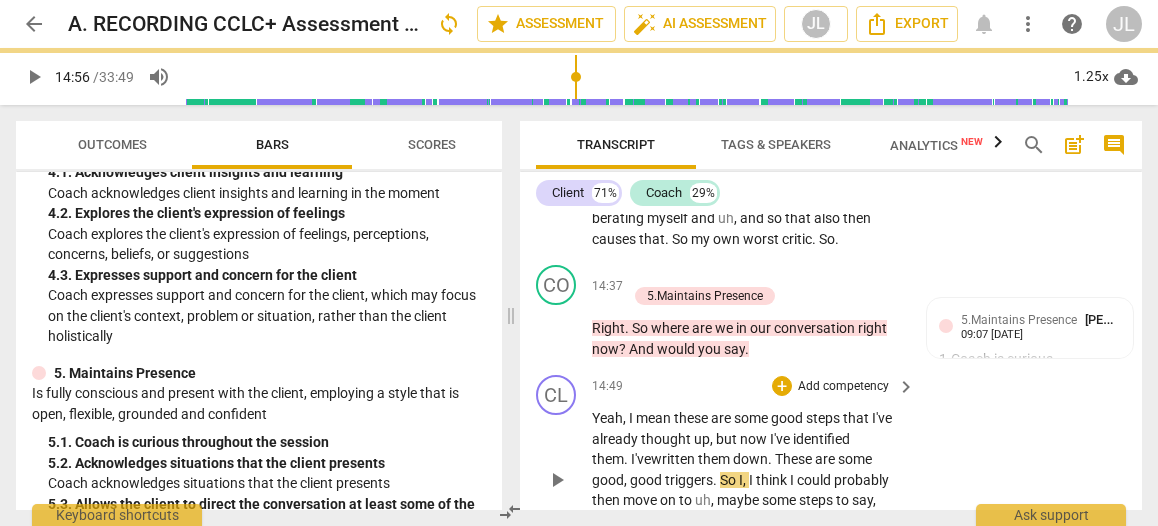 click on "play_arrow" at bounding box center [557, 480] 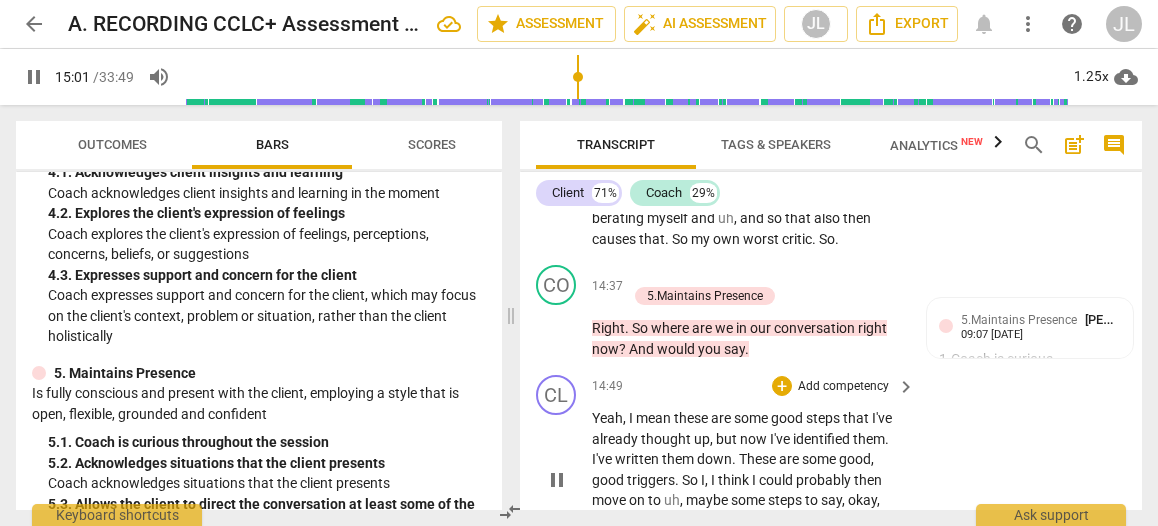 click on "pause" at bounding box center (557, 480) 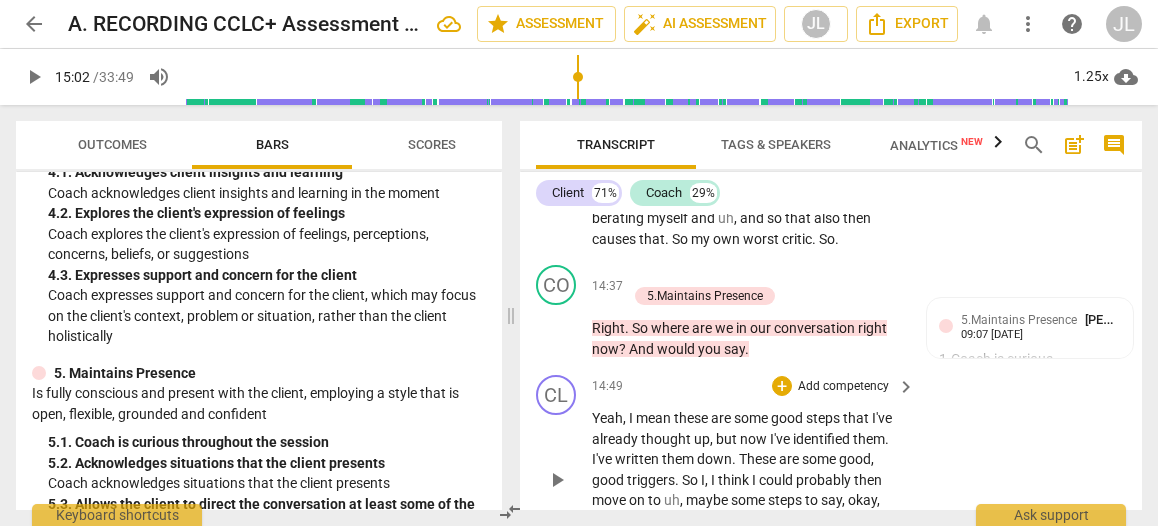 click on "okay" at bounding box center (862, 500) 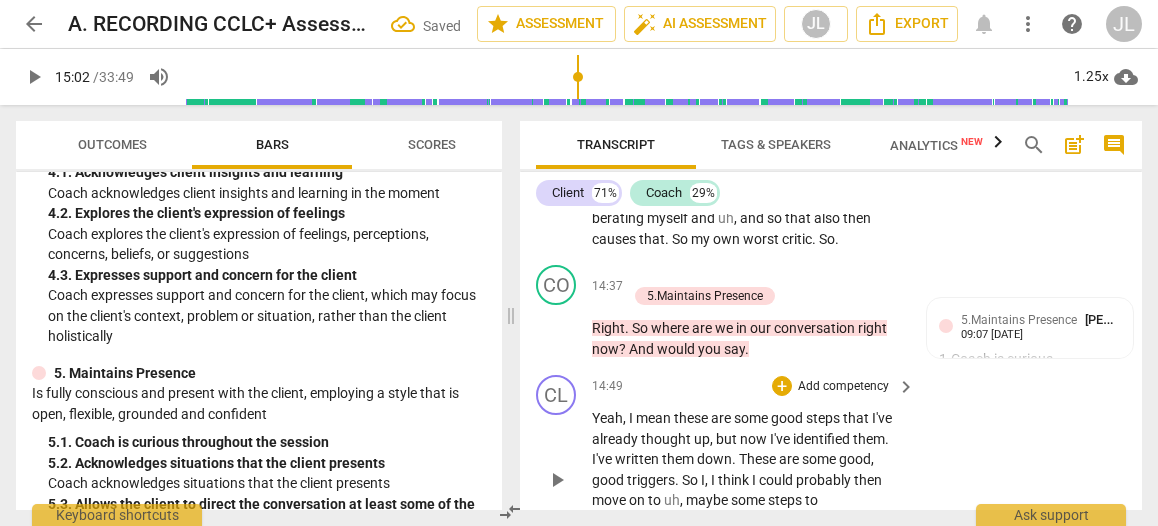 click on "." at bounding box center (768, 521) 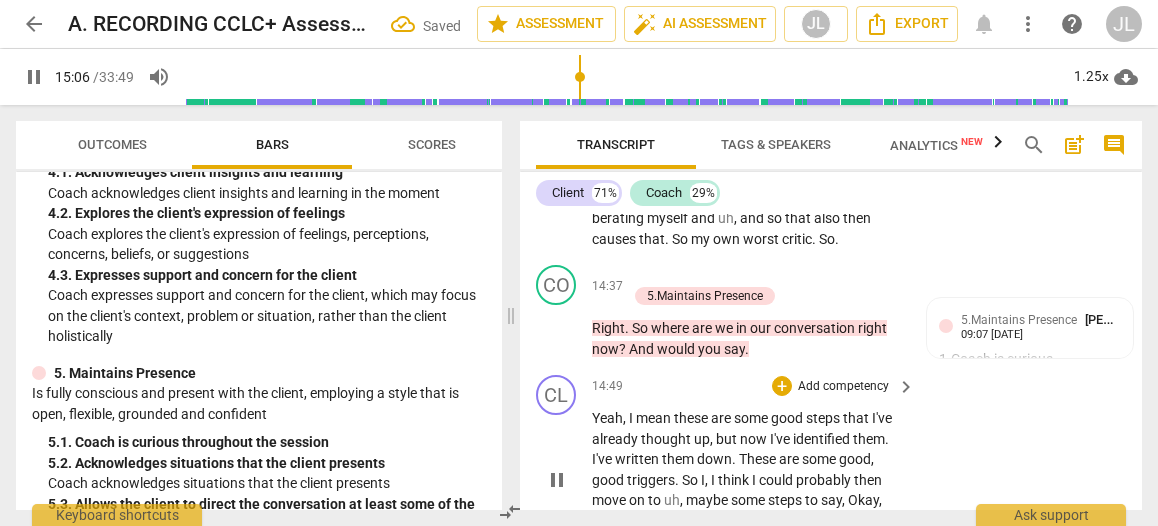 click on "pause" at bounding box center [557, 480] 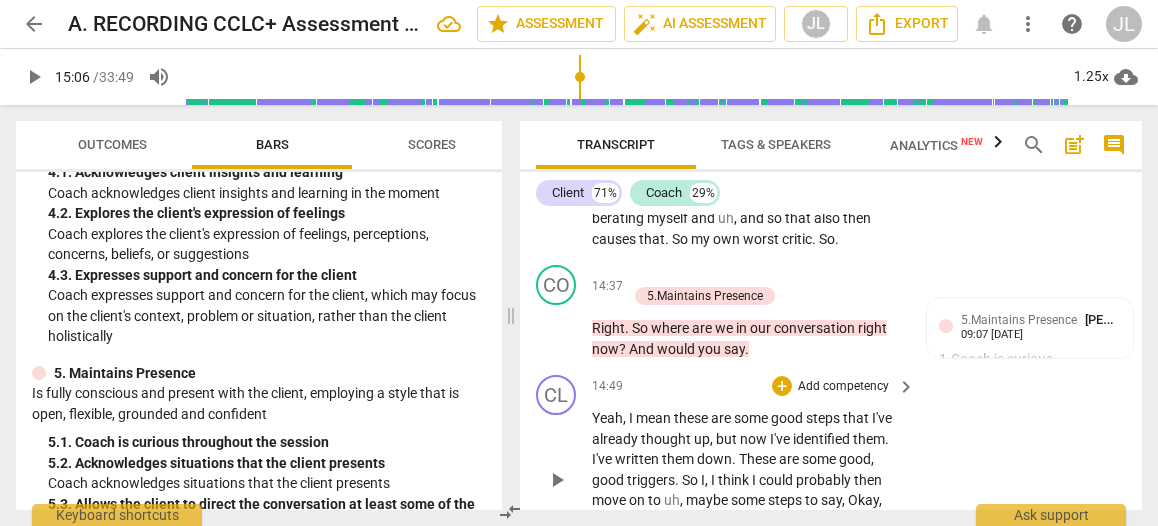 click on "Yeah ,   I   mean   these   are   some   good   steps   that   I've   already   thought   up ,   but   now   I've   identified   them .   I've   written   them   down .   These   are   some   good ,   good   triggers .   So   I ,   I   think   I   could   probably   then   move   on   to   uh ,   maybe   some   steps   to   say ,   Okay ,   how ,   what   are   some   positive   ways   that   I   can ,   um .   Uh ,   you   know ." at bounding box center (748, 480) 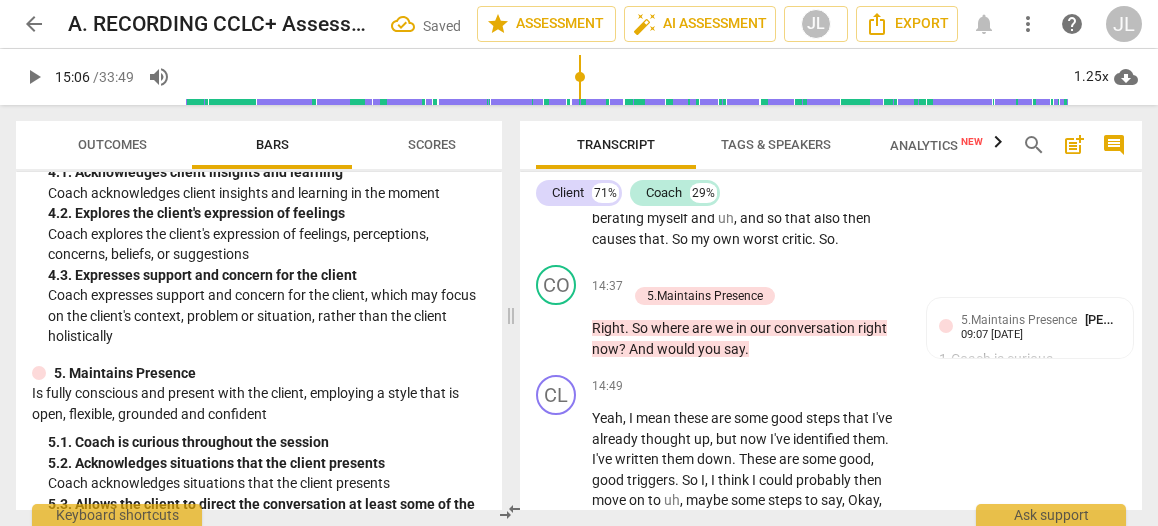 drag, startPoint x: 630, startPoint y: 485, endPoint x: 593, endPoint y: 483, distance: 37.054016 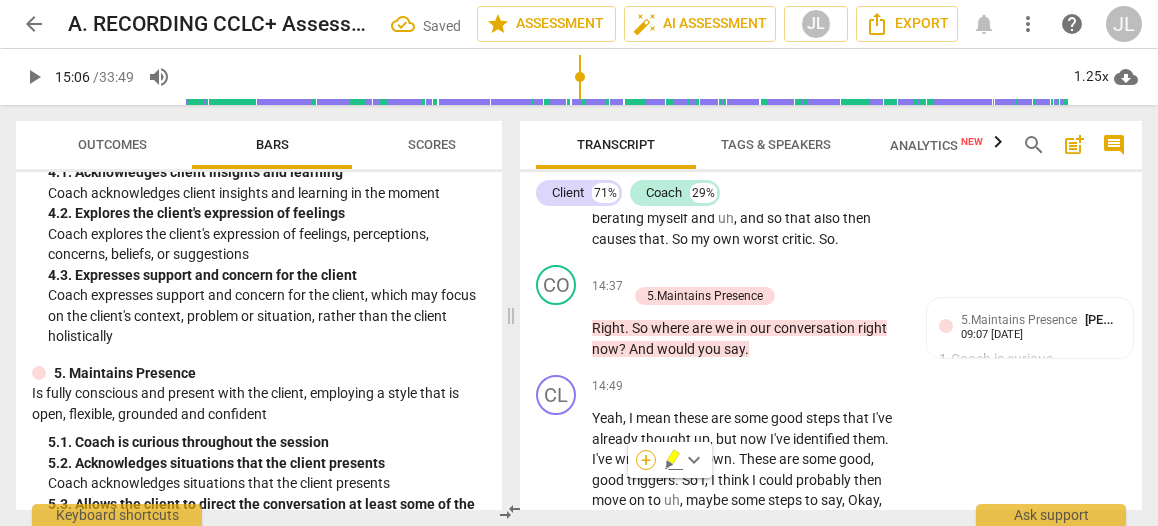 click on "+" at bounding box center (646, 460) 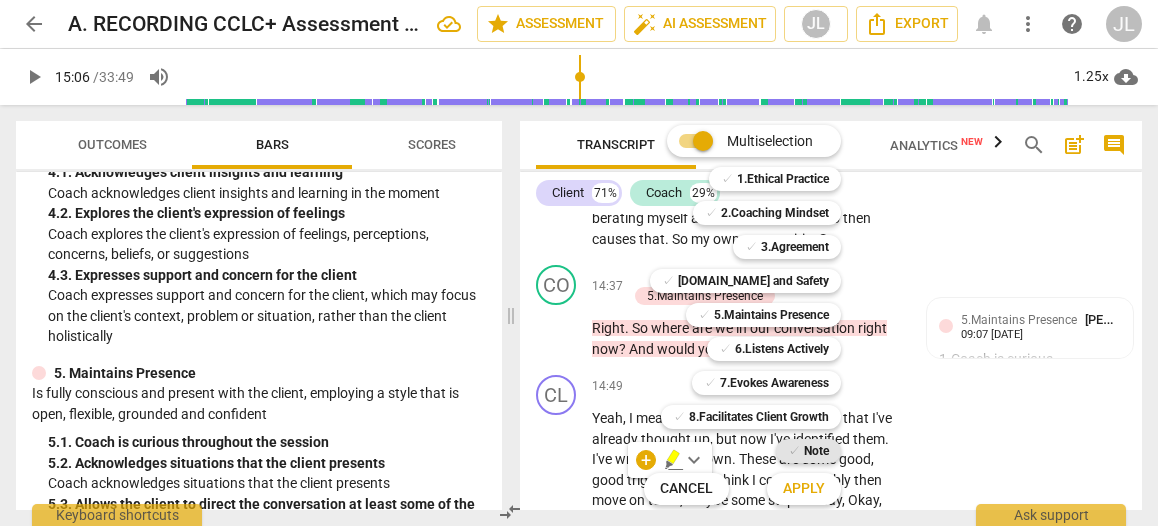 click on "Note" at bounding box center (816, 451) 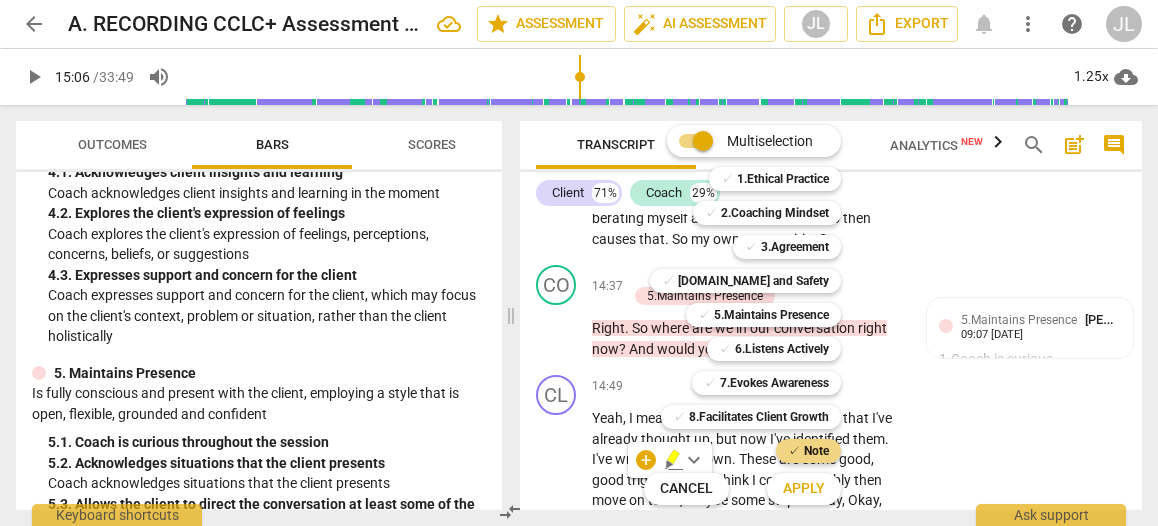 click on "Apply" at bounding box center (804, 489) 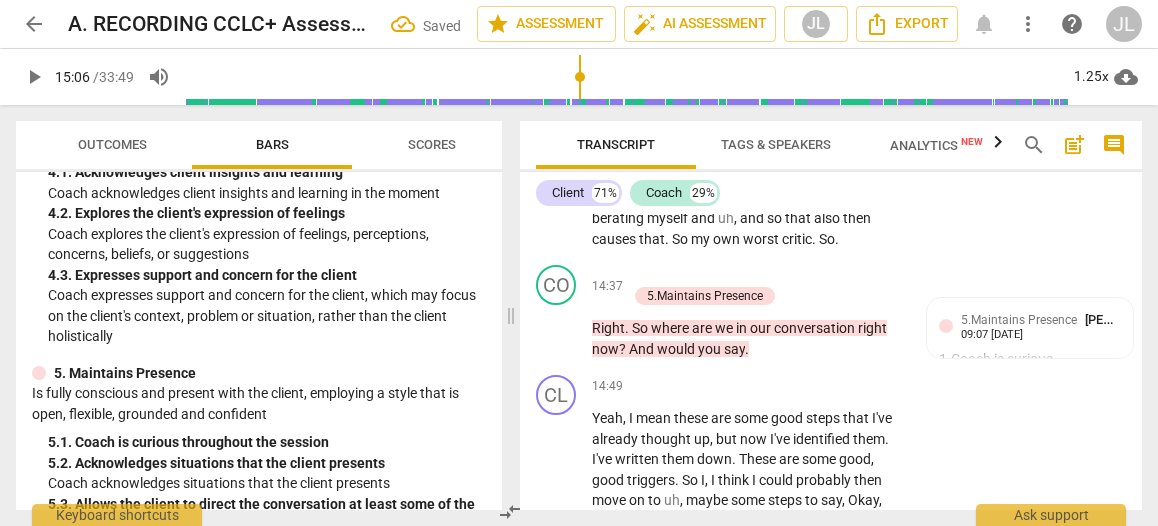 scroll, scrollTop: 7992, scrollLeft: 0, axis: vertical 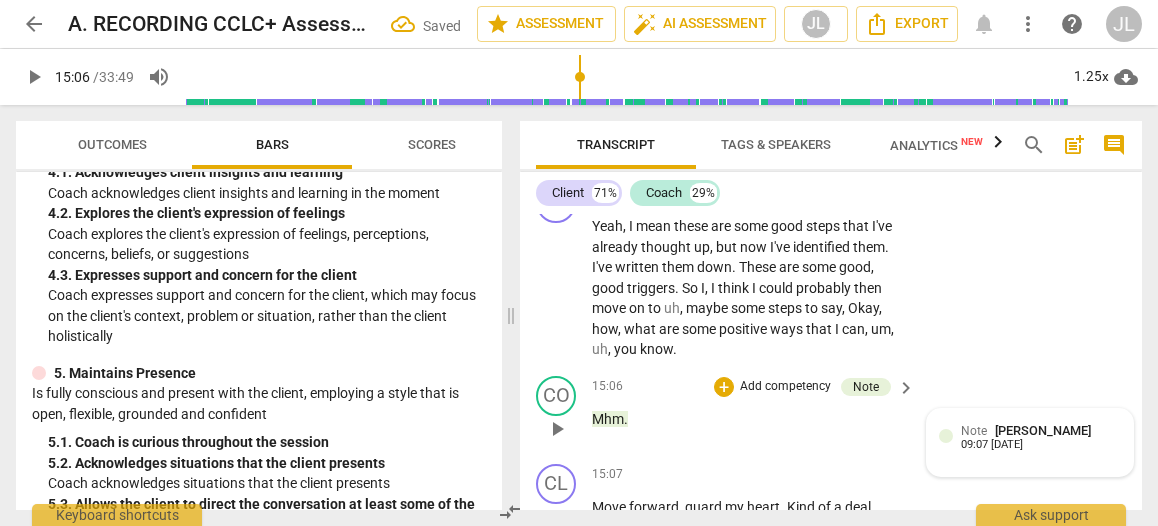 click on "Note [PERSON_NAME] 09:07 [DATE]" at bounding box center [1041, 436] 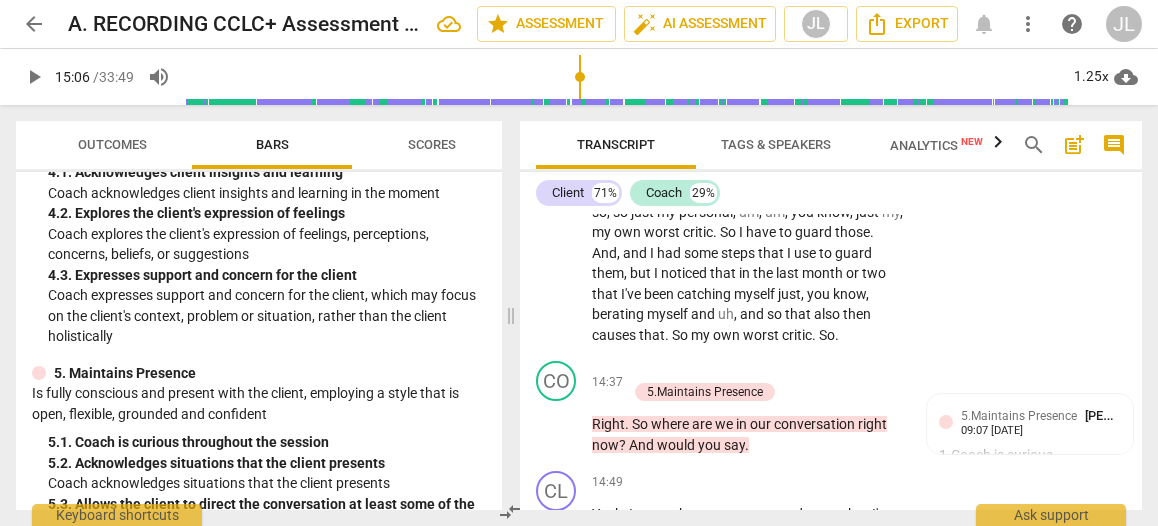 scroll, scrollTop: 7660, scrollLeft: 0, axis: vertical 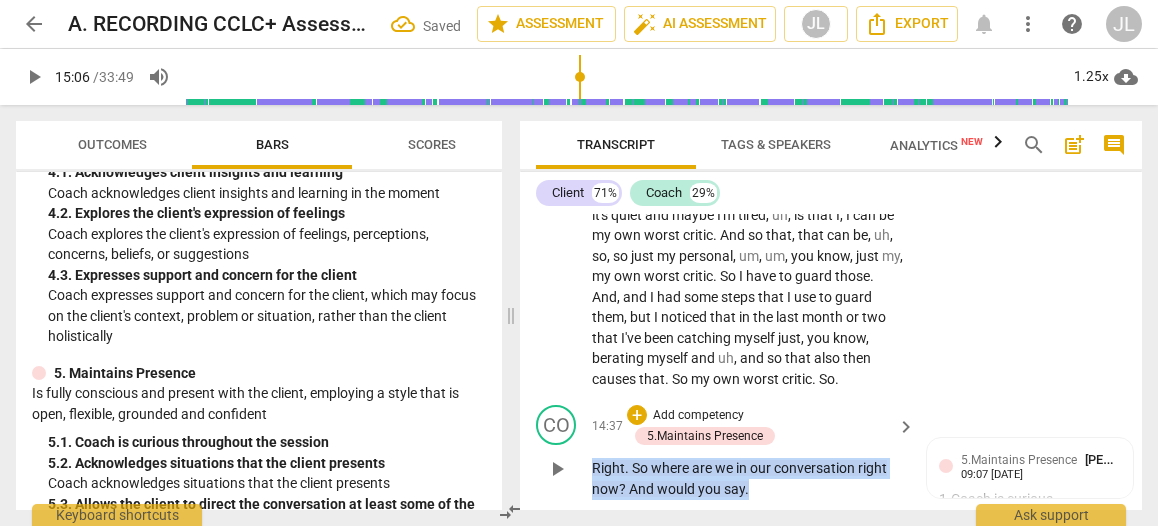 drag, startPoint x: 760, startPoint y: 361, endPoint x: 591, endPoint y: 336, distance: 170.83911 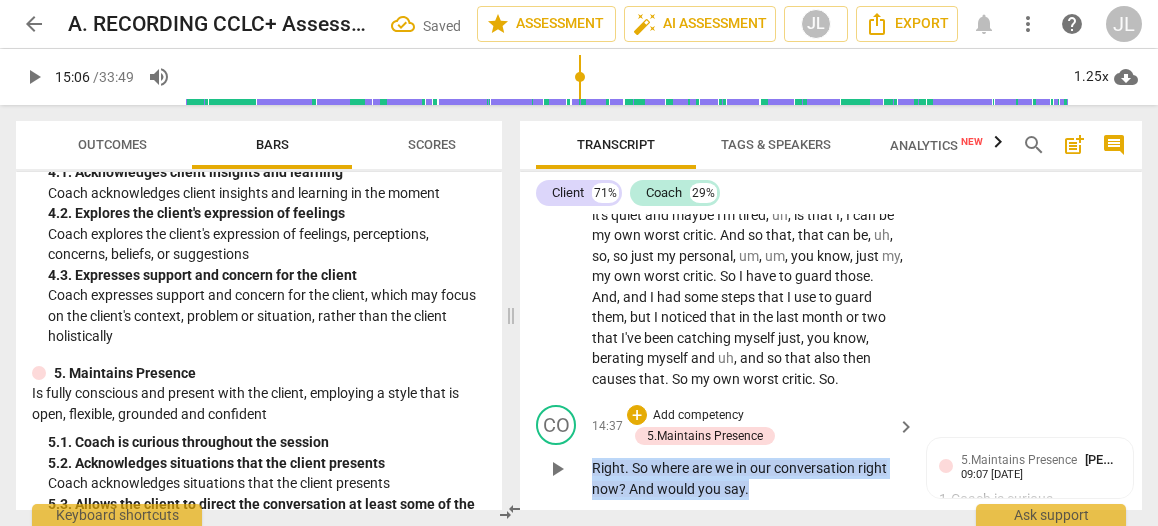 click on "CO play_arrow pause 14:37 + Add competency 5.Maintains Presence keyboard_arrow_right Right .   So   where   are   we   in   our   conversation   right   now ?   And   would   you   say . 5.Maintains Presence [PERSON_NAME] 09:07 [DATE] 1.  Coach is curious throughout the session Observed" at bounding box center (831, 452) 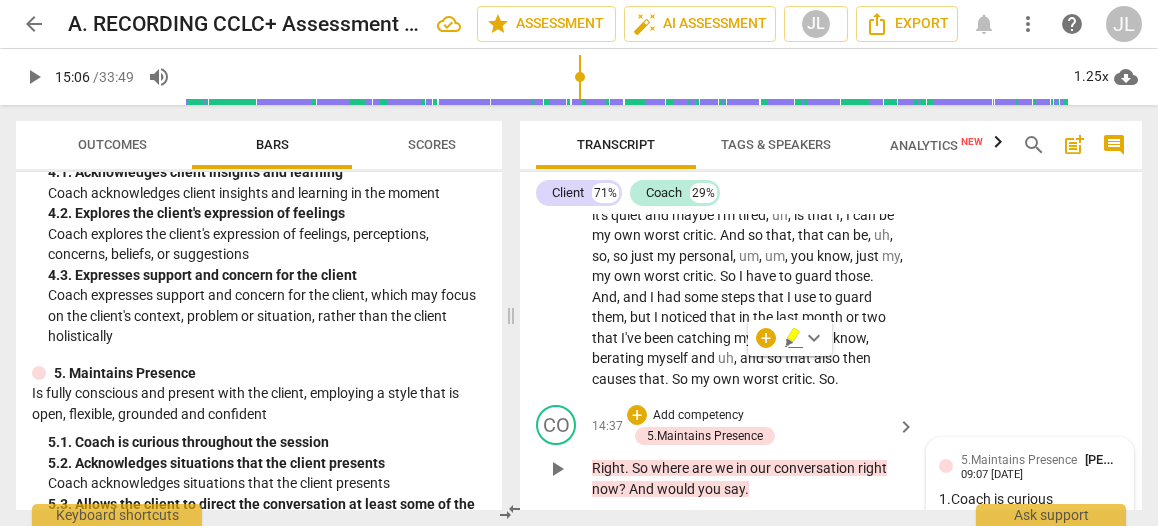 click on "5.Maintains Presence [PERSON_NAME] 09:07 [DATE] 1.  Coach is curious throughout the session Observed" at bounding box center (1030, 515) 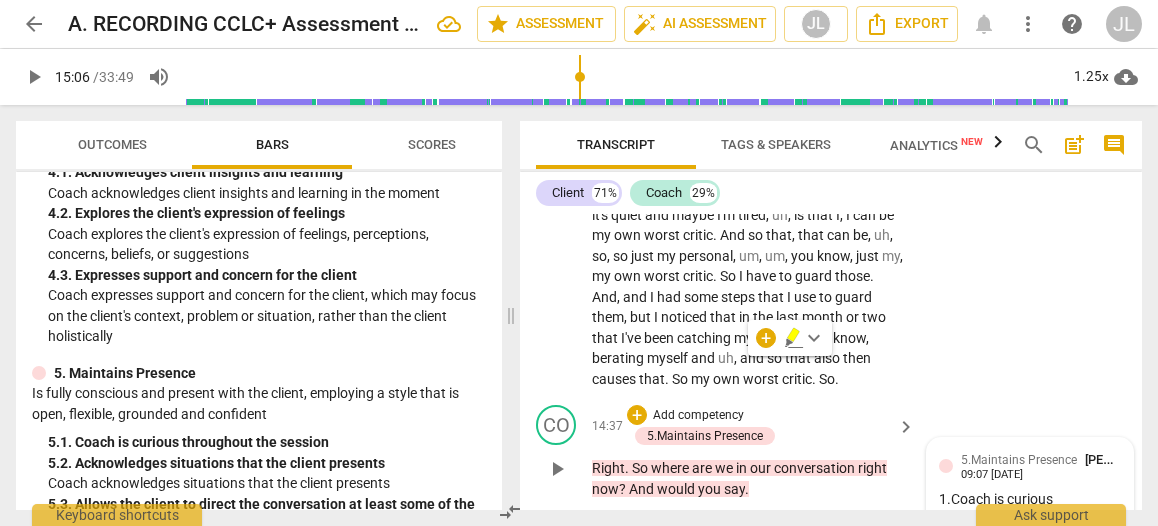 scroll, scrollTop: 7960, scrollLeft: 0, axis: vertical 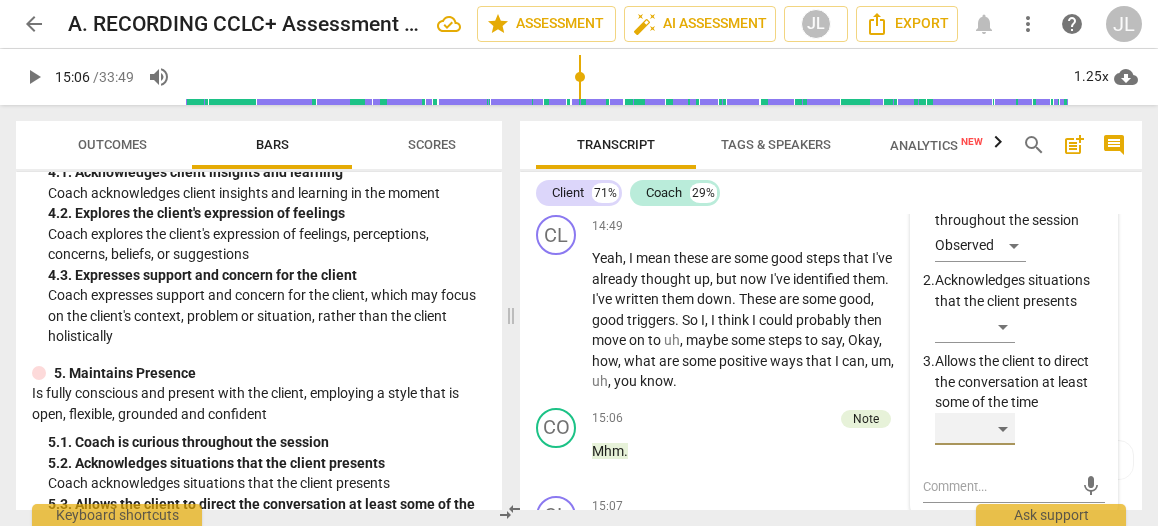 click on "​" at bounding box center [975, 429] 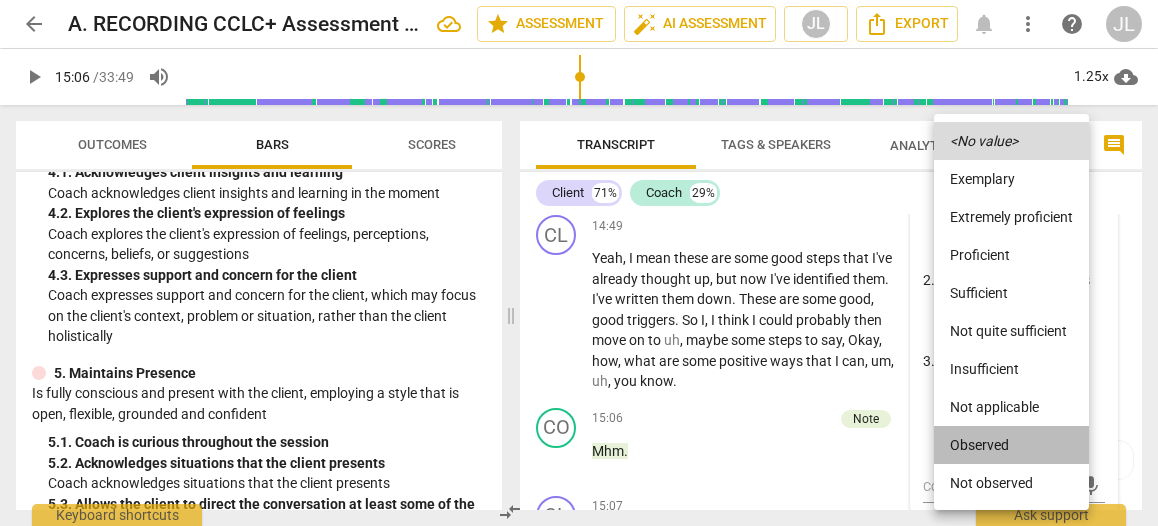 click on "Observed" at bounding box center [1011, 445] 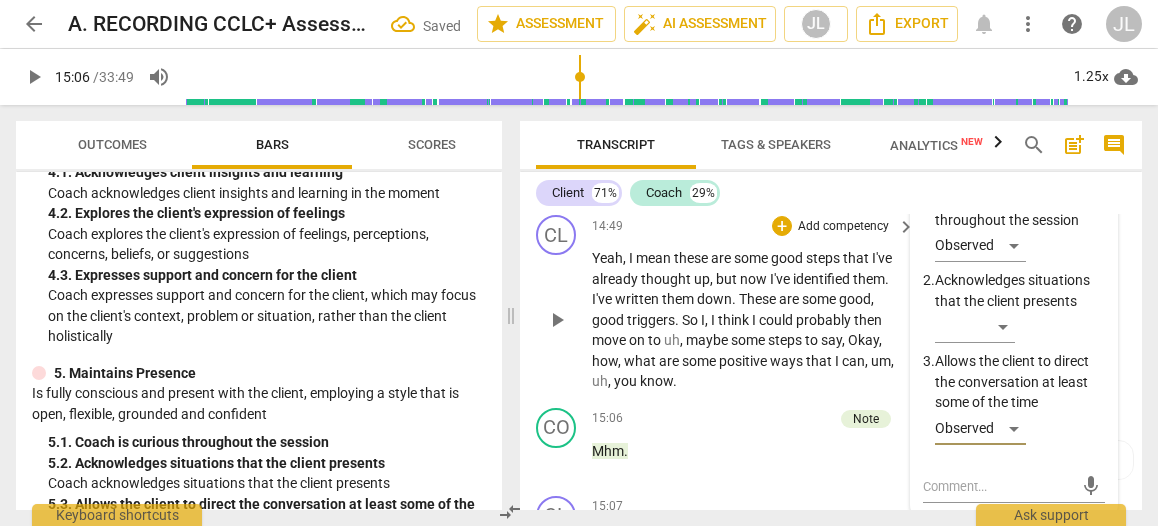 click on "Yeah ,   I   mean   these   are   some   good   steps   that   I've   already   thought   up ,   but   now   I've   identified   them .   I've   written   them   down .   These   are   some   good ,   good   triggers .   So   I ,   I   think   I   could   probably   then   move   on   to   uh ,   maybe   some   steps   to   say ,   Okay ,   how ,   what   are   some   positive   ways   that   I   can ,   um ,   uh ,   you   know ." at bounding box center (748, 320) 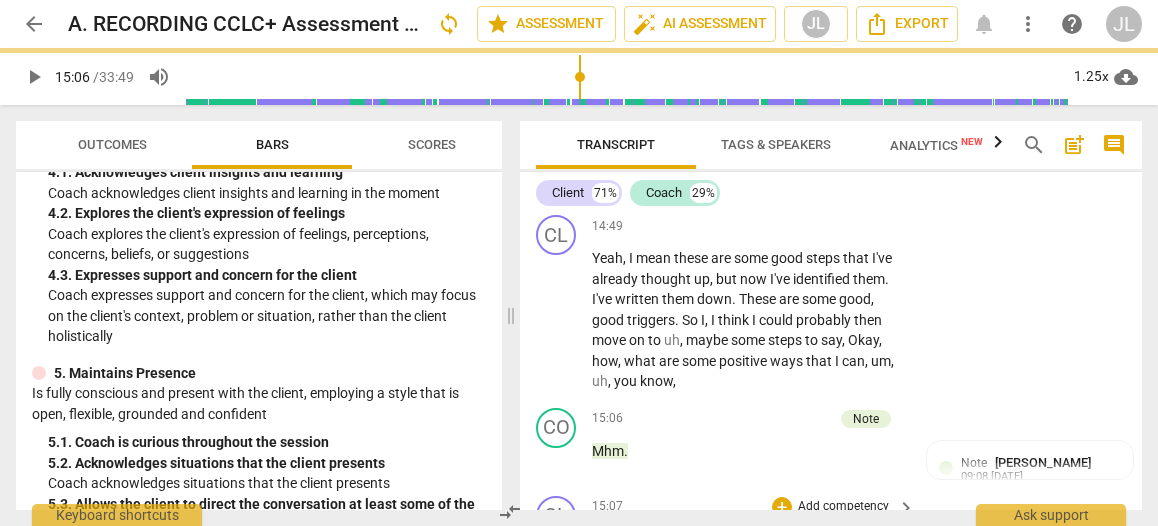 click on "Move" at bounding box center [610, 539] 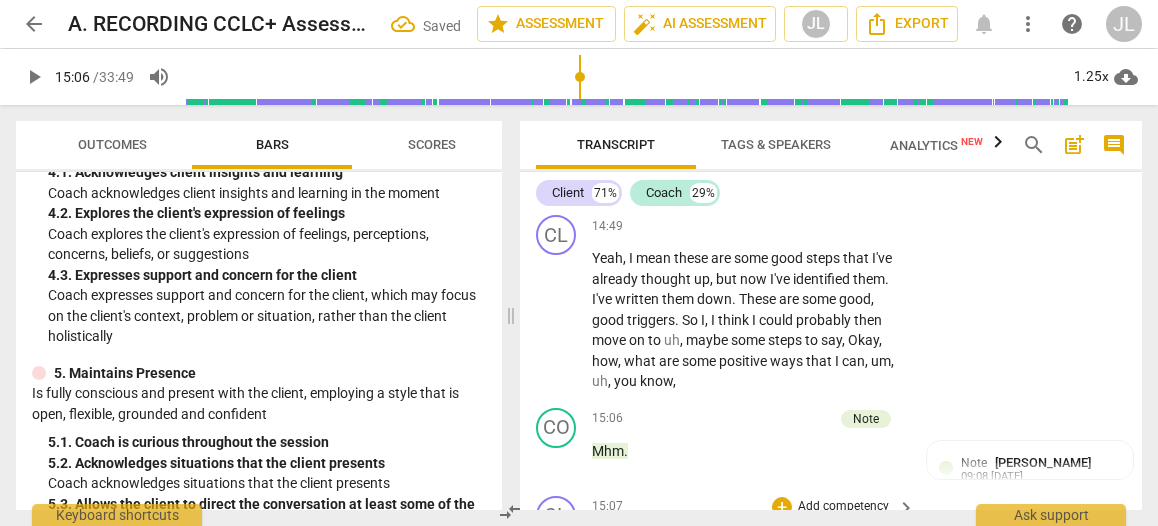 click on "." at bounding box center [783, 539] 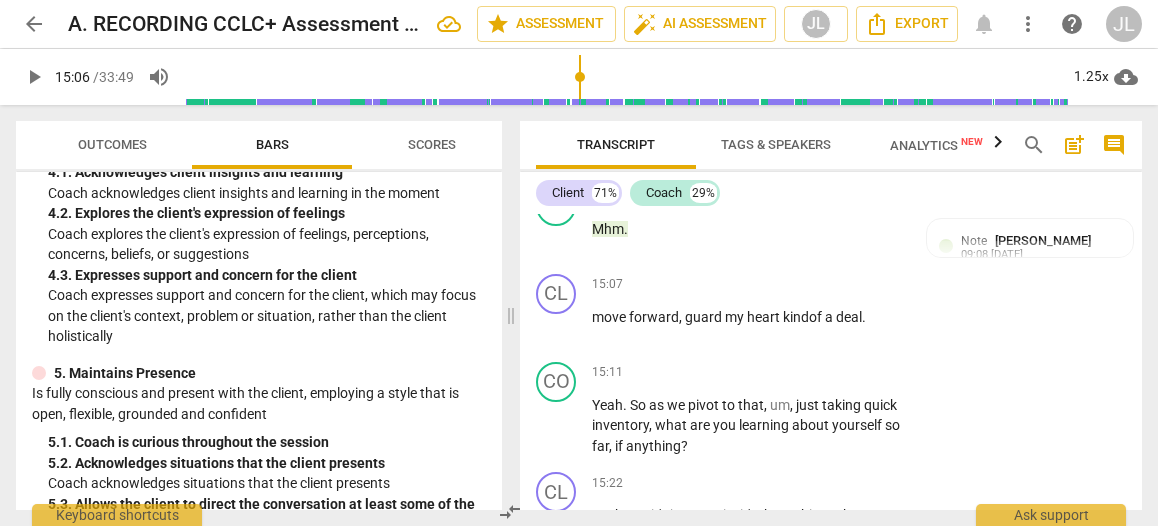scroll, scrollTop: 8182, scrollLeft: 0, axis: vertical 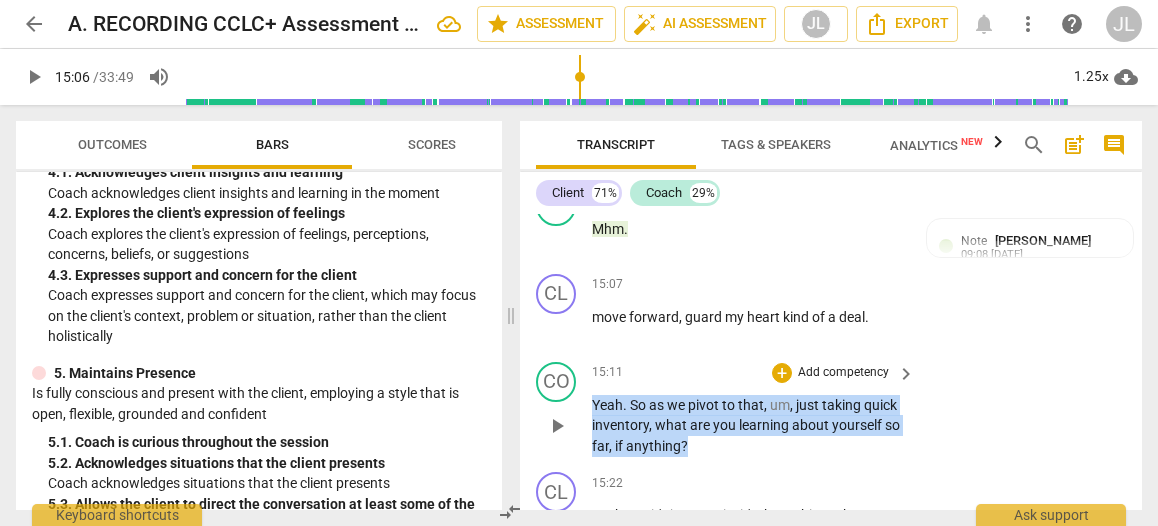 drag, startPoint x: 691, startPoint y: 316, endPoint x: 594, endPoint y: 277, distance: 104.54664 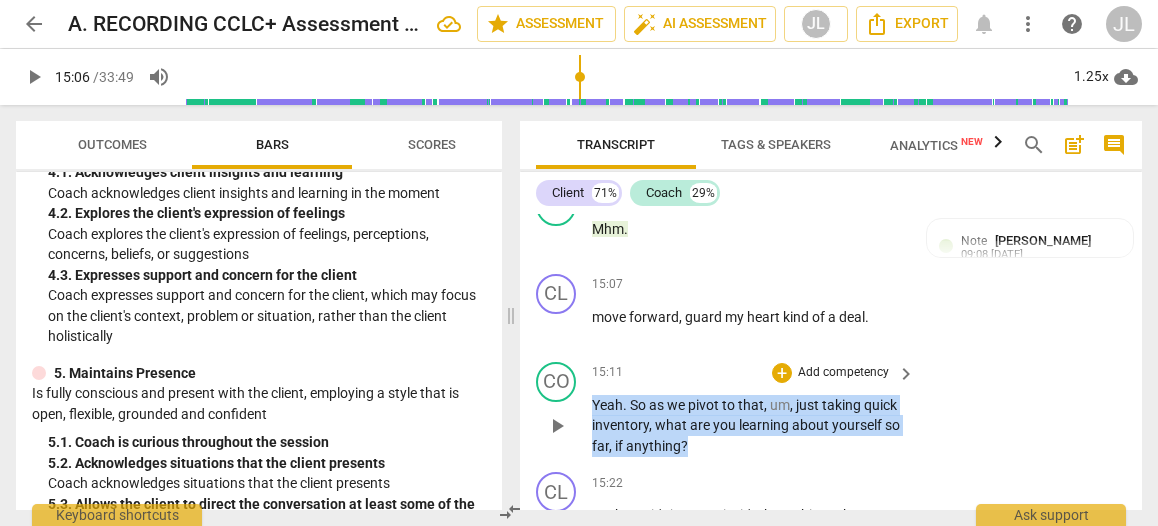 click on "Yeah .   So   as   we   pivot   to   that ,   um ,   just   taking   quick   inventory ,   what   are   you   learning   about   yourself   so   far ,   if   anything ?" at bounding box center (748, 426) 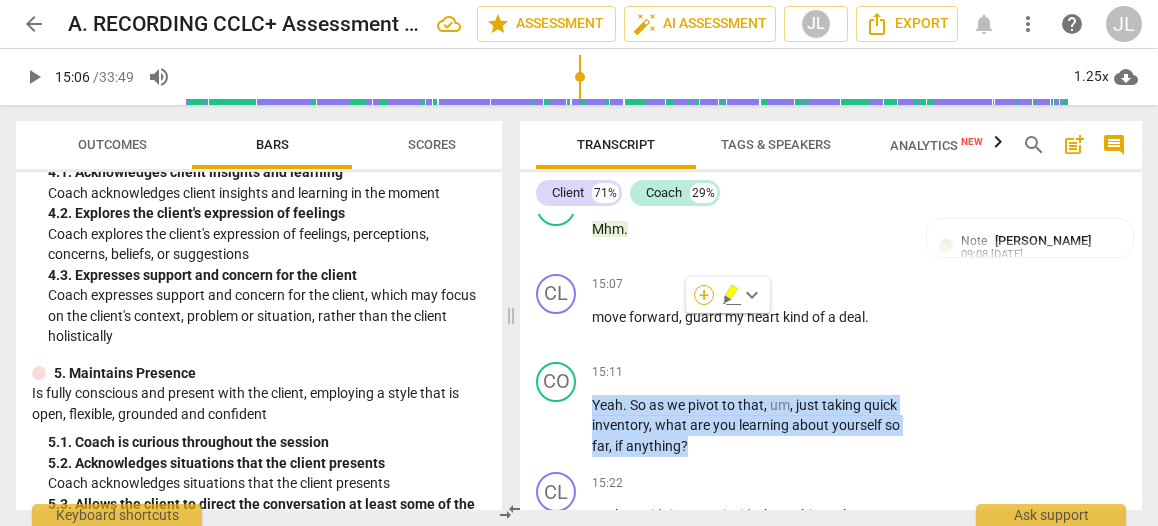 click on "+" at bounding box center [704, 295] 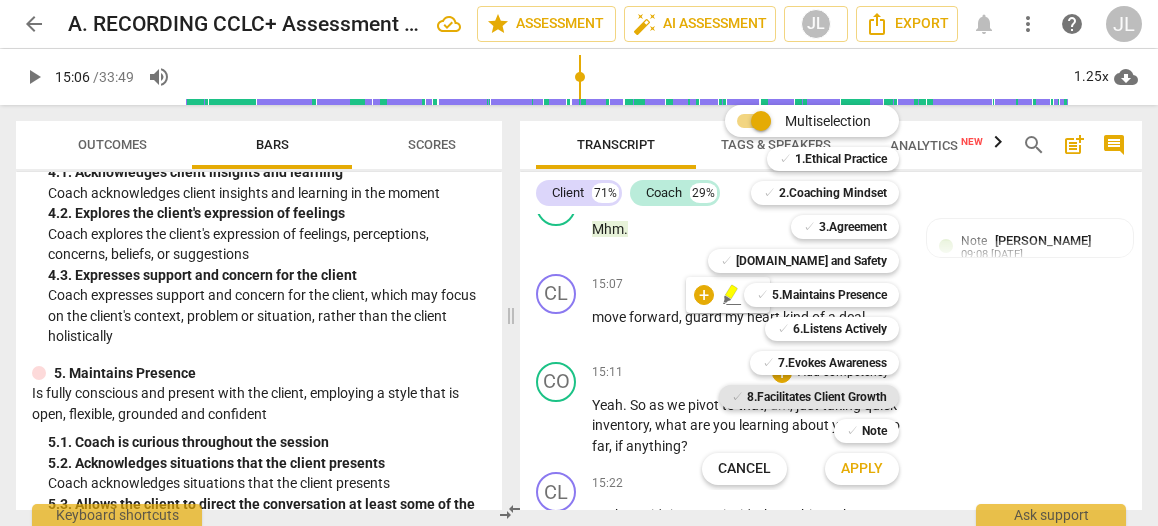 click on "8.Facilitates Client Growth" at bounding box center [817, 397] 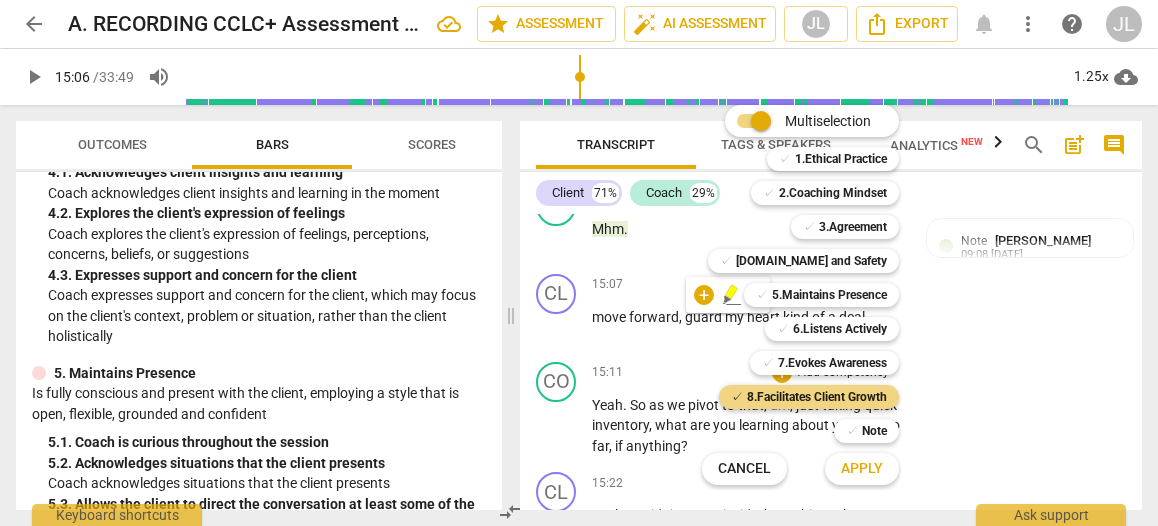 click on "Apply" at bounding box center (862, 469) 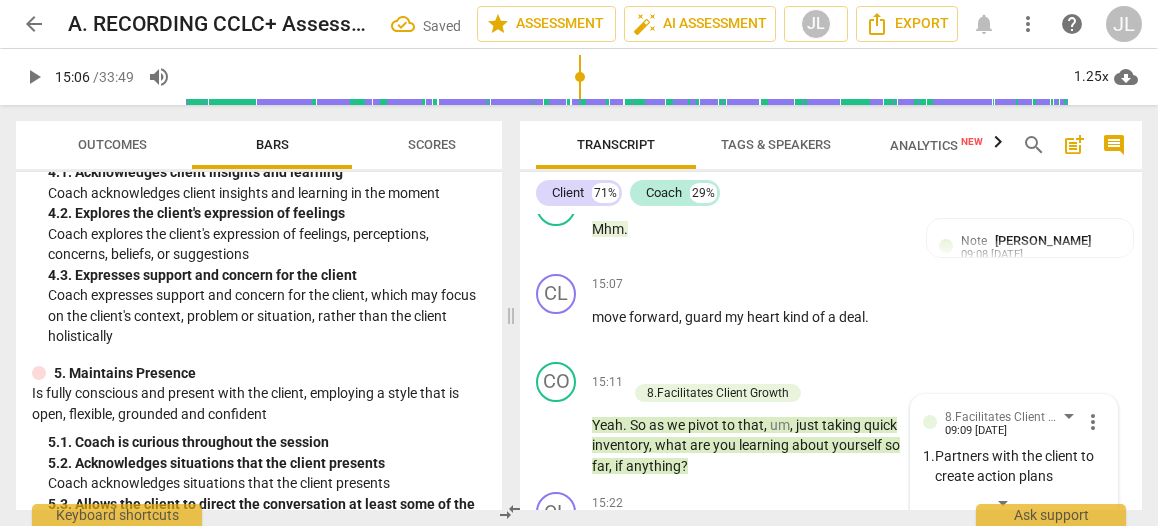 scroll, scrollTop: 8438, scrollLeft: 0, axis: vertical 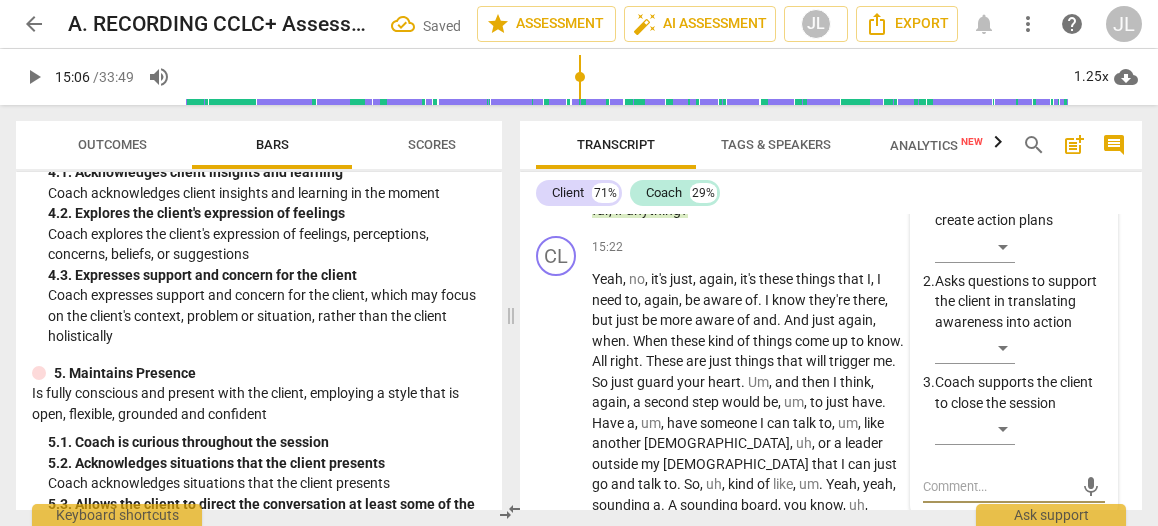 click on "8.Facilitates Client Growth [PERSON_NAME] 09:09 [DATE] more_vert 1.  Partners with the client to create action plans ​ 2.  Asks questions to support the client in translating awareness into action ​ 3.  Coach supports the client to close the session ​ mic" at bounding box center (1014, 329) 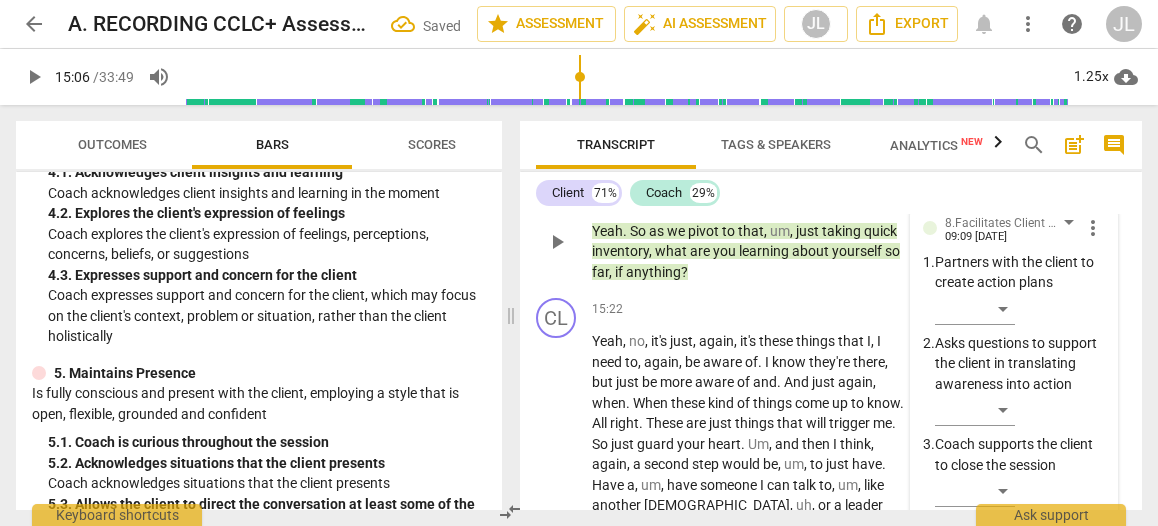 scroll, scrollTop: 8358, scrollLeft: 0, axis: vertical 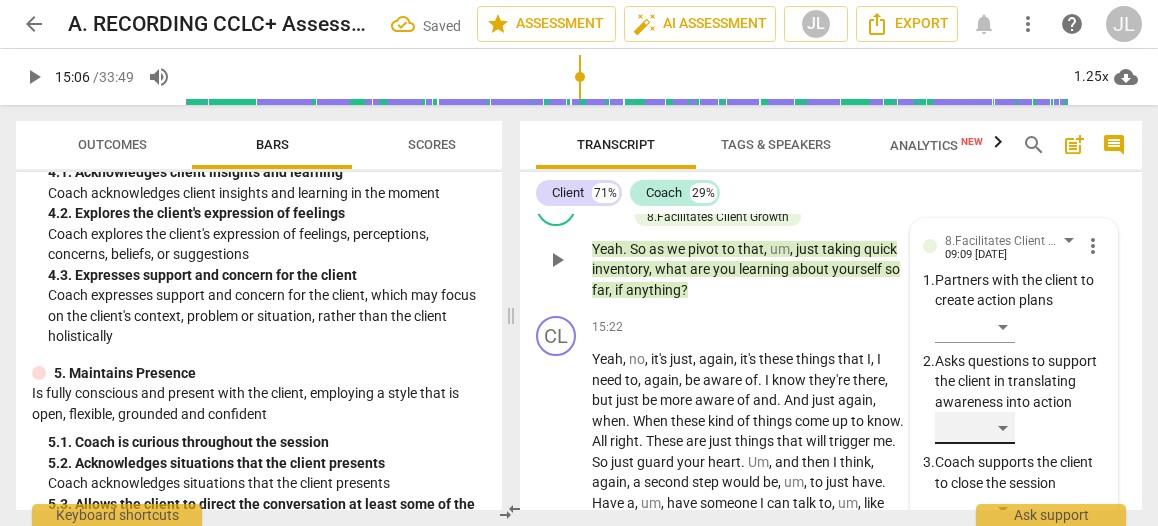 click on "​" at bounding box center (975, 428) 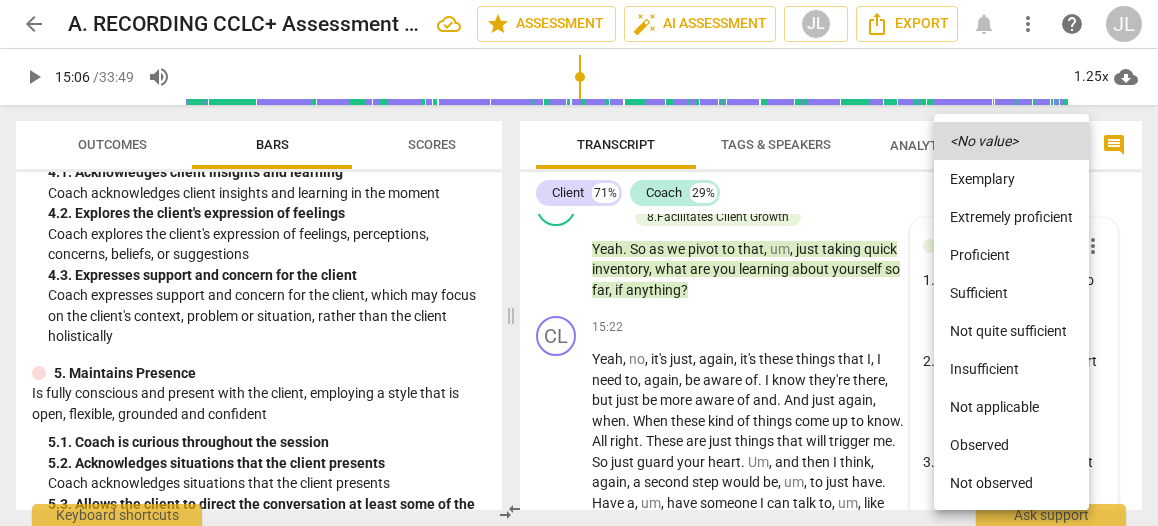 click on "Not quite sufficient" at bounding box center (1011, 331) 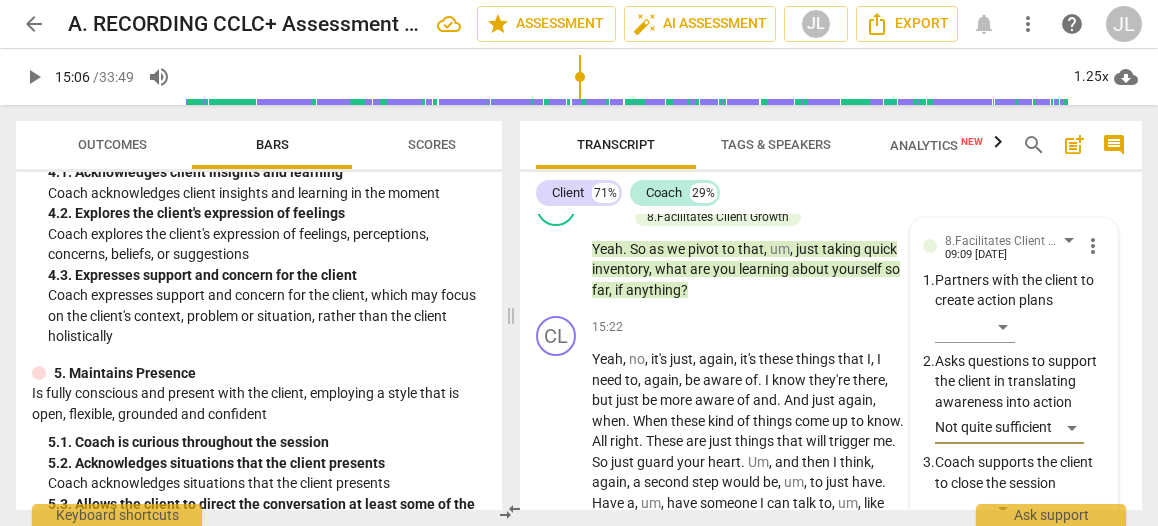 click on "Transcript" at bounding box center [616, 145] 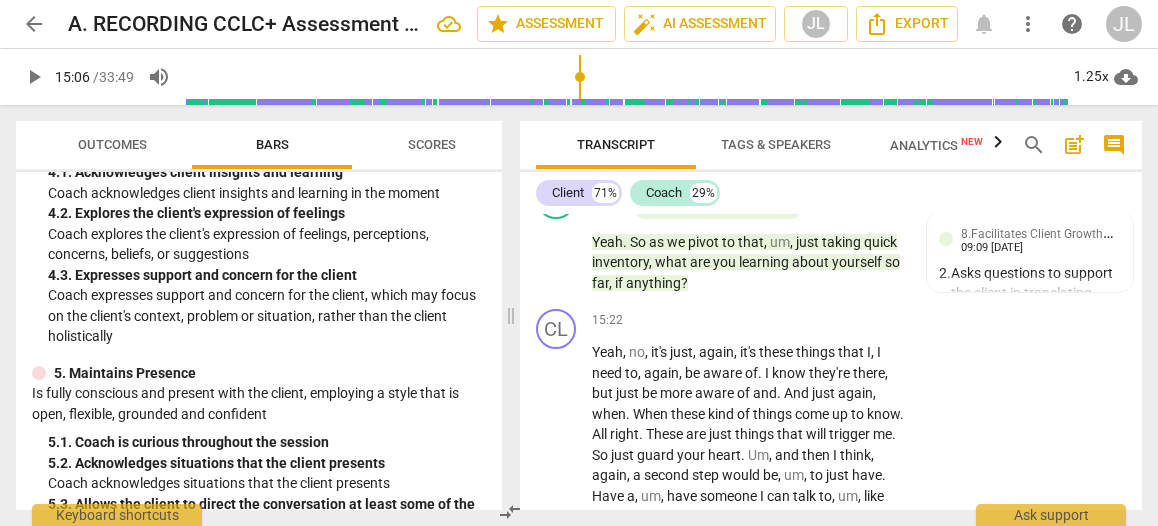 scroll, scrollTop: 8320, scrollLeft: 0, axis: vertical 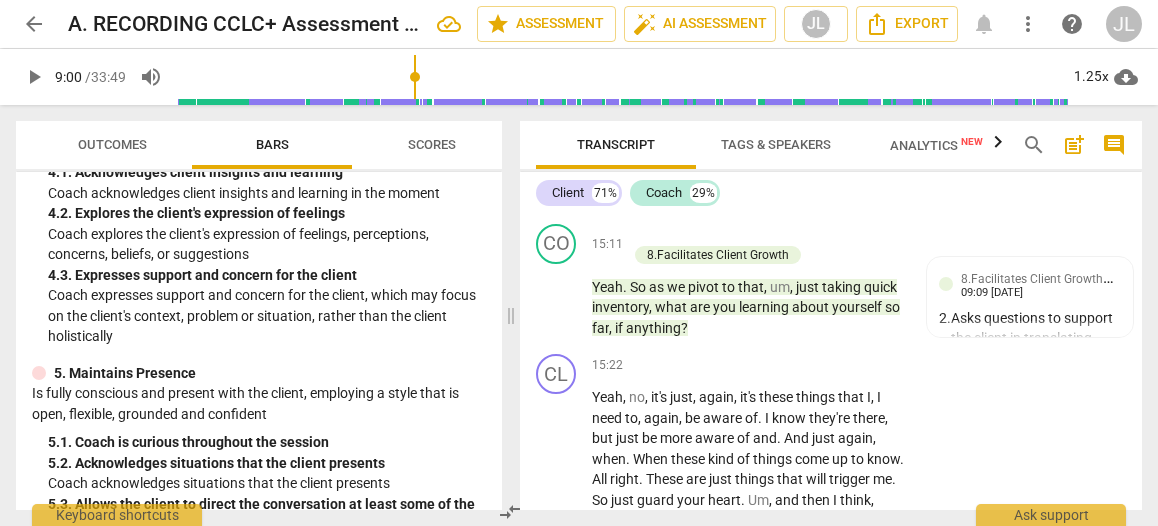 click at bounding box center (622, 77) 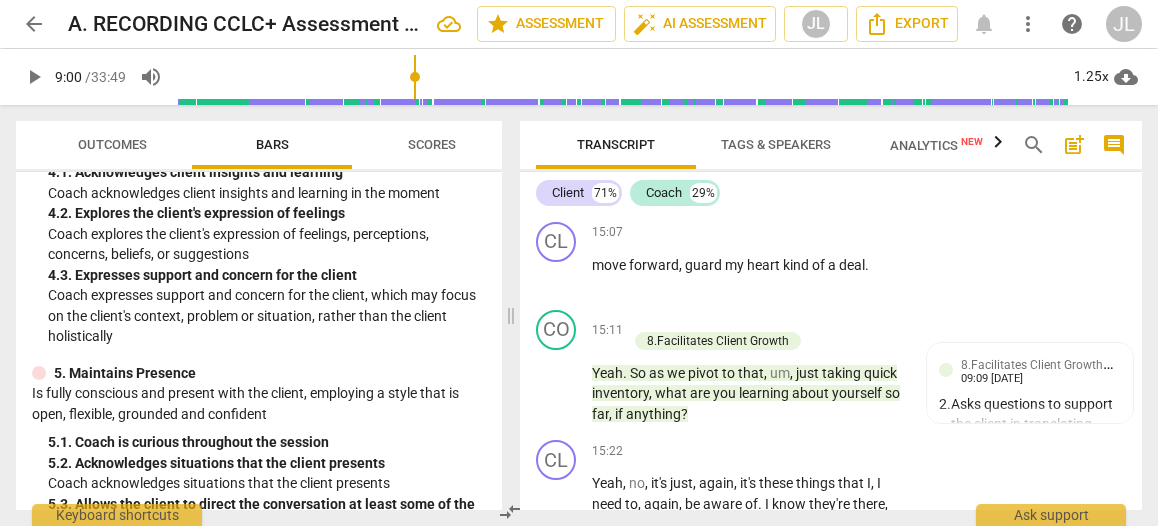 scroll, scrollTop: 8278, scrollLeft: 0, axis: vertical 